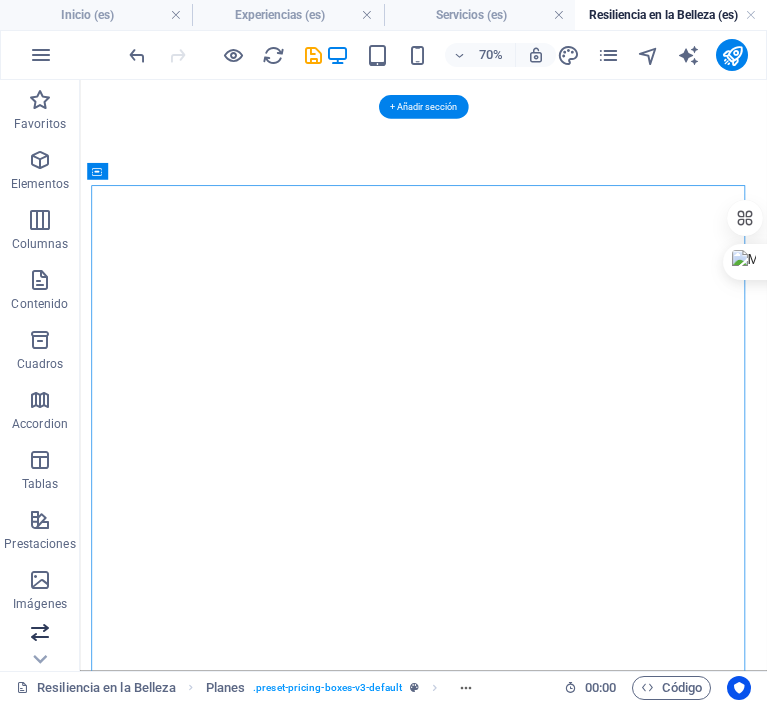 scroll, scrollTop: 0, scrollLeft: 0, axis: both 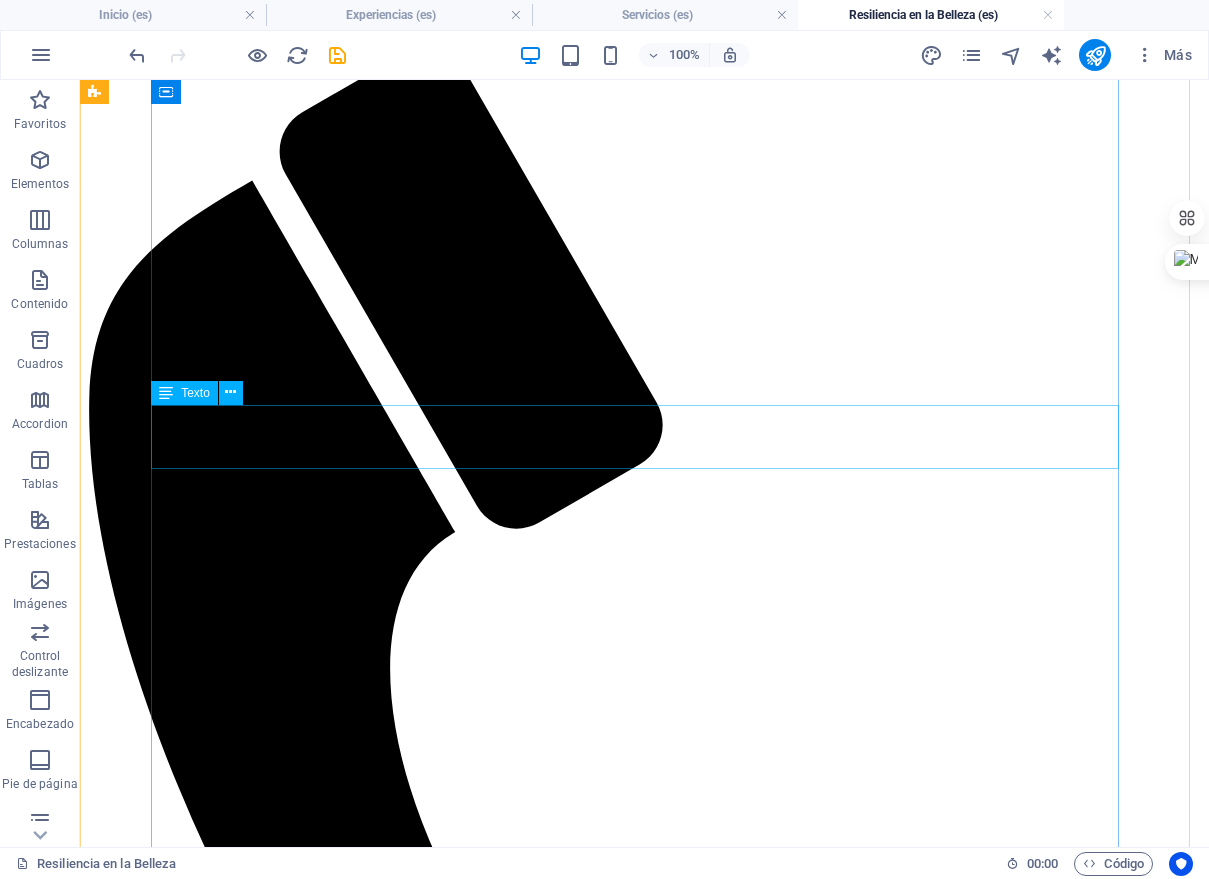click on "MARATÓN BOUDOIR" at bounding box center [644, 5940] 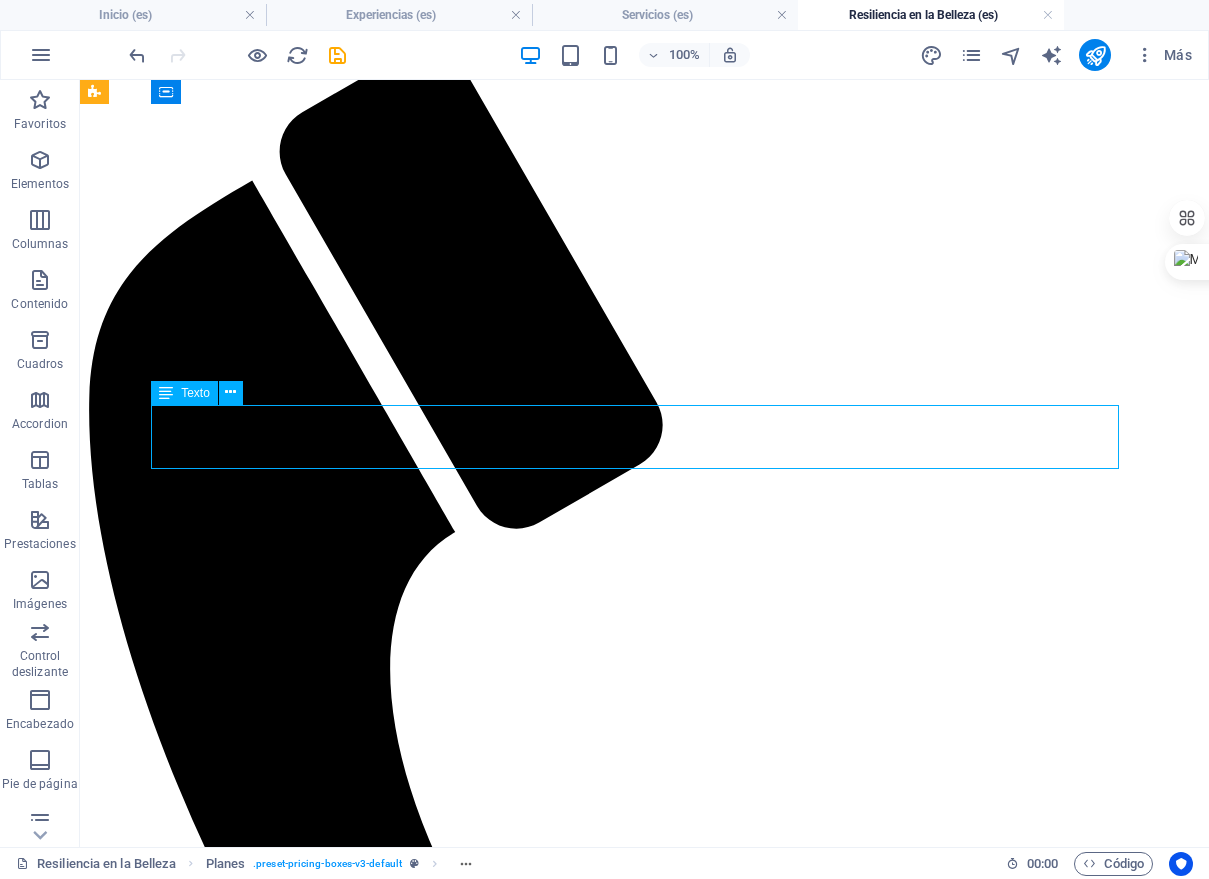 click on "MARATÓN BOUDOIR" at bounding box center [644, 5940] 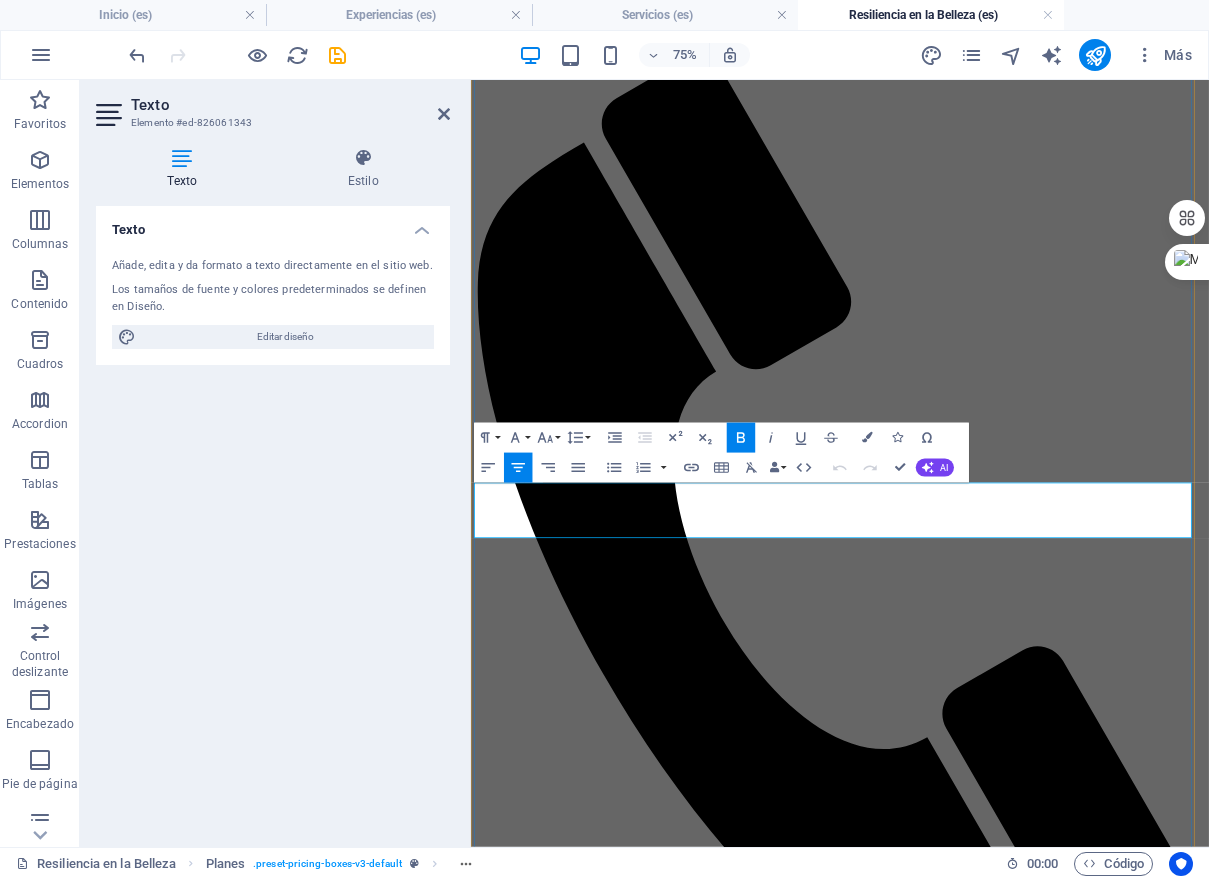 click on "MARATÓN BOUDOIR" at bounding box center (963, 5581) 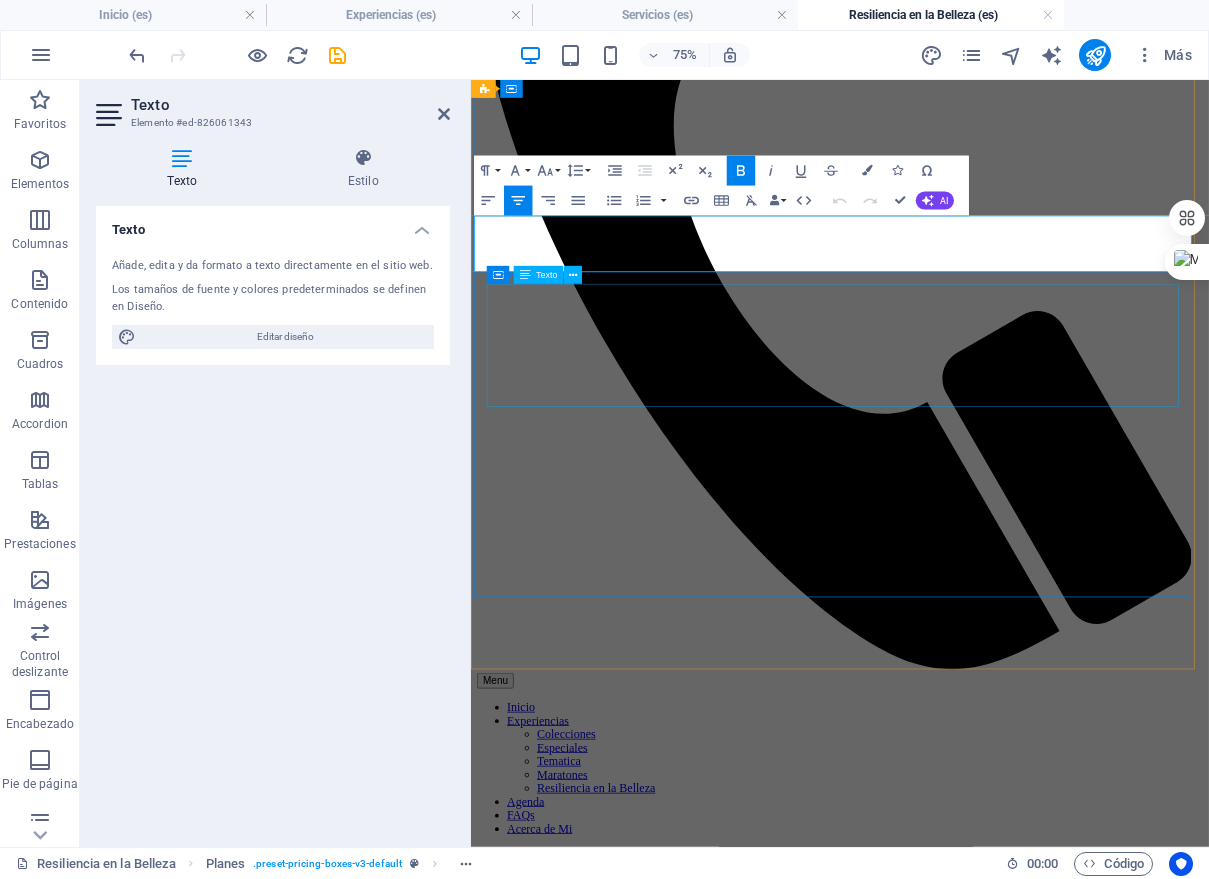scroll, scrollTop: 1948, scrollLeft: 0, axis: vertical 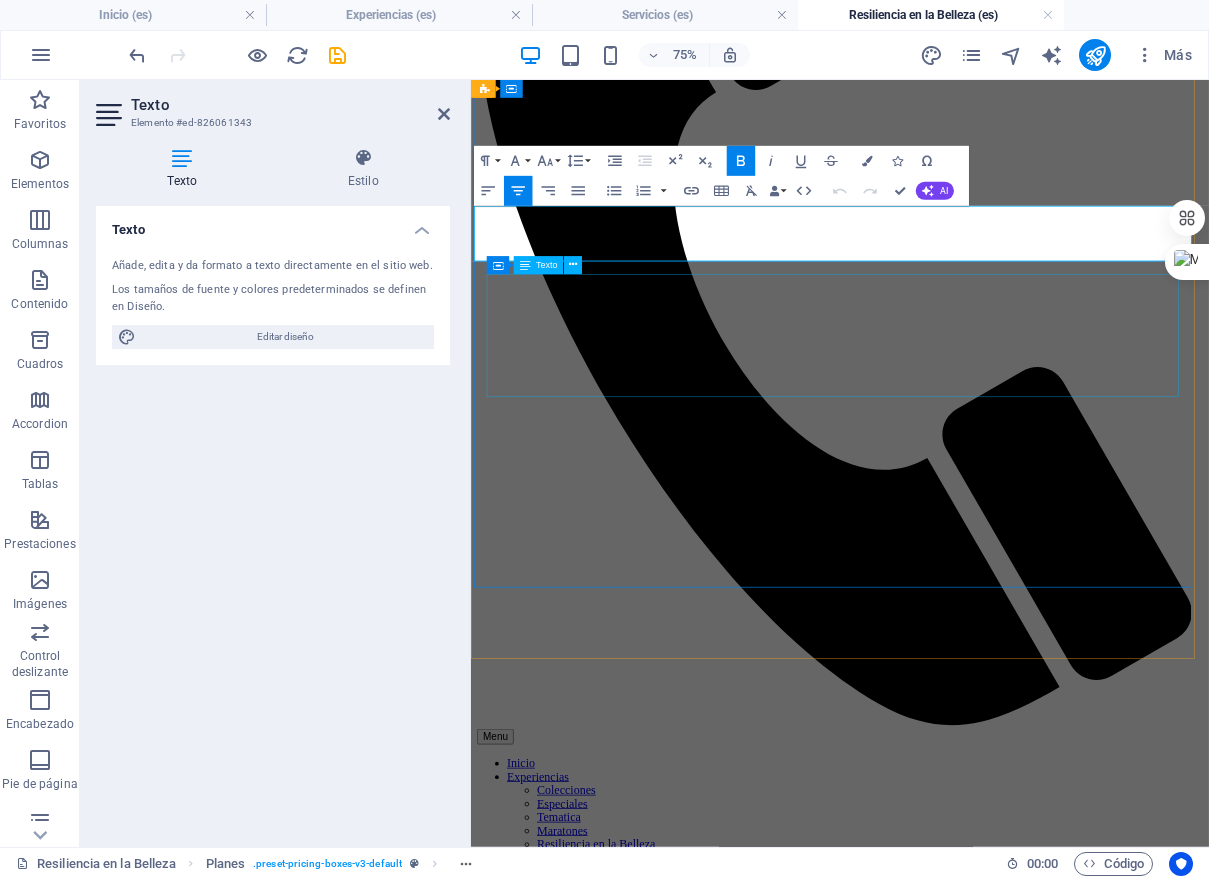 type 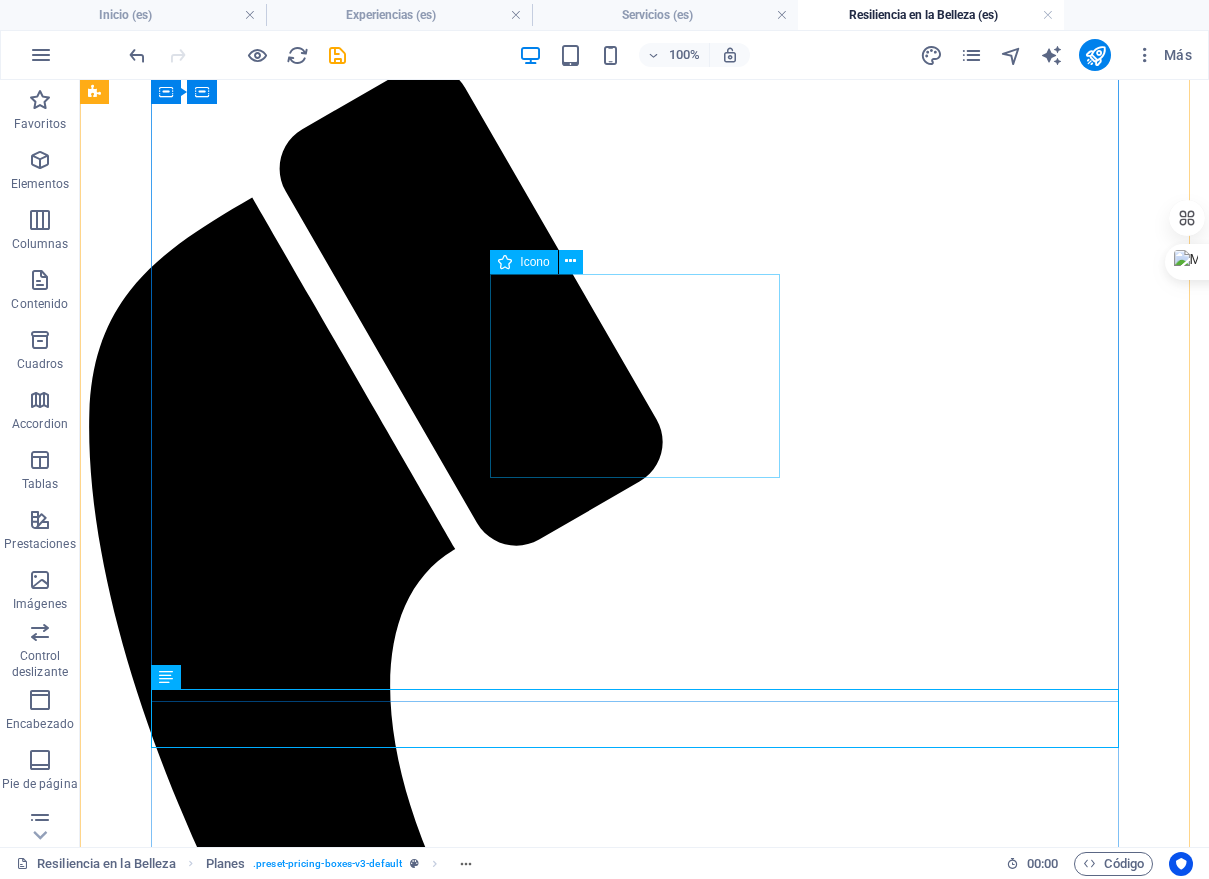 scroll, scrollTop: 1279, scrollLeft: 0, axis: vertical 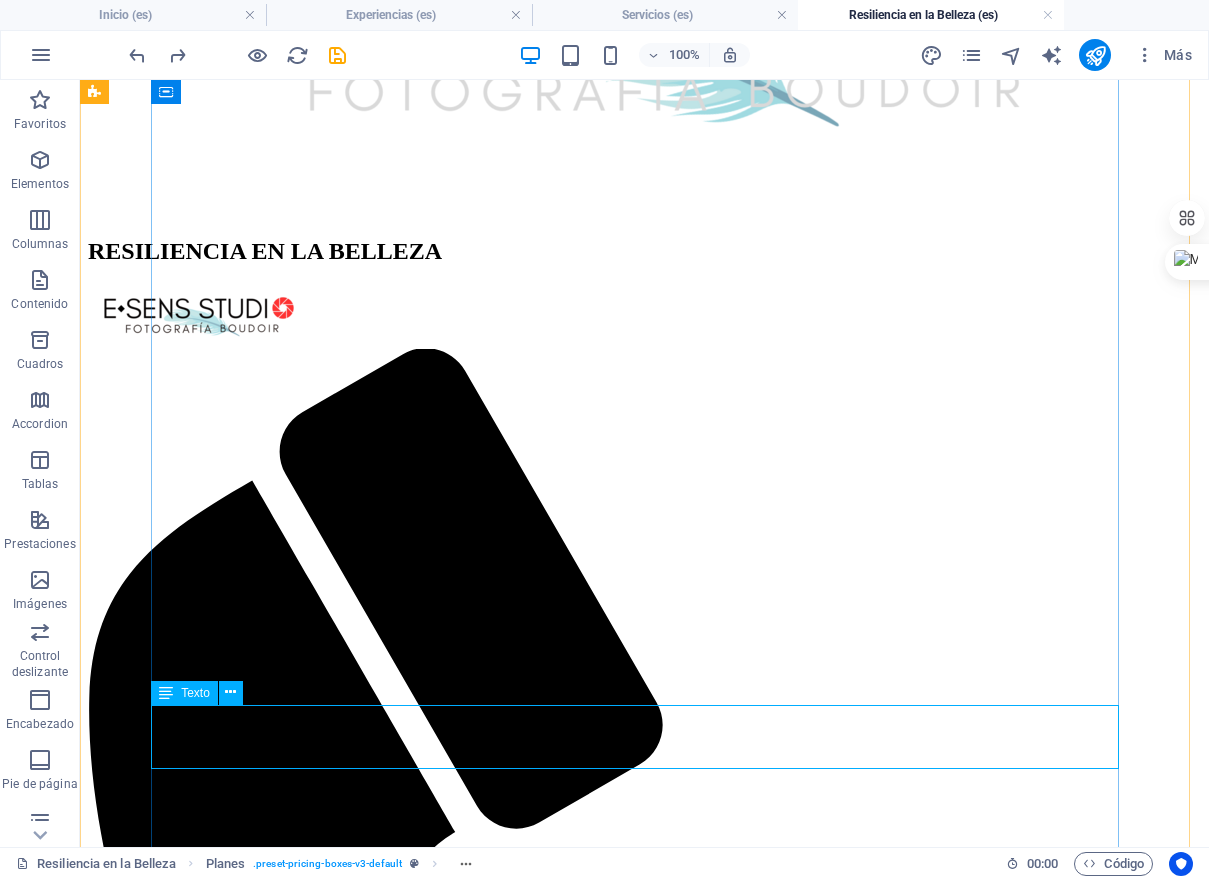 click on "MARATÓN BOUDOIR" at bounding box center [644, 6240] 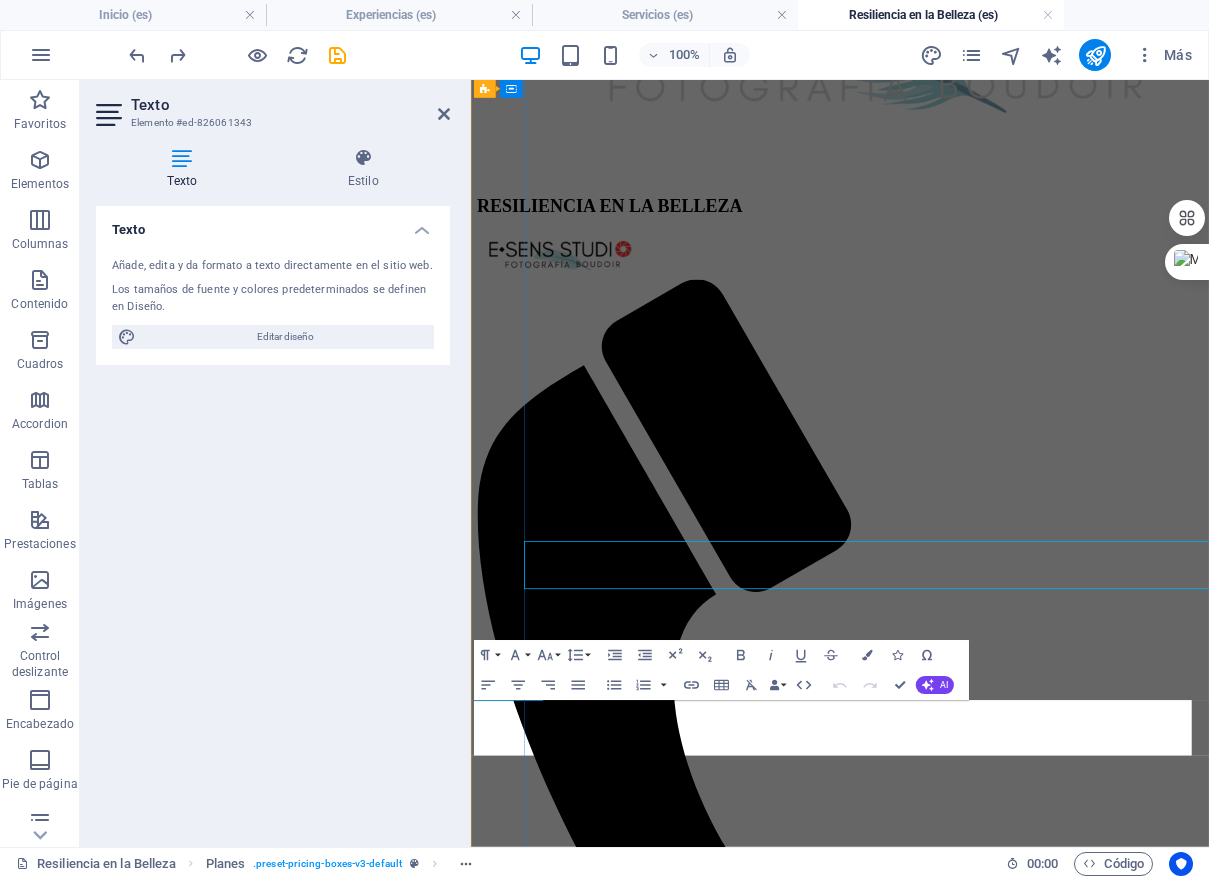 scroll, scrollTop: 1289, scrollLeft: 0, axis: vertical 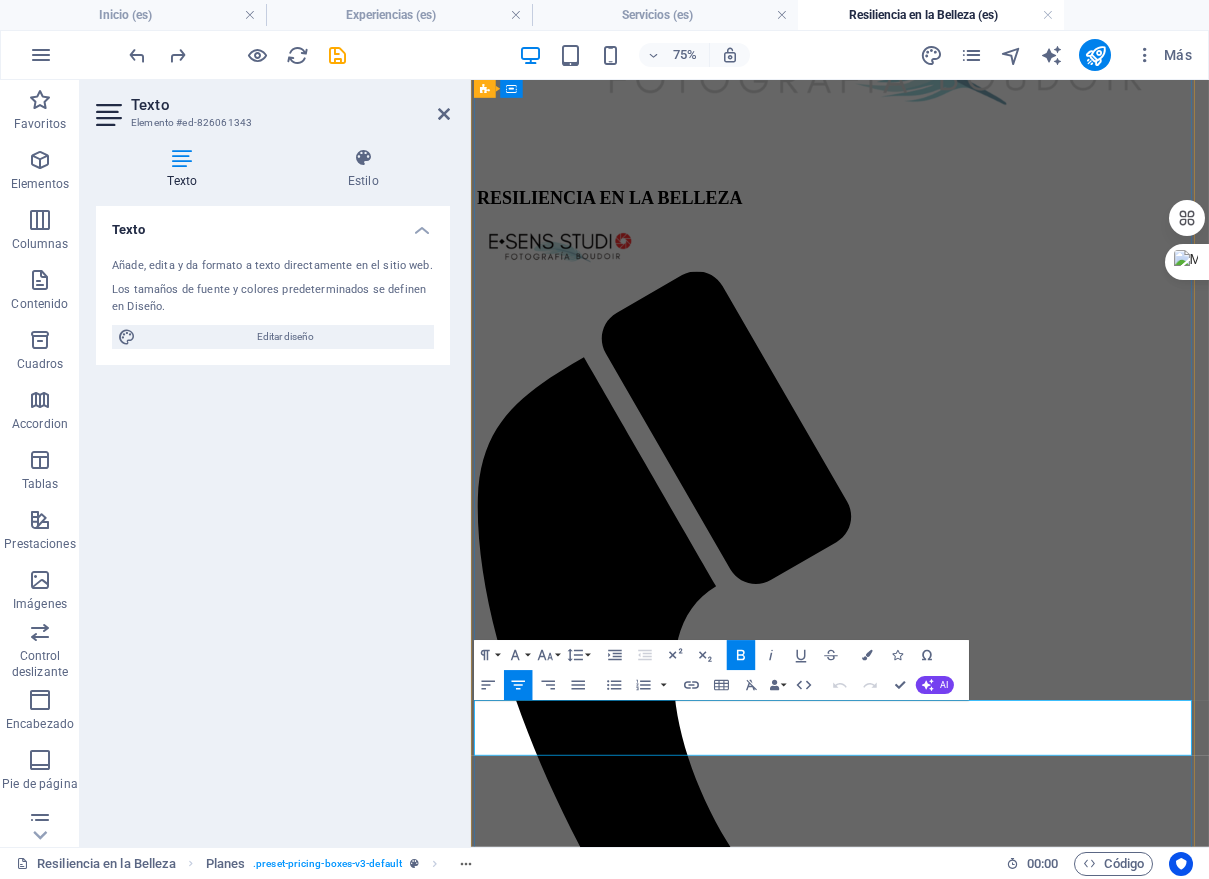 click on "MARATÓN BOUDOIR" at bounding box center (963, 5868) 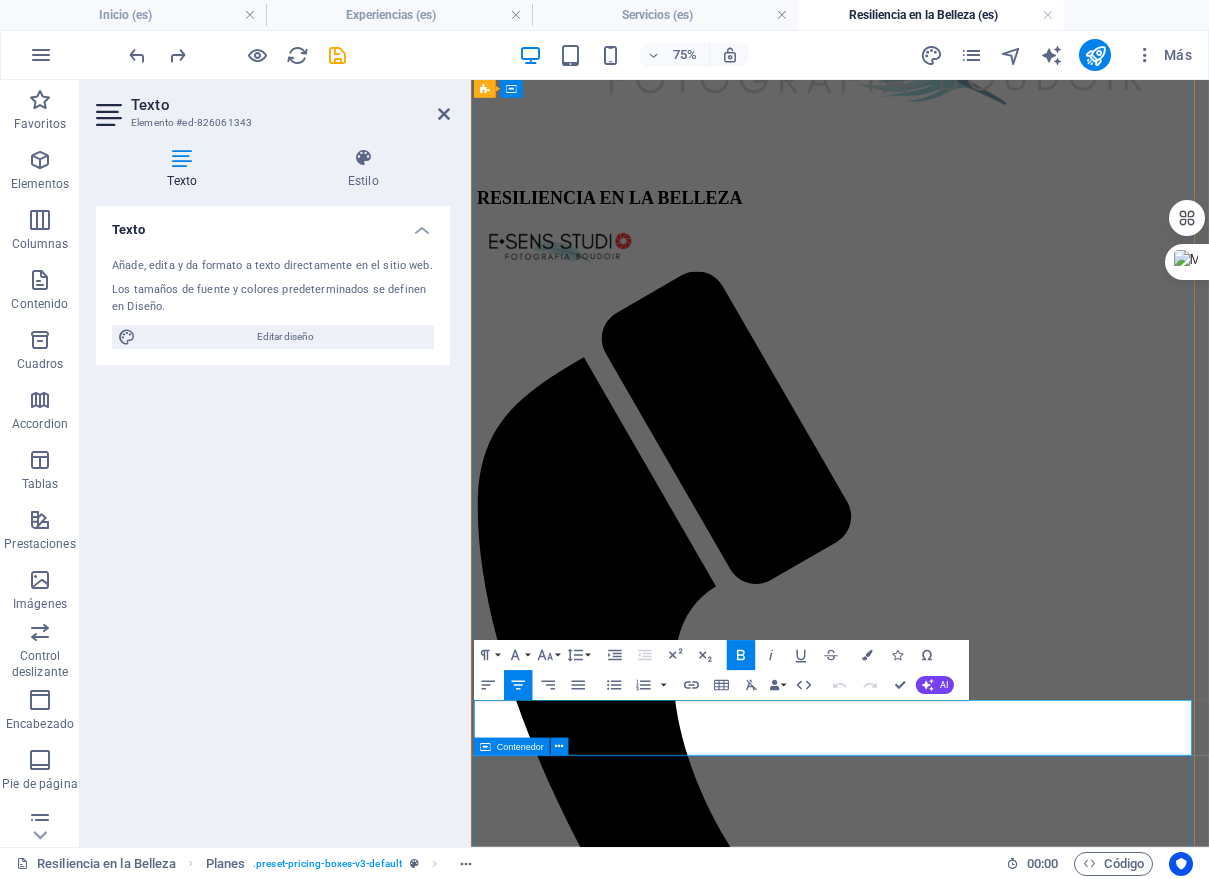 type 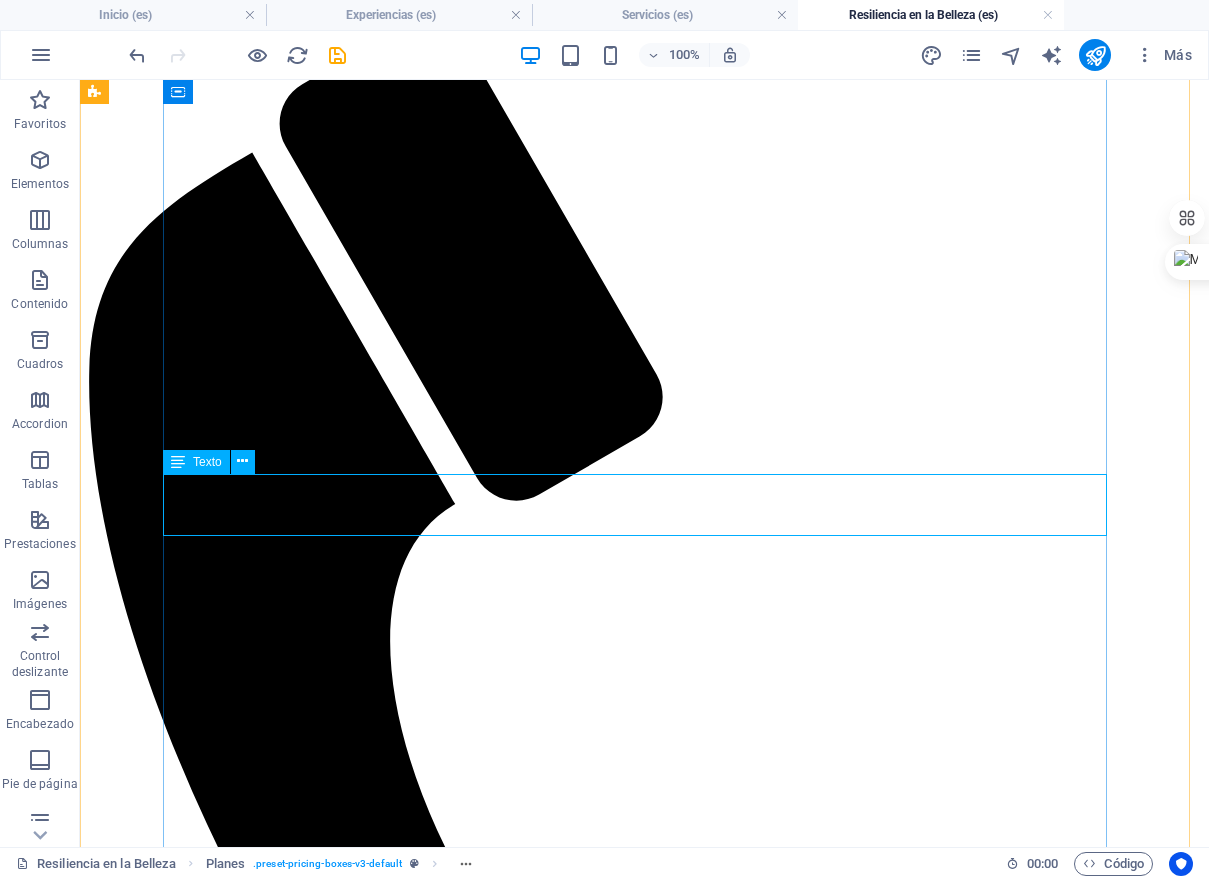scroll, scrollTop: 1667, scrollLeft: 0, axis: vertical 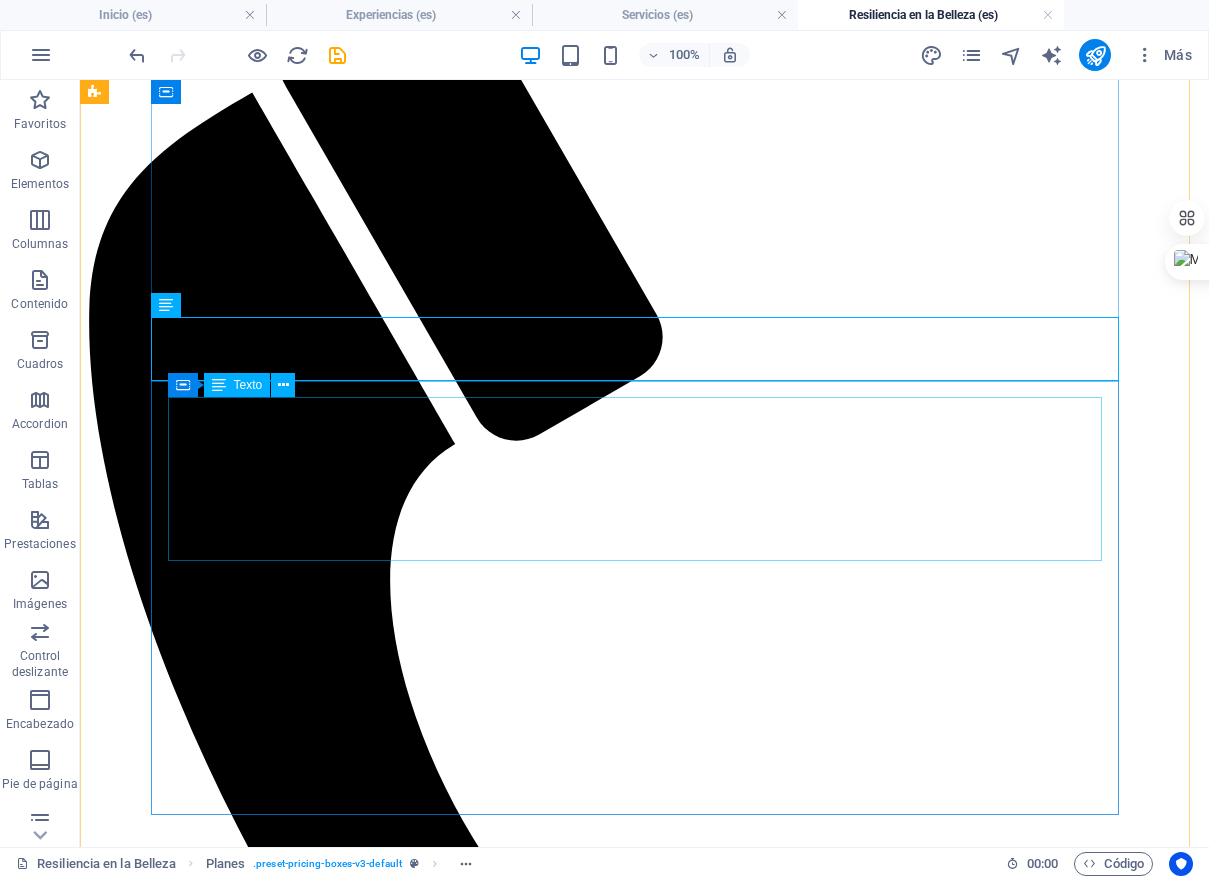 click on "Nuestras Maratones Boudoir están diseñadas para traerte la experiencia de lujo directamente a tu ciudad. Viajamos a ubicaciones selectas en México para ofrecer sesiones intensivas de fin de semana; donde nos dedicamos a crear tus impactantes fotografías boudoir en locaciones cuidadosamente seleccionadas mientras disfrutas de amenidades. Te ofrecemos comodidad excepcional y una experiencia fotográfica inolvidable, sin que tengas que desplazarte lejos de casa." at bounding box center (644, 5943) 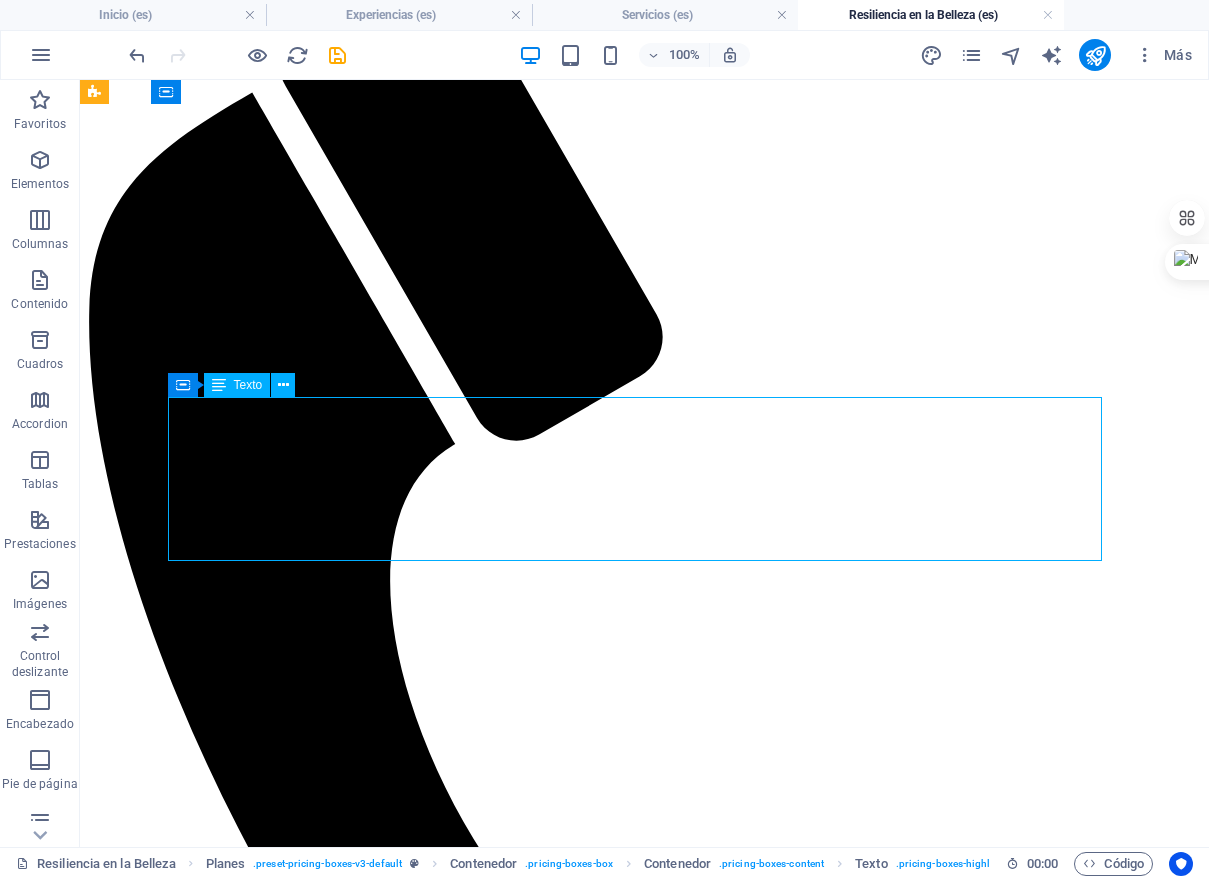 click on "Nuestras Maratones Boudoir están diseñadas para traerte la experiencia de lujo directamente a tu ciudad. Viajamos a ubicaciones selectas en México para ofrecer sesiones intensivas de fin de semana; donde nos dedicamos a crear tus impactantes fotografías boudoir en locaciones cuidadosamente seleccionadas mientras disfrutas de amenidades. Te ofrecemos comodidad excepcional y una experiencia fotográfica inolvidable, sin que tengas que desplazarte lejos de casa." at bounding box center (644, 5943) 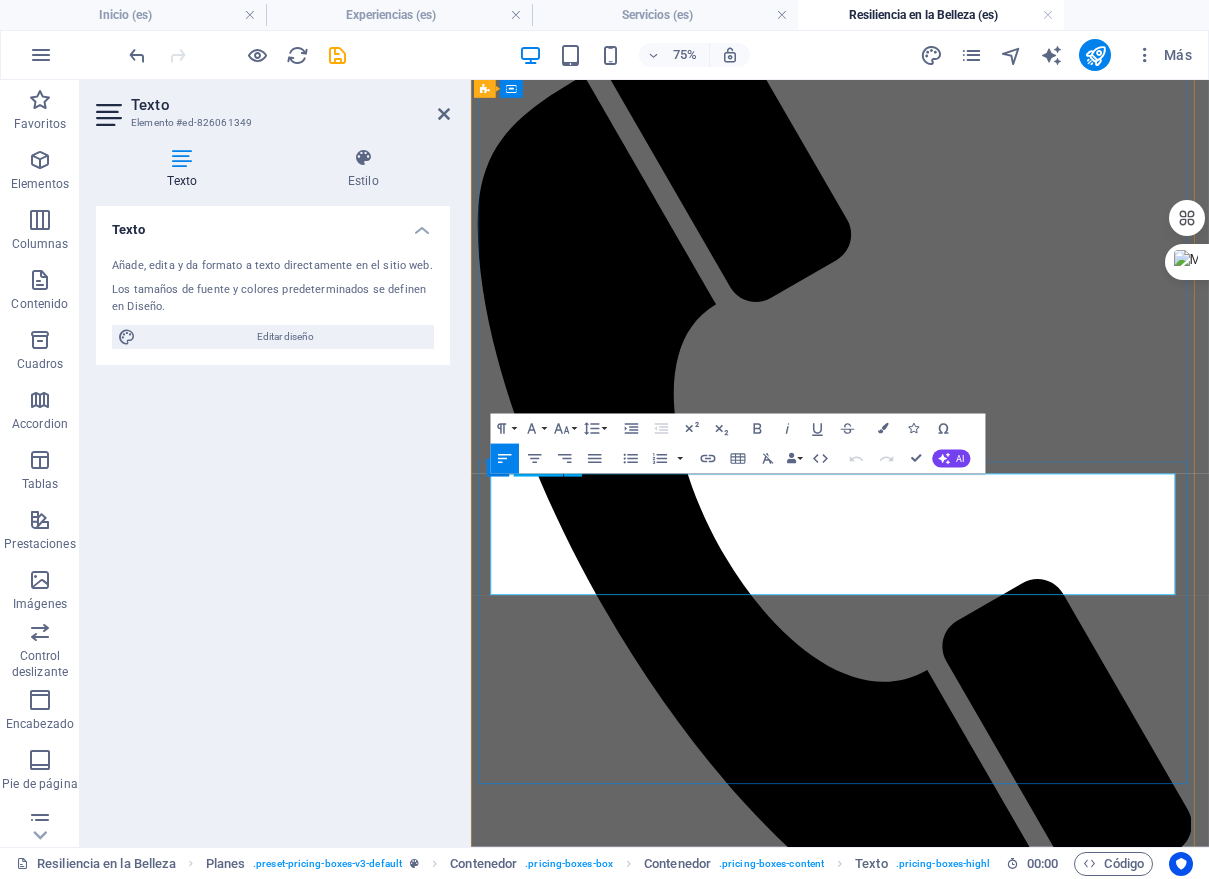 scroll, scrollTop: 1678, scrollLeft: 0, axis: vertical 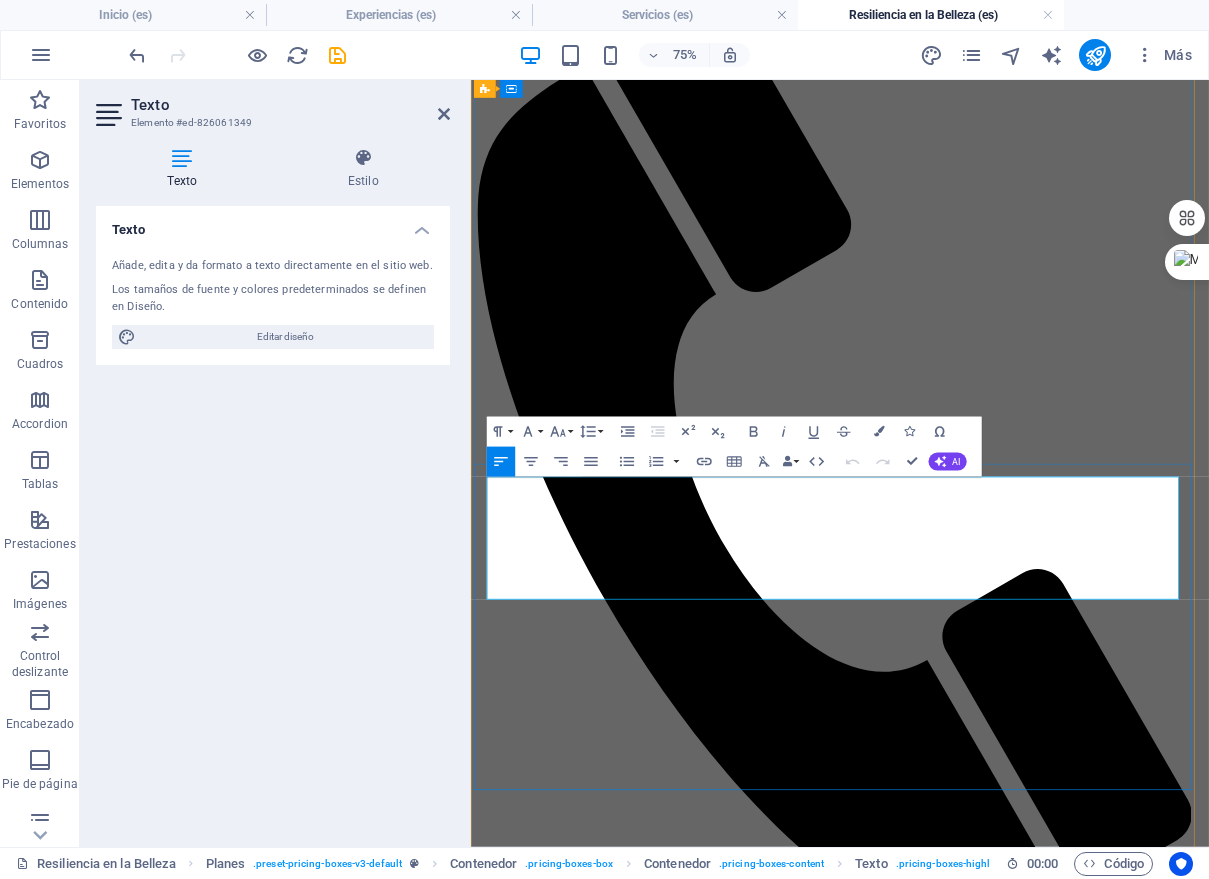 drag, startPoint x: 594, startPoint y: 758, endPoint x: 505, endPoint y: 632, distance: 154.26276 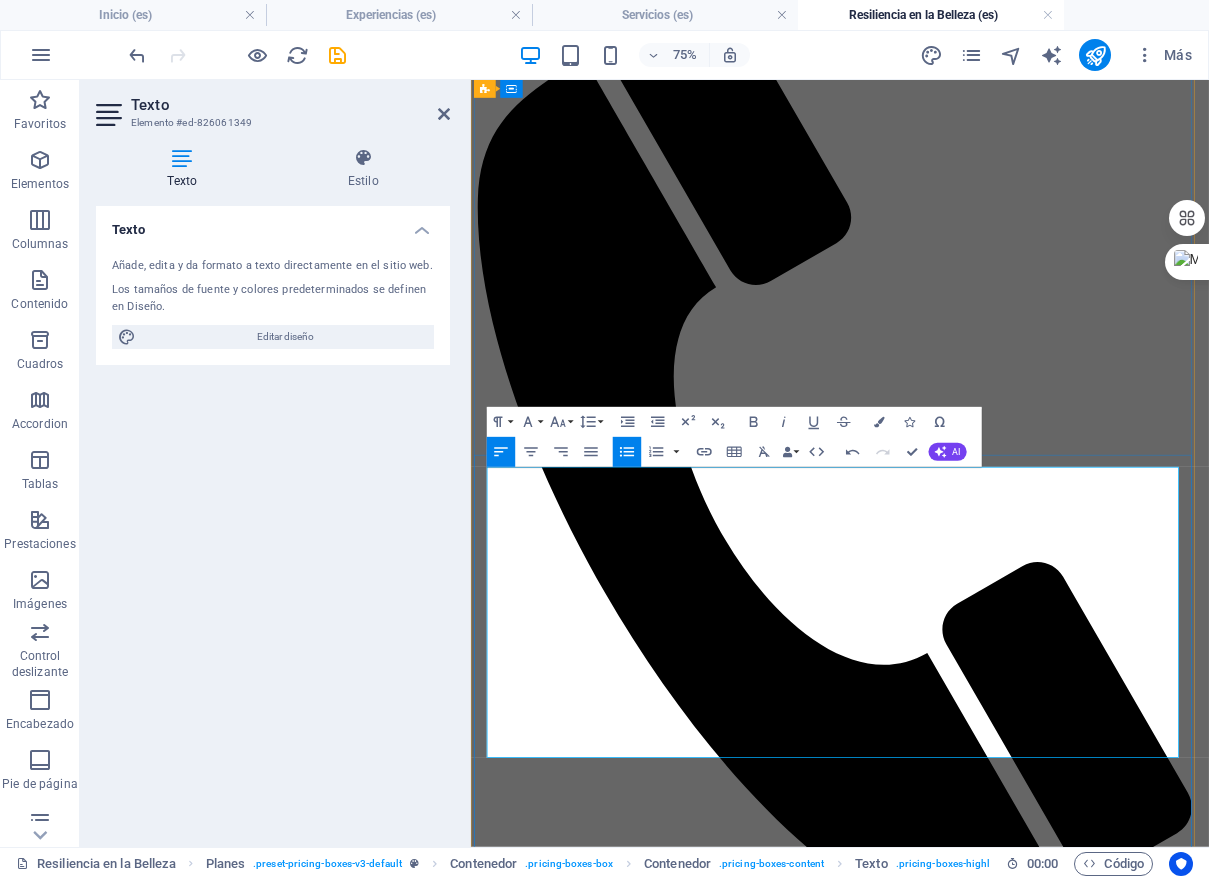 scroll, scrollTop: 1691, scrollLeft: 0, axis: vertical 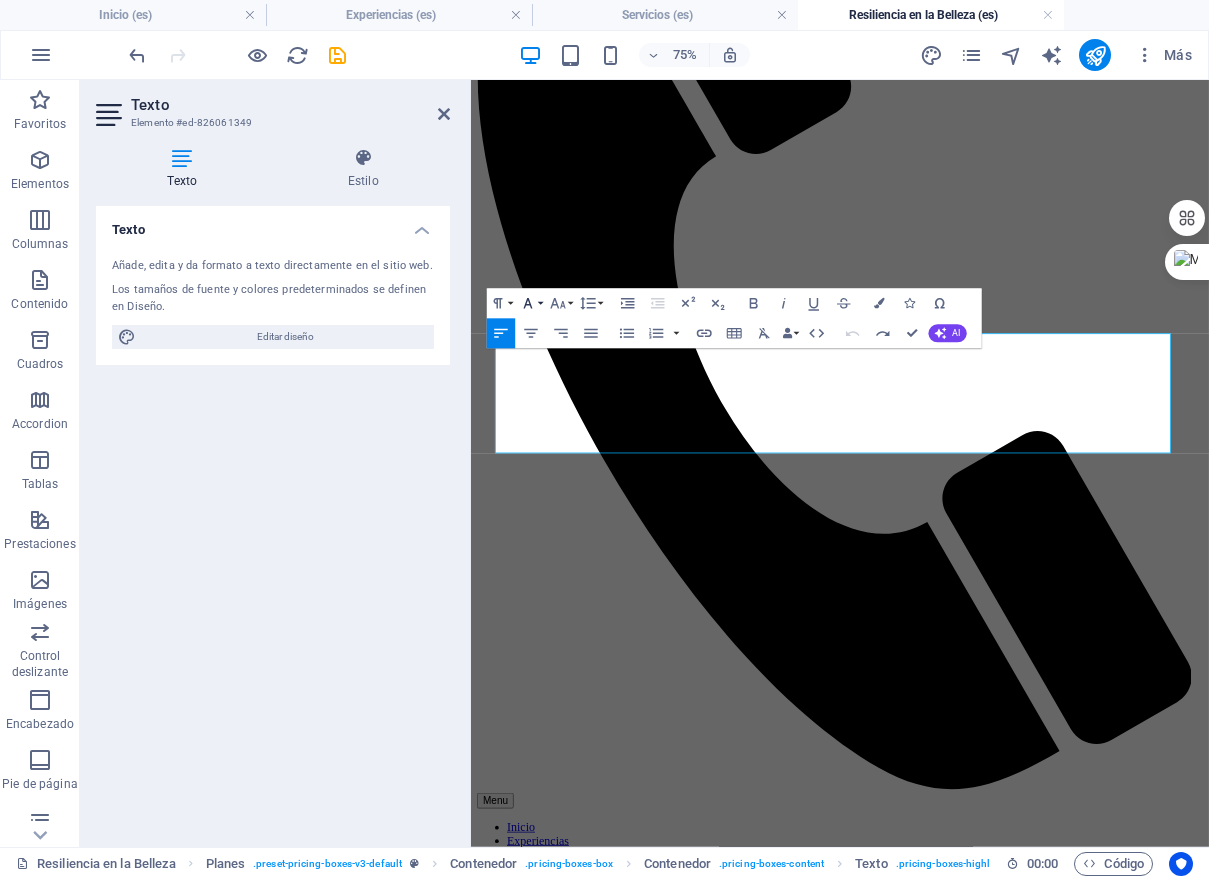click 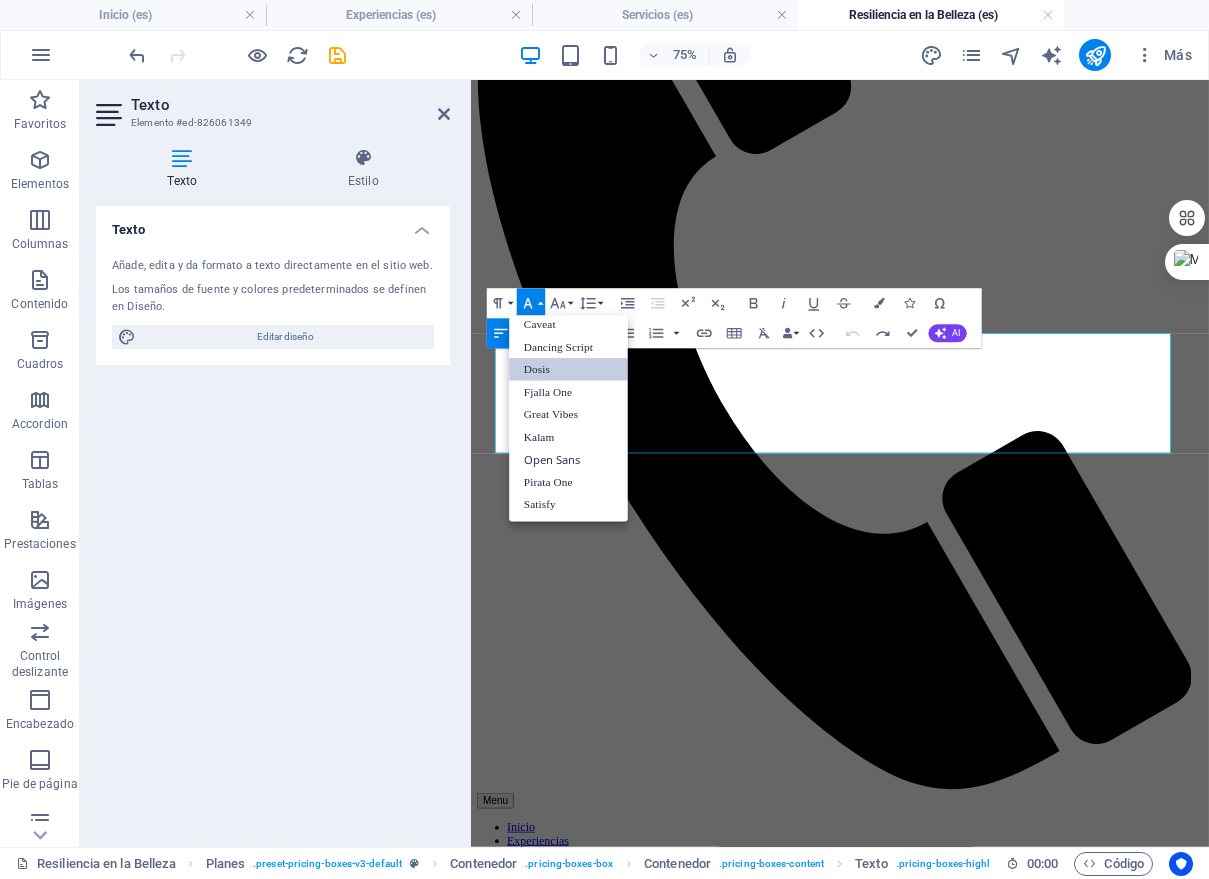 scroll, scrollTop: 191, scrollLeft: 0, axis: vertical 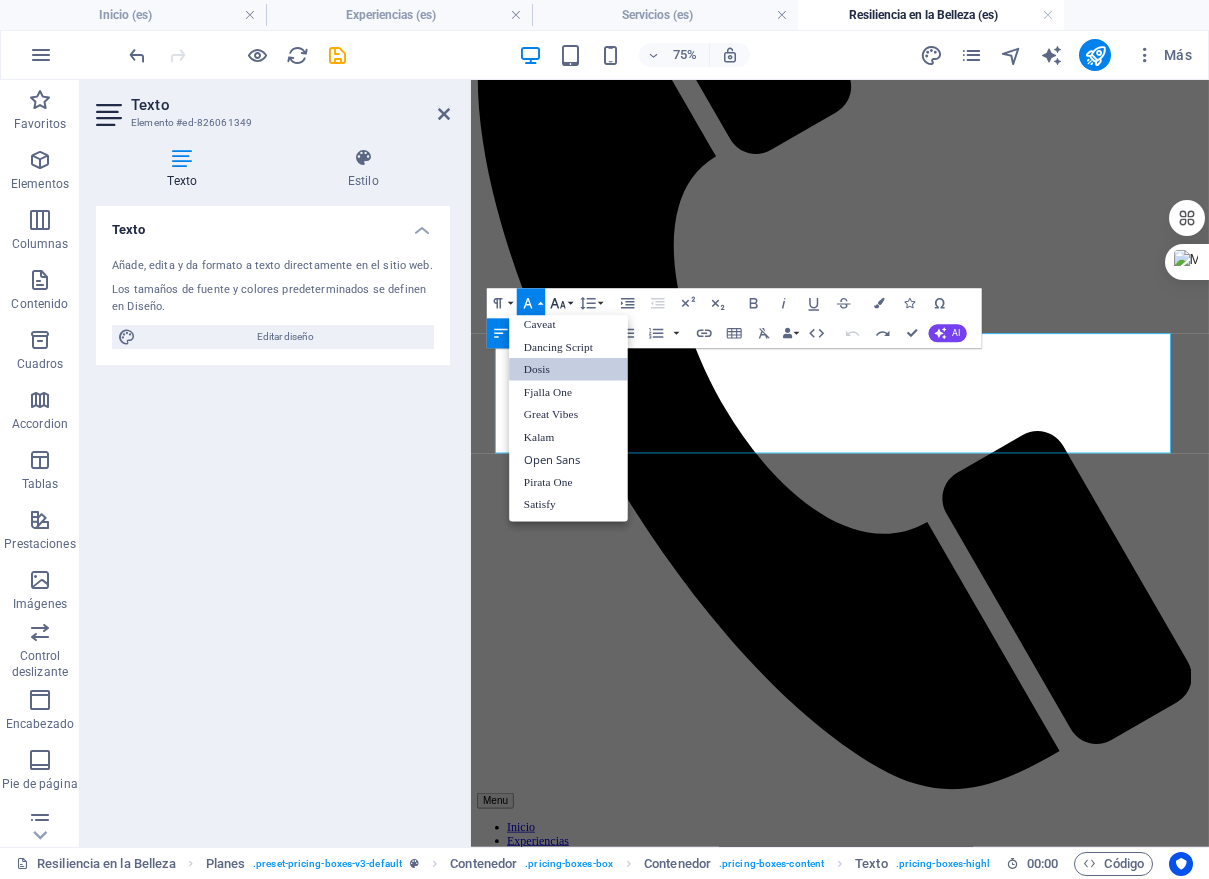 type 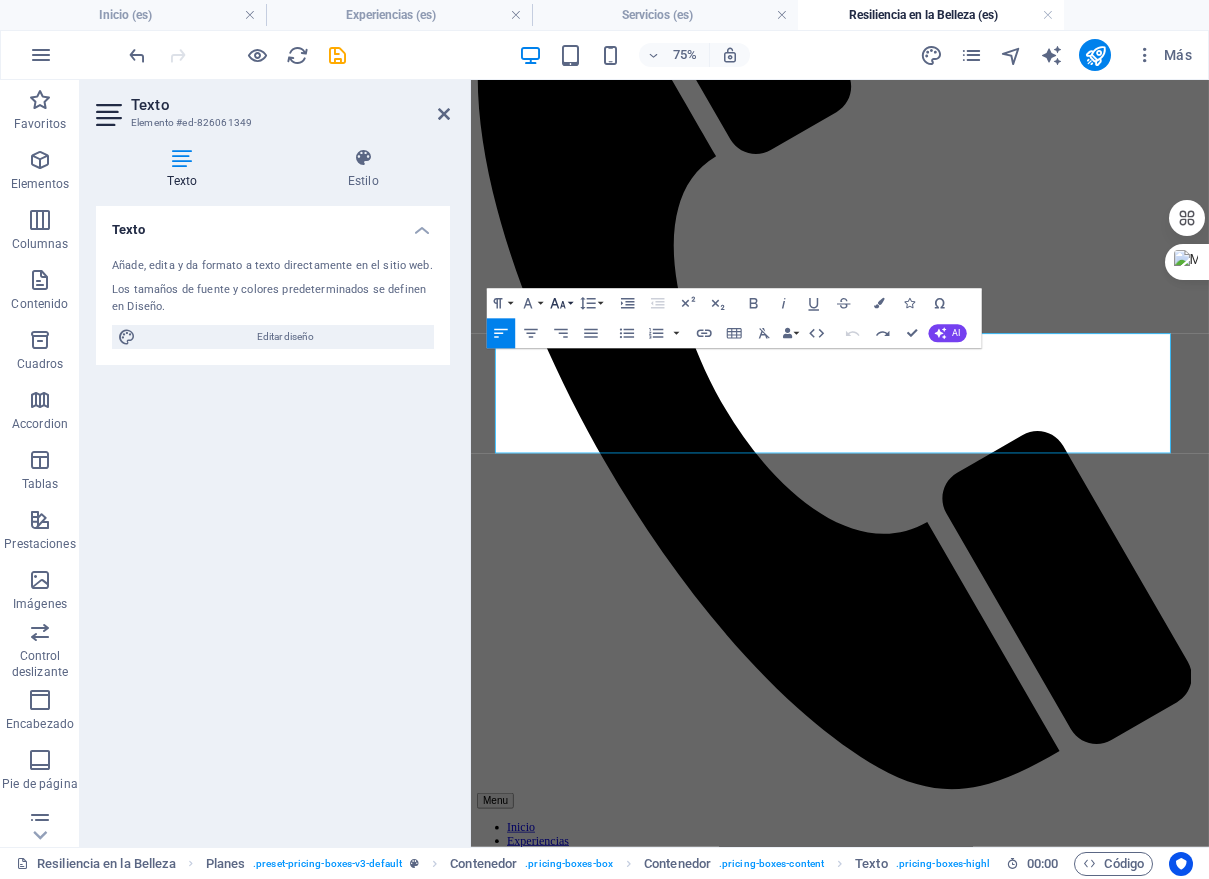 click 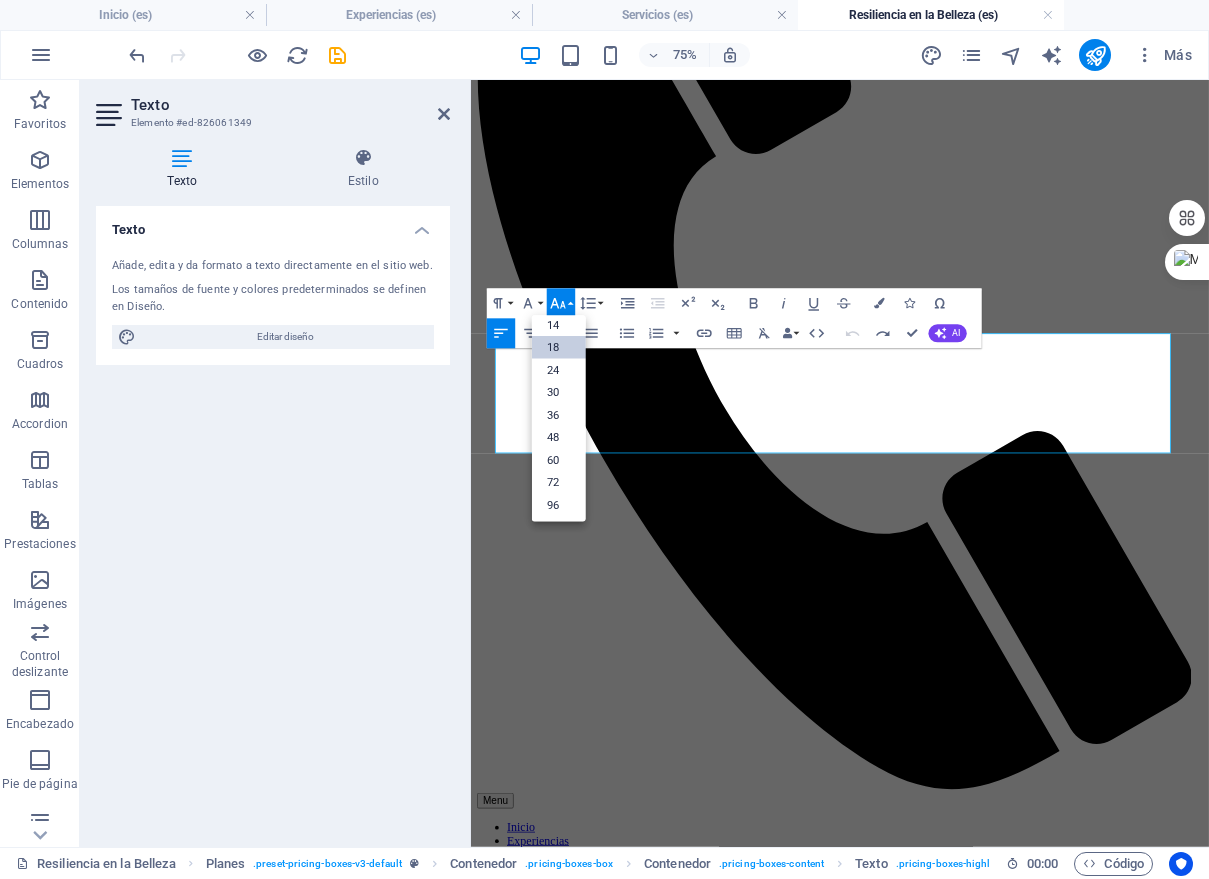scroll, scrollTop: 161, scrollLeft: 0, axis: vertical 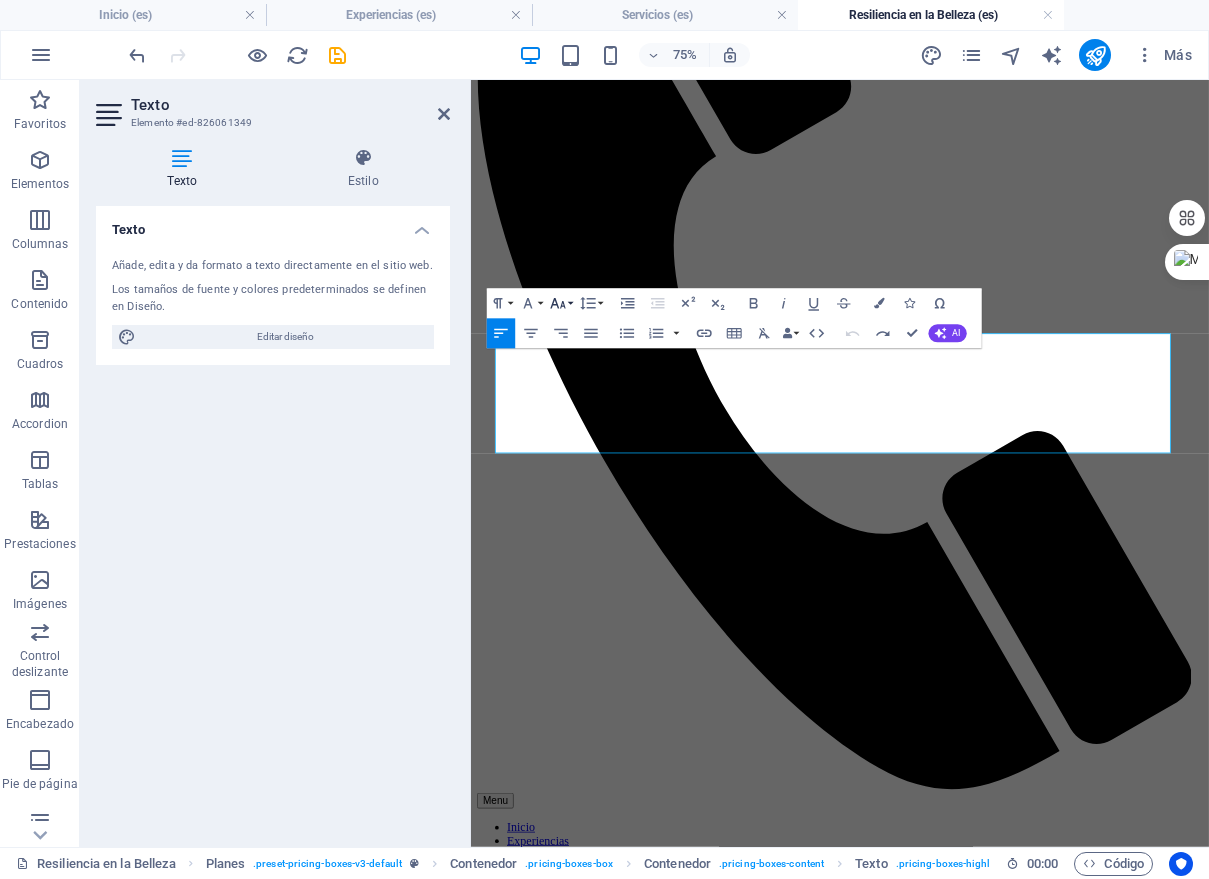 type 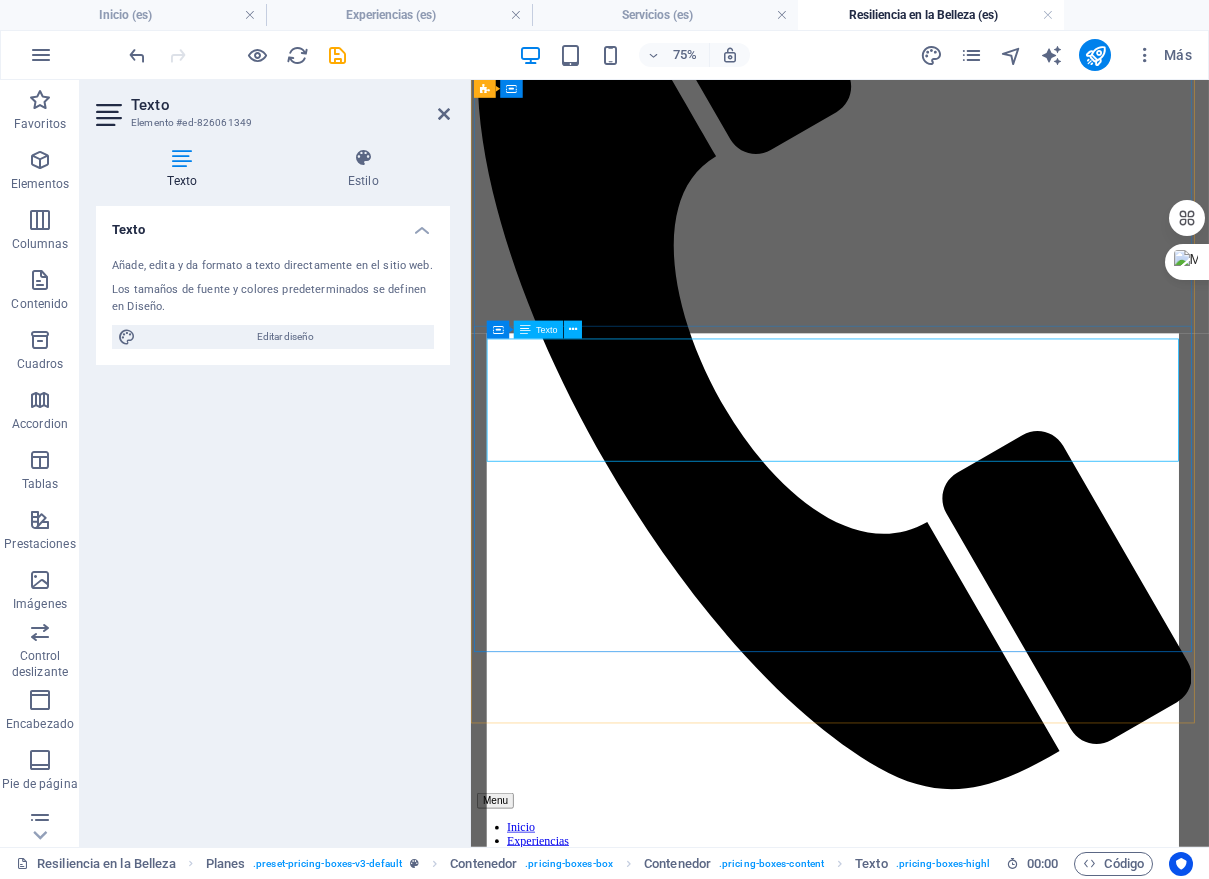 scroll, scrollTop: 3341, scrollLeft: 0, axis: vertical 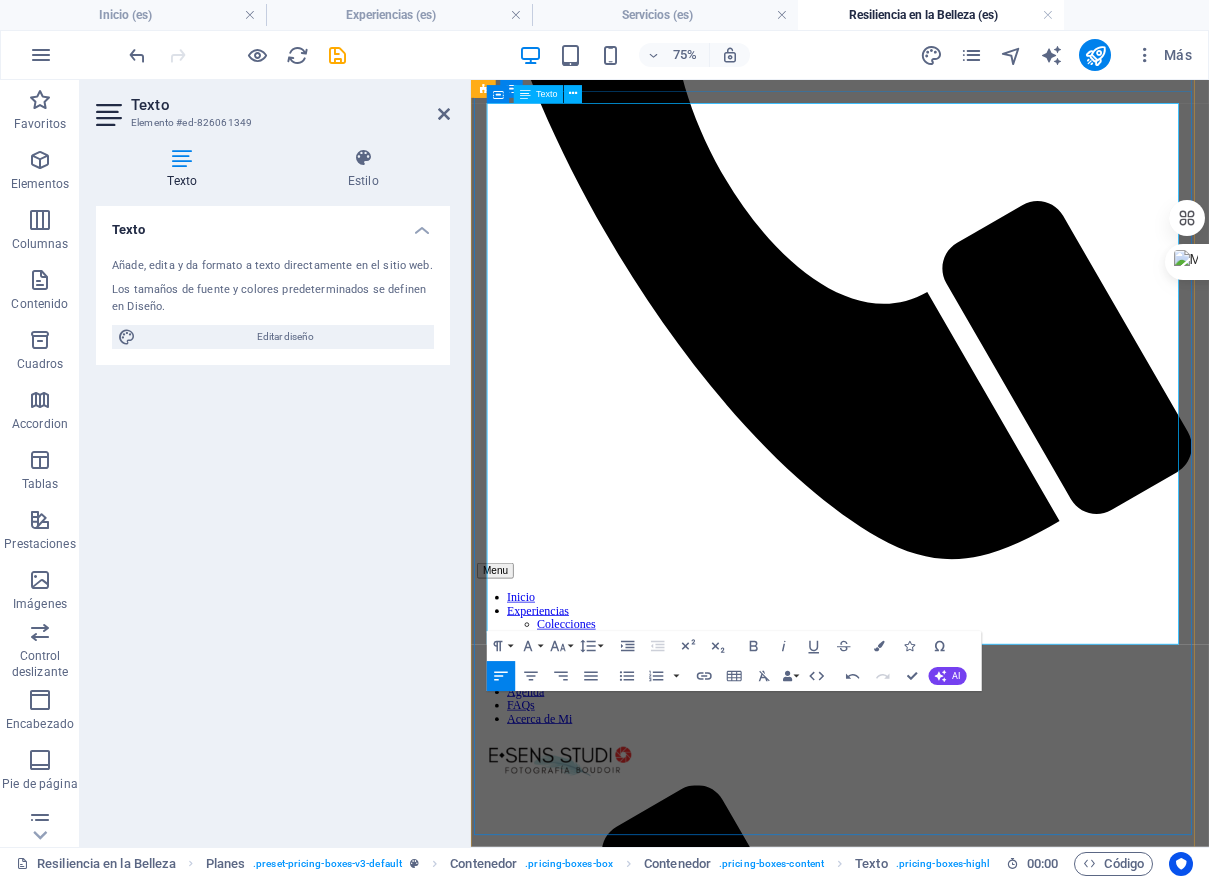 click on "En E•SENS STUDIO, creemos que la fotografía boudoir es una poderosa herramienta de sanación. Nuestro proyecto "Resiliencia en la Belleza" está diseñado para acompañar a las mujeres en cada etapa de su viaje contra el cáncer. Reconocemos que la belleza no reside solo en la superación, sino también en la valentía de enfrentar un cambio inminente. Por ello, este proyecto está dedicado a las mujeres que desean inmortalizar su cuerpo antes de un procedimiento, así como a las sobrevivientes que buscan celebrar su nuevo yo y su fuerza inquebrantable. Se trata de honrar la historia de su cuerpo, redescubrir su sensualidad y recordarse que su belleza y fuerza son inquebrantables." at bounding box center (963, 5135) 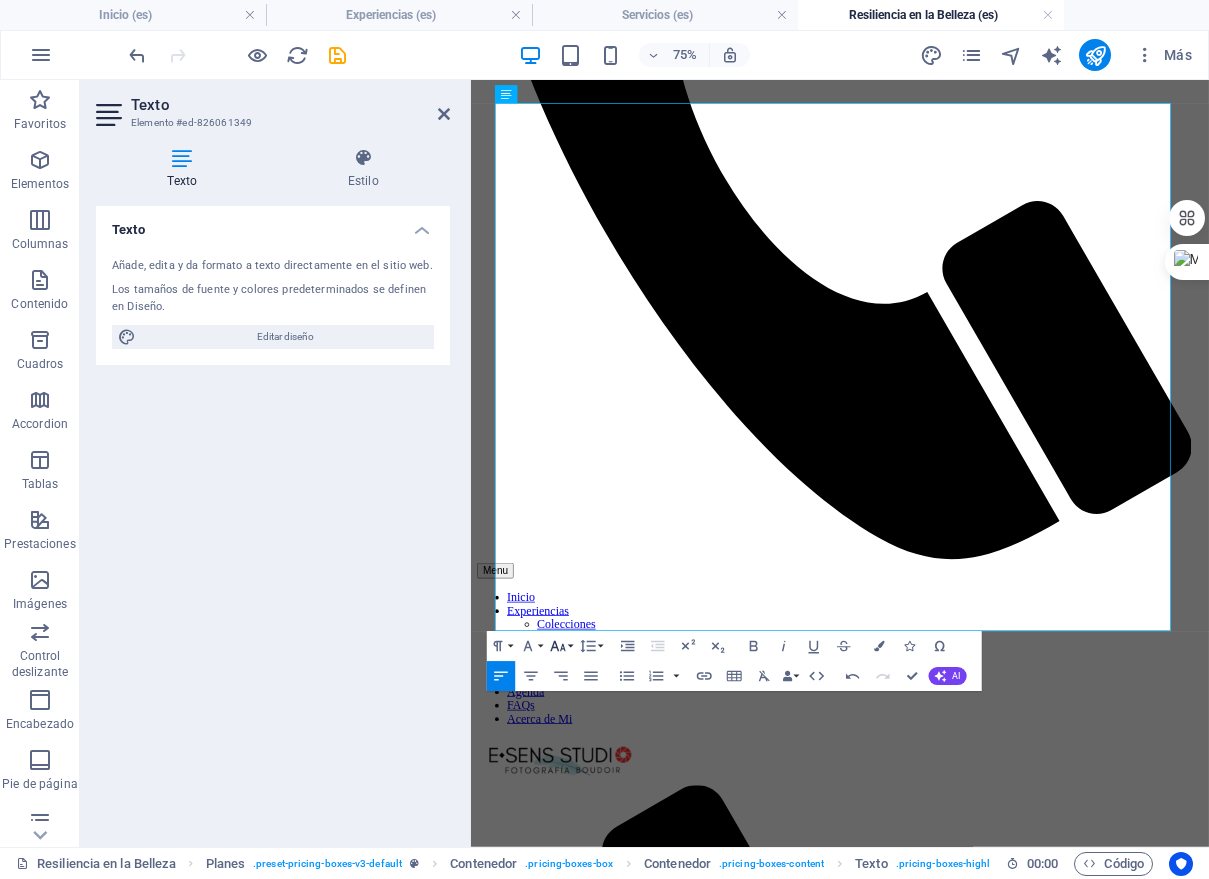 click 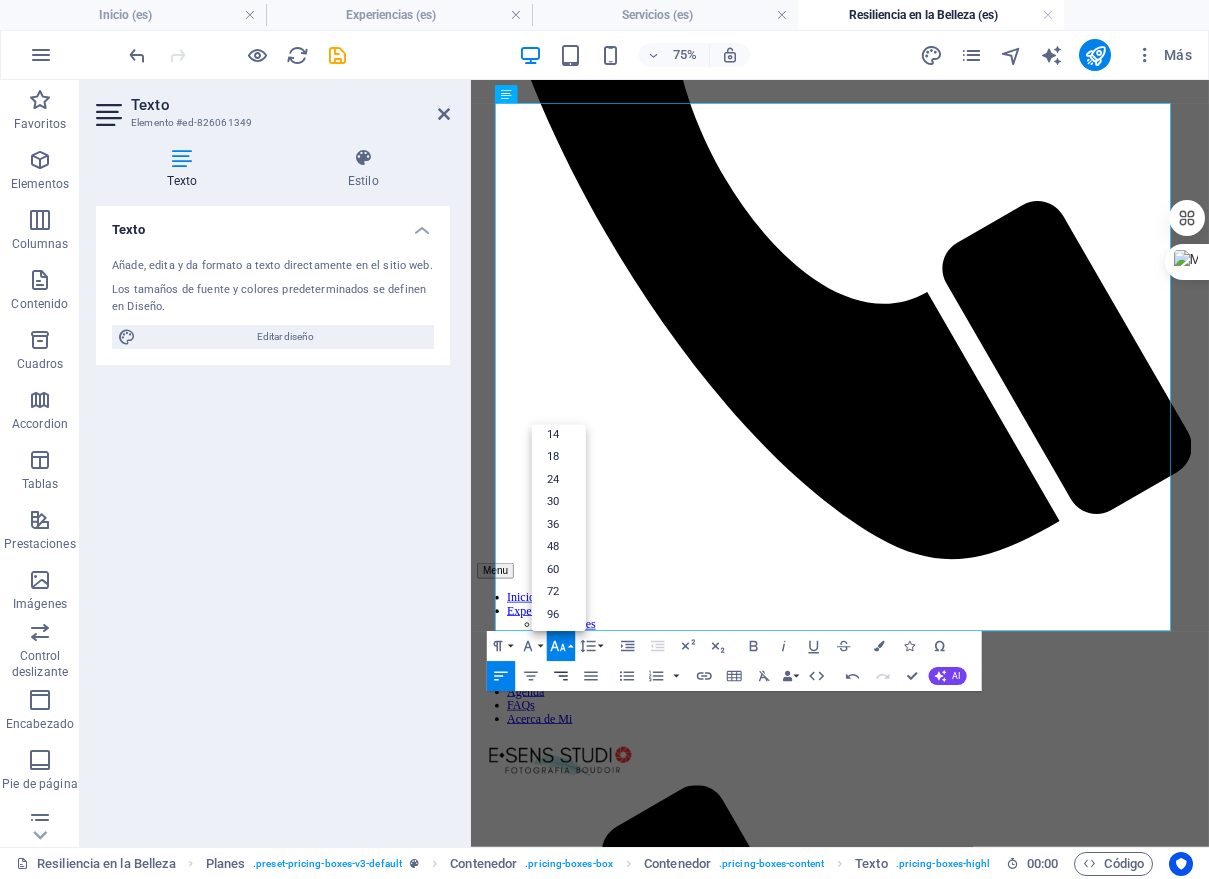 click on "18" at bounding box center [559, 456] 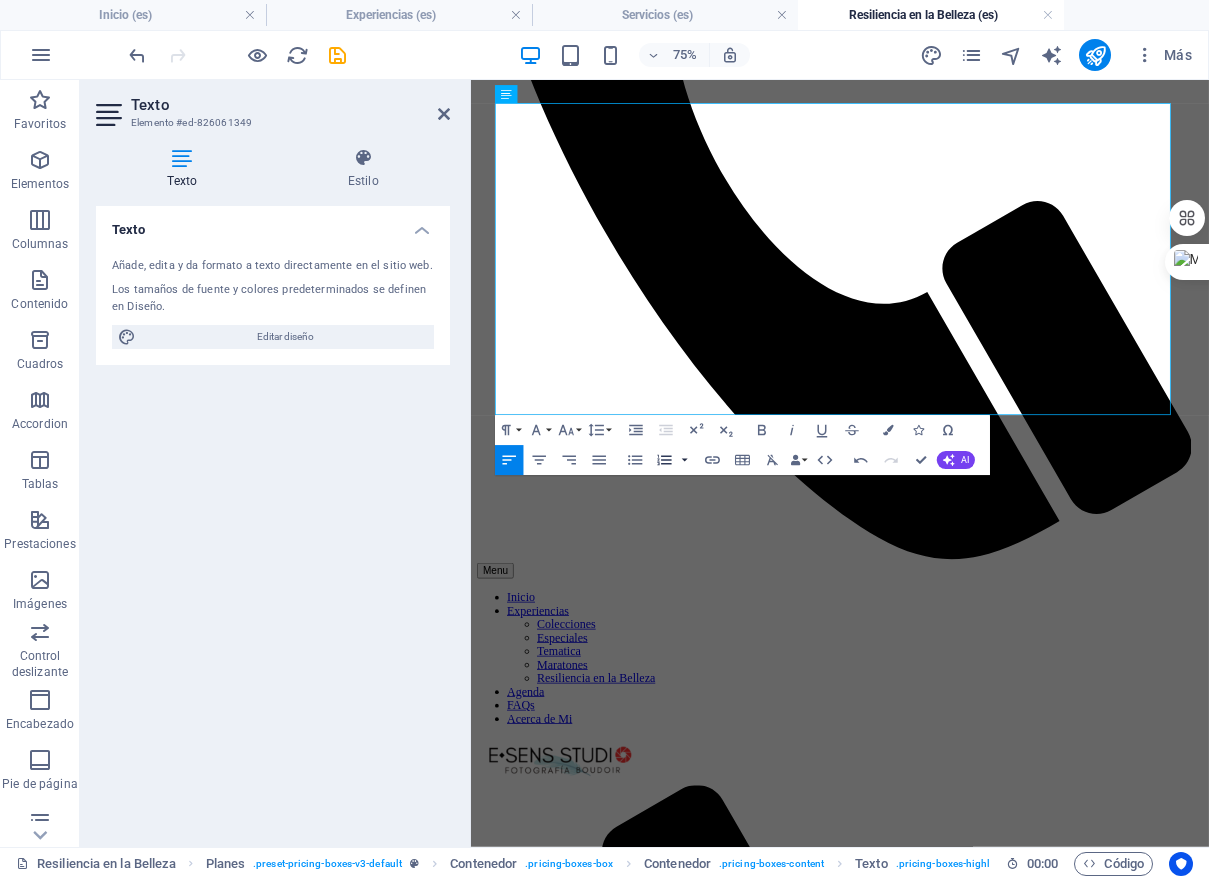 click at bounding box center (685, 460) 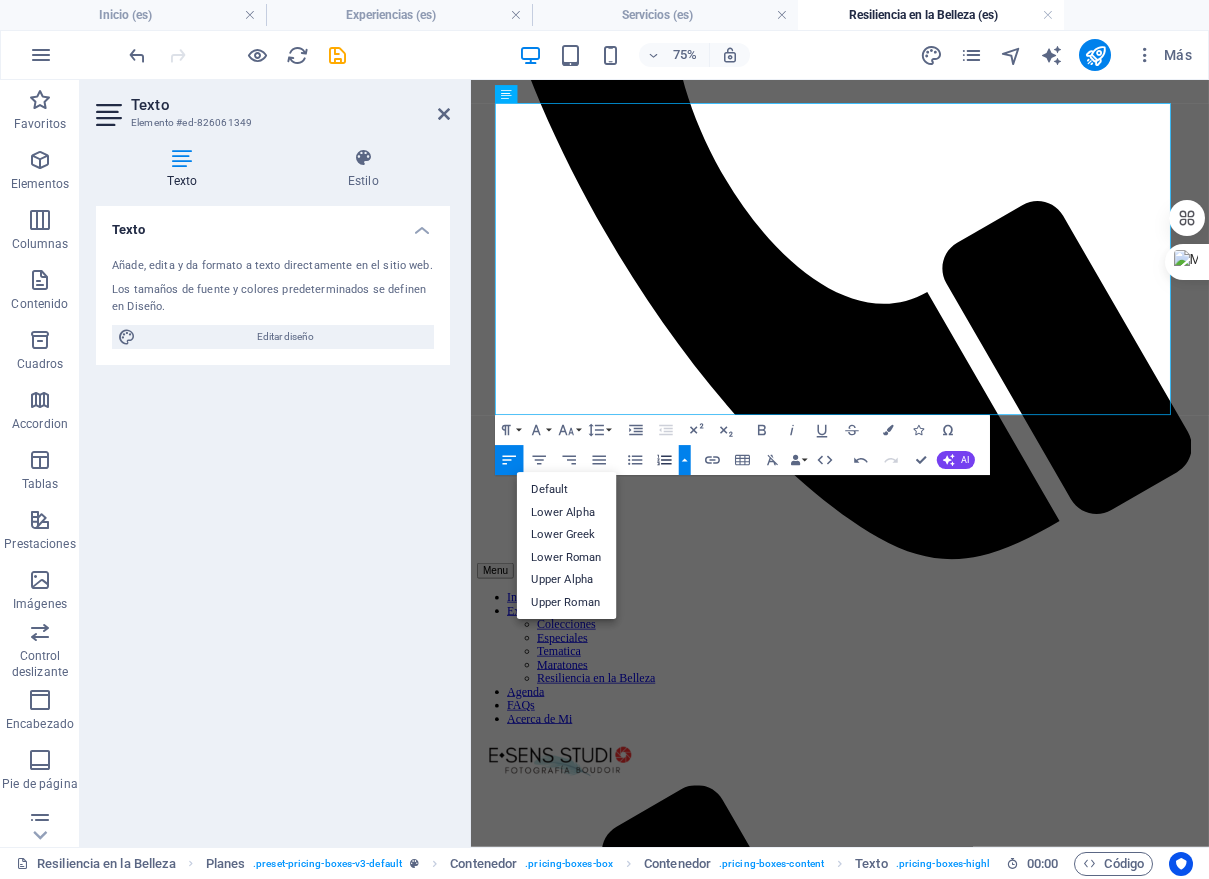 click at bounding box center (685, 460) 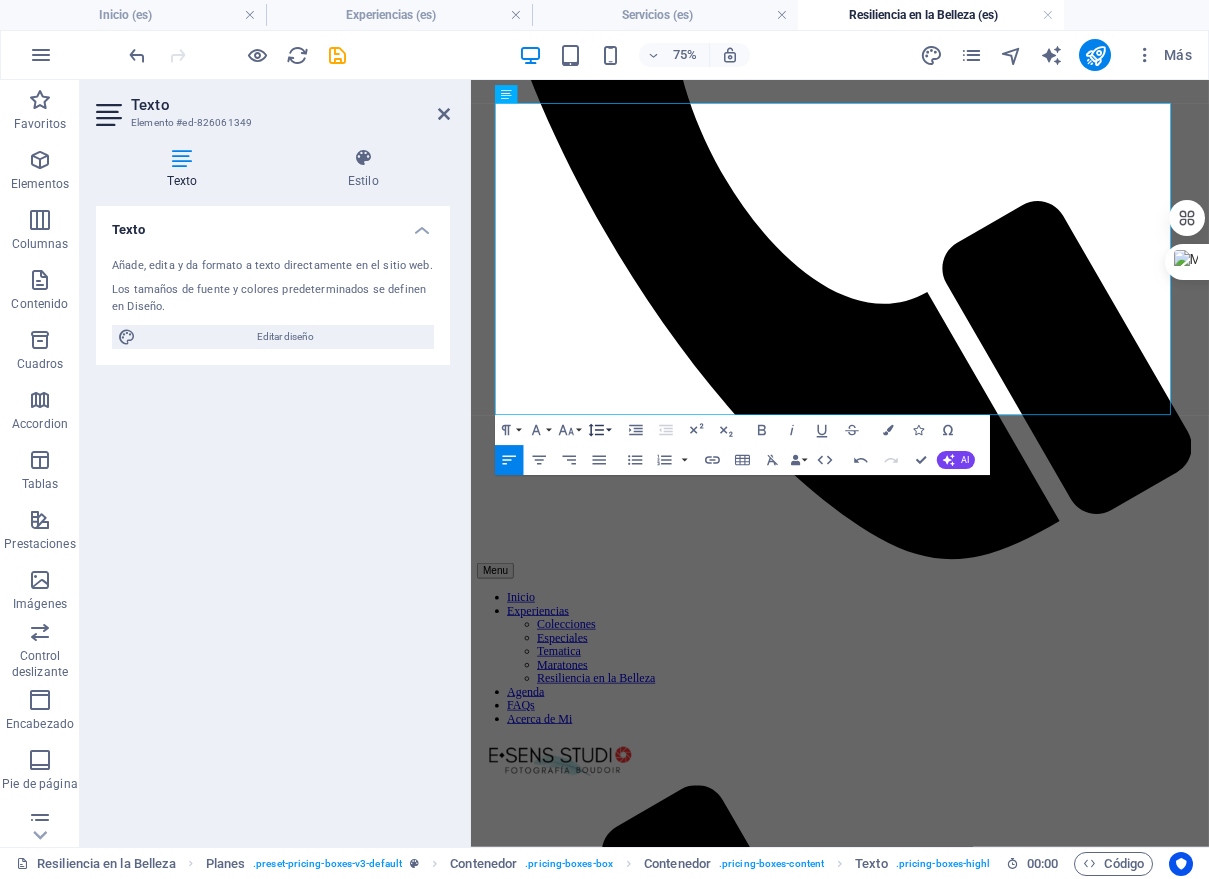 click on "Line Height" at bounding box center [599, 430] 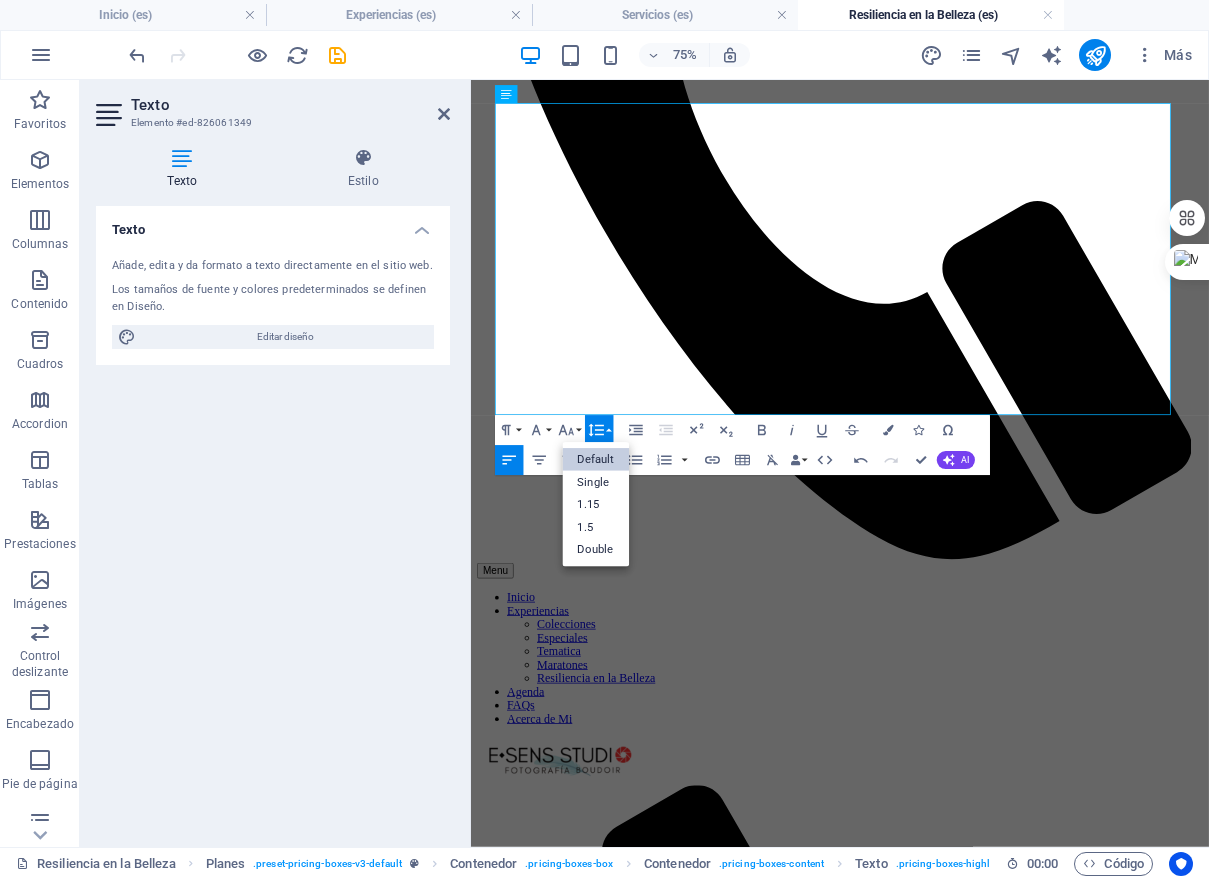 scroll, scrollTop: 0, scrollLeft: 0, axis: both 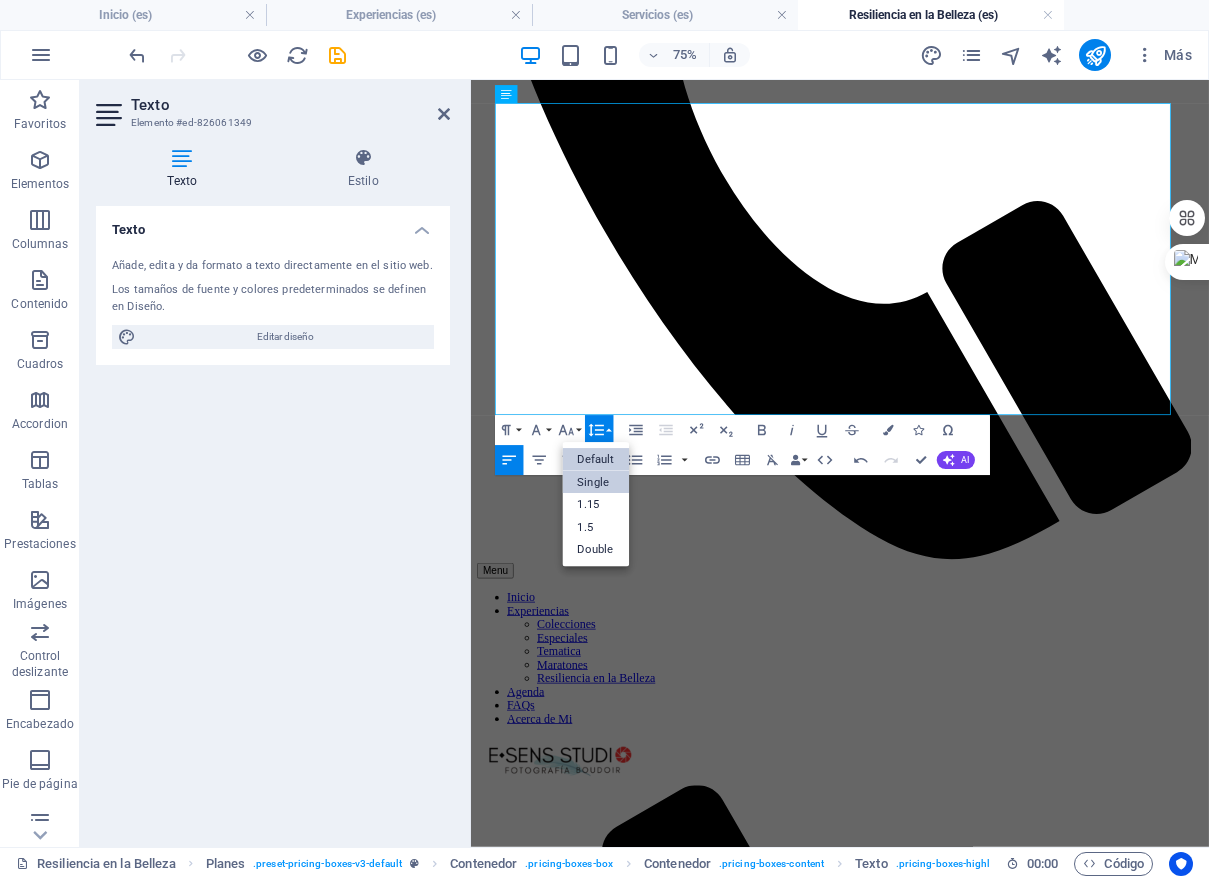 click on "Single" at bounding box center [596, 482] 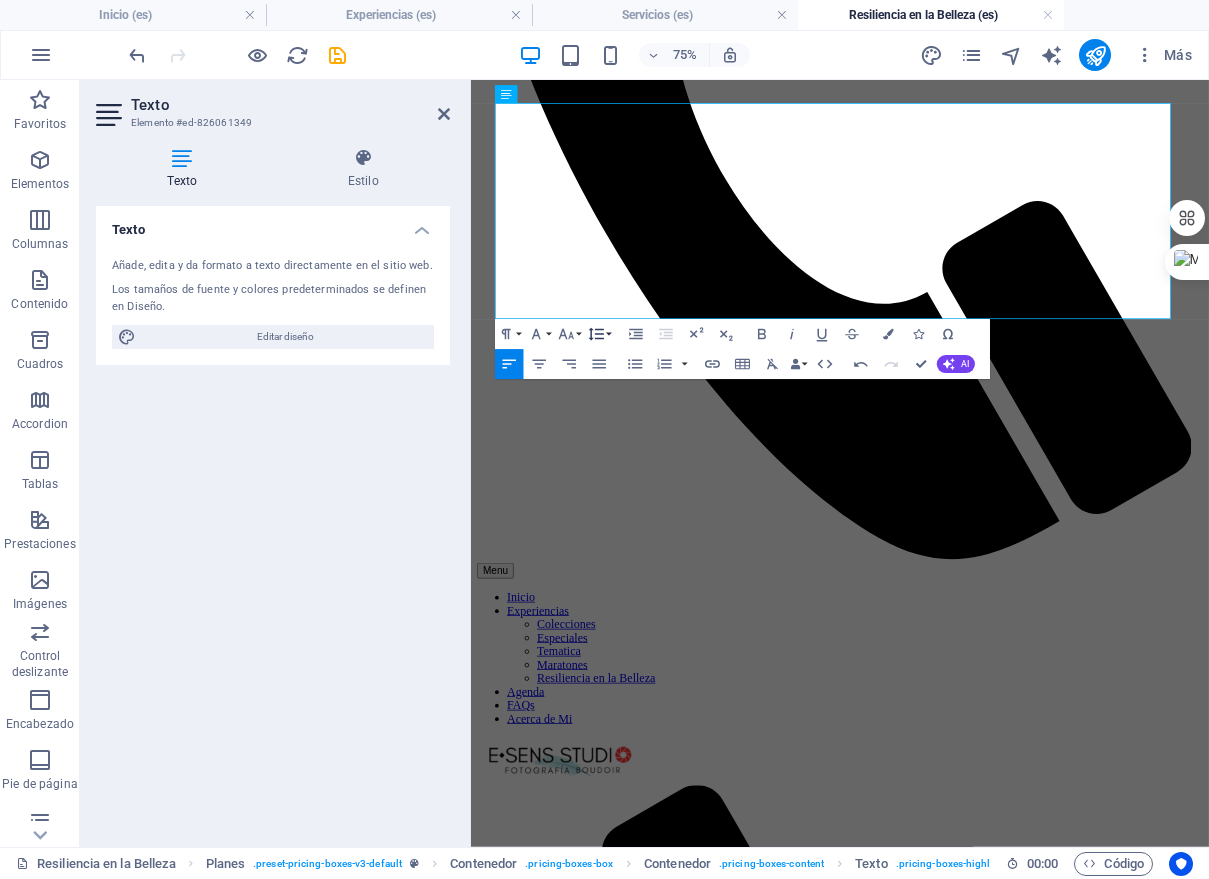 click 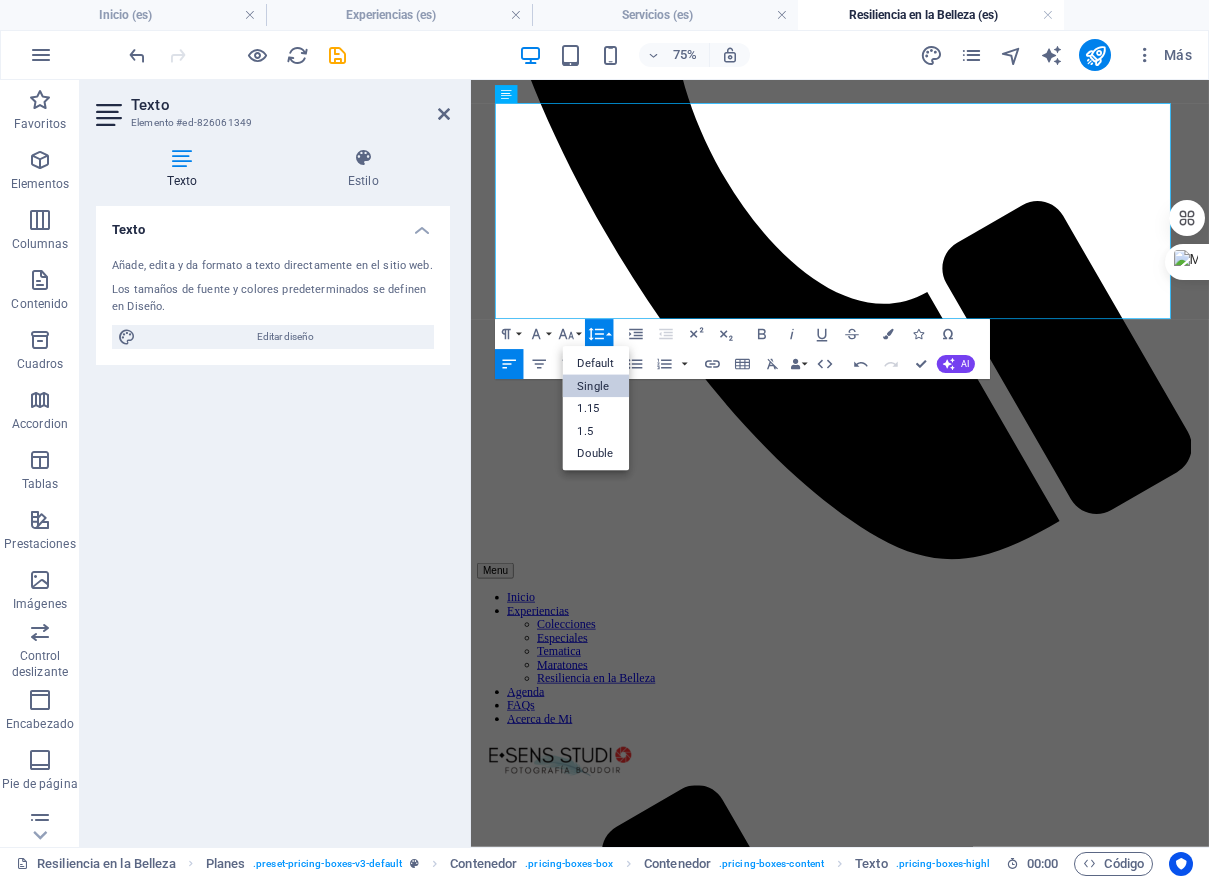 scroll, scrollTop: 0, scrollLeft: 0, axis: both 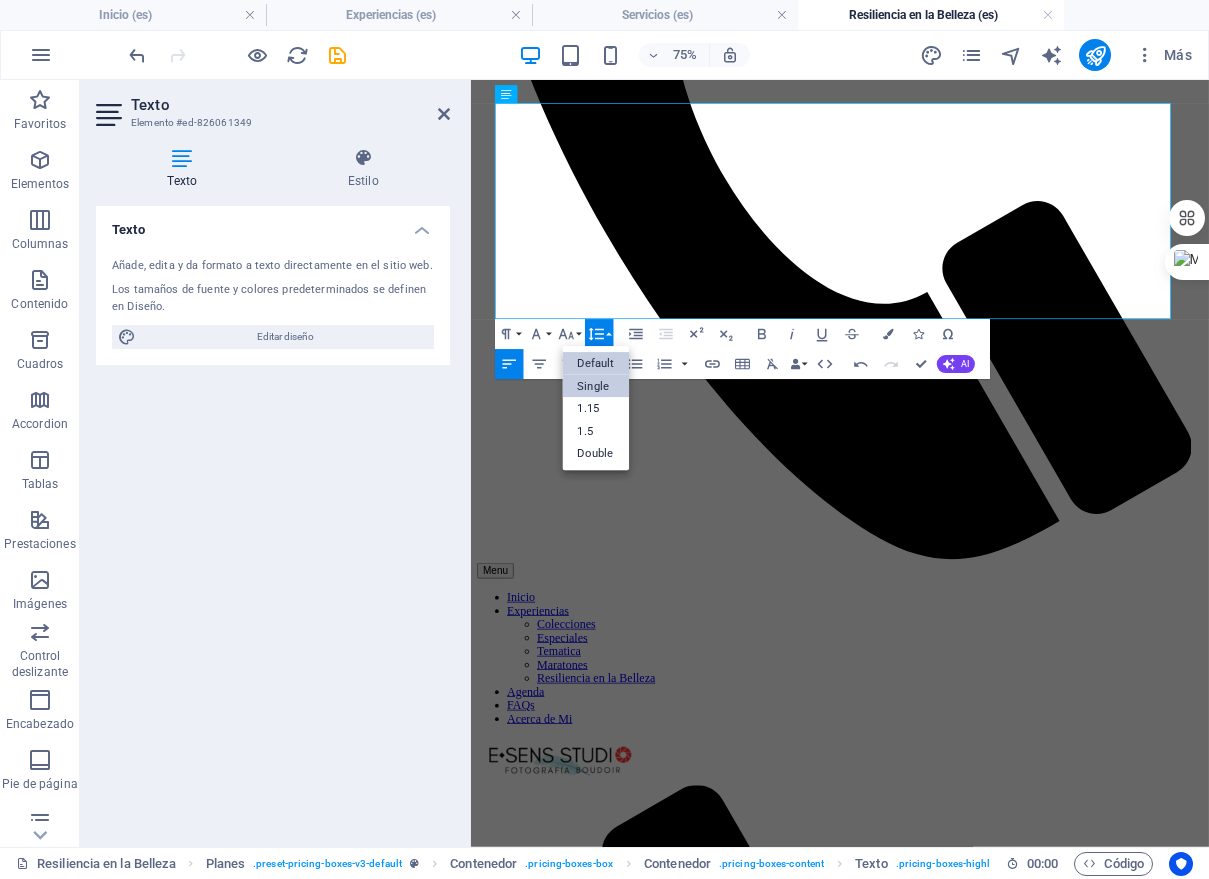 click on "Default" at bounding box center (596, 363) 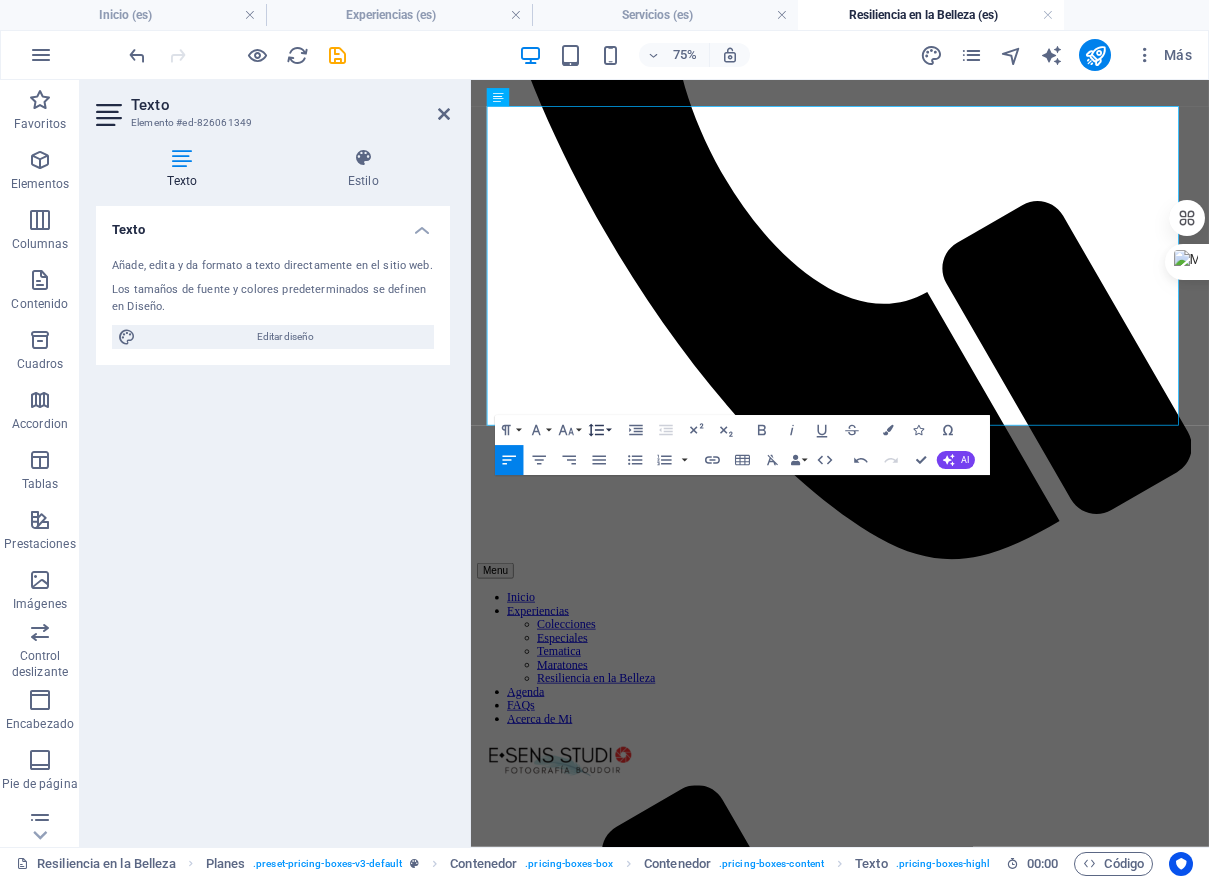 click on "Line Height" at bounding box center (599, 430) 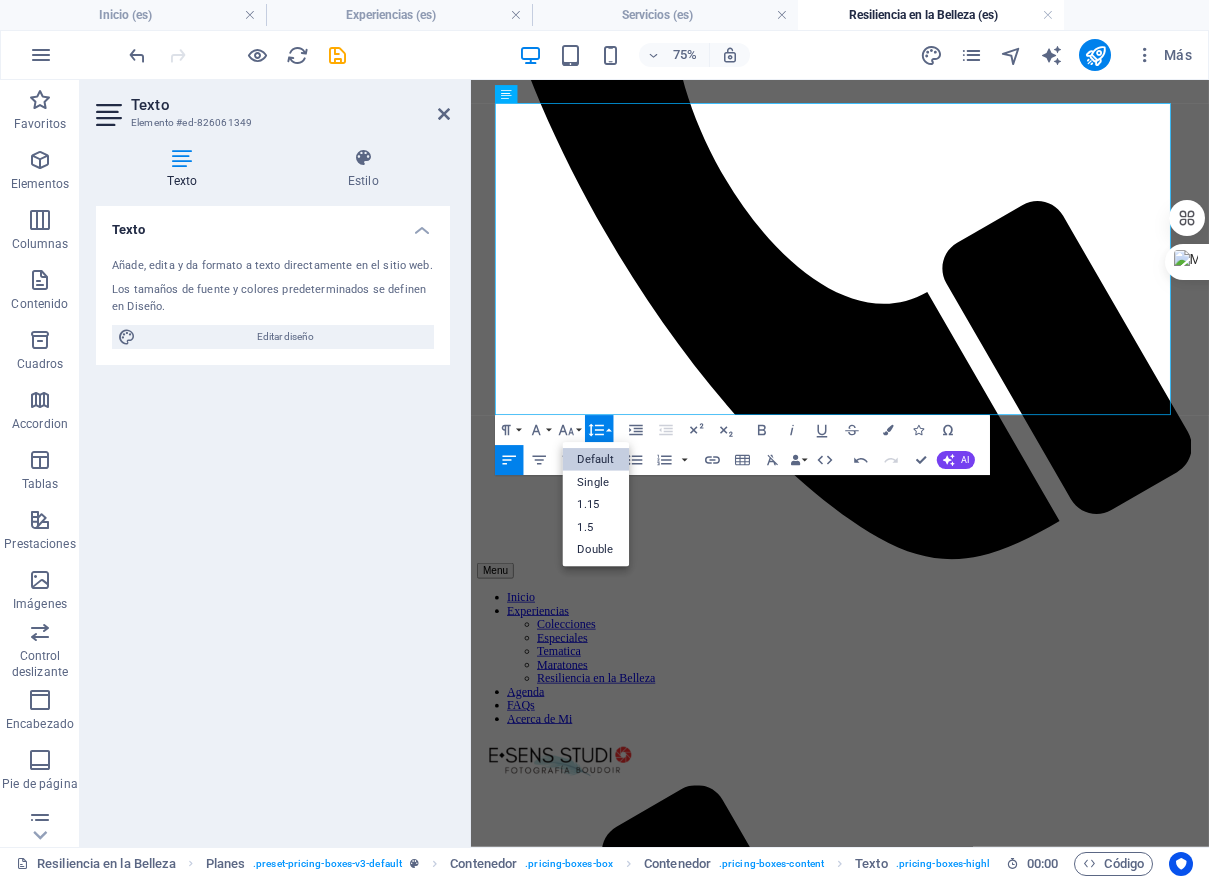 scroll, scrollTop: 0, scrollLeft: 0, axis: both 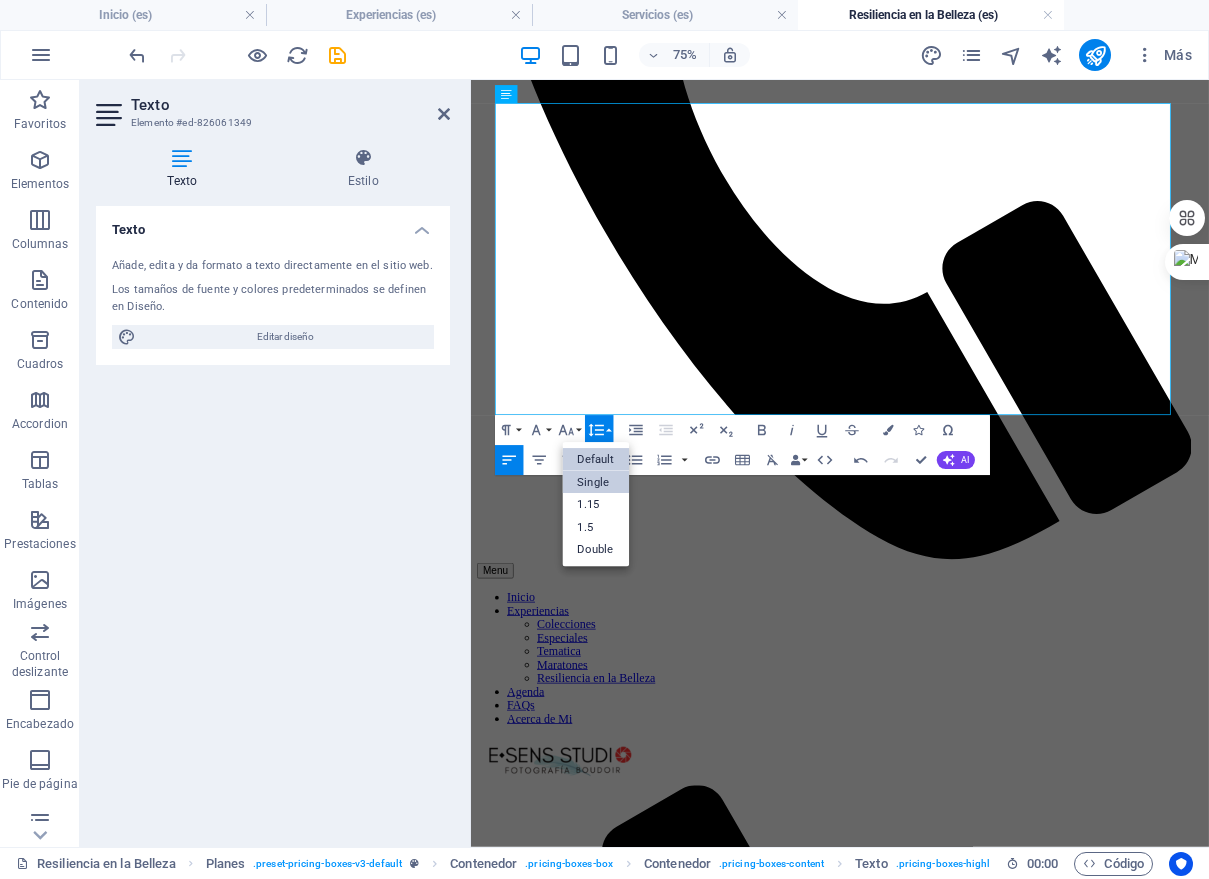 click on "Single" at bounding box center [596, 482] 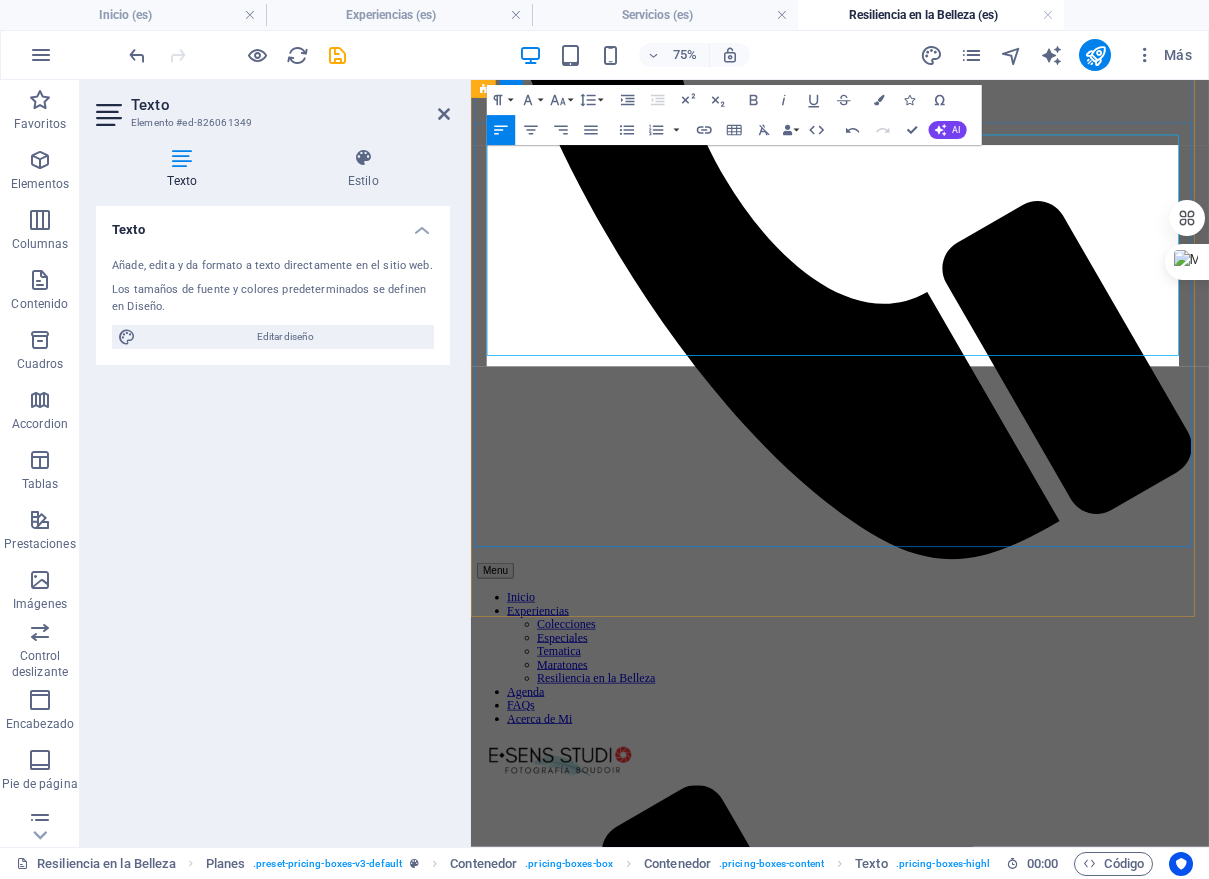 scroll, scrollTop: 2162, scrollLeft: 0, axis: vertical 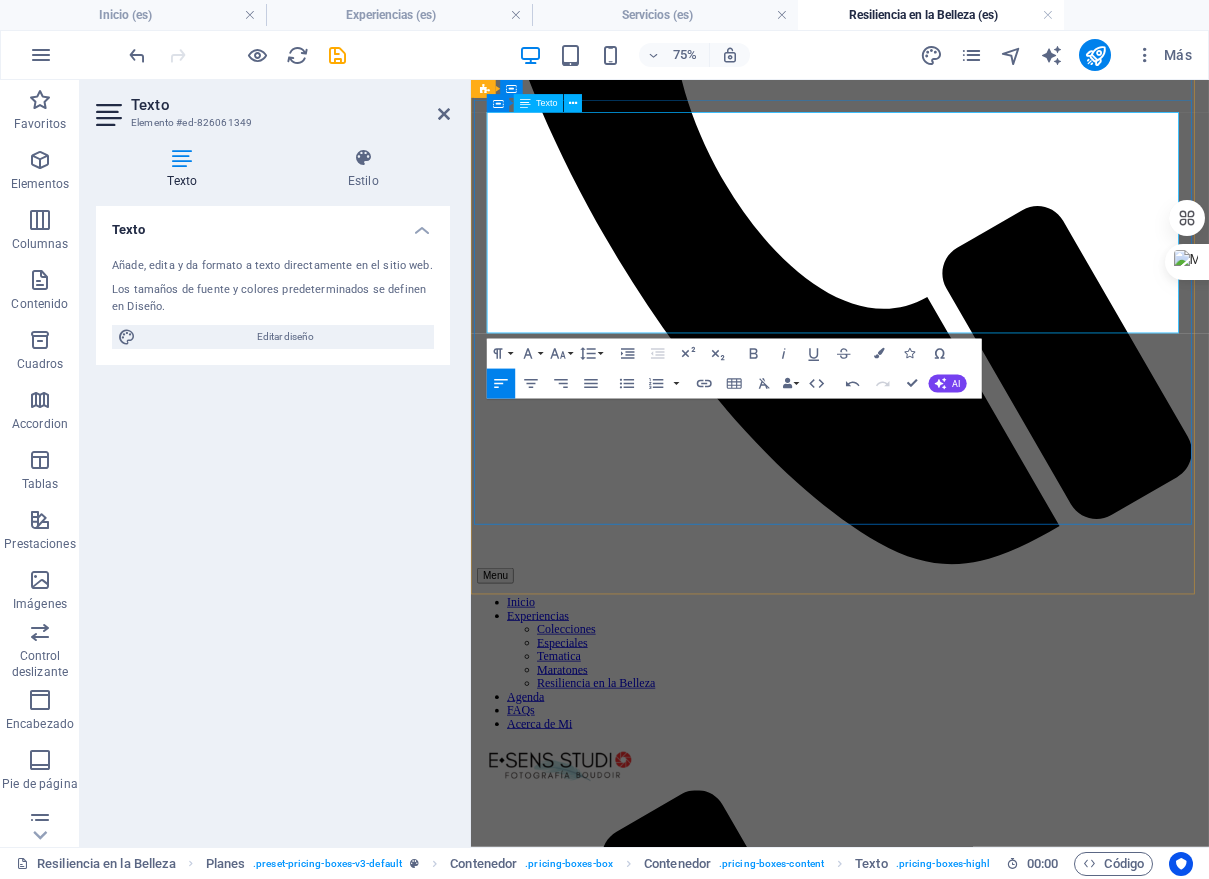 click on "En E•SENS STUDIO, creemos que la fotografía boudoir es una poderosa herramienta de sanación. Nuestro proyecto "Resiliencia en la Belleza" está diseñado para acompañar a las mujeres en cada etapa de su viaje contra el cáncer. Reconocemos que la belleza no reside solo en la superación, sino también en la valentía de enfrentar un cambio inminente. Por ello, este proyecto está dedicado a las mujeres que desean inmortalizar su cuerpo antes de un procedimiento, así como a las sobrevivientes que buscan celebrar su nuevo yo y su fuerza inquebrantable. Se trata de honrar la historia de su cuerpo, redescubrir su sensualidad y recordarse que su belleza y fuerza son inquebrantables." at bounding box center (959, 5151) 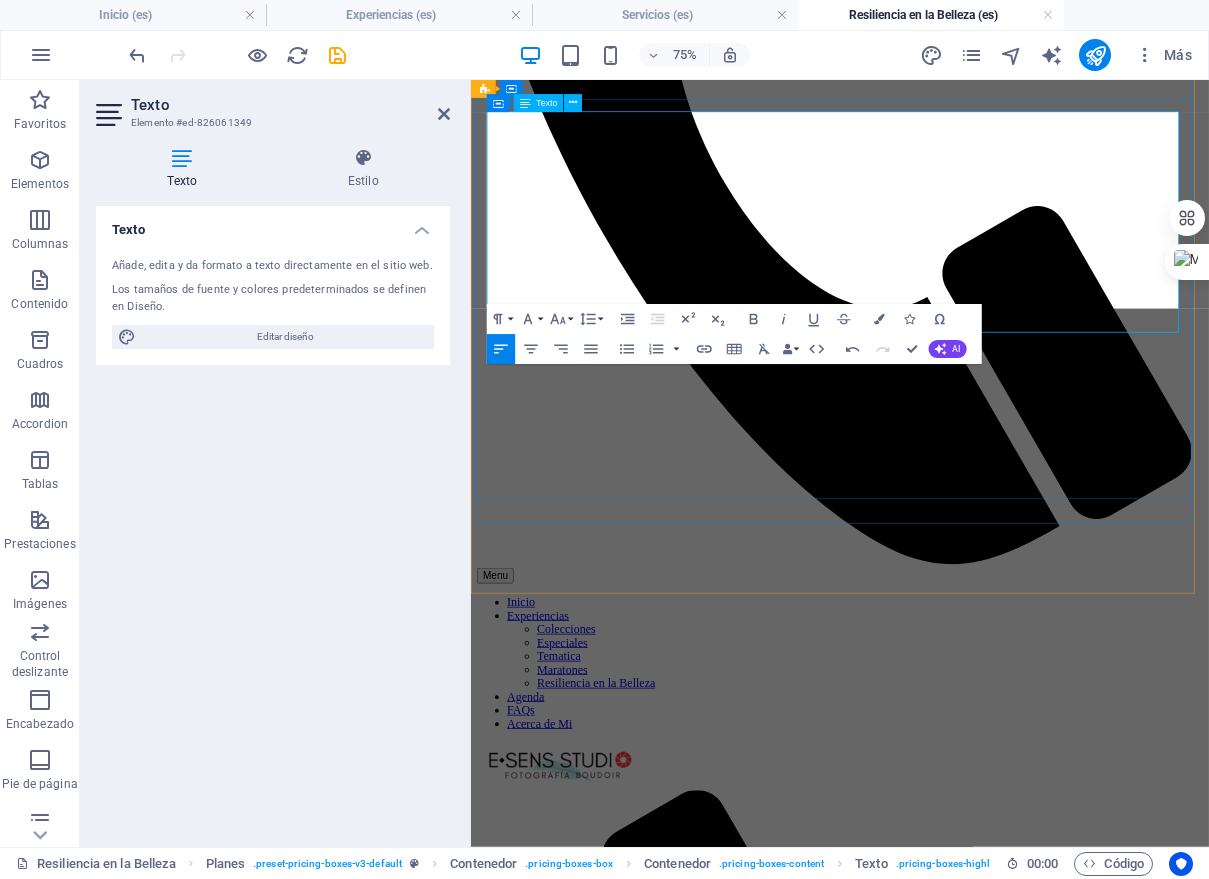 scroll, scrollTop: 2163, scrollLeft: 0, axis: vertical 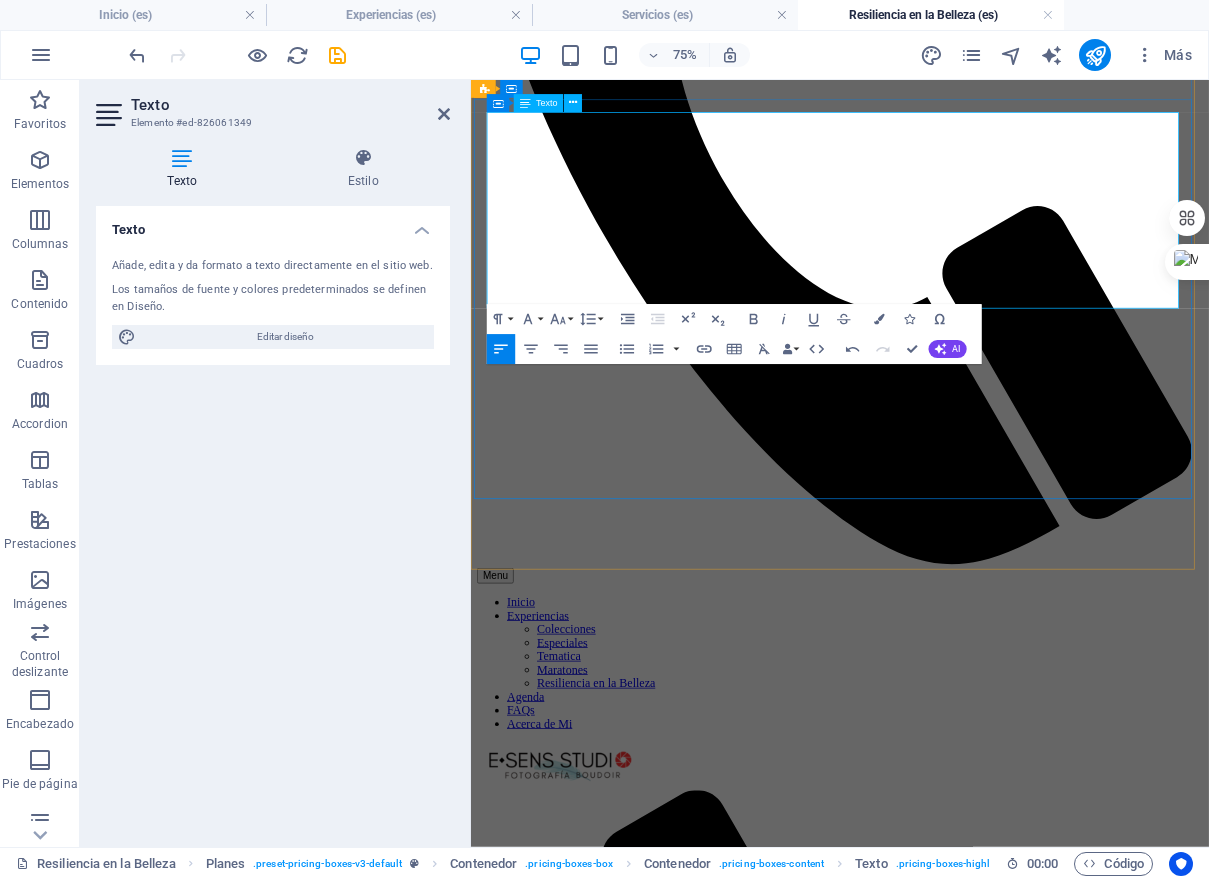 click on "En E•SENS STUDIO, creemos que la fotografía boudoir es una poderosa herramienta de sanación. Nuestro proyecto "Resiliencia en la Belleza" está diseñado para acompañar a las mujeres en cada etapa de su viaje contra el cáncer. Reconocemos que la belleza no reside solo en la superación, sino también en la valentía de enfrentar un cambio inminente. Por ello, este proyecto está dedicado a las mujeres que desean inmortalizar su cuerpo antes de un procedimiento, así como a las sobrevivientes que buscan celebrar su nuevo yo y su fuerza inquebrantable. Se trata de honrar la historia de su cuerpo, redescubrir su sensualidad y recordarse que su belleza y fuerza son inquebrantables." at bounding box center (959, 5116) 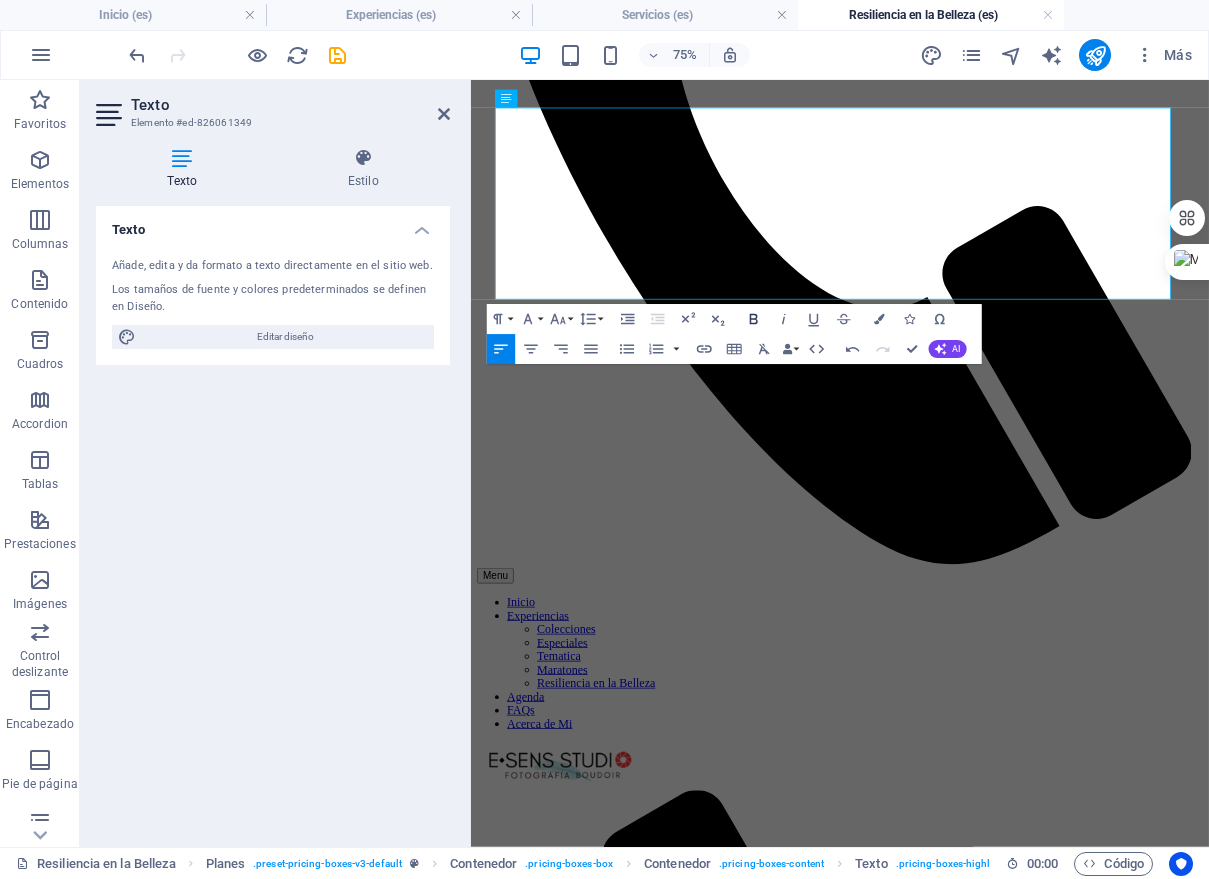 click 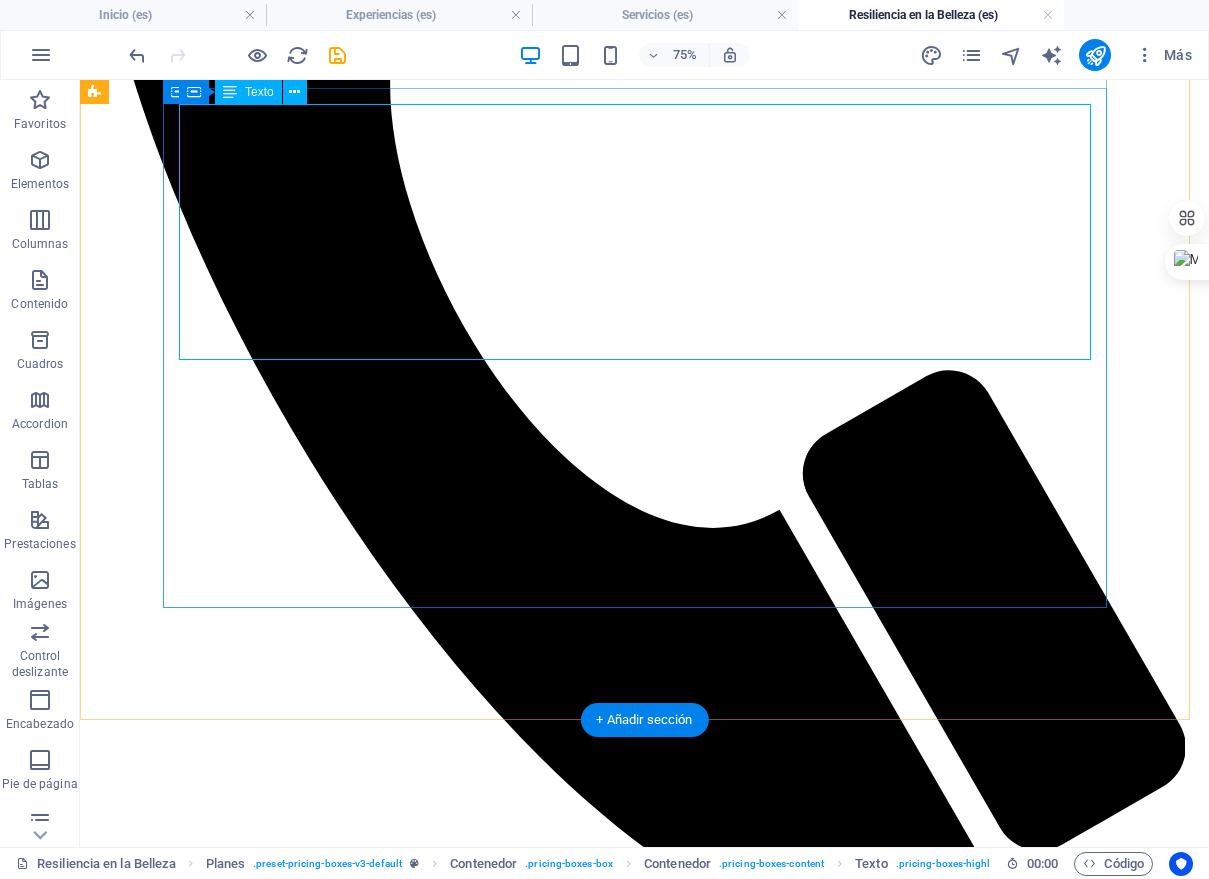 scroll, scrollTop: 1956, scrollLeft: 0, axis: vertical 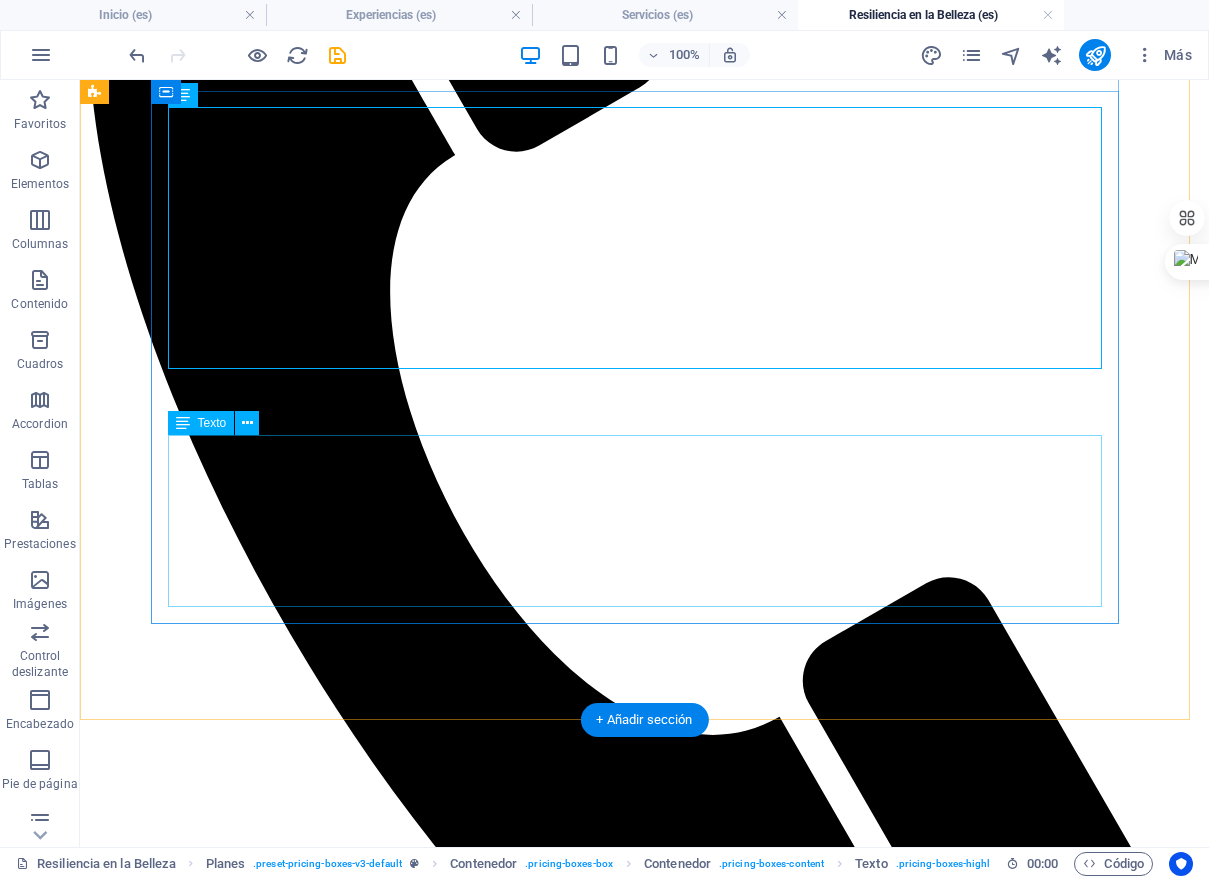 click on "60  minutos 10  fotografías HD Pro Digitales Orientación de vestuario Guía Boudoir 2  cambios de vestuario" at bounding box center [644, 5912] 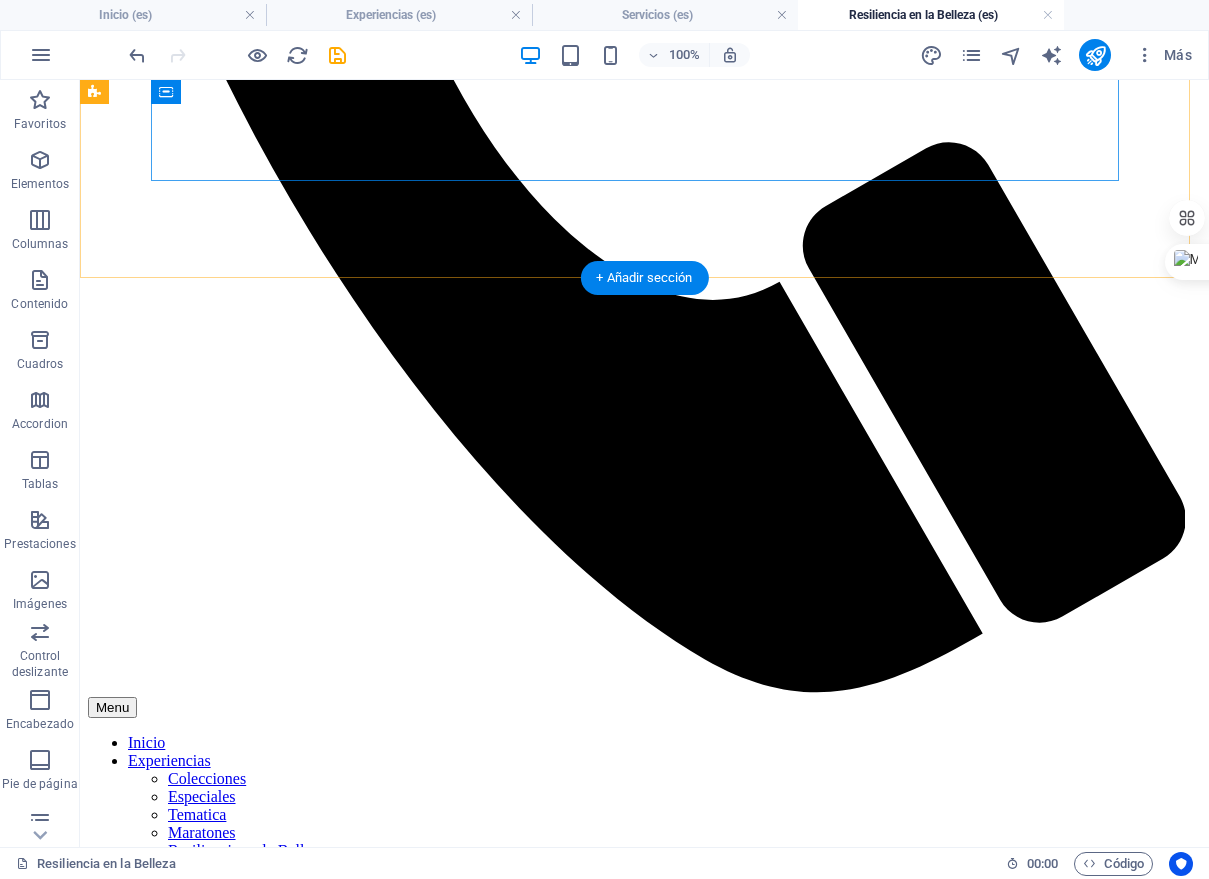 scroll, scrollTop: 2422, scrollLeft: 0, axis: vertical 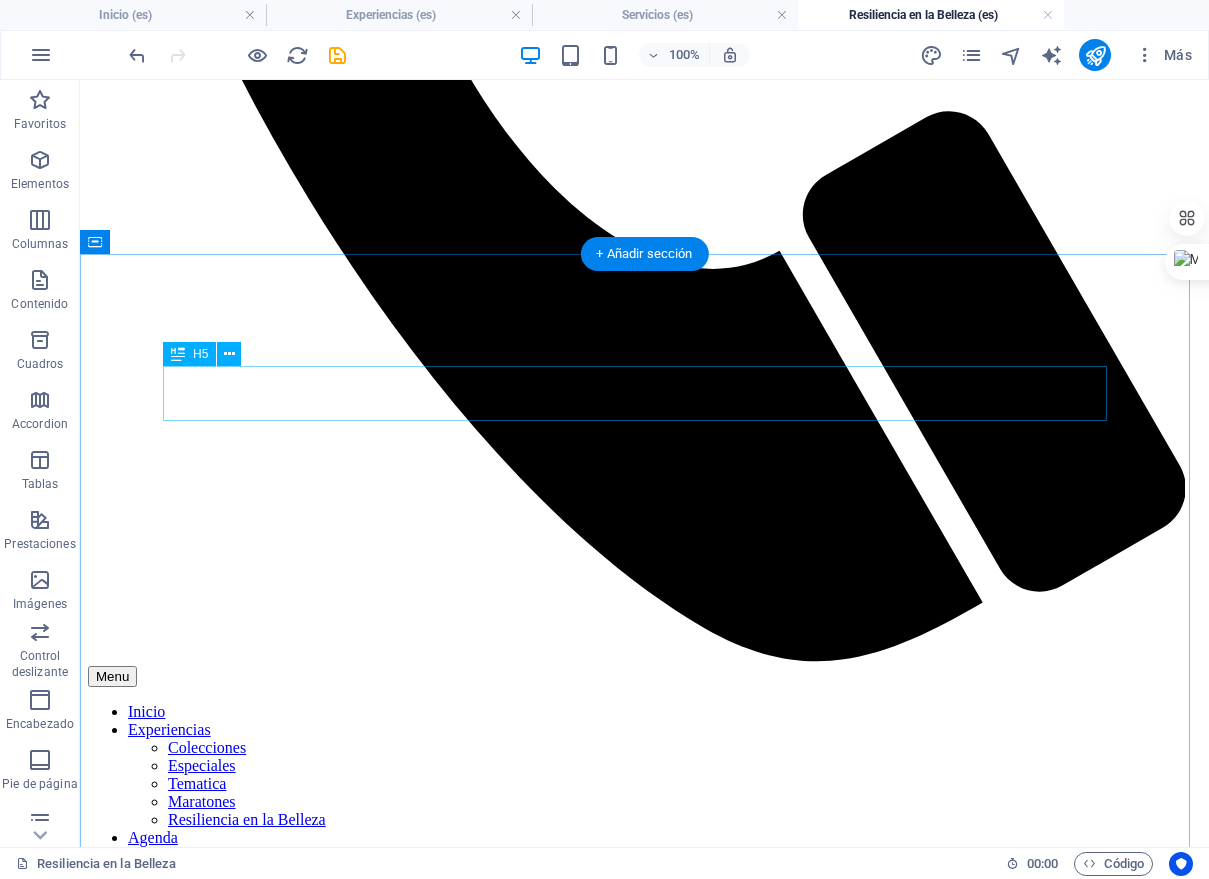 click on "ALGUNAS DE LAS CIUDADES QUE VISITAMOS" at bounding box center (644, 5569) 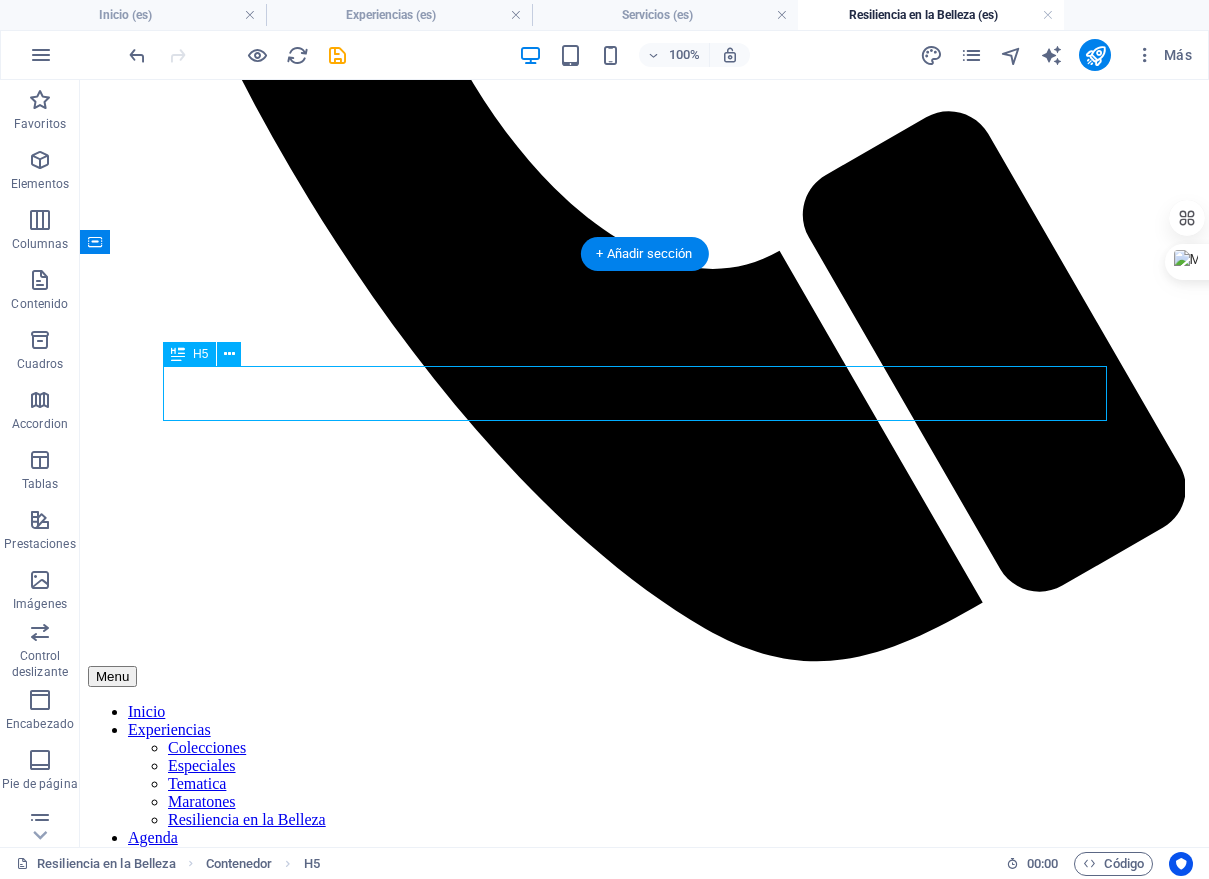 click on "ALGUNAS DE LAS CIUDADES QUE VISITAMOS" at bounding box center (644, 5569) 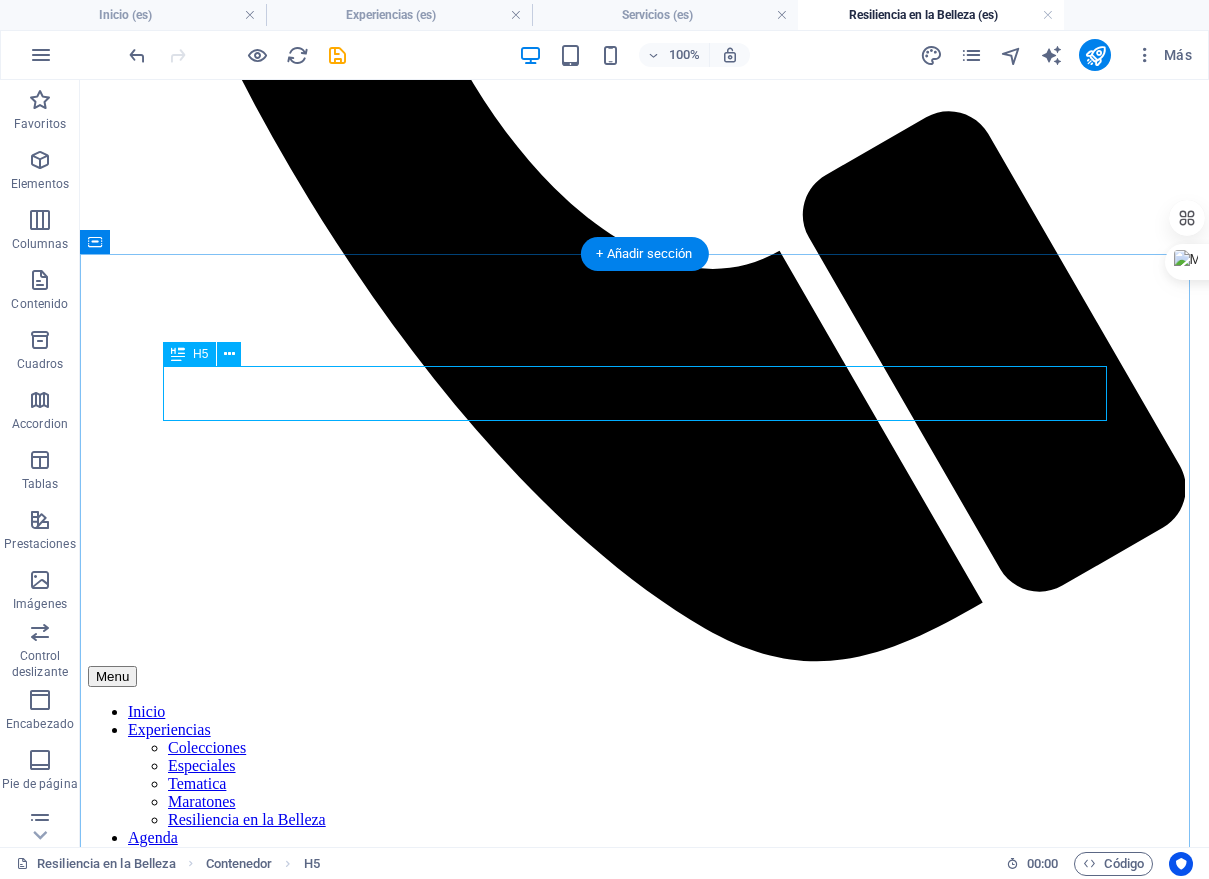 click on "ALGUNAS DE LAS CIUDADES QUE VISITAMOS" at bounding box center [644, 5569] 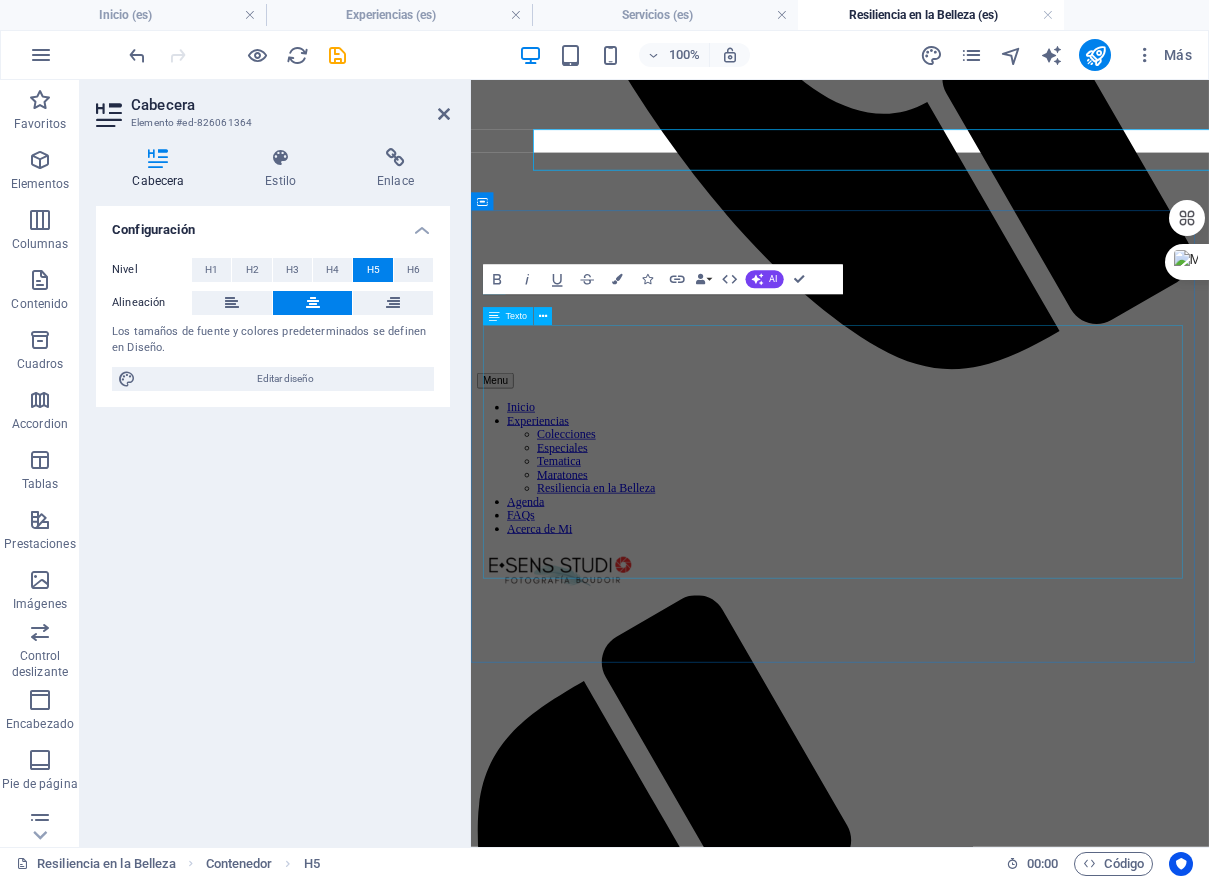 scroll, scrollTop: 2642, scrollLeft: 0, axis: vertical 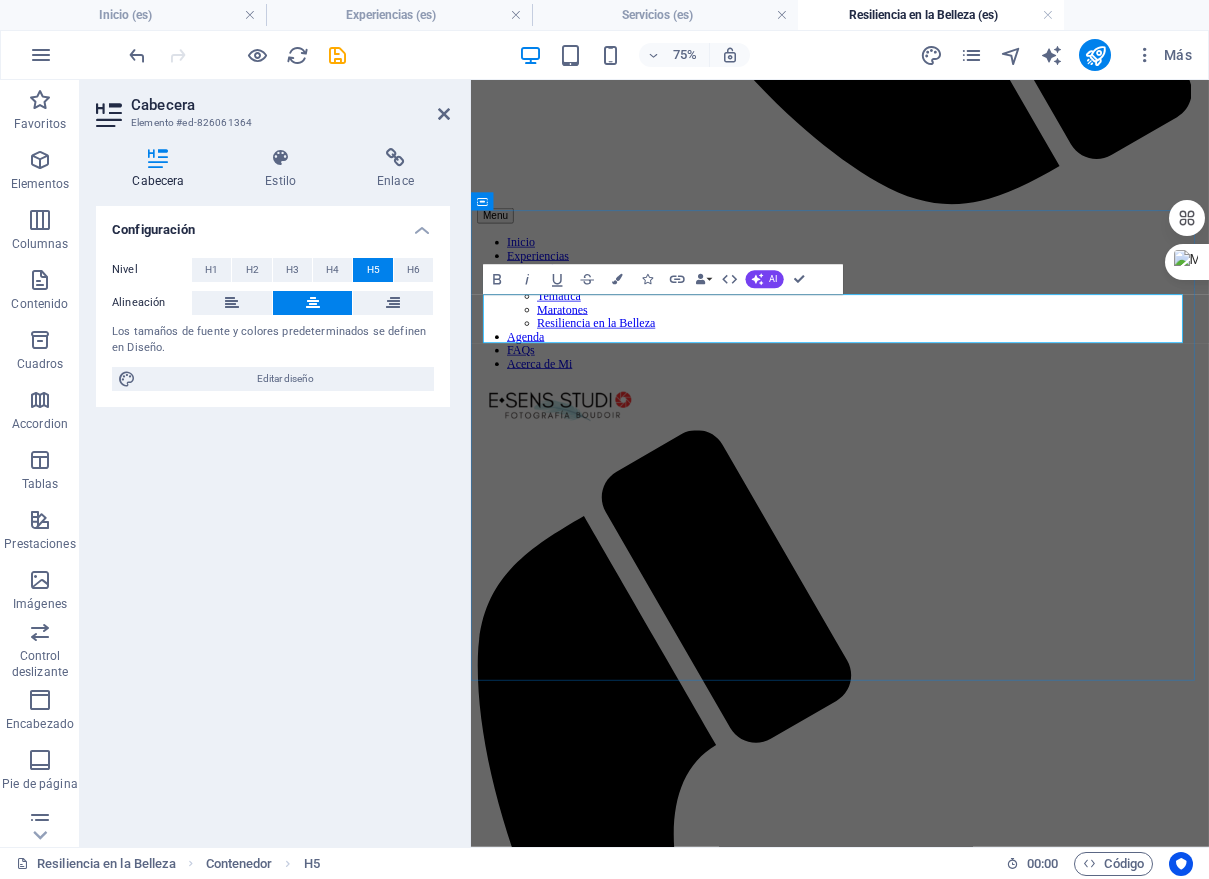 click on "ALGUNAS DE LAS CIUDADES QUE VISITAMOS" at bounding box center (963, 5014) 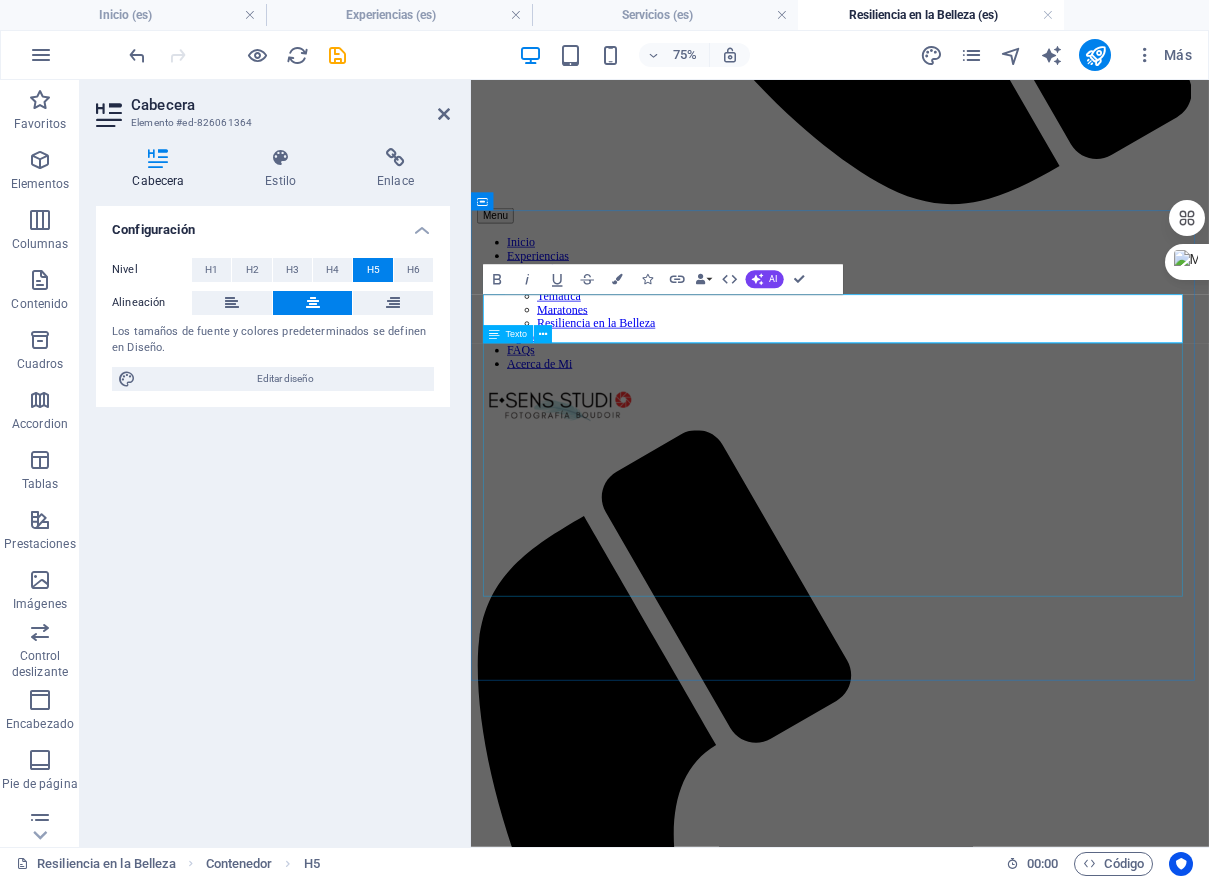 type 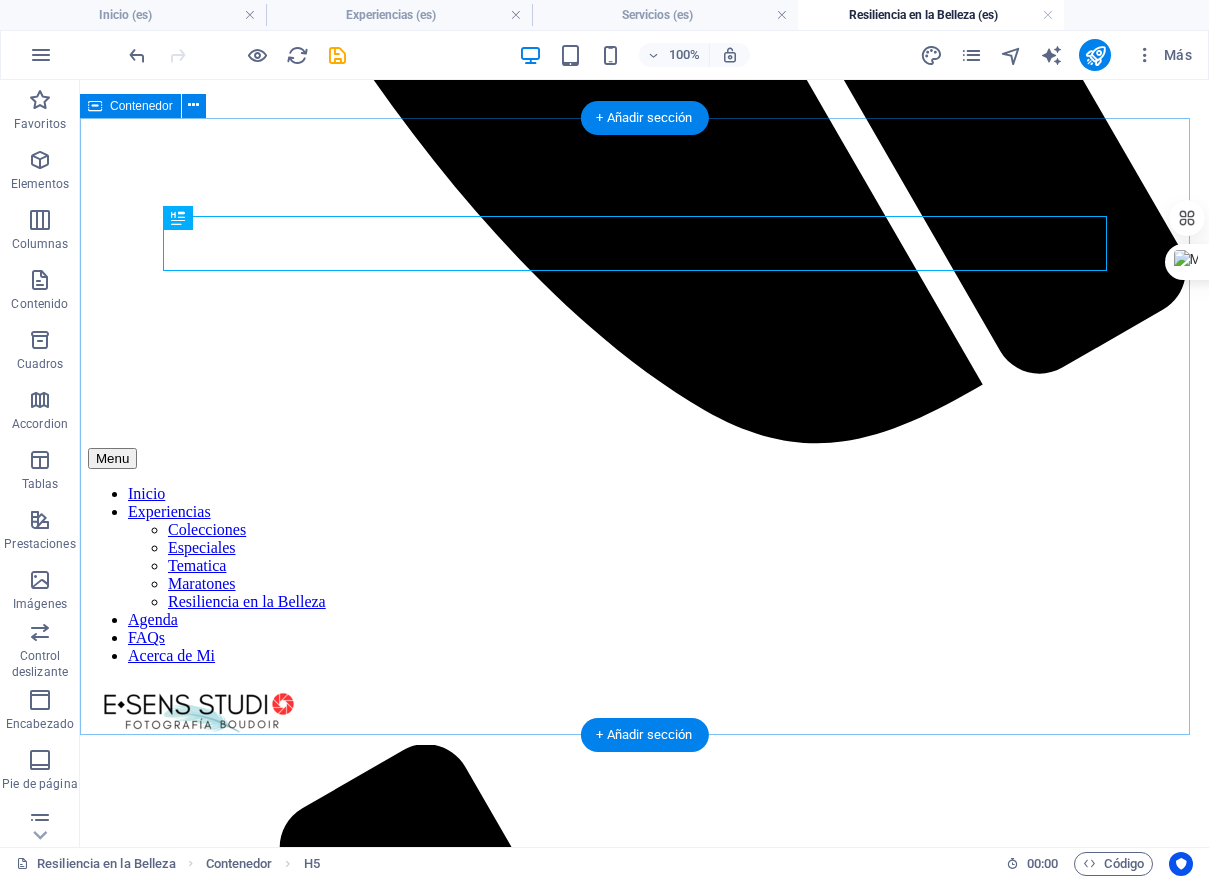scroll, scrollTop: 2635, scrollLeft: 0, axis: vertical 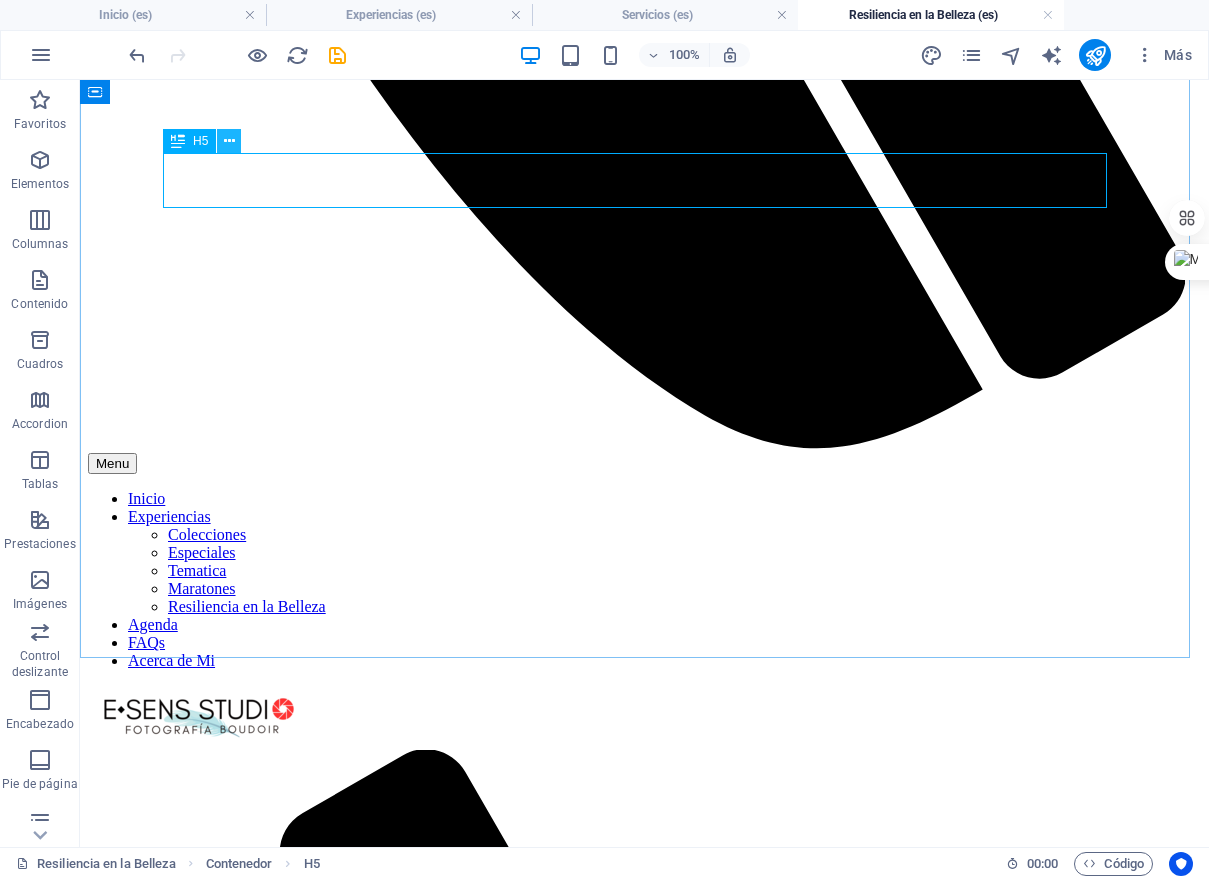 click at bounding box center [229, 141] 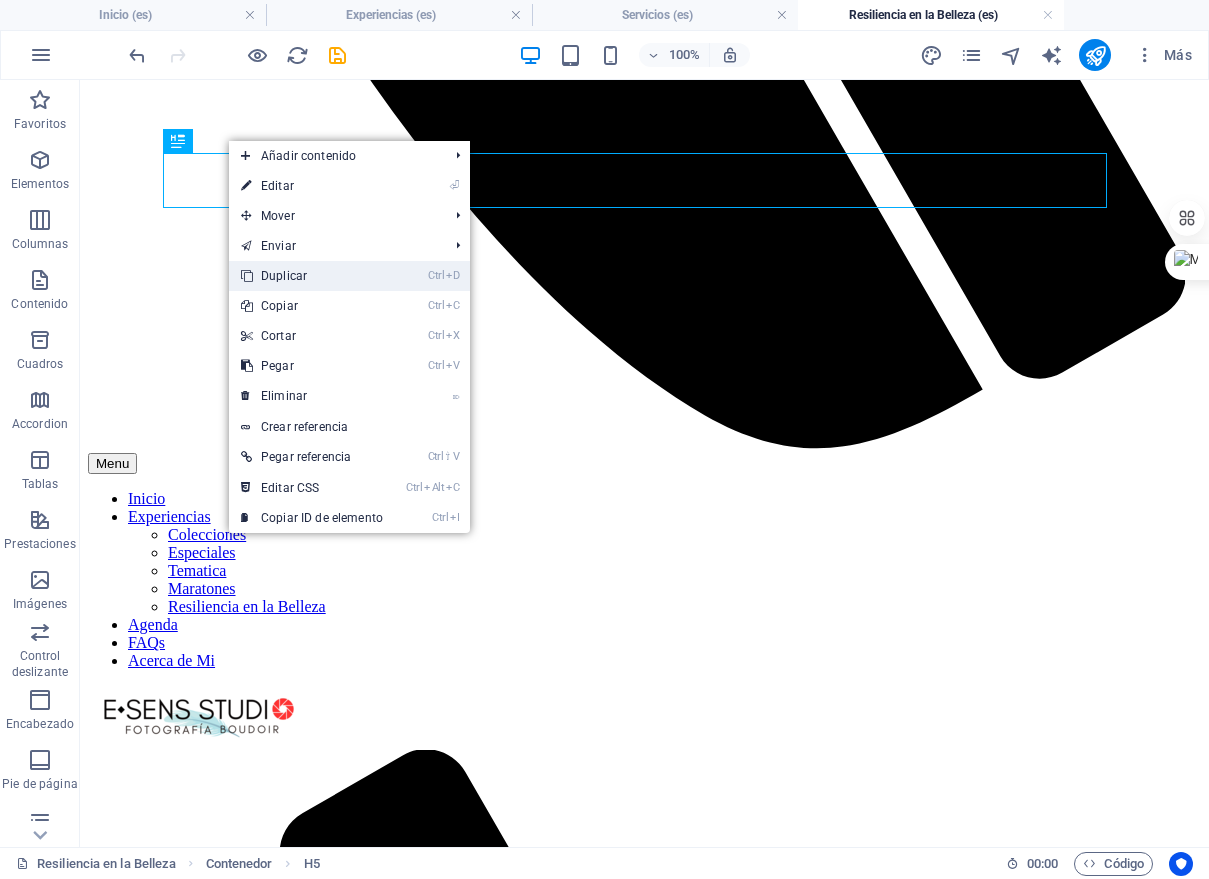 click on "Ctrl D  Duplicar" at bounding box center [312, 276] 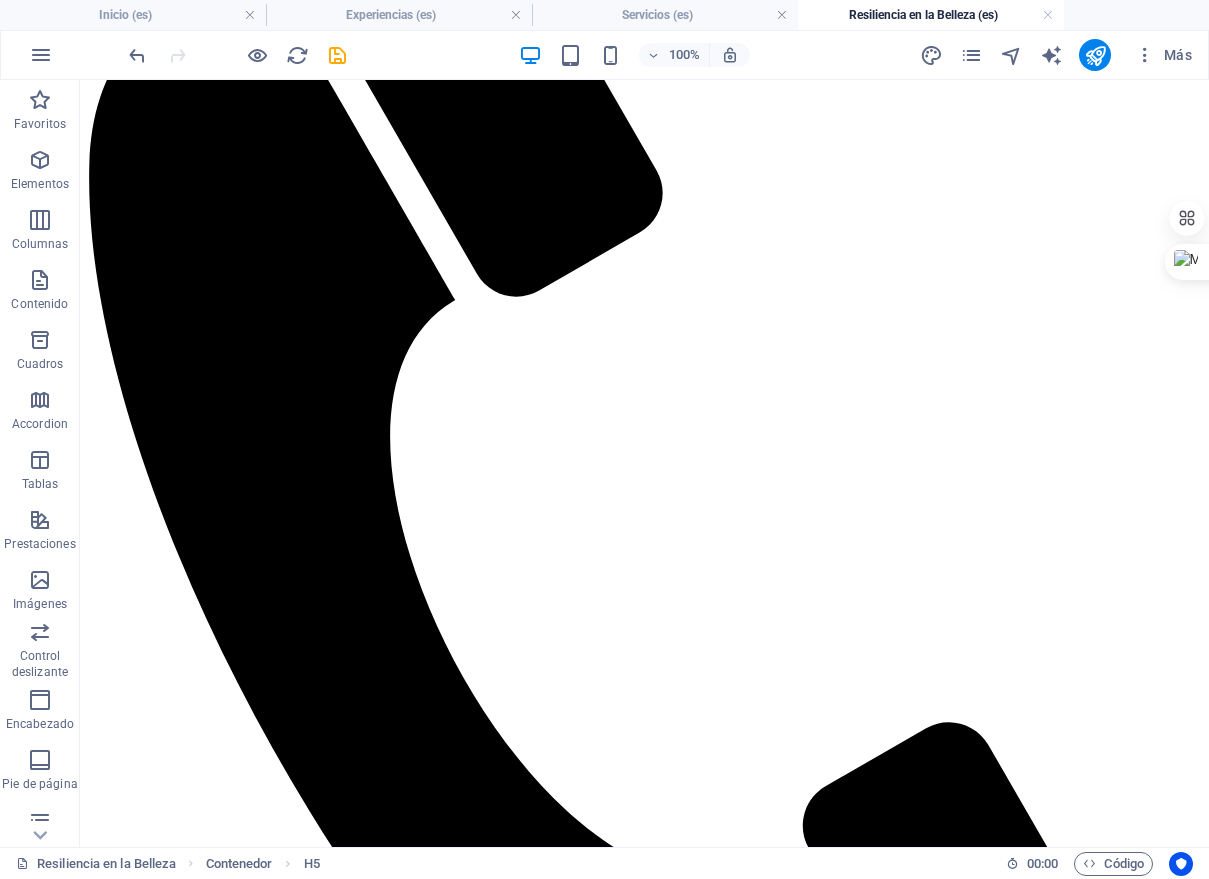 scroll, scrollTop: 1713, scrollLeft: 0, axis: vertical 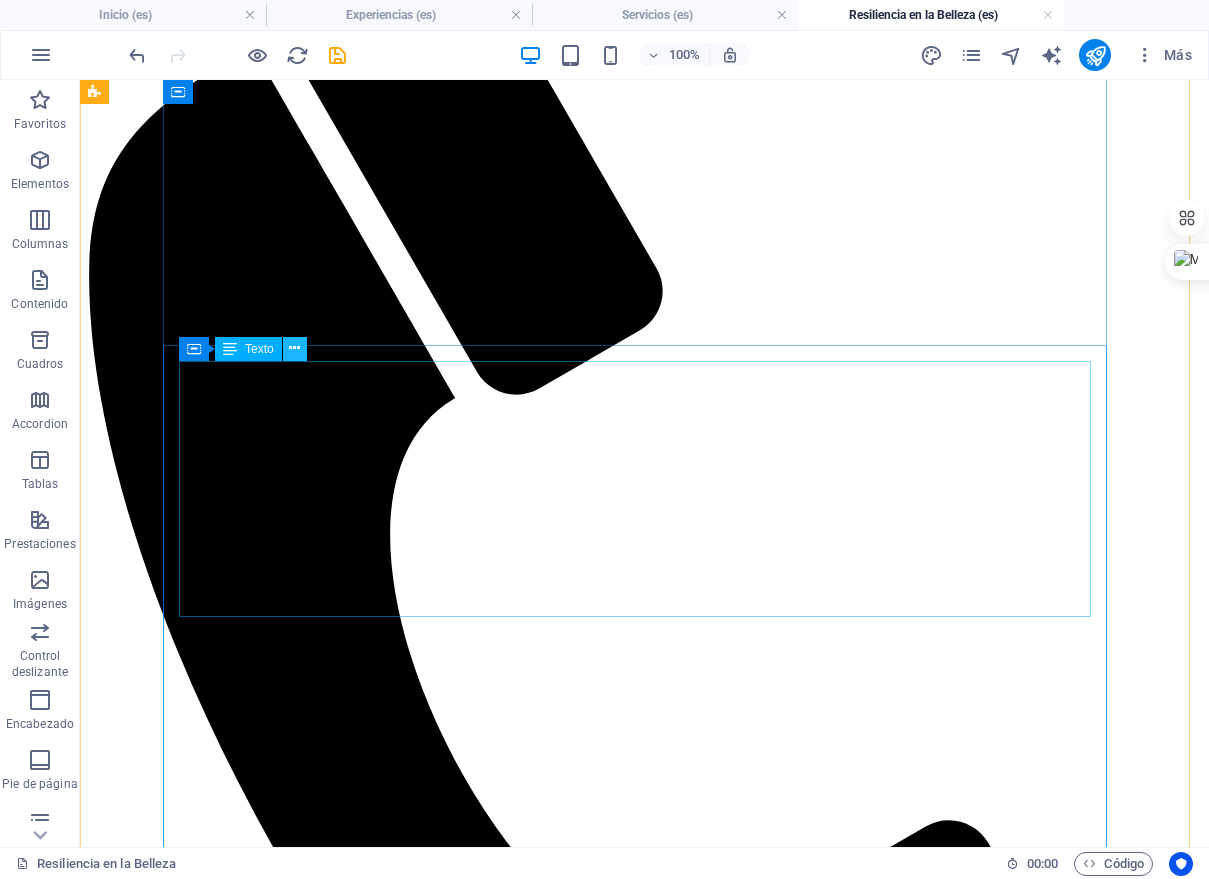 click at bounding box center [294, 348] 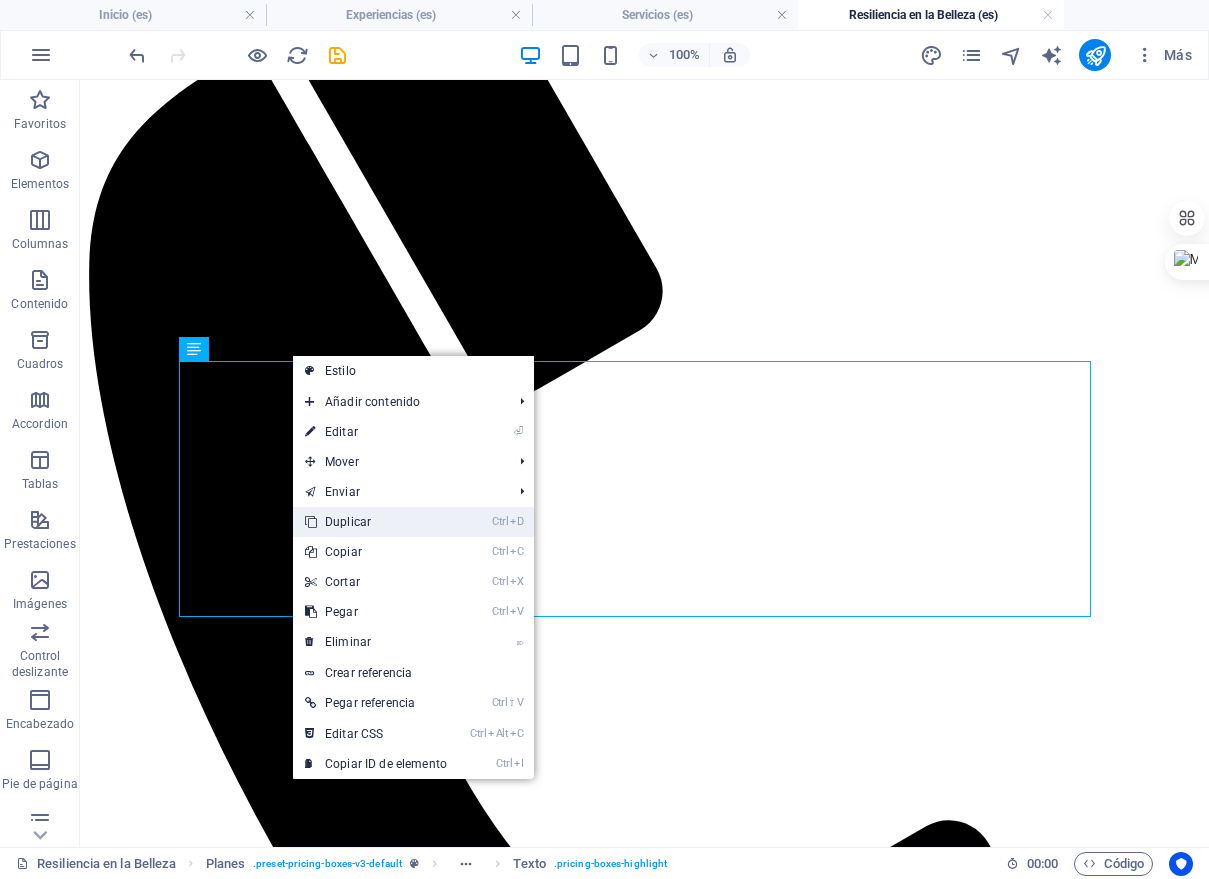 click on "Ctrl D  Duplicar" at bounding box center [376, 522] 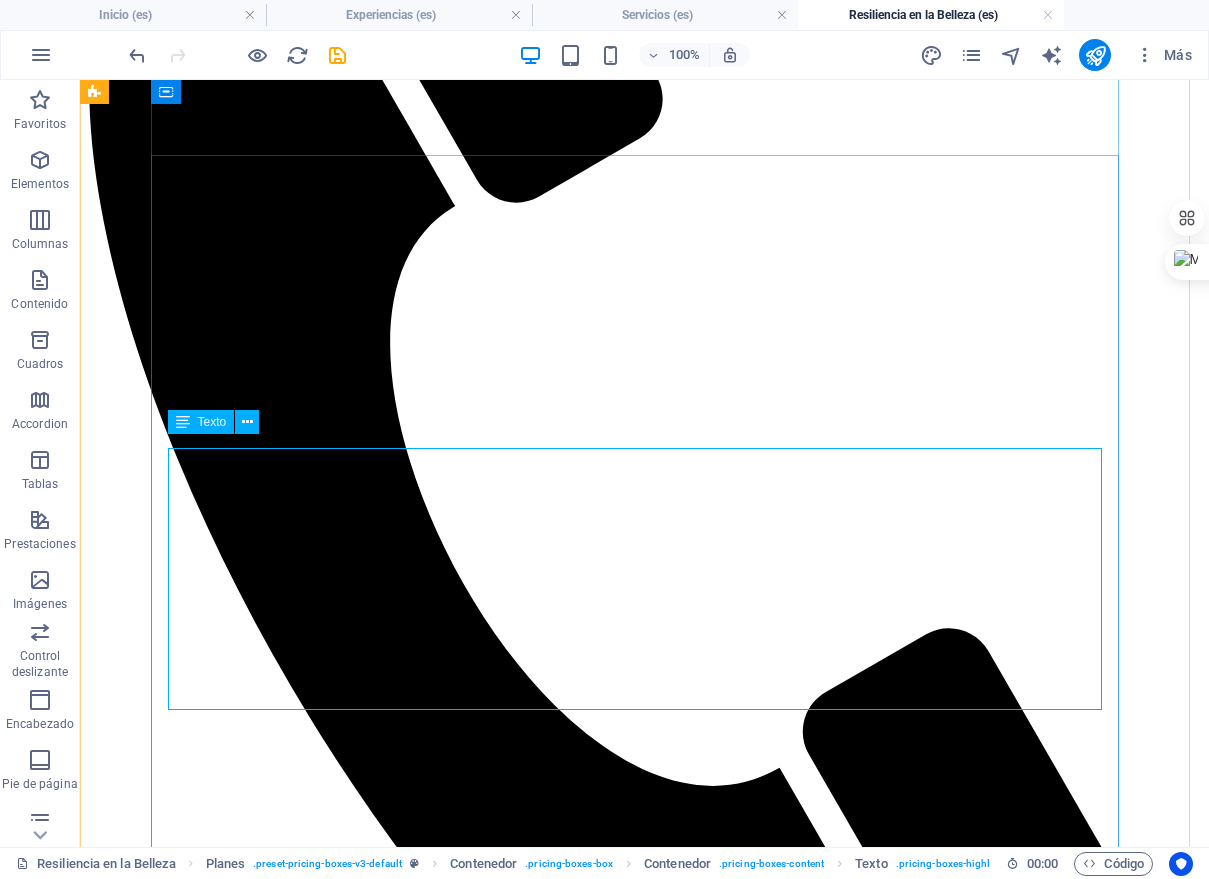 scroll, scrollTop: 1963, scrollLeft: 0, axis: vertical 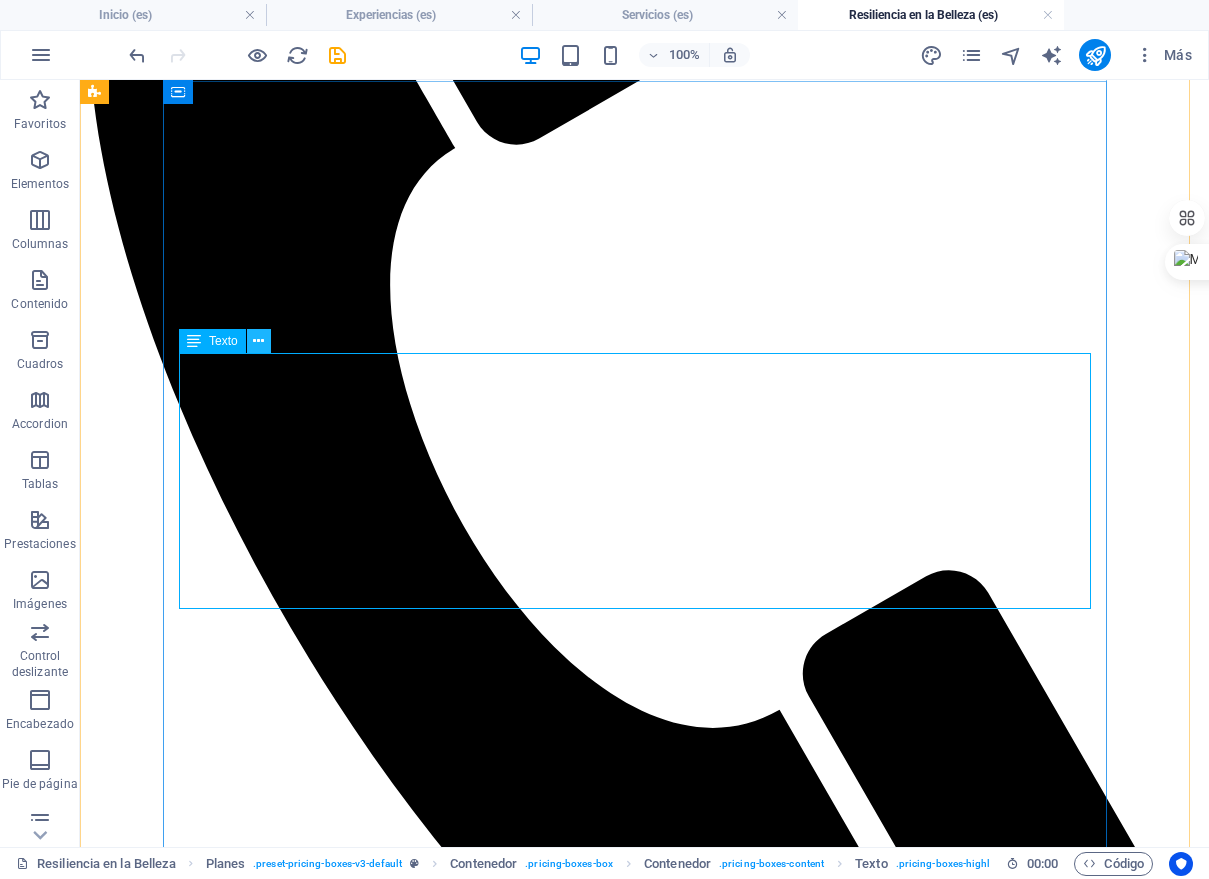 click at bounding box center [259, 341] 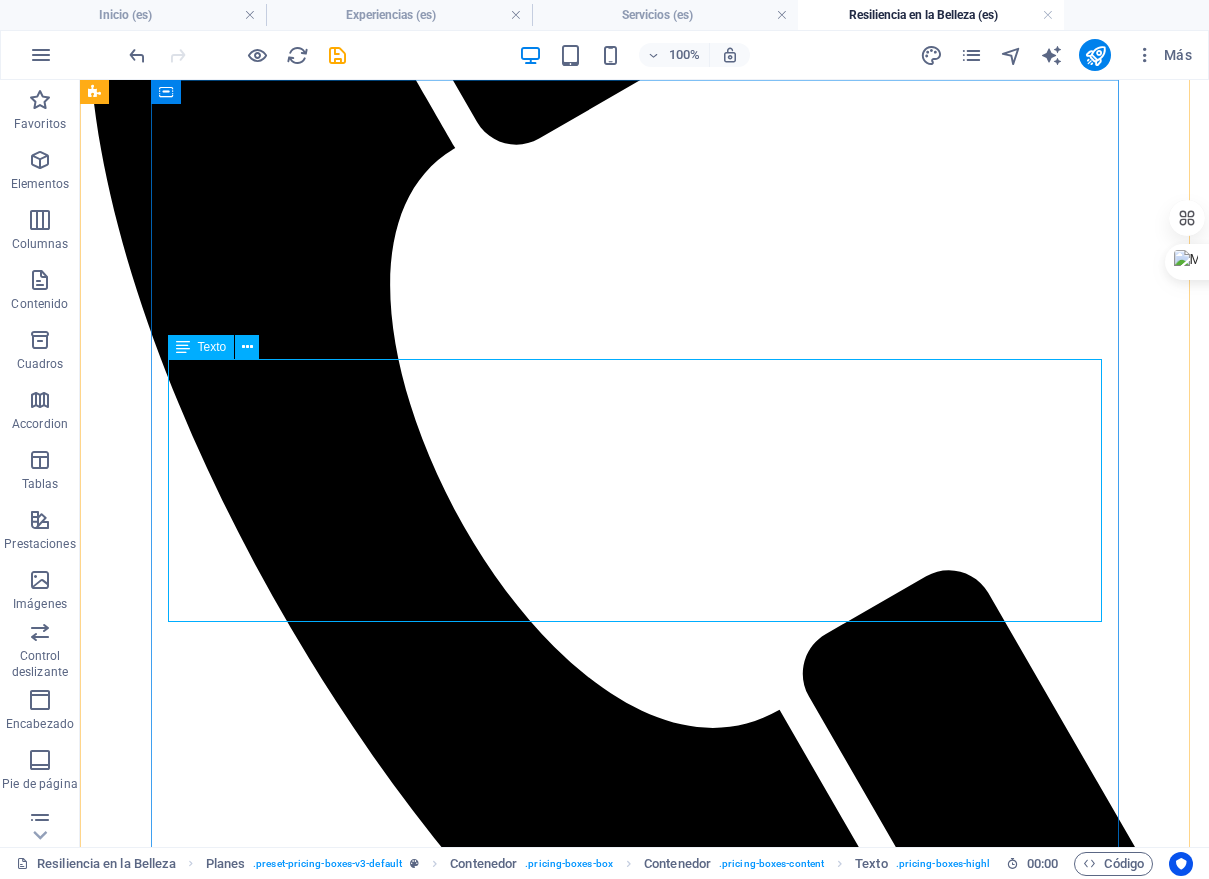 click on "En E•SENS STUDIO, creemos que la fotografía boudoir es una poderosa herramienta de sanación. Nuestro proyecto "Resiliencia en la Belleza"  está diseñado para acompañar a las mujeres en cada etapa de su viaje contra el cáncer.  Reconocemos que la belleza no reside solo en la superación, sino también en la valentía de enfrentar un cambio inminente. Por ello, este proyecto está dedicado a las mujeres que desean inmortalizar su cuerpo antes de un procedimiento, así como a las sobrevivientes que buscan celebrar su nuevo yo y su fuerza inquebrantable. Se trata de honrar la historia de su cuerpo, redescubrir su sensualidad y recordarse que su belleza y fuerza son inquebrantables.  Nuestra misión es proporcionar un espacio para la sanación a través de la autoaceptación, acompañando a las mujeres en un acto de amor propio en los momentos más significativos de su viaje." at bounding box center (644, 5848) 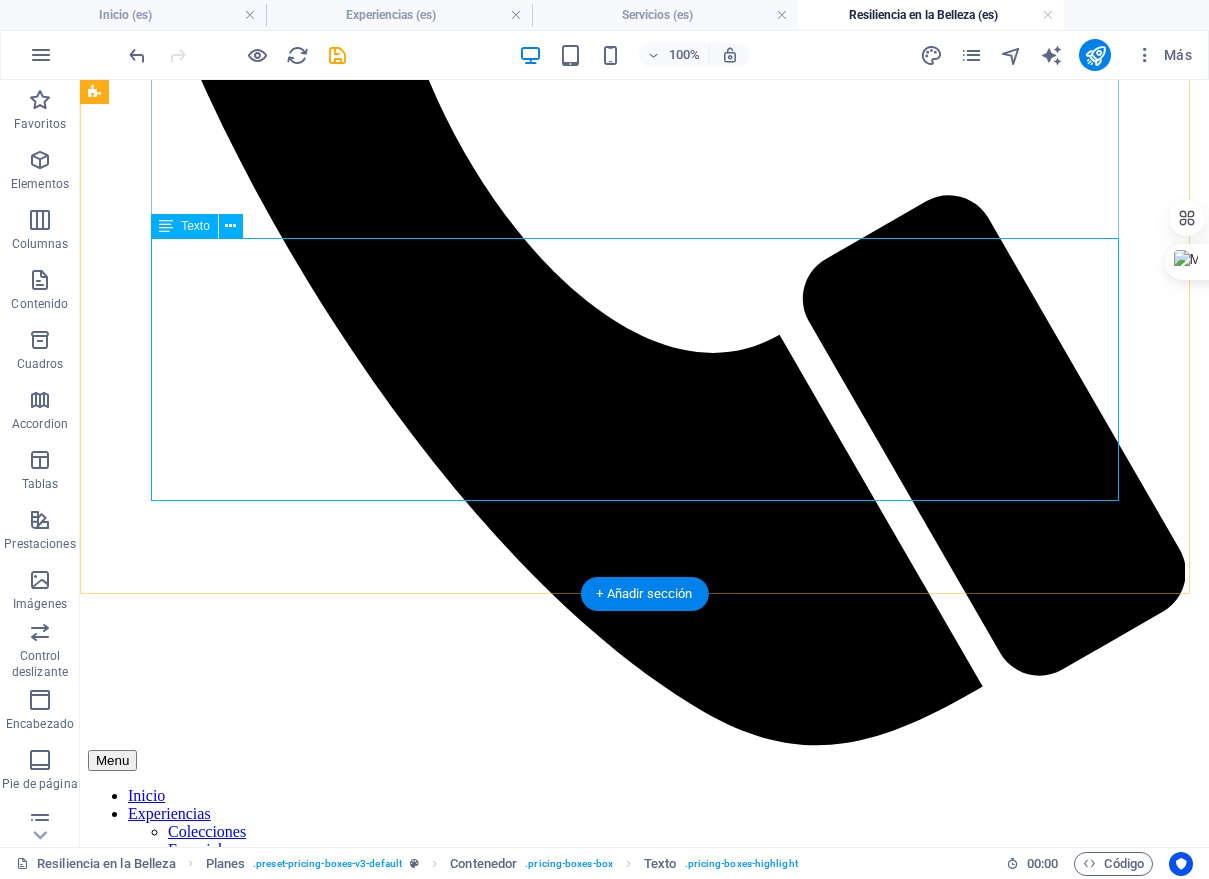 scroll, scrollTop: 2342, scrollLeft: 0, axis: vertical 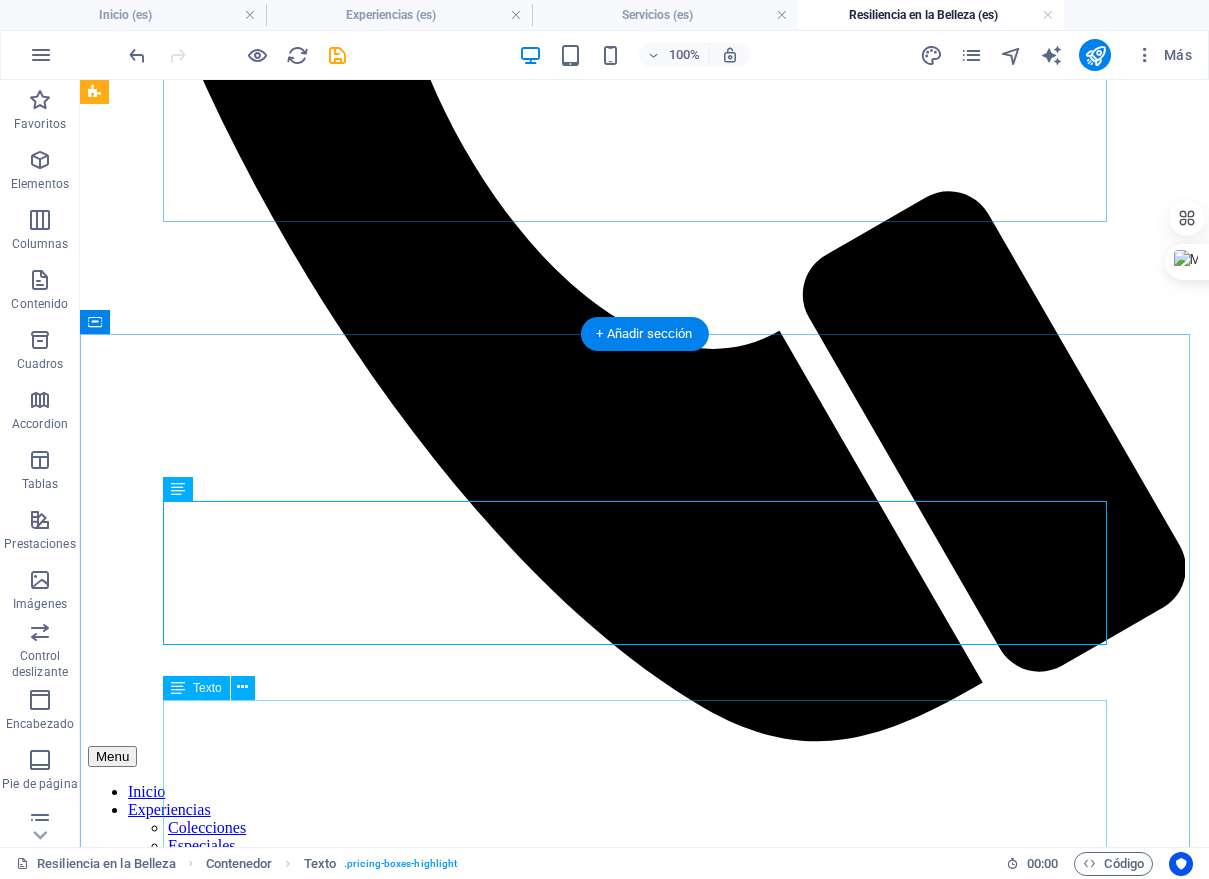 click on "Tepic Puerto Vallarta Guadalajara Colima Aguascalientes Zacatecas San Luis Potosí Querétaro León La Paz Los Cabos Torreón Saltillo Monterrey Ciudad de México Tlaxcala Puebla Toluca Pachuca Oaxaca Tuxtla Gutiérrez San Cristóbal de las Casas Tapachula Mérida" at bounding box center (644, 6087) 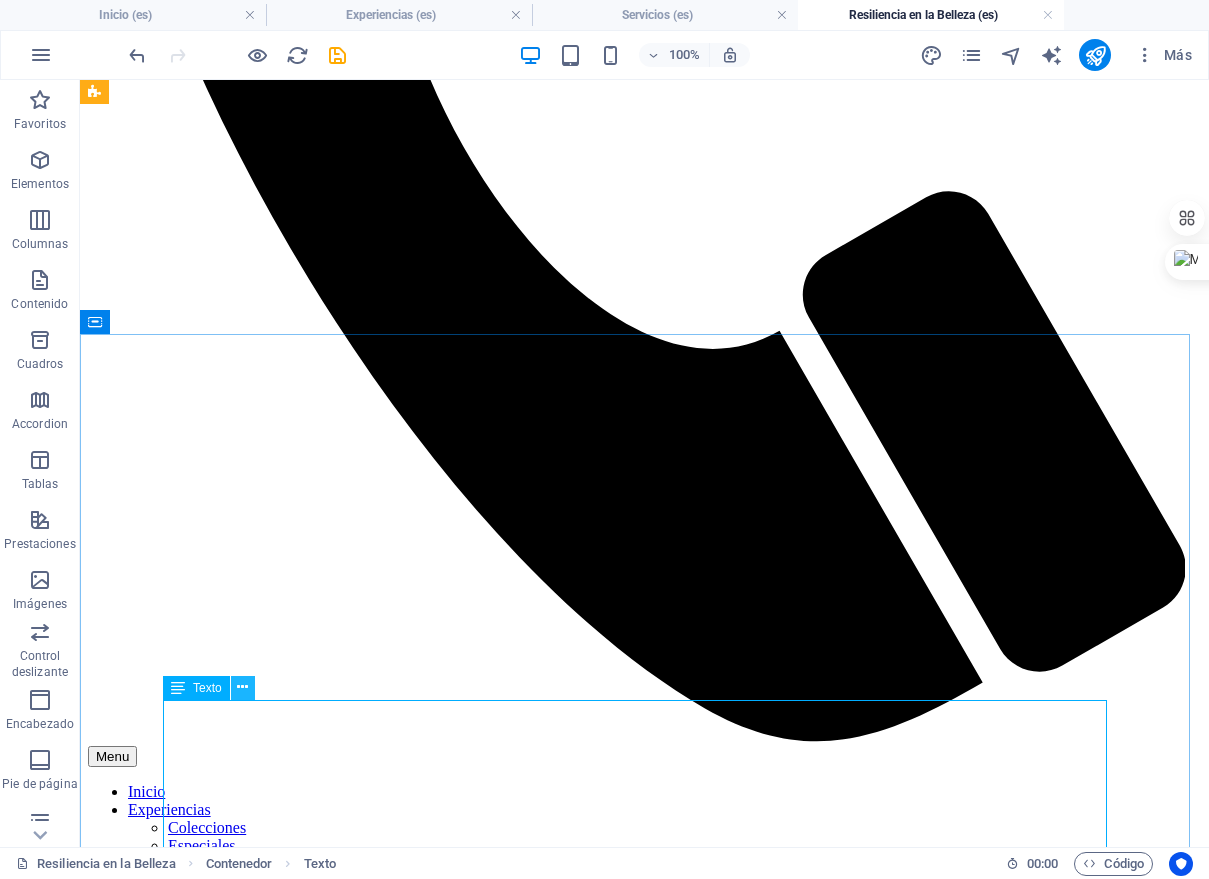 click at bounding box center (242, 687) 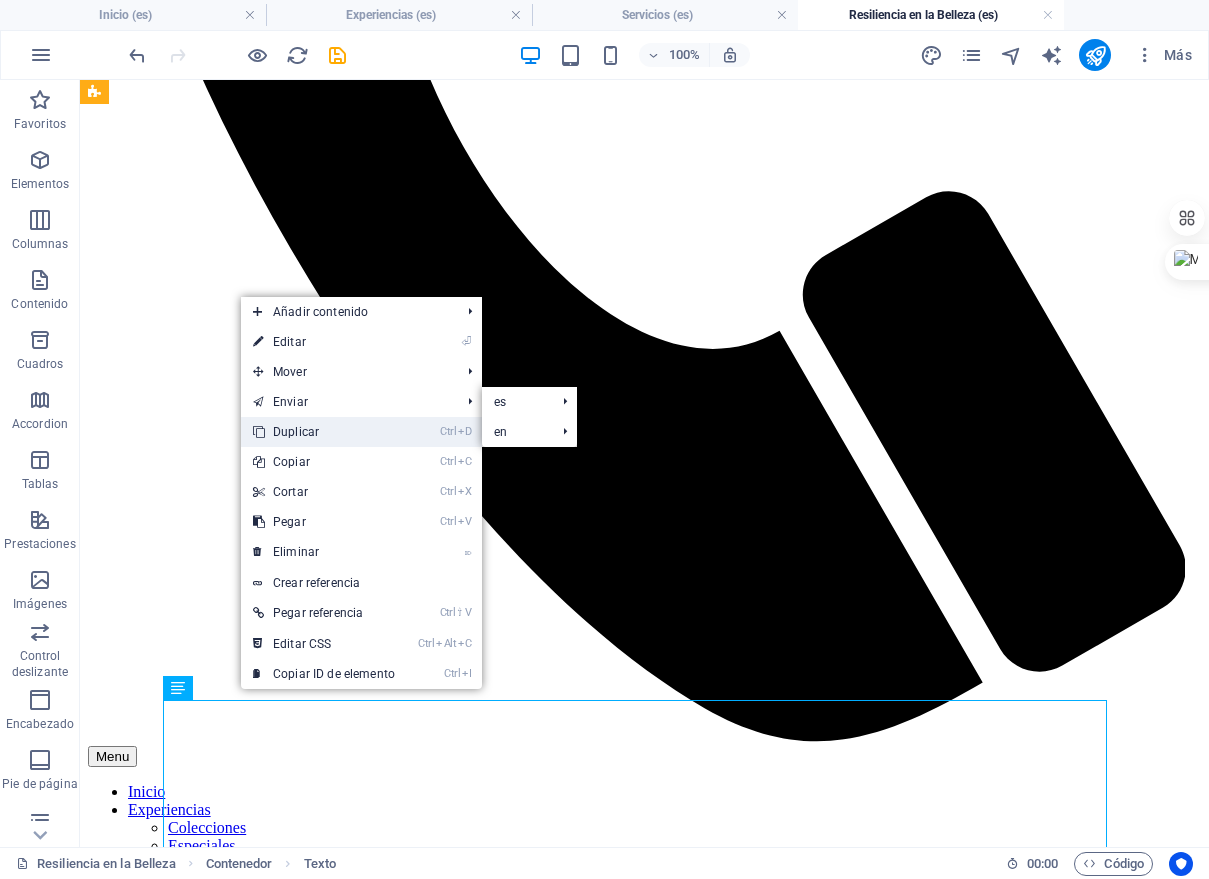 click on "Ctrl D  Duplicar" at bounding box center [361, 432] 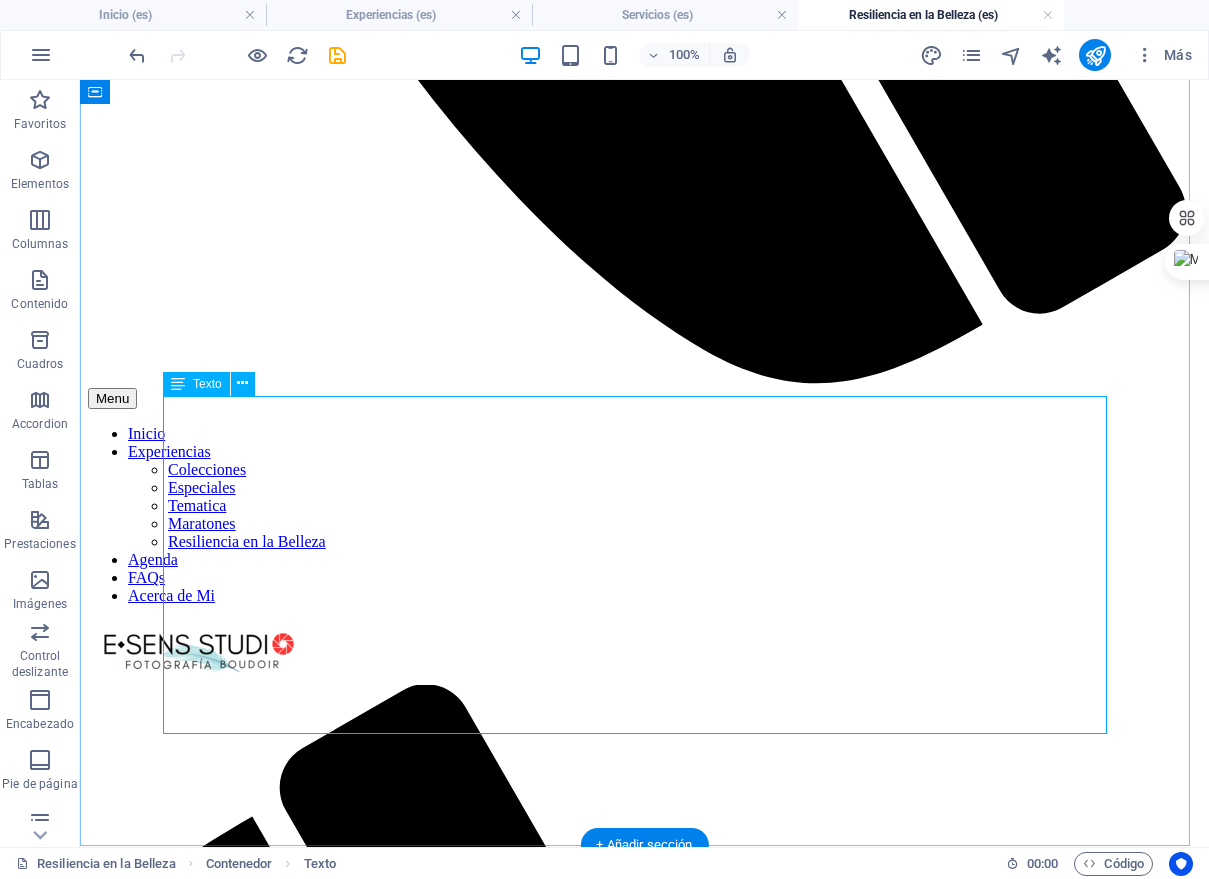 scroll, scrollTop: 2703, scrollLeft: 0, axis: vertical 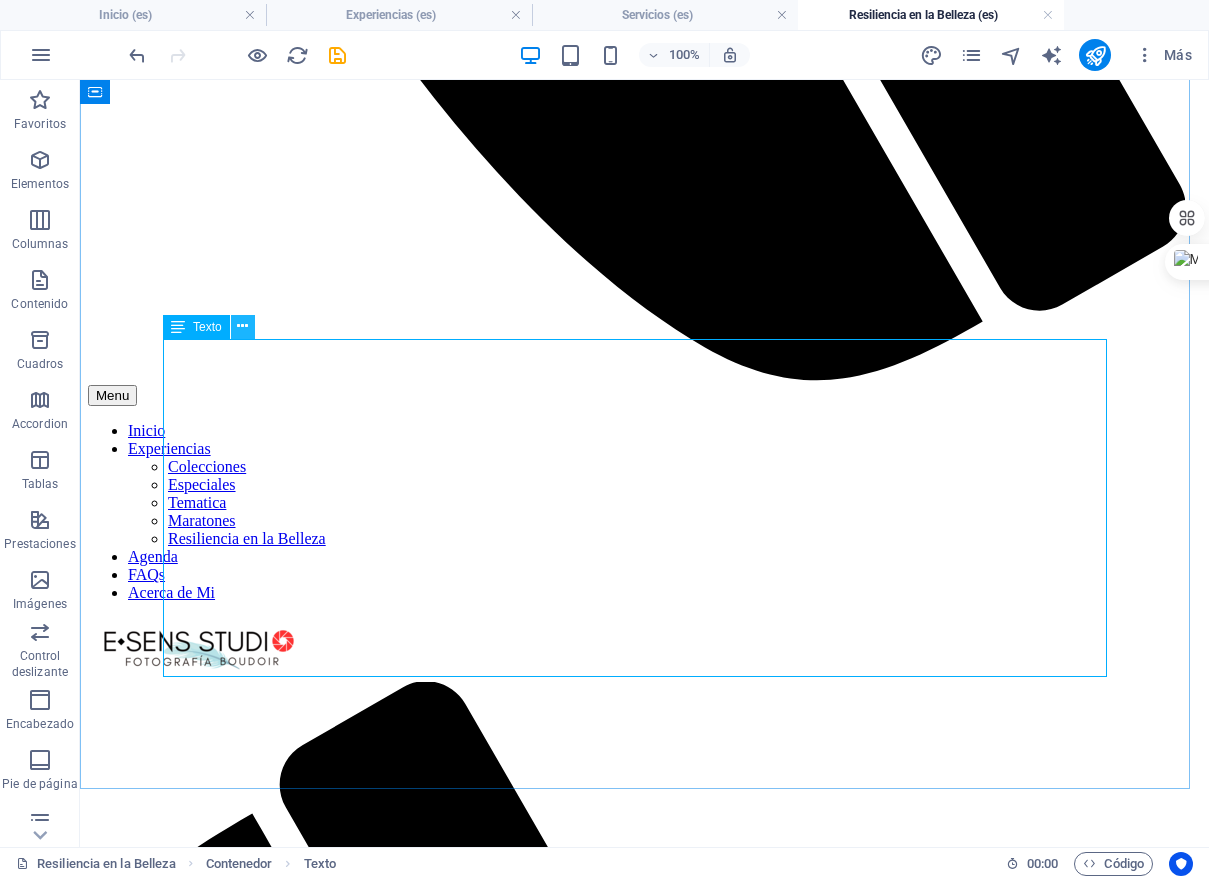 click at bounding box center [243, 327] 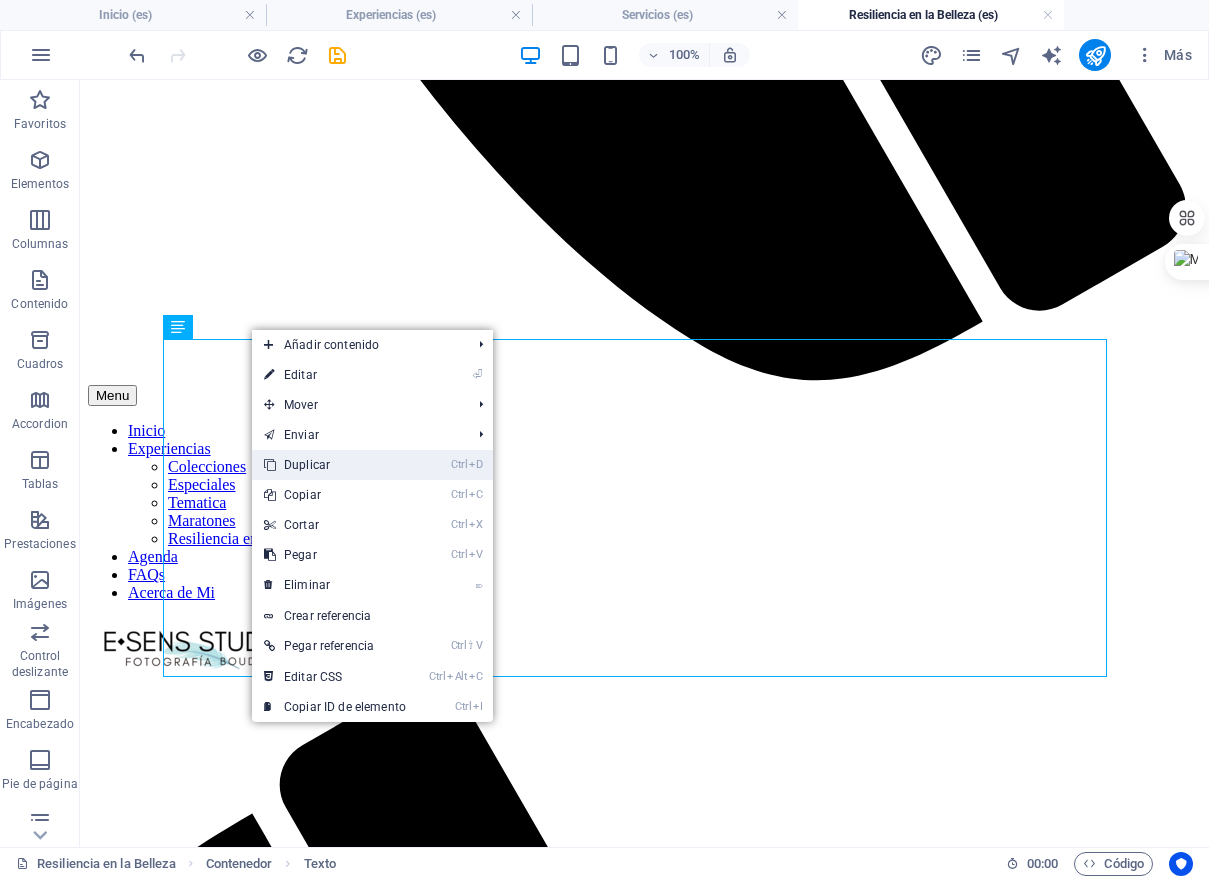 click on "Ctrl D  Duplicar" at bounding box center [335, 465] 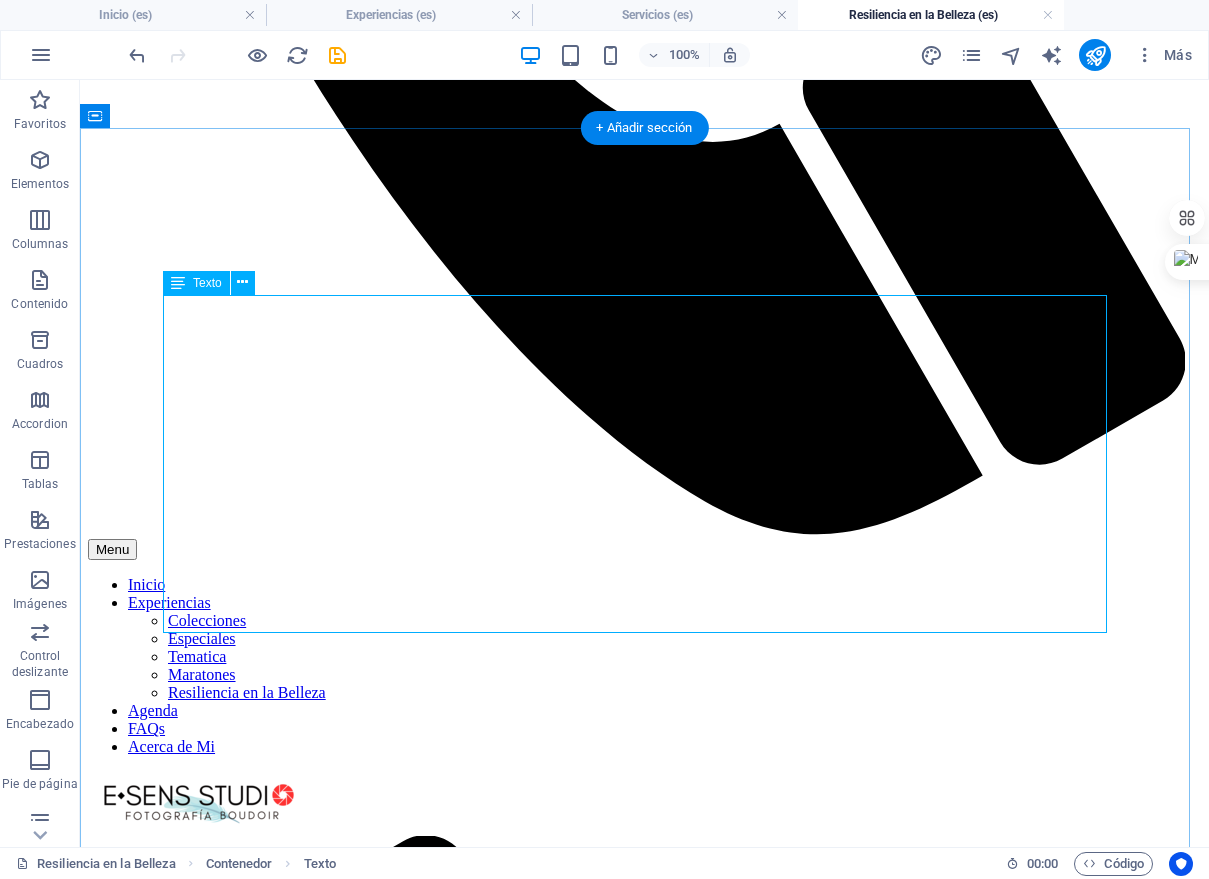 scroll, scrollTop: 2562, scrollLeft: 0, axis: vertical 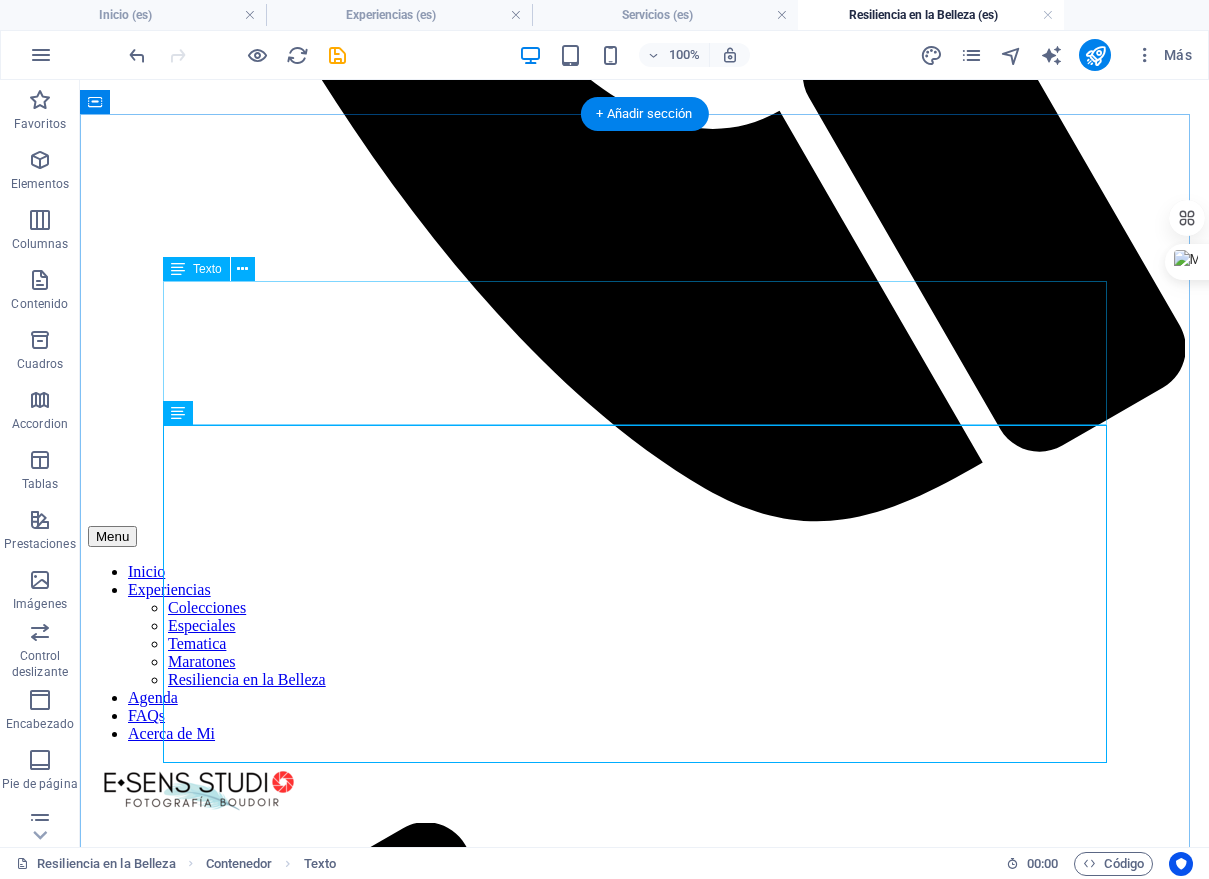 click on "En E•SENS STUDIO, creemos que la fotografía boudoir es una poderosa herramienta de sanación. Nuestro proyecto "Resiliencia en la Belleza"  está diseñado para acompañar a las mujeres en cada etapa de su viaje contra el cáncer.  Reconocemos que la belleza no reside solo en la superación, sino también en la valentía de enfrentar un cambio inminente. Por ello, este proyecto está dedicado a las mujeres que desean inmortalizar su cuerpo antes de un procedimiento, así como a las sobrevivientes que buscan celebrar su nuevo yo y su fuerza inquebrantable. Se trata de honrar la historia de su cuerpo, redescubrir su sensualidad y recordarse que su belleza y fuerza son inquebrantables.  Nuestra misión es proporcionar un espacio para la sanación a través de la autoaceptación, acompañando a las mujeres en un acto de amor propio en los momentos más significativos de su viaje." at bounding box center (644, 5562) 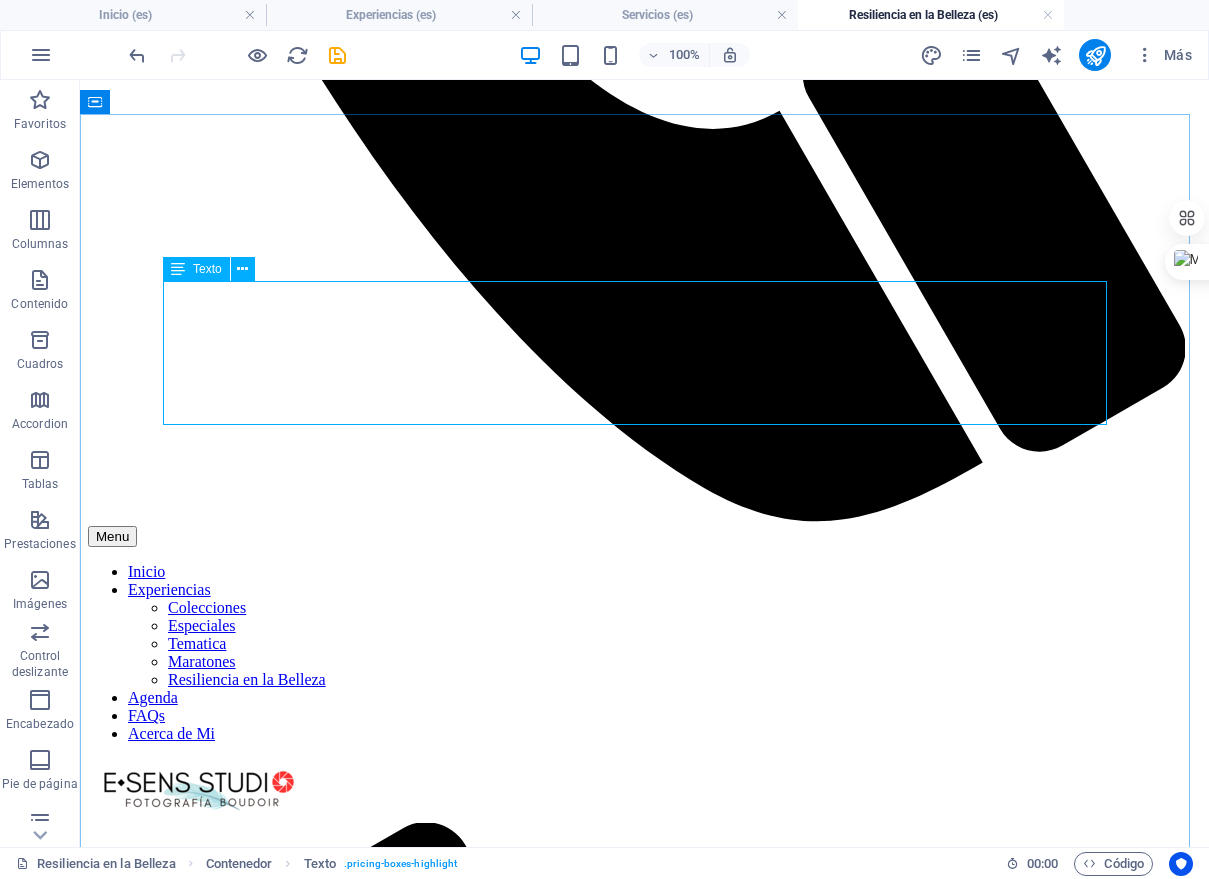 click at bounding box center [178, 269] 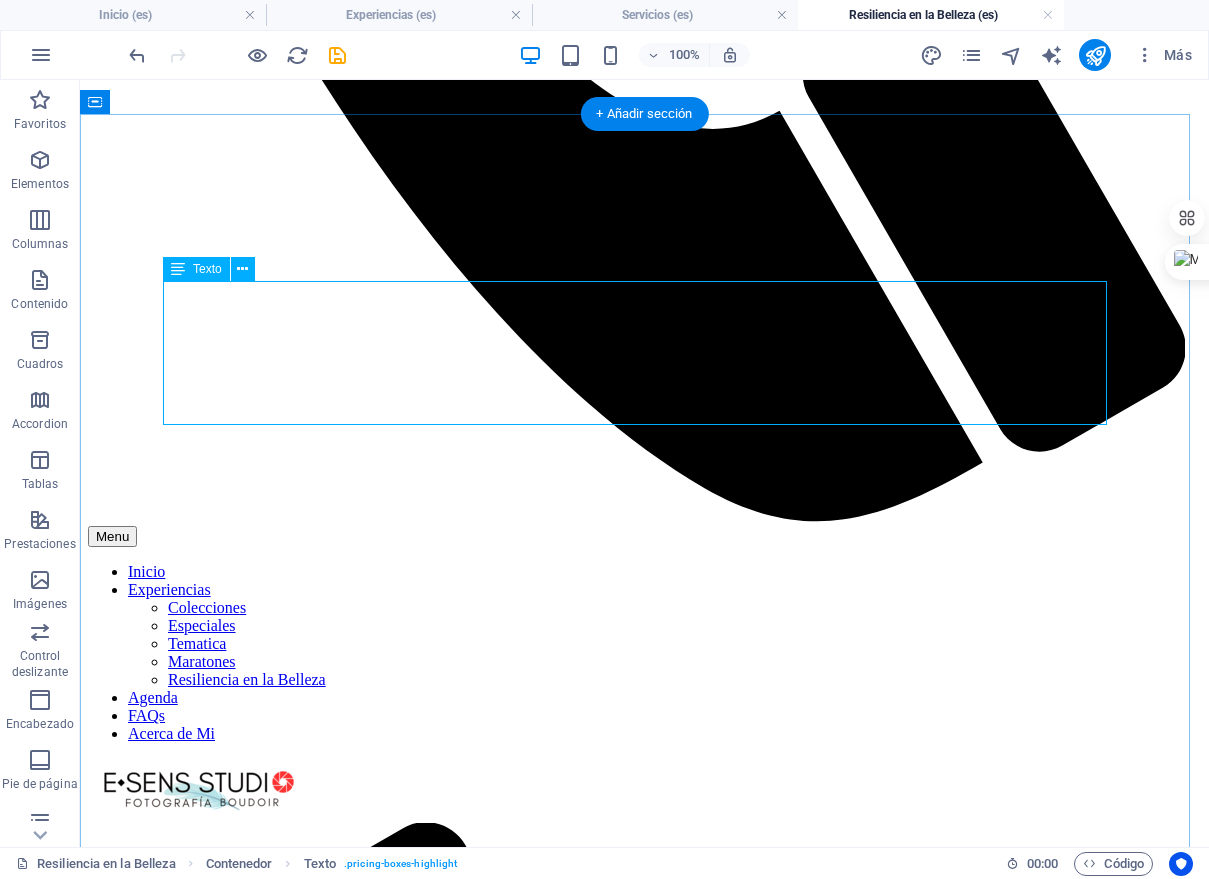 click on "En E•SENS STUDIO, creemos que la fotografía boudoir es una poderosa herramienta de sanación. Nuestro proyecto "Resiliencia en la Belleza"  está diseñado para acompañar a las mujeres en cada etapa de su viaje contra el cáncer.  Reconocemos que la belleza no reside solo en la superación, sino también en la valentía de enfrentar un cambio inminente. Por ello, este proyecto está dedicado a las mujeres que desean inmortalizar su cuerpo antes de un procedimiento, así como a las sobrevivientes que buscan celebrar su nuevo yo y su fuerza inquebrantable. Se trata de honrar la historia de su cuerpo, redescubrir su sensualidad y recordarse que su belleza y fuerza son inquebrantables.  Nuestra misión es proporcionar un espacio para la sanación a través de la autoaceptación, acompañando a las mujeres en un acto de amor propio en los momentos más significativos de su viaje." at bounding box center (644, 5562) 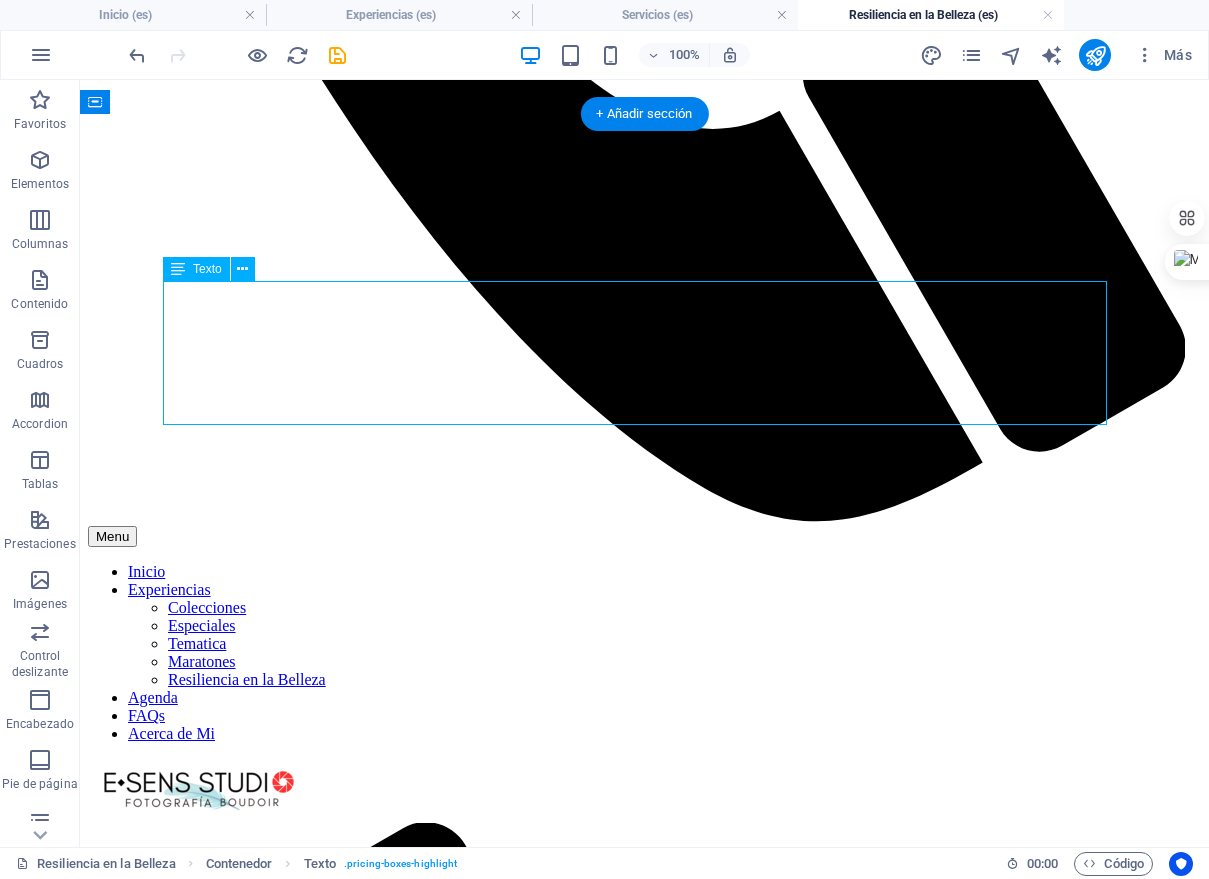 click on "En E•SENS STUDIO, creemos que la fotografía boudoir es una poderosa herramienta de sanación. Nuestro proyecto "Resiliencia en la Belleza"  está diseñado para acompañar a las mujeres en cada etapa de su viaje contra el cáncer.  Reconocemos que la belleza no reside solo en la superación, sino también en la valentía de enfrentar un cambio inminente. Por ello, este proyecto está dedicado a las mujeres que desean inmortalizar su cuerpo antes de un procedimiento, así como a las sobrevivientes que buscan celebrar su nuevo yo y su fuerza inquebrantable. Se trata de honrar la historia de su cuerpo, redescubrir su sensualidad y recordarse que su belleza y fuerza son inquebrantables.  Nuestra misión es proporcionar un espacio para la sanación a través de la autoaceptación, acompañando a las mujeres en un acto de amor propio en los momentos más significativos de su viaje." at bounding box center [644, 5562] 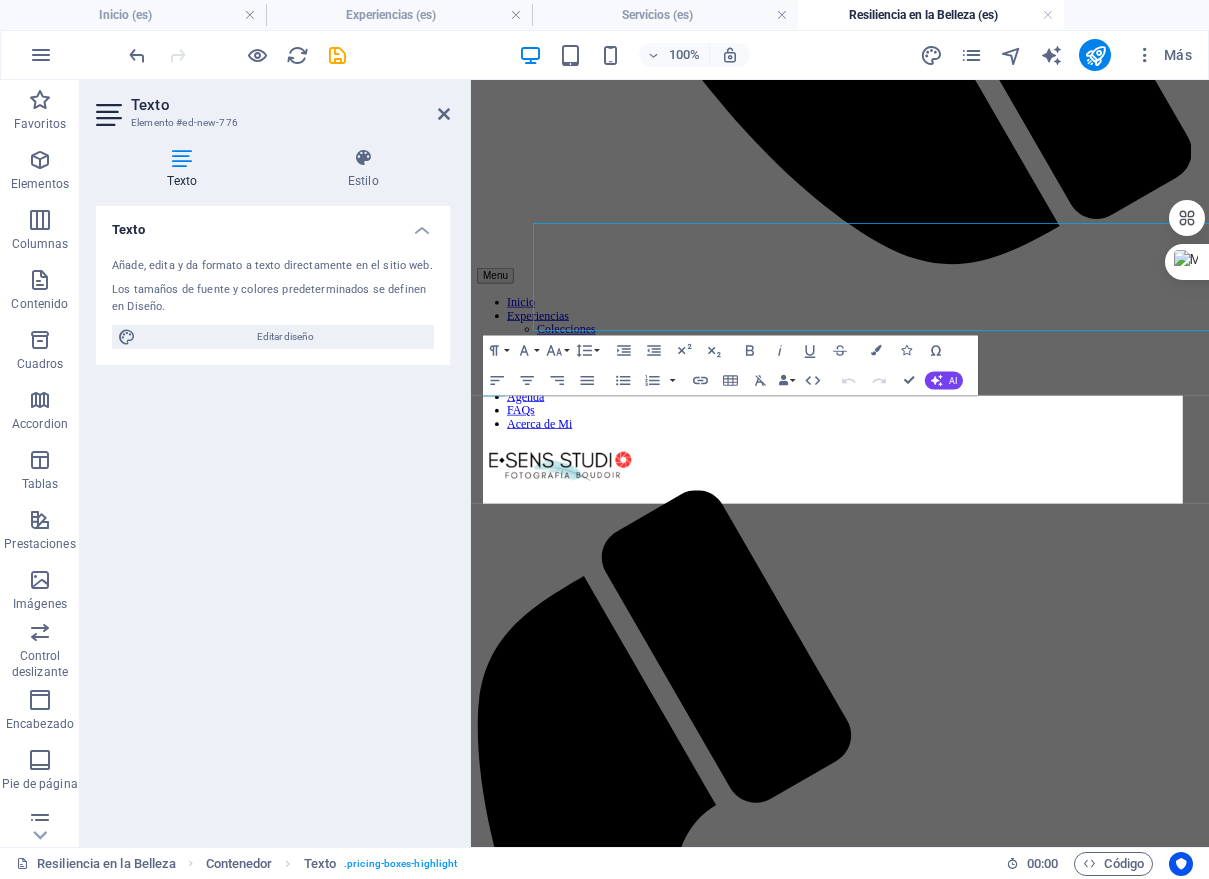 scroll, scrollTop: 2572, scrollLeft: 0, axis: vertical 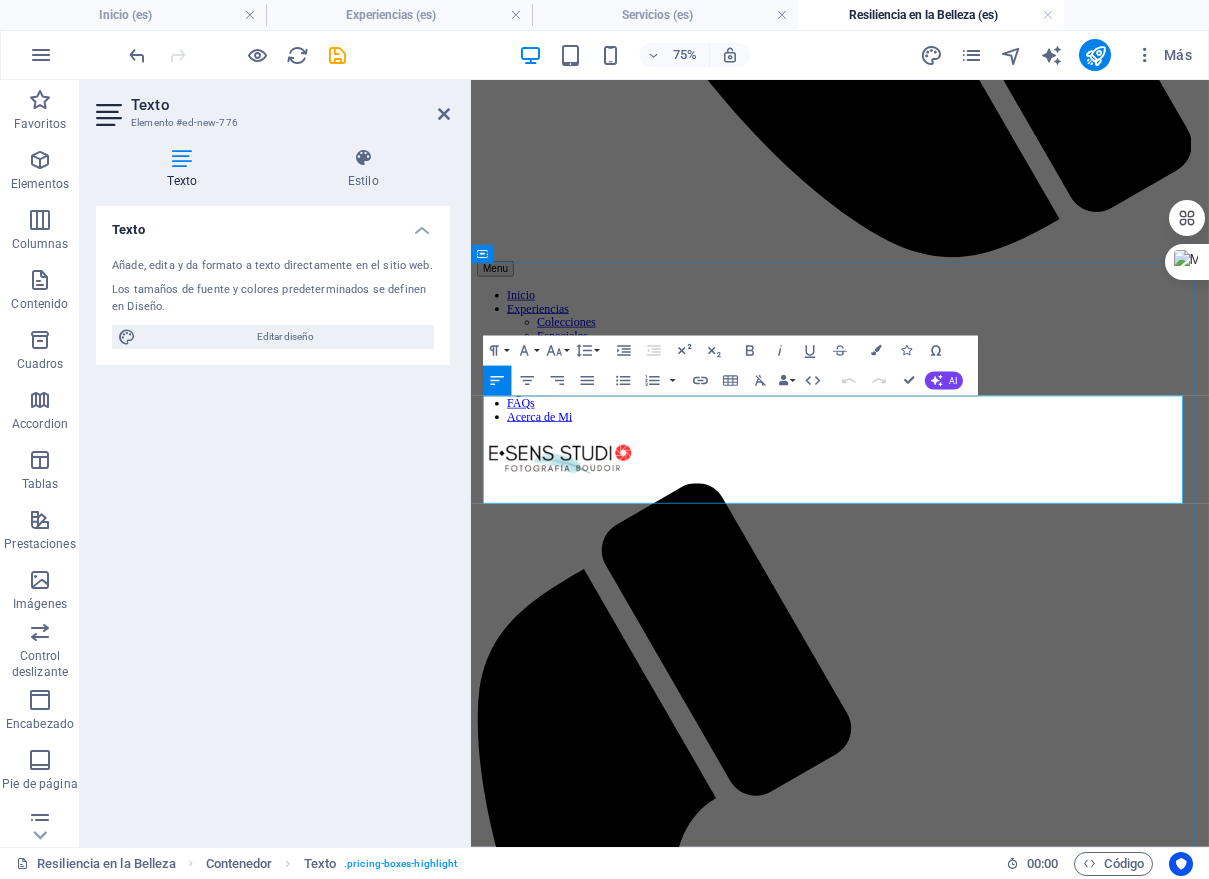 click on "En E•SENS STUDIO, creemos que la fotografía boudoir es una poderosa herramienta de sanación. Nuestro proyecto "Resiliencia en la Belleza"  está diseñado para acompañar a las mujeres en cada etapa de su viaje contra el cáncer.  Reconocemos que la belleza no reside solo en la superación, sino también en la valentía de enfrentar un cambio inminente. Por ello, este proyecto está dedicado a las mujeres que desean inmortalizar su cuerpo antes de un procedimiento, así como a las sobrevivientes que buscan celebrar su nuevo yo y su fuerza inquebrantable. Se trata de honrar la historia de su cuerpo, redescubrir su sensualidad y recordarse que su belleza y fuerza son inquebrantables." at bounding box center (959, 5206) 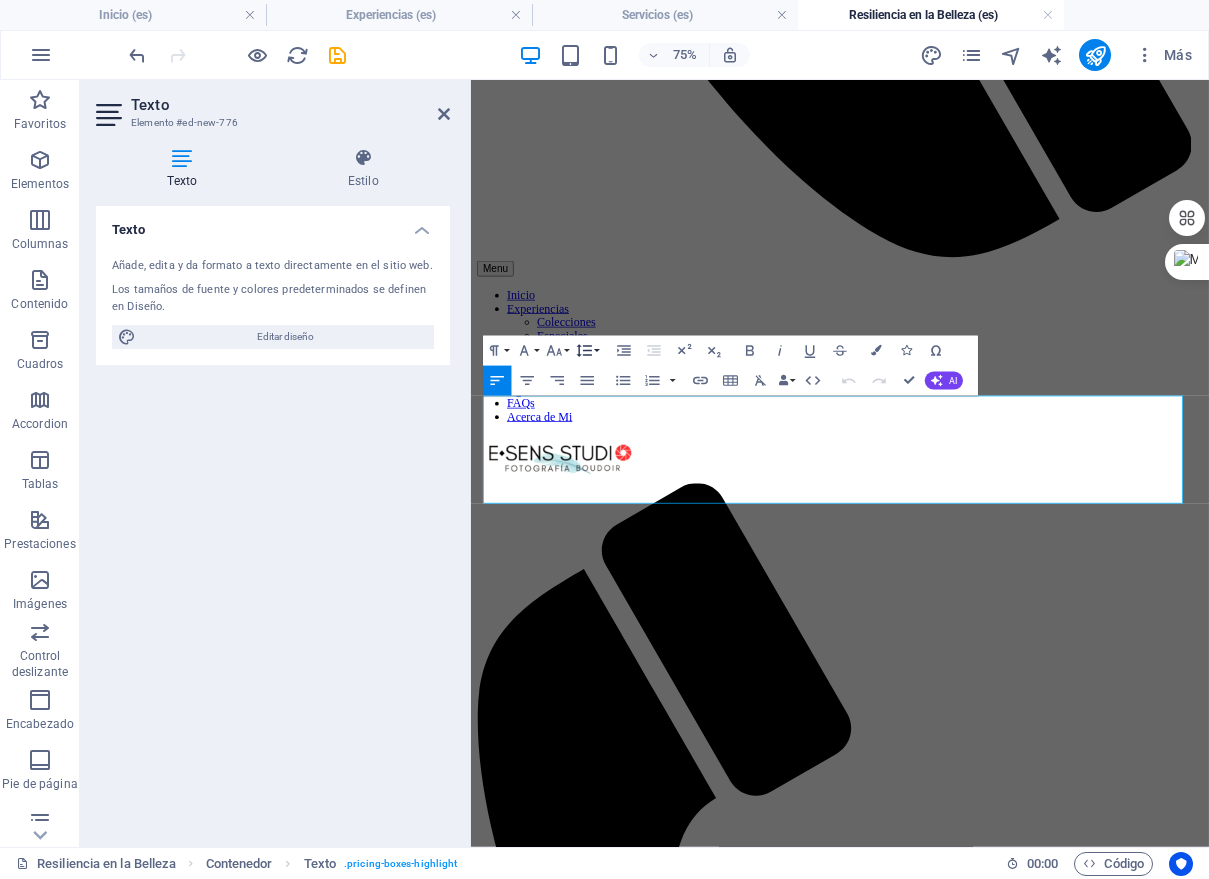 click on "Line Height" at bounding box center [587, 351] 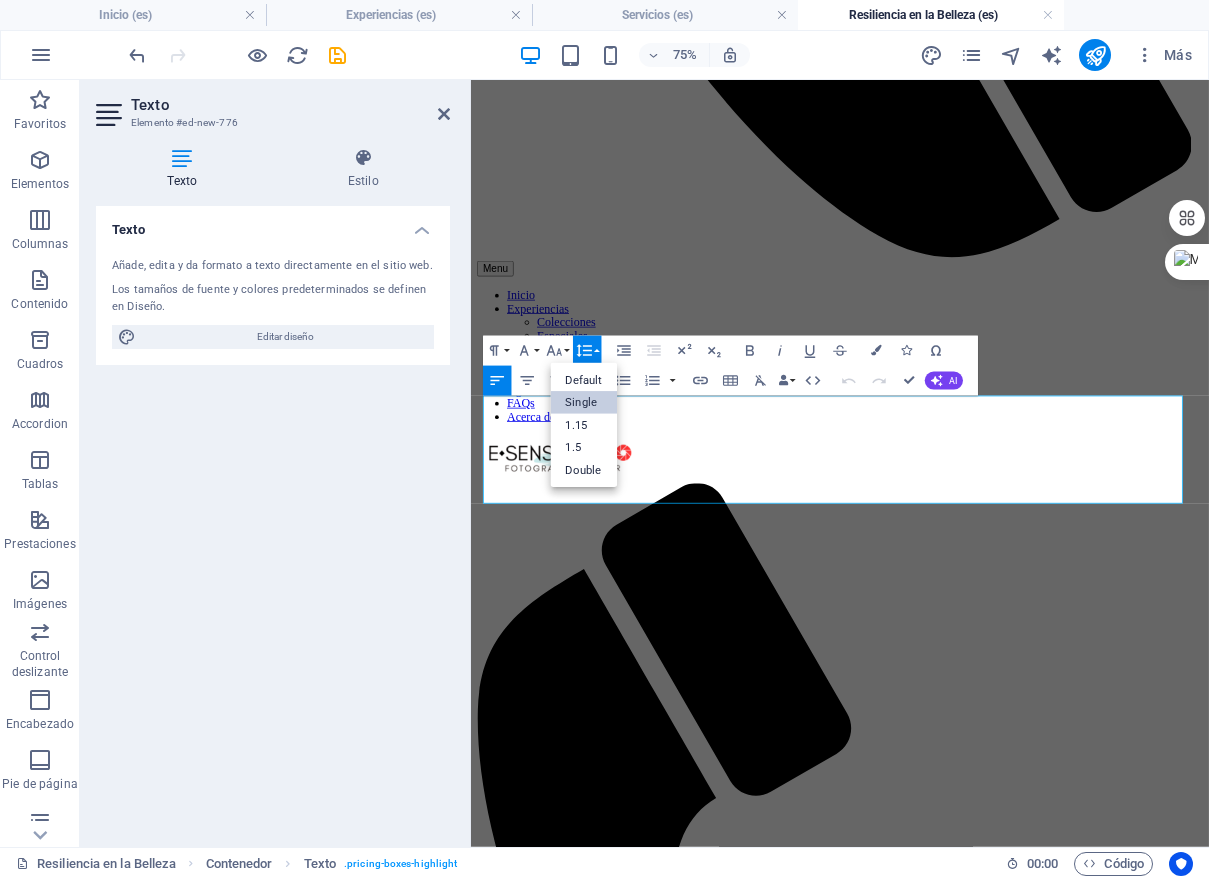 scroll, scrollTop: 0, scrollLeft: 0, axis: both 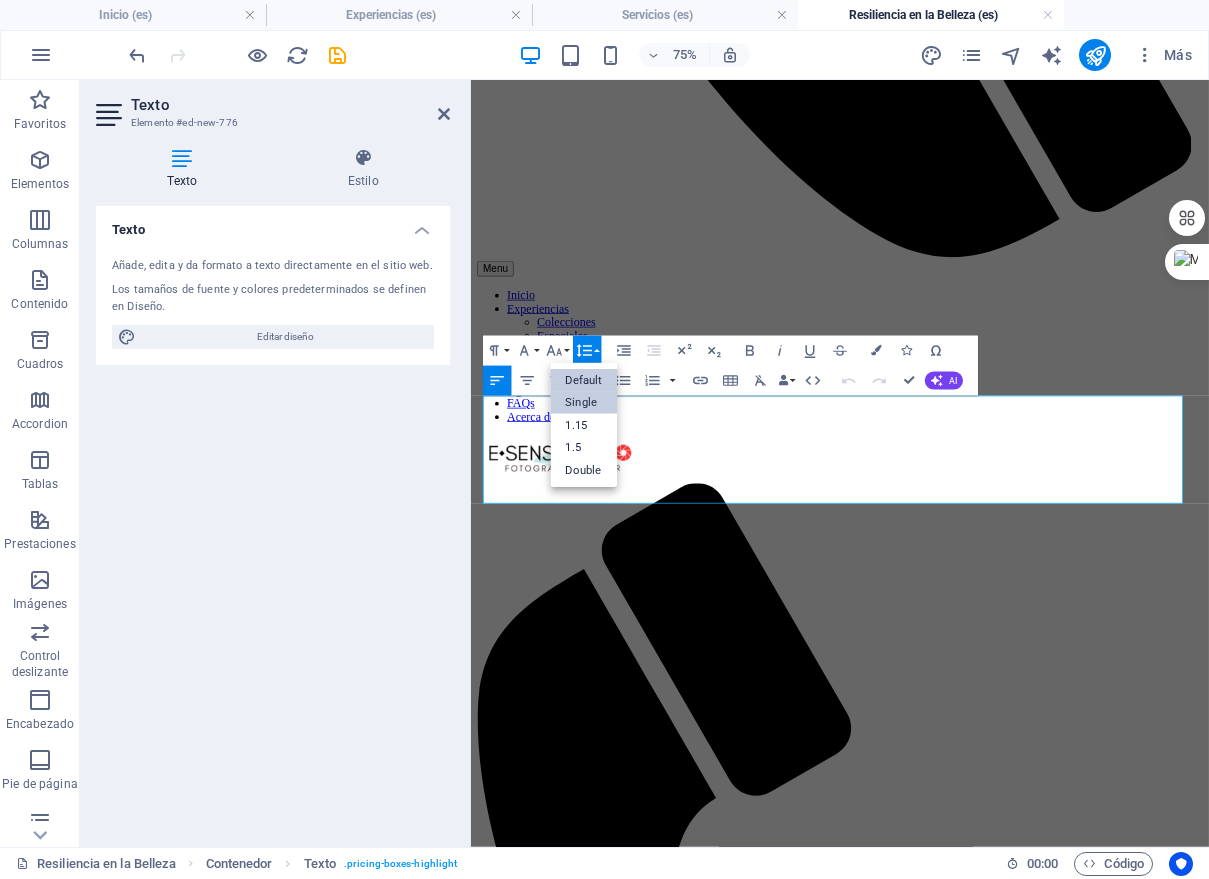 click on "Default" at bounding box center [584, 380] 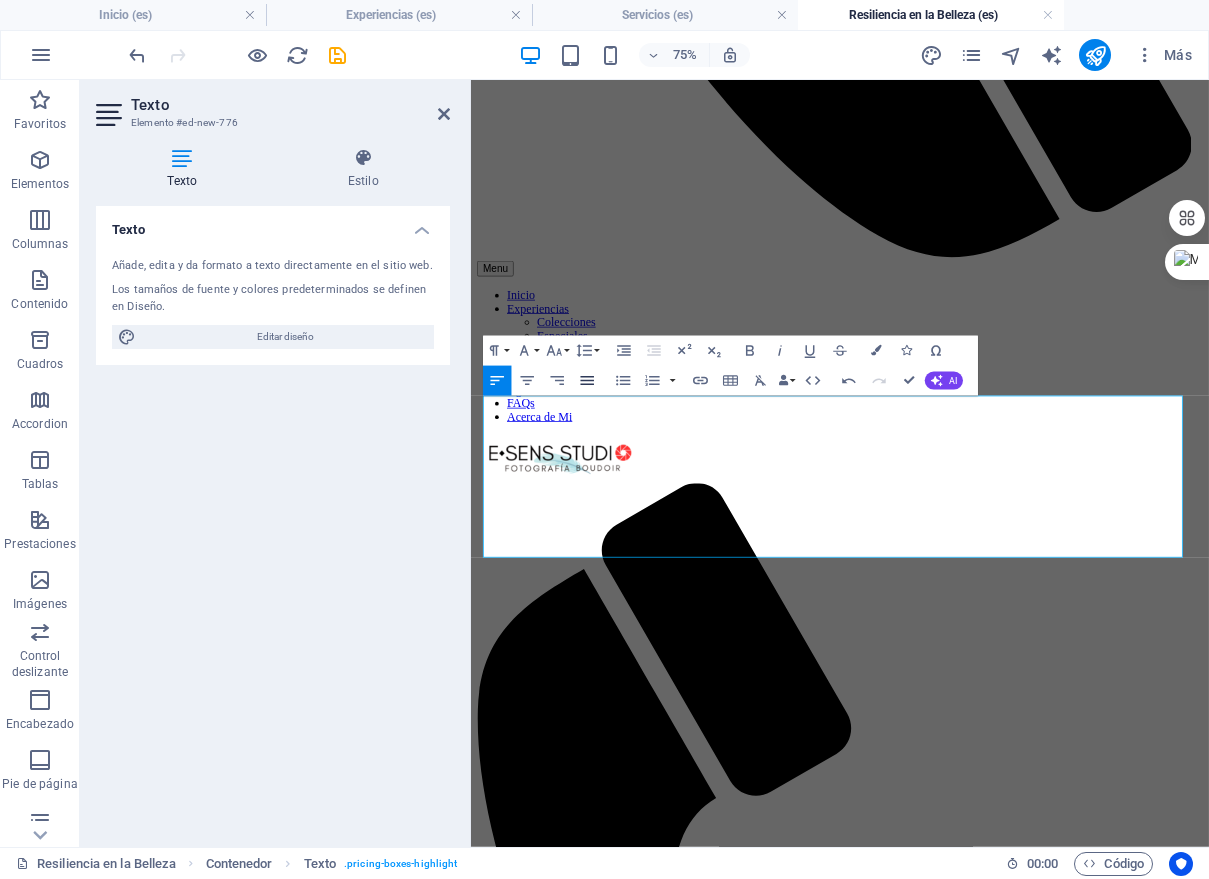 click on "Align Justify" at bounding box center (587, 381) 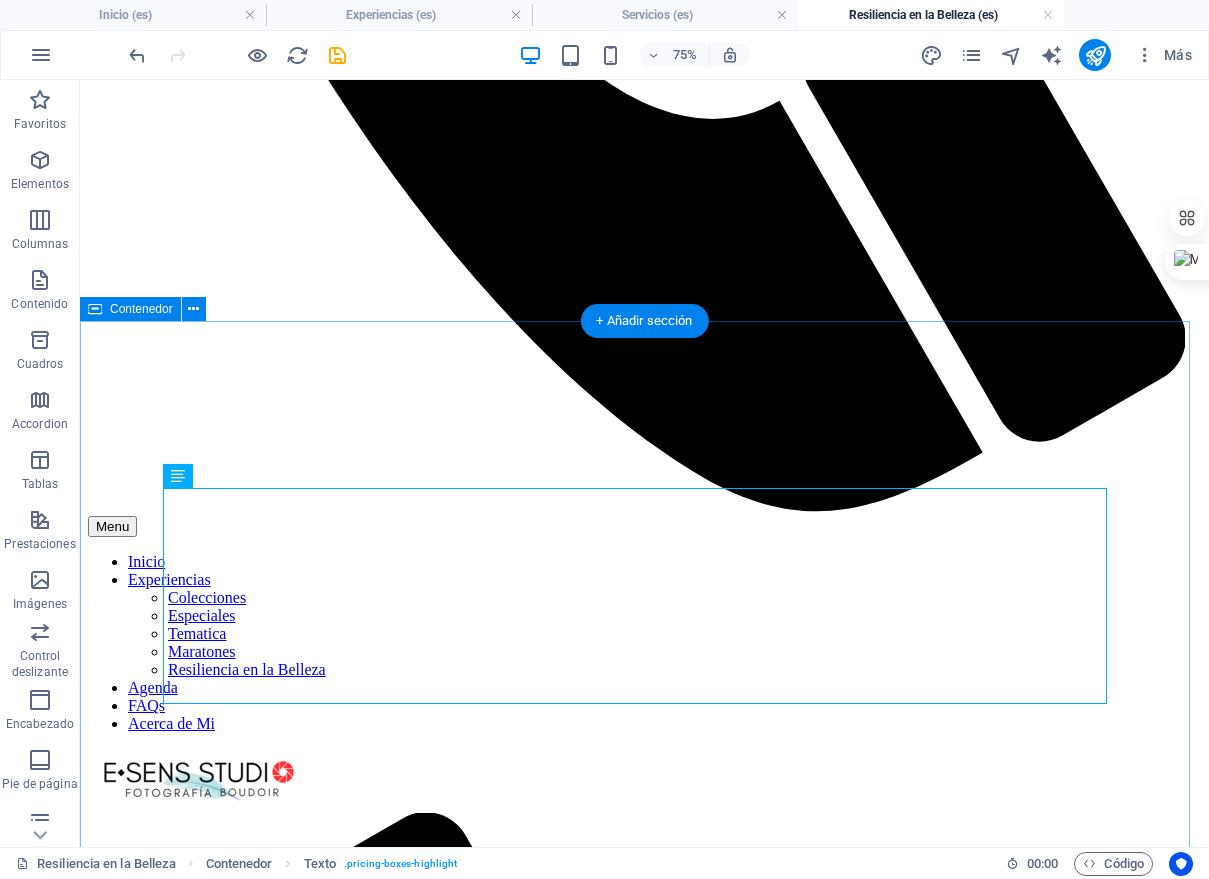 scroll, scrollTop: 2355, scrollLeft: 0, axis: vertical 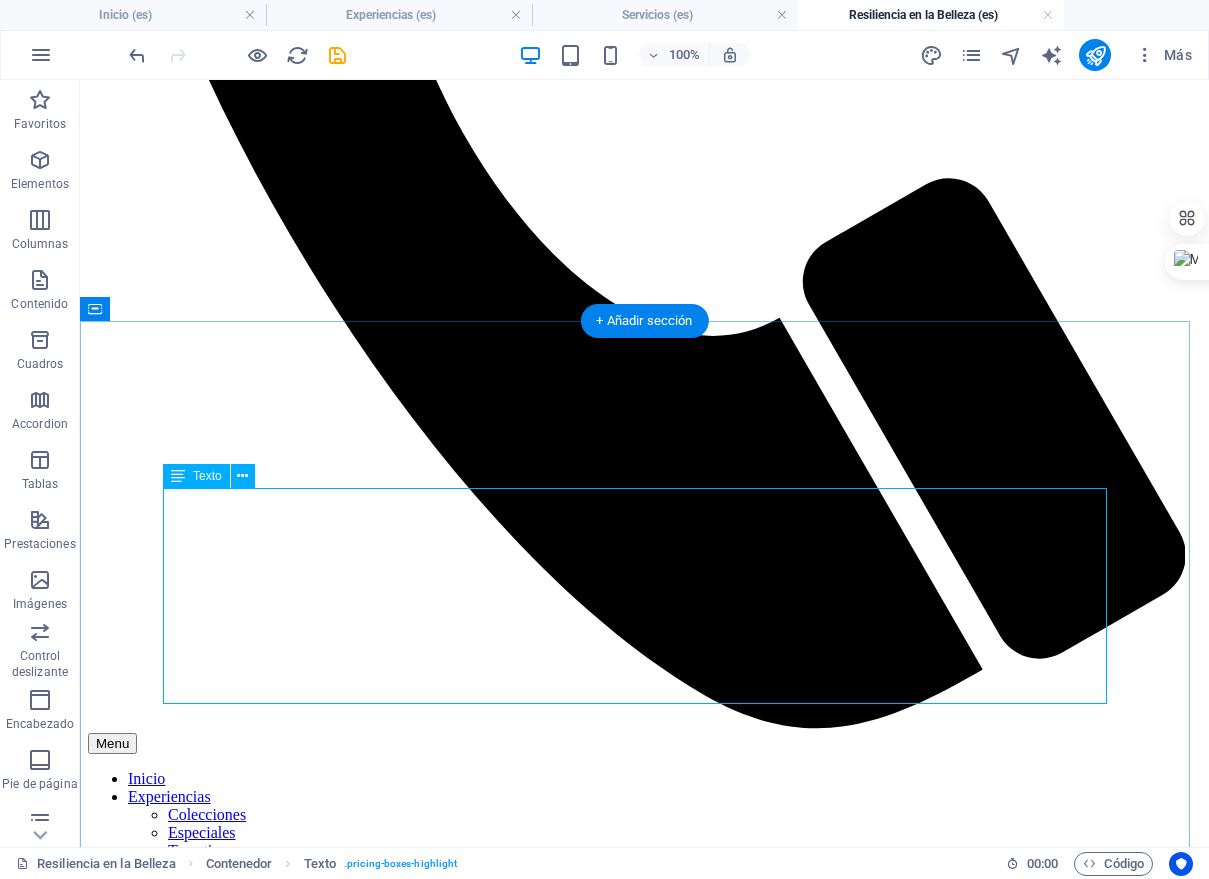 click on "En E•SENS STUDIO, creemos que la fotografía boudoir es una poderosa herramienta de sanación. Nuestro proyecto "Resiliencia en la Belleza"  está diseñado para acompañar a las mujeres en cada etapa de su viaje contra el cáncer.  Reconocemos que la belleza no reside solo en la superación, sino también en la valentía de enfrentar un cambio inminente. Por ello, este proyecto está dedicado a las mujeres que desean inmortalizar su cuerpo antes de un procedimiento, así como a las sobrevivientes que buscan celebrar su nuevo yo y su fuerza inquebrantable. Se trata de honrar la historia de su cuerpo, redescubrir su sensualidad y recordarse que su belleza y fuerza son inquebrantables.  Nuestra misión es proporcionar un espacio para la sanación a través de la autoaceptación, acompañando a las mujeres en un acto de amor propio en los momentos más significativos de su viaje." at bounding box center (644, 5779) 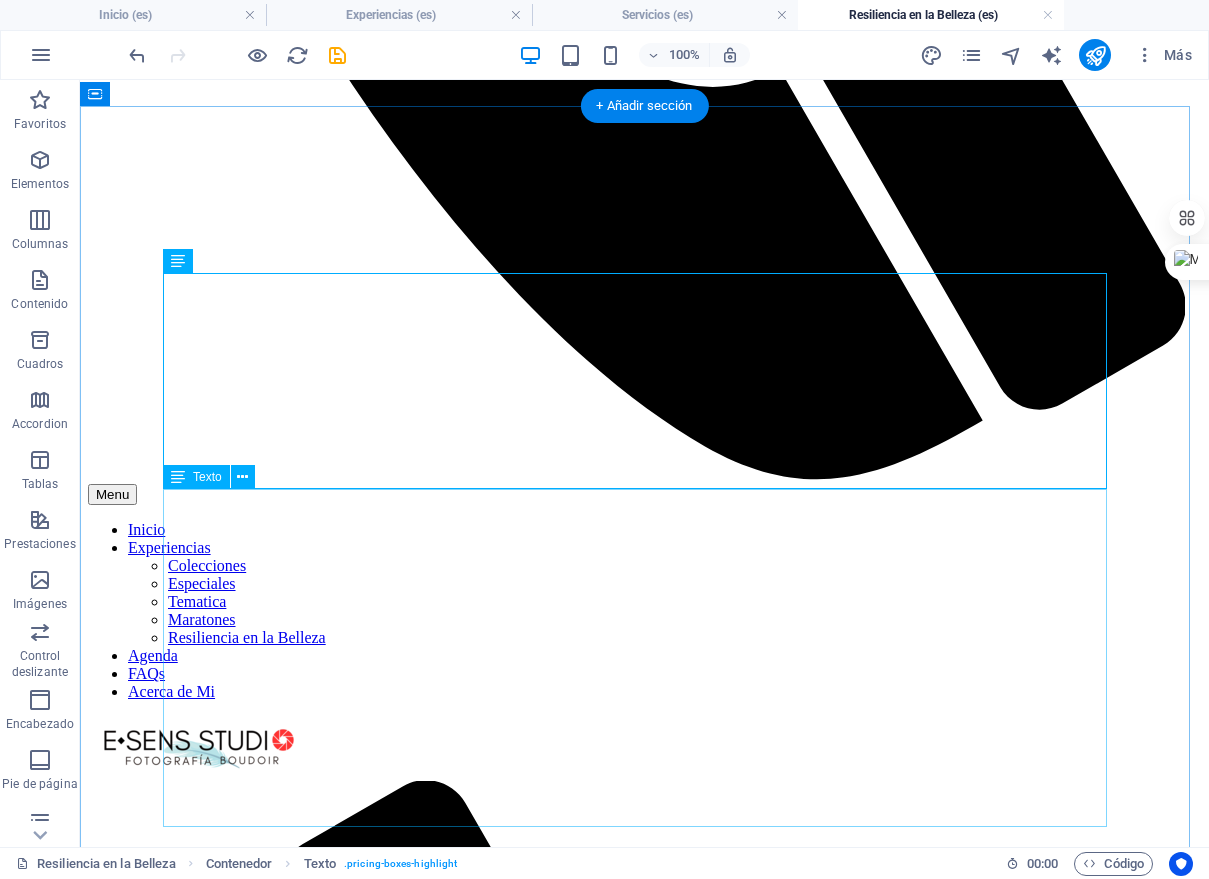 scroll, scrollTop: 2605, scrollLeft: 0, axis: vertical 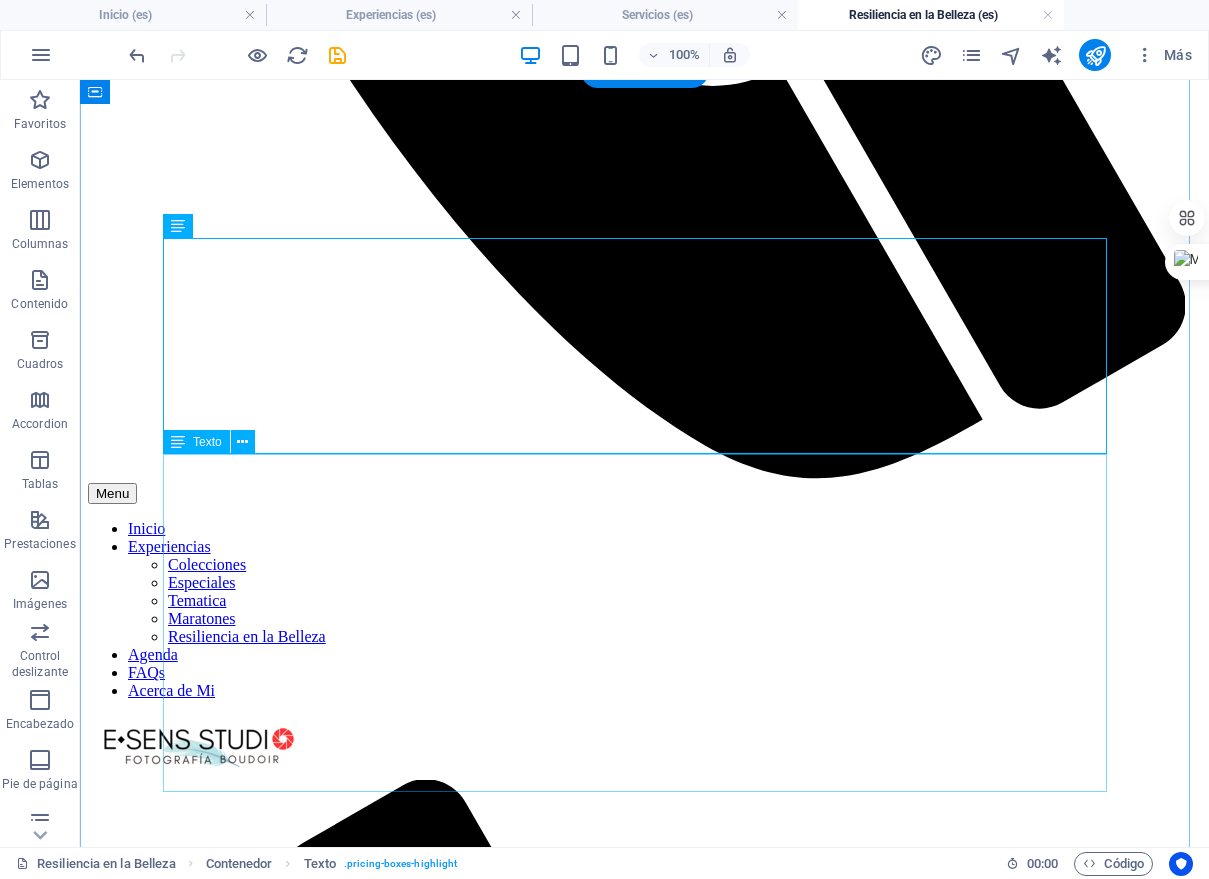 click on "Tepic Puerto Vallarta Guadalajara Colima Aguascalientes Zacatecas San Luis Potosí Querétaro León La Paz Los Cabos Torreón Saltillo Monterrey Ciudad de México Tlaxcala Puebla Toluca Pachuca Oaxaca Tuxtla Gutiérrez San Cristóbal de las Casas Tapachula Mérida" at bounding box center [644, 5754] 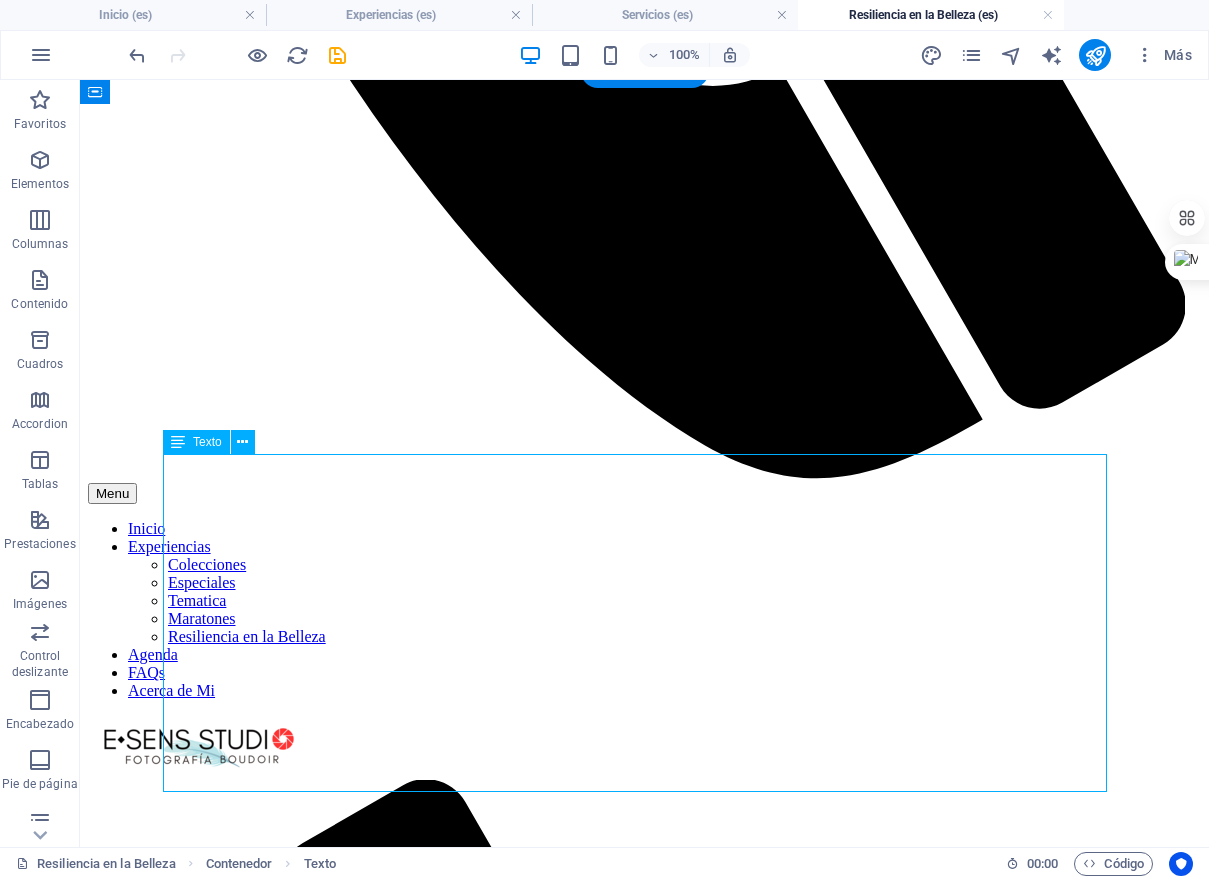 click on "Tepic Puerto Vallarta Guadalajara Colima Aguascalientes Zacatecas San Luis Potosí Querétaro León La Paz Los Cabos Torreón Saltillo Monterrey Ciudad de México Tlaxcala Puebla Toluca Pachuca Oaxaca Tuxtla Gutiérrez San Cristóbal de las Casas Tapachula Mérida" at bounding box center [644, 5754] 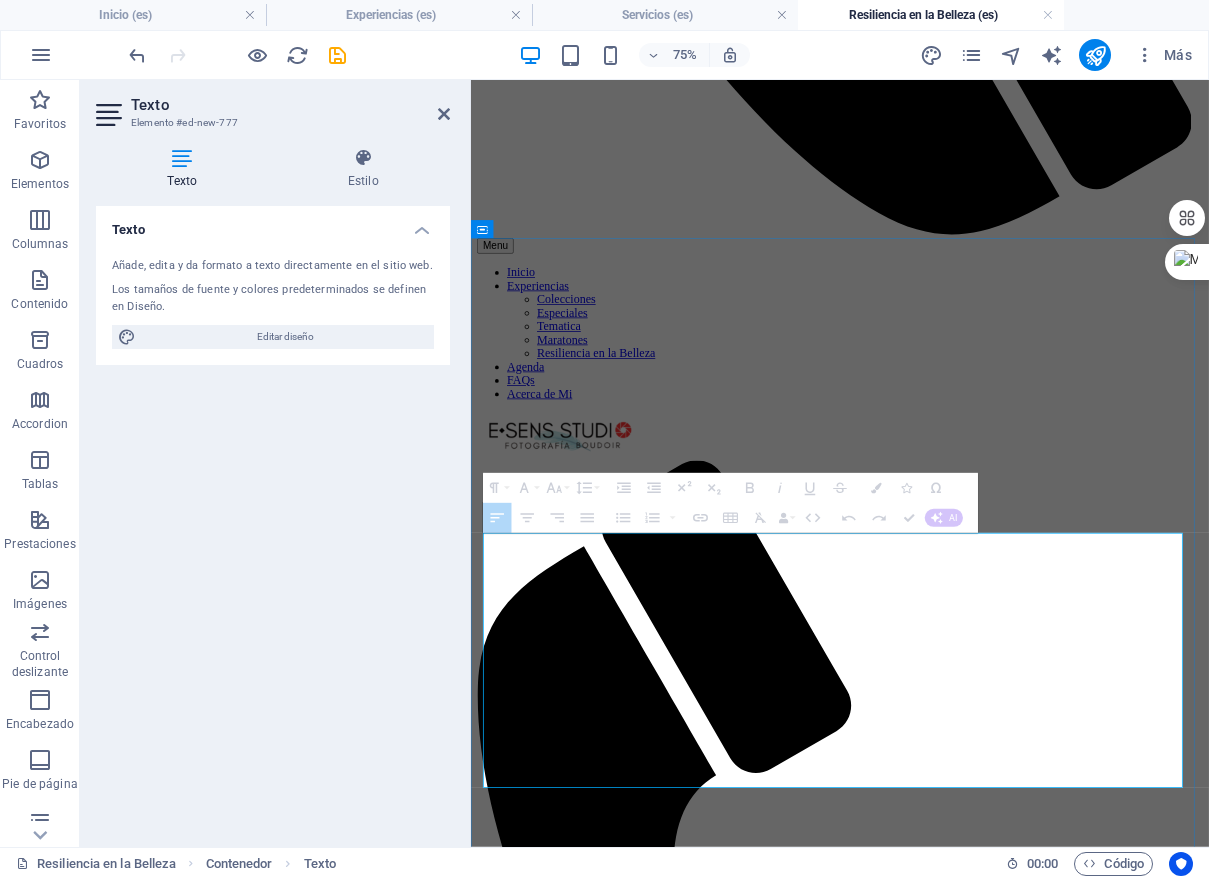 drag, startPoint x: 1056, startPoint y: 998, endPoint x: 881, endPoint y: 902, distance: 199.60211 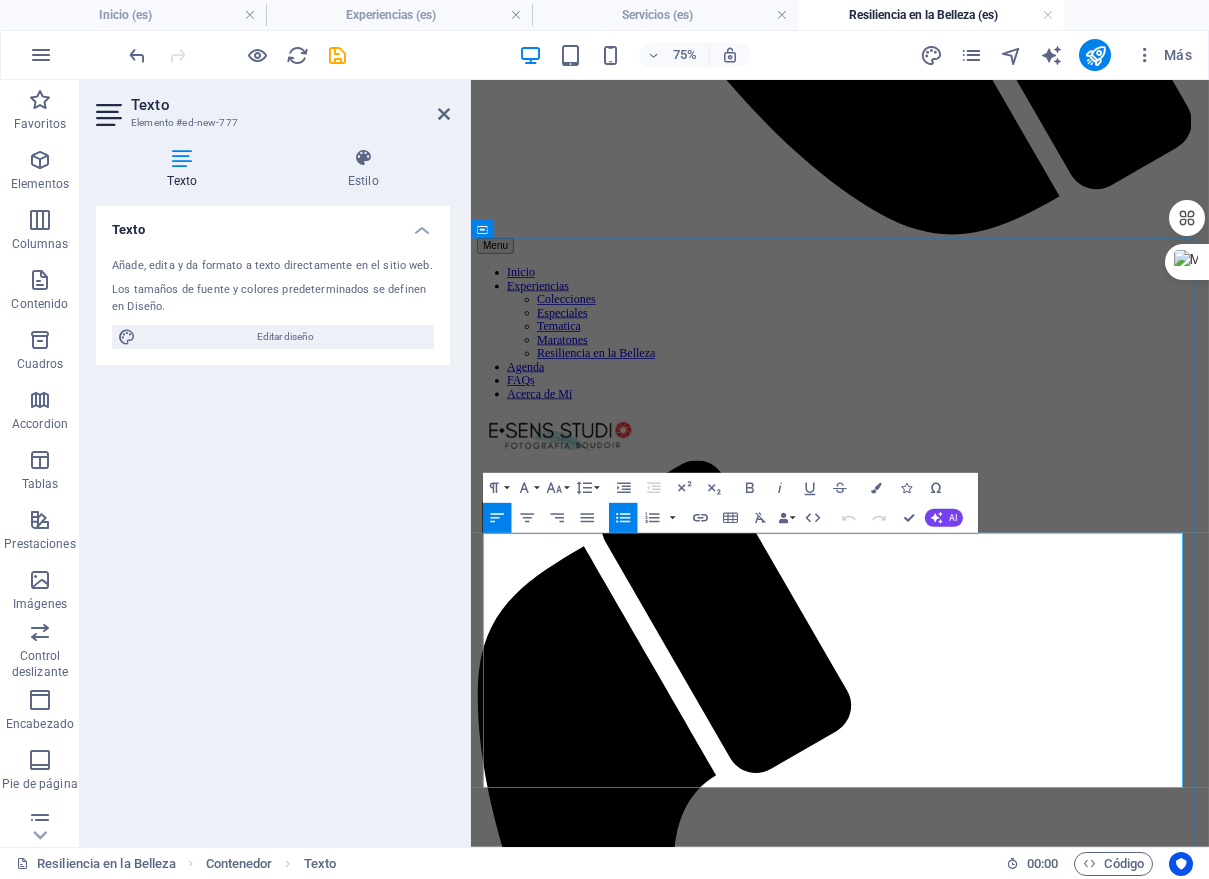 click on "Querétaro" at bounding box center [741, 5477] 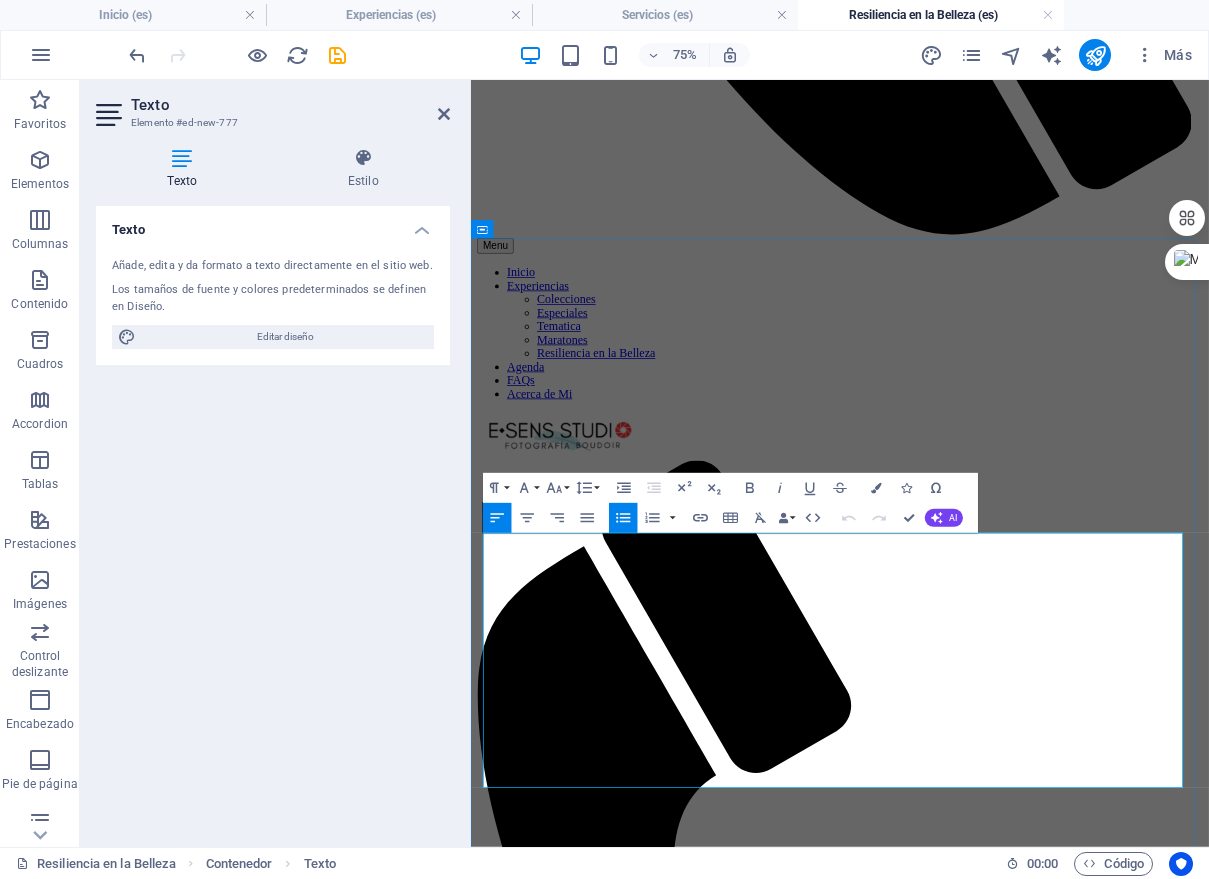 click on "Monterrey" at bounding box center (1224, 5369) 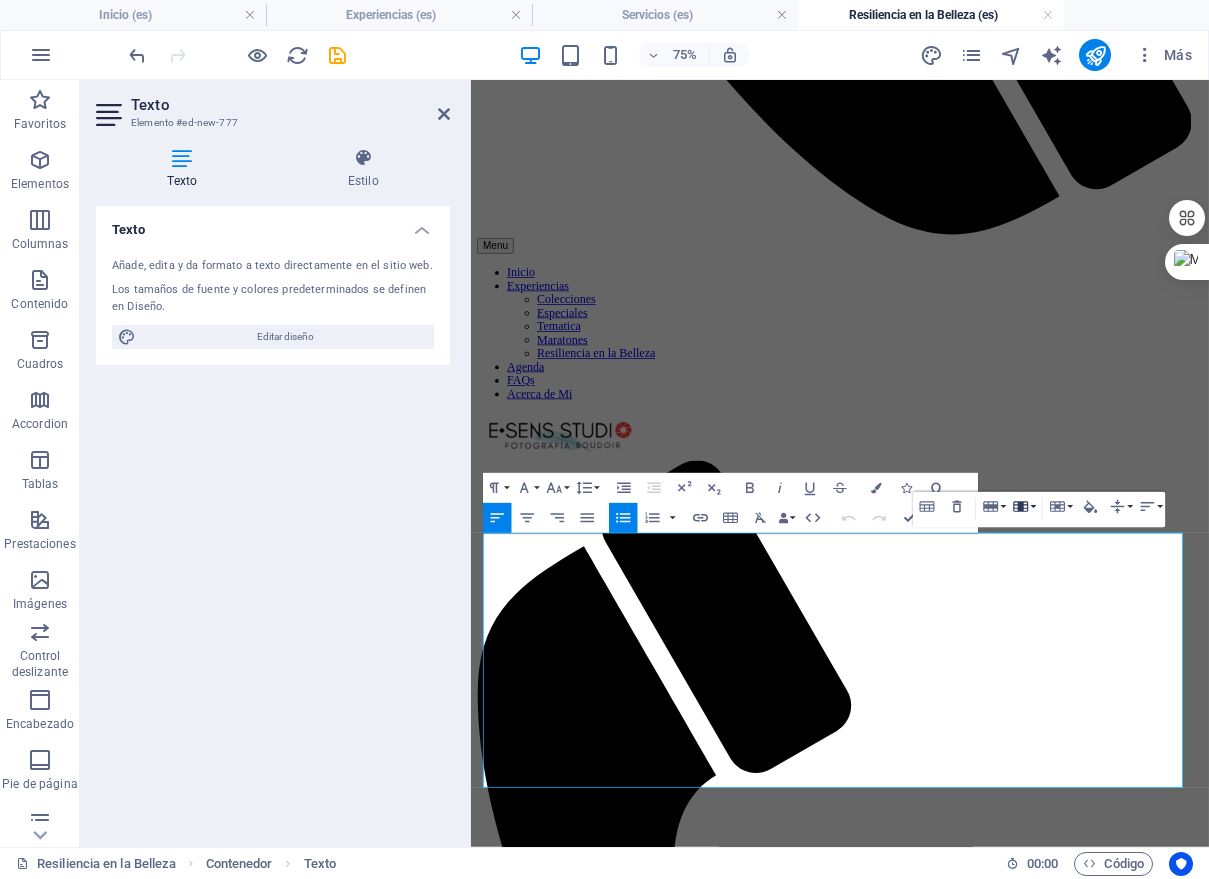 click on "Column" at bounding box center [1024, 506] 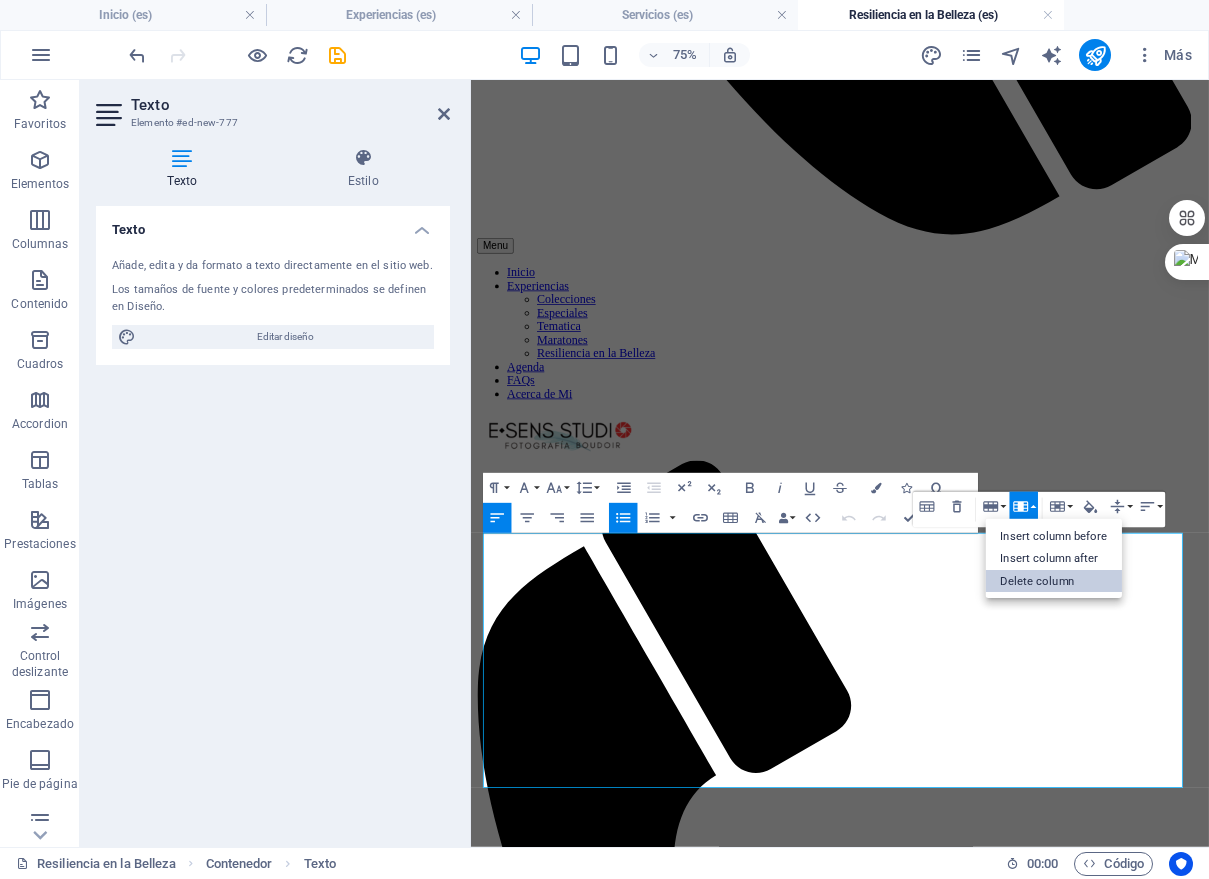 click on "Delete column" at bounding box center (1054, 580) 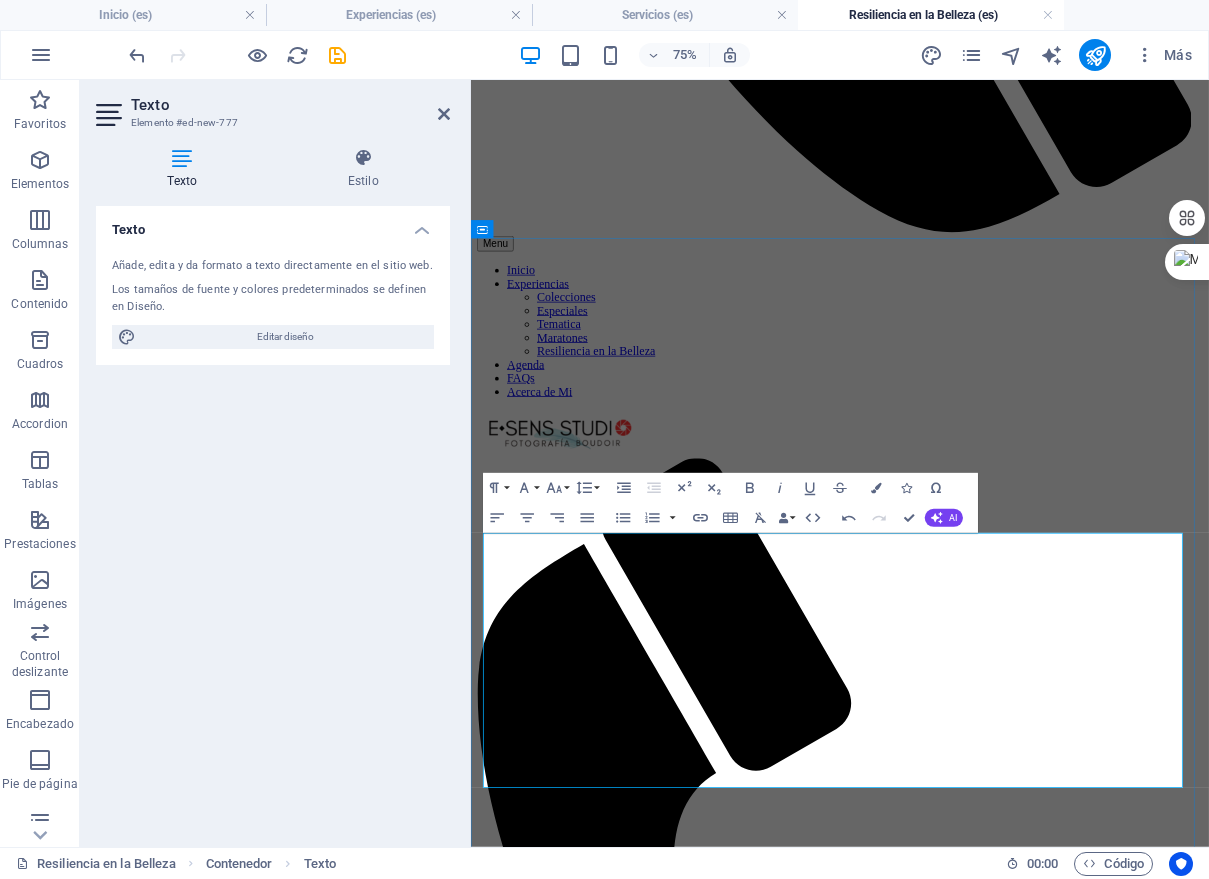 click on "Zacatecas" at bounding box center [983, 5438] 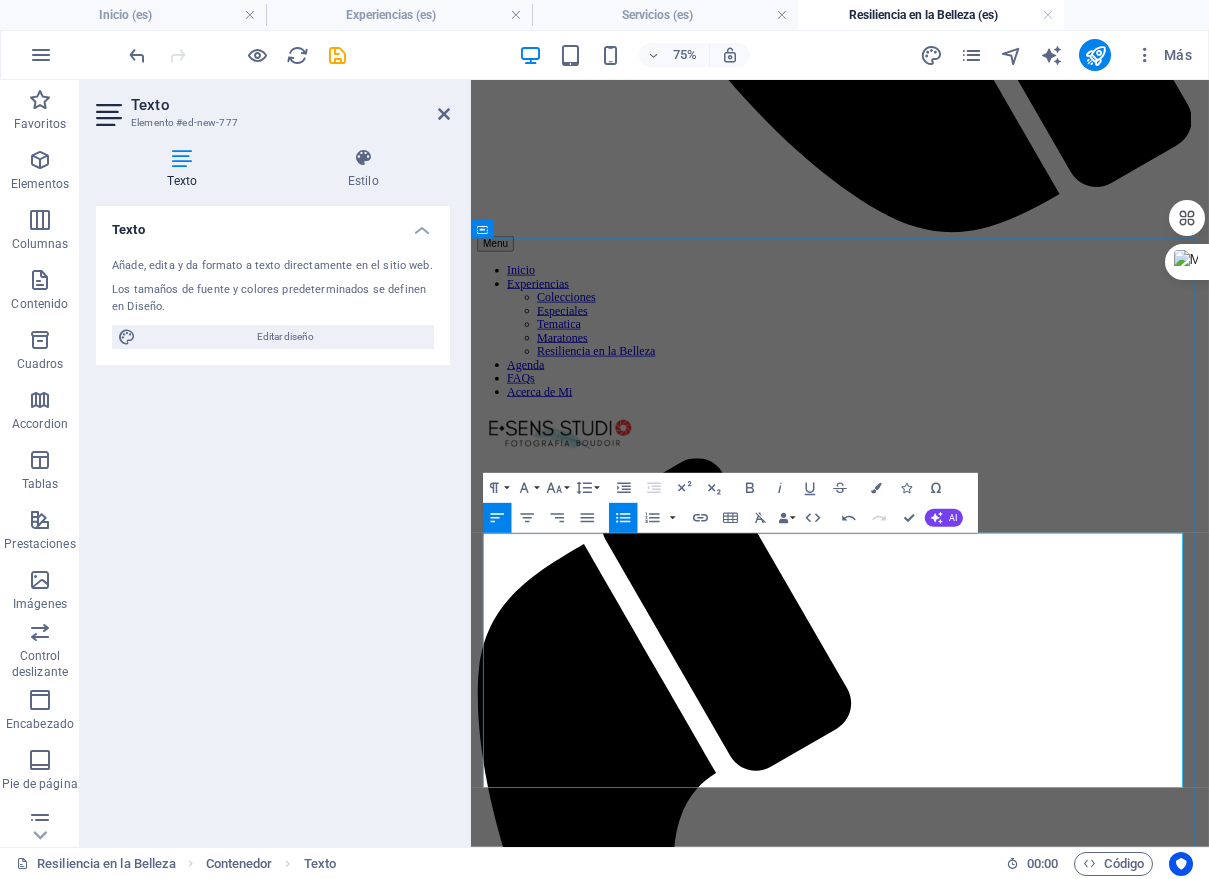 drag, startPoint x: 629, startPoint y: 1004, endPoint x: 505, endPoint y: 698, distance: 330.16965 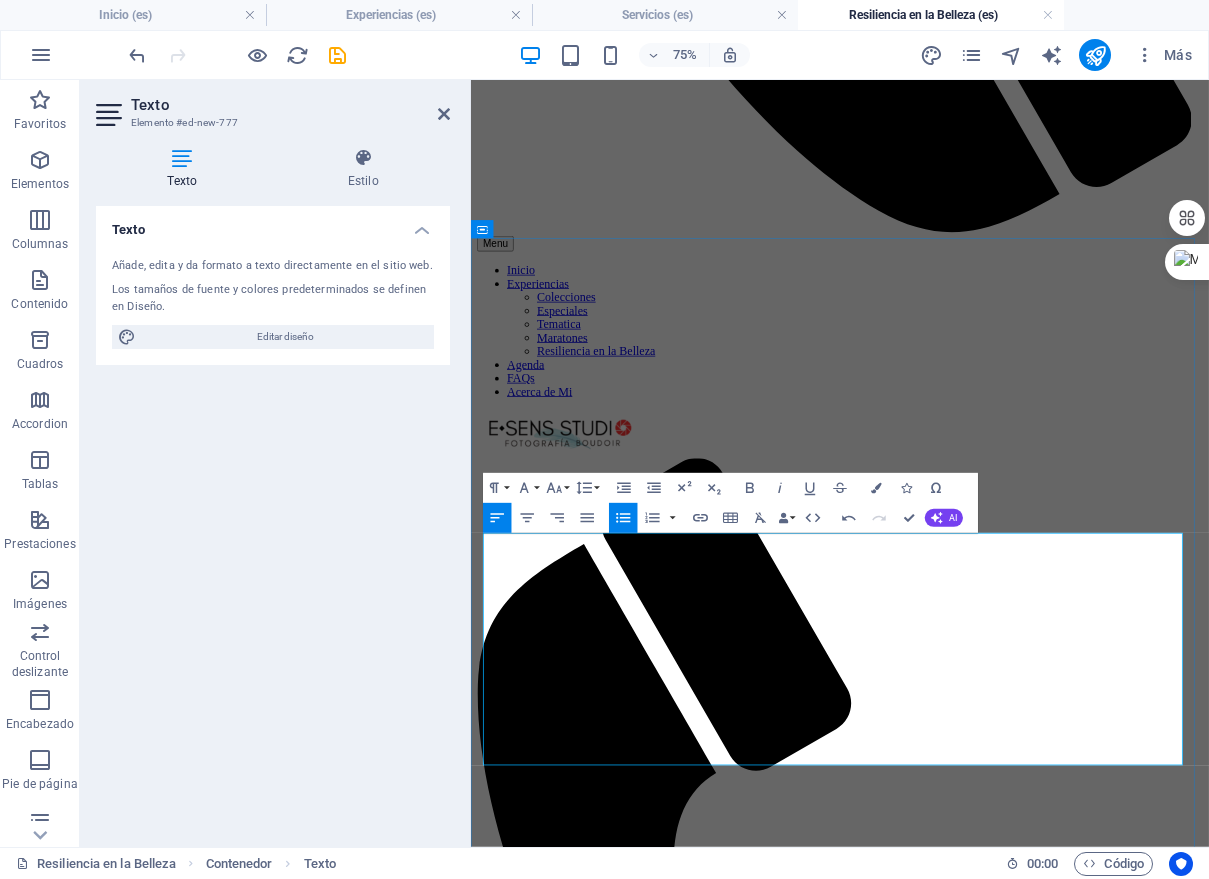 click on "Crear un Espacio Sagrado:  La seguridad, la privacidad y la confianza son nuestras máximas prioridades. Tu sesión es un santuario libre de juicios, donde la vulnerabilidad es vista como una fortaleza y cada emoción es bienvenida. Honrar la Historia de tu Cuerpo:  Vemos las cicatrices, no como marcas de una enfermedad, sino como símbolos de la increíble resiliencia de un cuerpo que luchó y sanó. Cada línea y cada curva son parte de tu narrativa, y las celebramos con arte. Enfoque Holístico:  La sesión boudoir es una forma de terapia. Buscamos ayudarte a reconectar contigo misma, a sentirte hermosa y poderosa desde tu interior, para que esa confianza se irradie en cada imagen. Respeto y Control Total:  La Ley Olimpia es el pilar de nuestra práctica. Te damos el control total sobre la privacidad y el uso de tus imágenes. Cada decisión es tuya, y tu comodidad es innegociable." at bounding box center [983, 5452] 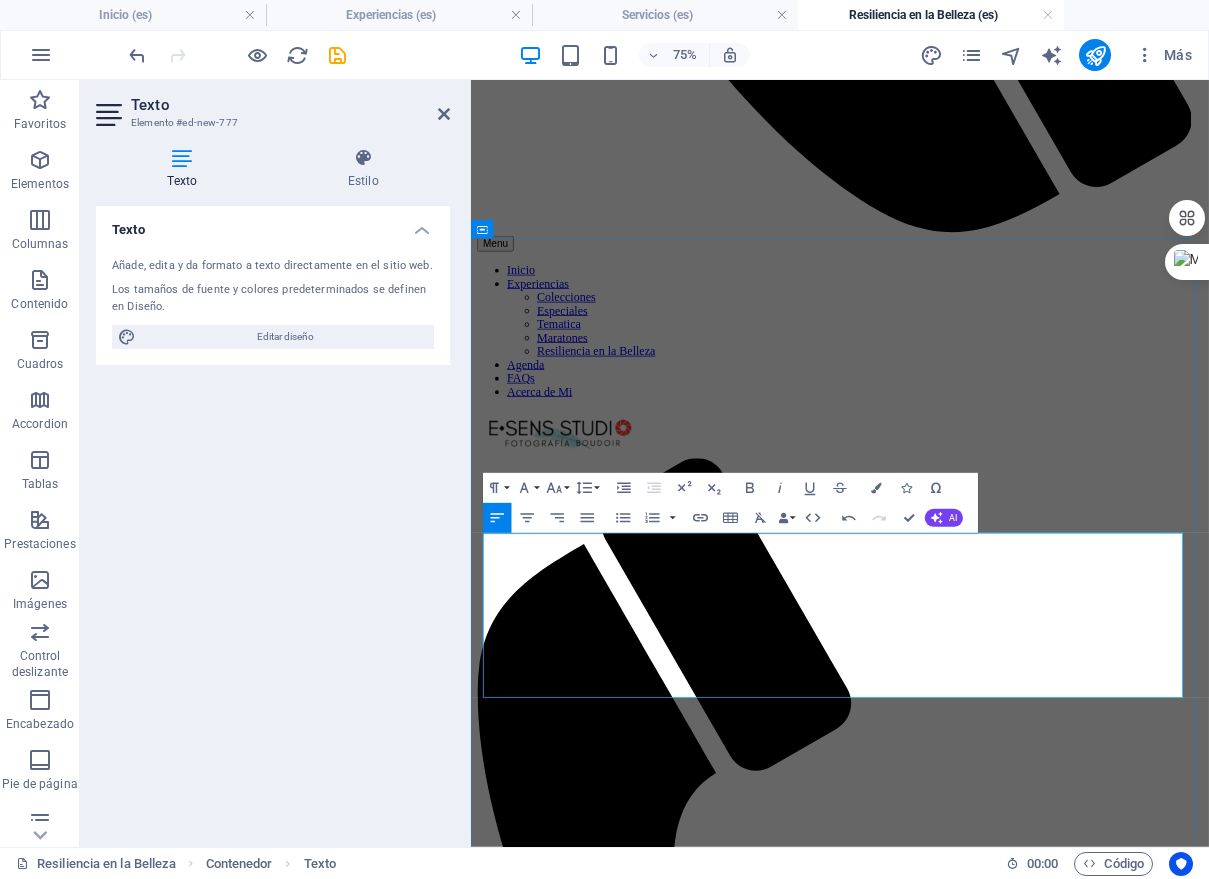 drag, startPoint x: 846, startPoint y: 888, endPoint x: 498, endPoint y: 702, distance: 394.58838 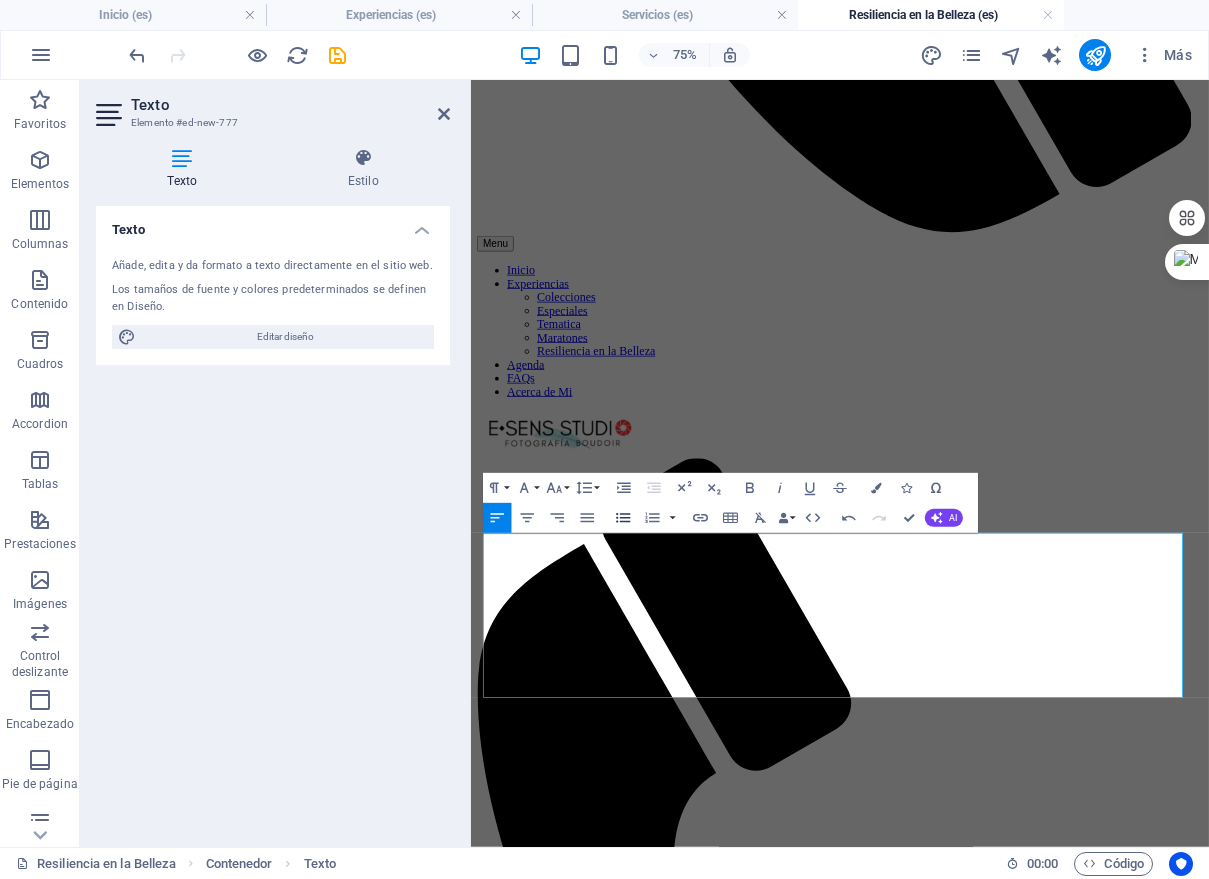 click 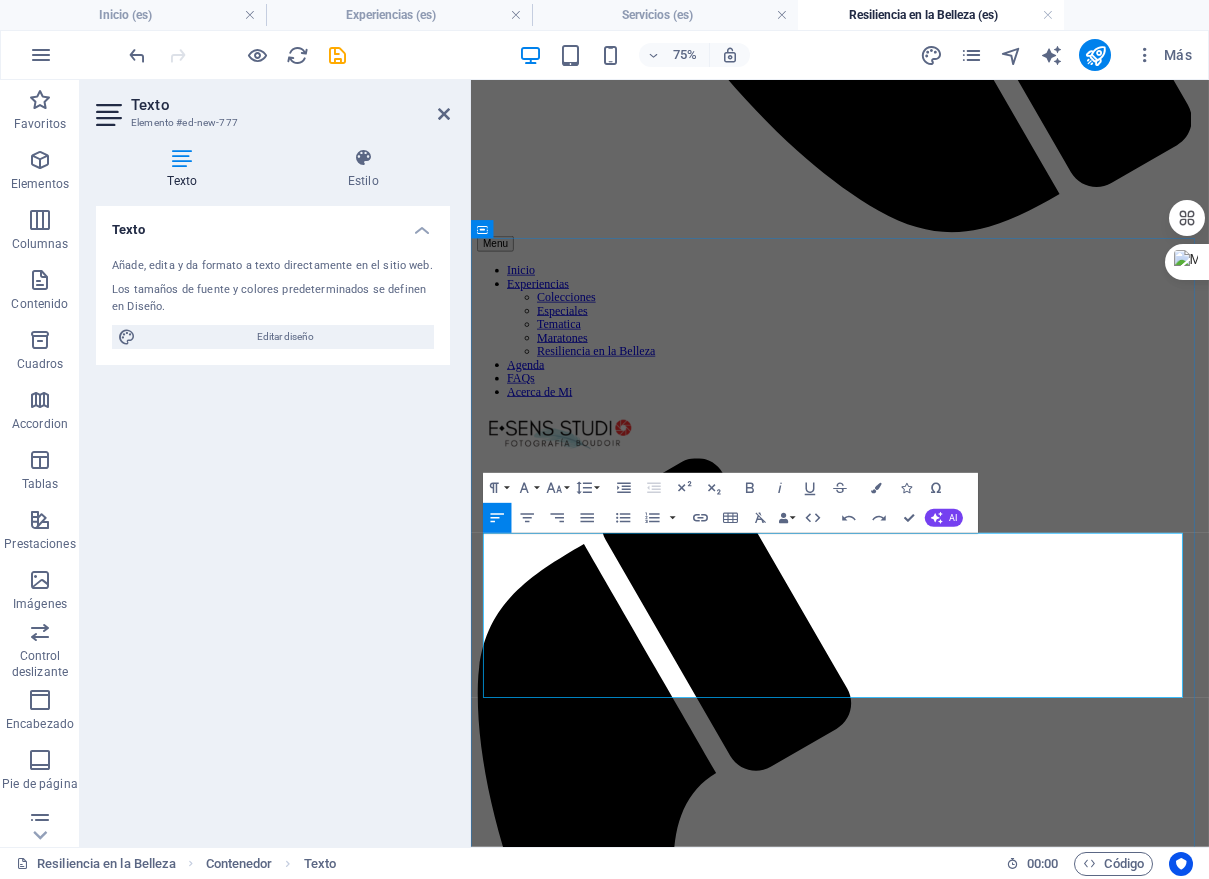 click on "Enfoque Holístico:  La sesión boudoir es una forma de terapia. Buscamos ayudarte a reconectar contigo misma, a sentirte hermosa y poderosa desde tu interior, para que esa confianza se irradie en cada imagen." at bounding box center [983, 5461] 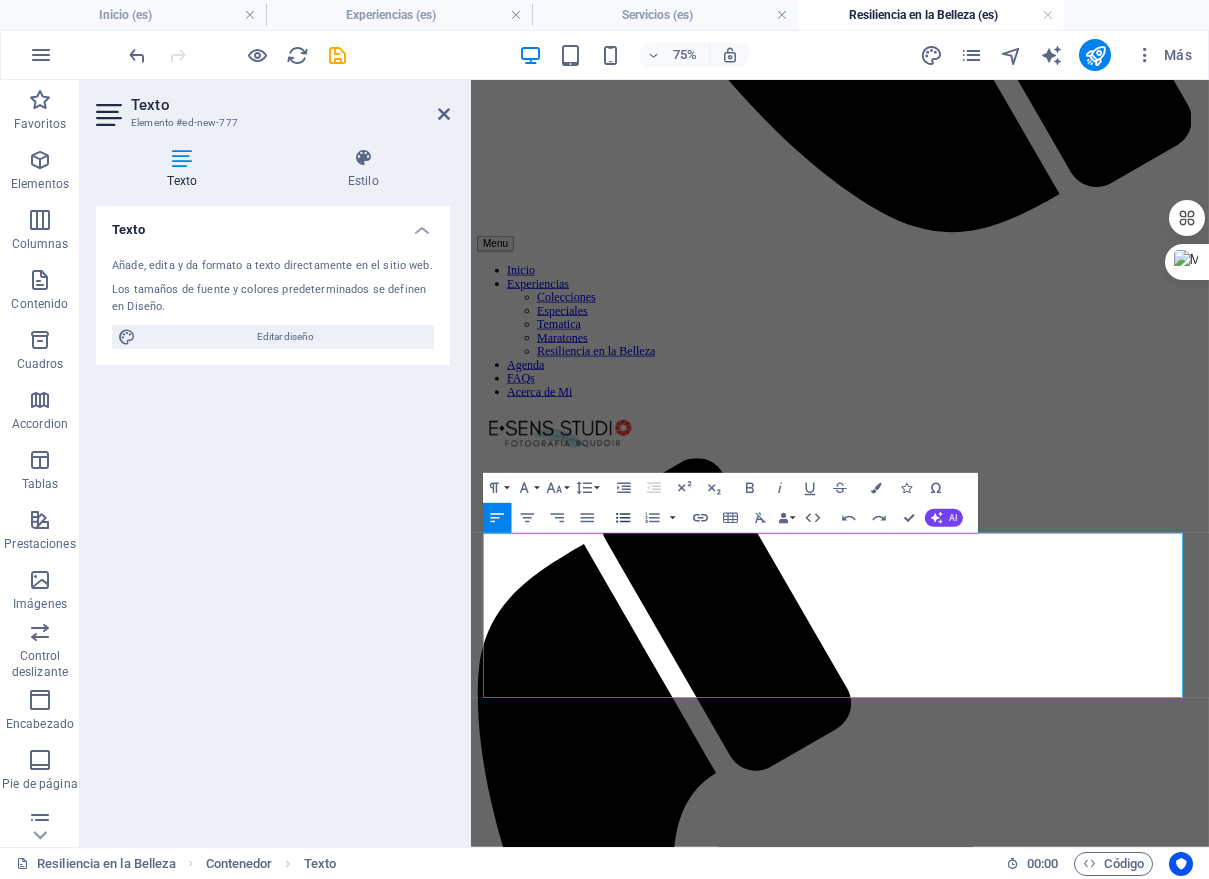click 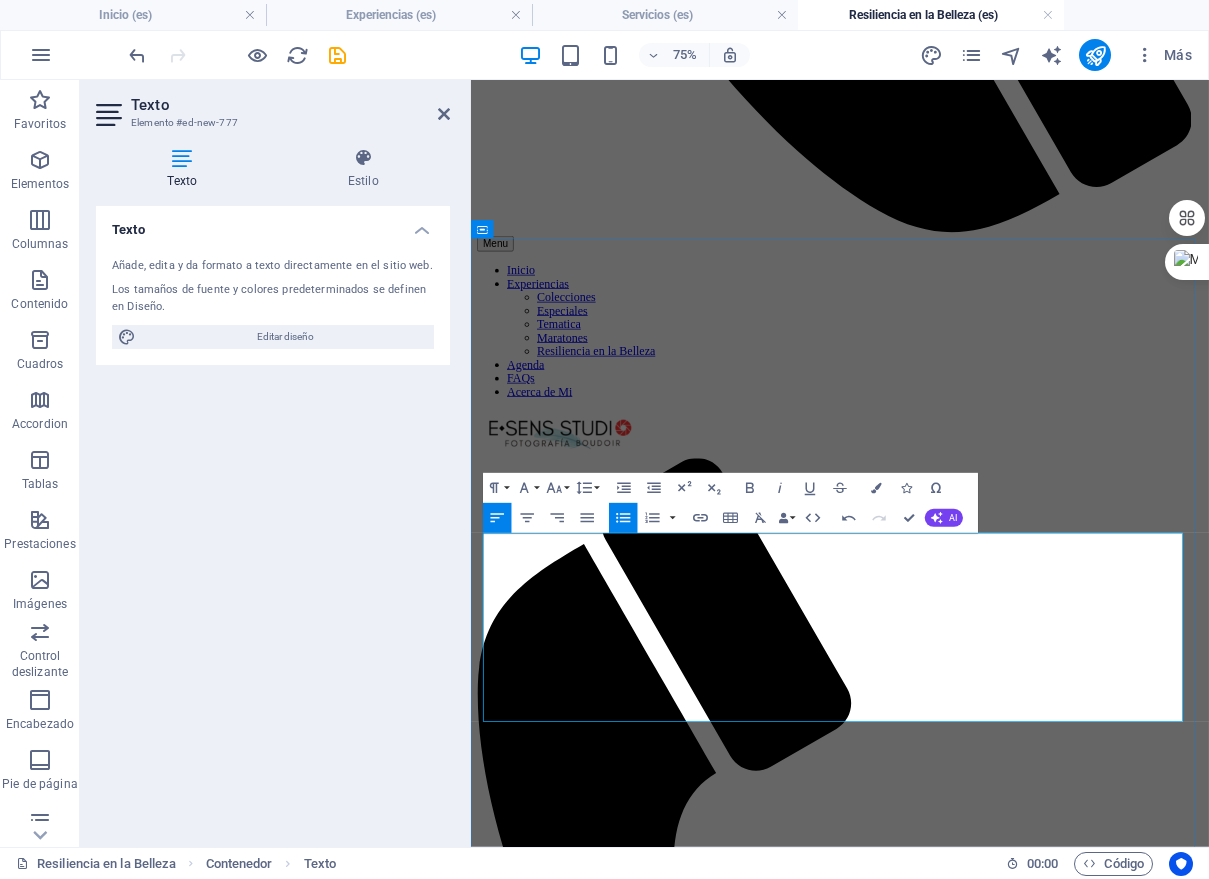 click on "Crear un Espacio Sagrado:  La seguridad, la privacidad y la confianza son nuestras máximas prioridades. Tu sesión es un santuario libre de juicios, donde la vulnerabilidad es vista como una fortaleza y cada emoción es bienvenida. Honrar la Historia de tu Cuerpo:  Vemos las cicatrices, no como marcas de una enfermedad, sino como símbolos de la increíble resiliencia de un cuerpo que luchó y sanó. Cada línea y cada curva son parte de tu narrativa, y las celebramos con arte. Enfoque Holístico:  La sesión boudoir es una forma de terapia. Buscamos ayudarte a reconectar contigo misma, a sentirte hermosa y poderosa desde tu interior, para que esa confianza se irradie en cada imagen. Respeto y Control Total:  La Ley Olimpia es el pilar de nuestra práctica. Te damos el control total sobre la privacidad y el uso de tus imágenes. Cada decisión es tuya, y tu comodidad es innegociable." at bounding box center (983, 5411) 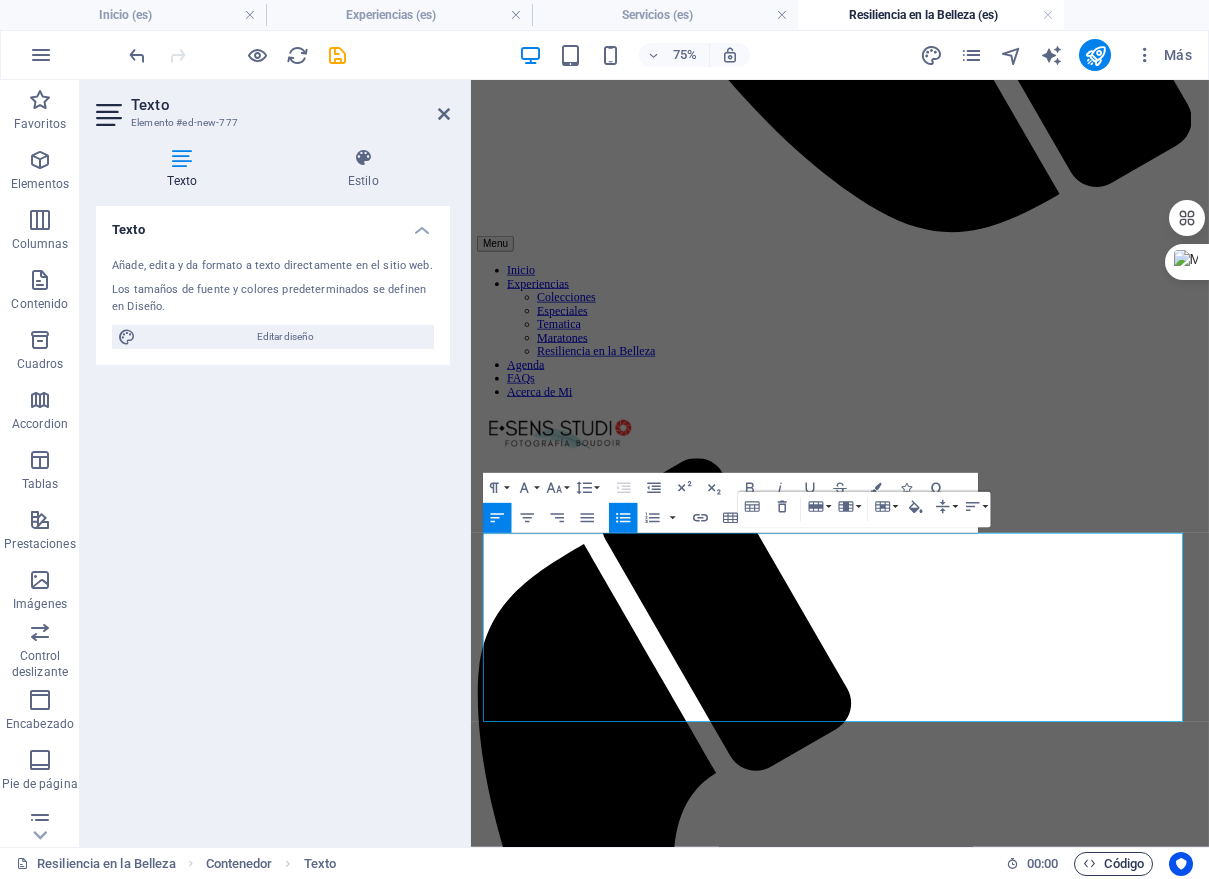 click on "Código" at bounding box center [1113, 864] 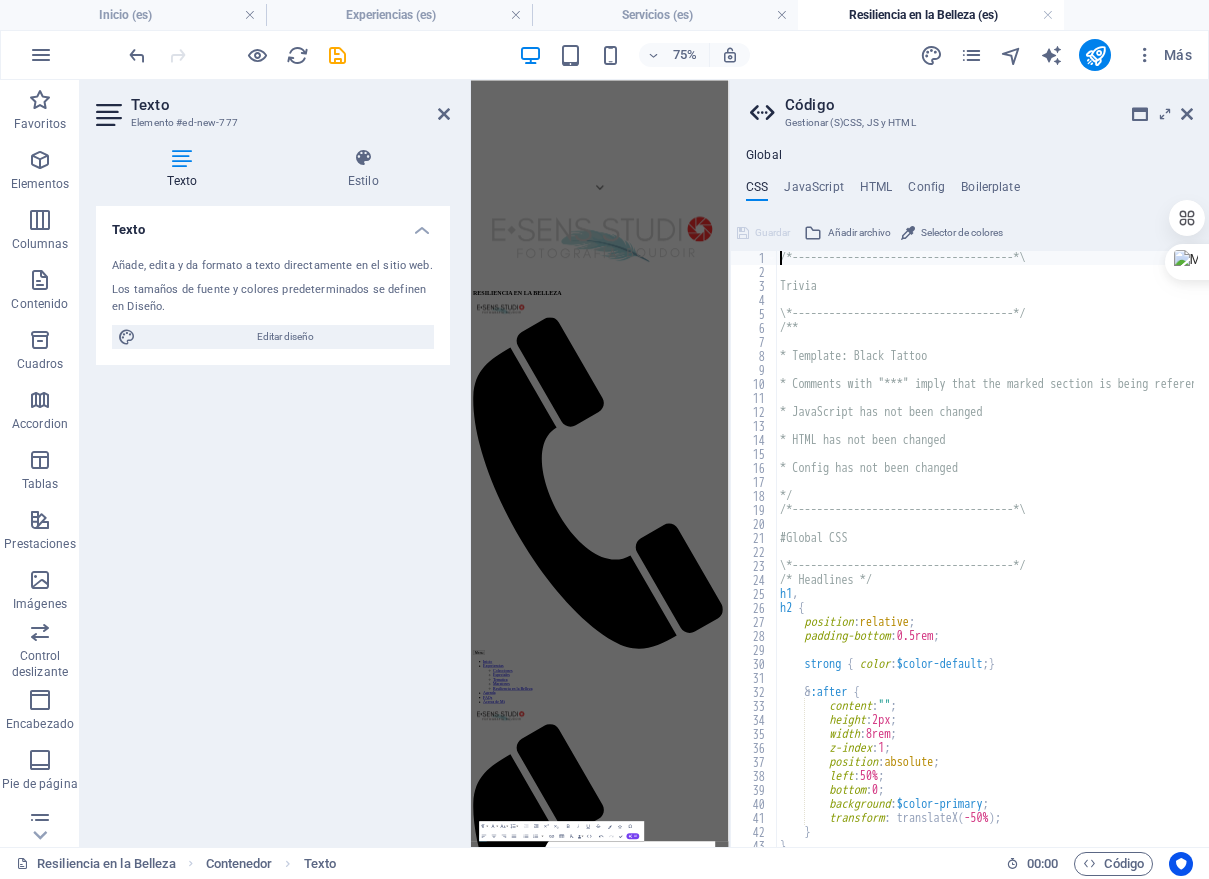 scroll, scrollTop: 4036, scrollLeft: 0, axis: vertical 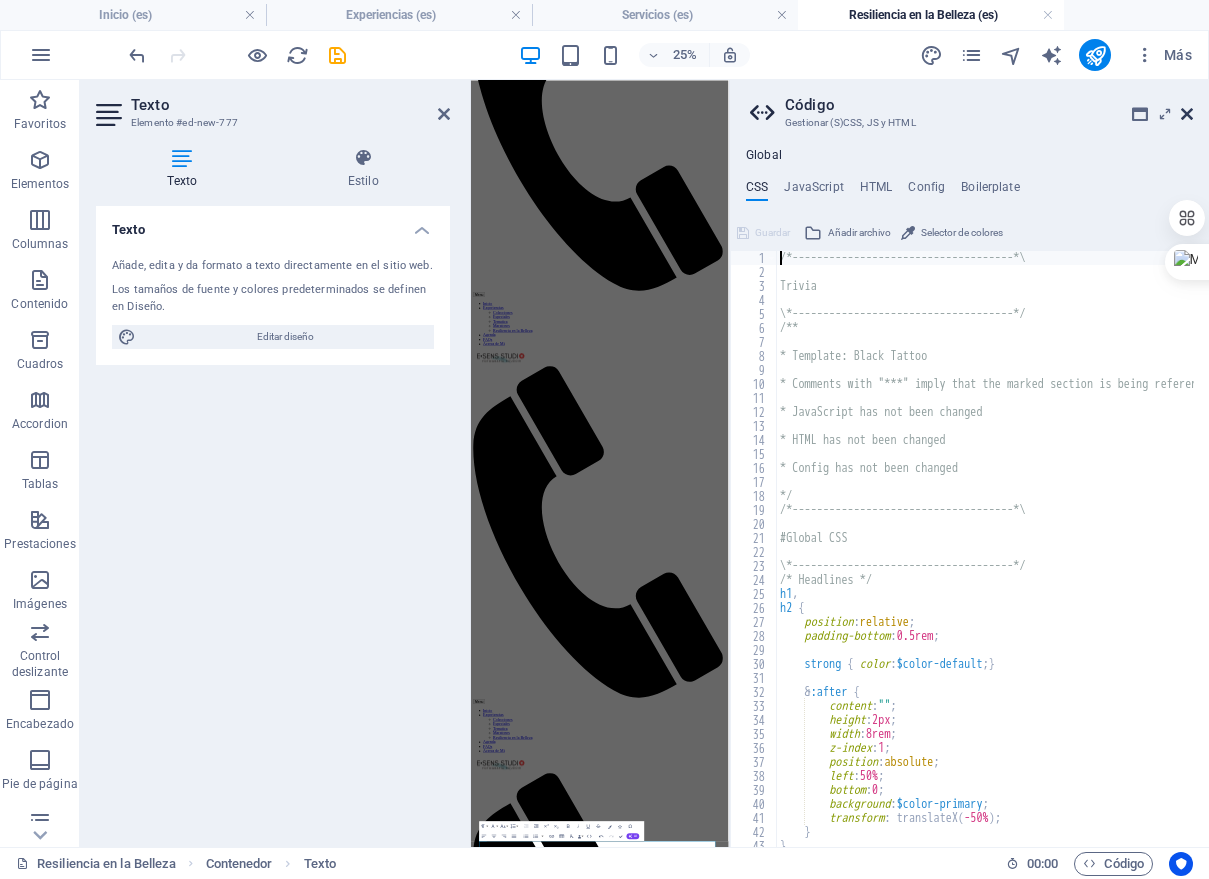 click at bounding box center [1187, 114] 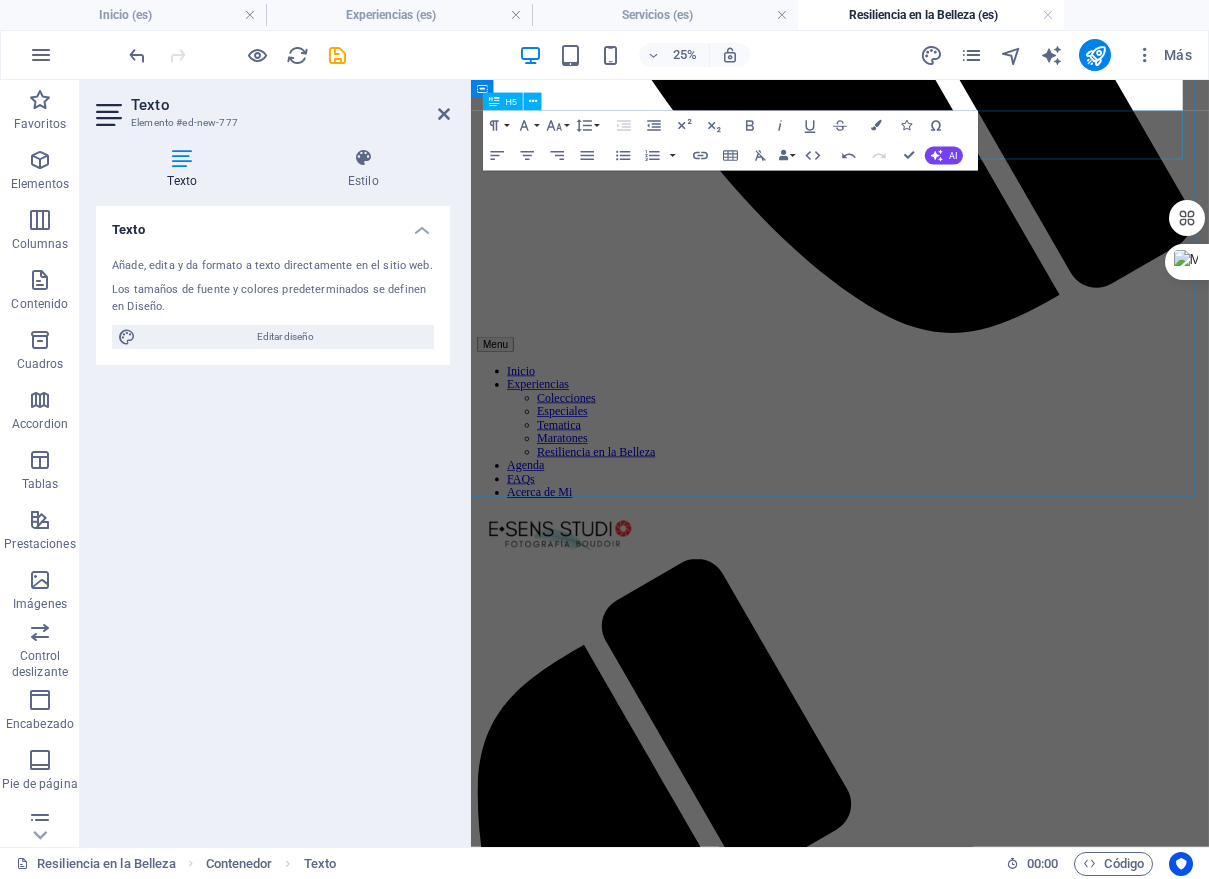 scroll, scrollTop: 3420, scrollLeft: 0, axis: vertical 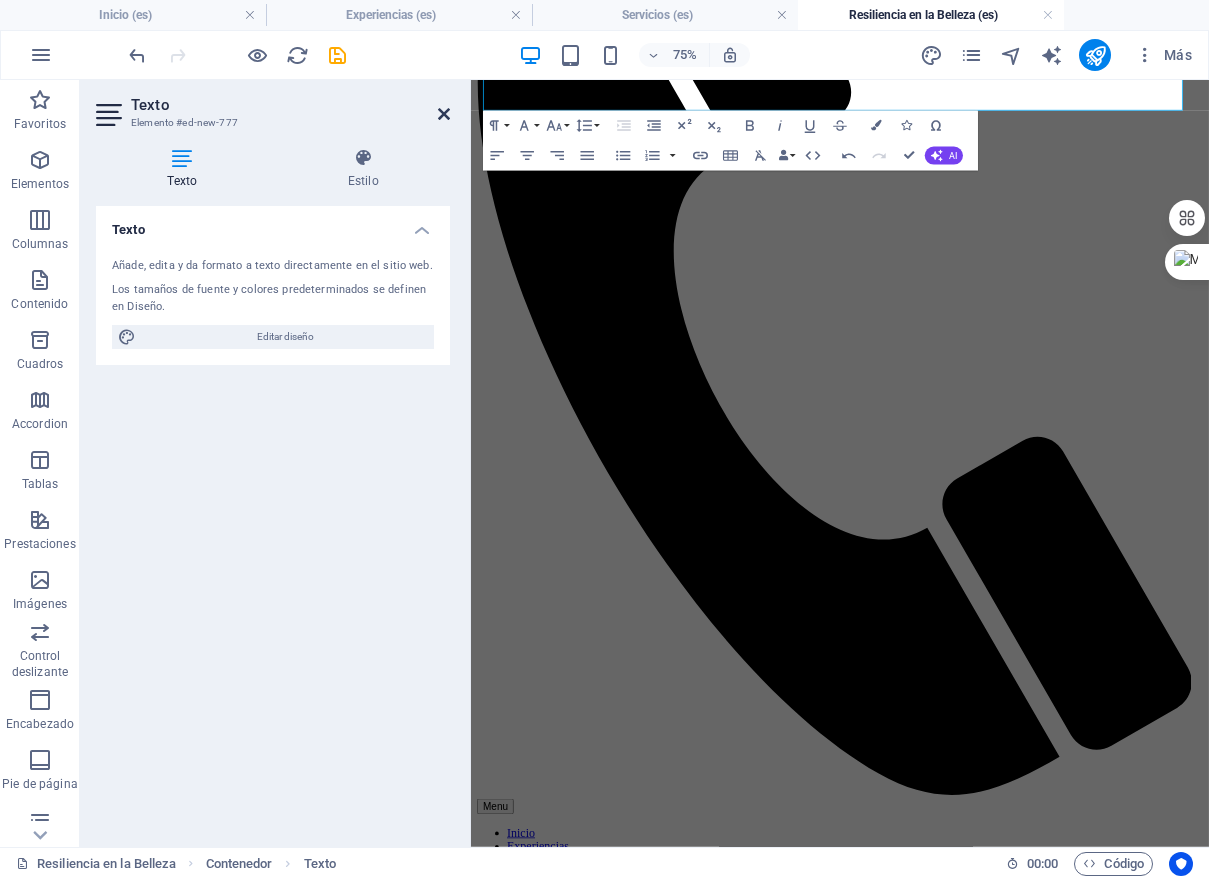 drag, startPoint x: 369, startPoint y: 140, endPoint x: 444, endPoint y: 106, distance: 82.346825 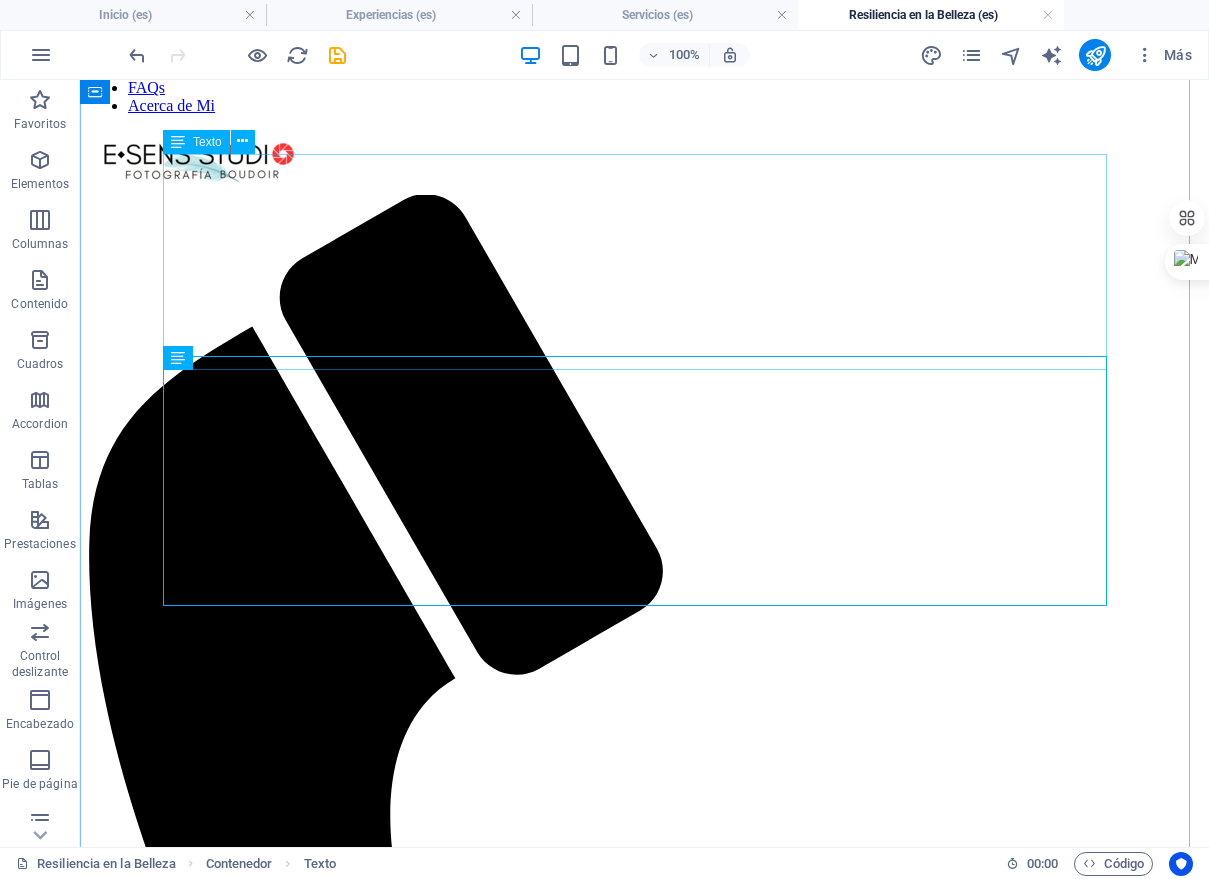 scroll, scrollTop: 2703, scrollLeft: 0, axis: vertical 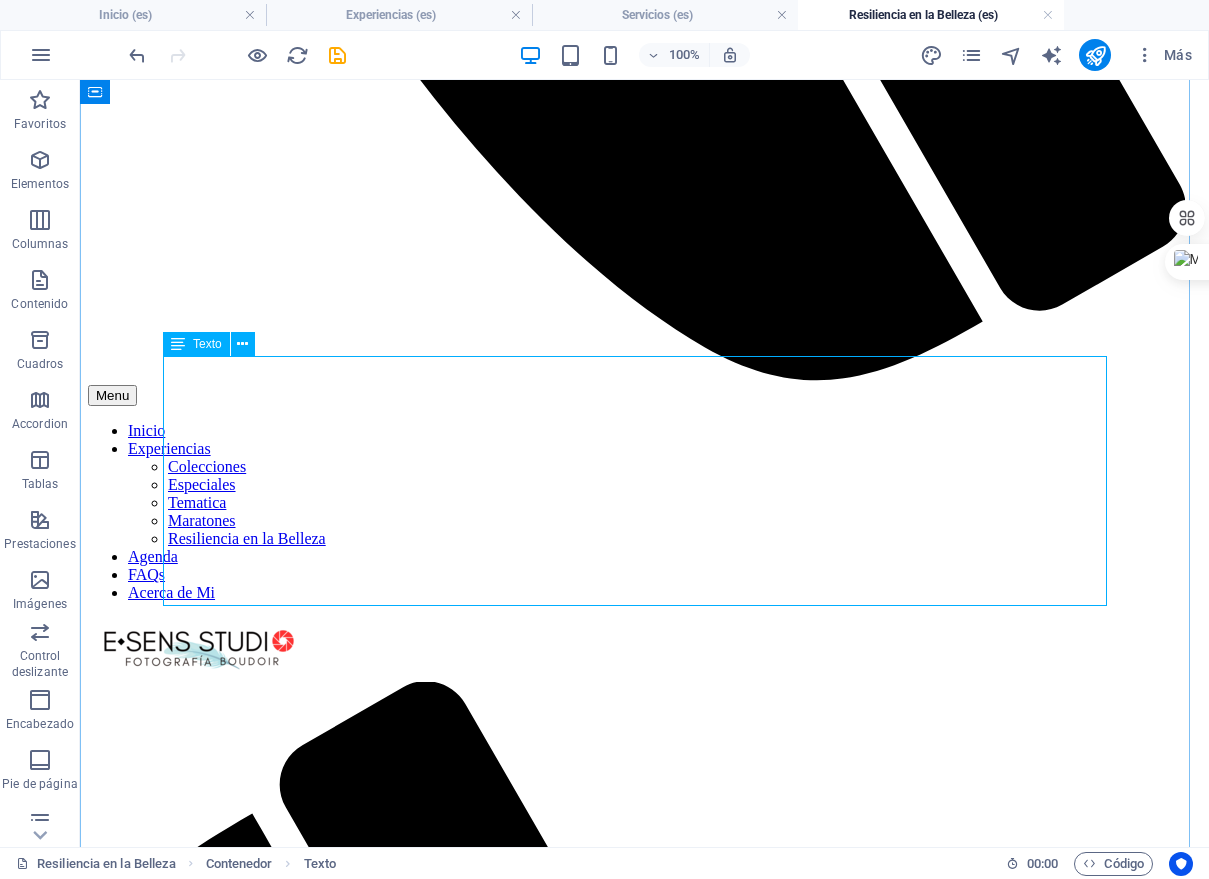click on "Crear un Espacio Sagrado:  La seguridad, la privacidad y la confianza son nuestras máximas prioridades. Tu sesión es un santuario libre de juicios, donde la vulnerabilidad es vista como una fortaleza y cada emoción es bienvenida. Honrar la Historia de tu Cuerpo:  Vemos las cicatrices, no como marcas de una enfermedad, sino como símbolos de la increíble resiliencia de un cuerpo que luchó y sanó. Cada línea y cada curva son parte de tu narrativa, y las celebramos con arte. Enfoque Holístico:  La sesión boudoir es una forma de terapia. Buscamos ayudarte a reconectar contigo misma, a sentirte hermosa y poderosa desde tu interior, para que esa confianza se irradie en cada imagen. Respeto y Control Total:  La Ley Olimpia es el pilar de nuestra práctica. Te damos el control total sobre la privacidad y el uso de tus imágenes. Cada decisión es tuya, y tu comodidad es innegociable." at bounding box center (644, 5620) 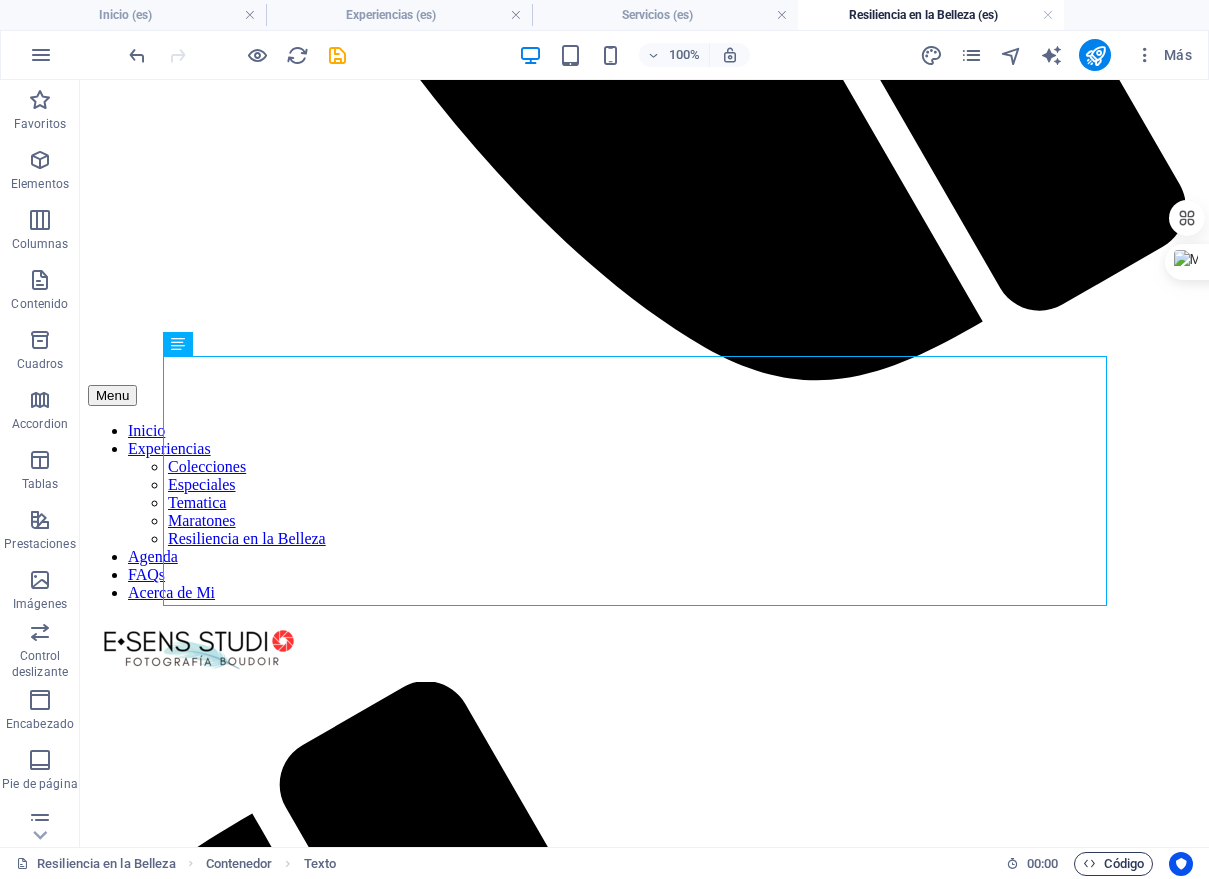 click on "Código" at bounding box center (1113, 864) 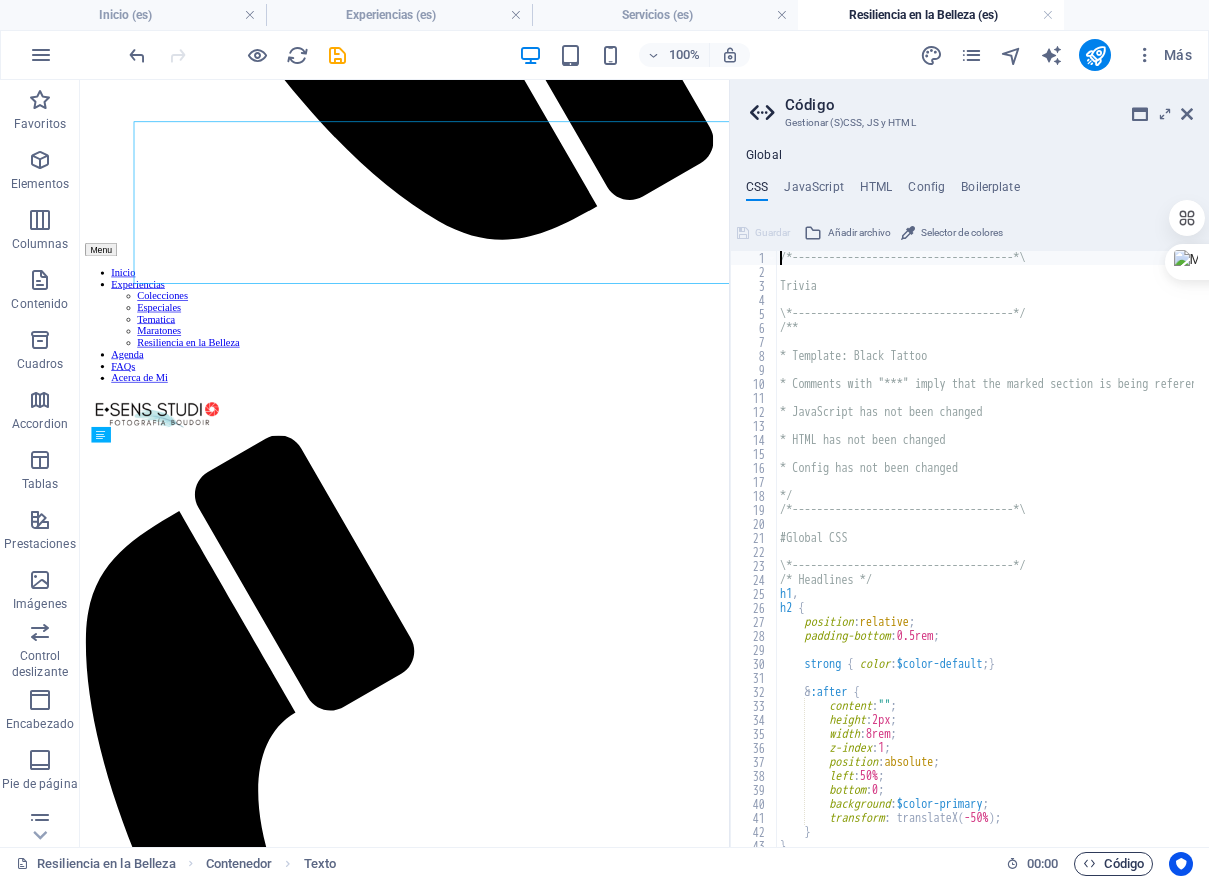 scroll, scrollTop: 2916, scrollLeft: 0, axis: vertical 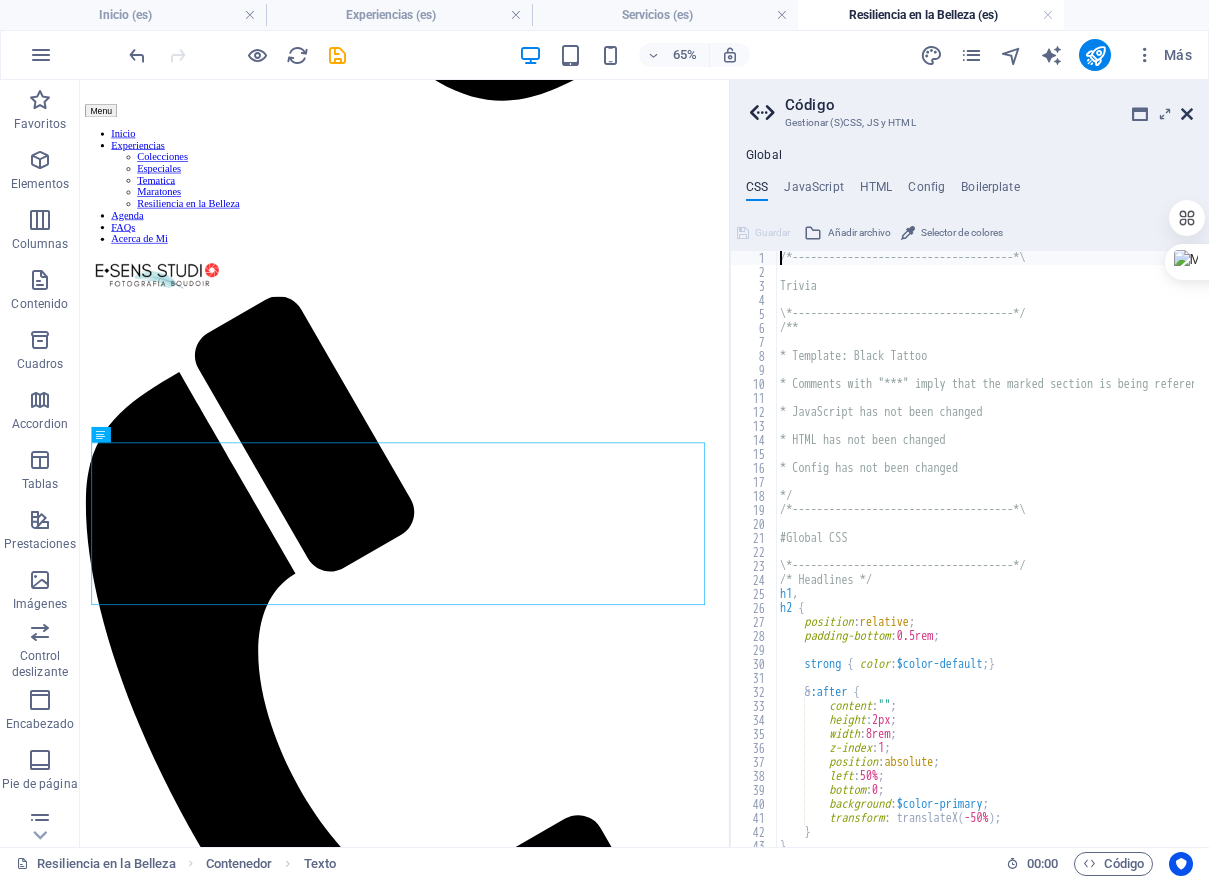 click at bounding box center (1187, 114) 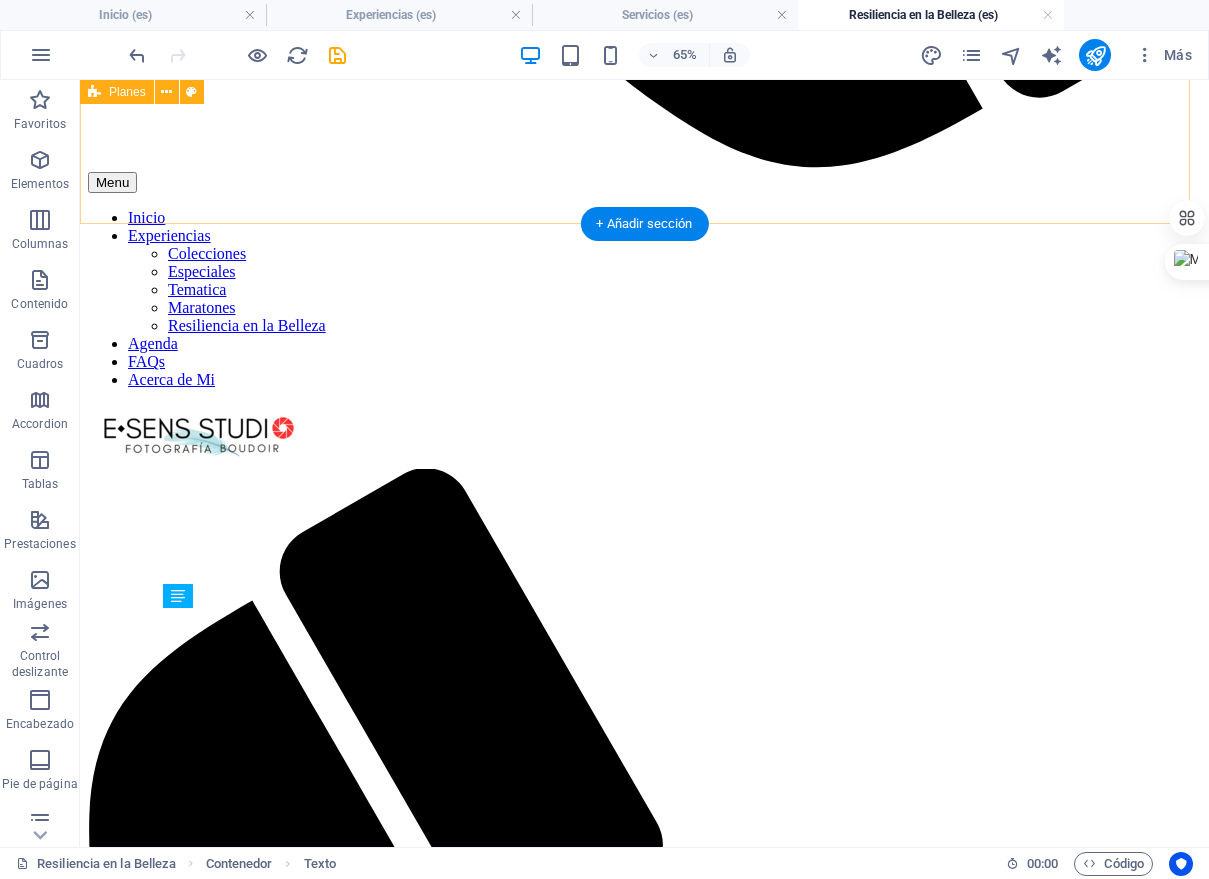 scroll, scrollTop: 2452, scrollLeft: 0, axis: vertical 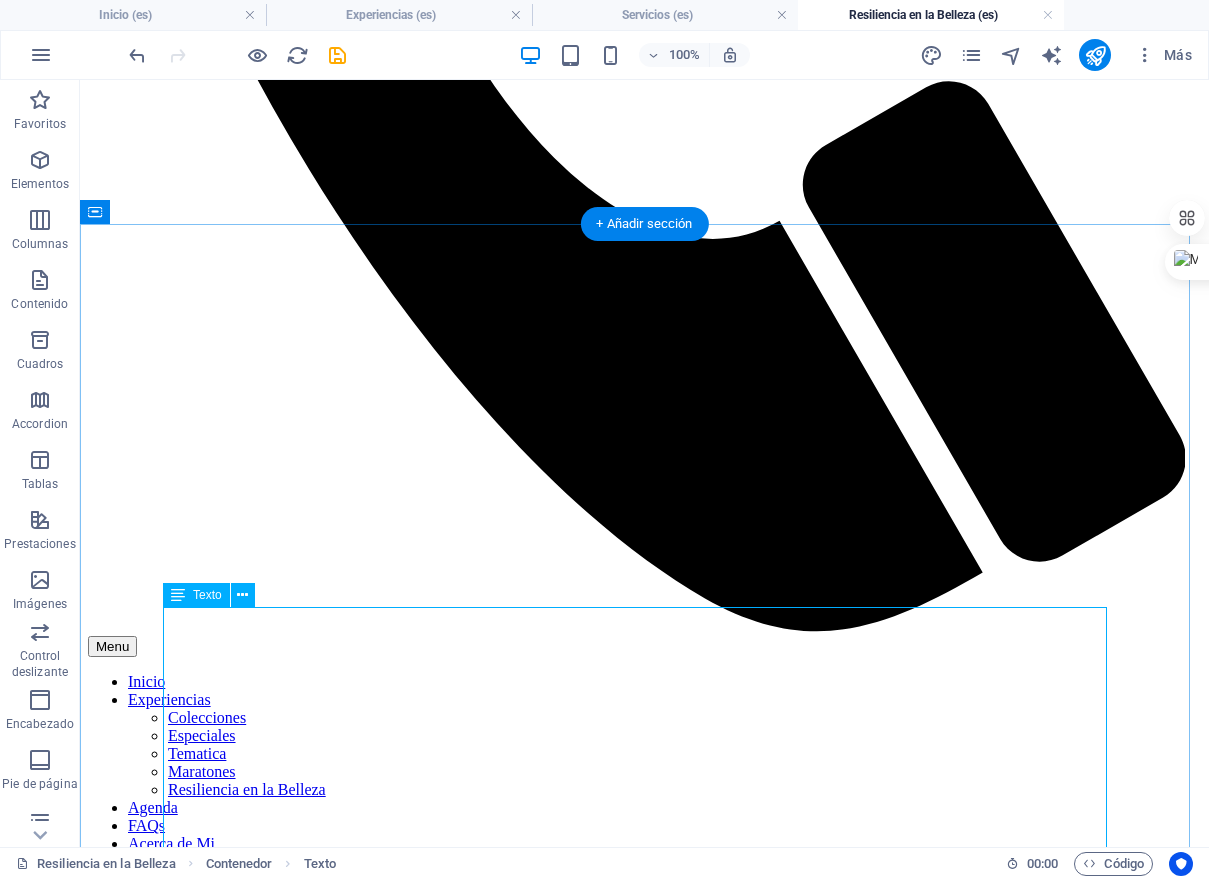 click on "Crear un Espacio Sagrado:  La seguridad, la privacidad y la confianza son nuestras máximas prioridades. Tu sesión es un santuario libre de juicios, donde la vulnerabilidad es vista como una fortaleza y cada emoción es bienvenida. Honrar la Historia de tu Cuerpo:  Vemos las cicatrices, no como marcas de una enfermedad, sino como símbolos de la increíble resiliencia de un cuerpo que luchó y sanó. Cada línea y cada curva son parte de tu narrativa, y las celebramos con arte. Enfoque Holístico:  La sesión boudoir es una forma de terapia. Buscamos ayudarte a reconectar contigo misma, a sentirte hermosa y poderosa desde tu interior, para que esa confianza se irradie en cada imagen. Respeto y Control Total:  La Ley Olimpia es el pilar de nuestra práctica. Te damos el control total sobre la privacidad y el uso de tus imágenes. Cada decisión es tuya, y tu comodidad es innegociable." at bounding box center (644, 5871) 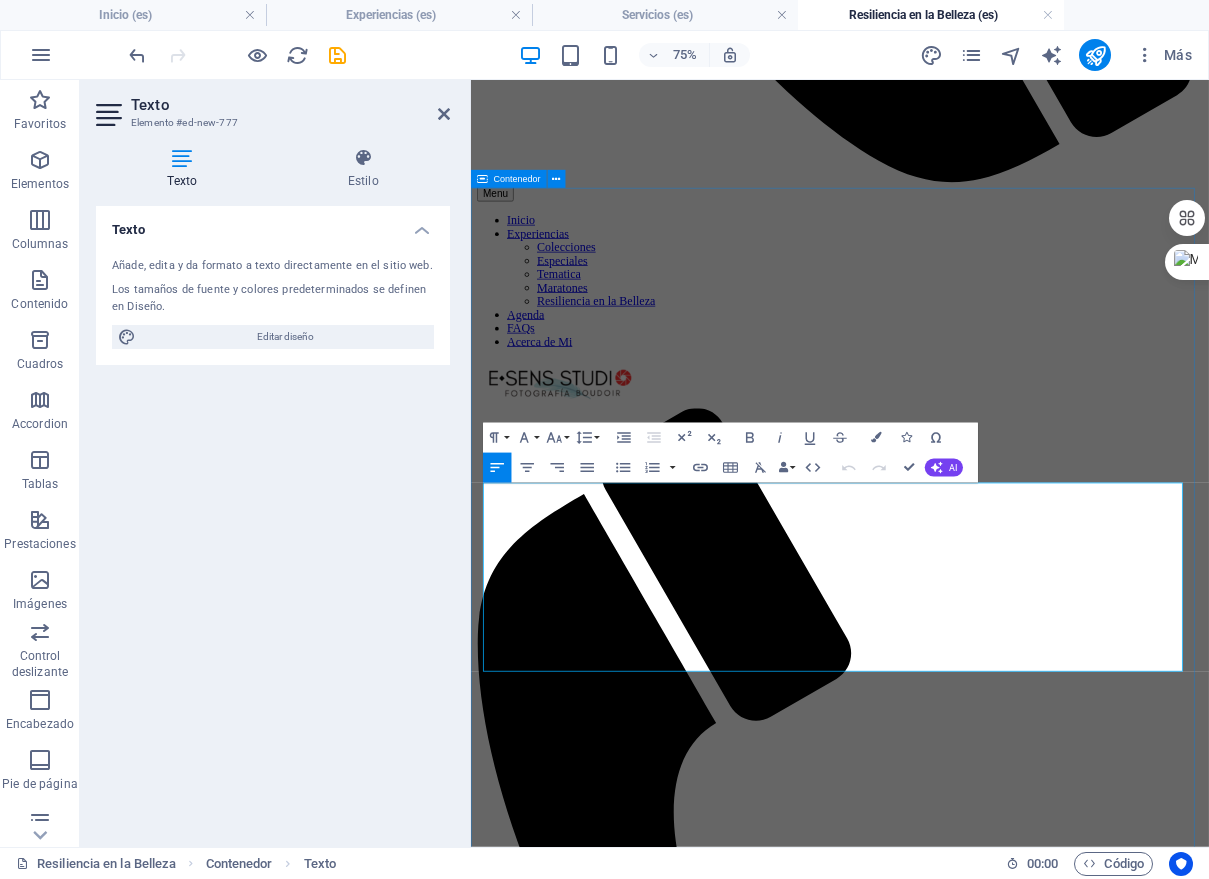 drag, startPoint x: 885, startPoint y: 844, endPoint x: 473, endPoint y: 626, distance: 466.12015 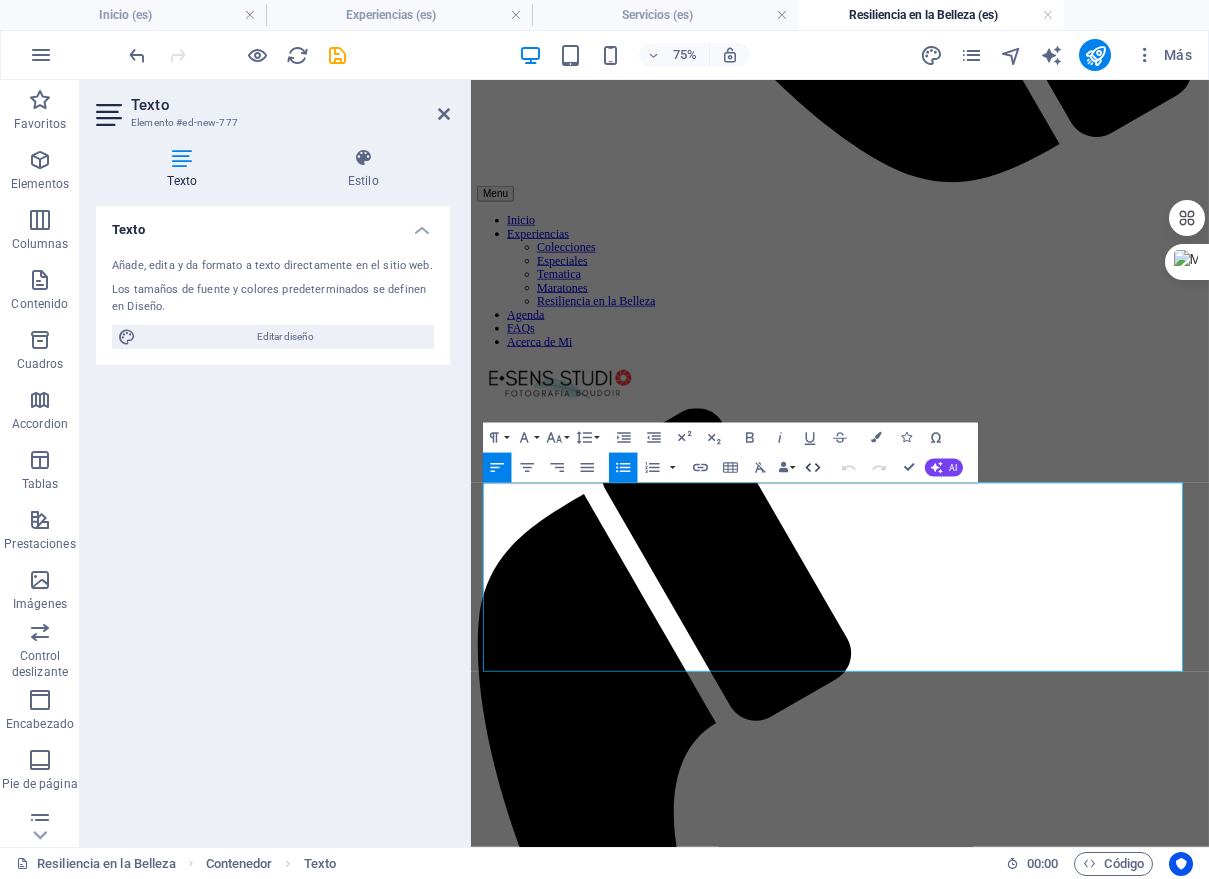 click 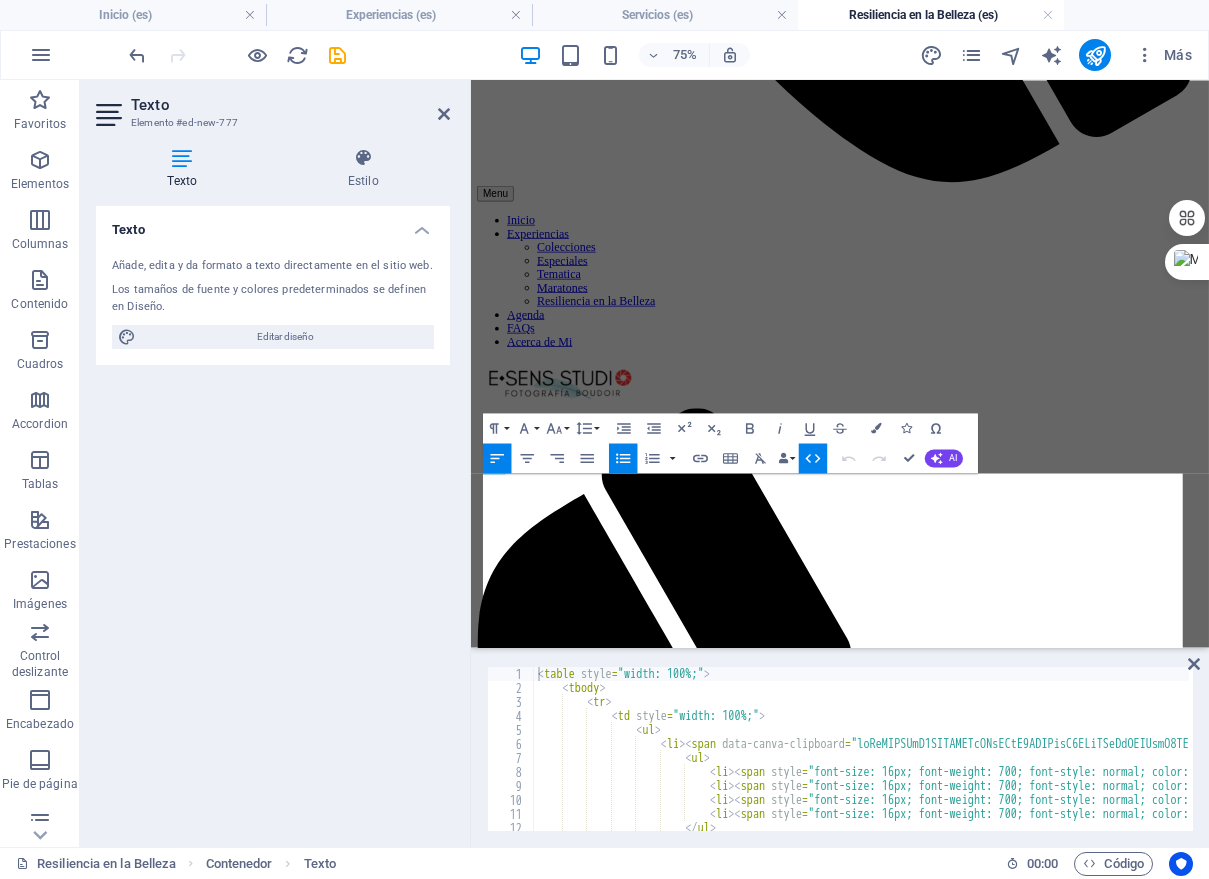 scroll, scrollTop: 2442, scrollLeft: 0, axis: vertical 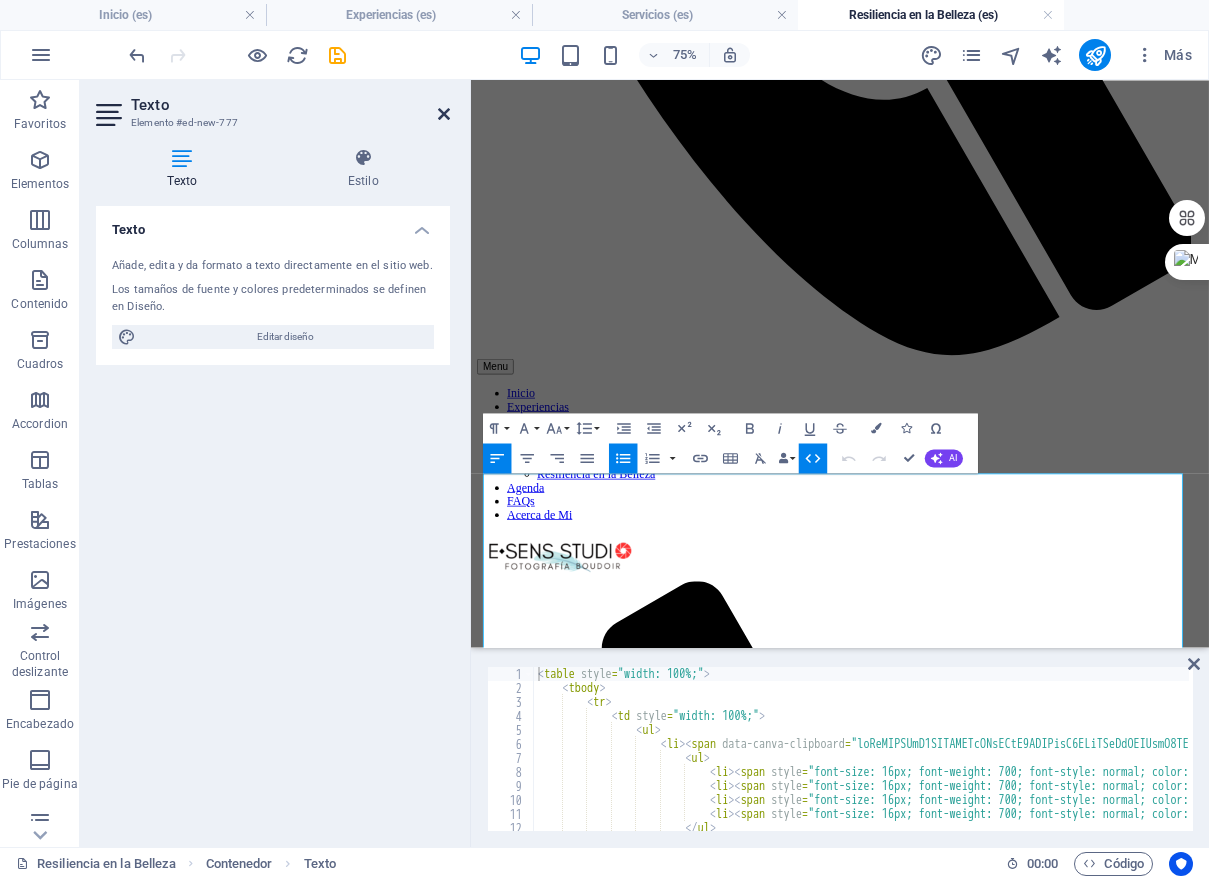 click at bounding box center [444, 114] 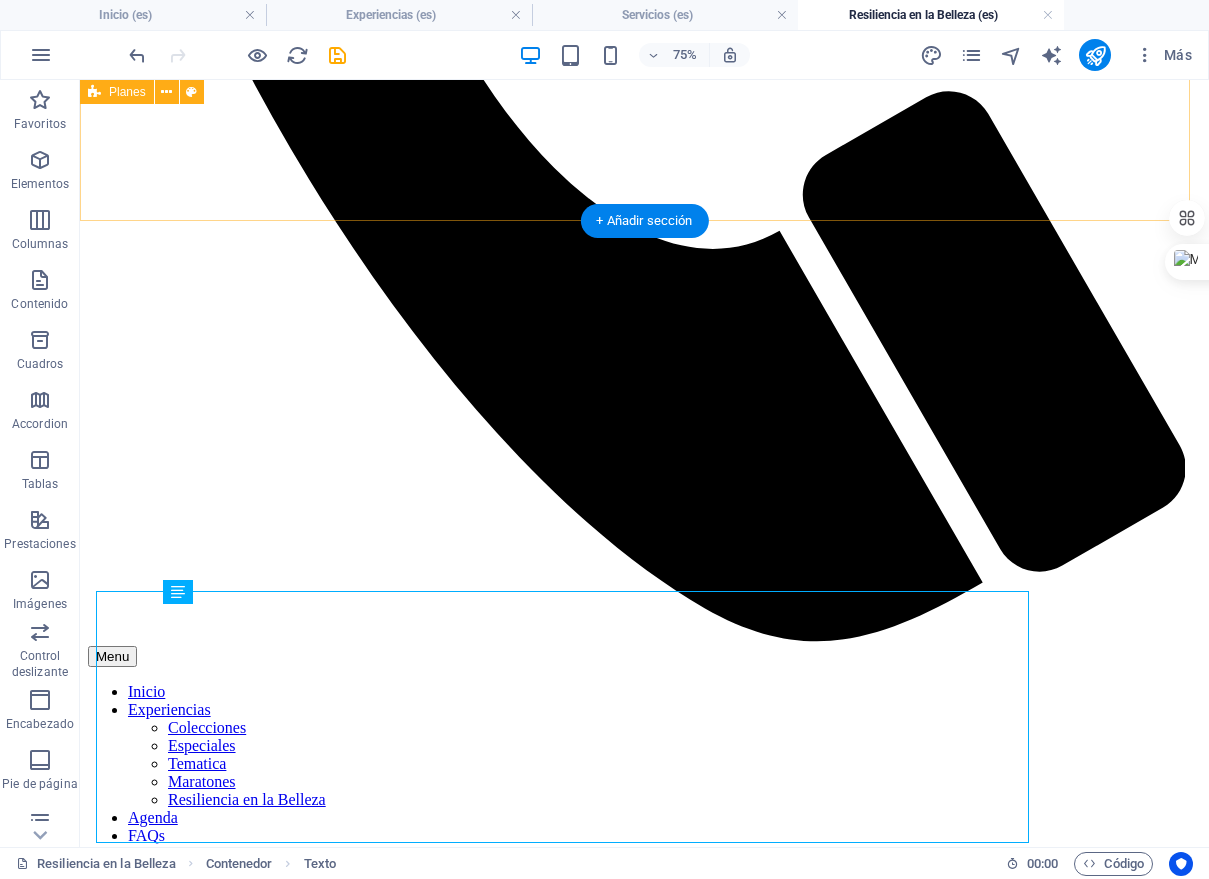 scroll, scrollTop: 2455, scrollLeft: 0, axis: vertical 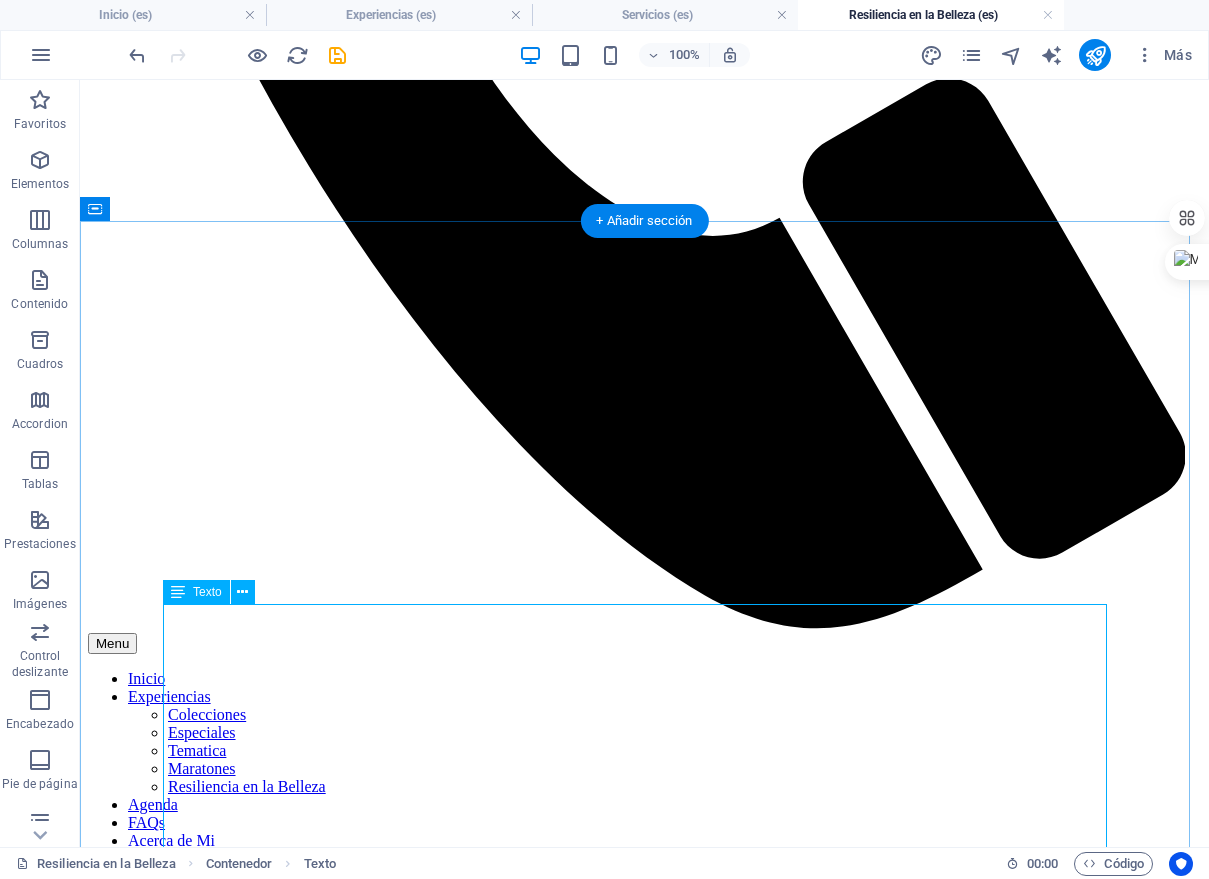 click on "Crear un Espacio Sagrado:  La seguridad, la privacidad y la confianza son nuestras máximas prioridades. Tu sesión es un santuario libre de juicios, donde la vulnerabilidad es vista como una fortaleza y cada emoción es bienvenida. Honrar la Historia de tu Cuerpo:  Vemos las cicatrices, no como marcas de una enfermedad, sino como símbolos de la increíble resiliencia de un cuerpo que luchó y sanó. Cada línea y cada curva son parte de tu narrativa, y las celebramos con arte. Enfoque Holístico:  La sesión boudoir es una forma de terapia. Buscamos ayudarte a reconectar contigo misma, a sentirte hermosa y poderosa desde tu interior, para que esa confianza se irradie en cada imagen. Respeto y Control Total:  La Ley Olimpia es el pilar de nuestra práctica. Te damos el control total sobre la privacidad y el uso de tus imágenes. Cada decisión es tuya, y tu comodidad es innegociable." at bounding box center (644, 5868) 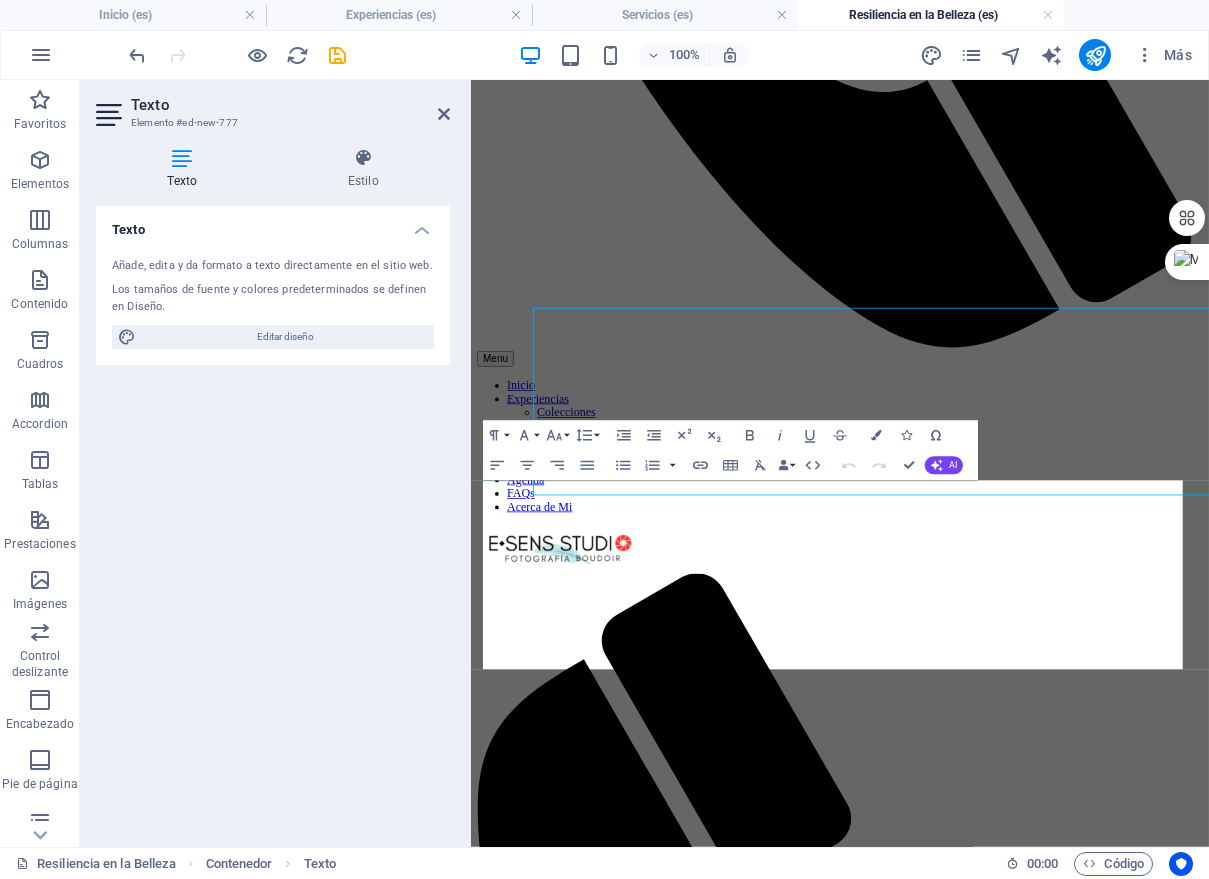 scroll, scrollTop: 2675, scrollLeft: 0, axis: vertical 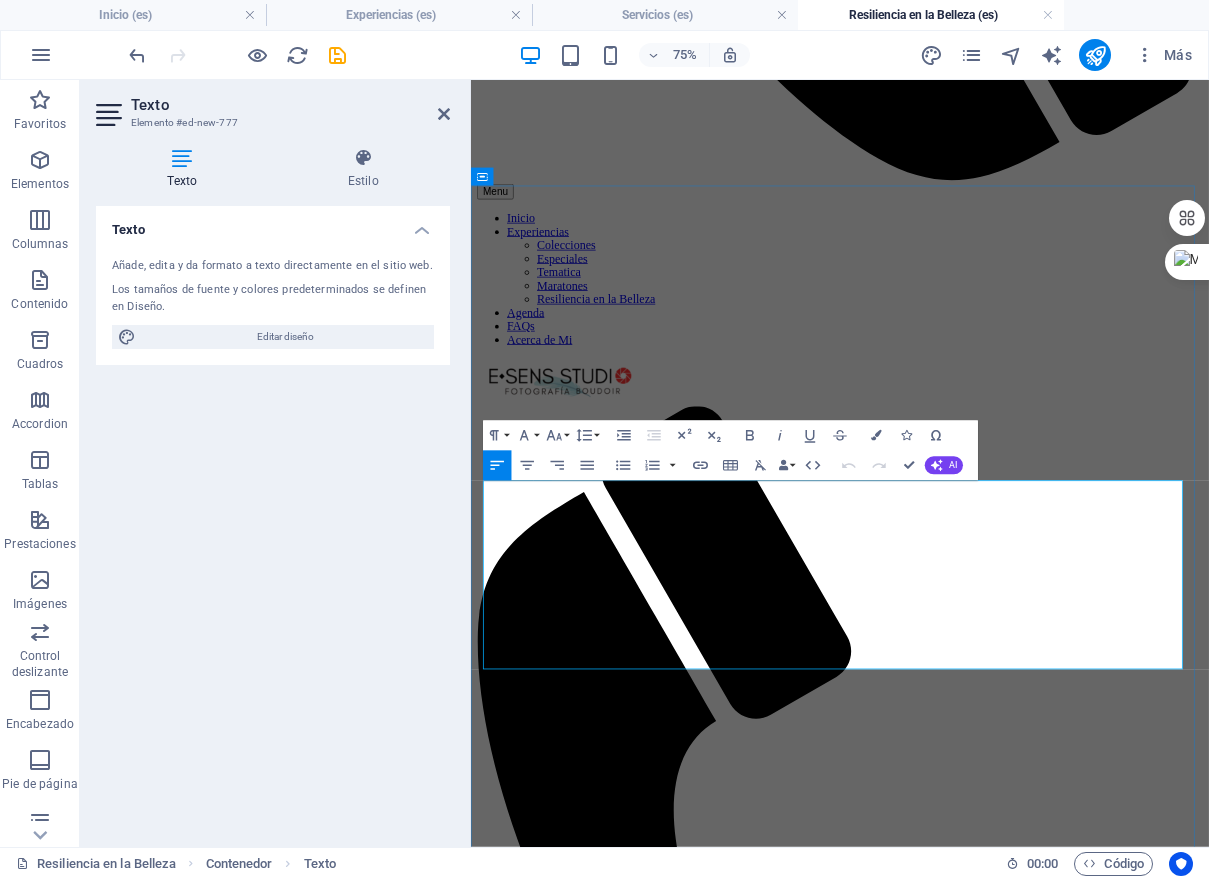 click on "La seguridad, la privacidad y la confianza son nuestras máximas prioridades. Tu sesión es un santuario libre de juicios, donde la vulnerabilidad es vista como una fortaleza y cada emoción es bienvenida." at bounding box center (1001, 5286) 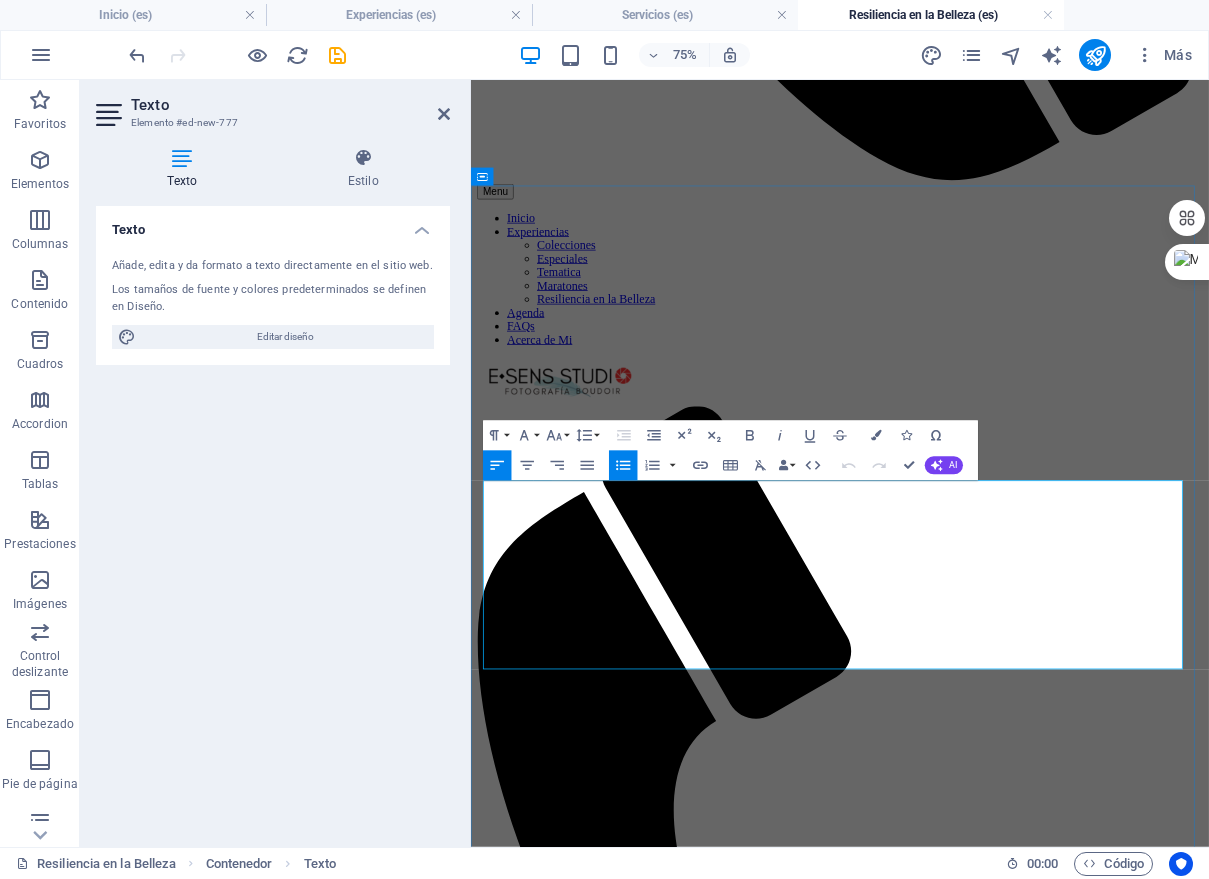 click on "La seguridad, la privacidad y la confianza son nuestras máximas prioridades. Tu sesión es un santuario libre de juicios, donde la vulnerabilidad es vista como una fortaleza y cada emoción es bienvenida." at bounding box center (1001, 5286) 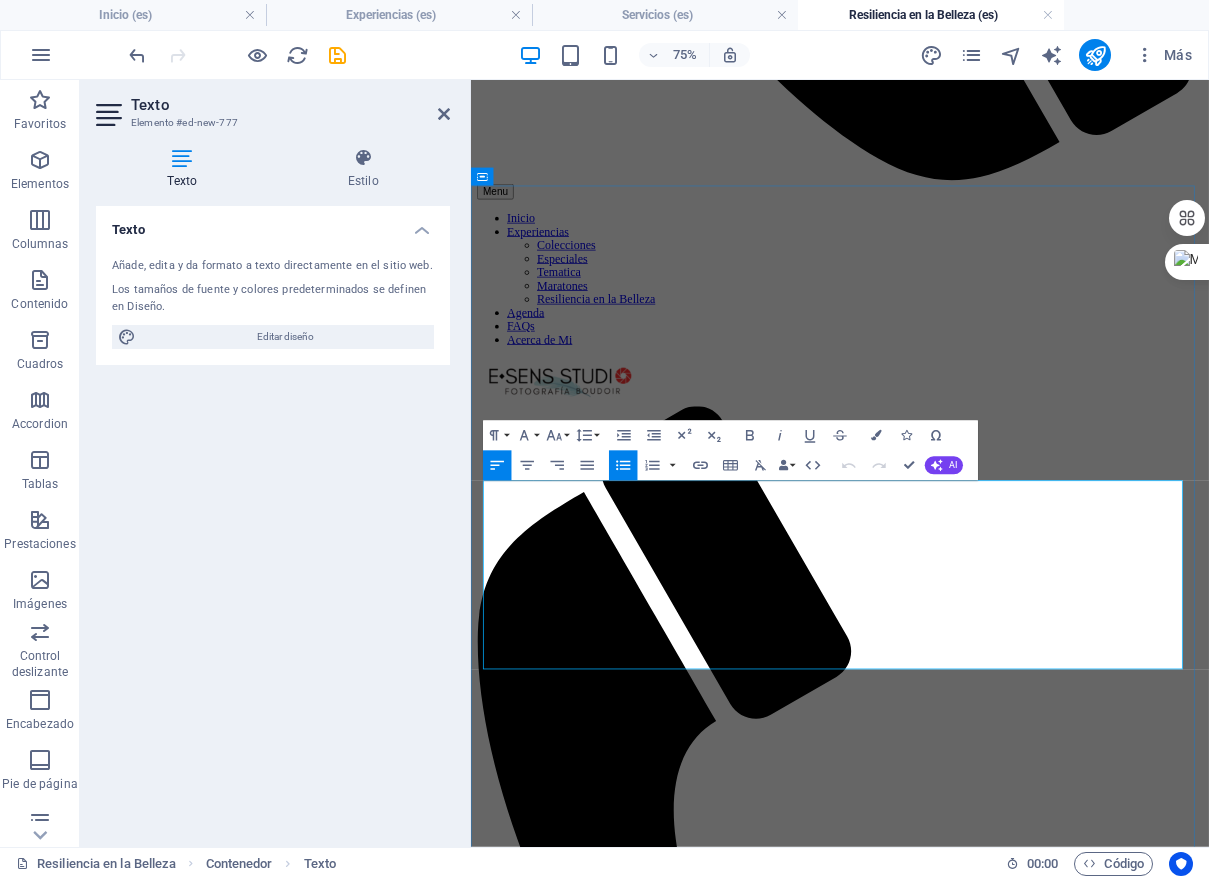 click on "La seguridad, la privacidad y la confianza son nuestras máximas prioridades. Tu sesión es un santuario libre de juicios, donde la vulnerabilidad es vista como una fortaleza y cada emoción es bienvenida." at bounding box center (1001, 5286) 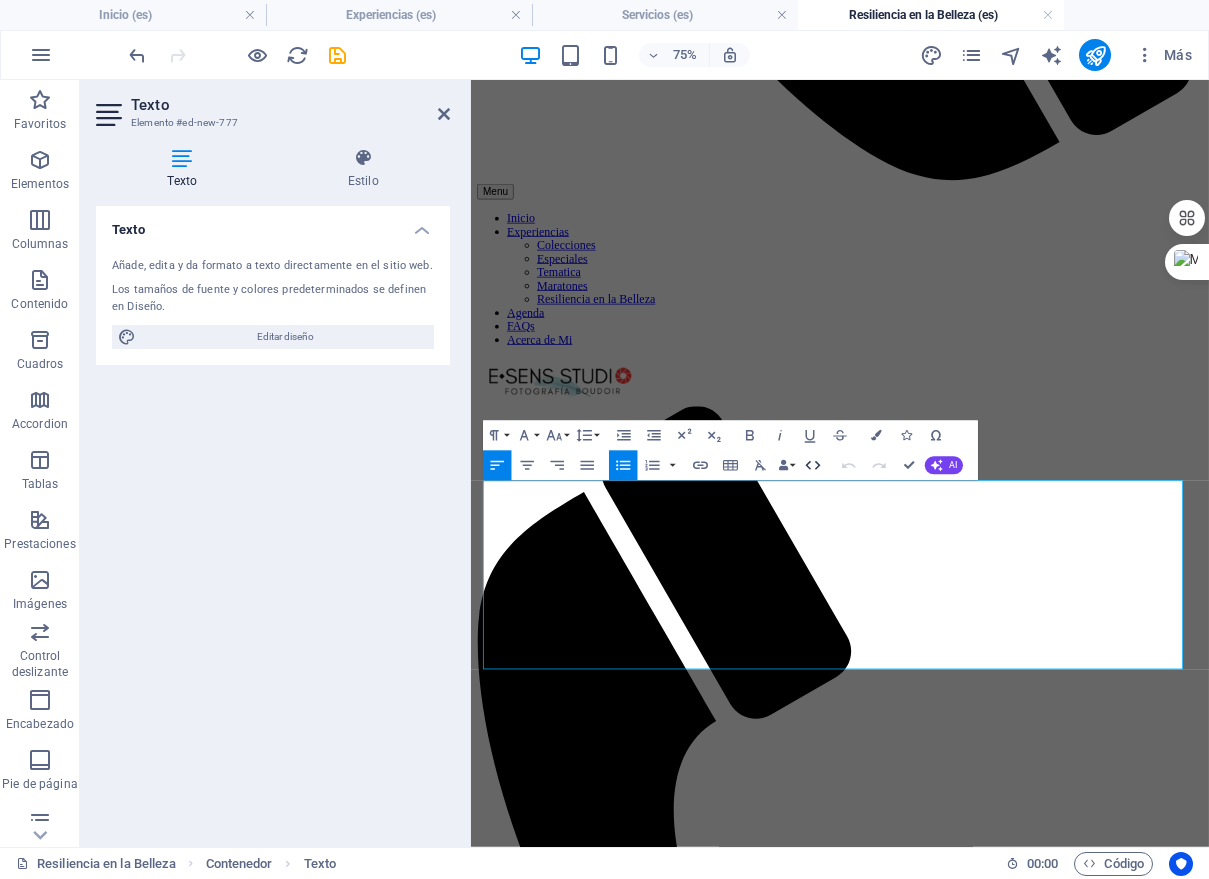 click 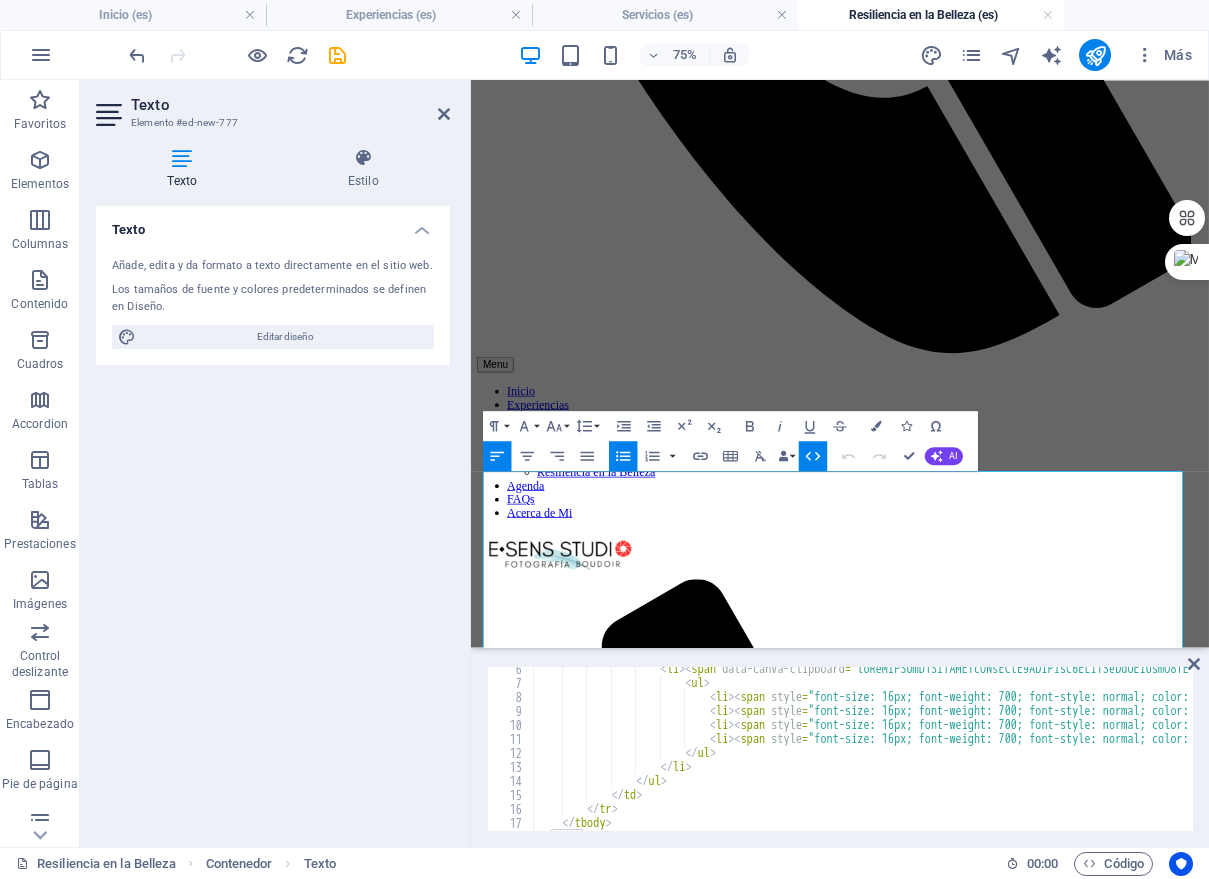 scroll, scrollTop: 0, scrollLeft: 0, axis: both 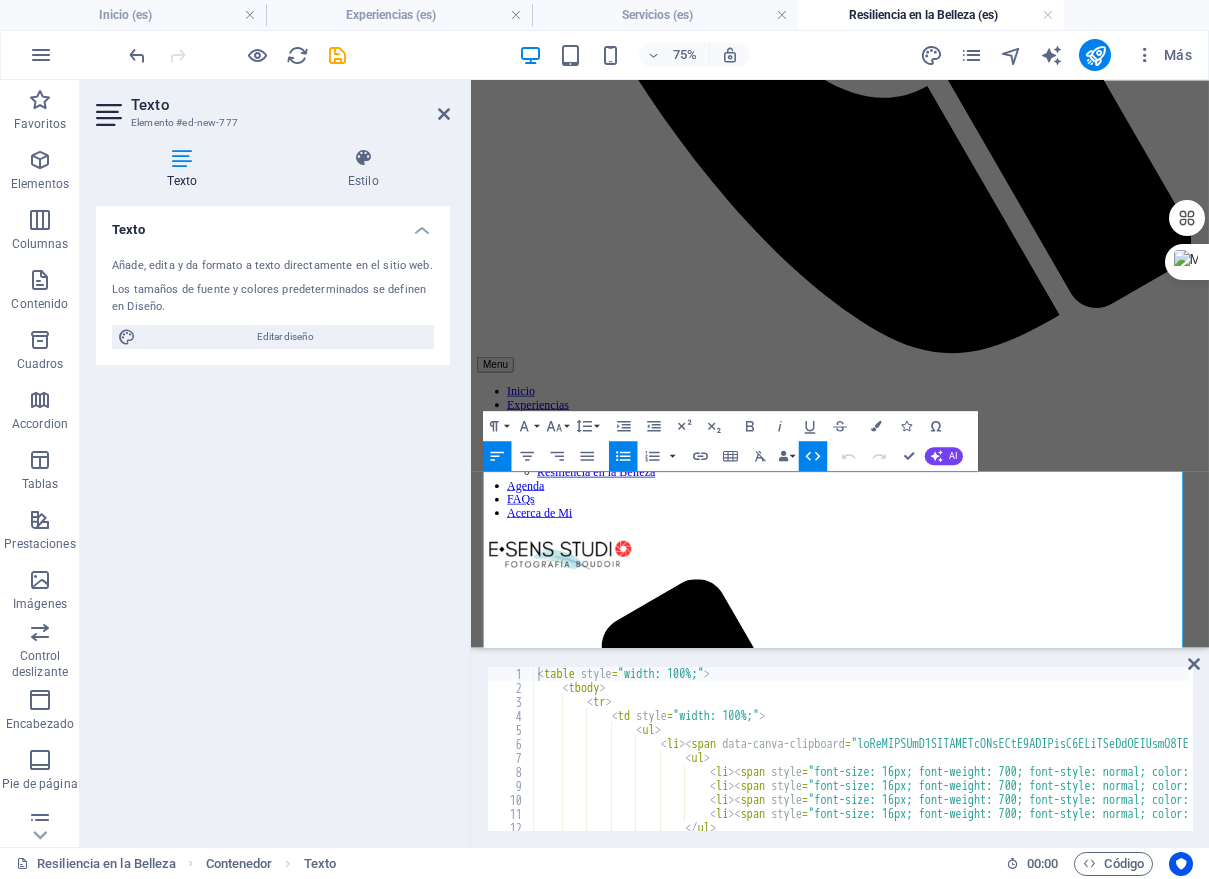 type on "<ul>" 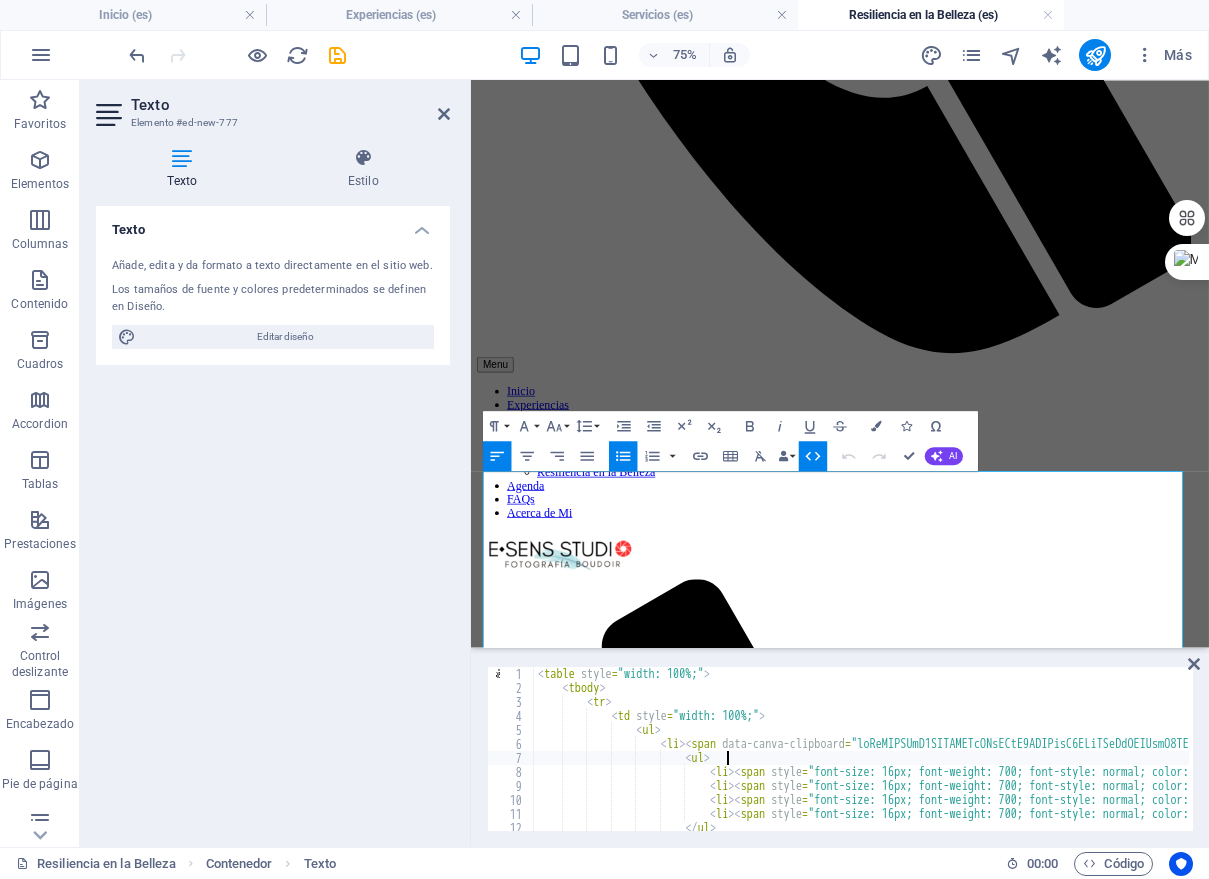 click on "6" at bounding box center [511, 744] 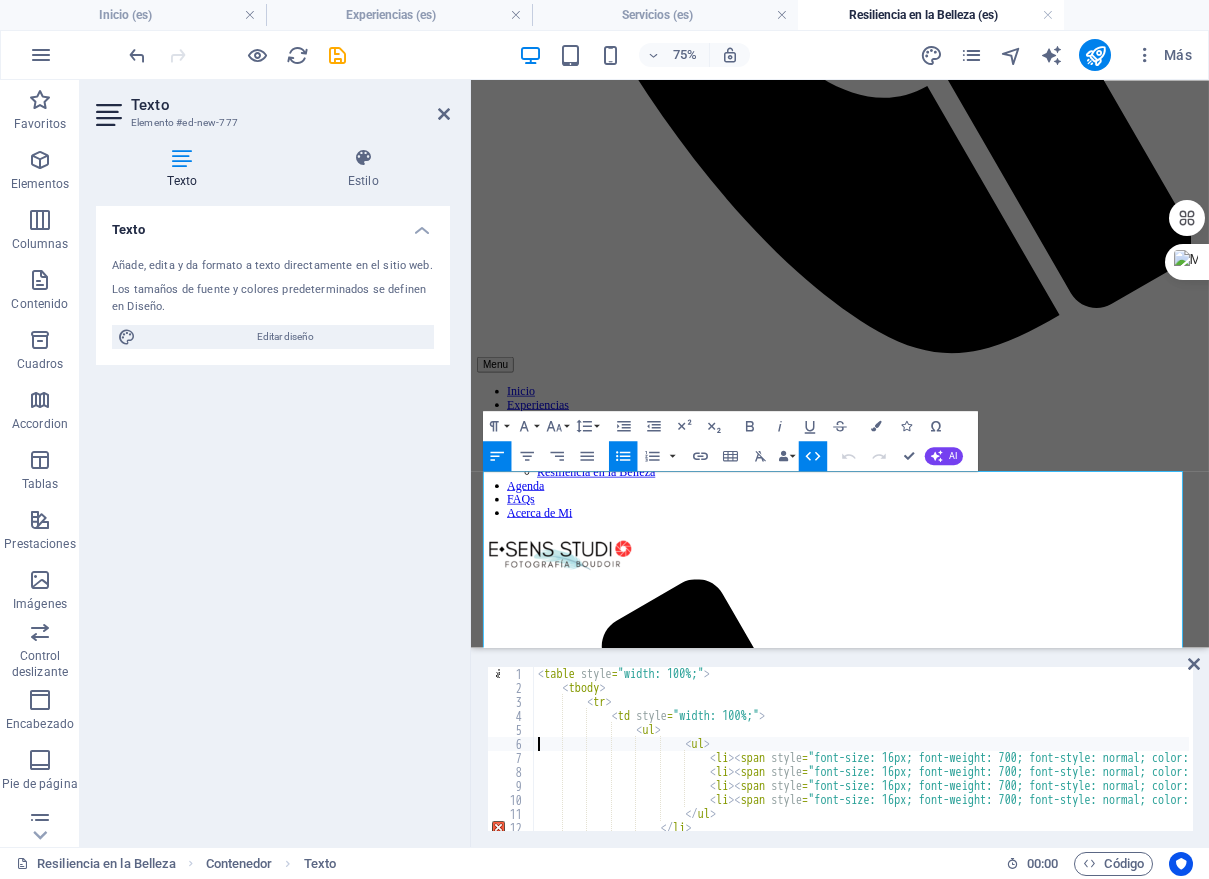 click on "5" at bounding box center [511, 730] 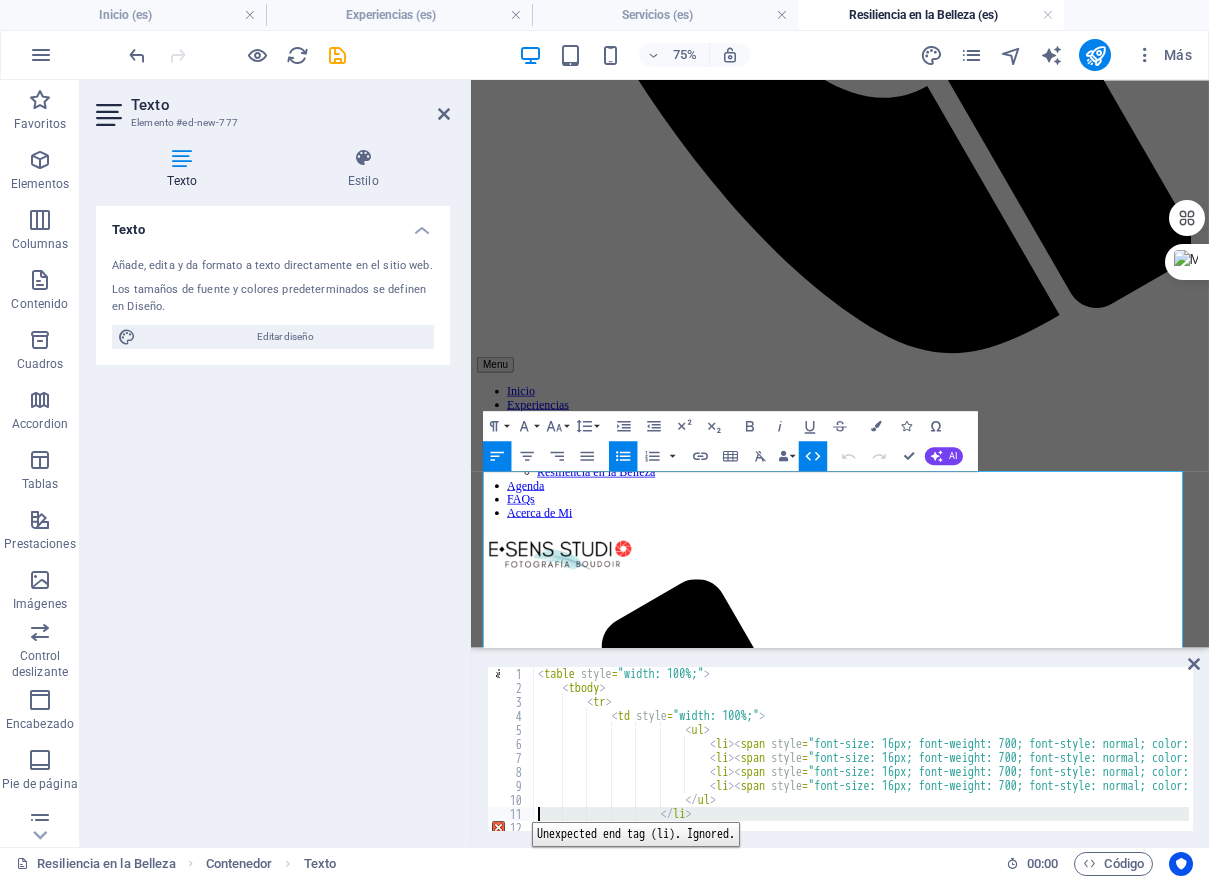 click on "11" at bounding box center (511, 814) 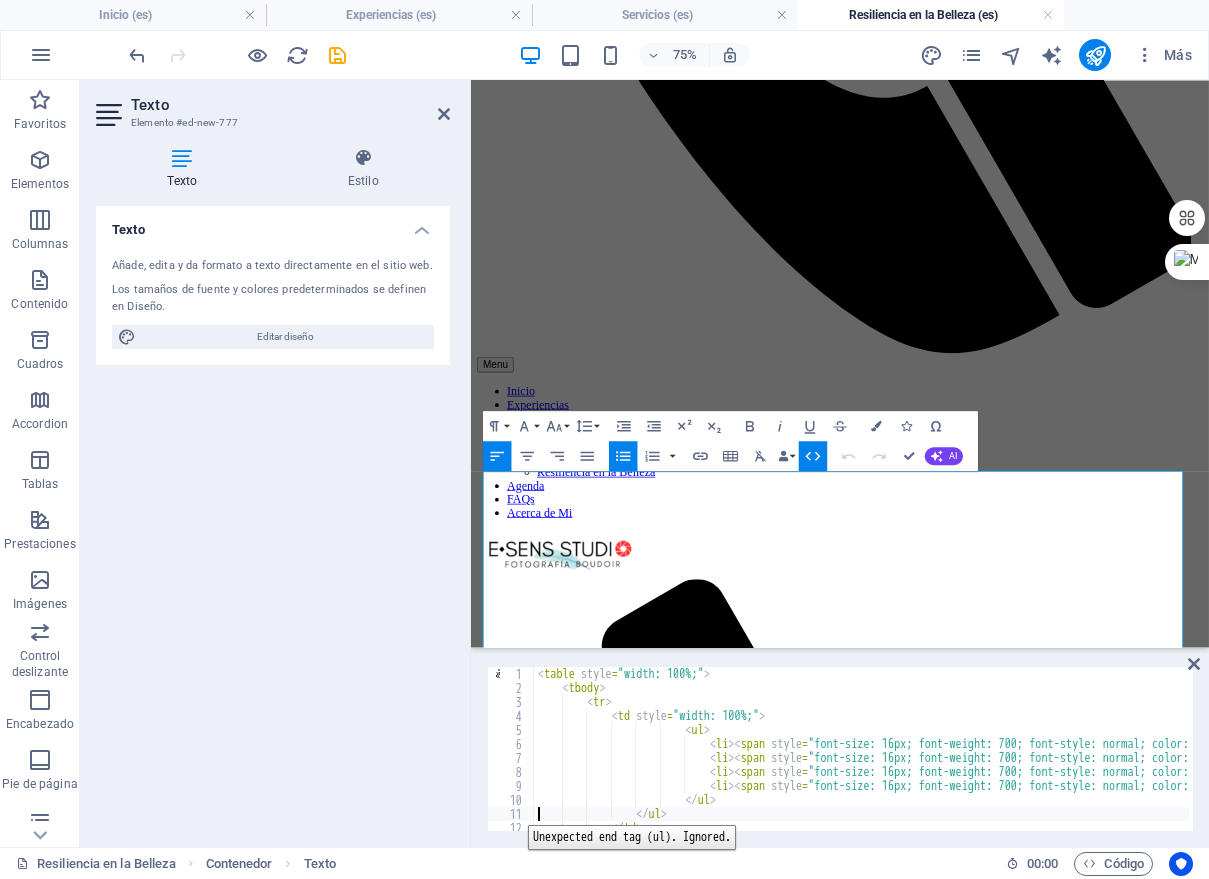 click on "11" at bounding box center (511, 814) 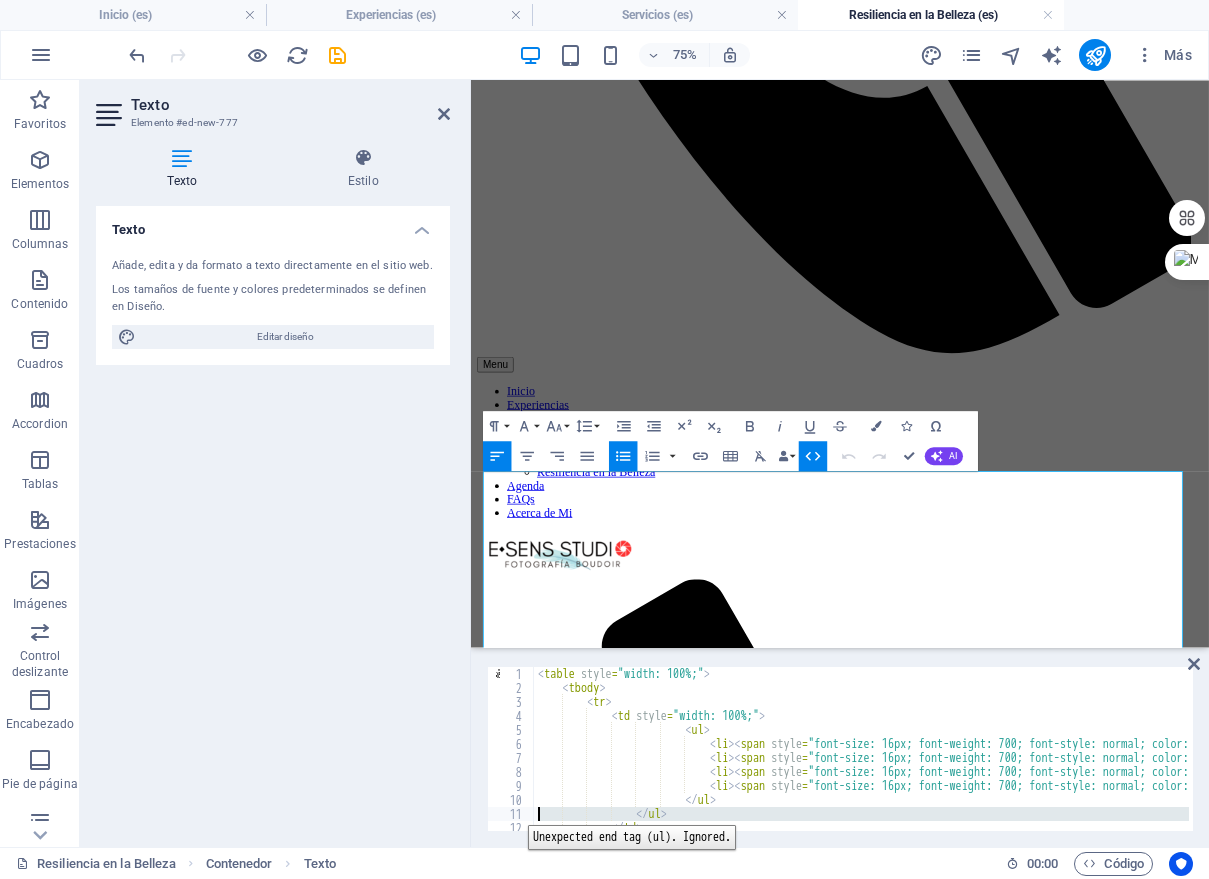 type on "</td>" 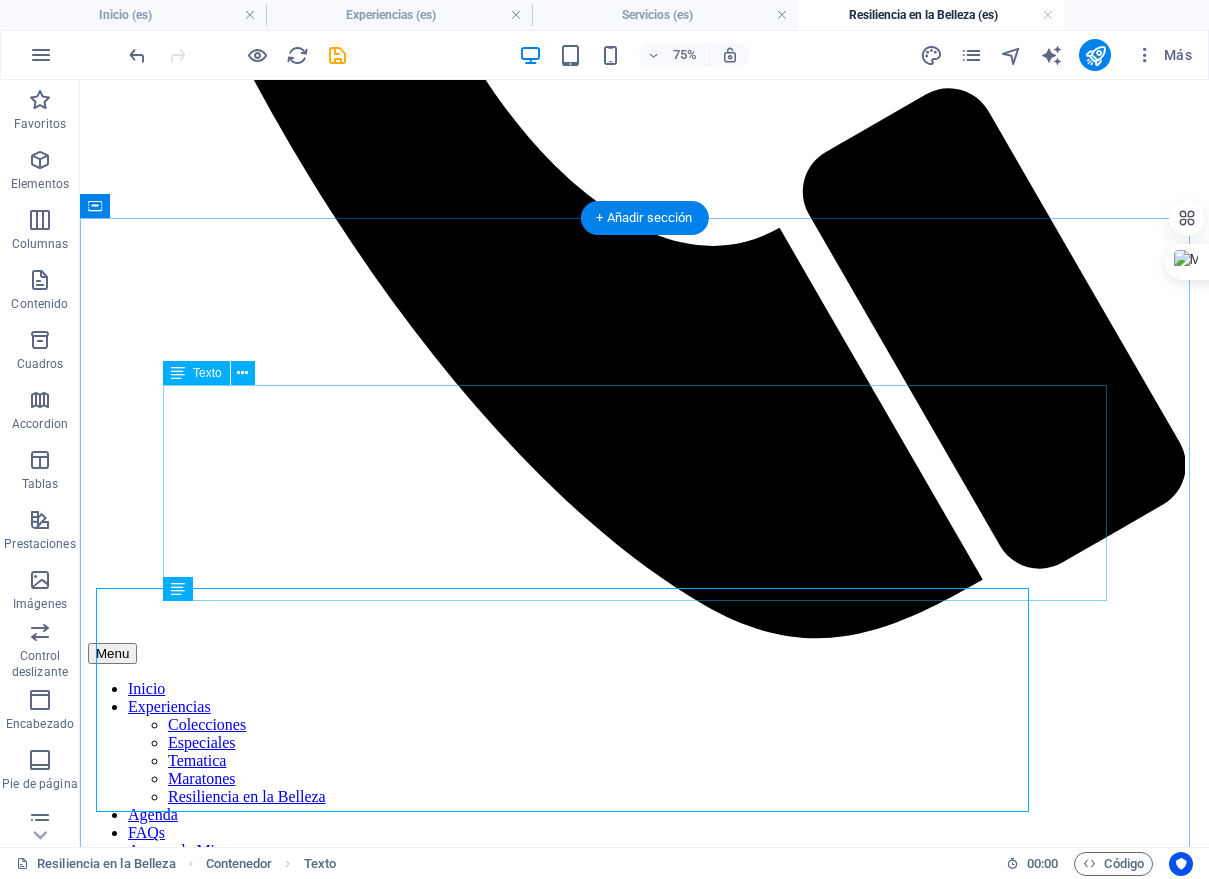 scroll, scrollTop: 2458, scrollLeft: 0, axis: vertical 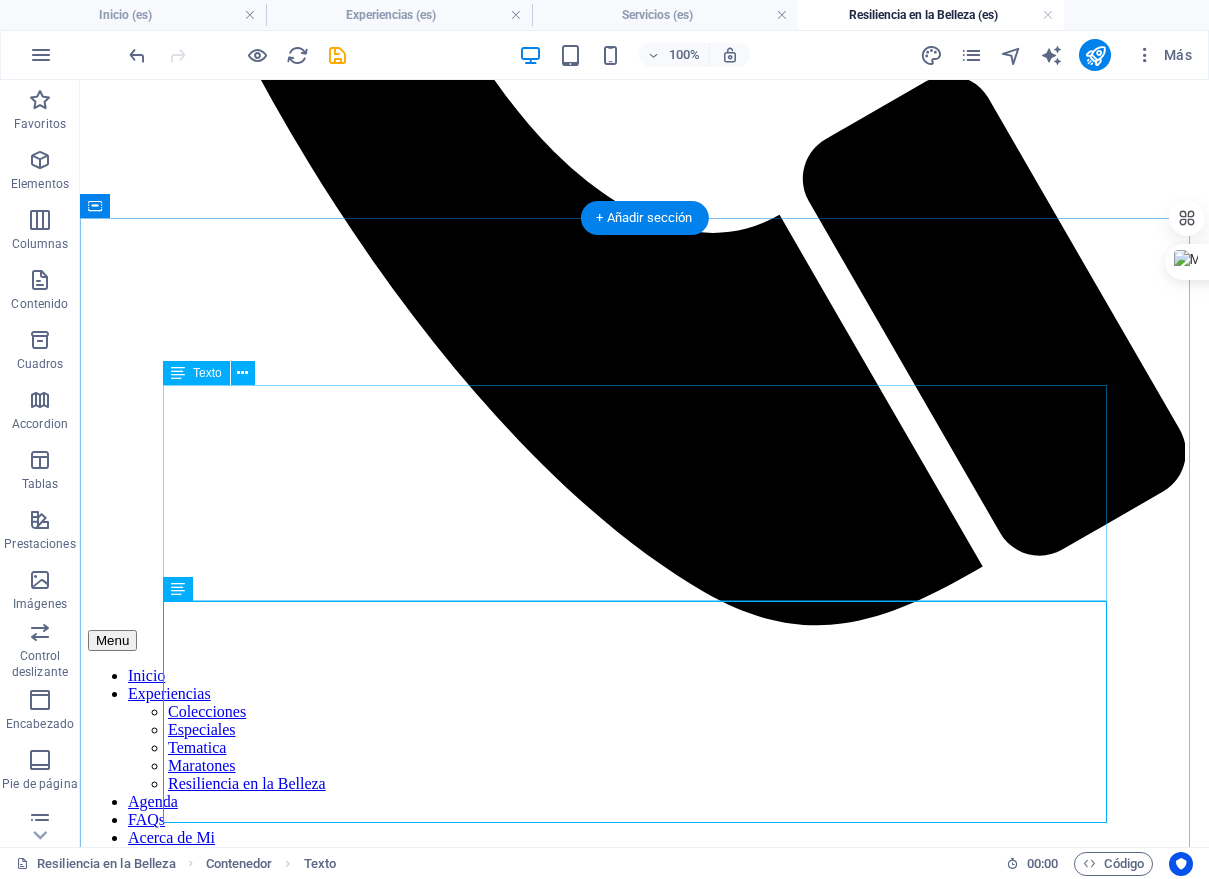 click on "En E•SENS STUDIO, creemos que la fotografía boudoir es una poderosa herramienta de sanación. Nuestro proyecto "Resiliencia en la Belleza"  está diseñado para acompañar a las mujeres en cada etapa de su viaje contra el cáncer.  Reconocemos que la belleza no reside solo en la superación, sino también en la valentía de enfrentar un cambio inminente. Por ello, este proyecto está dedicado a las mujeres que desean inmortalizar su cuerpo antes de un procedimiento, así como a las sobrevivientes que buscan celebrar su nuevo yo y su fuerza inquebrantable. Se trata de honrar la historia de su cuerpo, redescubrir su sensualidad y recordarse que su belleza y fuerza son inquebrantables.  Nuestra misión es proporcionar un espacio para la sanación a través de la autoaceptación, acompañando a las mujeres en un acto de amor propio en los momentos más significativos de su viaje." at bounding box center [644, 5676] 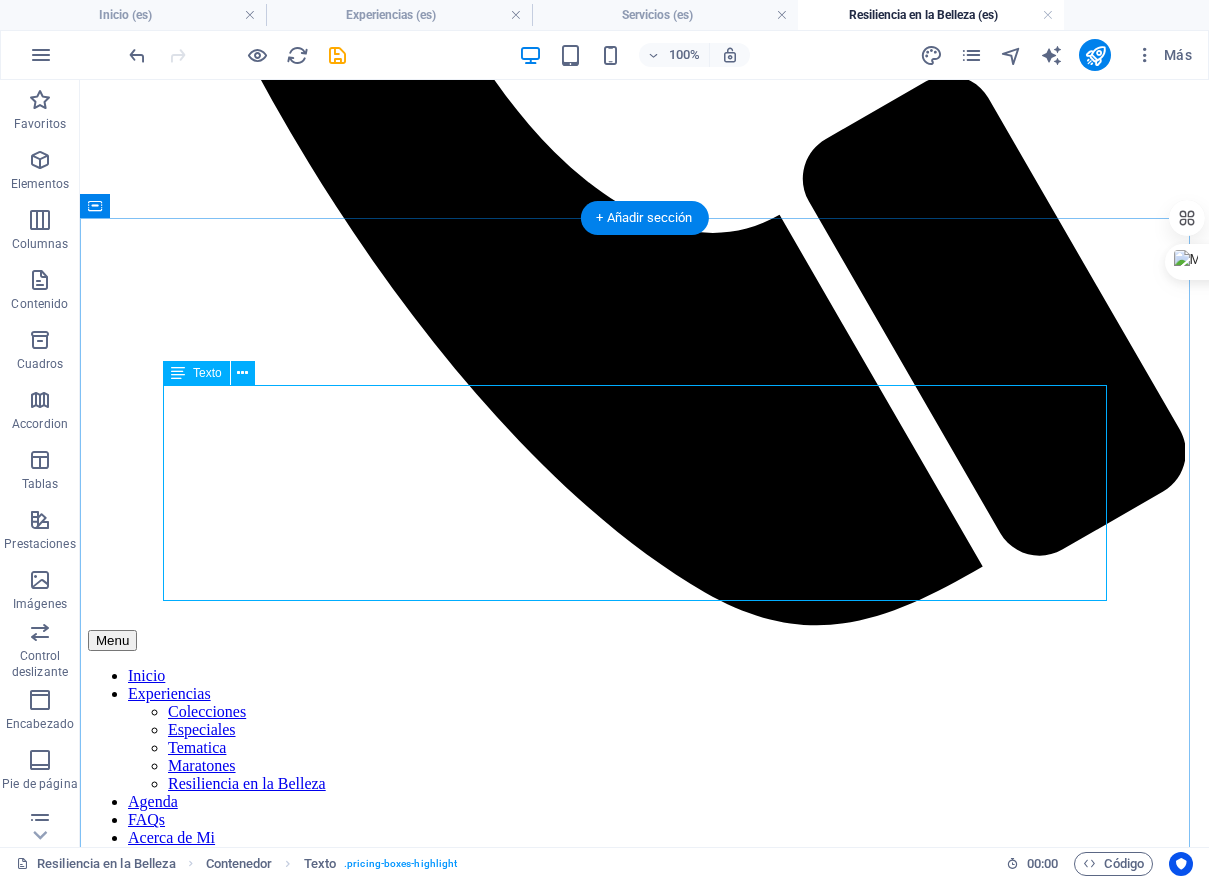 click on "En E•SENS STUDIO, creemos que la fotografía boudoir es una poderosa herramienta de sanación. Nuestro proyecto "Resiliencia en la Belleza"  está diseñado para acompañar a las mujeres en cada etapa de su viaje contra el cáncer.  Reconocemos que la belleza no reside solo en la superación, sino también en la valentía de enfrentar un cambio inminente. Por ello, este proyecto está dedicado a las mujeres que desean inmortalizar su cuerpo antes de un procedimiento, así como a las sobrevivientes que buscan celebrar su nuevo yo y su fuerza inquebrantable. Se trata de honrar la historia de su cuerpo, redescubrir su sensualidad y recordarse que su belleza y fuerza son inquebrantables.  Nuestra misión es proporcionar un espacio para la sanación a través de la autoaceptación, acompañando a las mujeres en un acto de amor propio en los momentos más significativos de su viaje." at bounding box center (644, 5676) 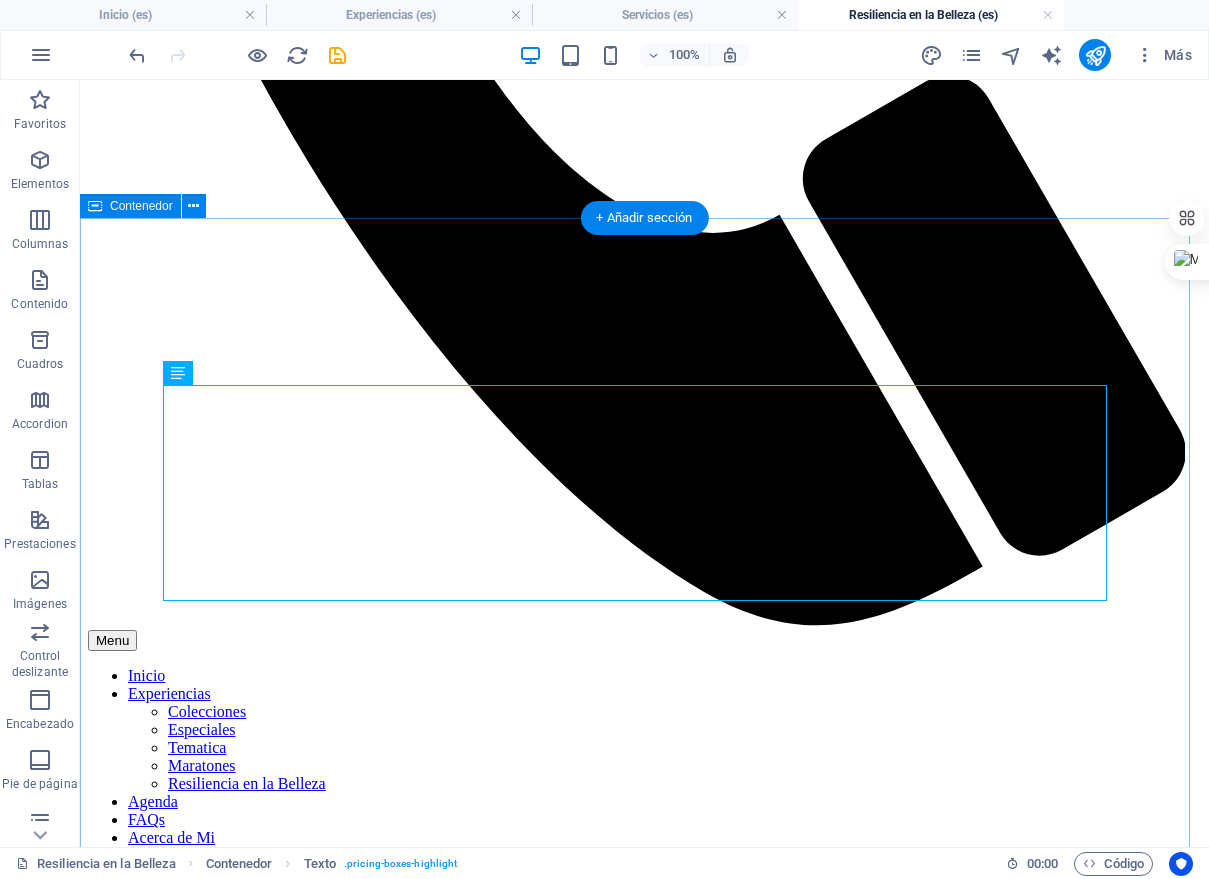 click on "Visión General del Proyecto En E•SENS STUDIO, creemos que la fotografía boudoir es una poderosa herramienta de sanación. Nuestro proyecto "Resiliencia en la Belleza"  está diseñado para acompañar a las mujeres en cada etapa de su viaje contra el cáncer.  Reconocemos que la belleza no reside solo en la superación, sino también en la valentía de enfrentar un cambio inminente. Por ello, este proyecto está dedicado a las mujeres que desean inmortalizar su cuerpo antes de un procedimiento, así como a las sobrevivientes que buscan celebrar su nuevo yo y su fuerza inquebrantable. Se trata de honrar la historia de su cuerpo, redescubrir su sensualidad y recordarse que su belleza y fuerza son inquebrantables.  Nuestra misión es proporcionar un espacio para la sanación a través de la autoaceptación, acompañando a las mujeres en un acto de amor propio en los momentos más significativos de su viaje.
Crear un Espacio Sagrado:
Honrar la Historia de tu Cuerpo:
Enfoque Holístico:
Tepic" at bounding box center (644, 5894) 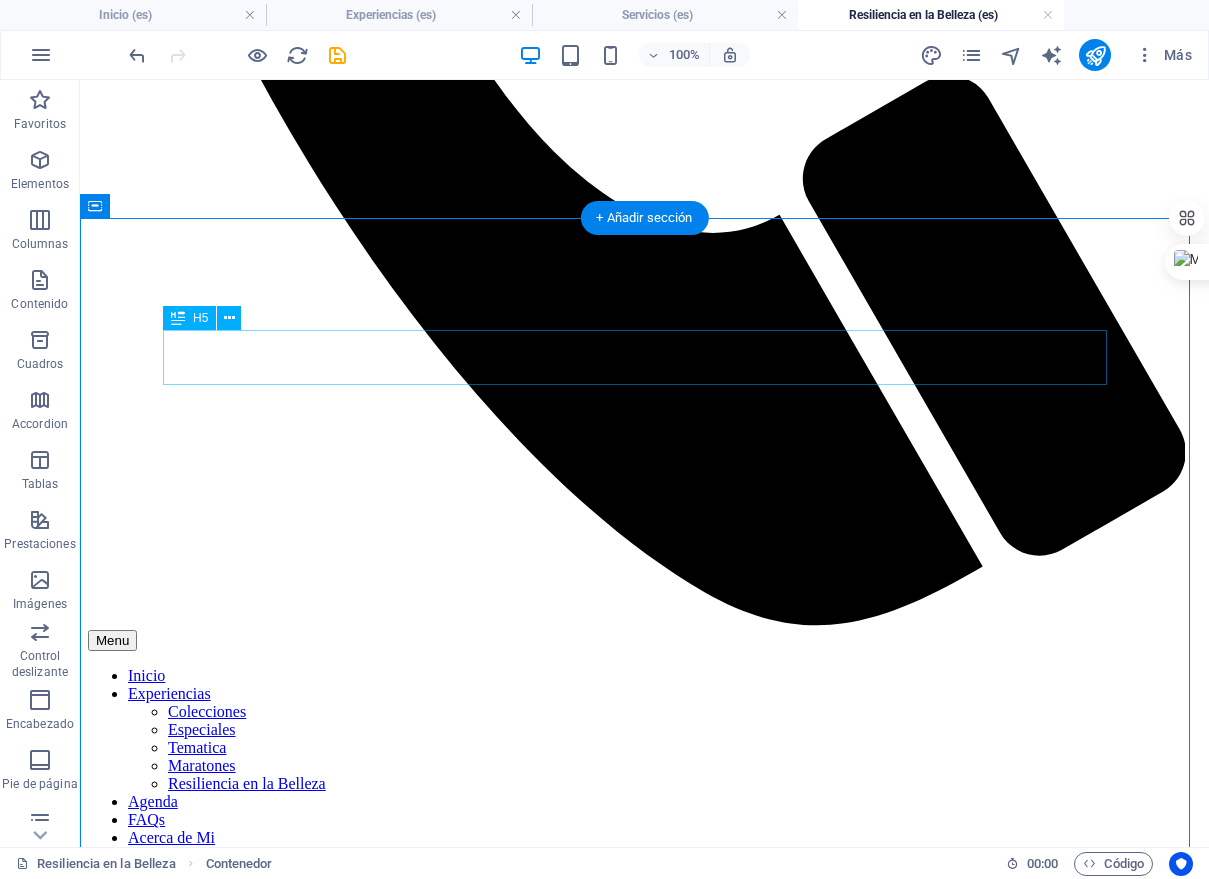 click on "Visión General del Proyecto" at bounding box center [644, 5533] 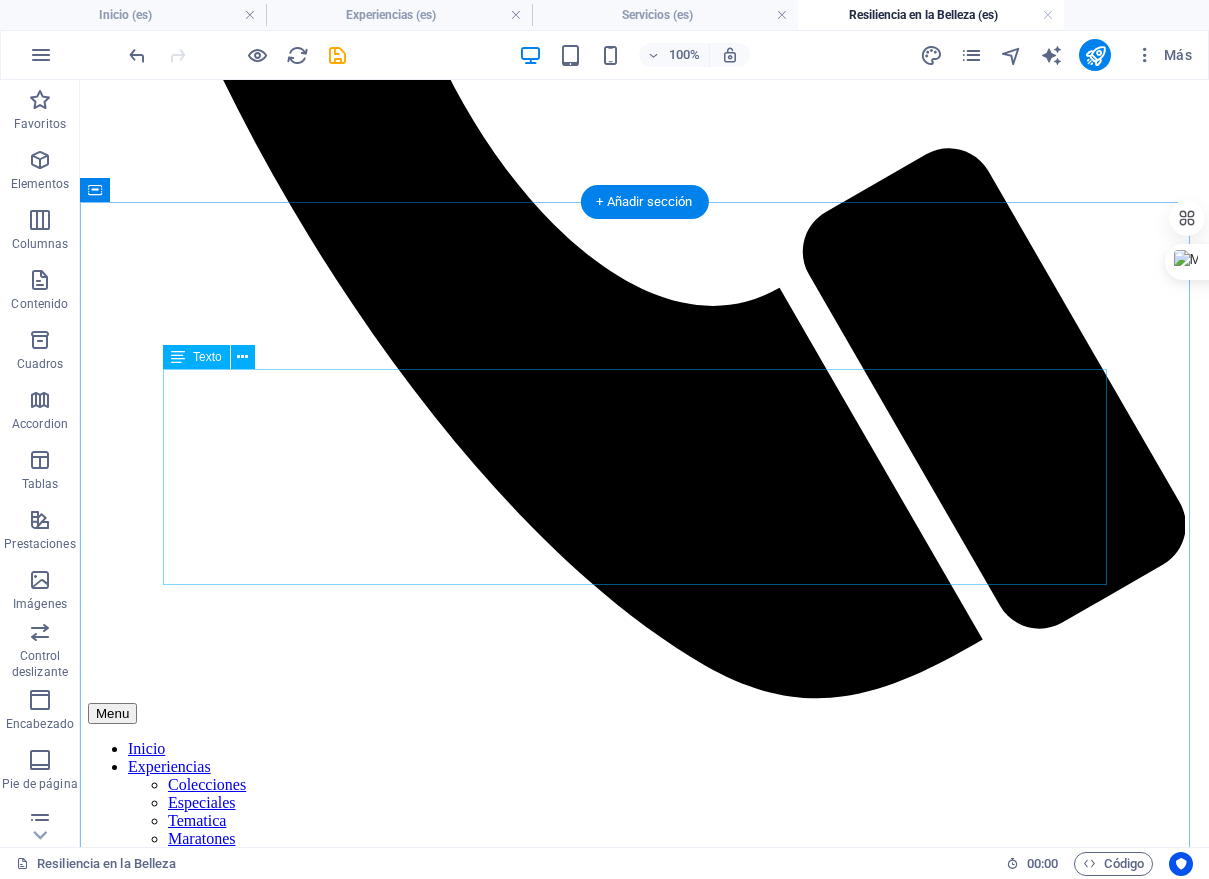 scroll, scrollTop: 2490, scrollLeft: 0, axis: vertical 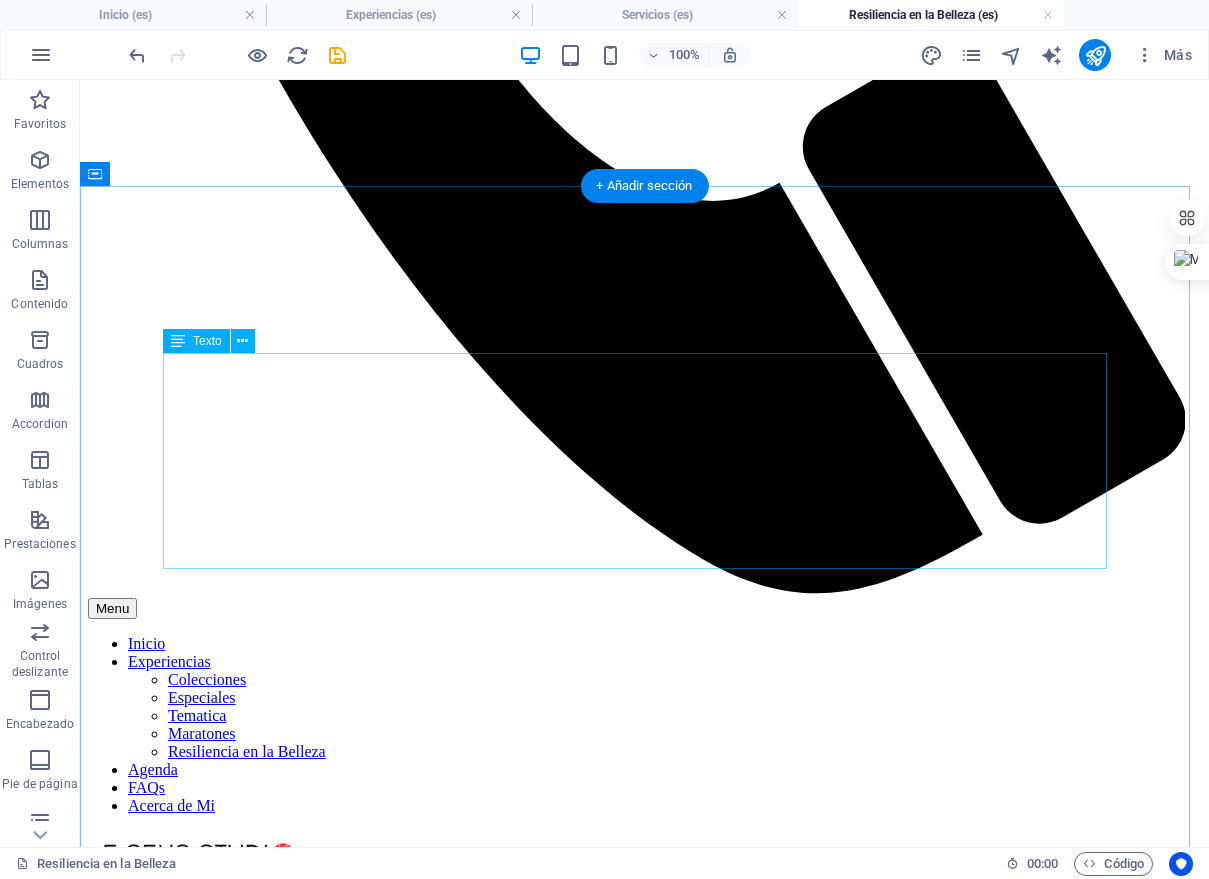 click on "En E•SENS STUDIO, creemos que la fotografía boudoir es una poderosa herramienta de sanación. Nuestro proyecto "Resiliencia en la Belleza"  está diseñado para acompañar a las mujeres en cada etapa de su viaje contra el cáncer.  Reconocemos que la belleza no reside solo en la superación, sino también en la valentía de enfrentar un cambio inminente. Por ello, este proyecto está dedicado a las mujeres que desean inmortalizar su cuerpo antes de un procedimiento, así como a las sobrevivientes que buscan celebrar su nuevo yo y su fuerza inquebrantable. Se trata de honrar la historia de su cuerpo, redescubrir su sensualidad y recordarse que su belleza y fuerza son inquebrantables.  Nuestra misión es proporcionar un espacio para la sanación a través de la autoaceptación, acompañando a las mujeres en un acto de amor propio en los momentos más significativos de su viaje." at bounding box center (644, 5644) 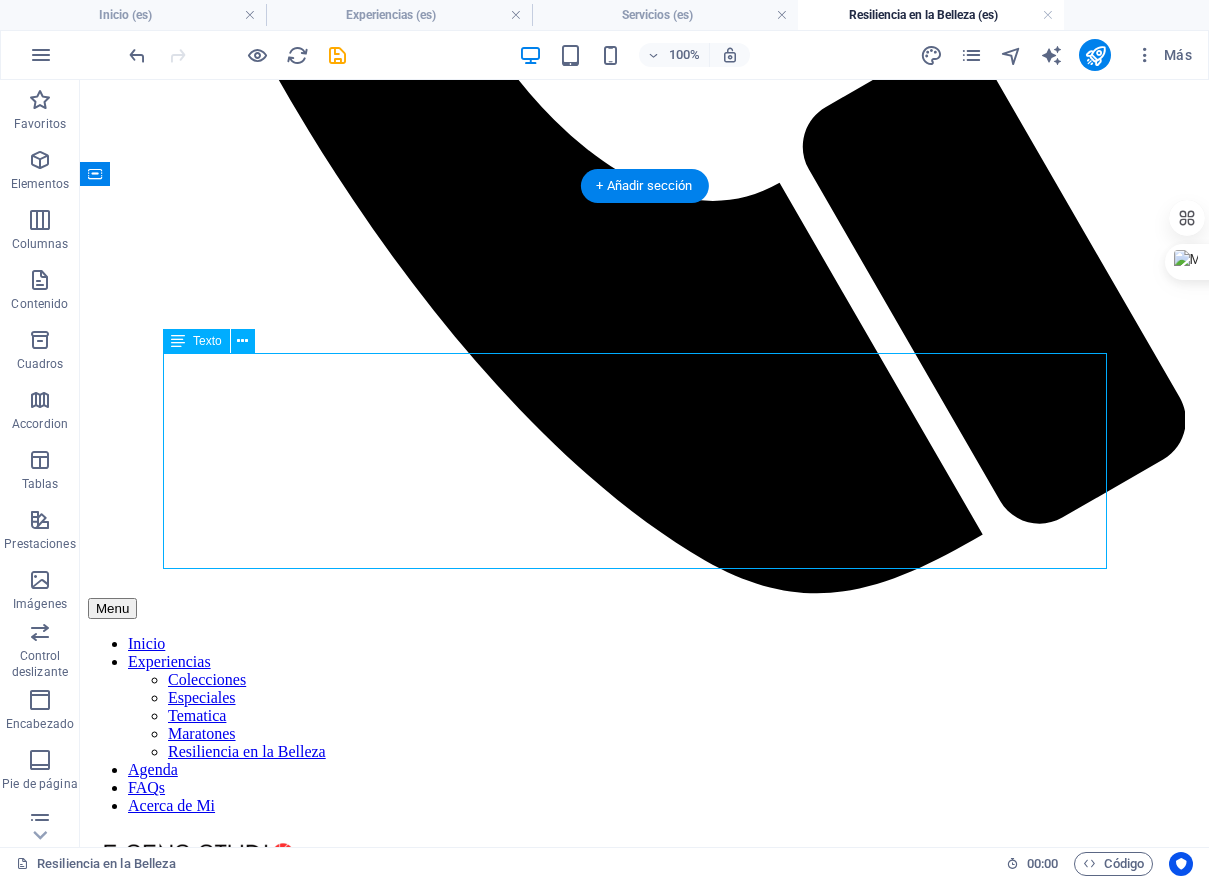 click on "En E•SENS STUDIO, creemos que la fotografía boudoir es una poderosa herramienta de sanación. Nuestro proyecto "Resiliencia en la Belleza"  está diseñado para acompañar a las mujeres en cada etapa de su viaje contra el cáncer.  Reconocemos que la belleza no reside solo en la superación, sino también en la valentía de enfrentar un cambio inminente. Por ello, este proyecto está dedicado a las mujeres que desean inmortalizar su cuerpo antes de un procedimiento, así como a las sobrevivientes que buscan celebrar su nuevo yo y su fuerza inquebrantable. Se trata de honrar la historia de su cuerpo, redescubrir su sensualidad y recordarse que su belleza y fuerza son inquebrantables.  Nuestra misión es proporcionar un espacio para la sanación a través de la autoaceptación, acompañando a las mujeres en un acto de amor propio en los momentos más significativos de su viaje." at bounding box center [644, 5644] 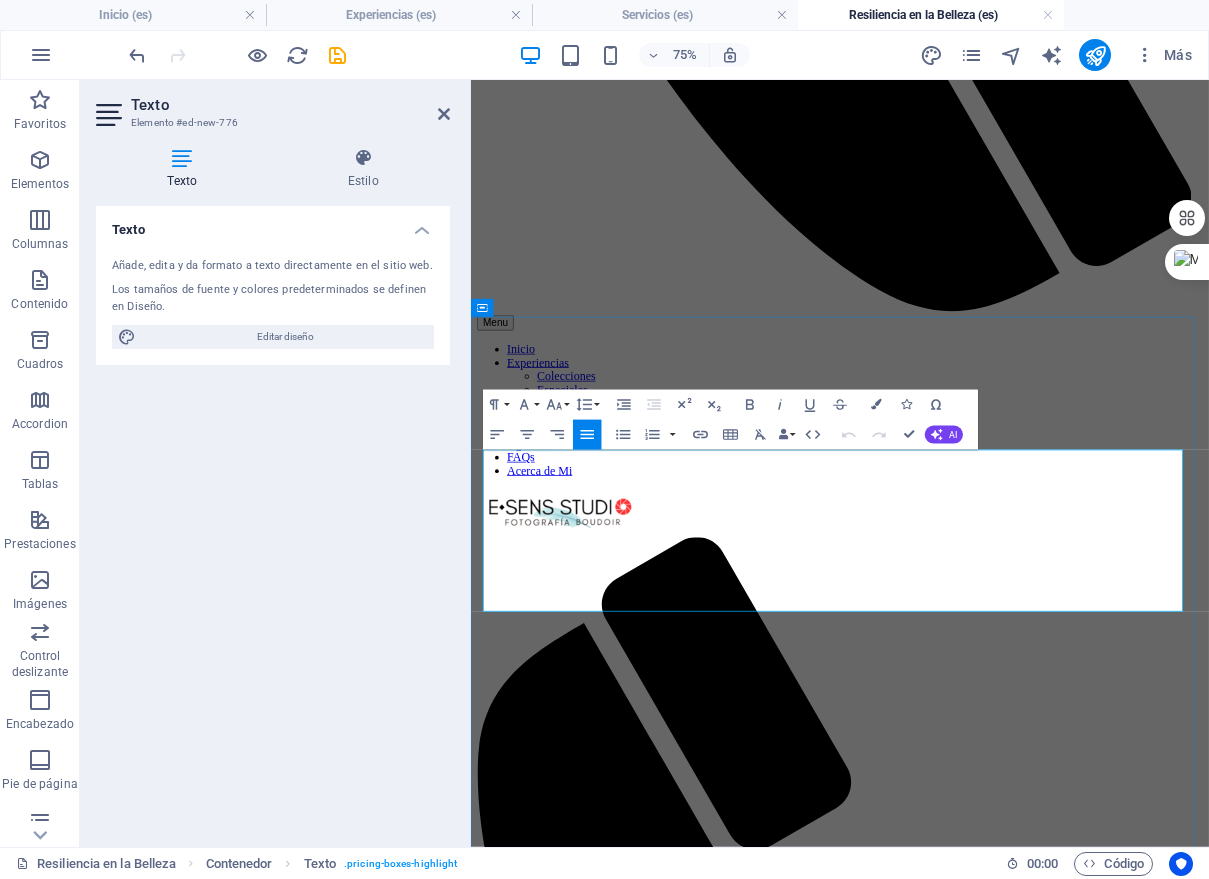 drag, startPoint x: 581, startPoint y: 662, endPoint x: 662, endPoint y: 666, distance: 81.09871 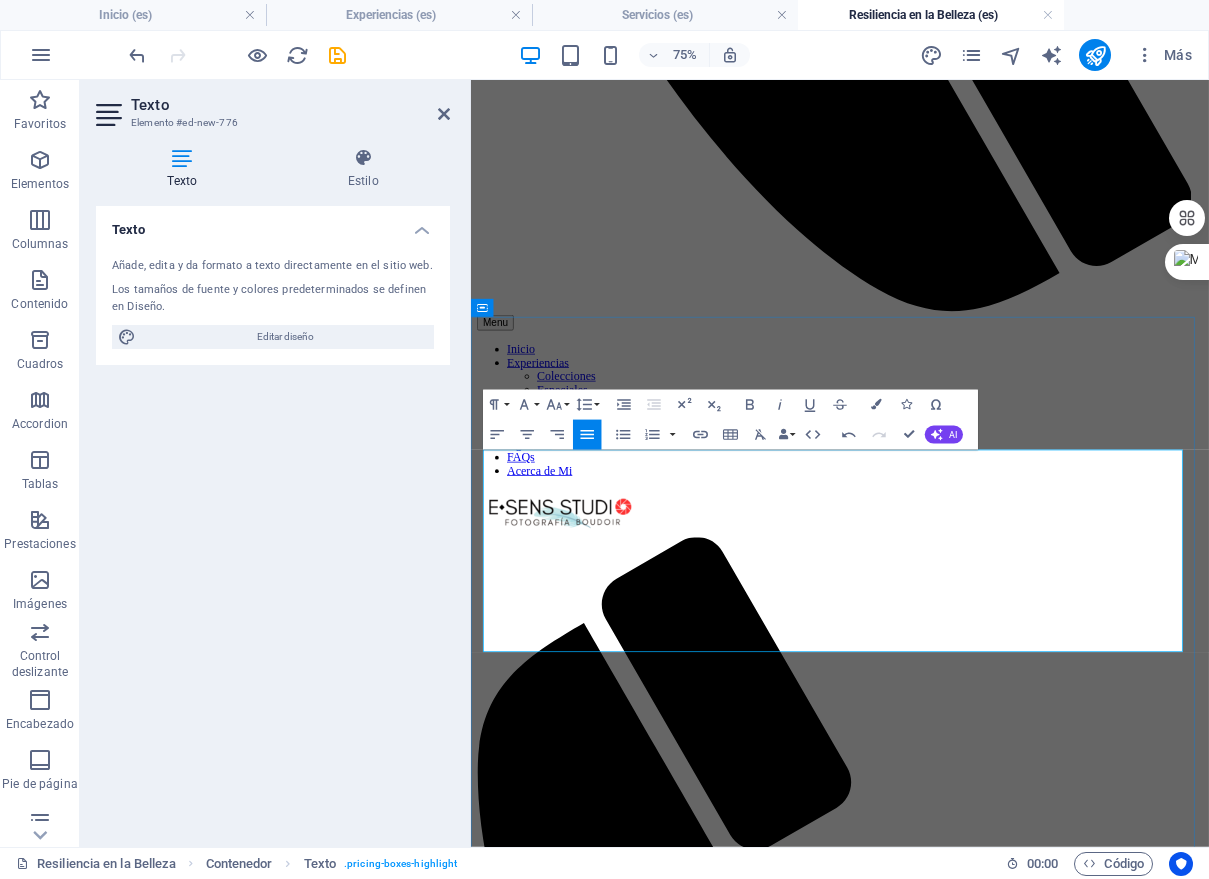 click on "Este proyecto está dedicado a las mujeres que desean inmortalizar su cuerpo antes de un procedimiento, así como a las sobrevivientes que buscan celebrar su nuevo yo y su fuerza inquebrantable. Se trata de honrar la historia de su cuerpo, redescubrir su sensualidad y recordarse que su belleza y fuerza son inquebrantables." at bounding box center (963, 5368) 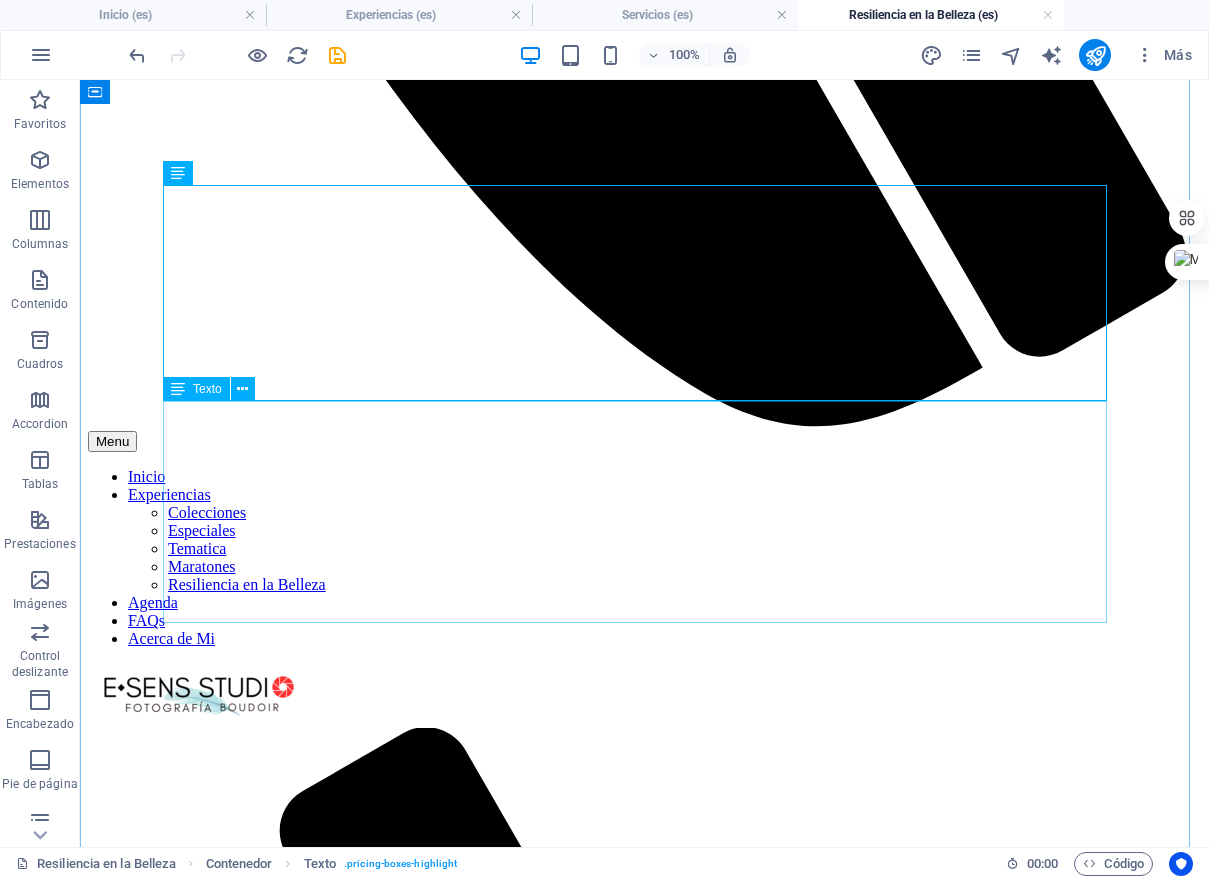 scroll, scrollTop: 2658, scrollLeft: 0, axis: vertical 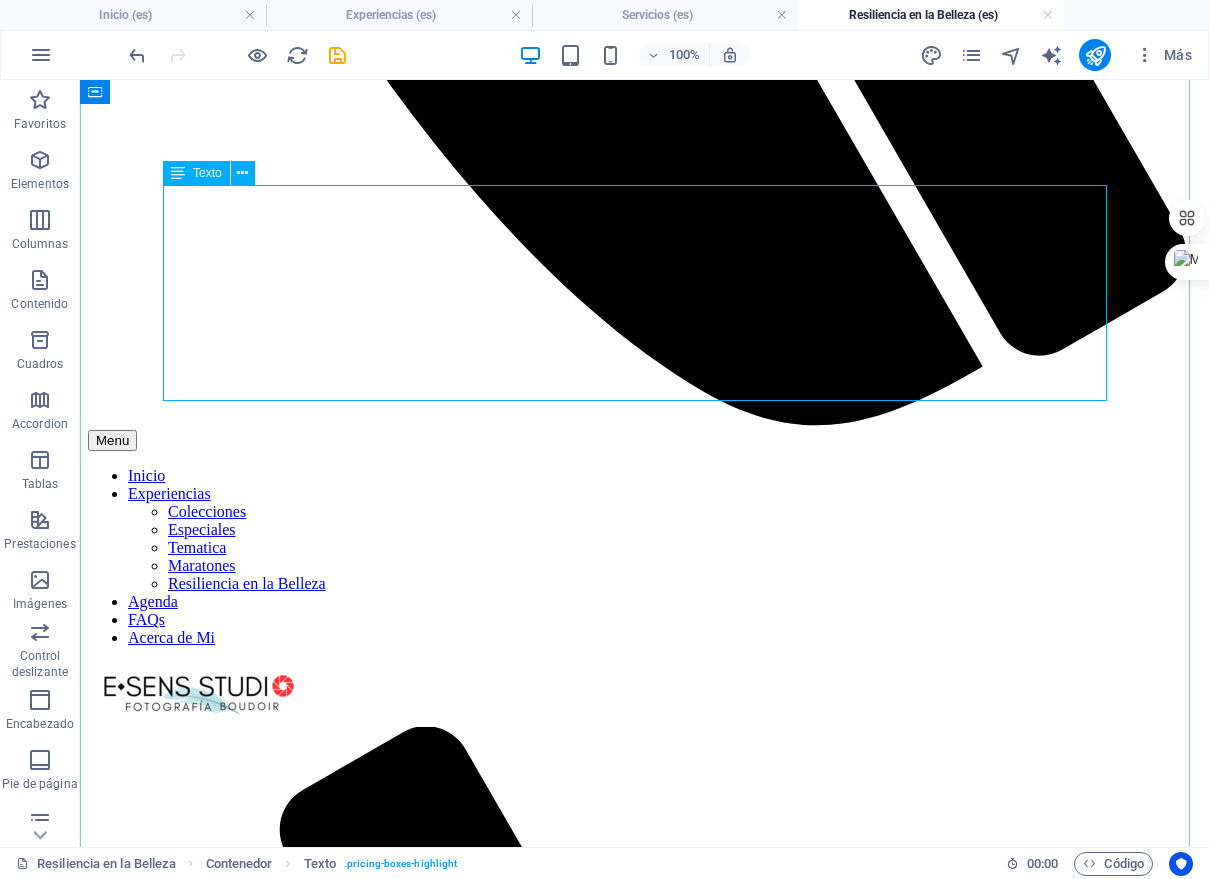 click on "En E•SENS STUDIO, creemos que la fotografía boudoir es una poderosa herramienta de sanación. Nuestro proyecto "Resiliencia en la Belleza"  está diseñado para acompañar a las mujeres en cada etapa de su viaje contra el cáncer.  Reconocemos que la belleza no reside solo en la superación, sino también en la valentía de enfrentar un cambio inminente.  Este proyecto está dedicado a las mujeres que desean inmortalizar su cuerpo antes de un procedimiento, así como a las sobrevivientes que buscan celebrar su nuevo yo y su fuerza inquebrantable. Se trata de honrar la historia de su cuerpo, redescubrir su sensualidad y recordarse que su belleza y fuerza son inquebrantables." at bounding box center [644, 5500] 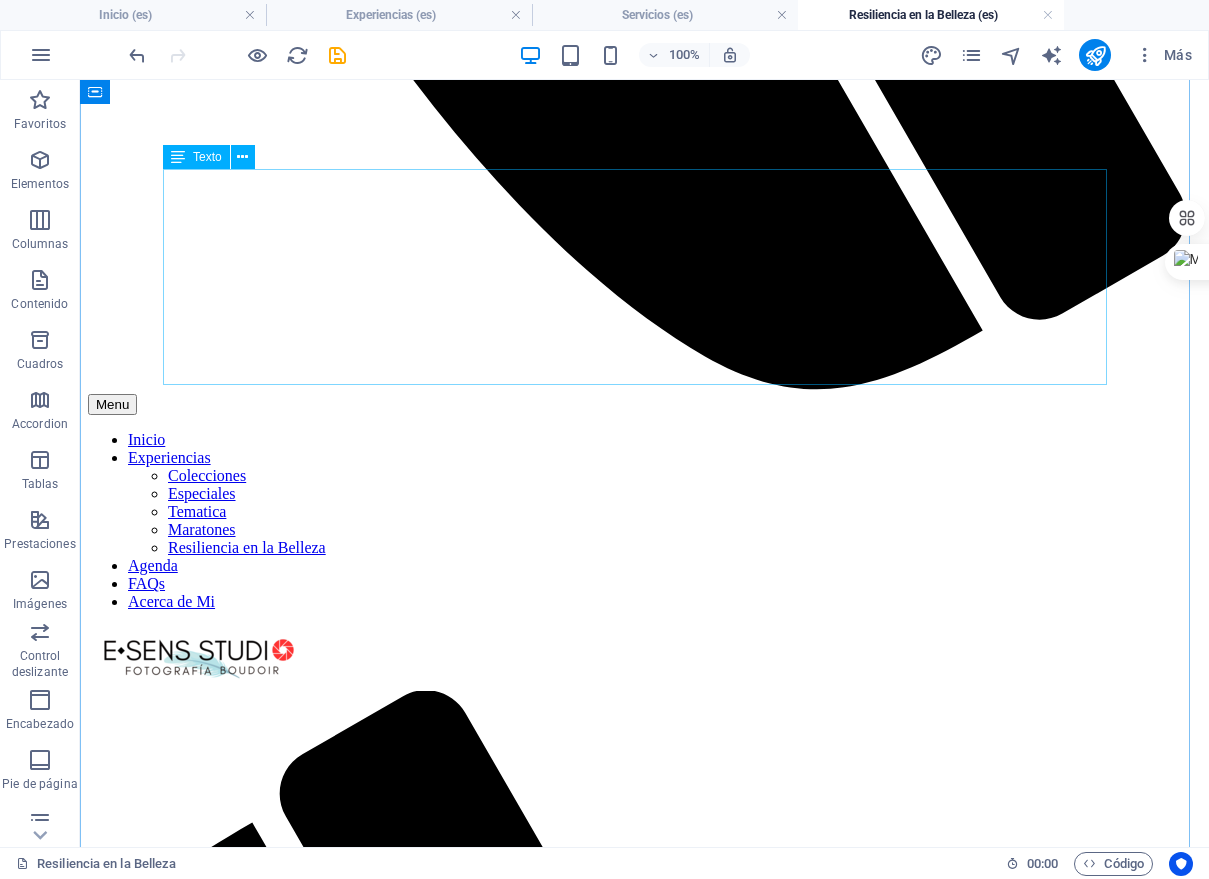 scroll, scrollTop: 2687, scrollLeft: 0, axis: vertical 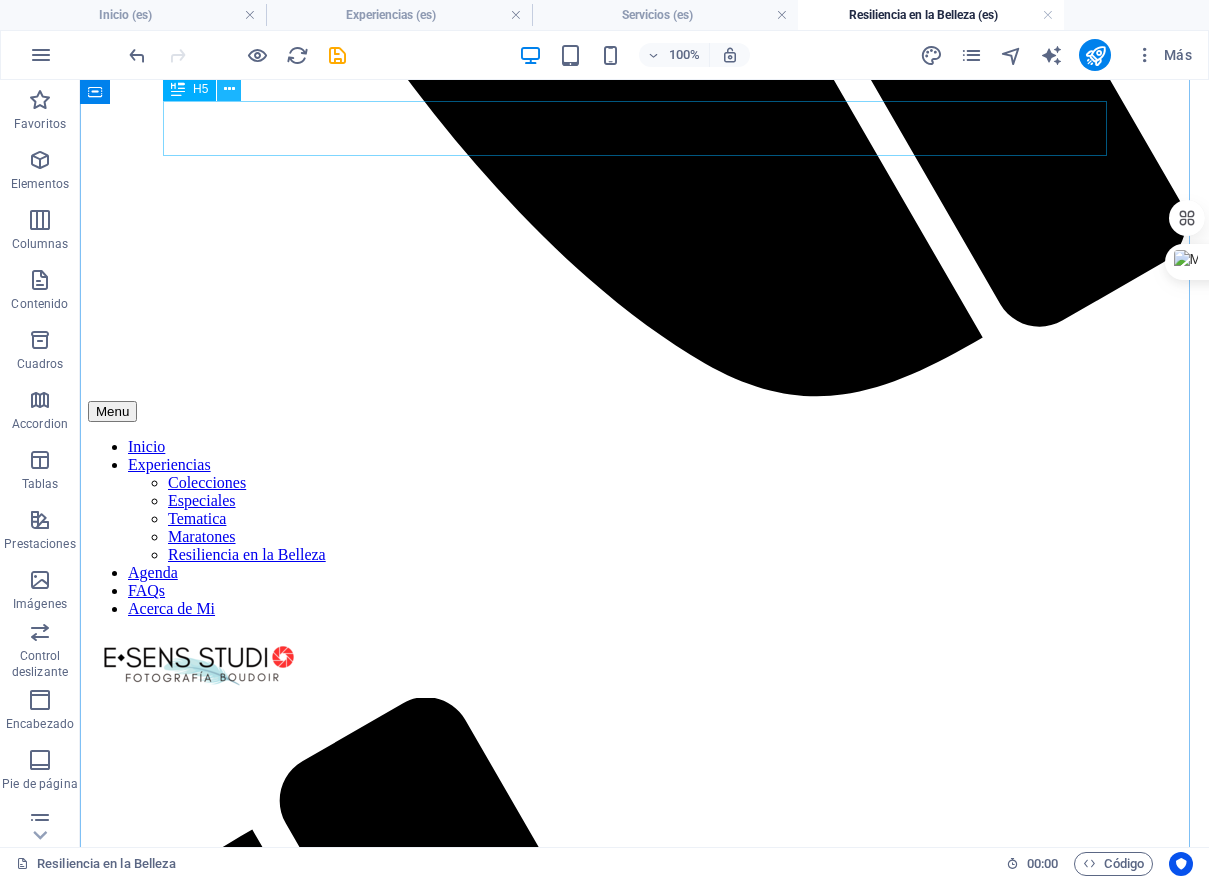 click at bounding box center (229, 89) 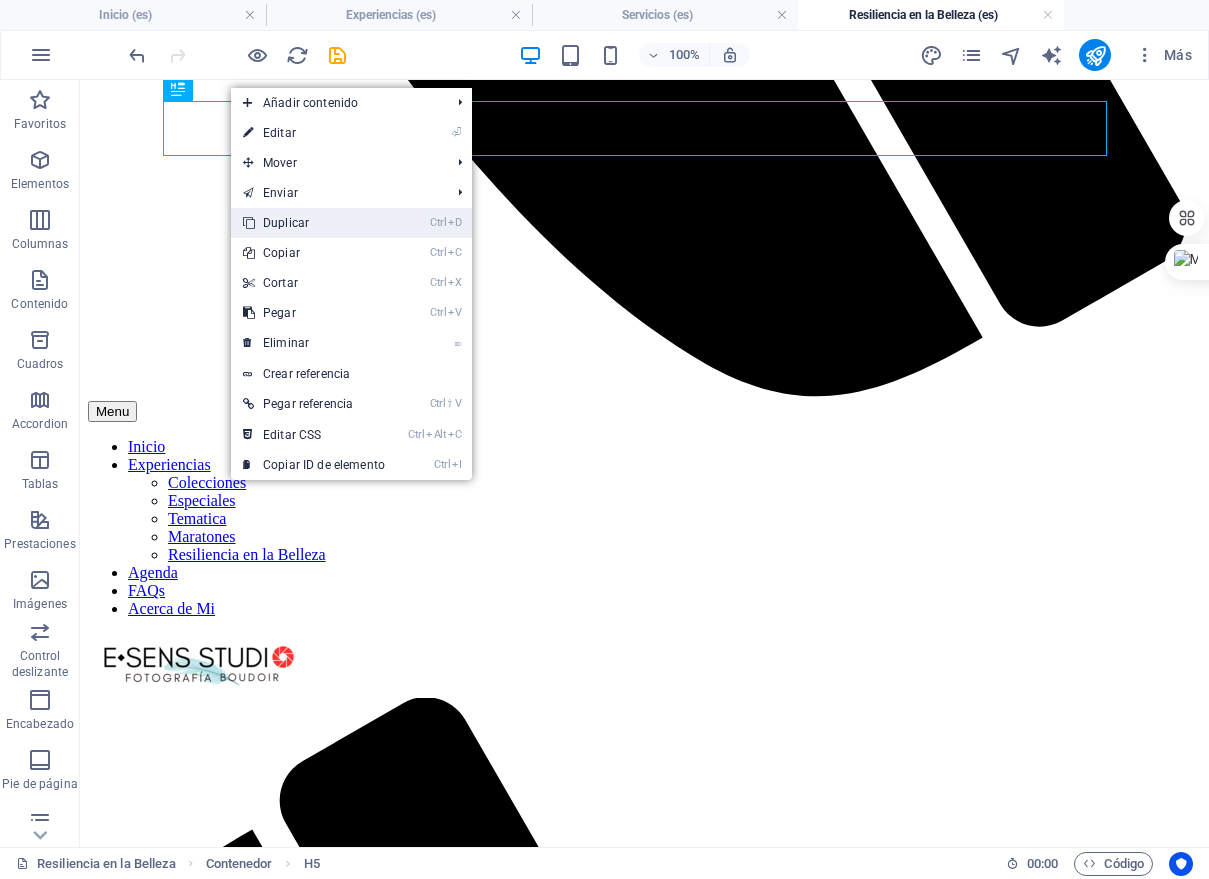 click on "Ctrl D  Duplicar" at bounding box center [314, 223] 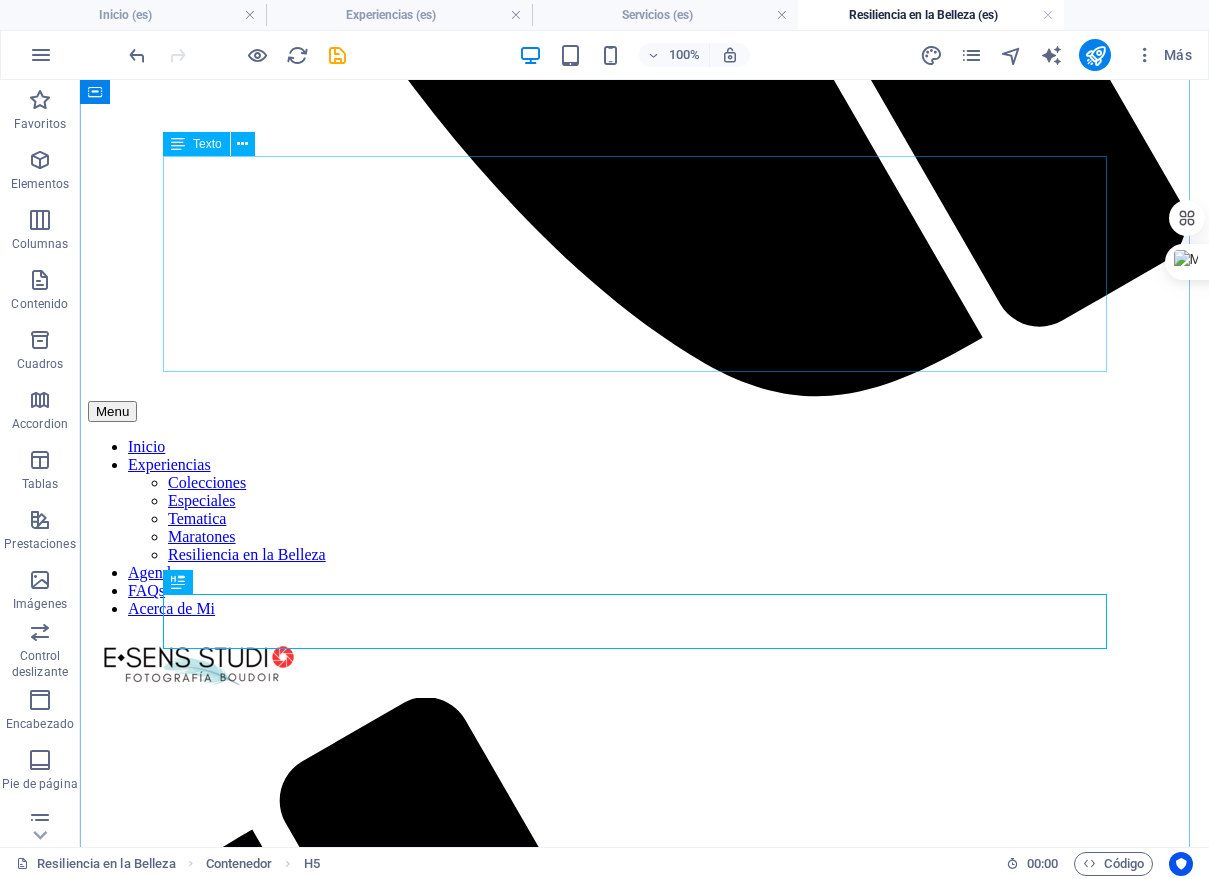 click on "En E•SENS STUDIO, creemos que la fotografía boudoir es una poderosa herramienta de sanación. Nuestro proyecto "Resiliencia en la Belleza"  está diseñado para acompañar a las mujeres en cada etapa de su viaje contra el cáncer.  Reconocemos que la belleza no reside solo en la superación, sino también en la valentía de enfrentar un cambio inminente.  Este proyecto está dedicado a las mujeres que desean inmortalizar su cuerpo antes de un procedimiento, así como a las sobrevivientes que buscan celebrar su nuevo yo y su fuerza inquebrantable. Se trata de honrar la historia de su cuerpo, redescubrir su sensualidad y recordarse que su belleza y fuerza son inquebrantables." at bounding box center [644, 5471] 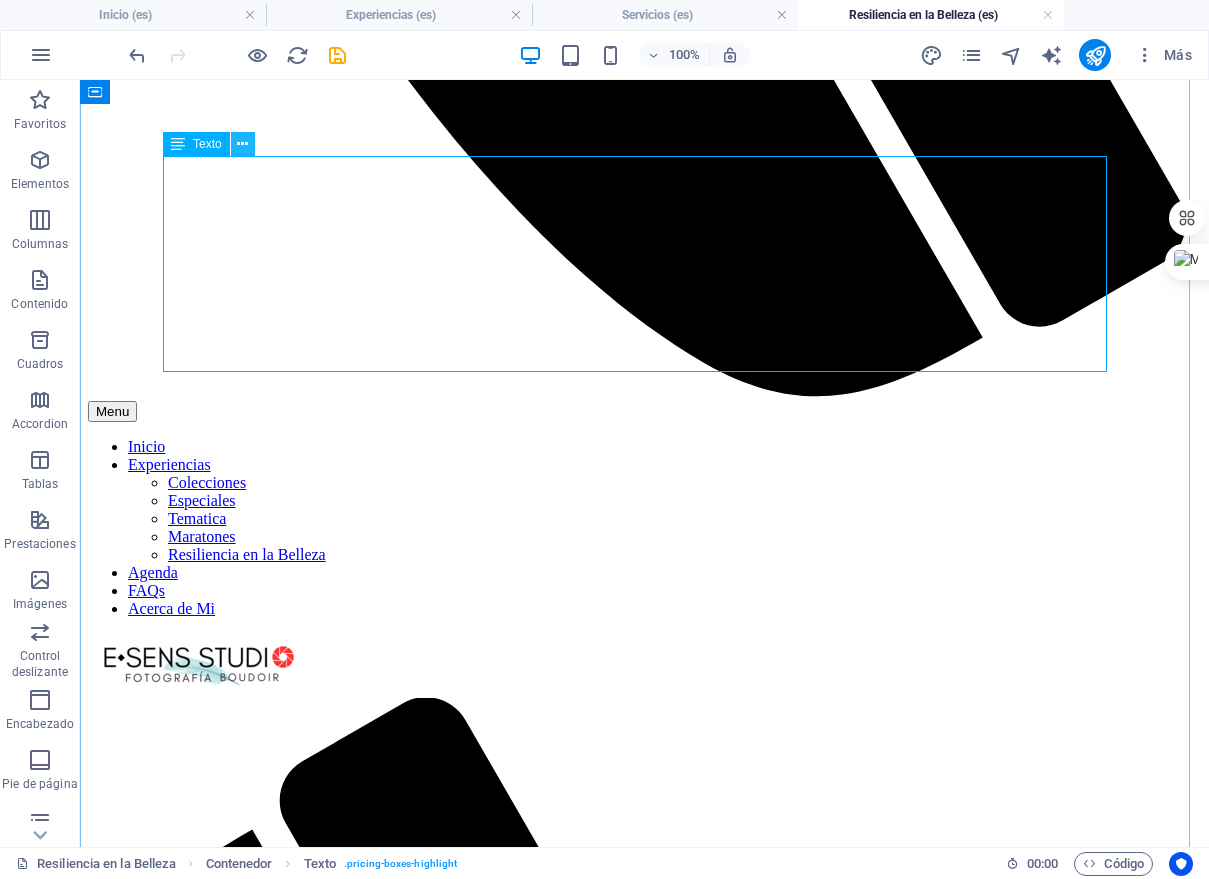 click at bounding box center (242, 144) 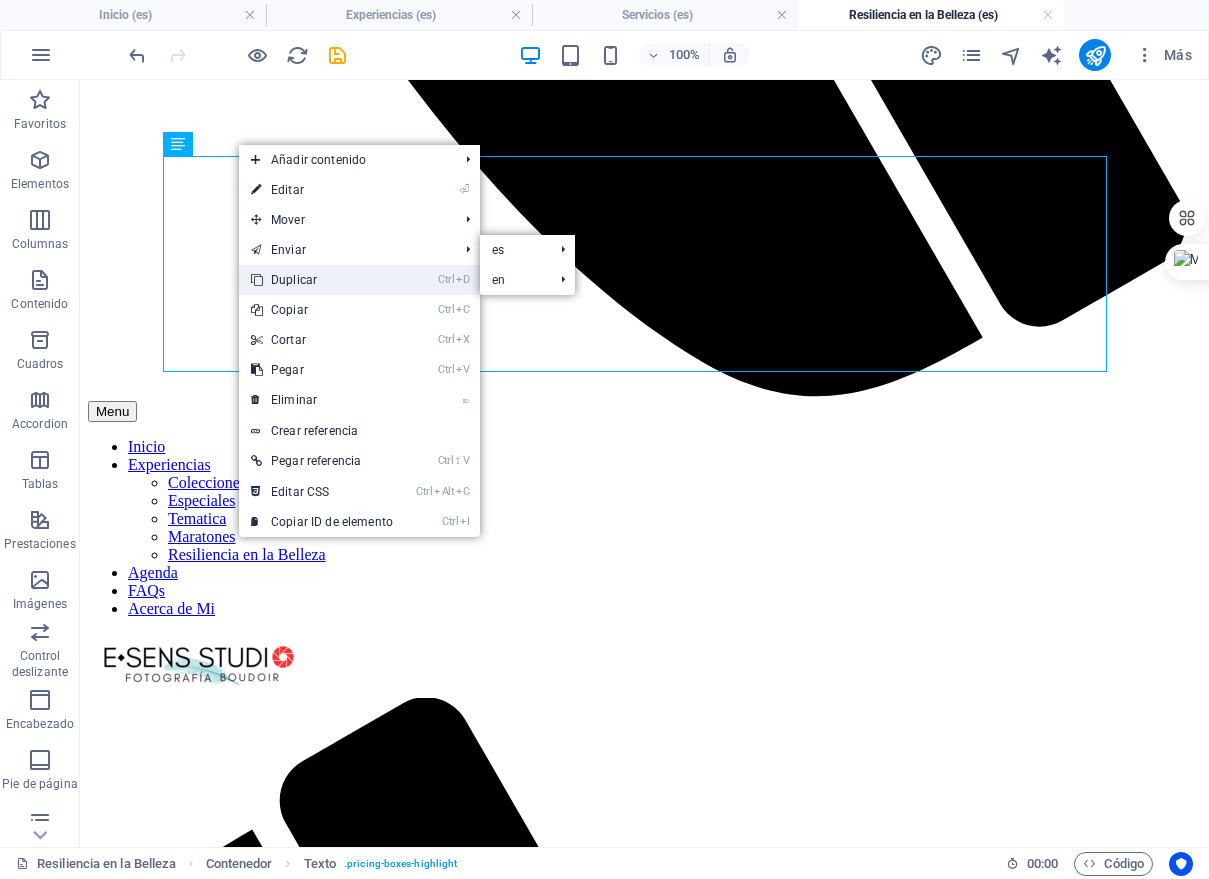 click on "Ctrl D  Duplicar" at bounding box center [322, 280] 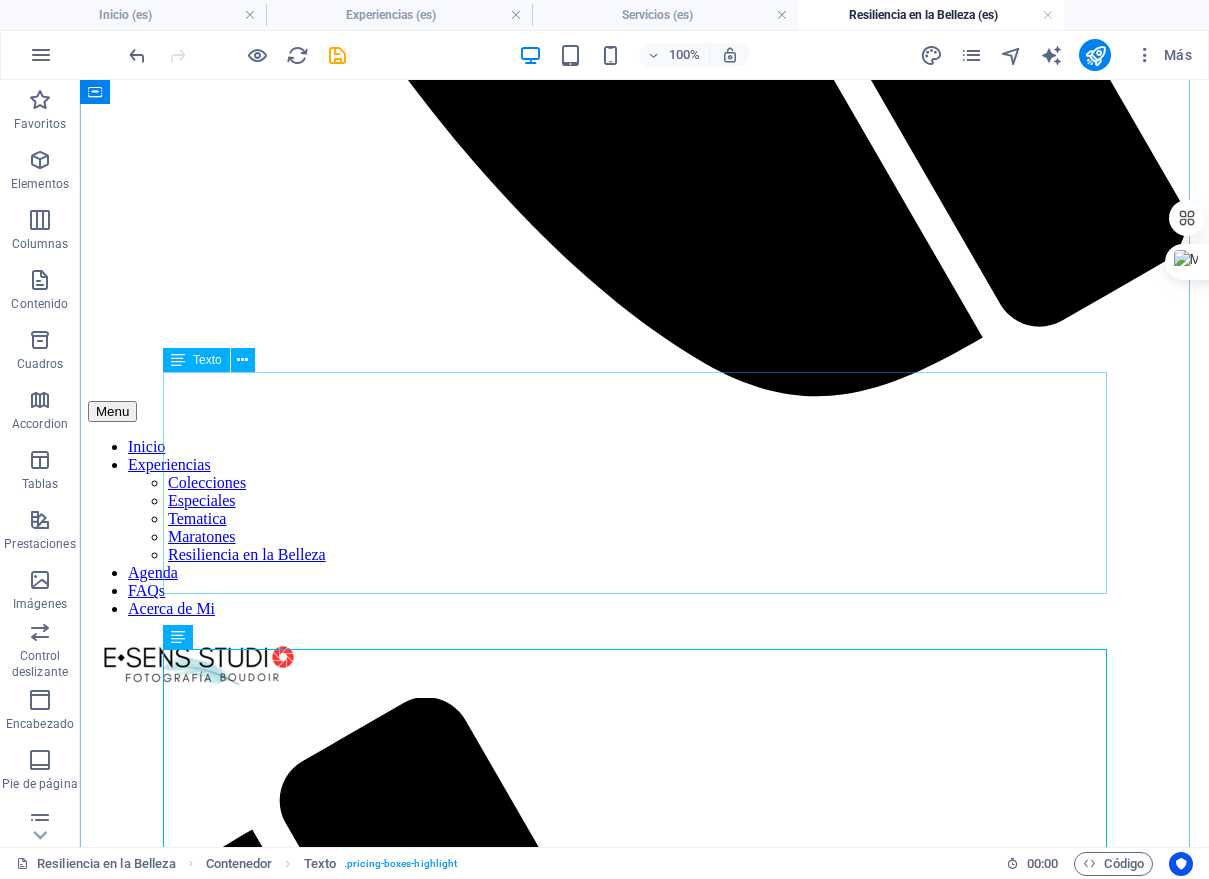 click on "Crear un Espacio Sagrado:  La seguridad, la privacidad y la confianza son nuestras máximas prioridades. Tu sesión es un santuario libre de juicios, donde la vulnerabilidad es vista como una fortaleza y cada emoción es bienvenida.
Honrar la Historia de tu Cuerpo:  Vemos las cicatrices, no como marcas de una enfermedad, sino como símbolos de la increíble resiliencia de un cuerpo que luchó y sanó. Cada línea y cada curva son parte de tu narrativa, y las celebramos con arte.
Enfoque Holístico:  La sesión boudoir es una forma de terapia. Buscamos ayudarte a reconectar contigo misma, a sentirte hermosa y poderosa desde tu interior, para que esa confianza se irradie en cada imagen.
Respeto y Control Total:  La Ley Olimpia es el pilar de nuestra práctica. Te damos el control total sobre la privacidad y el uso de tus imágenes. Cada decisión es tuya, y tu comodidad es innegociable." at bounding box center [644, 5683] 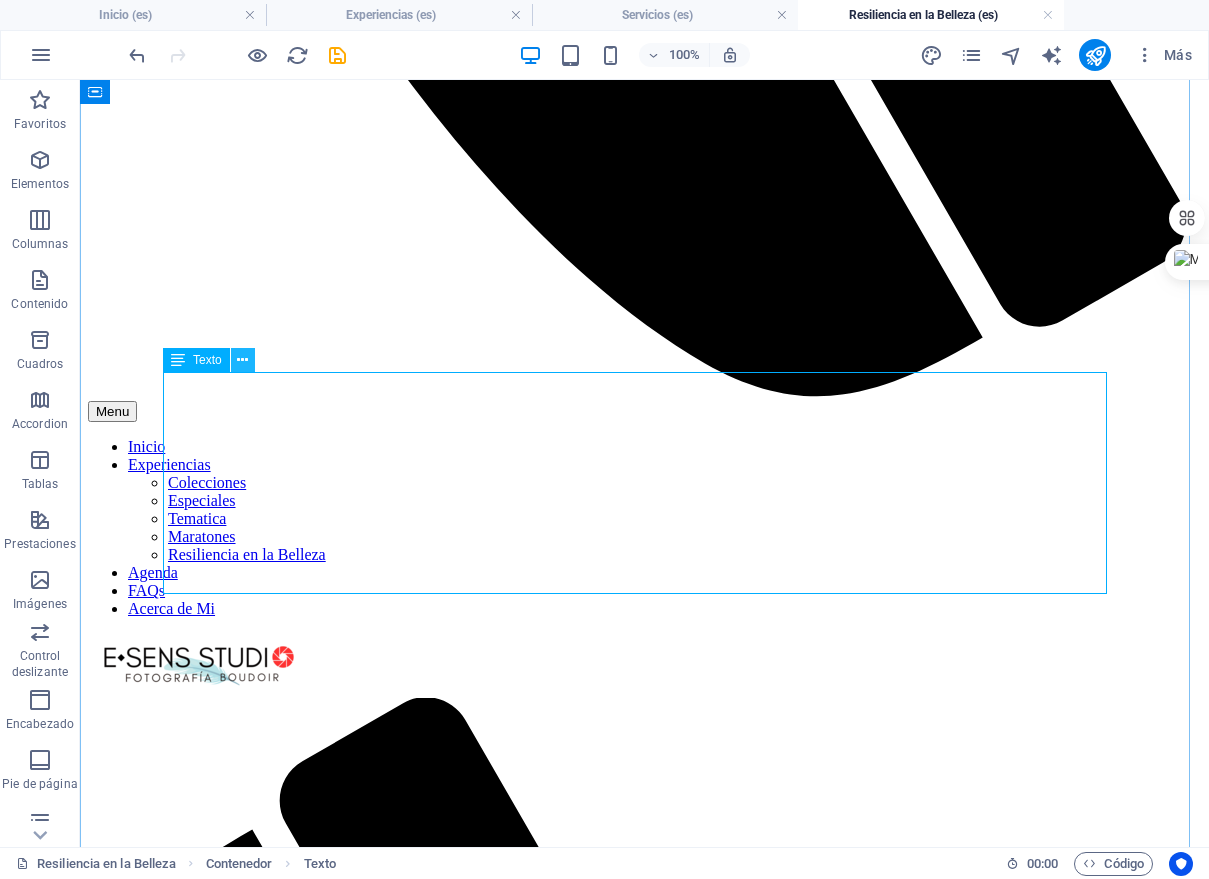 click at bounding box center (243, 360) 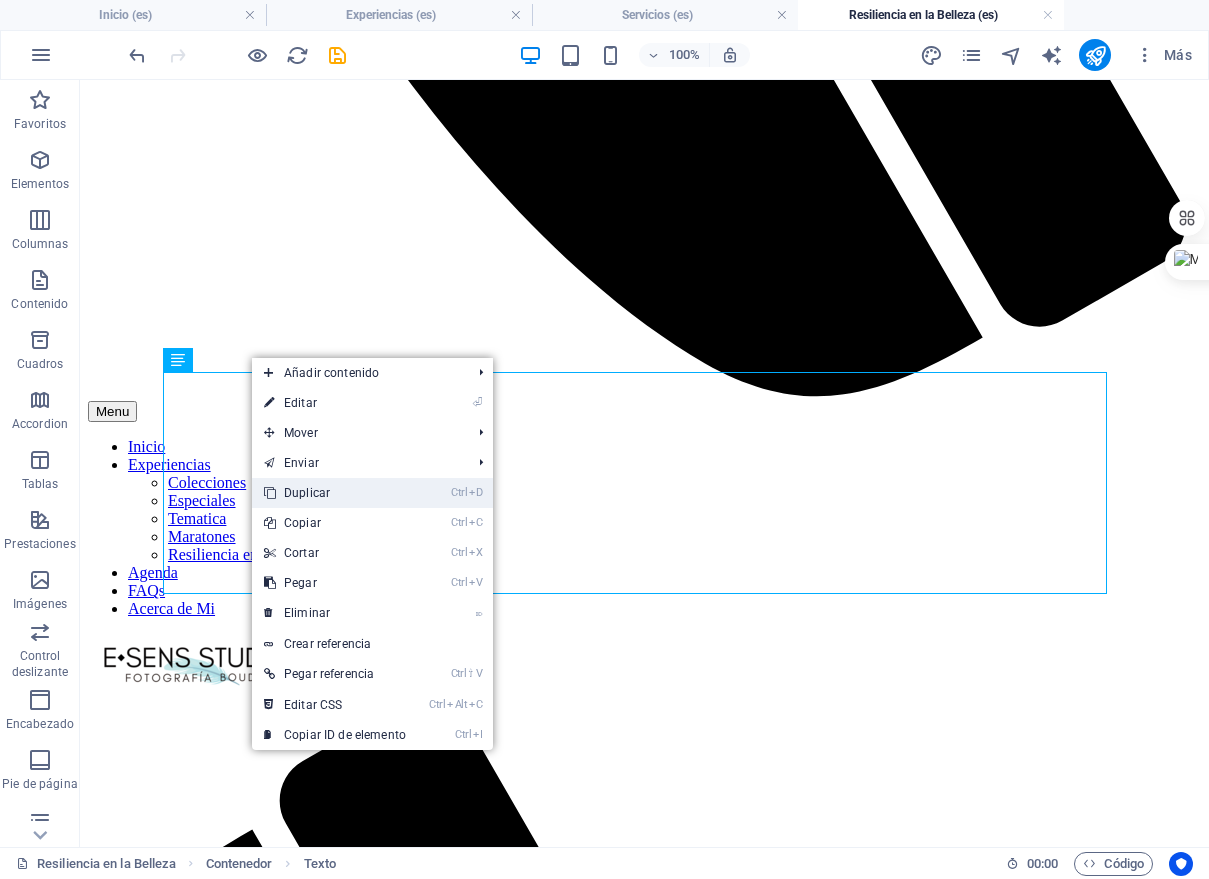 click on "Ctrl D  Duplicar" at bounding box center (335, 493) 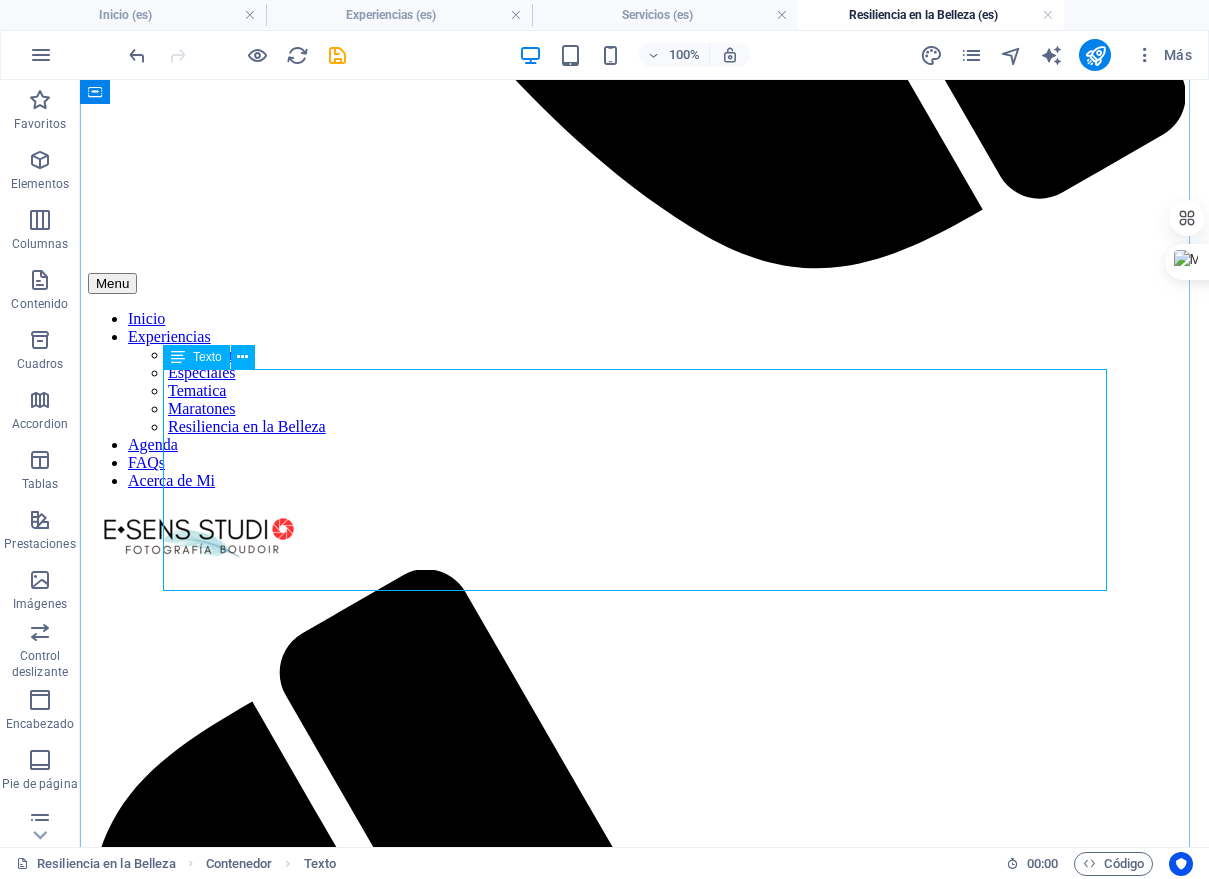 scroll, scrollTop: 2937, scrollLeft: 0, axis: vertical 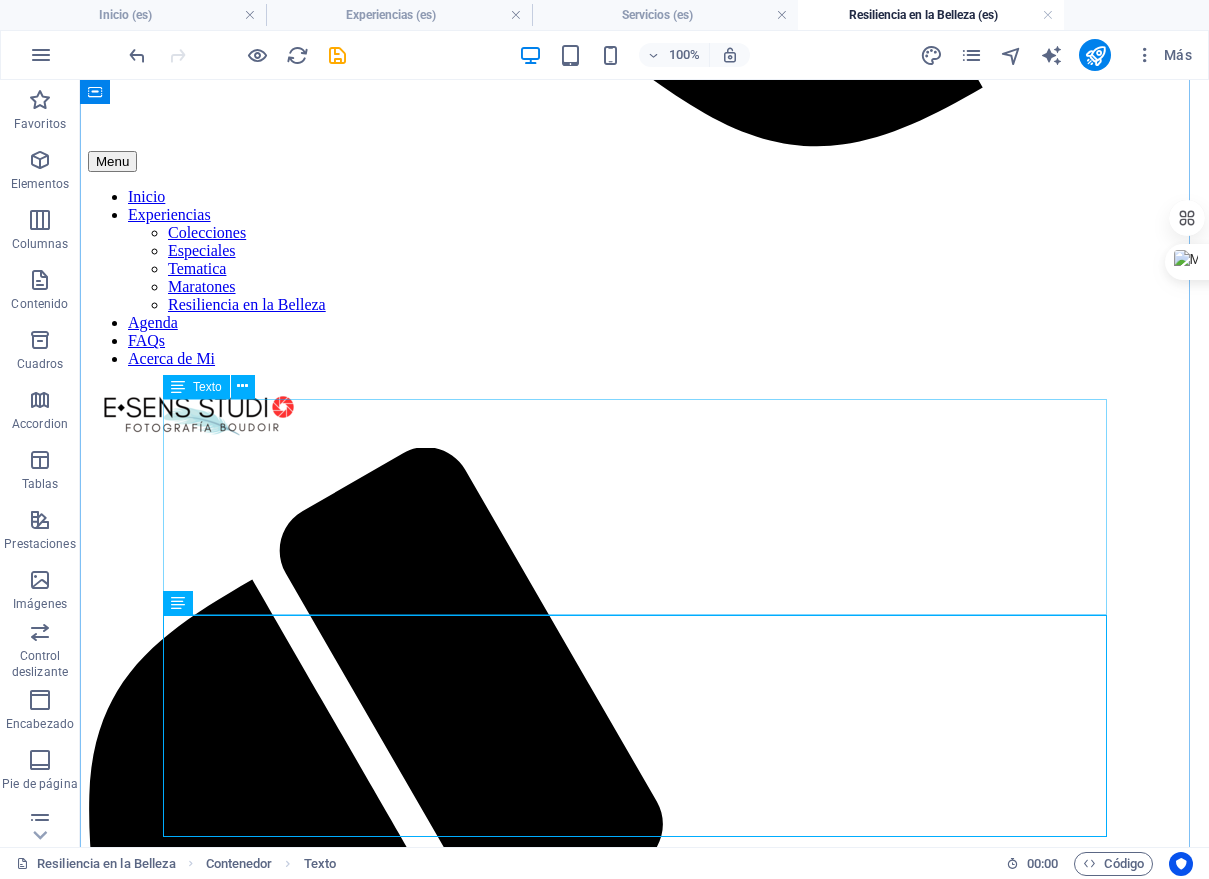 click on "En E•SENS STUDIO, creemos que la fotografía boudoir es una poderosa herramienta de sanación. Nuestro proyecto "Resiliencia en la Belleza"  está diseñado para acompañar a las mujeres en cada etapa de su viaje contra el cáncer.  Reconocemos que la belleza no reside solo en la superación, sino también en la valentía de enfrentar un cambio inminente.  Este proyecto está dedicado a las mujeres que desean inmortalizar su cuerpo antes de un procedimiento, así como a las sobrevivientes que buscan celebrar su nuevo yo y su fuerza inquebrantable. Se trata de honrar la historia de su cuerpo, redescubrir su sensualidad y recordarse que su belleza y fuerza son inquebrantables." at bounding box center [644, 5736] 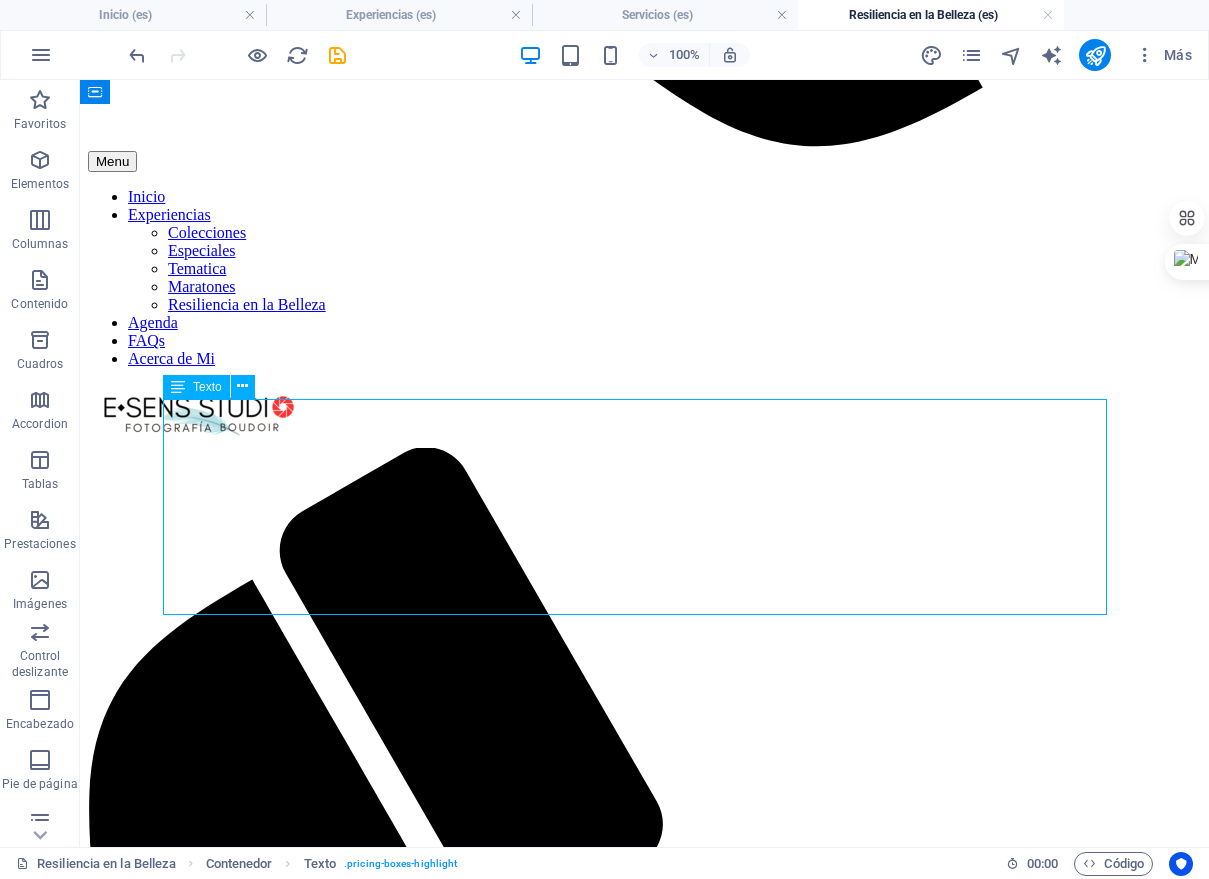 click on "En E•SENS STUDIO, creemos que la fotografía boudoir es una poderosa herramienta de sanación. Nuestro proyecto "Resiliencia en la Belleza"  está diseñado para acompañar a las mujeres en cada etapa de su viaje contra el cáncer.  Reconocemos que la belleza no reside solo en la superación, sino también en la valentía de enfrentar un cambio inminente.  Este proyecto está dedicado a las mujeres que desean inmortalizar su cuerpo antes de un procedimiento, así como a las sobrevivientes que buscan celebrar su nuevo yo y su fuerza inquebrantable. Se trata de honrar la historia de su cuerpo, redescubrir su sensualidad y recordarse que su belleza y fuerza son inquebrantables." at bounding box center [644, 5736] 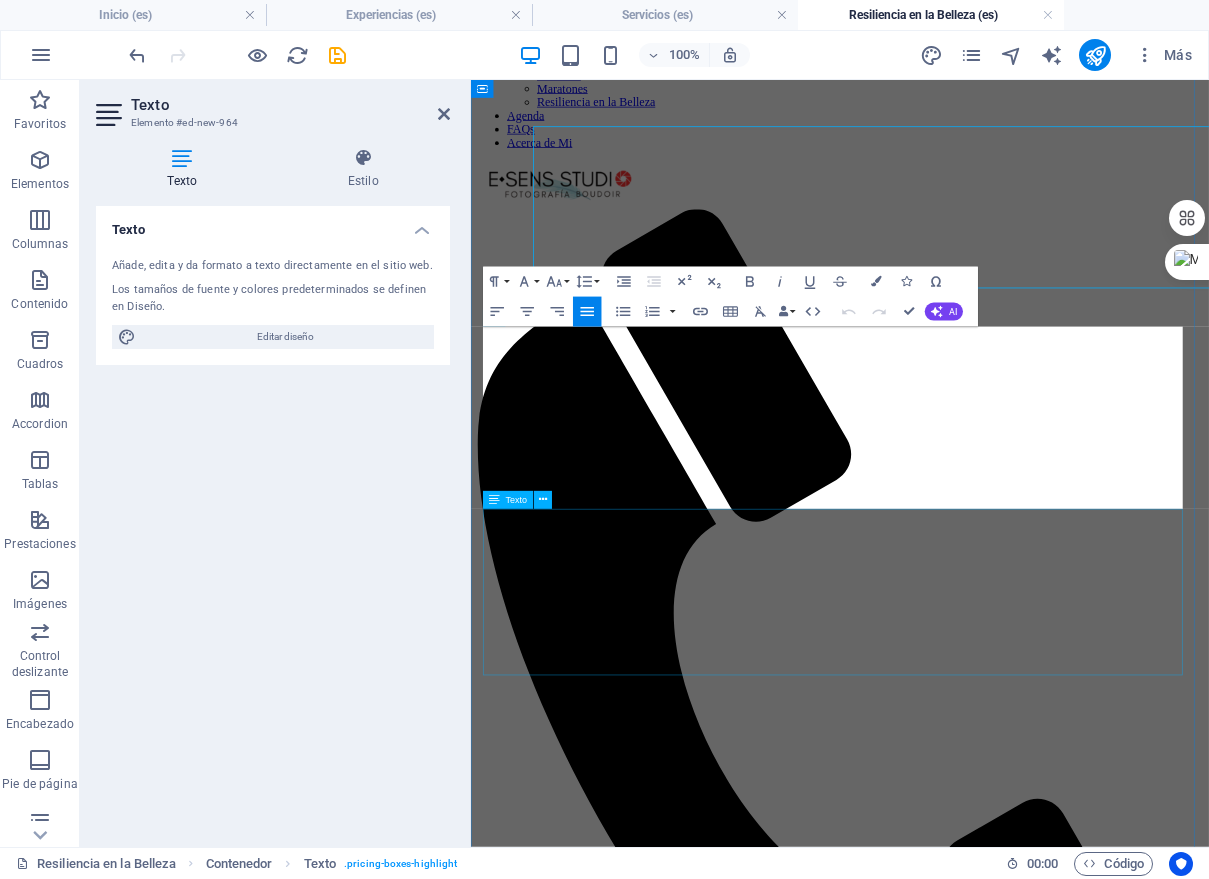 scroll, scrollTop: 3194, scrollLeft: 0, axis: vertical 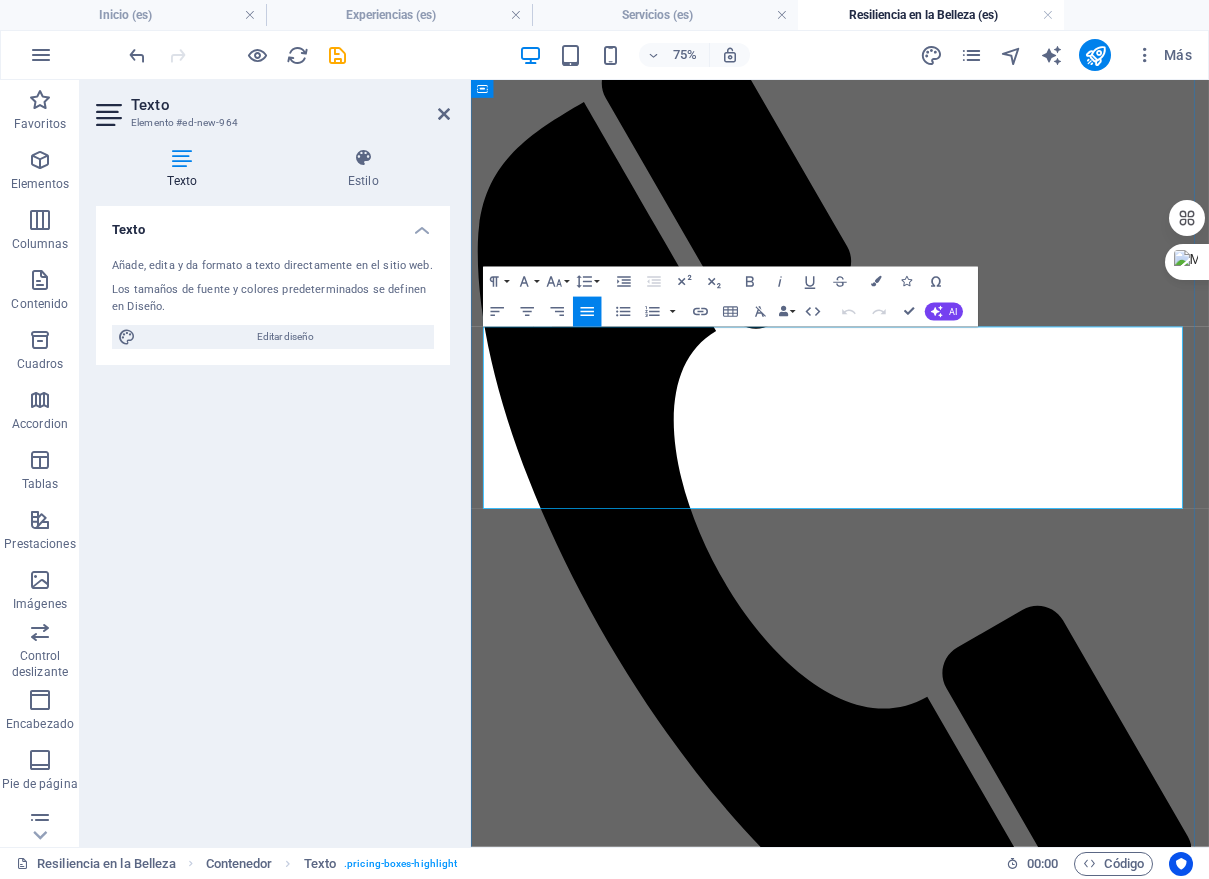 drag, startPoint x: 1148, startPoint y: 631, endPoint x: 485, endPoint y: 422, distance: 695.16187 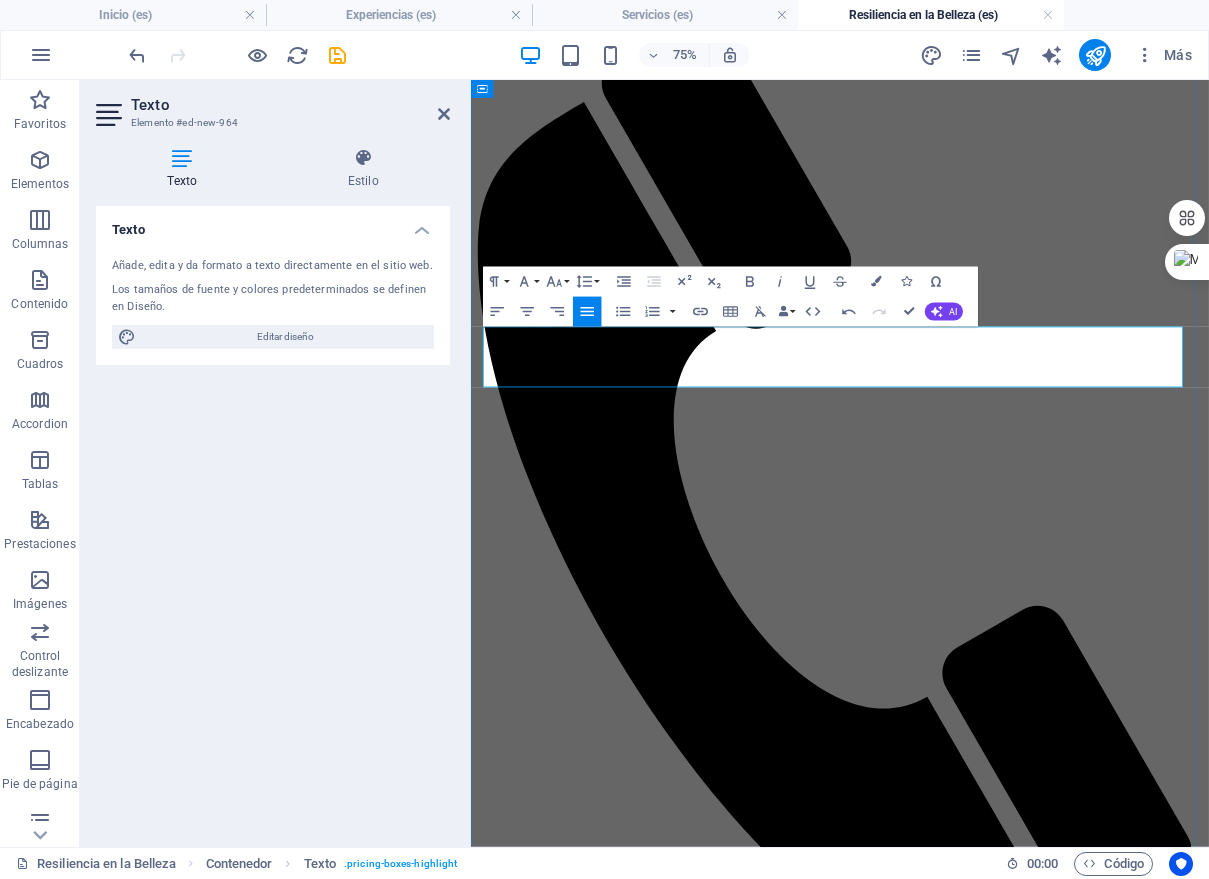 click at bounding box center (963, 5116) 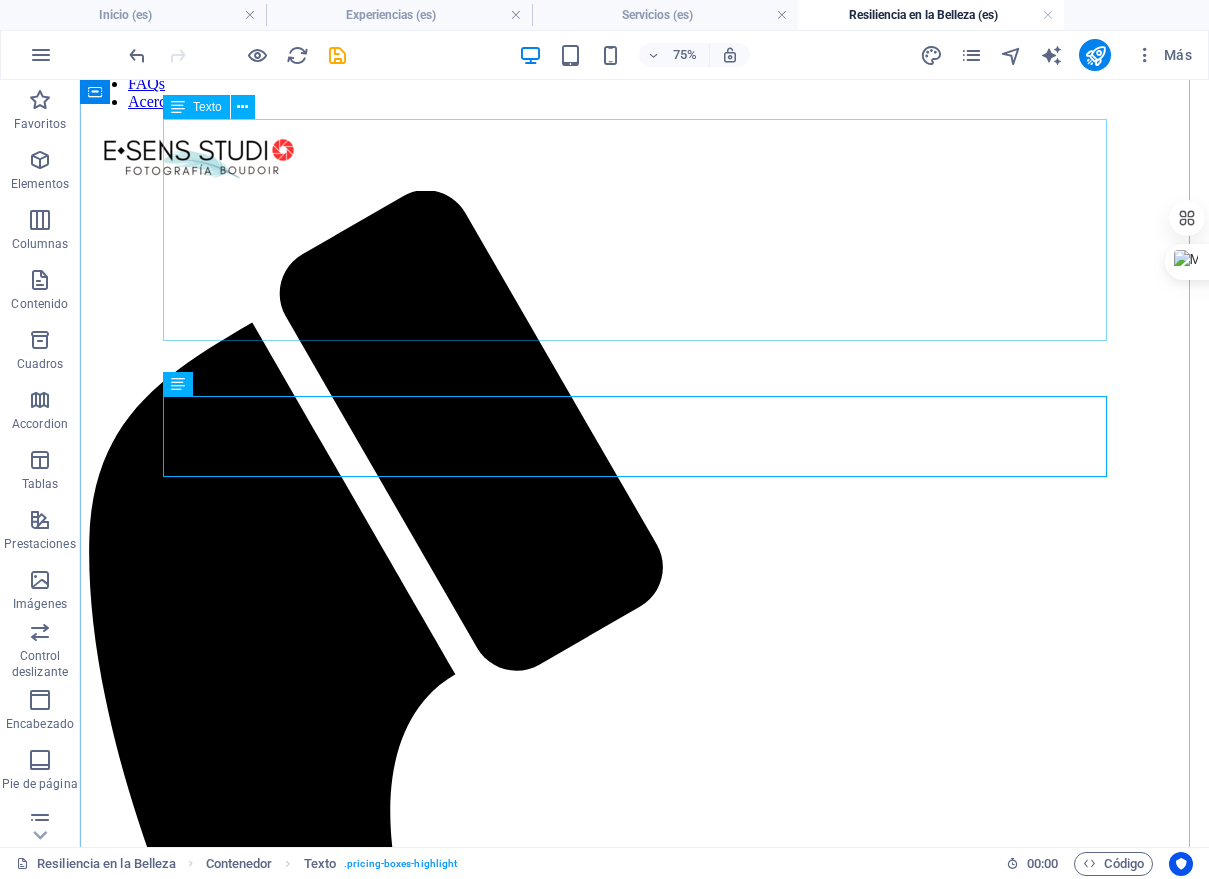 scroll, scrollTop: 2940, scrollLeft: 0, axis: vertical 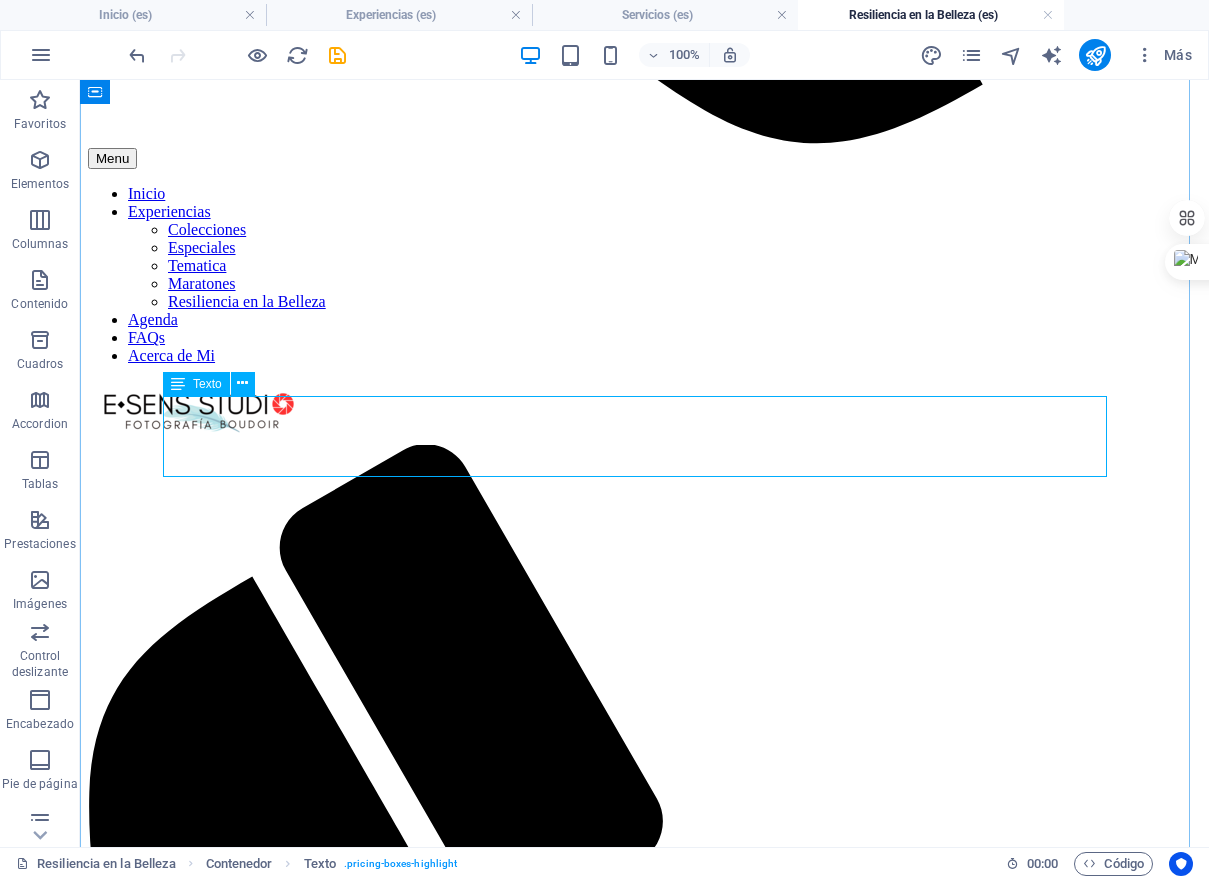 click on "Hemos diseñado un paquete especial y accesible, centrado en la esencia de este proyecto, para hacer de la experiencia una celebración genuina de tu viaje." at bounding box center (644, 5654) 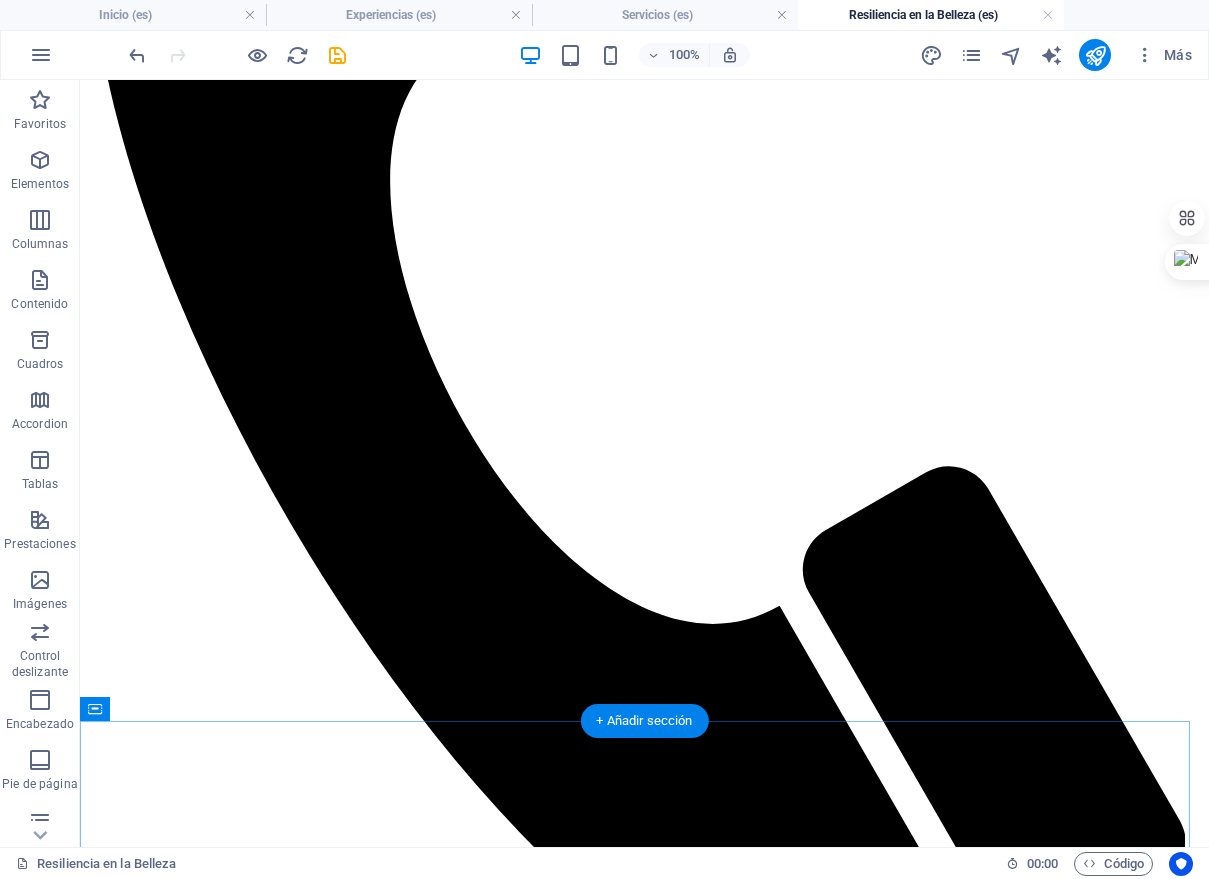scroll, scrollTop: 1955, scrollLeft: 0, axis: vertical 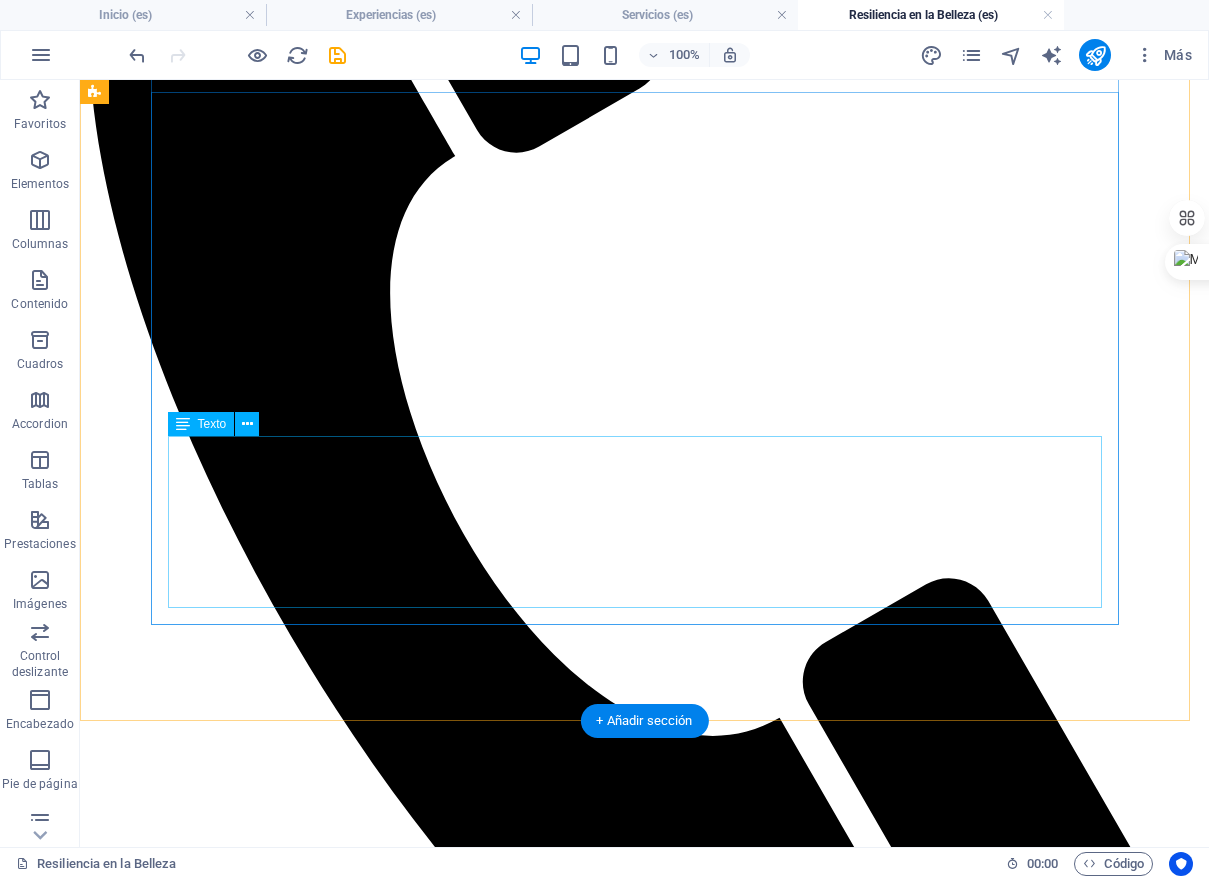 click on "60  minutos 10  fotografías HD Pro Digitales Orientación de vestuario Guía Boudoir 2  cambios de vestuario" at bounding box center (644, 5913) 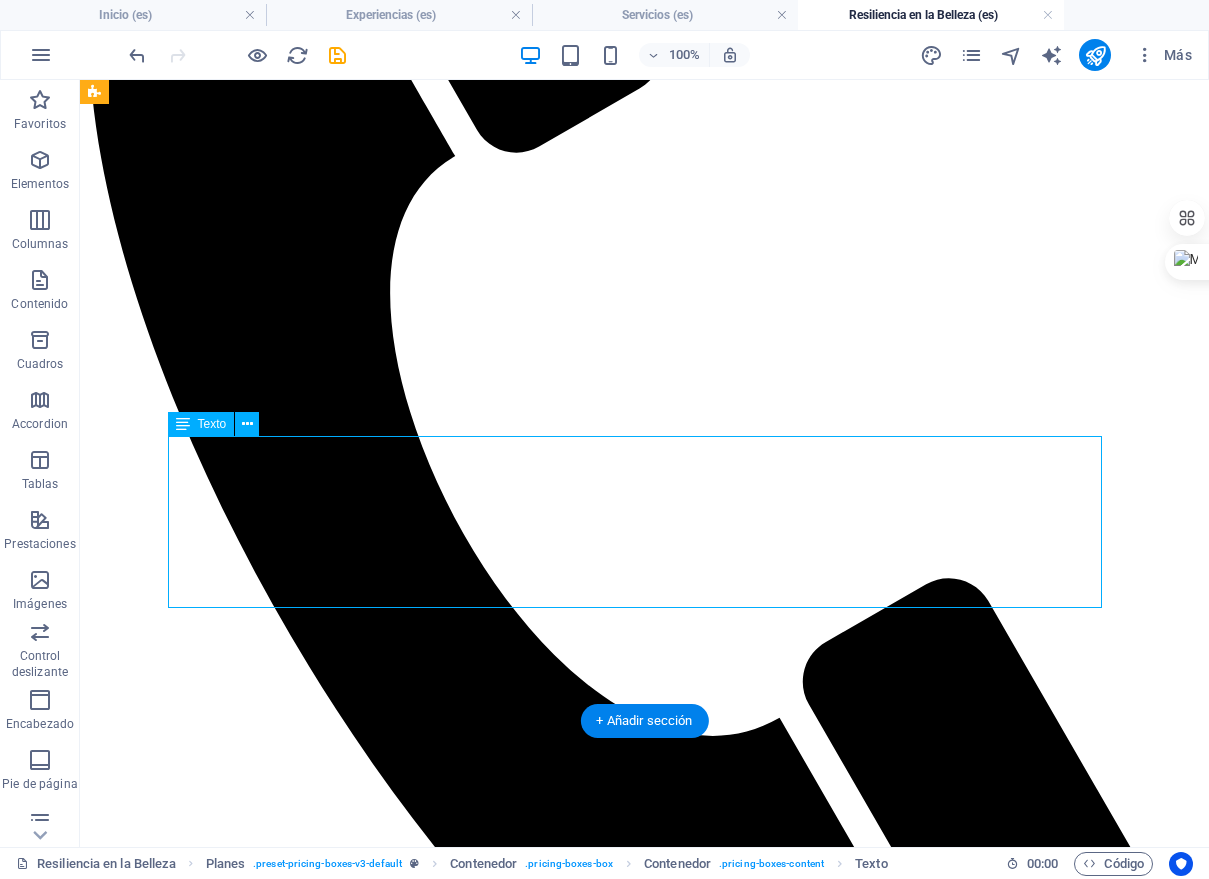 click on "60  minutos 10  fotografías HD Pro Digitales Orientación de vestuario Guía Boudoir 2  cambios de vestuario" at bounding box center (644, 5913) 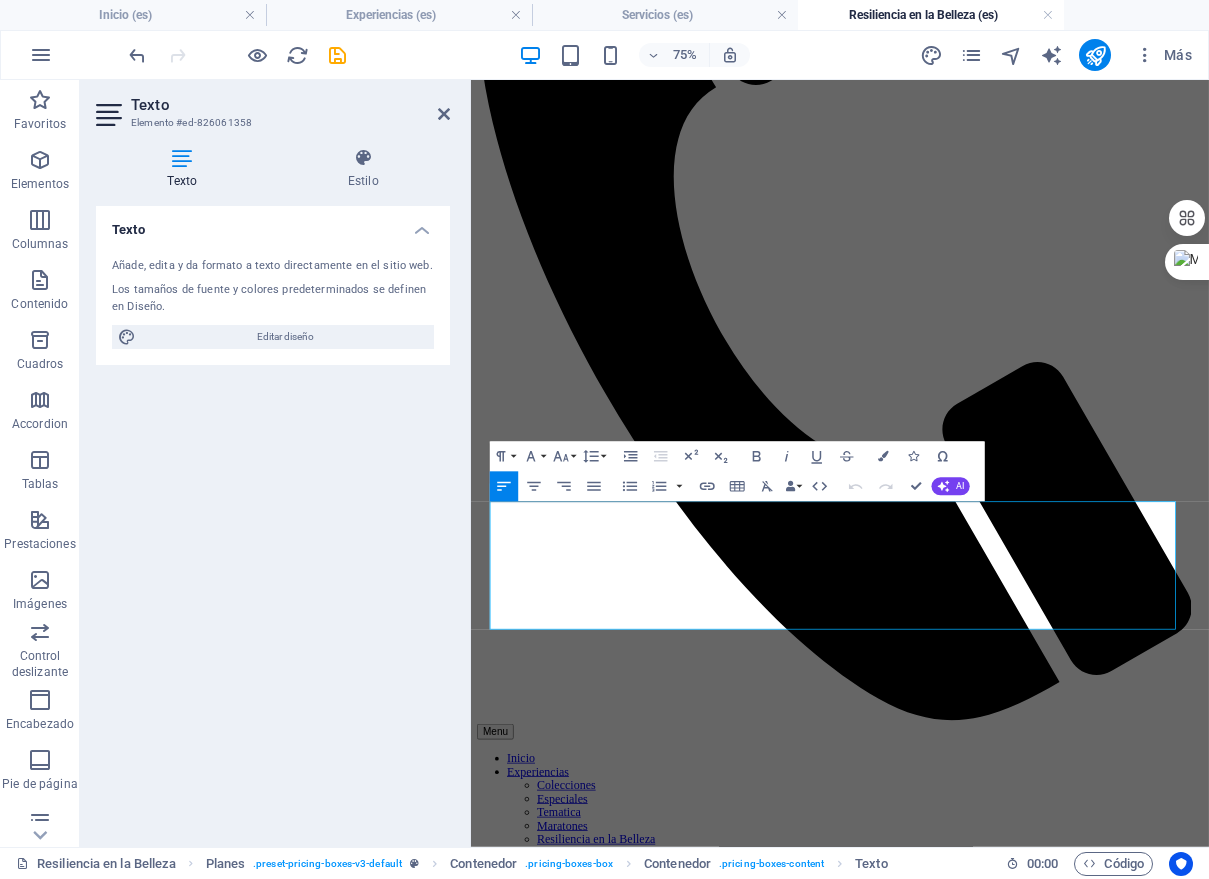 scroll, scrollTop: 1966, scrollLeft: 0, axis: vertical 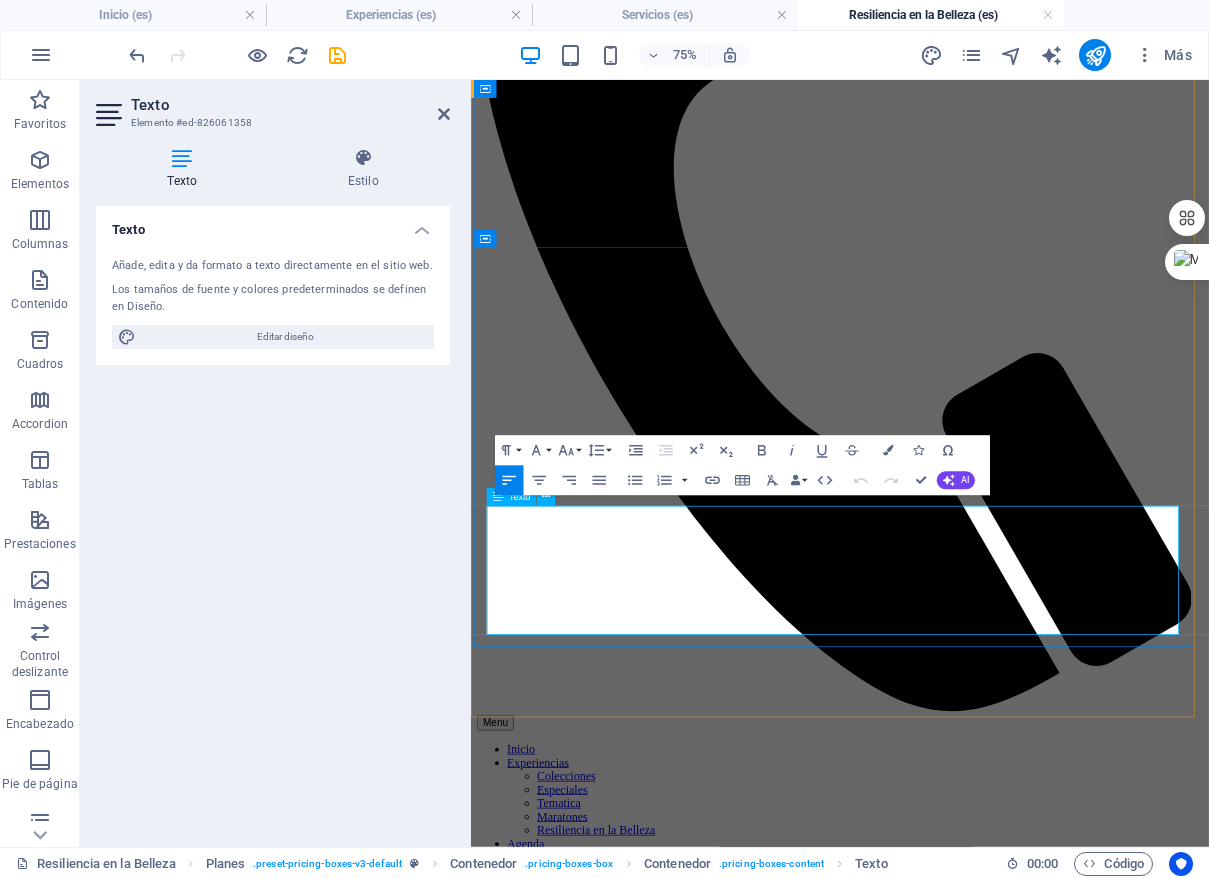 click on "minutos" at bounding box center (528, 5493) 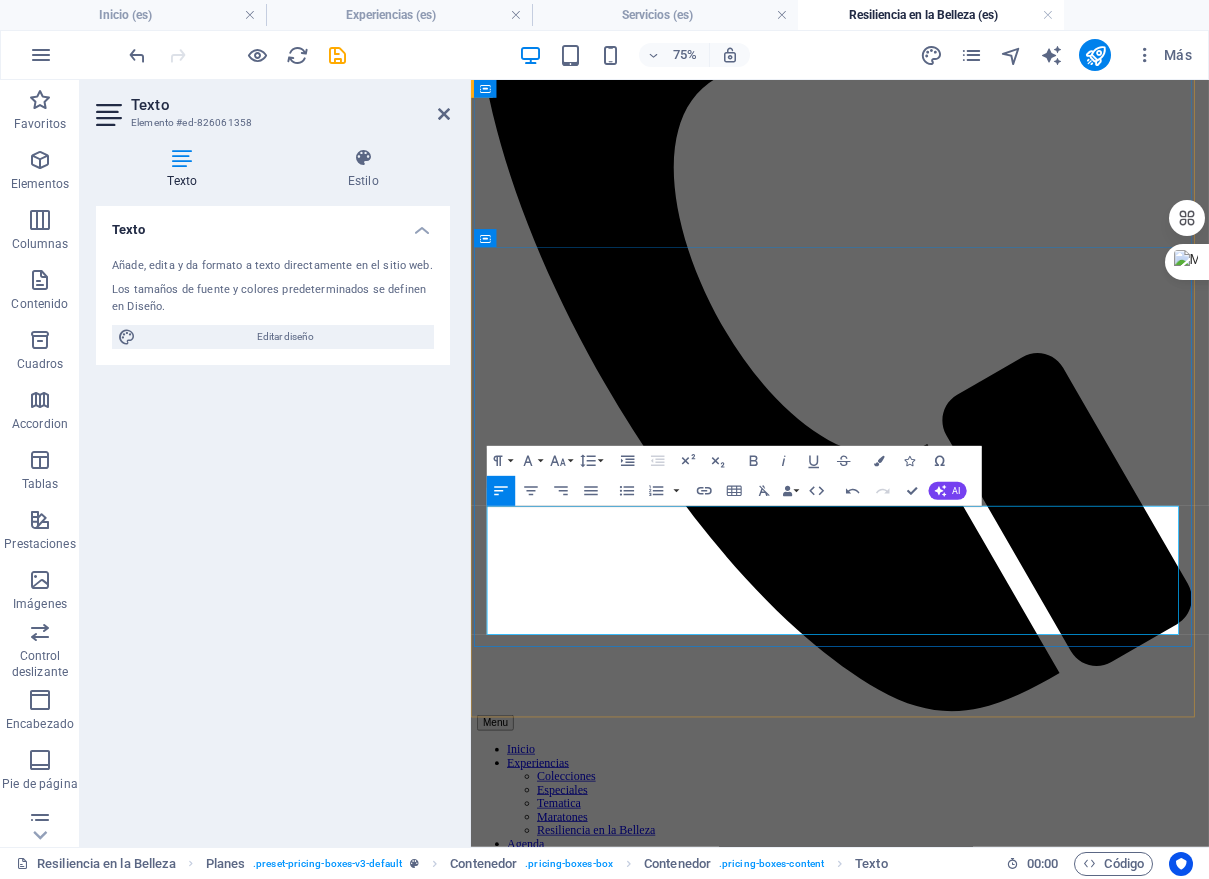 type 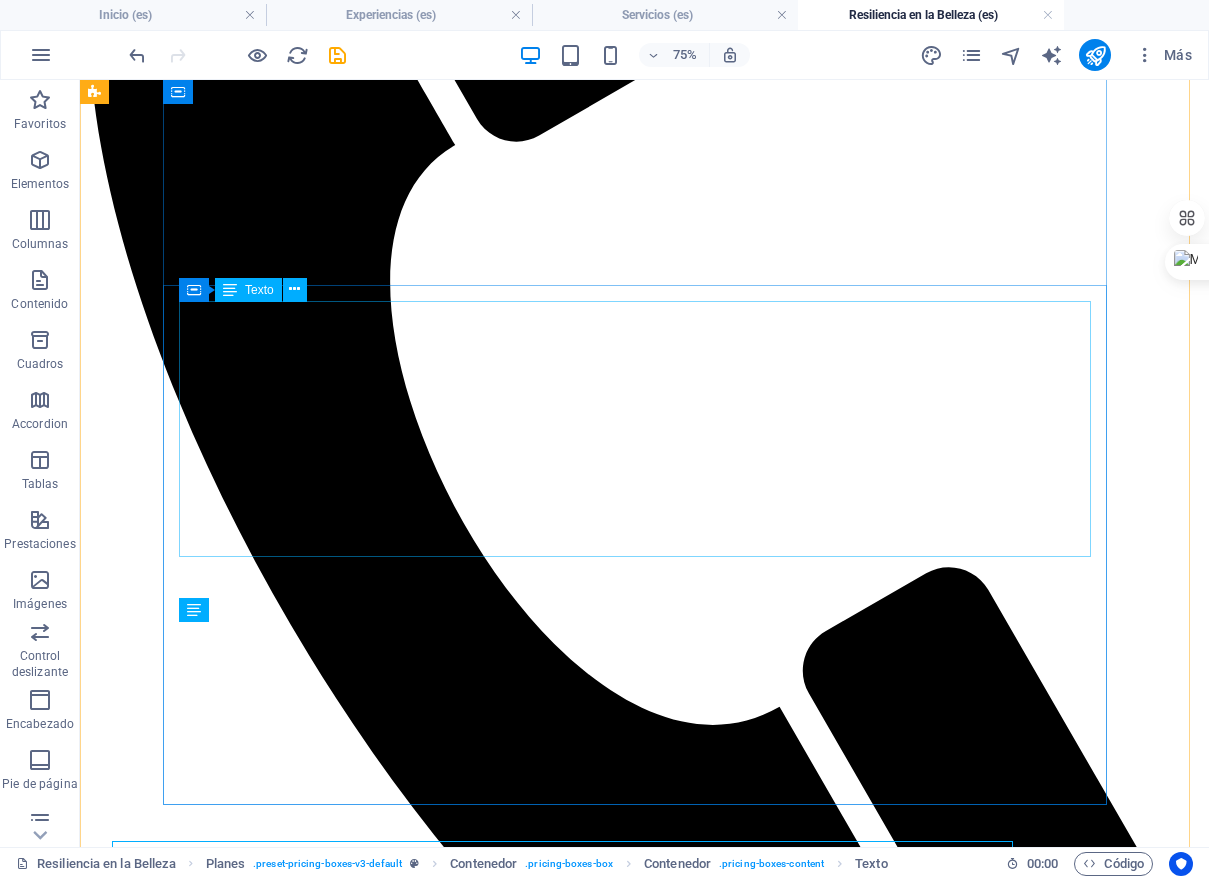 scroll, scrollTop: 1759, scrollLeft: 0, axis: vertical 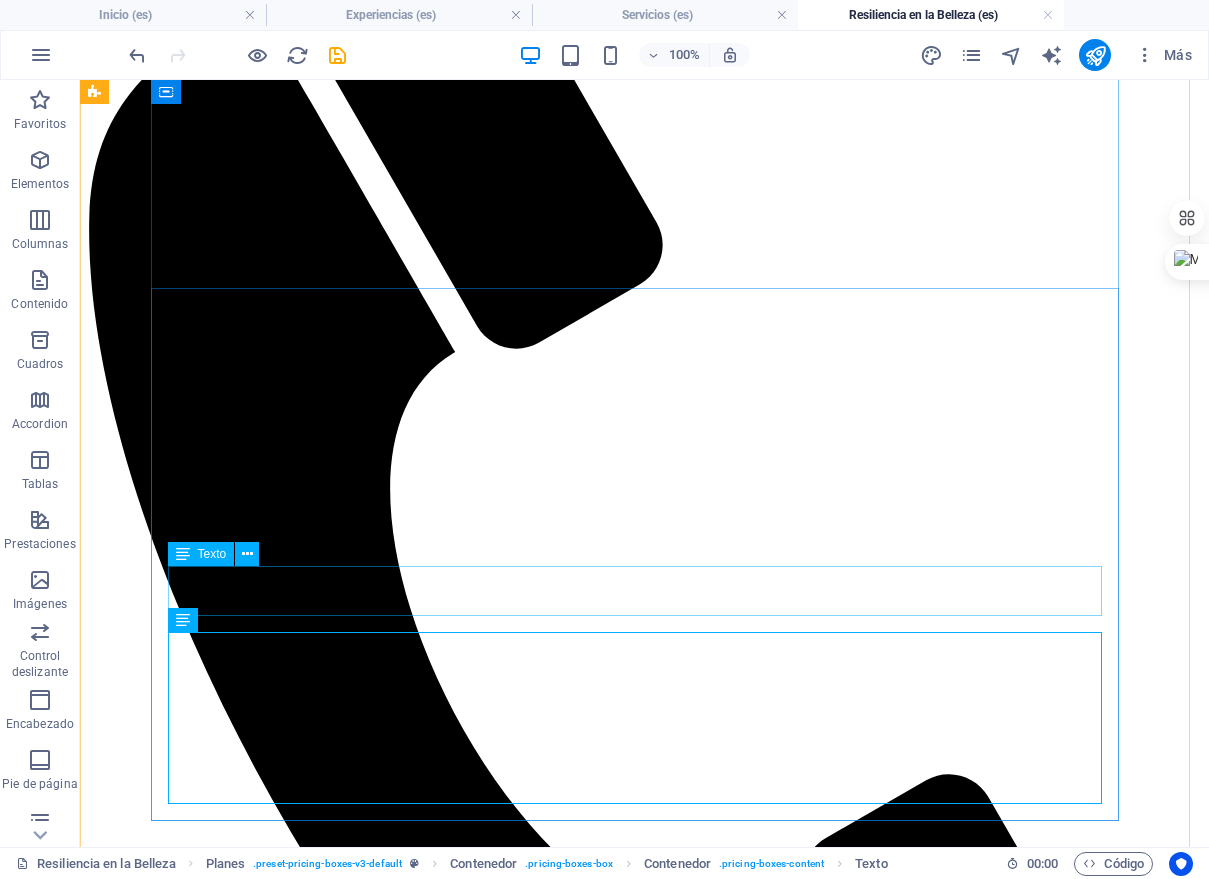 click on "$5,550" at bounding box center (644, 5990) 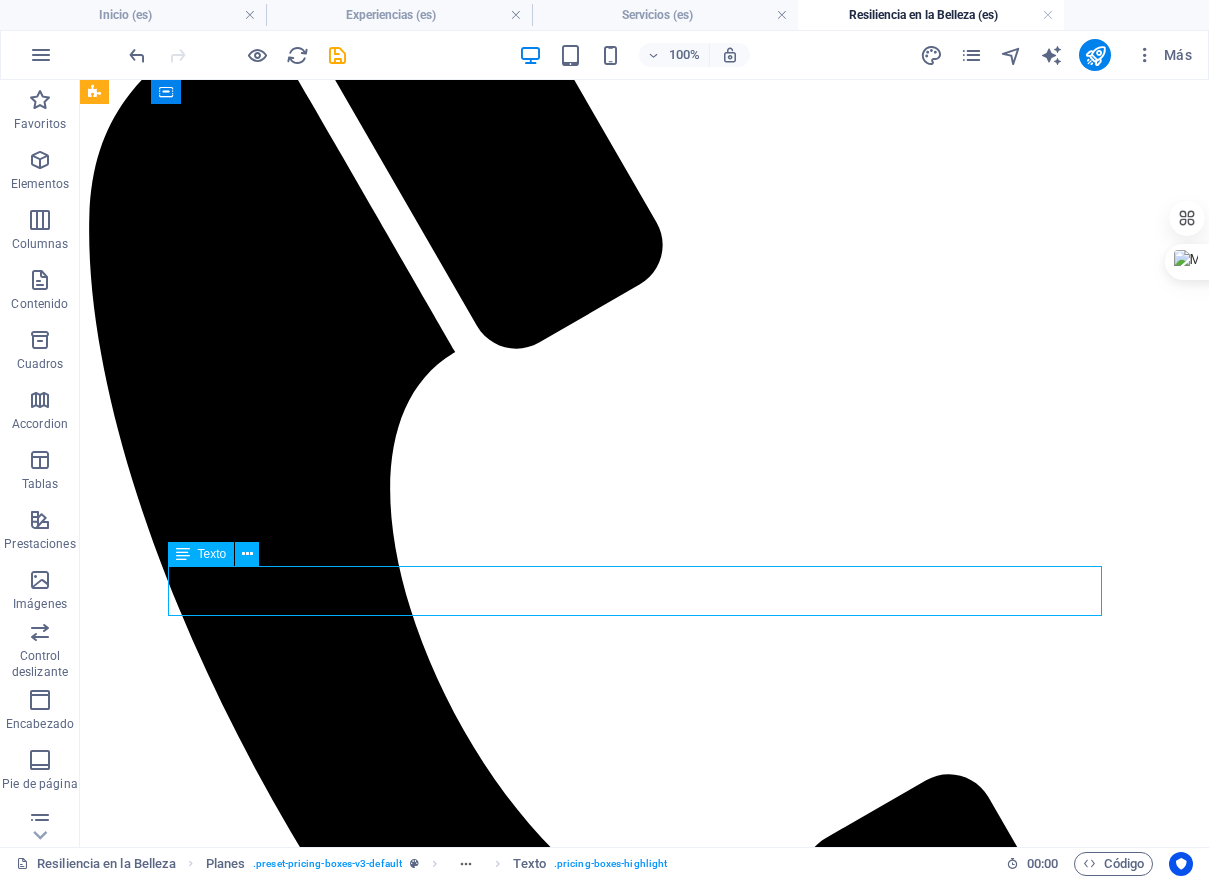 click on "$5,550" at bounding box center (644, 5990) 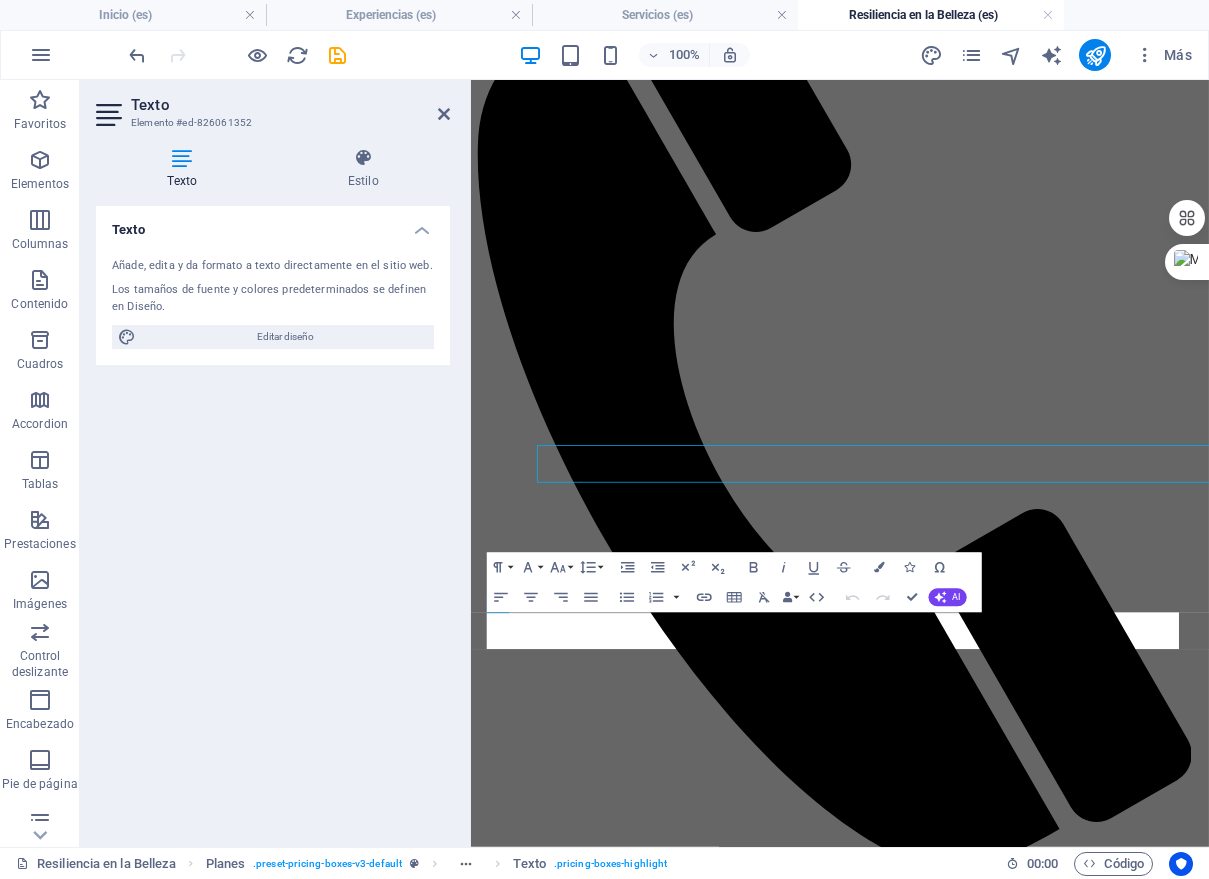 scroll, scrollTop: 1771, scrollLeft: 0, axis: vertical 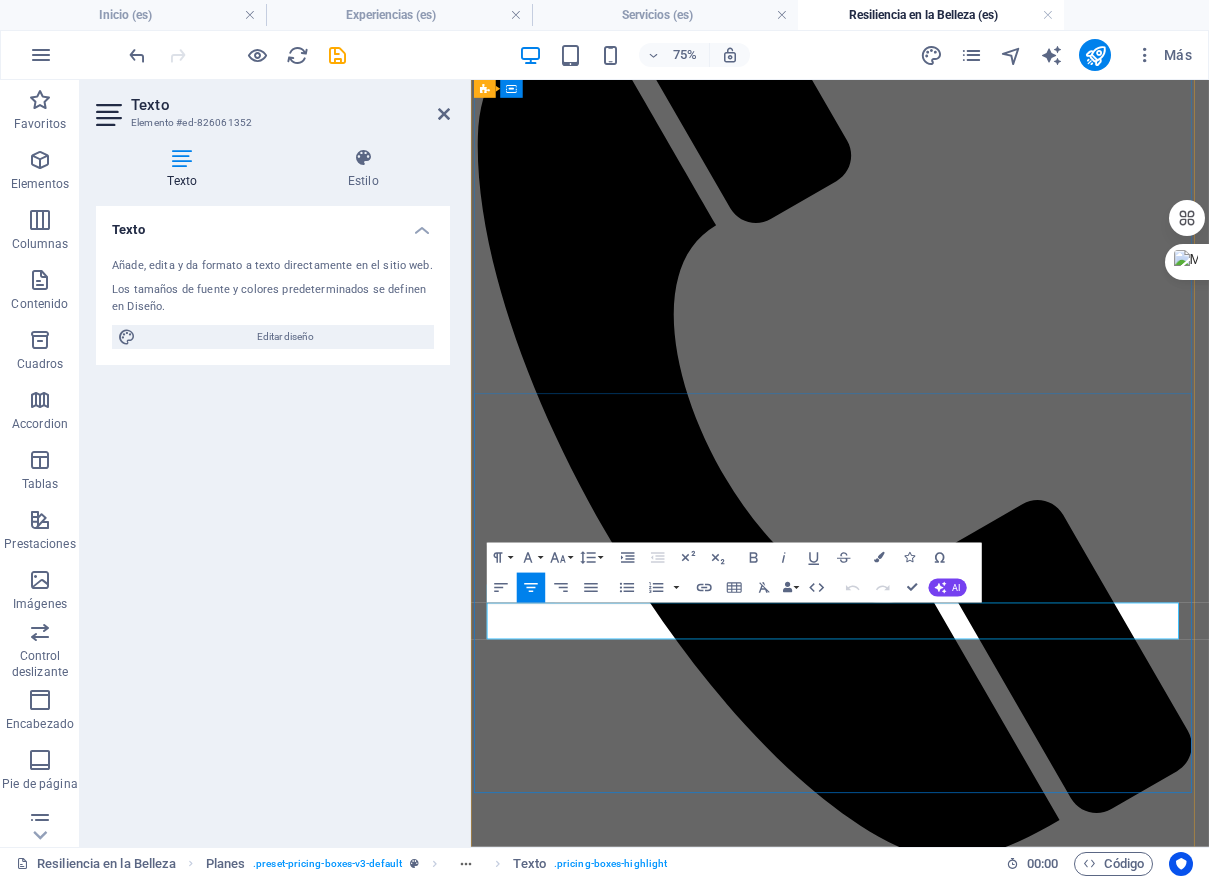 click on "$5,550" at bounding box center (963, 5638) 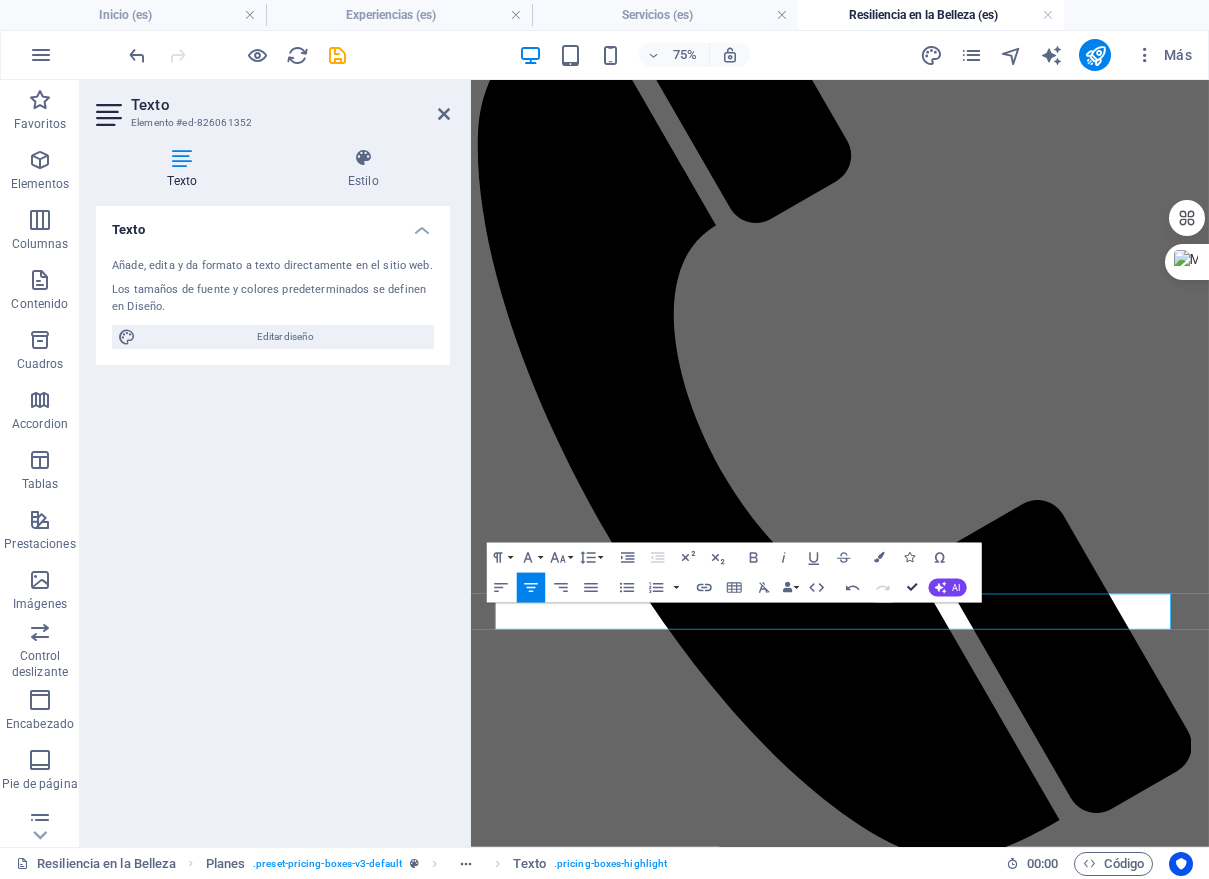 drag, startPoint x: 915, startPoint y: 584, endPoint x: 835, endPoint y: 502, distance: 114.56003 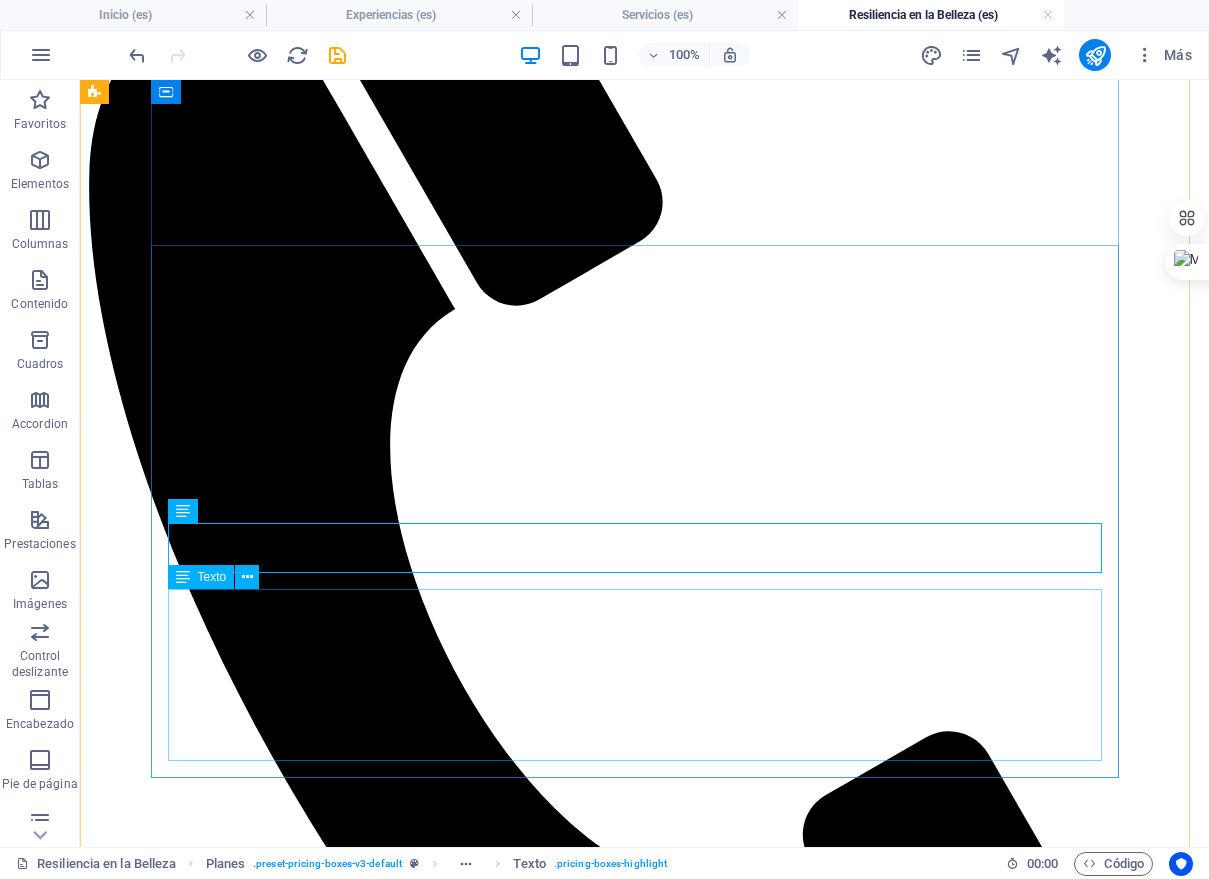 scroll, scrollTop: 1814, scrollLeft: 0, axis: vertical 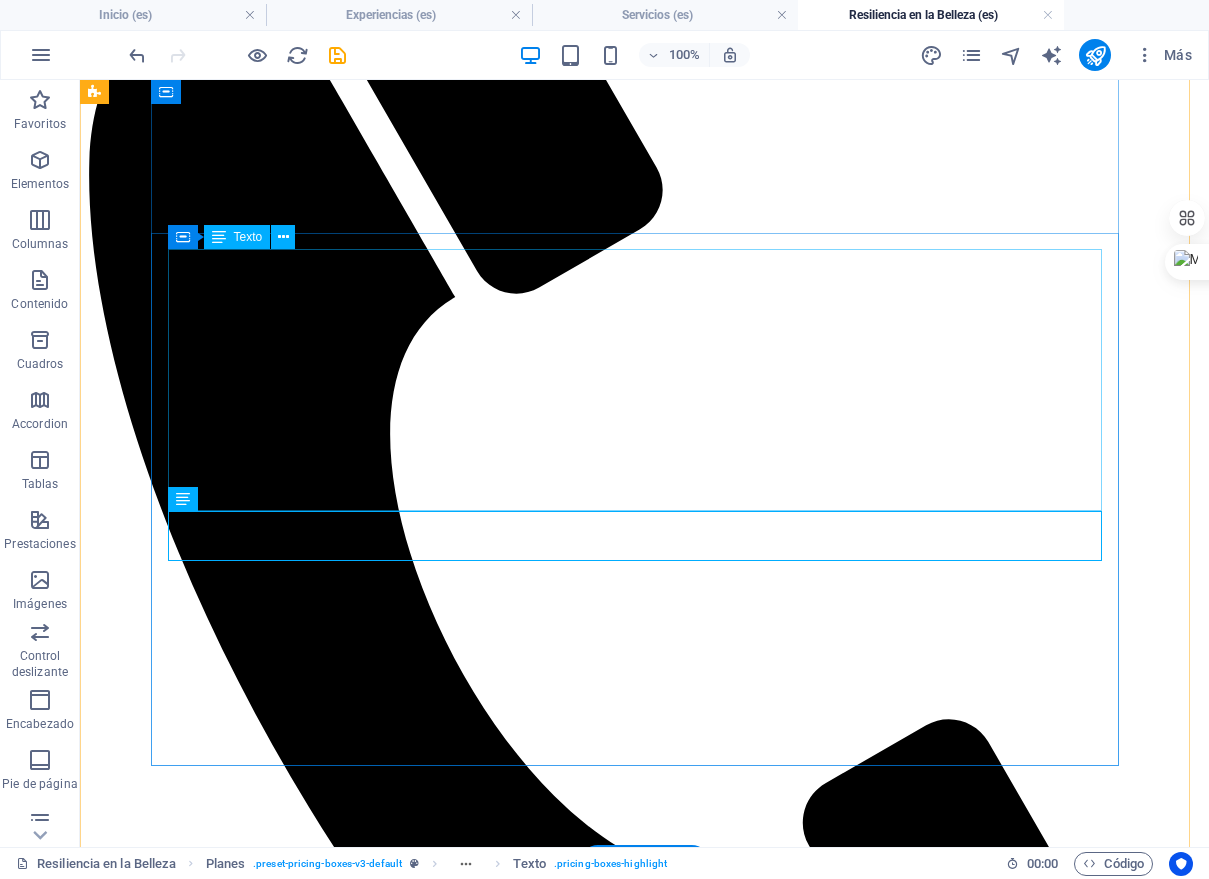 click on "En E•SENS STUDIO, creemos que la fotografía boudoir es una poderosa herramienta de sanación. Nuestro proyecto "Resiliencia en la Belleza"  está diseñado para acompañar a las mujeres en cada etapa de su viaje contra el cáncer.  Reconocemos que la belleza no reside solo en la superación, sino también en la valentía de enfrentar un cambio inminente. Por ello, este proyecto está dedicado a las mujeres que desean inmortalizar su cuerpo antes de un procedimiento, así como a las sobrevivientes que buscan celebrar su nuevo yo y su fuerza inquebrantable. Se trata de honrar la historia de su cuerpo, redescubrir su sensualidad y recordarse que su belleza y fuerza son inquebrantables.  Nuestra misión es proporcionar un espacio para la sanación a través de la autoaceptación, acompañando a las mujeres en un acto de amor propio en los momentos más significativos de su viaje." at bounding box center (644, 5839) 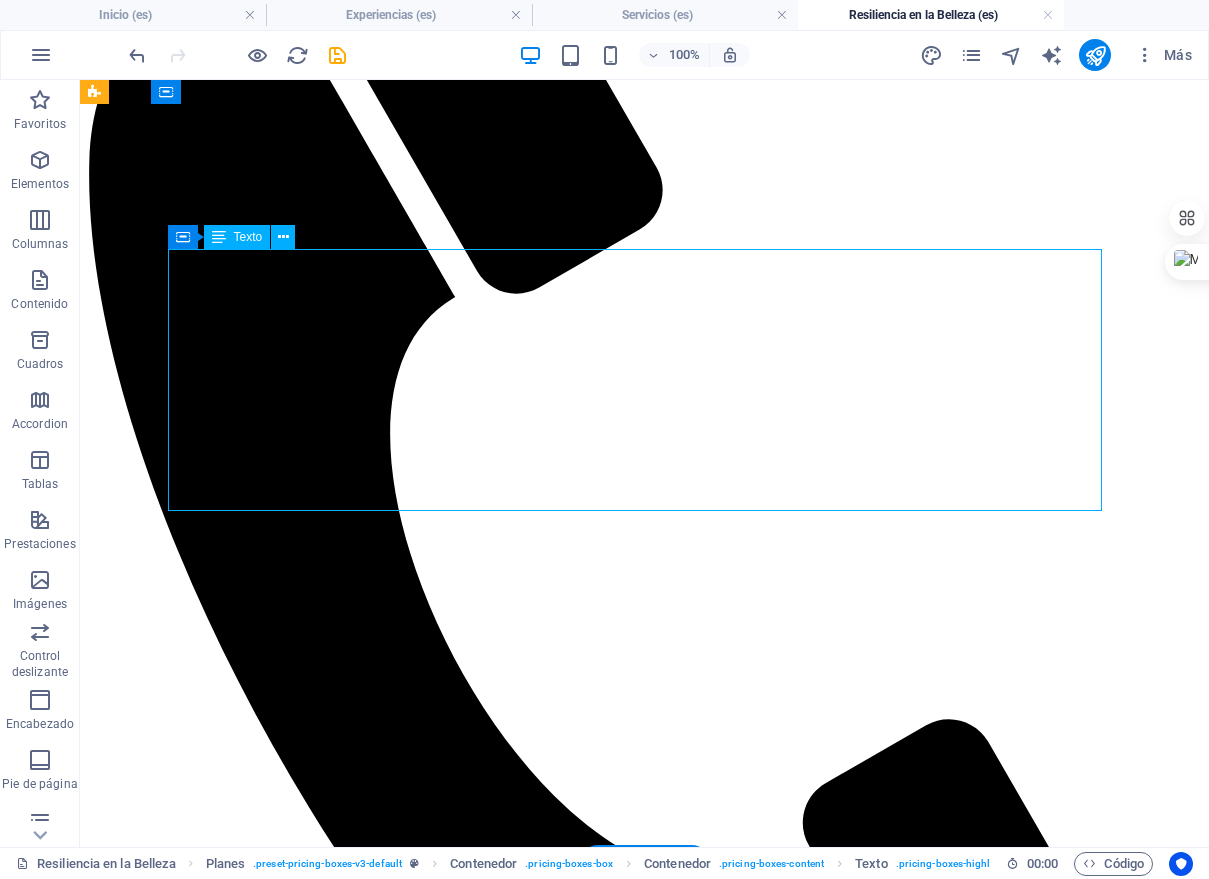 click on "En E•SENS STUDIO, creemos que la fotografía boudoir es una poderosa herramienta de sanación. Nuestro proyecto "Resiliencia en la Belleza"  está diseñado para acompañar a las mujeres en cada etapa de su viaje contra el cáncer.  Reconocemos que la belleza no reside solo en la superación, sino también en la valentía de enfrentar un cambio inminente. Por ello, este proyecto está dedicado a las mujeres que desean inmortalizar su cuerpo antes de un procedimiento, así como a las sobrevivientes que buscan celebrar su nuevo yo y su fuerza inquebrantable. Se trata de honrar la historia de su cuerpo, redescubrir su sensualidad y recordarse que su belleza y fuerza son inquebrantables.  Nuestra misión es proporcionar un espacio para la sanación a través de la autoaceptación, acompañando a las mujeres en un acto de amor propio en los momentos más significativos de su viaje." at bounding box center (644, 5839) 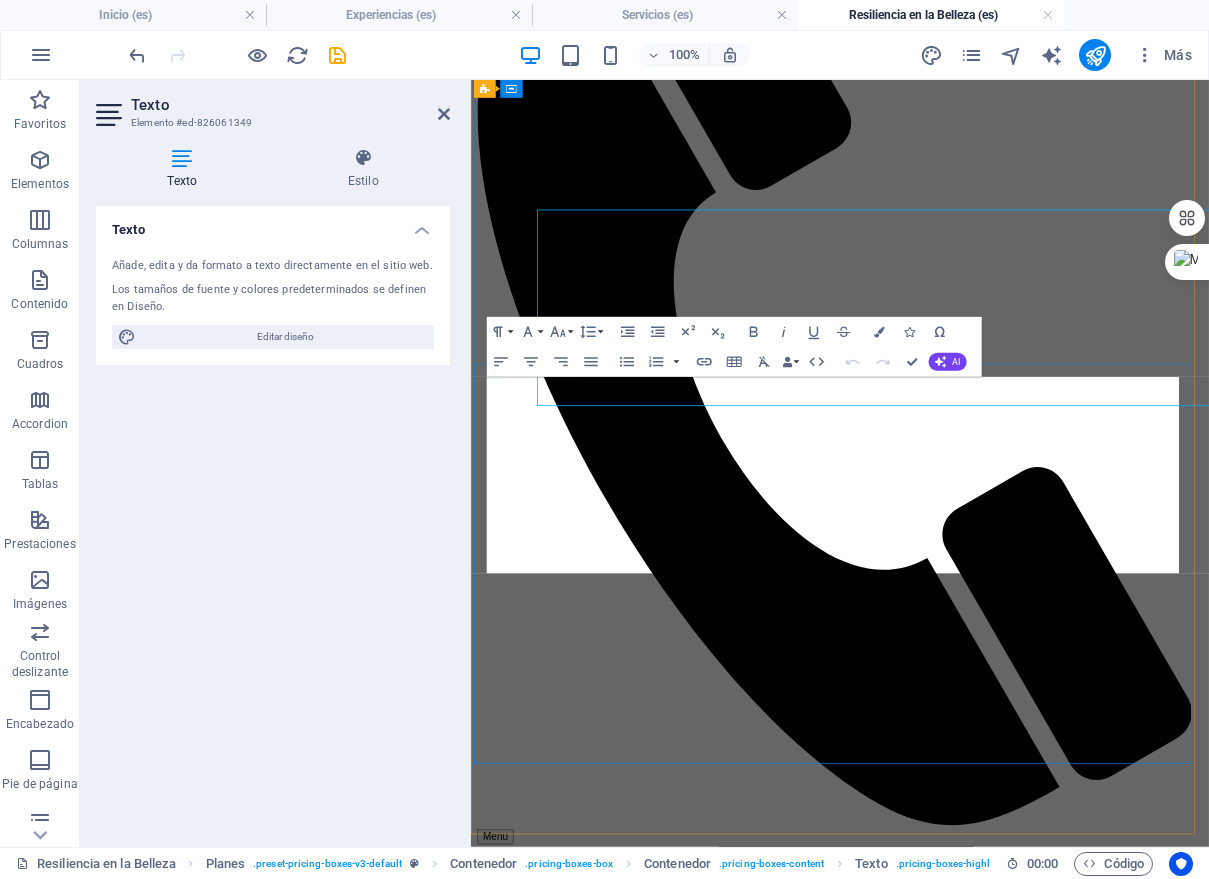 scroll, scrollTop: 1823, scrollLeft: 0, axis: vertical 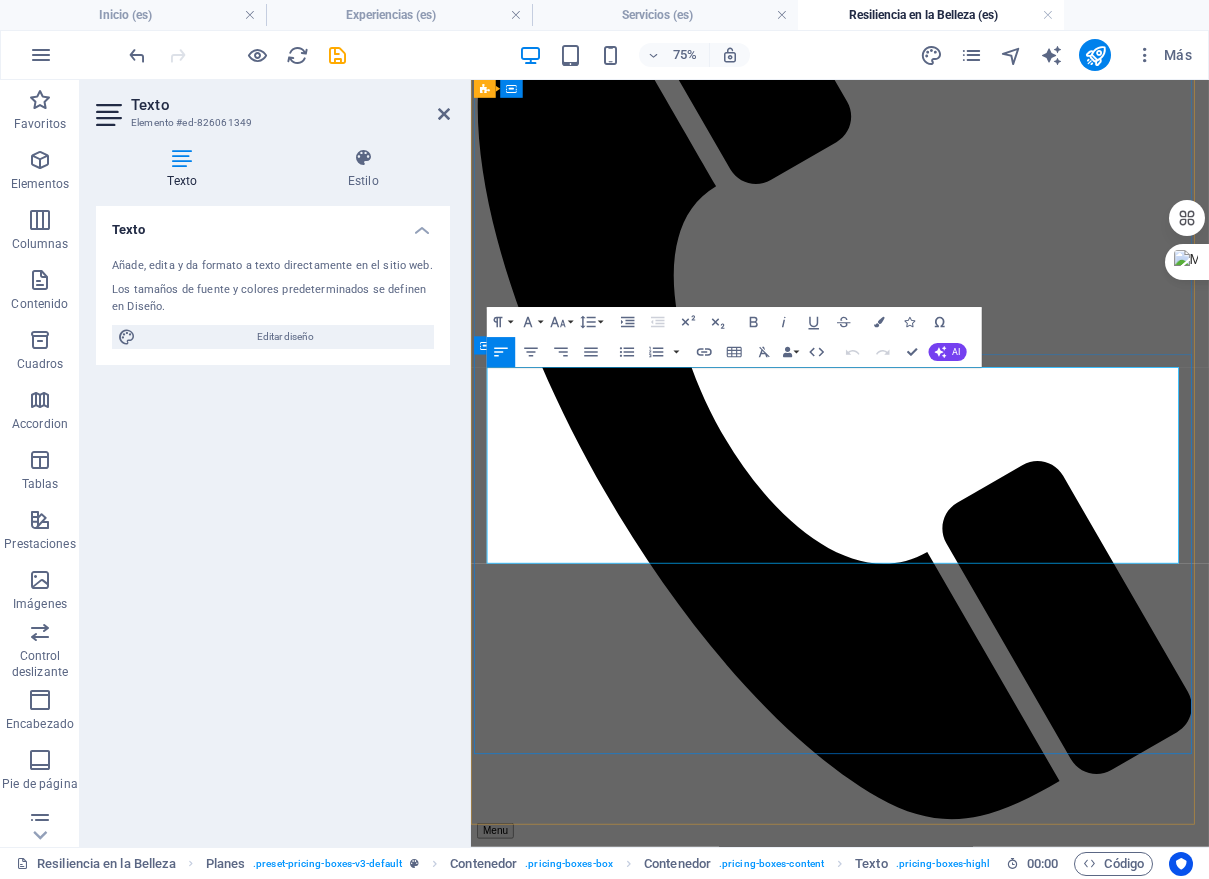 click on "En E•SENS STUDIO, creemos que la fotografía boudoir es una poderosa herramienta de sanación. Nuestro proyecto "Resiliencia en la Belleza"  está diseñado para acompañar a las mujeres en cada etapa de su viaje contra el cáncer.  Reconocemos que la belleza no reside solo en la superación, sino también en la valentía de enfrentar un cambio inminente. Por ello, este proyecto está dedicado a las mujeres que desean inmortalizar su cuerpo antes de un procedimiento, así como a las sobrevivientes que buscan celebrar su nuevo yo y su fuerza inquebrantable. Se trata de honrar la historia de su cuerpo, redescubrir su sensualidad y recordarse que su belleza y fuerza son inquebrantables." at bounding box center (959, 5455) 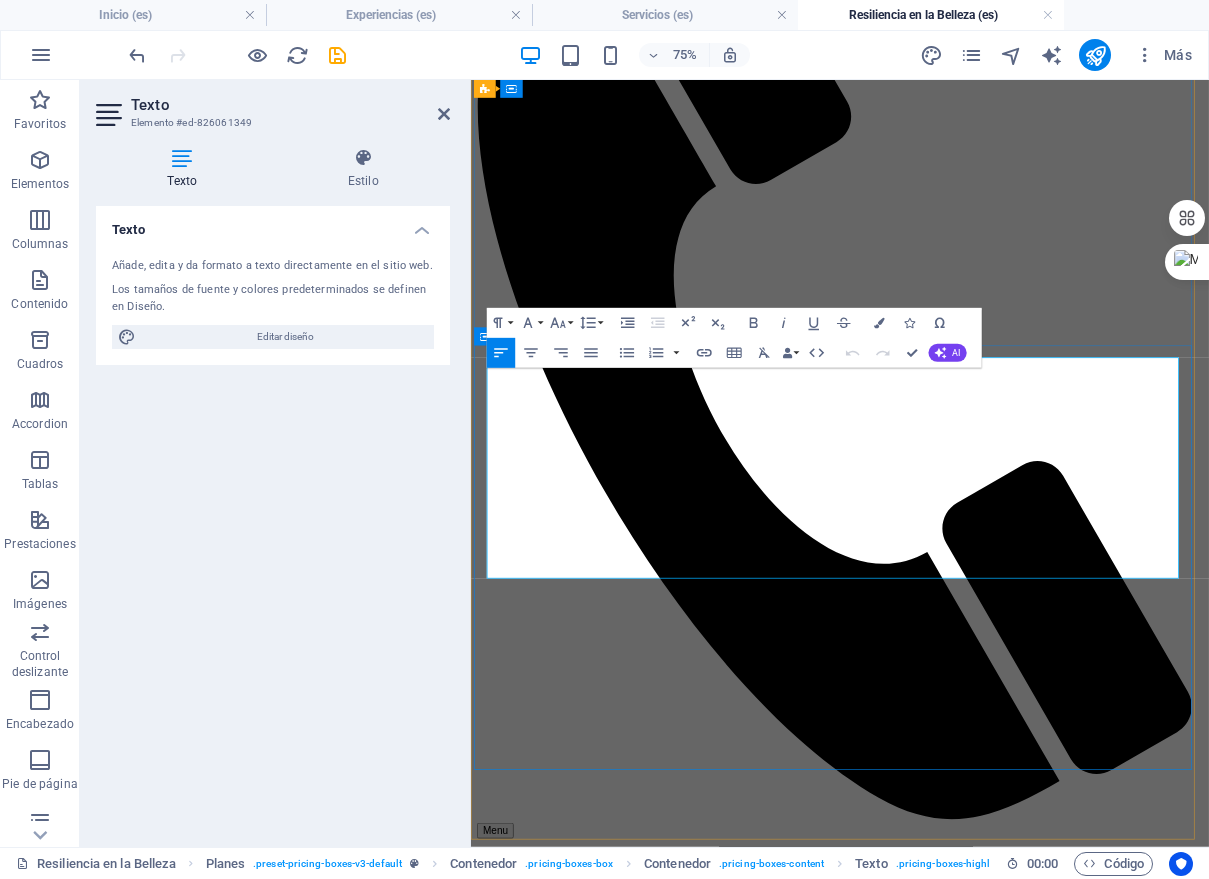 scroll, scrollTop: 1835, scrollLeft: 0, axis: vertical 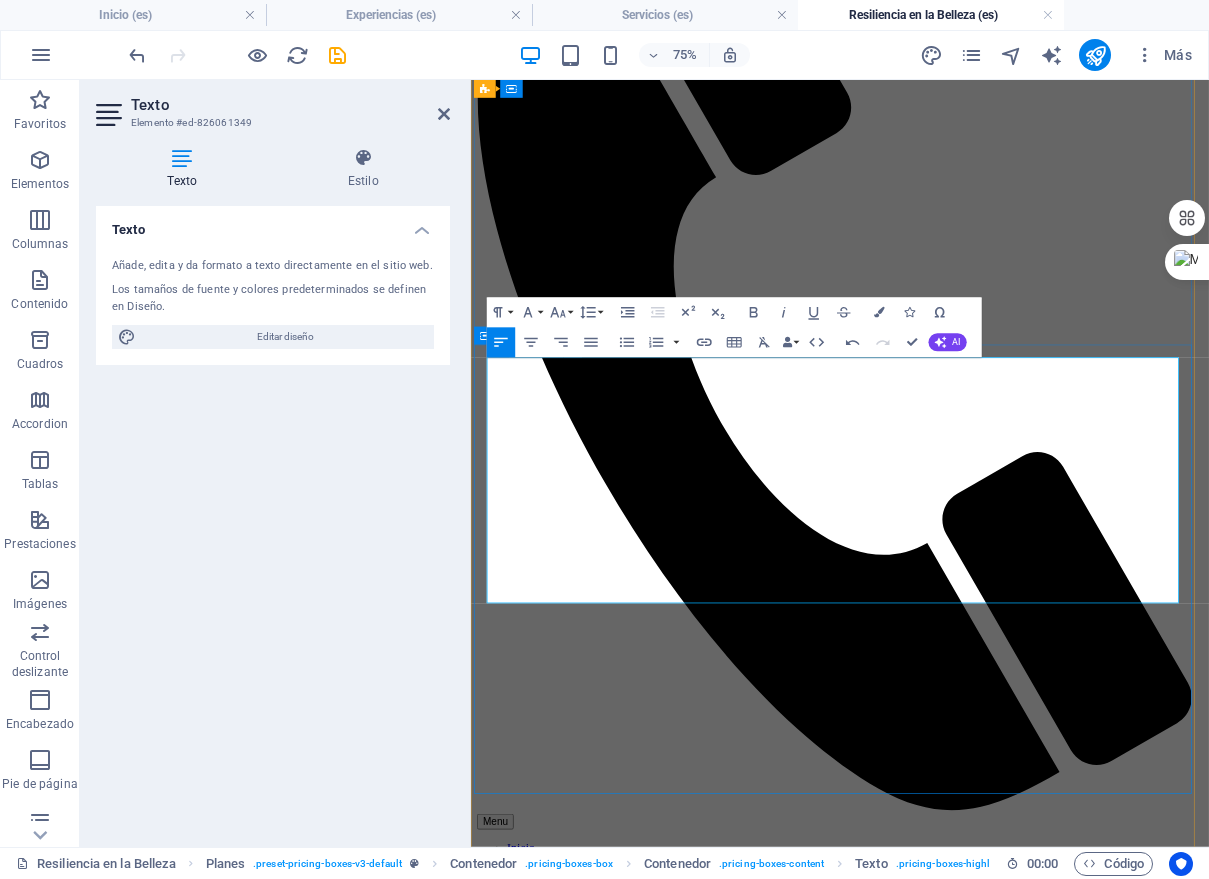 click on "En E•SENS STUDIO, creemos que la fotografía boudoir es una poderosa herramienta de sanación. Nuestro proyecto "Resiliencia en la Belleza"  está diseñado para acompañar a las mujeres en cada etapa de su viaje contra el cáncer.  Reconocemos que la belleza no reside solo en la superación, sino también en la valentía de enfrentar un cambio inminente. Por ello, este proyecto está dedicado a las mujeres que desean inmortalizar su cuerpo antes de un procedimiento, así como a las sobrevivientes que buscan celebrar su nuevo yo y su fuerza inquebrantable." at bounding box center [963, 5434] 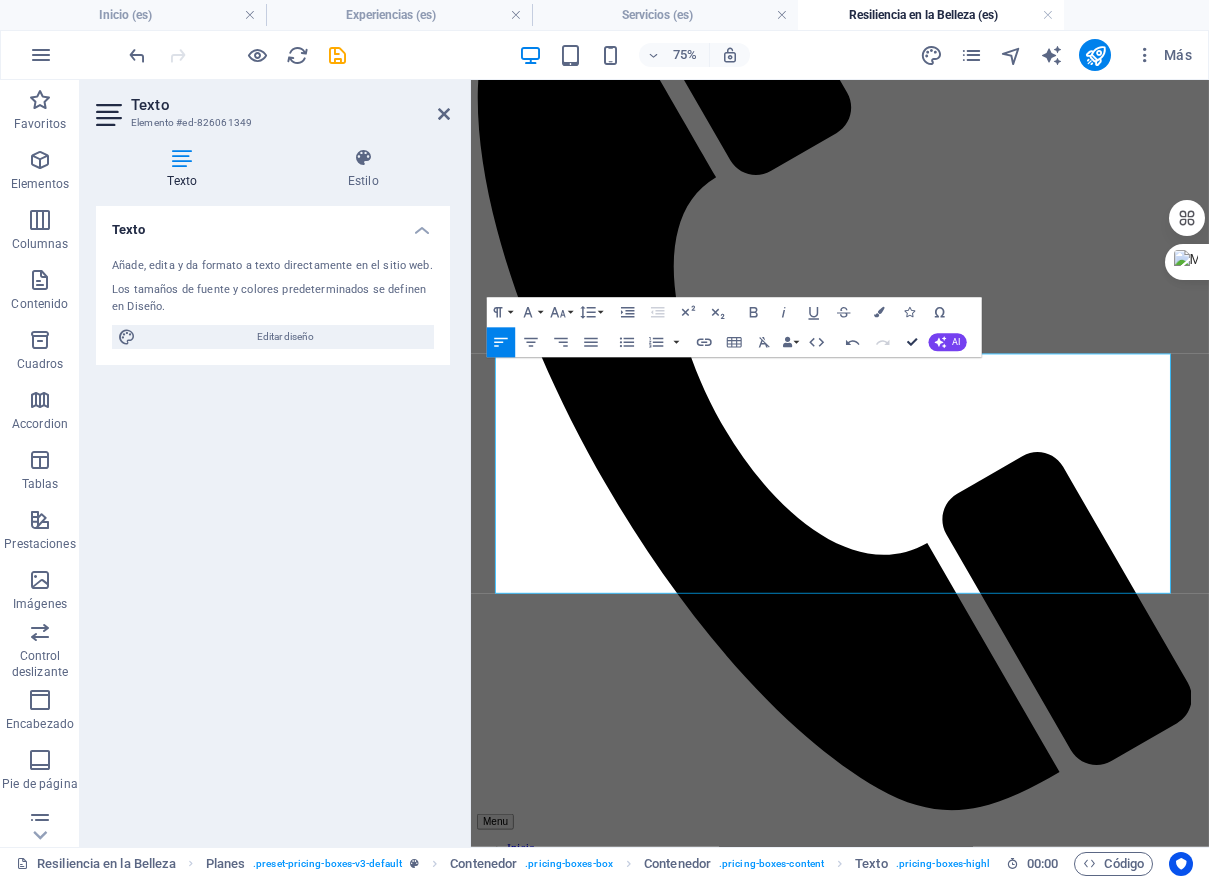 drag, startPoint x: 908, startPoint y: 342, endPoint x: 851, endPoint y: 313, distance: 63.953106 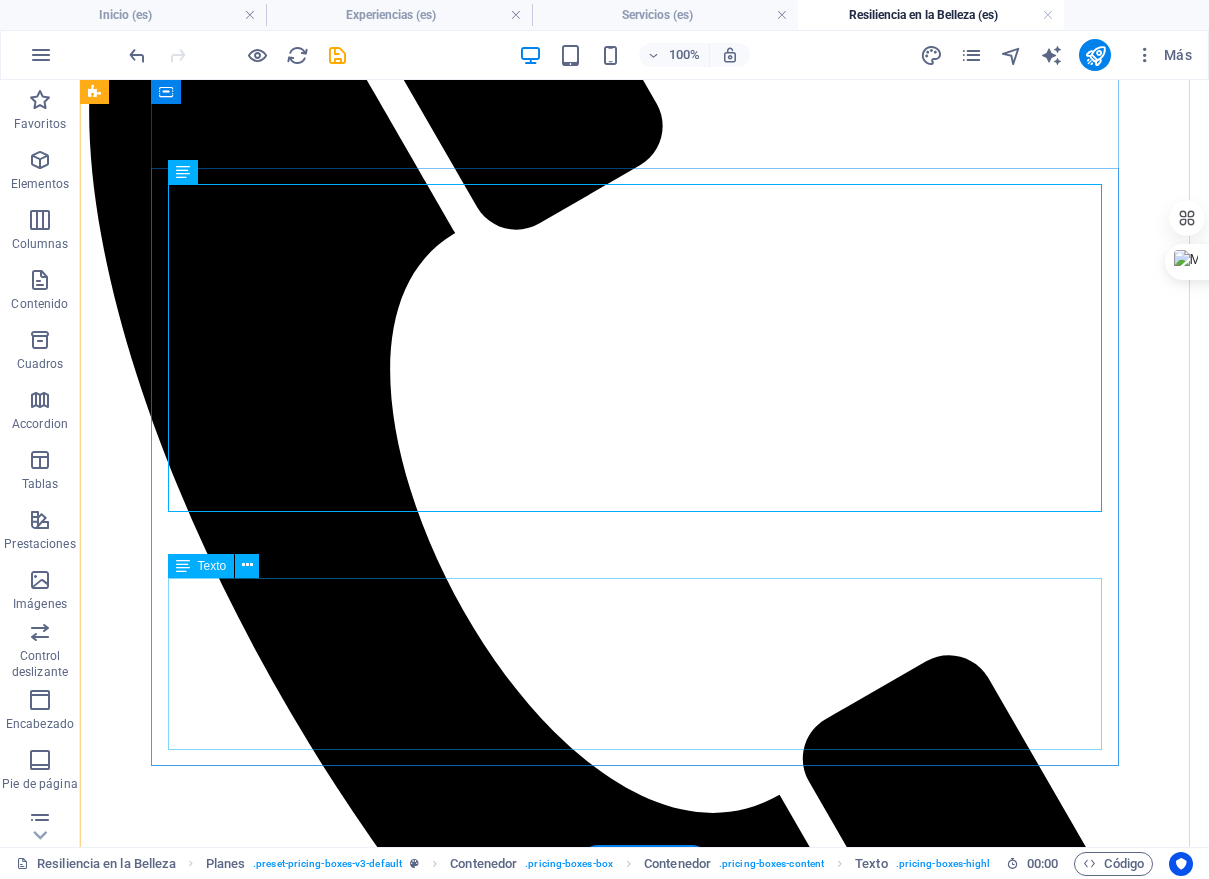 scroll, scrollTop: 2128, scrollLeft: 0, axis: vertical 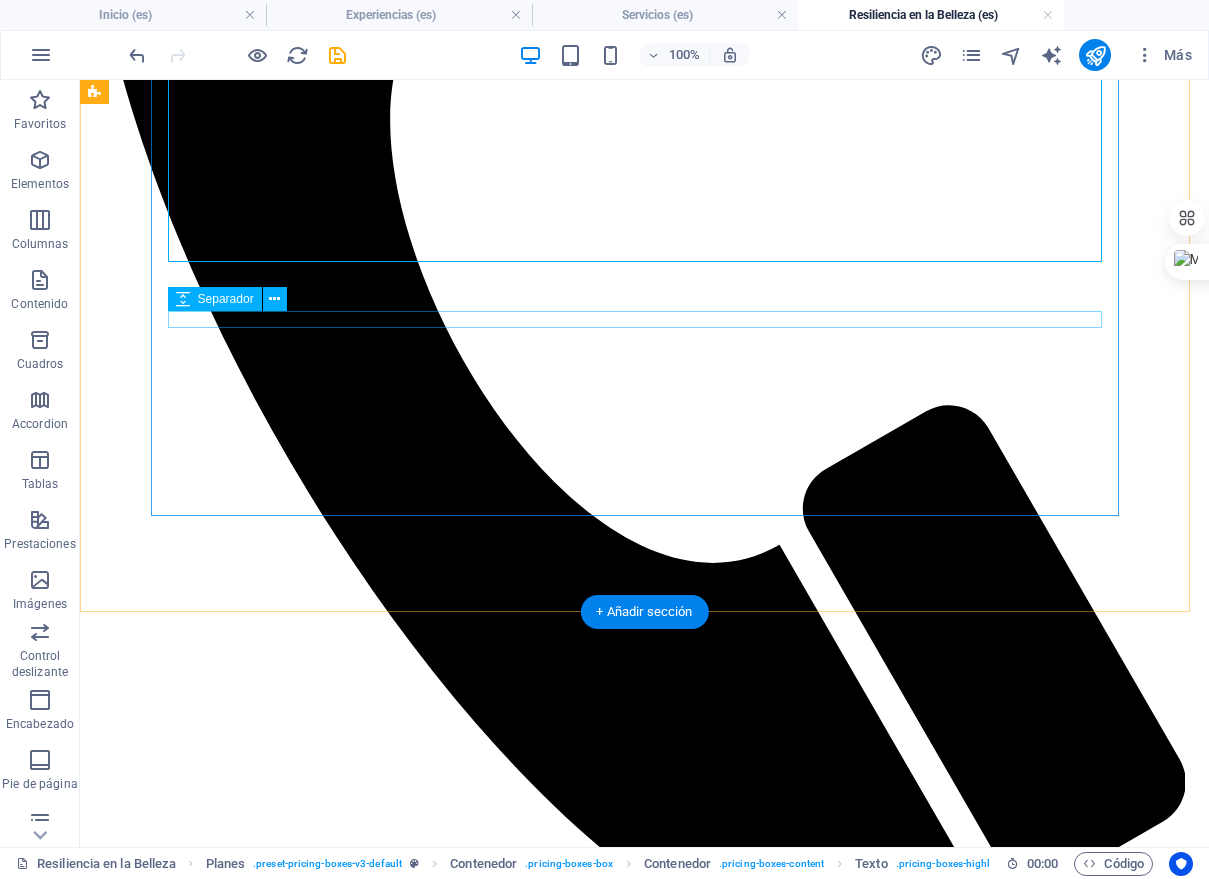 click at bounding box center (644, 5702) 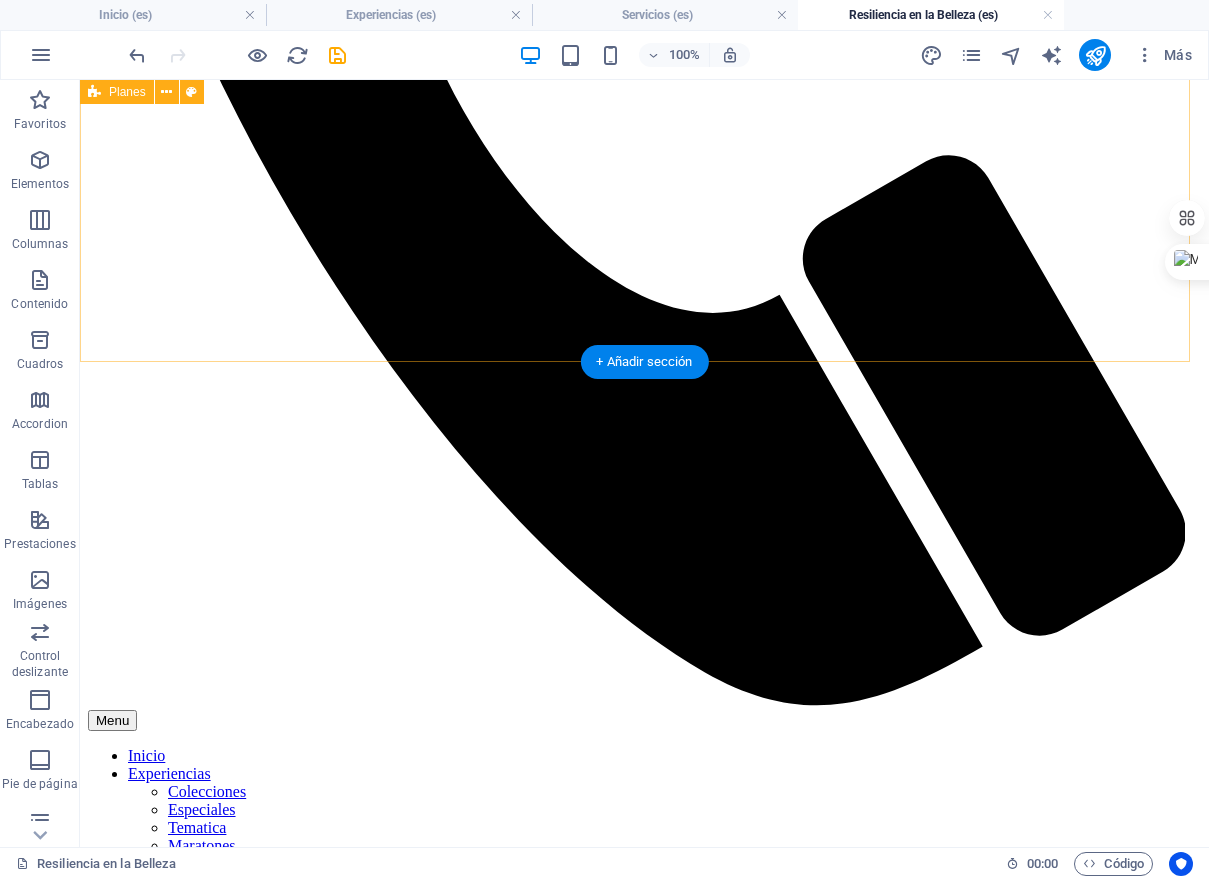 scroll, scrollTop: 2503, scrollLeft: 0, axis: vertical 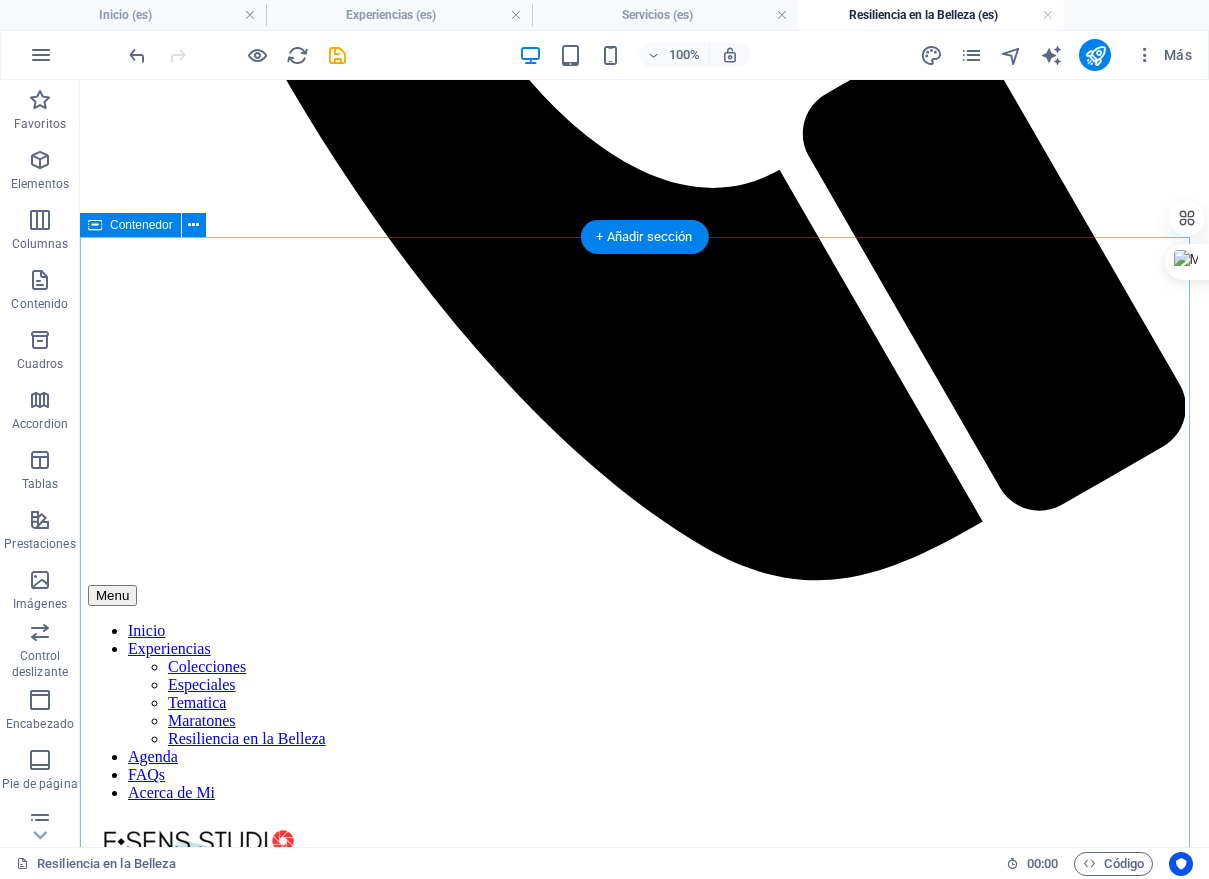 click on "Visión General del Proyecto En E•SENS STUDIO, creemos que la fotografía boudoir es una poderosa herramienta de sanación. Nuestro proyecto "Resiliencia en la Belleza"  está diseñado para acompañar a las mujeres en cada etapa de su viaje contra el cáncer.  Reconocemos que la belleza no reside solo en la superación, sino también en la valentía de enfrentar un cambio inminente.  Este proyecto está dedicado a las mujeres que desean inmortalizar su cuerpo antes de un procedimiento, así como a las sobrevivientes que buscan celebrar su nuevo yo y su fuerza inquebrantable. Se trata de honrar la historia de su cuerpo, redescubrir su sensualidad y recordarse que su belleza y fuerza son inquebrantables.
Crear un Espacio Sagrado:  La seguridad, la privacidad y la confianza son nuestras máximas prioridades. Tu sesión es un santuario libre de juicios, donde la vulnerabilidad es vista como una fortaleza y cada emoción es bienvenida.
Honrar la Historia de tu Cuerpo:
Enfoque Holístico:" at bounding box center [644, 6099] 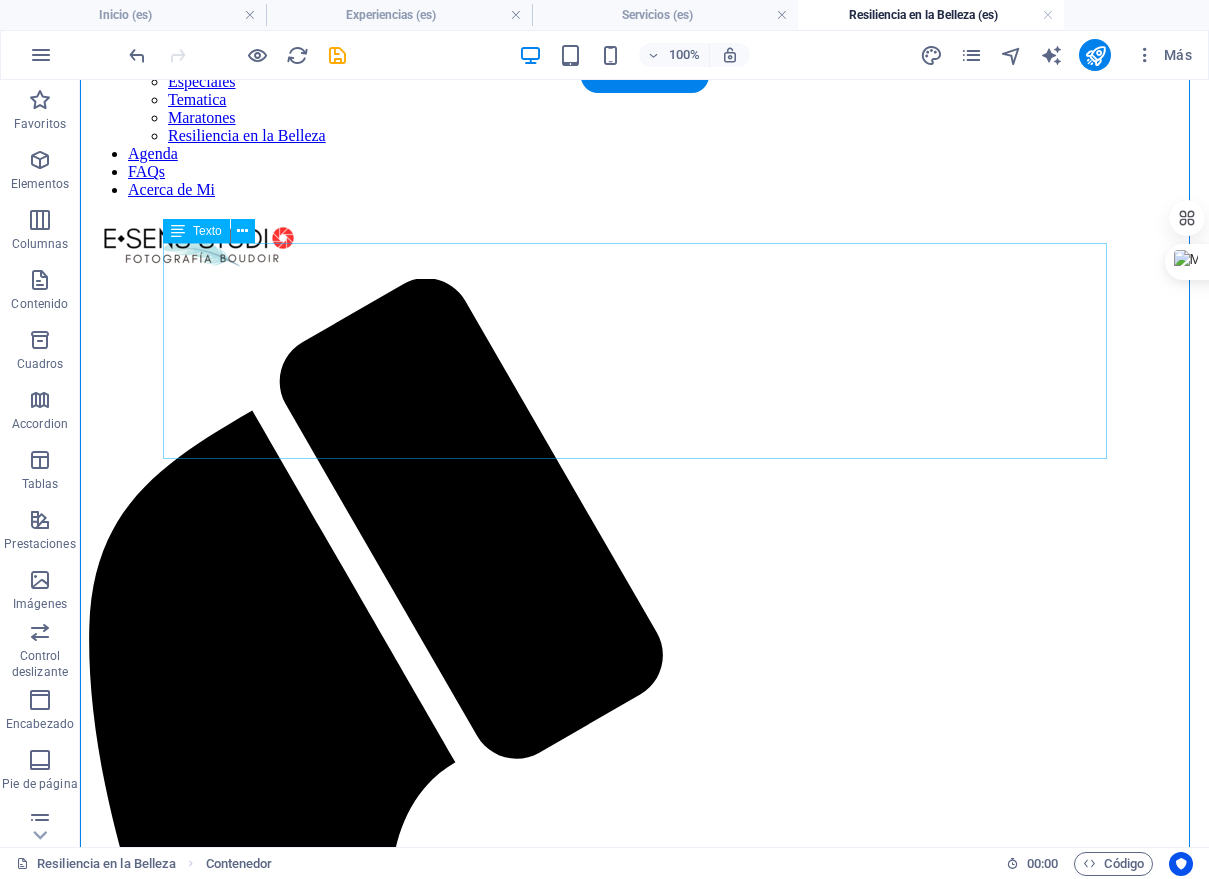 scroll, scrollTop: 3128, scrollLeft: 0, axis: vertical 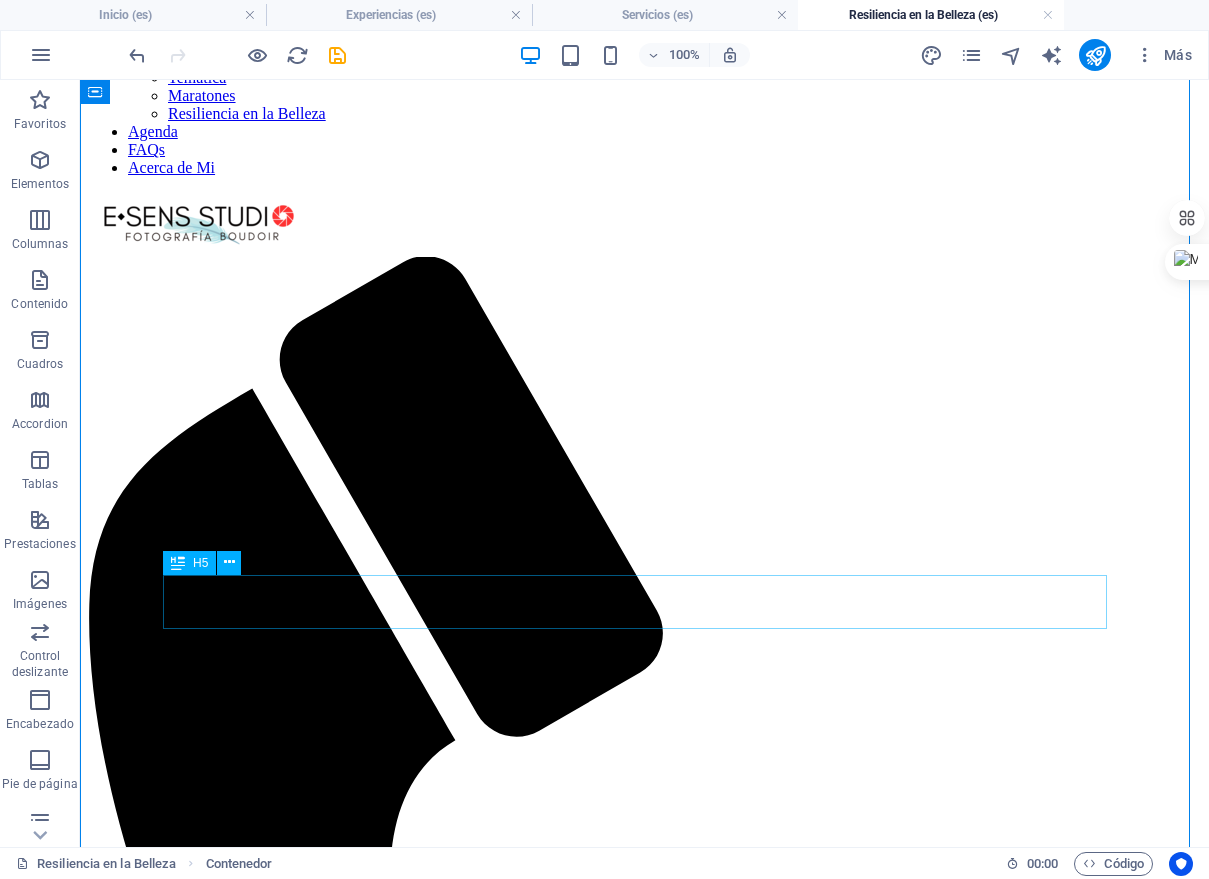 click on "Visión General del Proyecto" at bounding box center [644, 5783] 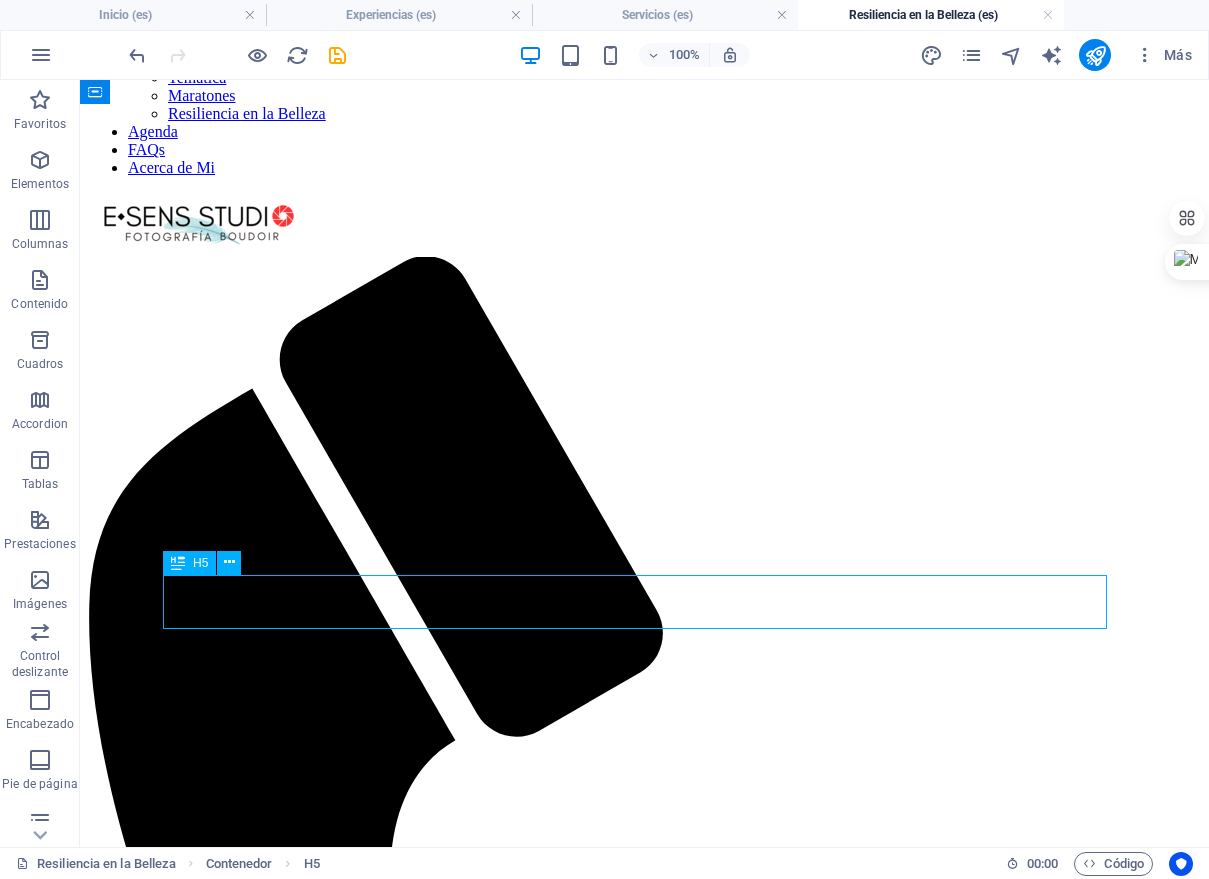 click on "Visión General del Proyecto" at bounding box center (644, 5783) 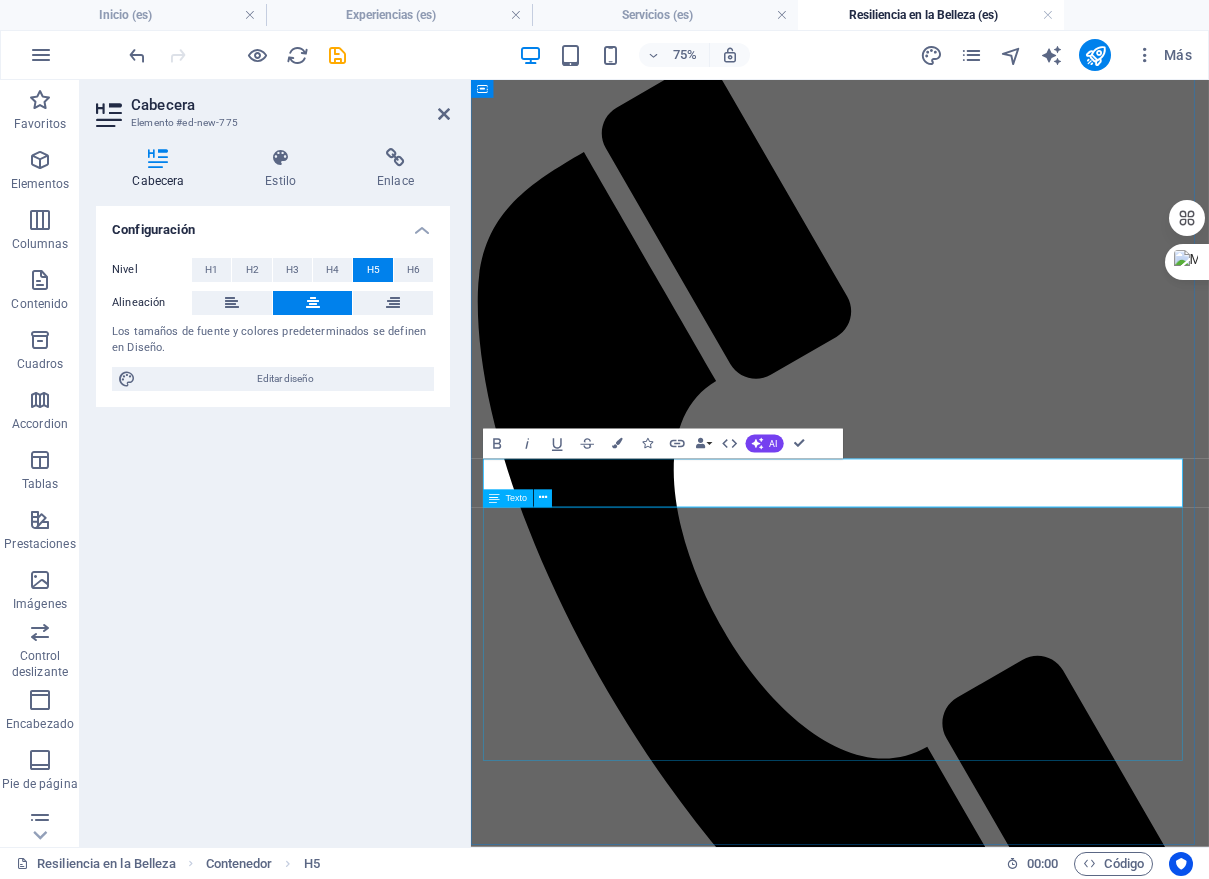 scroll, scrollTop: 3385, scrollLeft: 0, axis: vertical 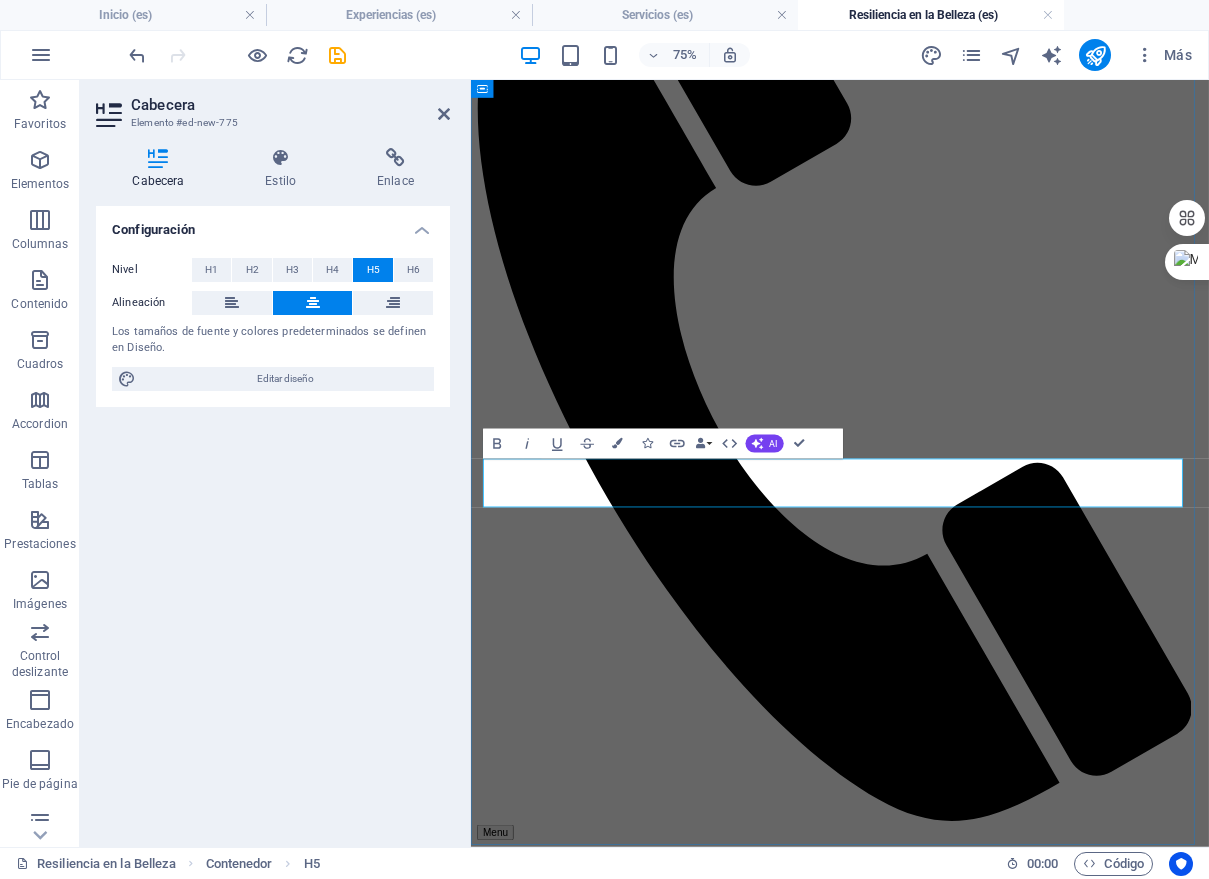 click on "Visión General del Proyecto" at bounding box center (962, 5230) 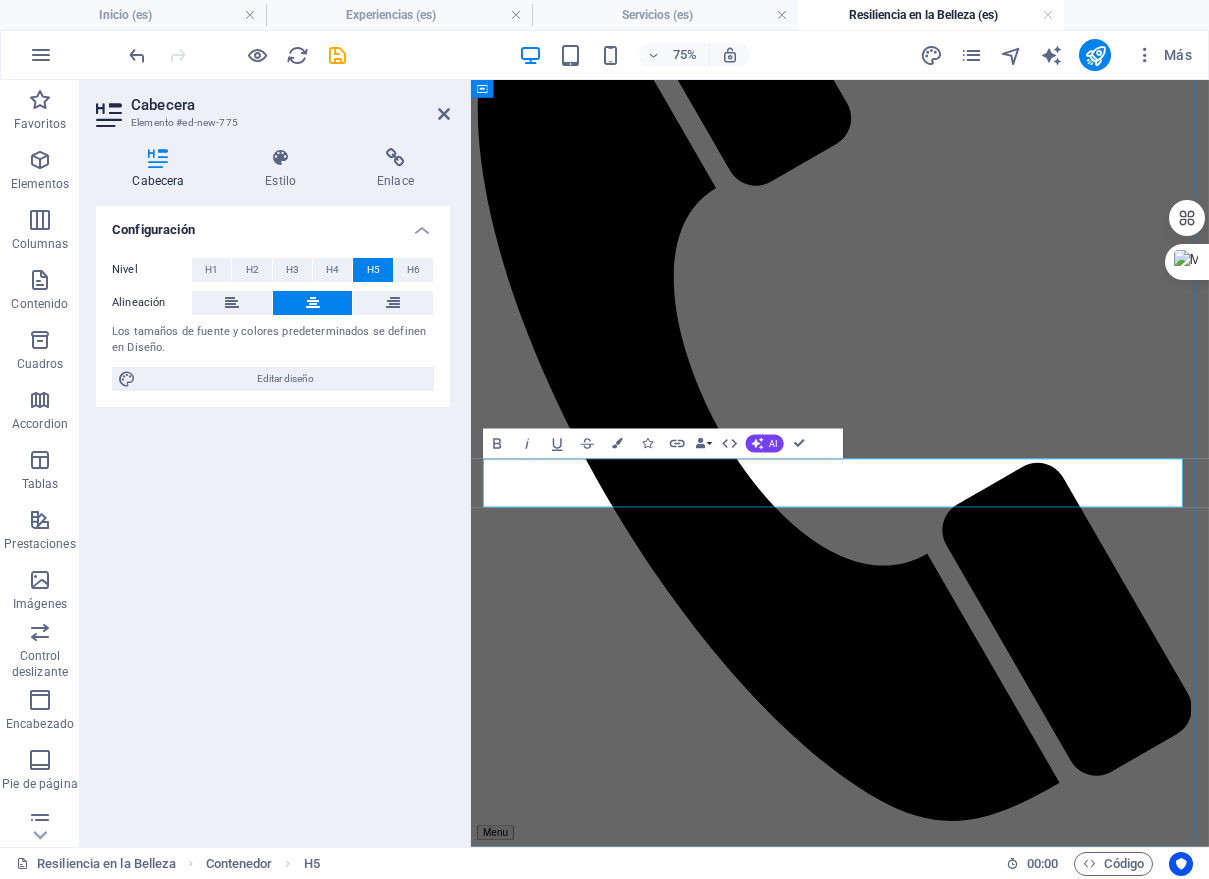 type 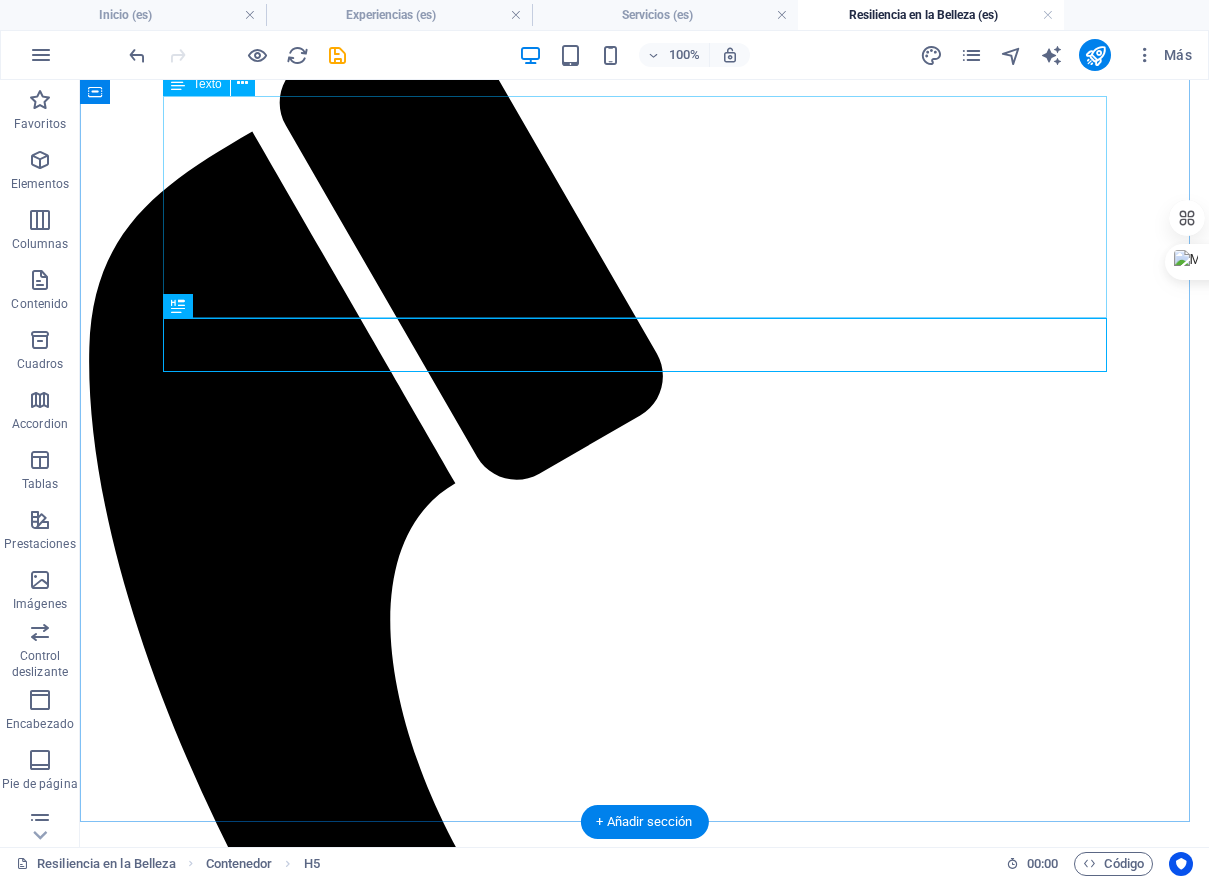 click on "Crear un Espacio Sagrado:  La seguridad, la privacidad y la confianza son nuestras máximas prioridades. Tu sesión es un santuario libre de juicios, donde la vulnerabilidad es vista como una fortaleza y cada emoción es bienvenida.
Honrar la Historia de tu Cuerpo:  Vemos las cicatrices, no como marcas de una enfermedad, sino como símbolos de la increíble resiliencia de un cuerpo que luchó y sanó. Cada línea y cada curva son parte de tu narrativa, y las celebramos con arte.
Enfoque Holístico:  La sesión boudoir es una forma de terapia. Buscamos ayudarte a reconectar contigo misma, a sentirte hermosa y poderosa desde tu interior, para que esa confianza se irradie en cada imagen.
Respeto y Control Total:  La Ley Olimpia es el pilar de nuestra práctica. Te damos el control total sobre la privacidad y el uso de tus imágenes. Cada decisión es tuya, y tu comodidad es innegociable." at bounding box center [644, 5390] 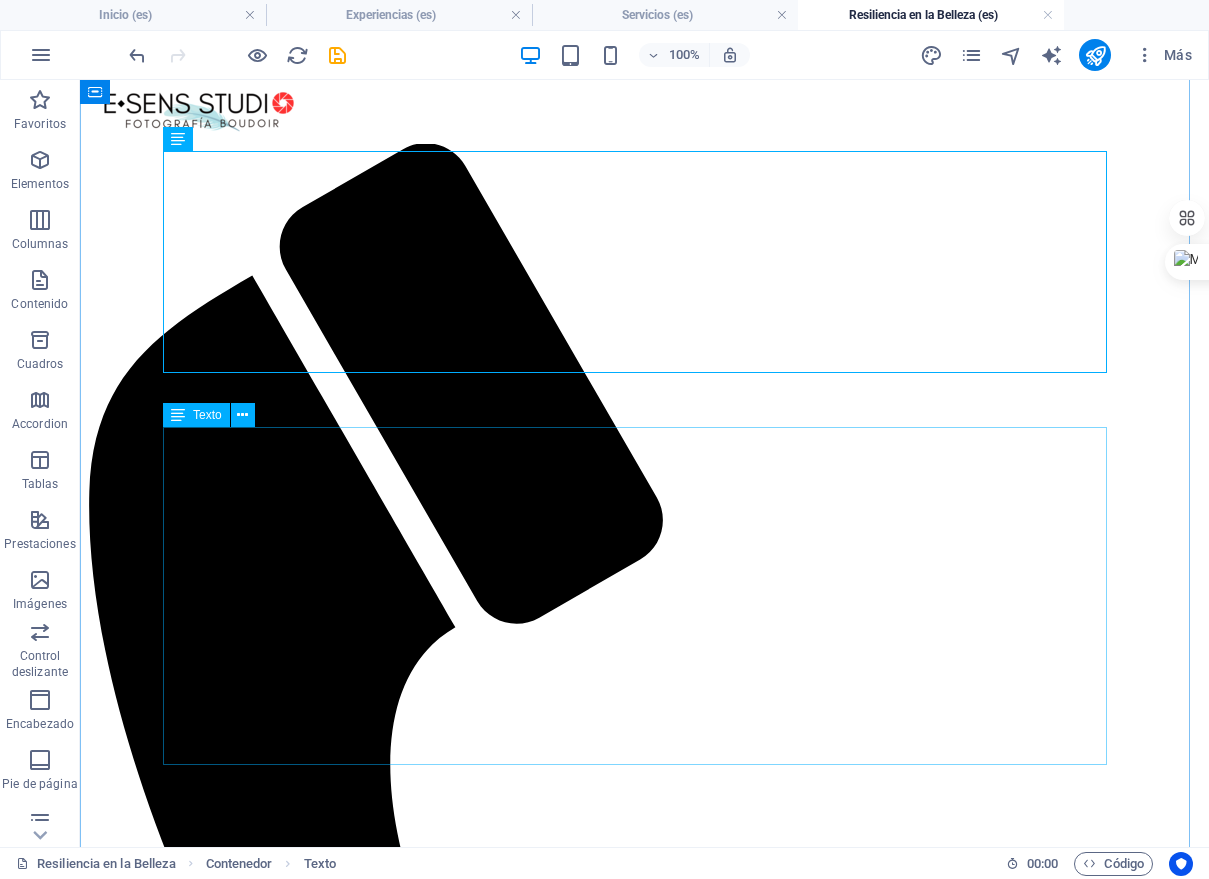 scroll, scrollTop: 3376, scrollLeft: 0, axis: vertical 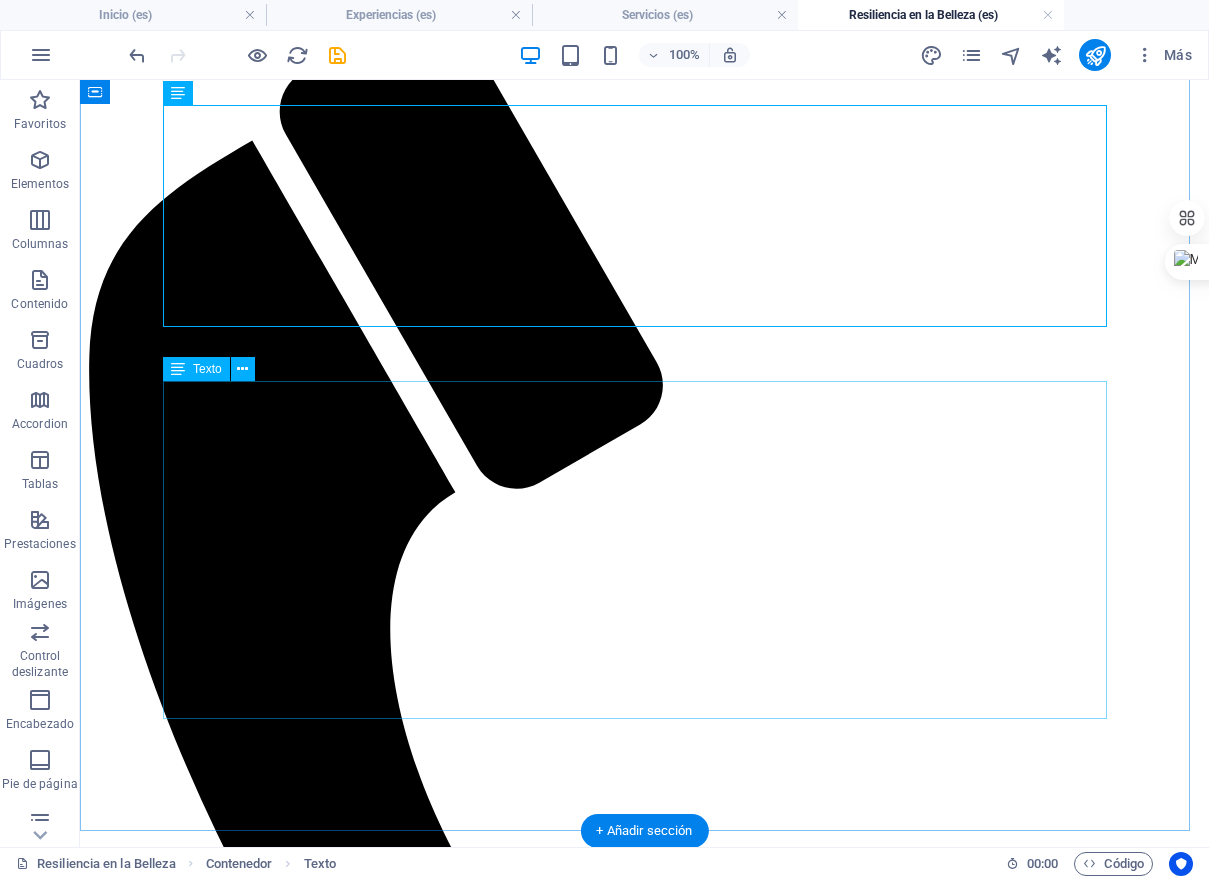 click on "Tepic Puerto Vallarta Guadalajara Colima Aguascalientes Zacatecas San Luis Potosí Querétaro León La Paz Los Cabos Torreón Saltillo Monterrey Ciudad de México Tlaxcala Puebla Toluca Pachuca Oaxaca Tuxtla Gutiérrez San Cristóbal de las Casas Tapachula Mérida" at bounding box center [644, 5708] 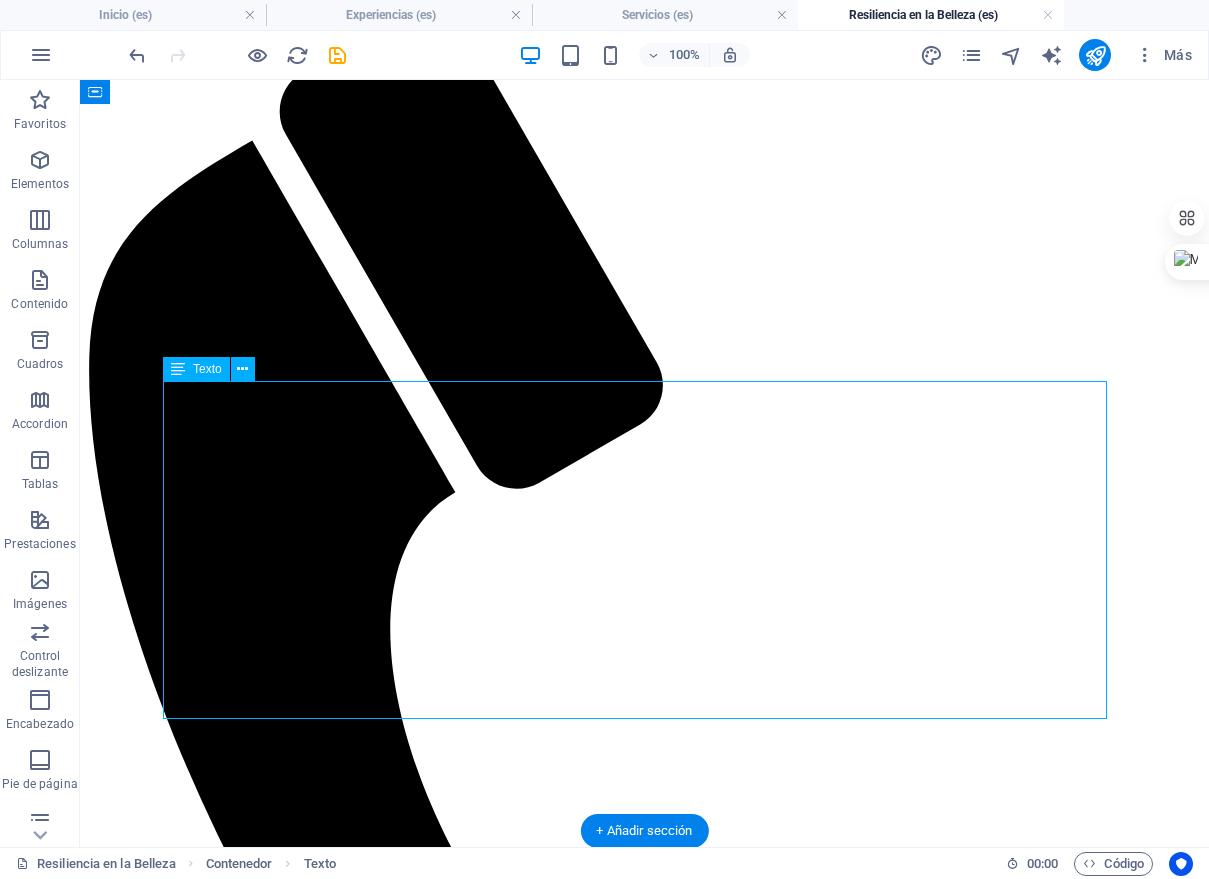 click on "Tepic Puerto Vallarta Guadalajara Colima Aguascalientes Zacatecas San Luis Potosí Querétaro León La Paz Los Cabos Torreón Saltillo Monterrey Ciudad de México Tlaxcala Puebla Toluca Pachuca Oaxaca Tuxtla Gutiérrez San Cristóbal de las Casas Tapachula Mérida" at bounding box center (644, 5708) 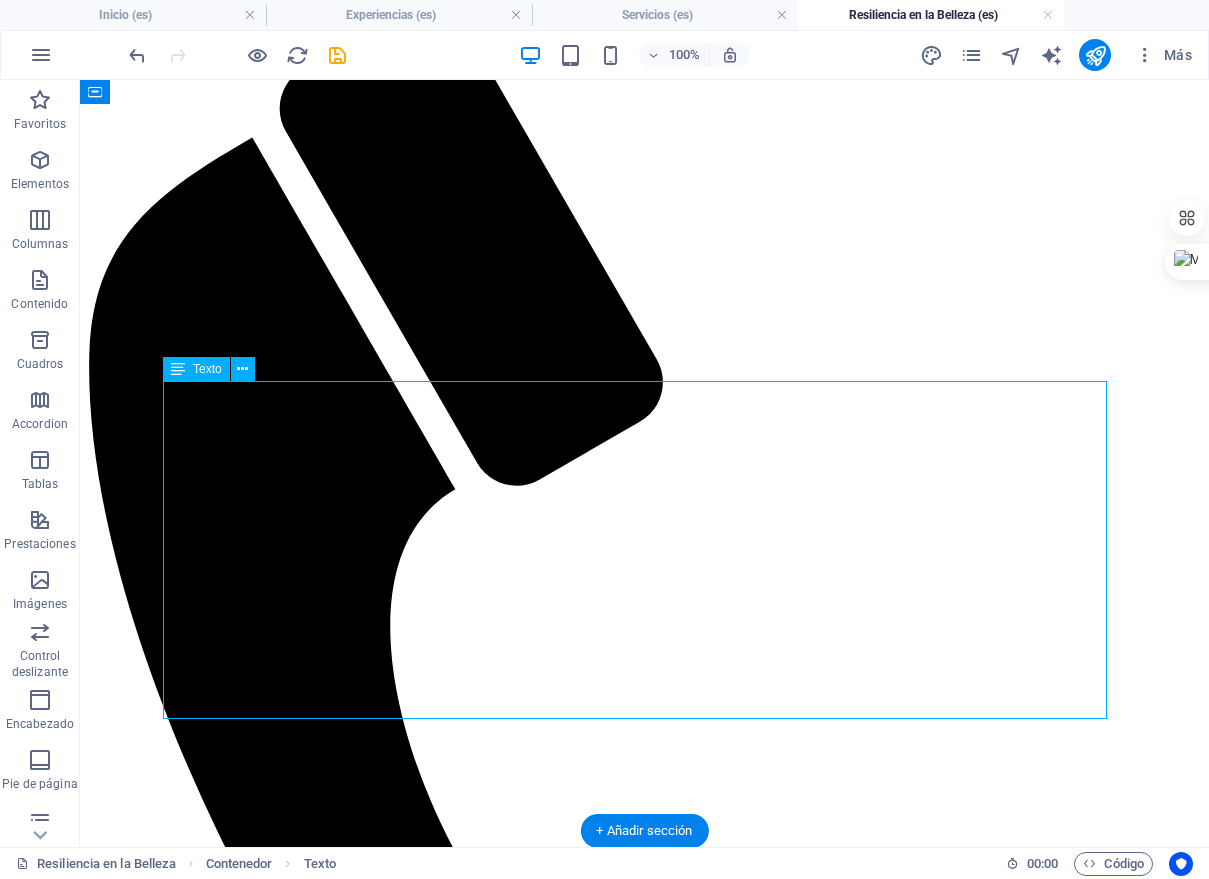 scroll, scrollTop: 3643, scrollLeft: 0, axis: vertical 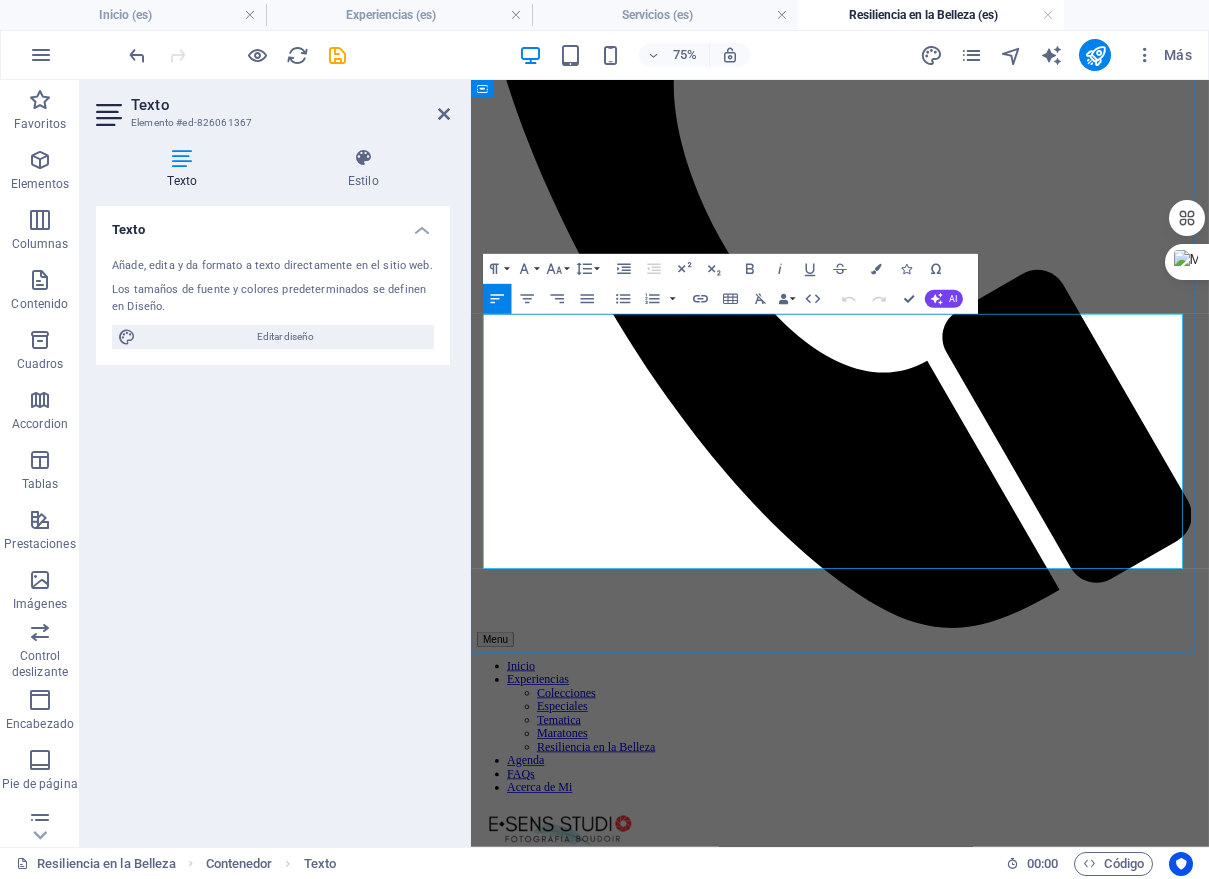 drag, startPoint x: 593, startPoint y: 710, endPoint x: 493, endPoint y: 403, distance: 322.87613 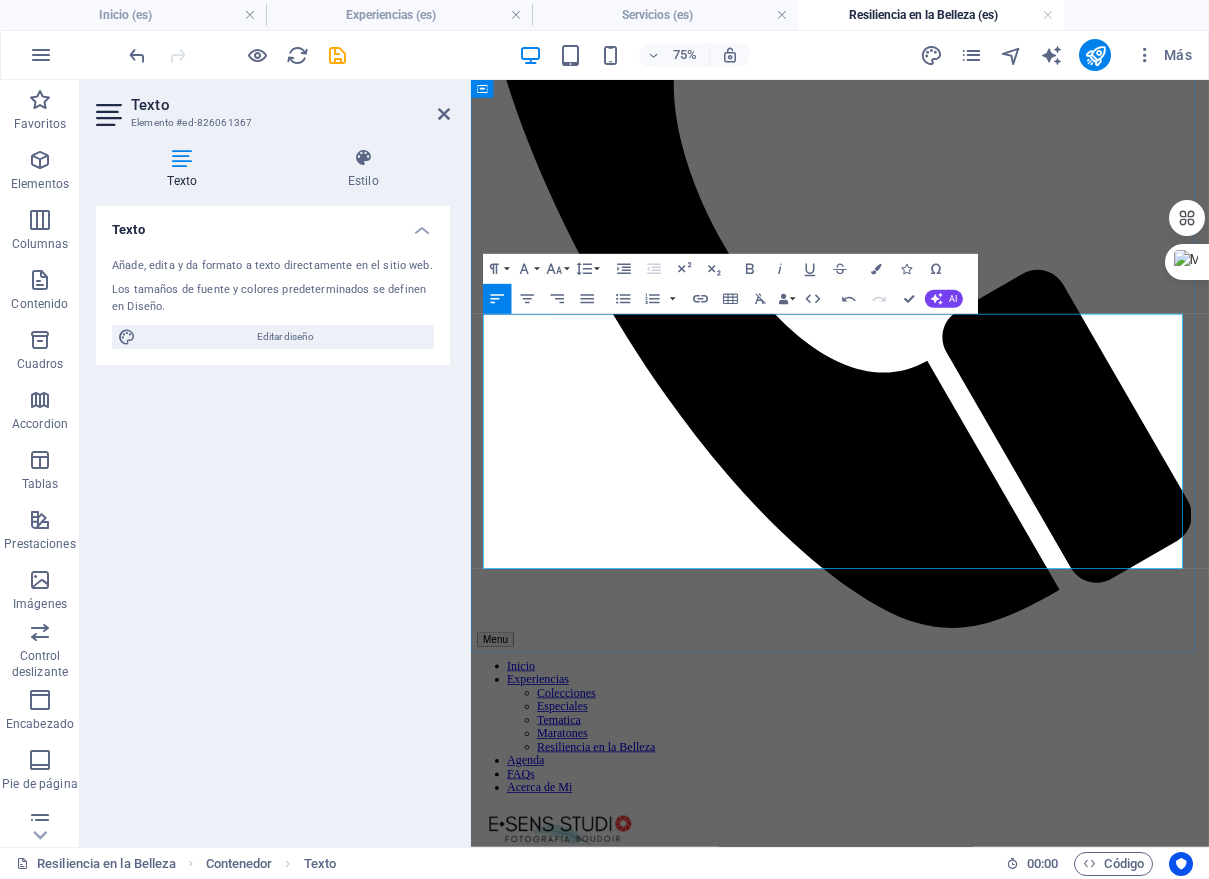 click at bounding box center [721, 5151] 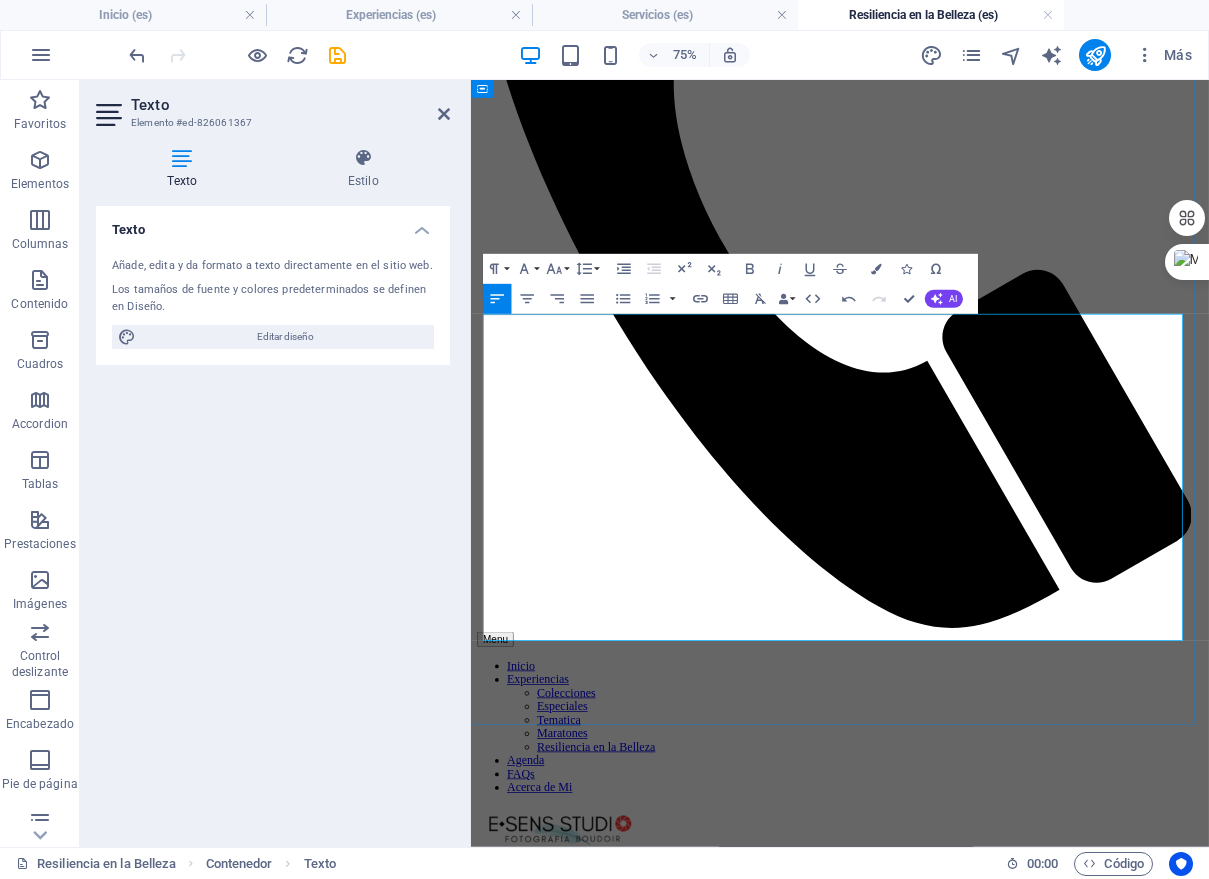click on "Rito de Paso: Para quienes se van a someter a una intervención, esta sesión es un acto de celebración de tu Yo actual, inmortalizando tu belleza y fuerza antes del cambio. Es una oportunidad para honrar tu cuerpo tal como es hoy." at bounding box center [721, 5079] 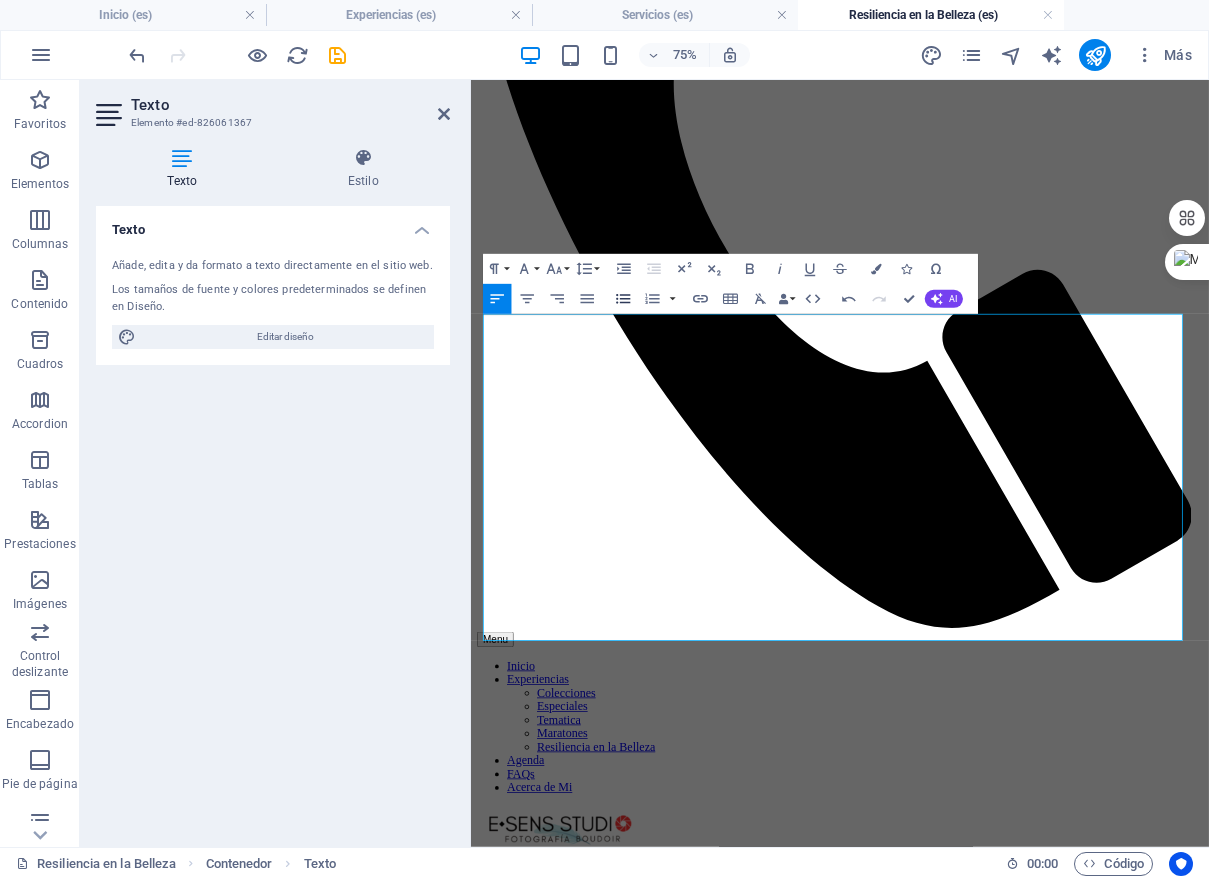 click 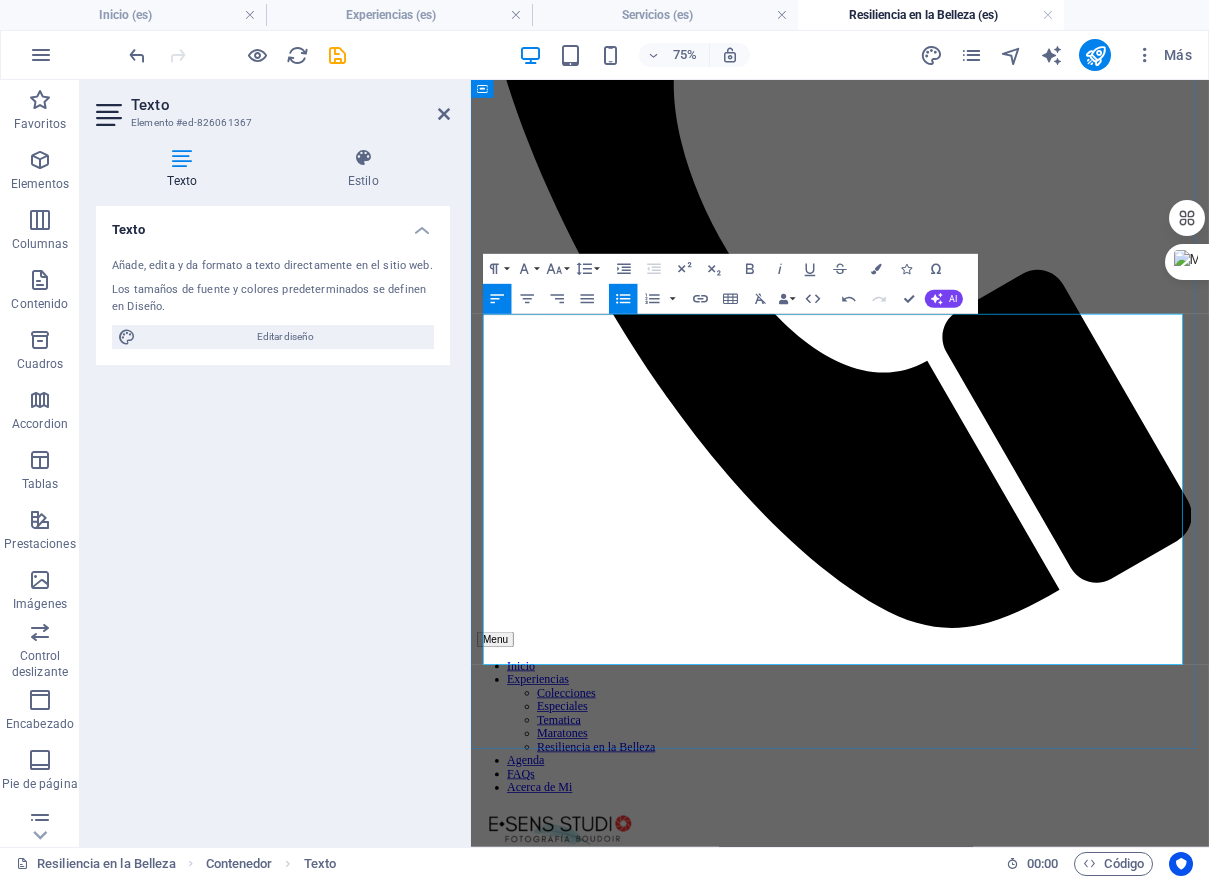click on "Rito de Paso: Para quienes se van a someter a una intervención, esta sesión es un acto de celebración de tu Yo actual, inmortalizando tu belleza y fuerza antes del cambio. Es una oportunidad para honrar tu cuerpo tal como es hoy." at bounding box center (741, 5079) 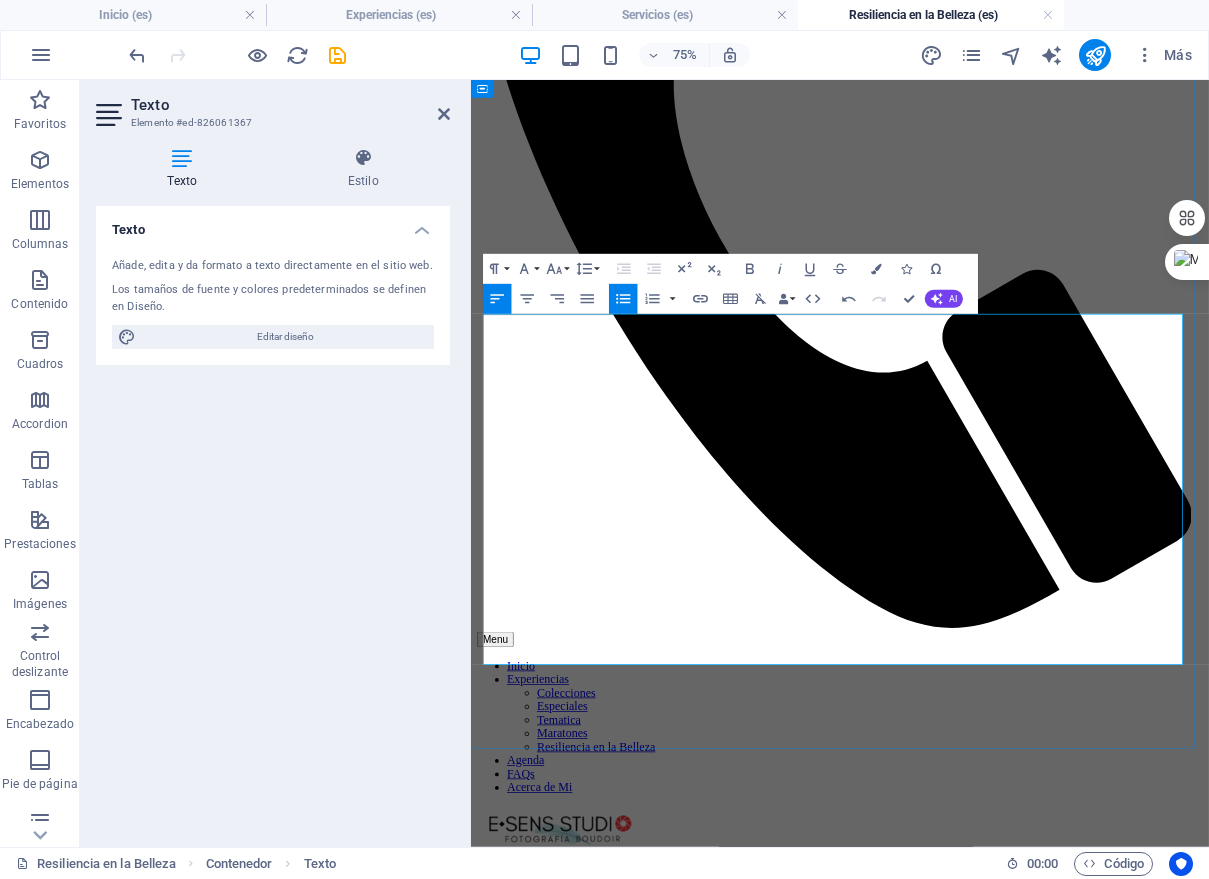 click on "Saltillo" at bounding box center [1224, 5088] 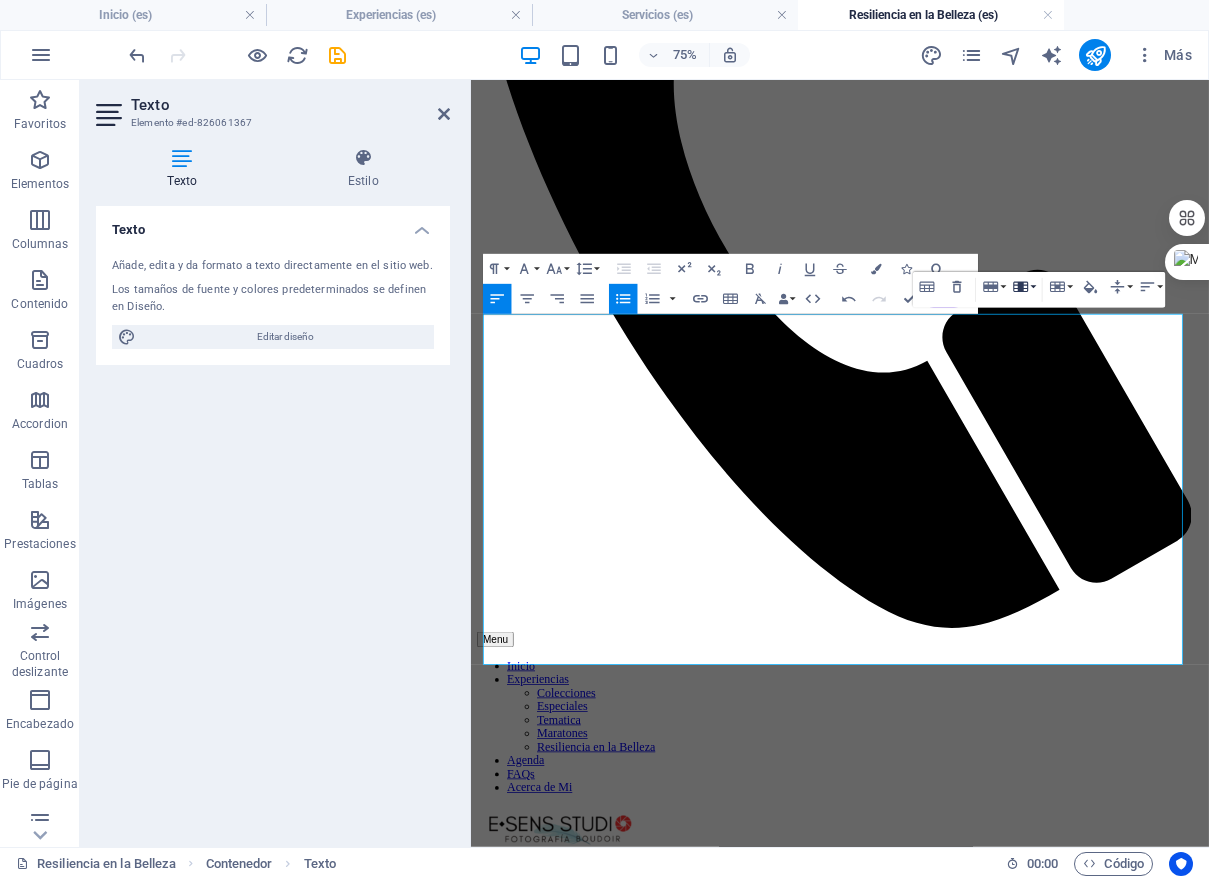 click on "Column" at bounding box center [1024, 287] 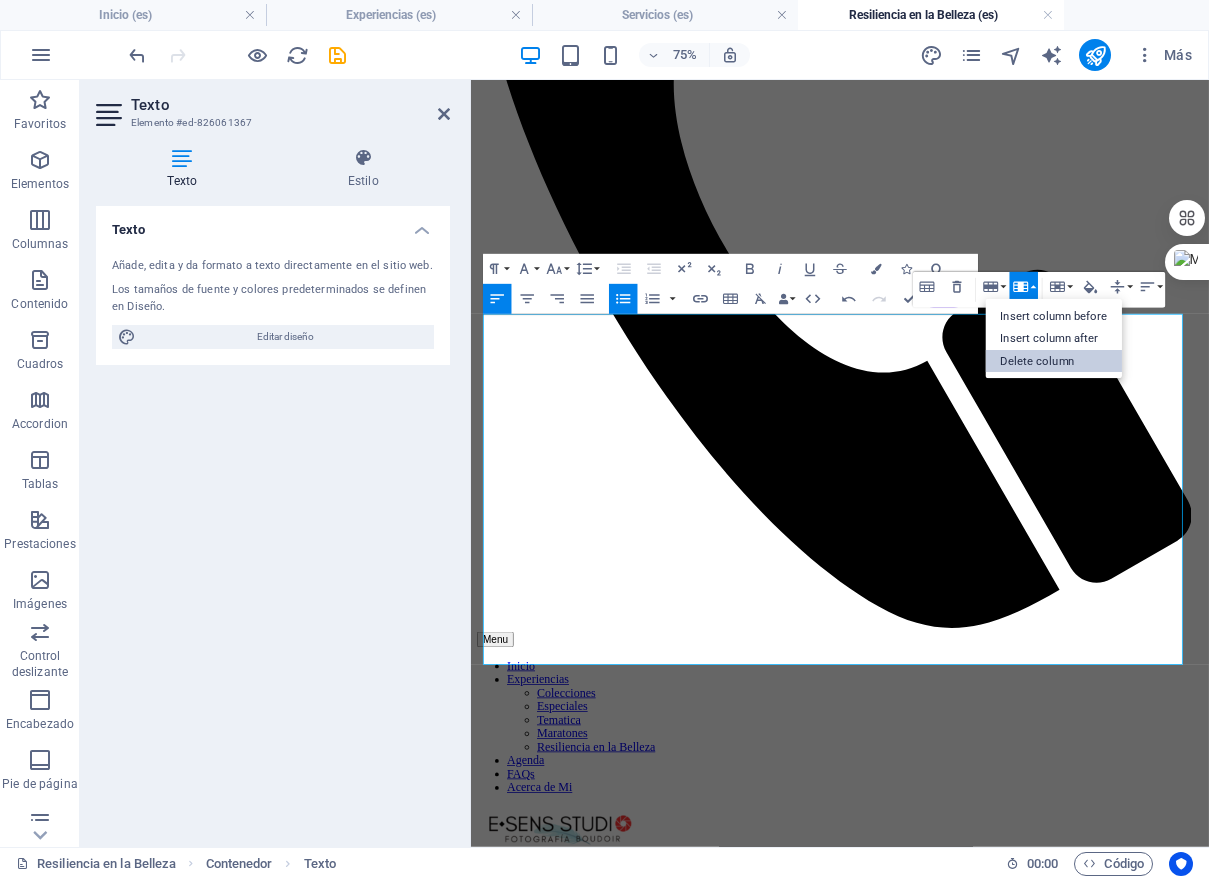 click on "Delete column" at bounding box center [1054, 361] 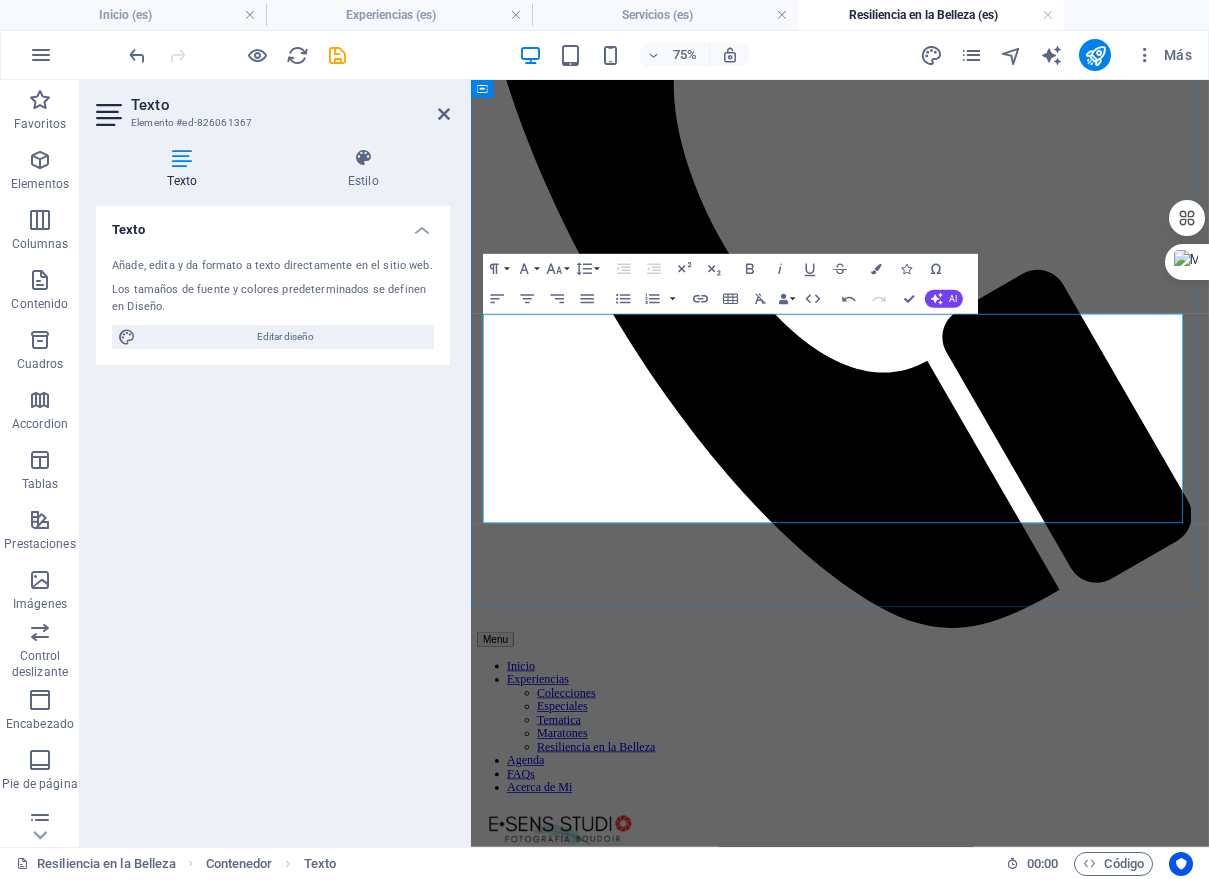 drag, startPoint x: 508, startPoint y: 406, endPoint x: 606, endPoint y: 403, distance: 98.045906 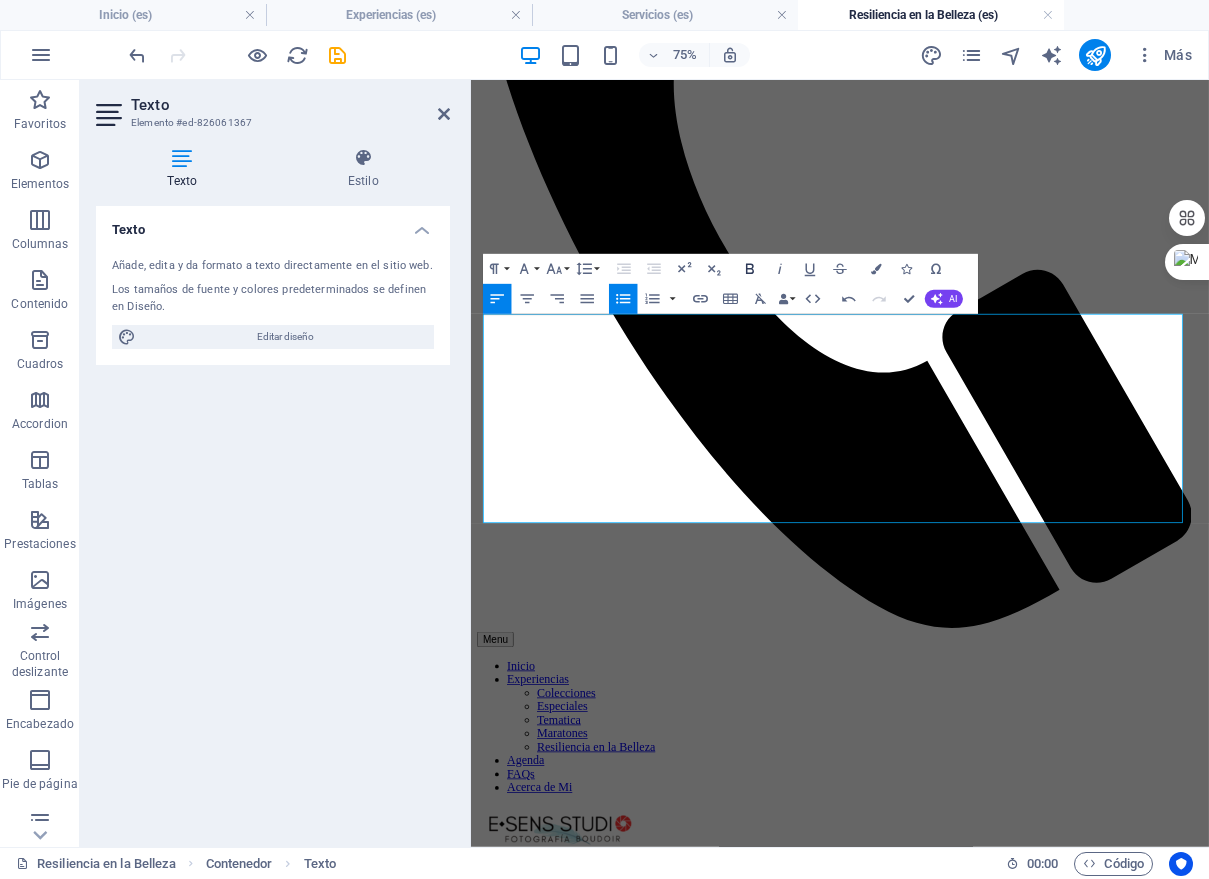 click 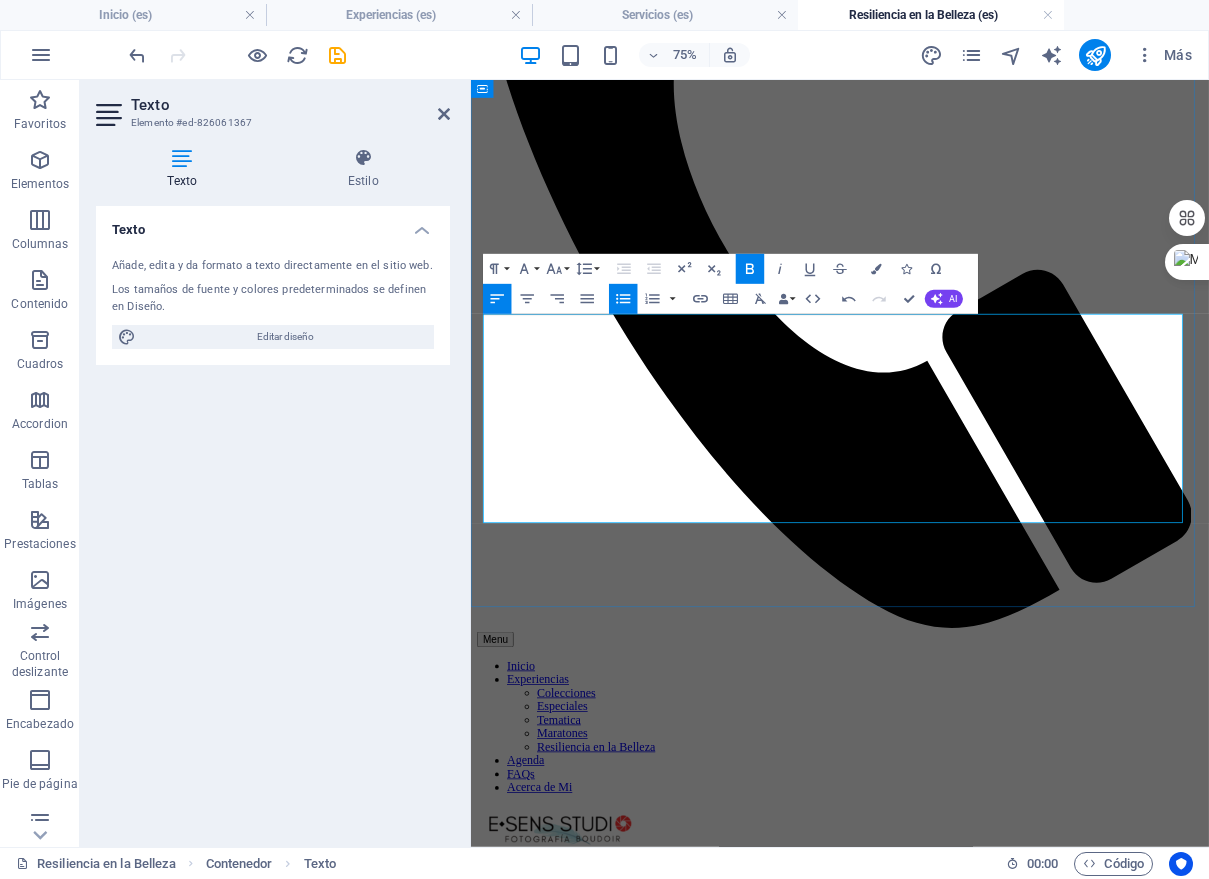drag, startPoint x: 504, startPoint y: 464, endPoint x: 680, endPoint y: 467, distance: 176.02557 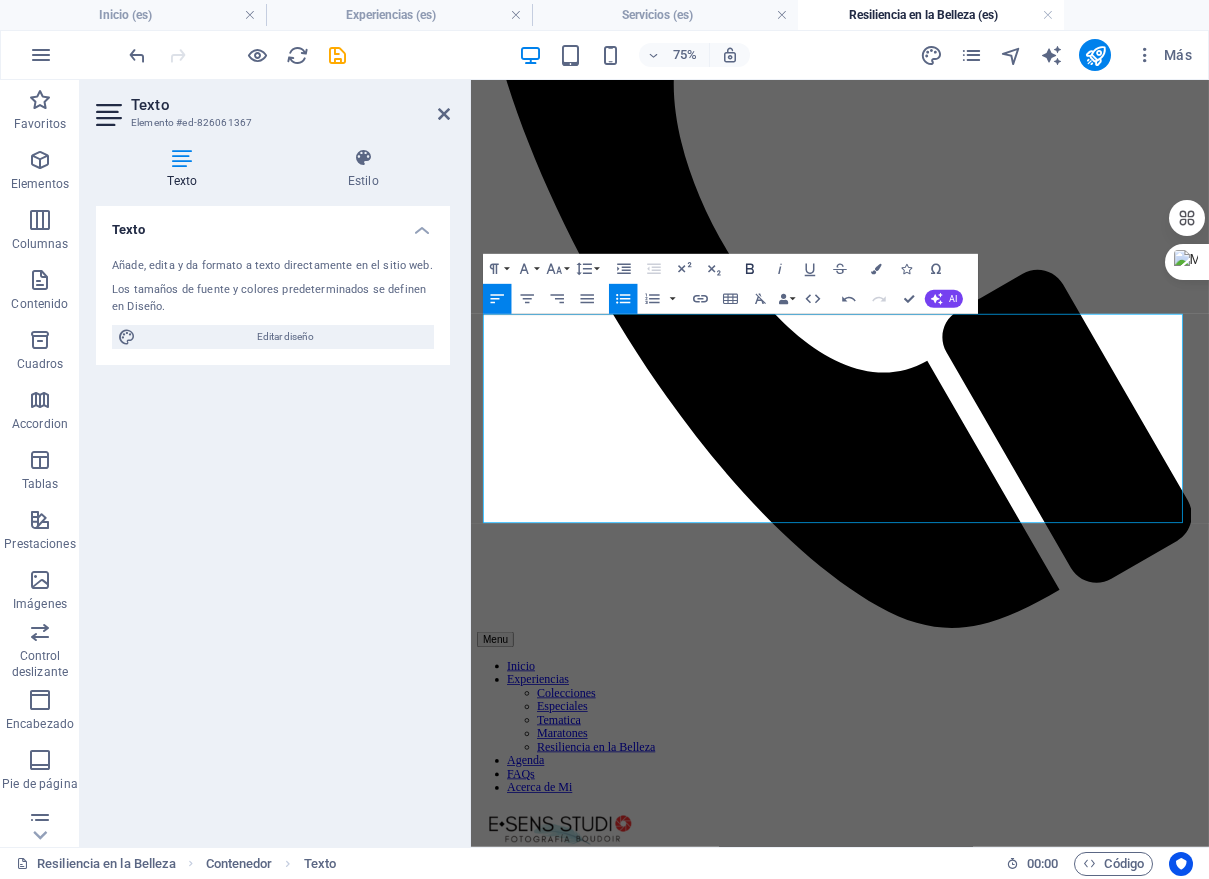 click 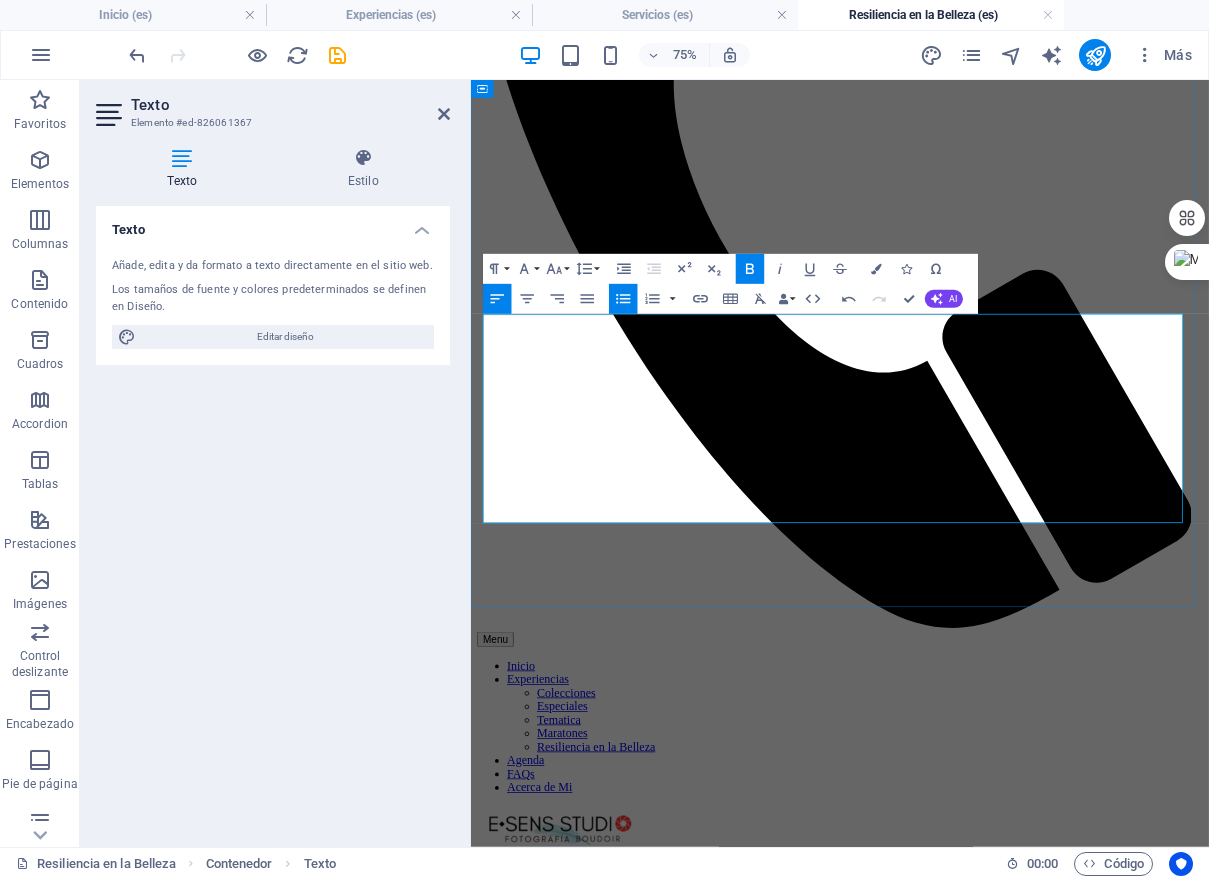 click on "Empoderamiento y Confianza: La experiencia te permite verte bajo una nueva luz, reconociendo la belleza y la fuerza que siempre han estado ahí." at bounding box center (983, 5133) 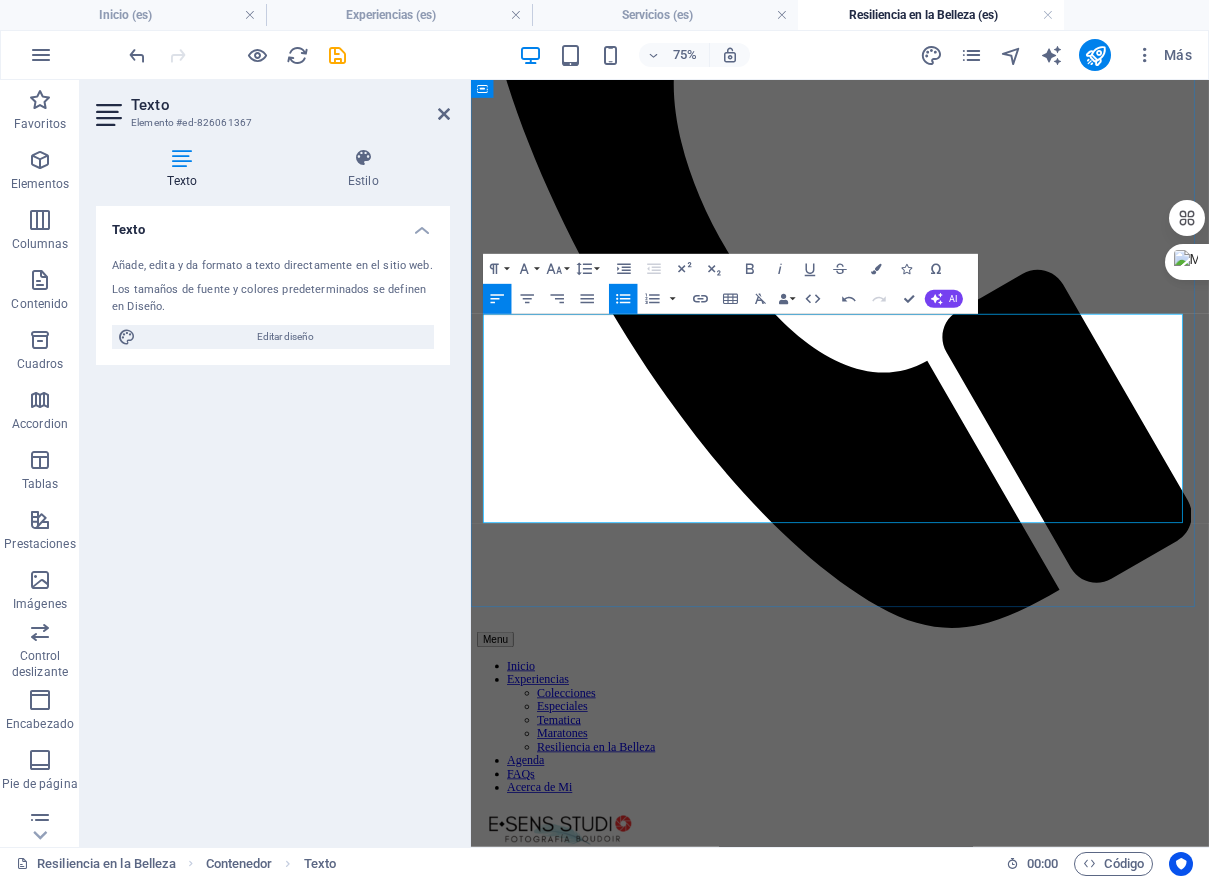 drag, startPoint x: 505, startPoint y: 515, endPoint x: 732, endPoint y: 510, distance: 227.05505 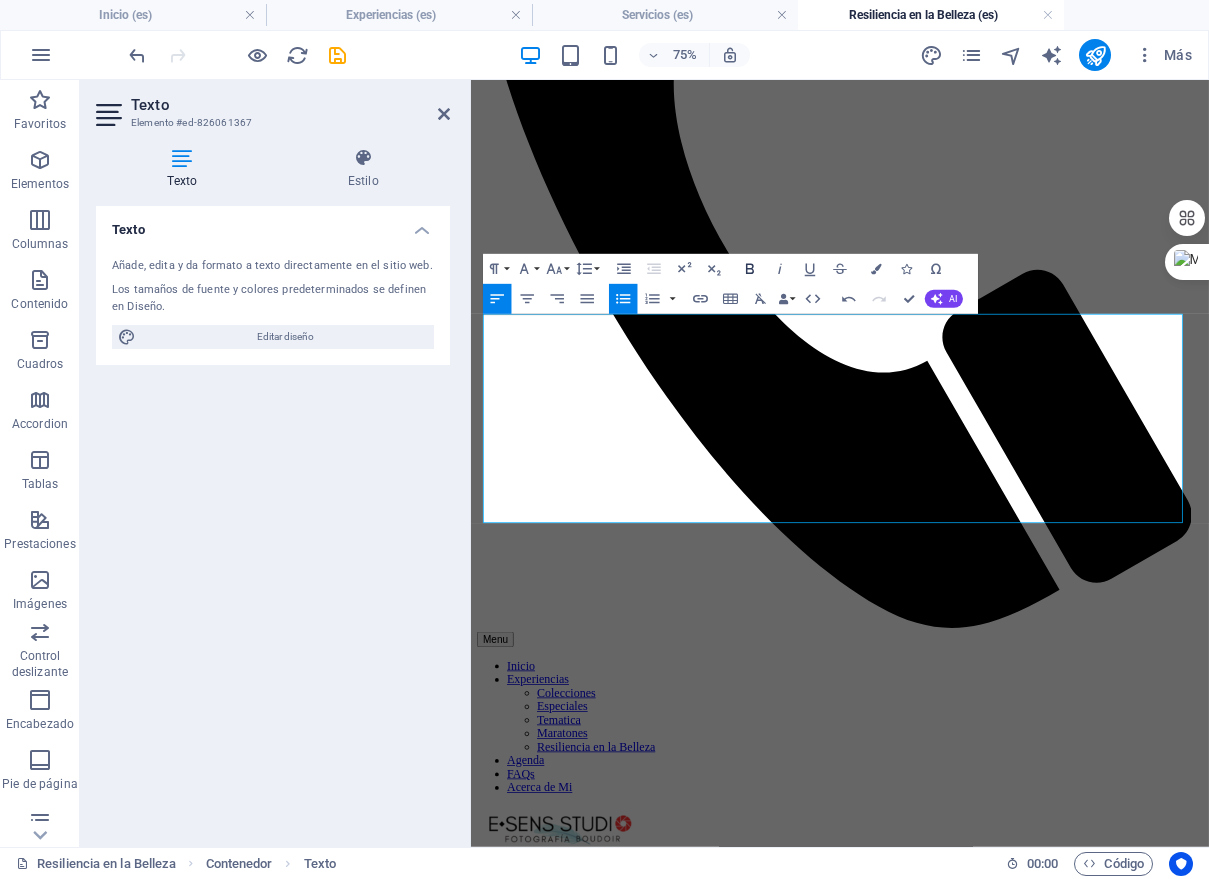 click 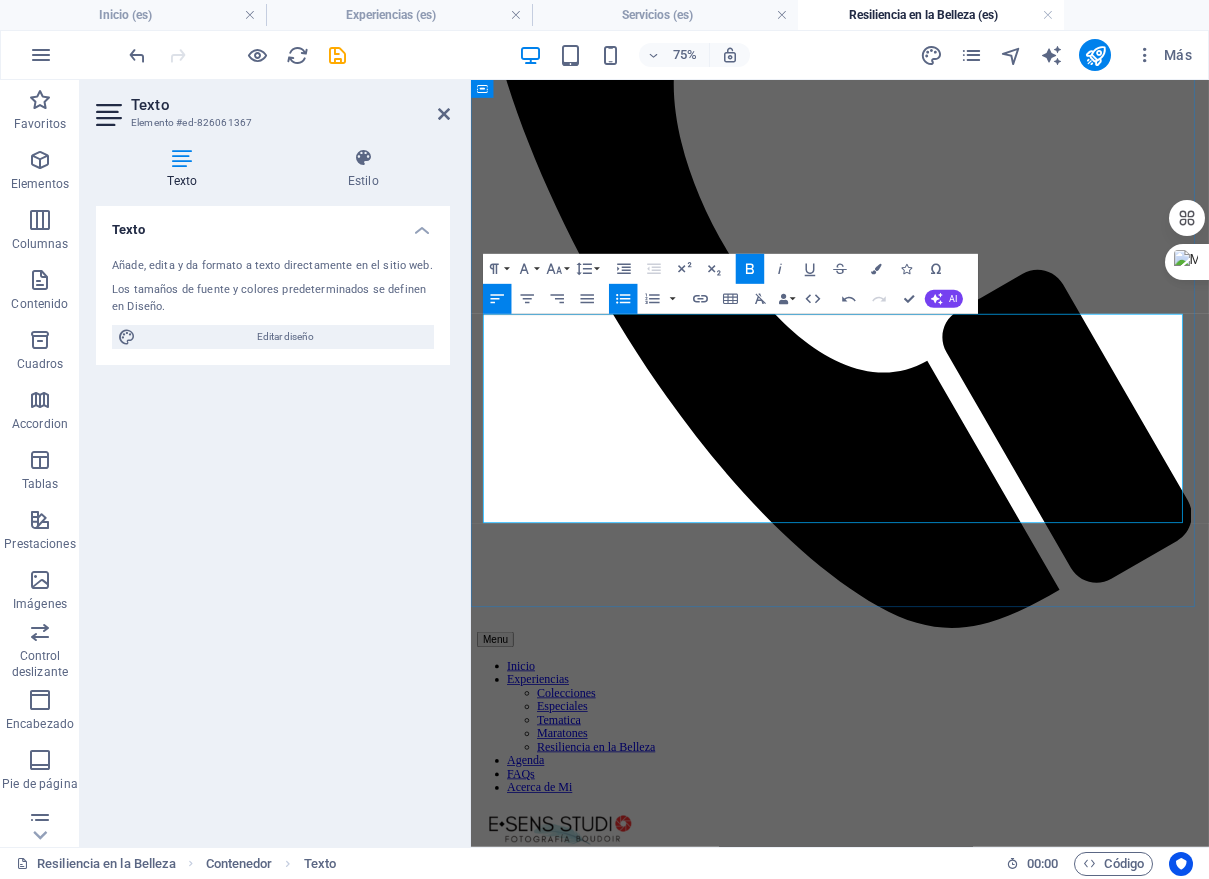 drag, startPoint x: 505, startPoint y: 568, endPoint x: 754, endPoint y: 564, distance: 249.03212 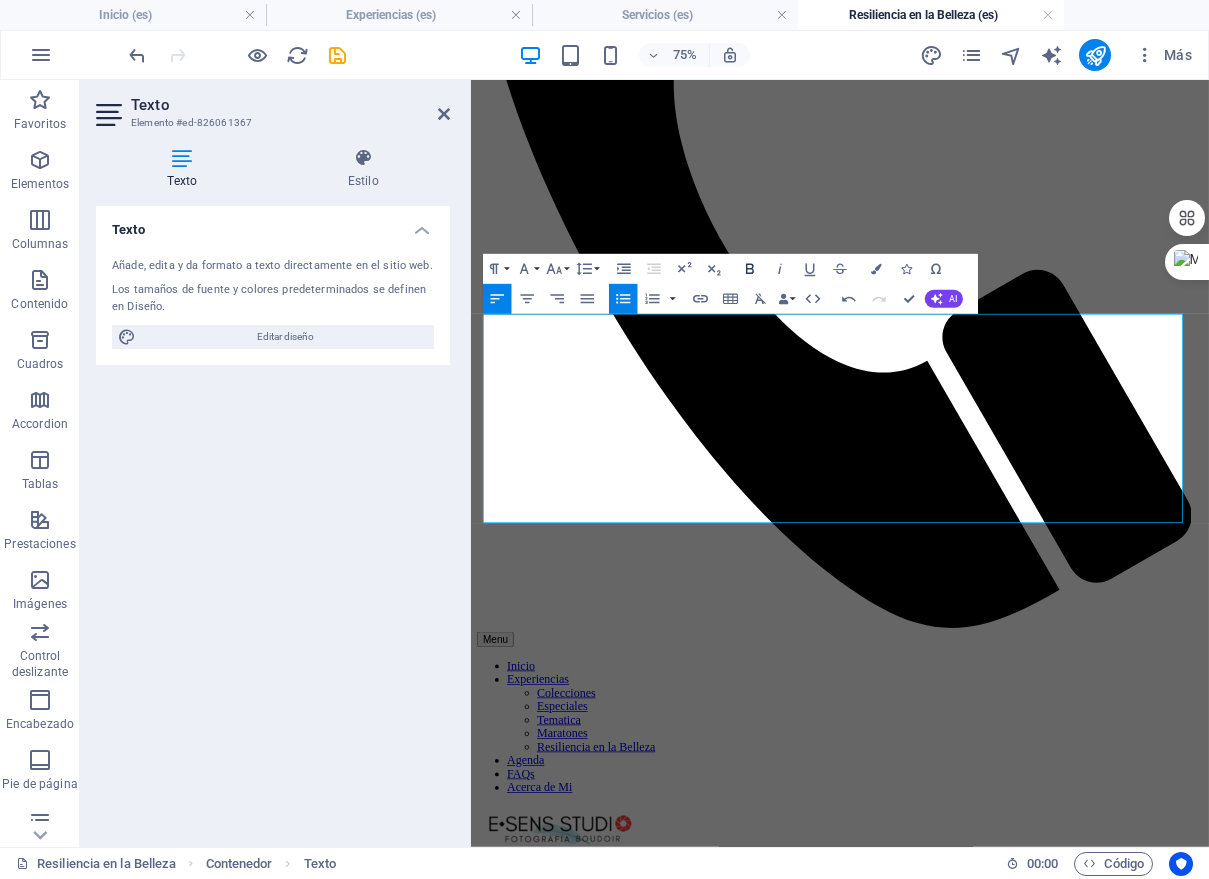 click 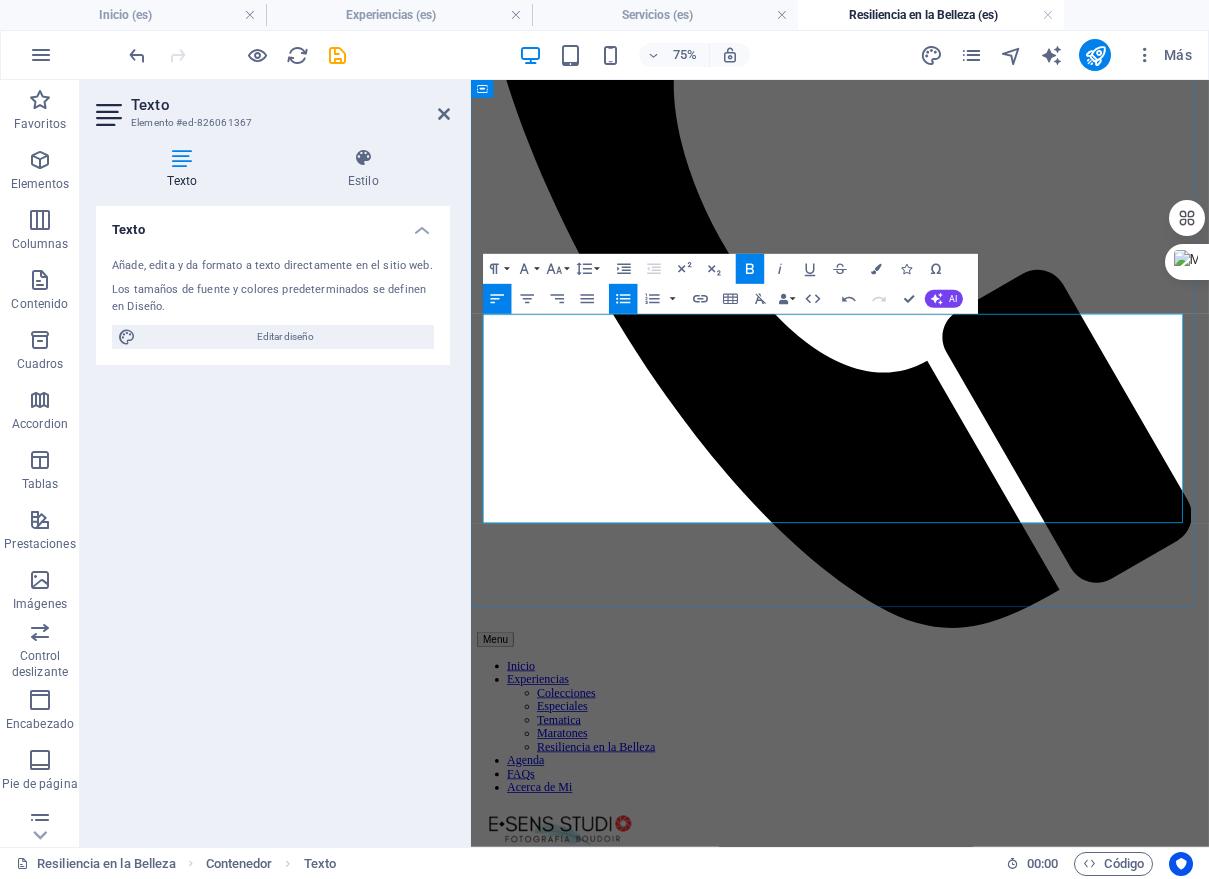 click on "Creación de un Legado: Las imágenes son un regalo para ti misma, un recordatorio tangible de tu poder personal y tu historia, que perdurará por siempre." at bounding box center (983, 5205) 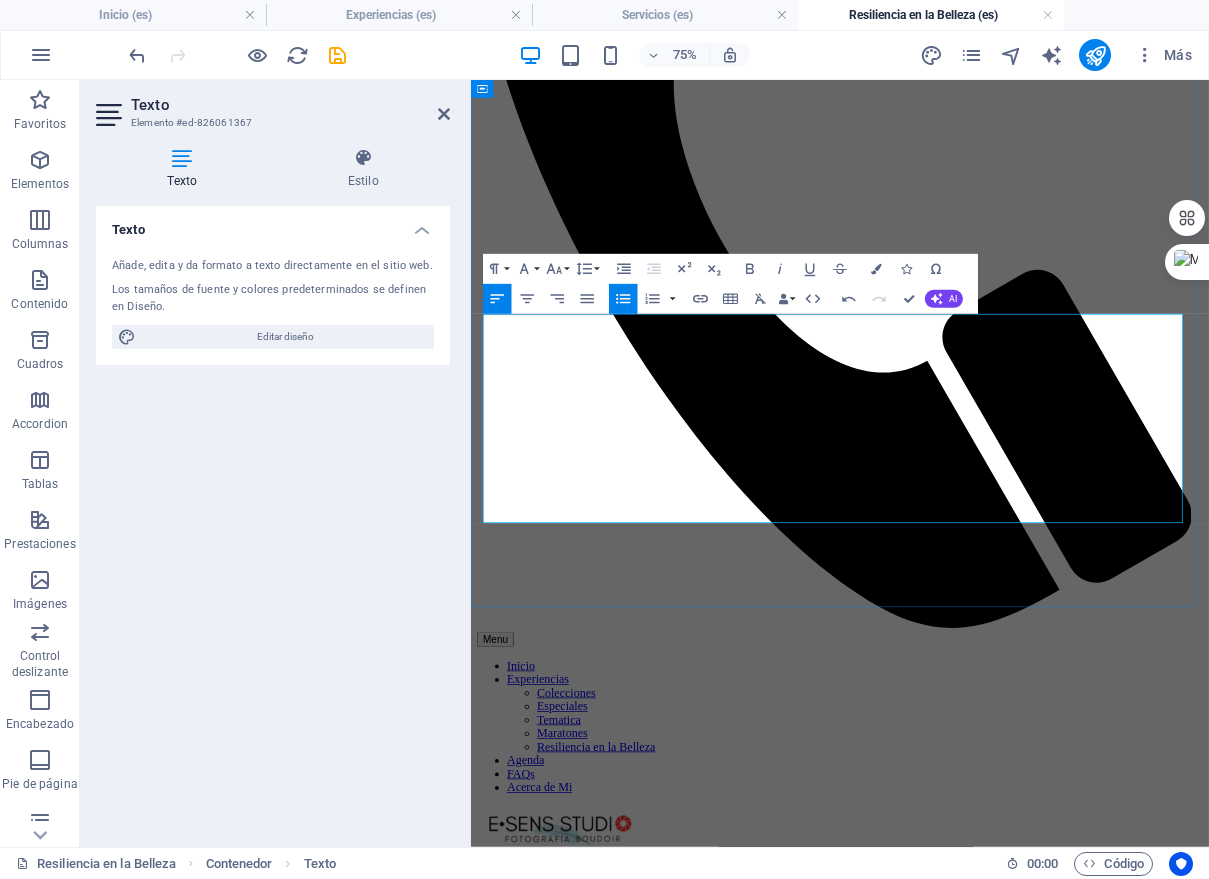 drag, startPoint x: 505, startPoint y: 620, endPoint x: 684, endPoint y: 627, distance: 179.13683 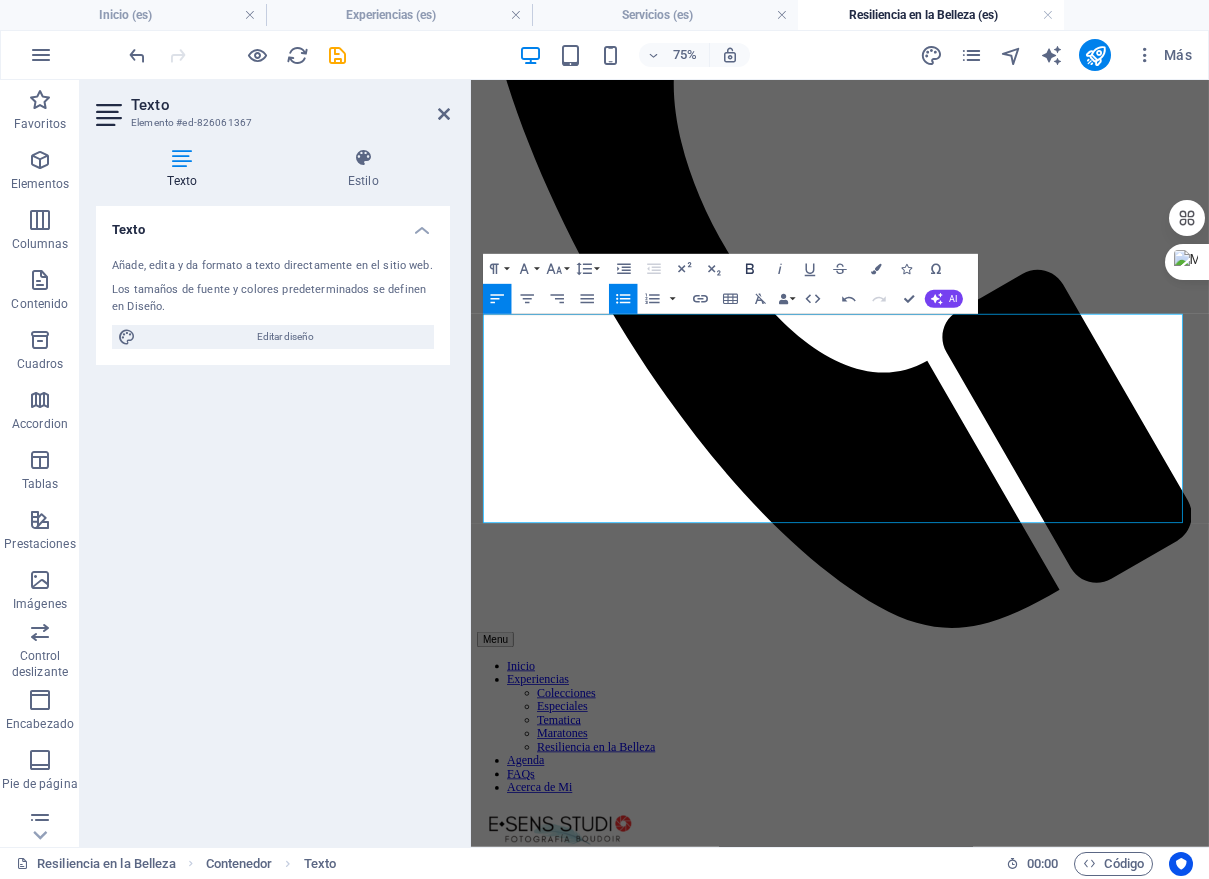 click 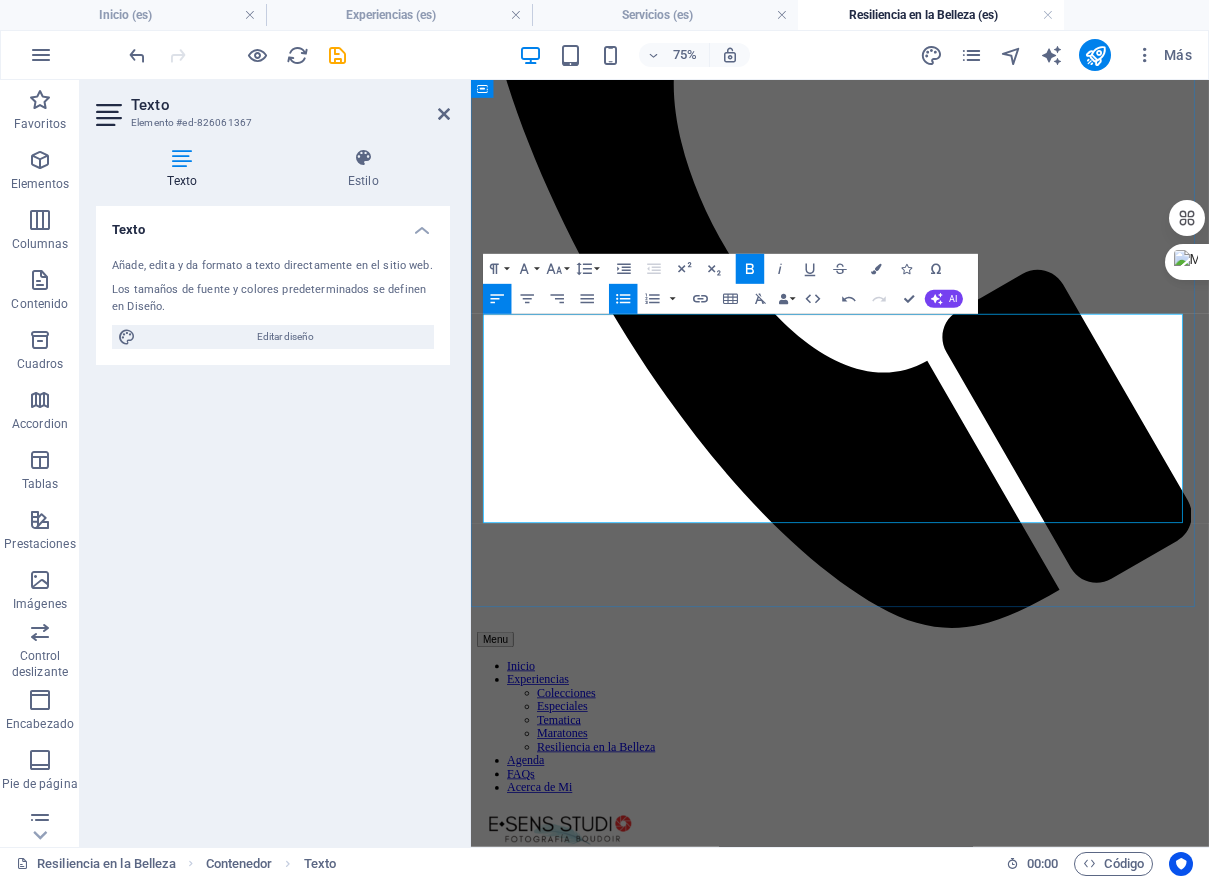 click on "Celebración de la Supervivencia:  Las fotografías se convierten en un poderoso testimonio de tu victoria, una celebración visual de la vida y el coraje." at bounding box center [983, 5169] 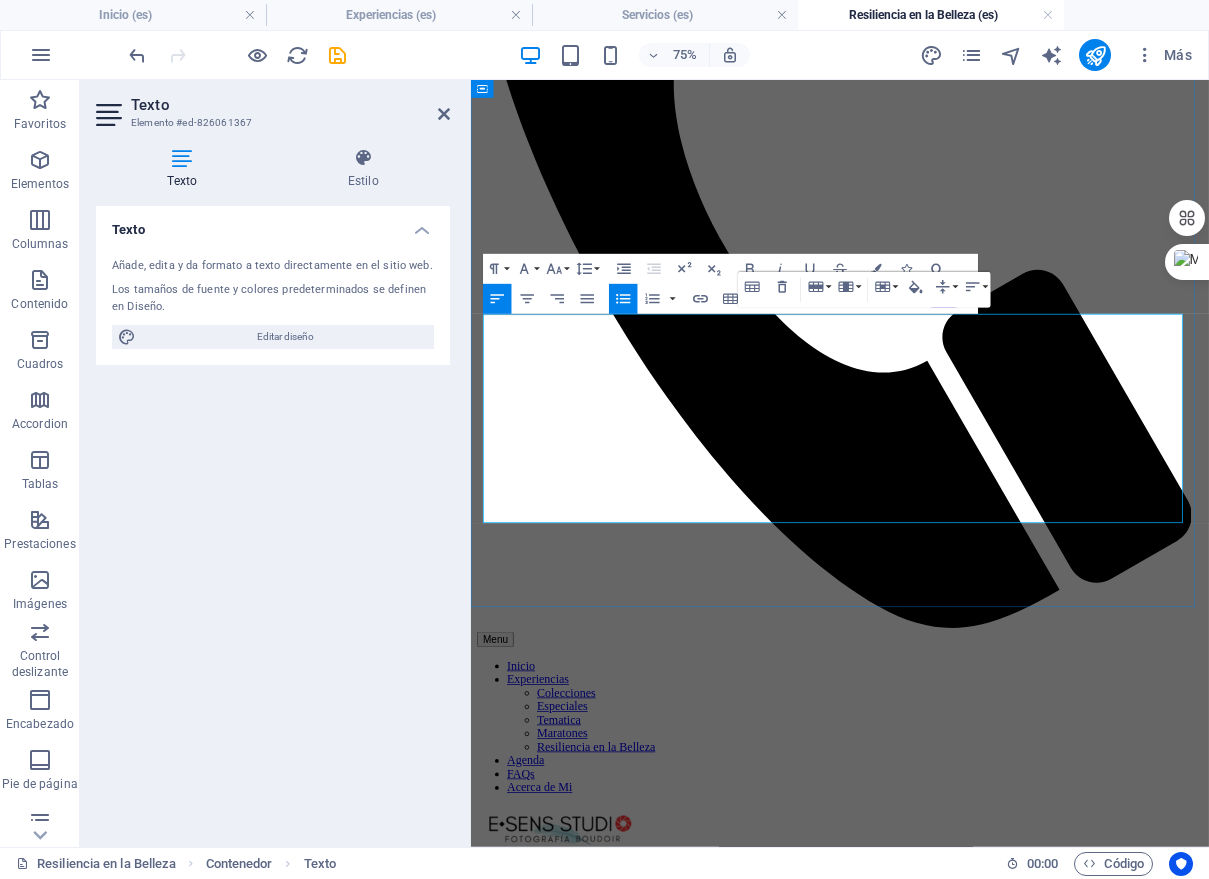 click on "Creación de un Legado:  Las imágenes son un regalo para ti misma, un recordatorio tangible de tu poder personal y tu historia, que perdurará por siempre." at bounding box center [983, 5205] 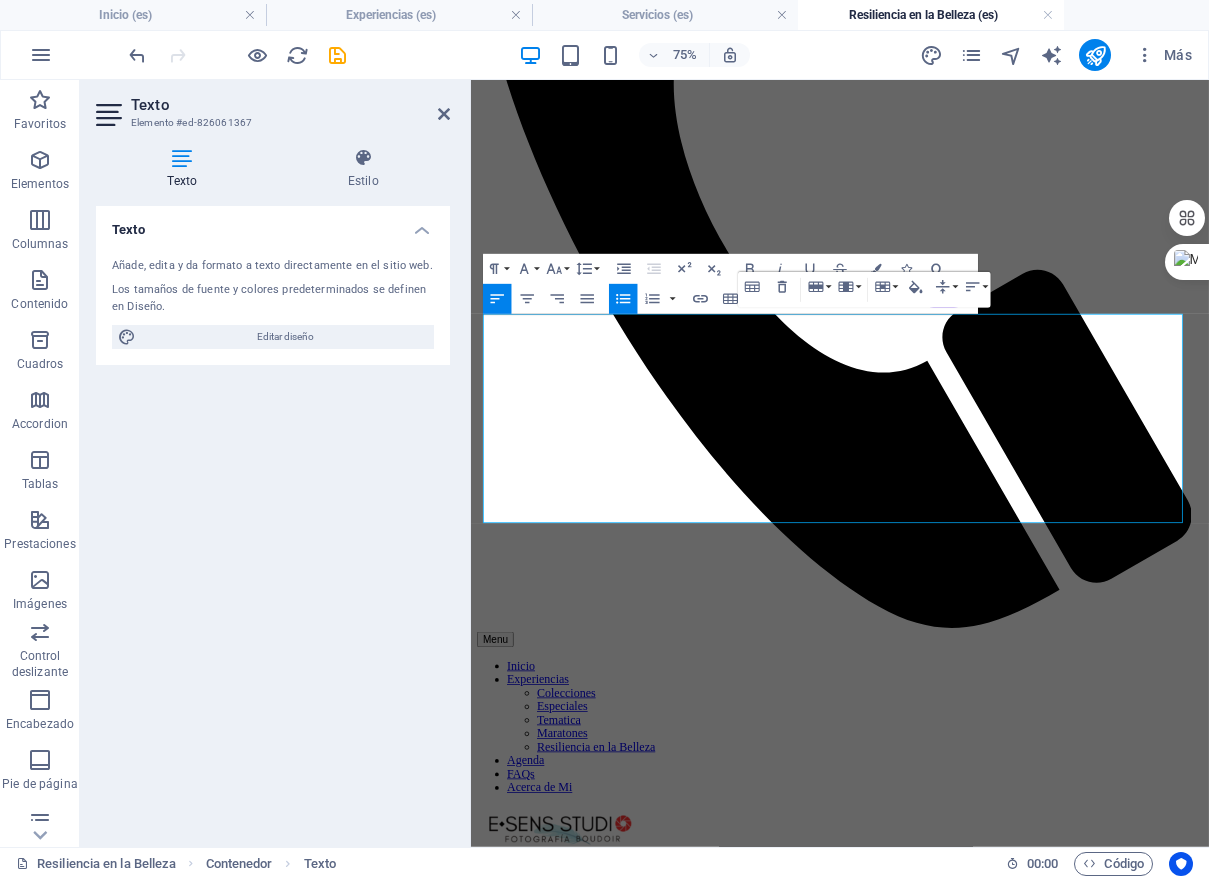 click on "Arrastra aquí para reemplazar el contenido existente. Si quieres crear un elemento nuevo, pulsa “Ctrl”.
H2   Banner   Banner   Contenedor   Indicador de desplazamiento   Referencia   Planes   Icono   Contenedor   Contenedor   Contenedor   Banner   Imagen   Separador   Texto   Contenedor   Contenedor   Texto   Contenedor   Texto   Separador   Texto   Contenedor   Texto   Referencia   H5   H5   Texto   Texto   H5   Texto   Texto Paragraph Format Normal Heading 1 Heading 2 Heading 3 Heading 4 Heading 5 Heading 6 Code Font Family Arial Georgia Impact Tahoma Times New Roman Verdana Caveat Dancing Script Dosis Fjalla One Great Vibes Kalam Open Sans Pirata One Satisfy Font Size 8 9 10 11 12 14 18 24 30 36 48 60 72 96 Line Height Default Single 1.15 1.5 Double Increase Indent Decrease Indent Superscript Subscript Bold Italic Underline Strikethrough Colors Icons Special Characters Align Left Align Center Align Right Align Justify Unordered List   Default Circle Disc Square    Ordered List" at bounding box center [840, -903] 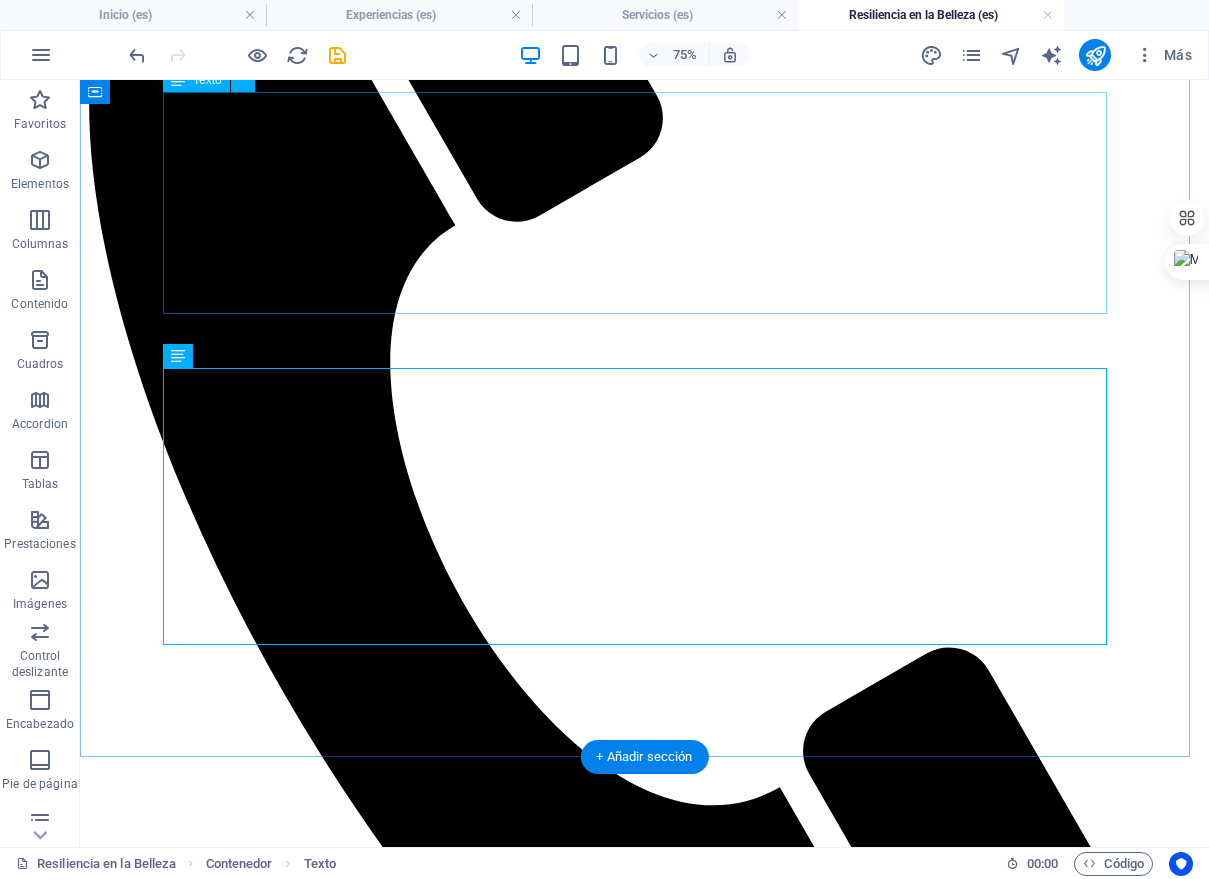 scroll, scrollTop: 3389, scrollLeft: 0, axis: vertical 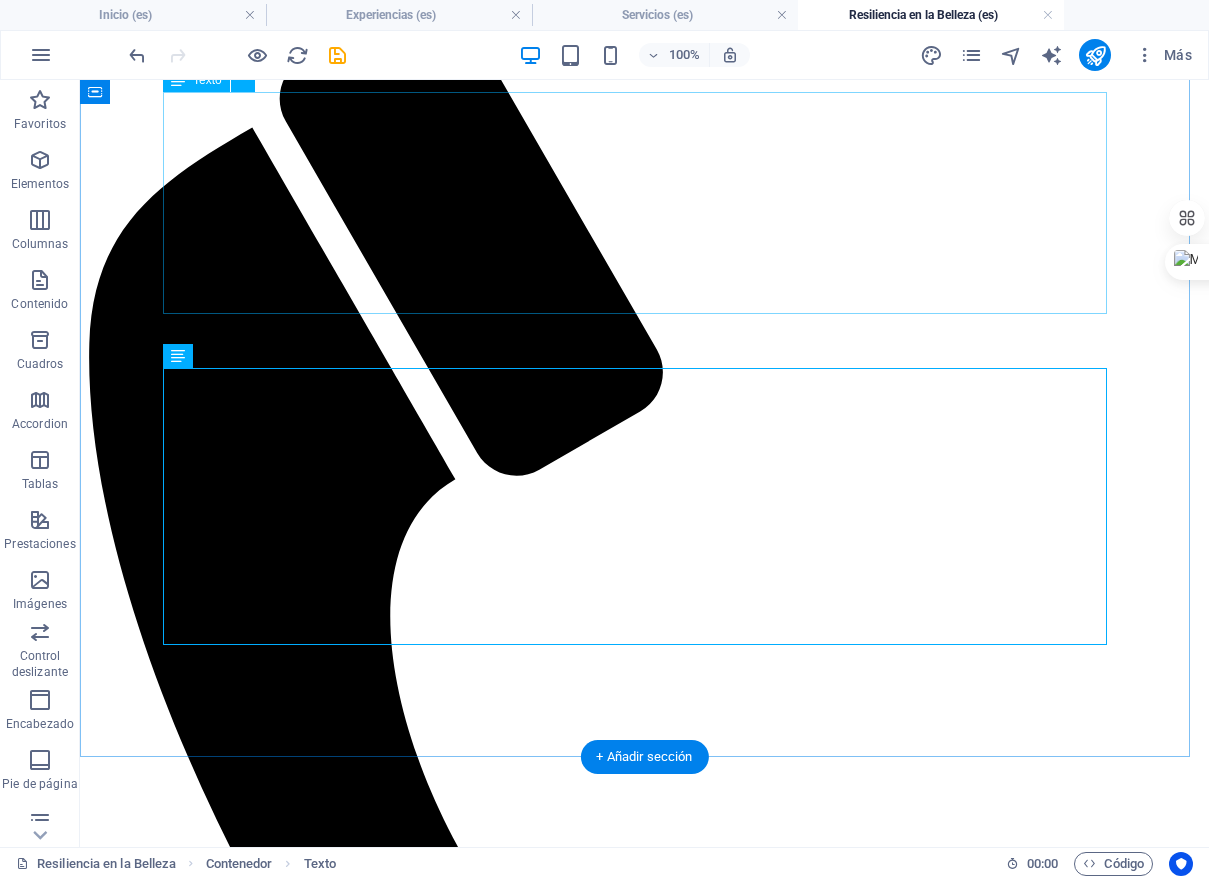 click on "Crear un Espacio Sagrado:  La seguridad, la privacidad y la confianza son nuestras máximas prioridades. Tu sesión es un santuario libre de juicios, donde la vulnerabilidad es vista como una fortaleza y cada emoción es bienvenida.
Honrar la Historia de tu Cuerpo:  Vemos las cicatrices, no como marcas de una enfermedad, sino como símbolos de la increíble resiliencia de un cuerpo que luchó y sanó. Cada línea y cada curva son parte de tu narrativa, y las celebramos con arte.
Enfoque Holístico:  La sesión boudoir es una forma de terapia. Buscamos ayudarte a reconectar contigo misma, a sentirte hermosa y poderosa desde tu interior, para que esa confianza se irradie en cada imagen.
Respeto y Control Total:  La Ley Olimpia es el pilar de nuestra práctica. Te damos el control total sobre la privacidad y el uso de tus imágenes. Cada decisión es tuya, y tu comodidad es innegociable." at bounding box center [644, 5386] 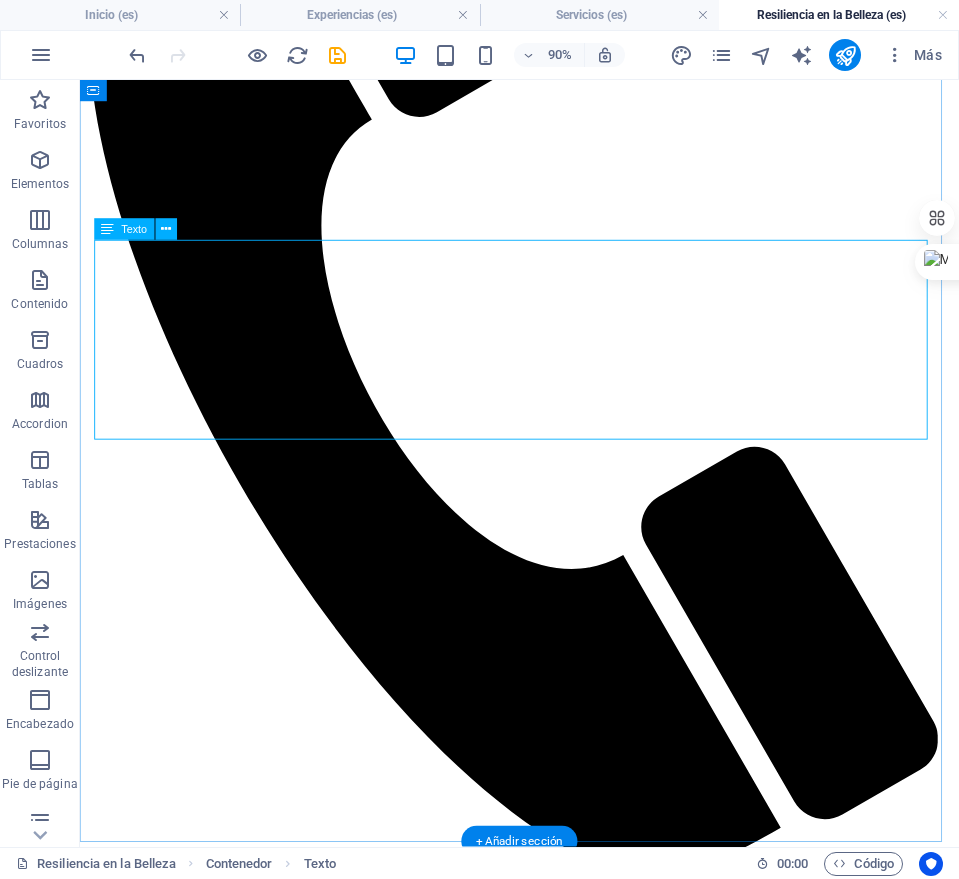 scroll, scrollTop: 3326, scrollLeft: 0, axis: vertical 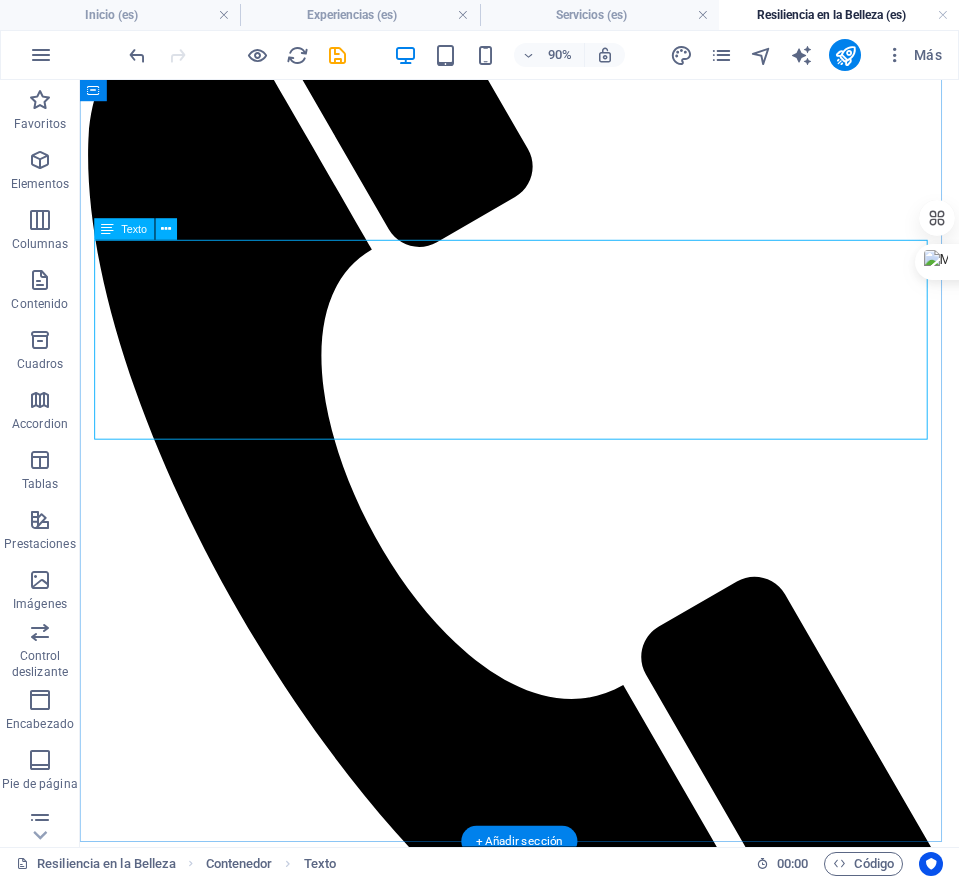 click on "Crear un Espacio Sagrado:  La seguridad, la privacidad y la confianza son nuestras máximas prioridades. Tu sesión es un santuario libre de juicios, donde la vulnerabilidad es vista como una fortaleza y cada emoción es bienvenida.
Honrar la Historia de tu Cuerpo:  Vemos las cicatrices, no como marcas de una enfermedad, sino como símbolos de la increíble resiliencia de un cuerpo que luchó y sanó. Cada línea y cada curva son parte de tu narrativa, y las celebramos con arte.
Enfoque Holístico:  La sesión boudoir es una forma de terapia. Buscamos ayudarte a reconectar contigo misma, a sentirte hermosa y poderosa desde tu interior, para que esa confianza se irradie en cada imagen.
Respeto y Control Total:  La Ley Olimpia es el pilar de nuestra práctica. Te damos el control total sobre la privacidad y el uso de tus imágenes. Cada decisión es tuya, y tu comodidad es innegociable." at bounding box center (568, 4956) 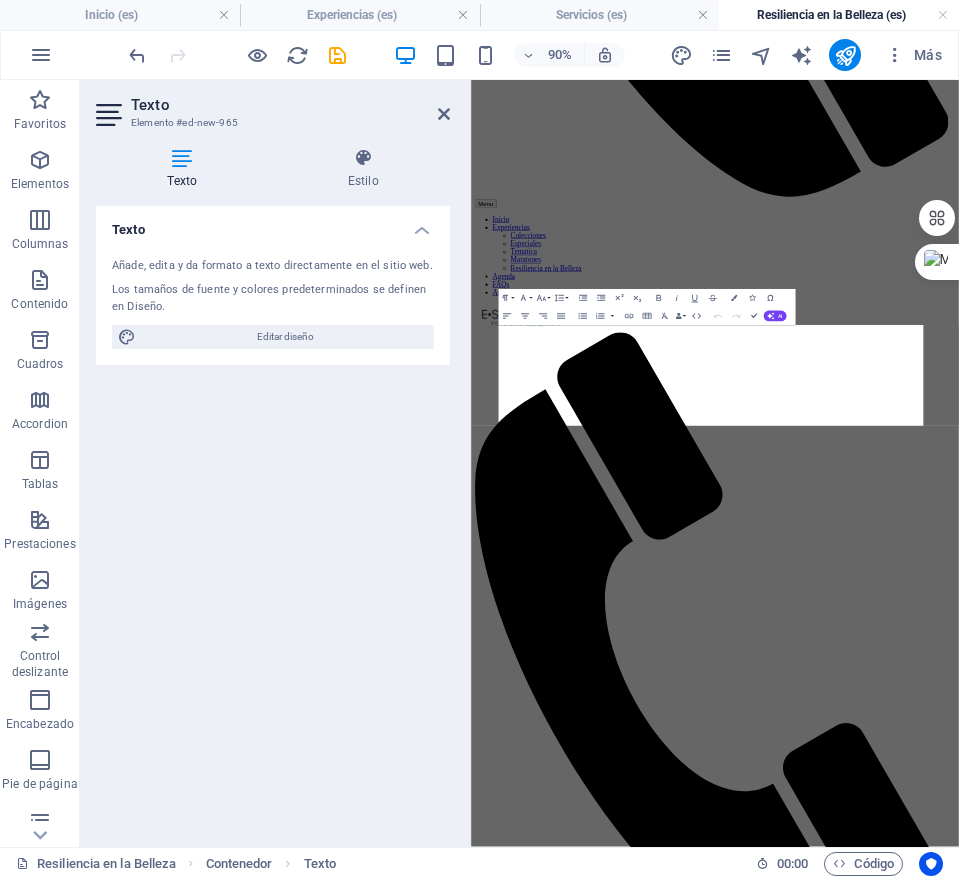 scroll, scrollTop: 4388, scrollLeft: 0, axis: vertical 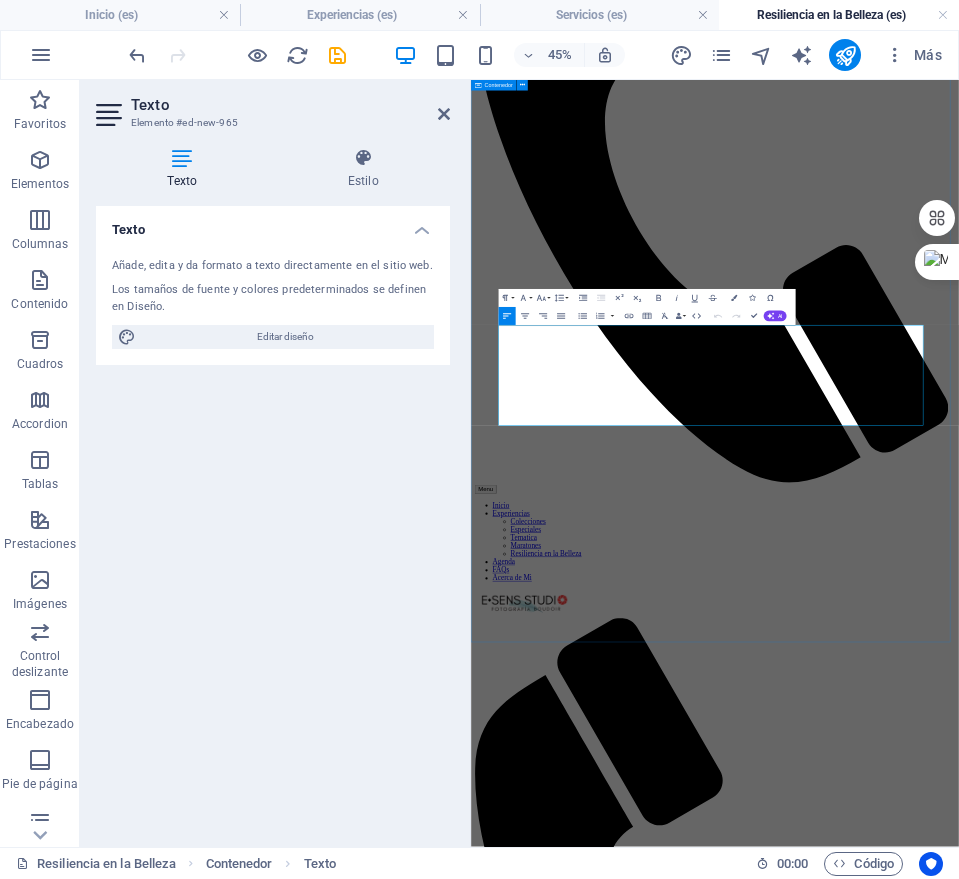 drag, startPoint x: 957, startPoint y: 826, endPoint x: 528, endPoint y: 594, distance: 487.71405 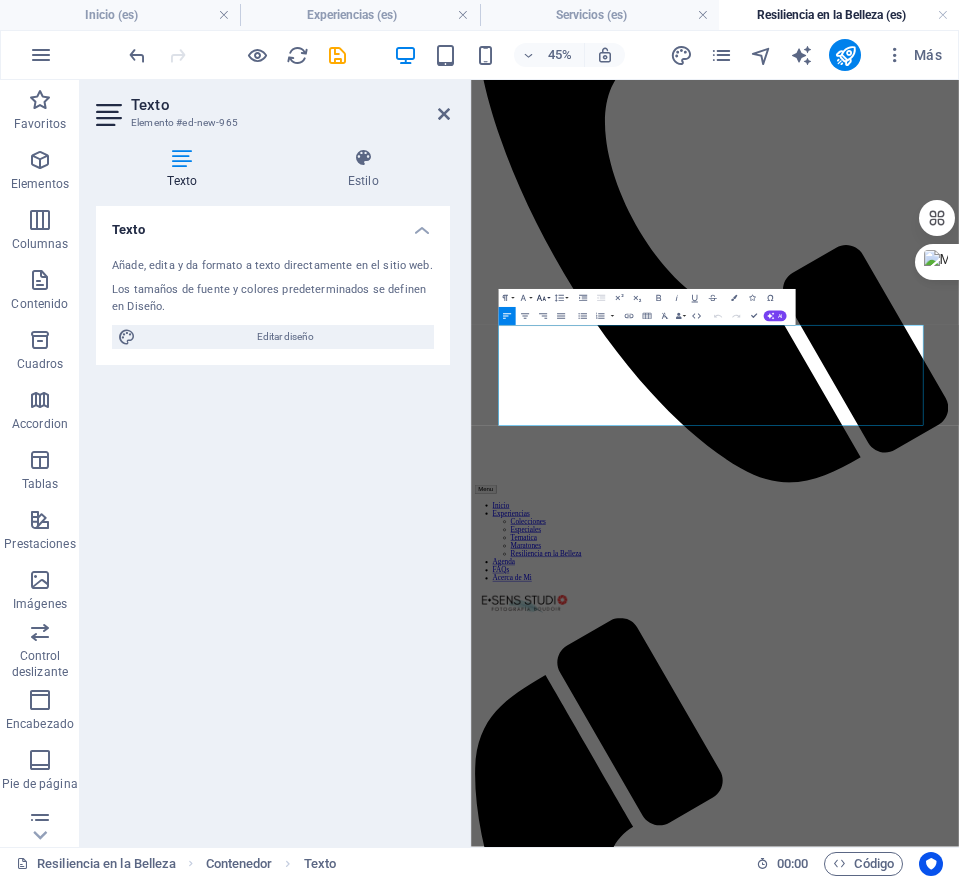 click 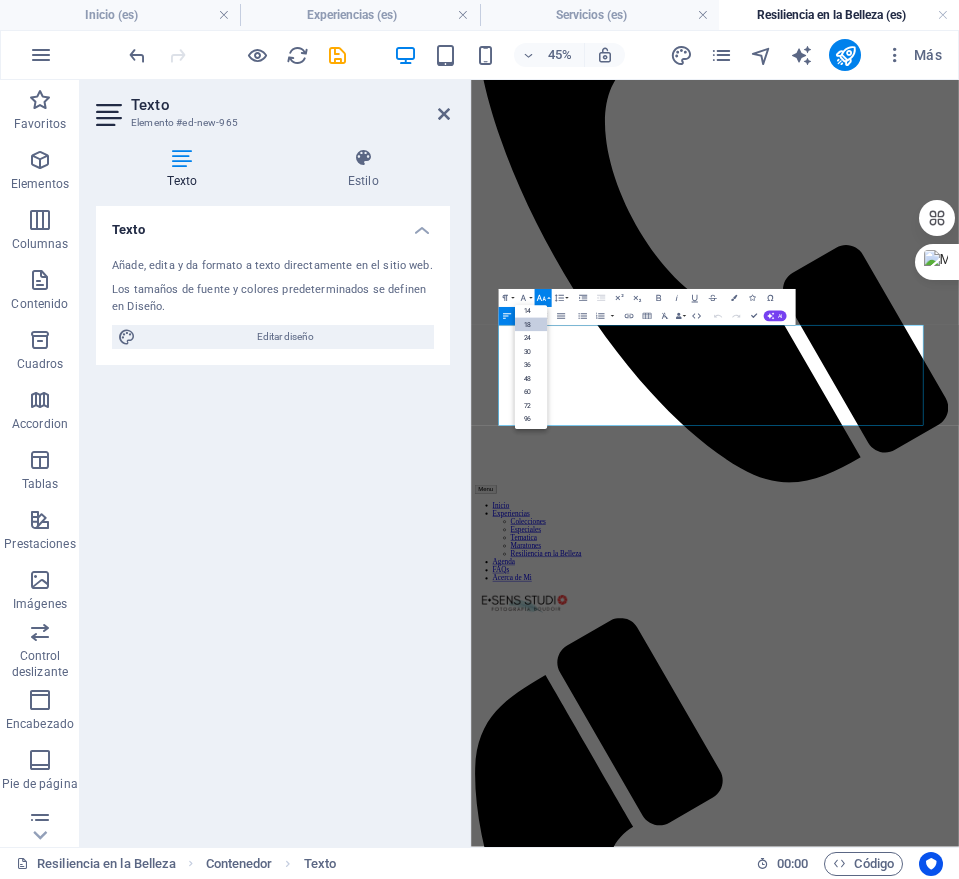 scroll, scrollTop: 161, scrollLeft: 0, axis: vertical 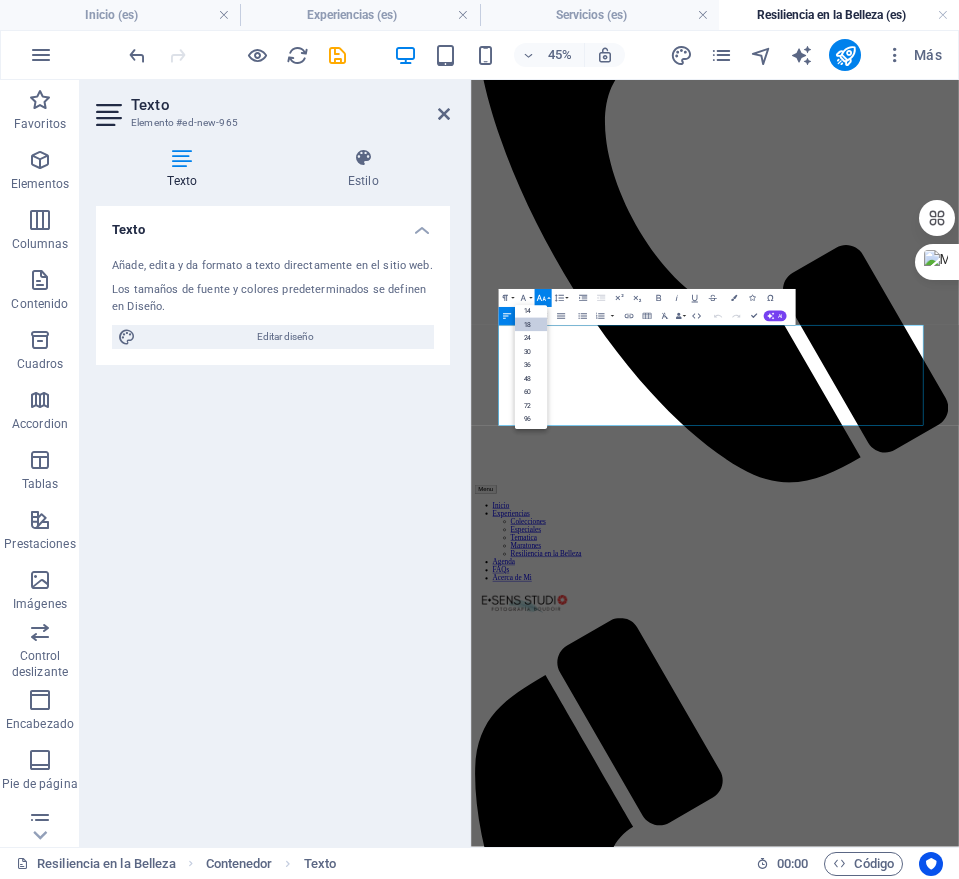 click on "18" at bounding box center [531, 325] 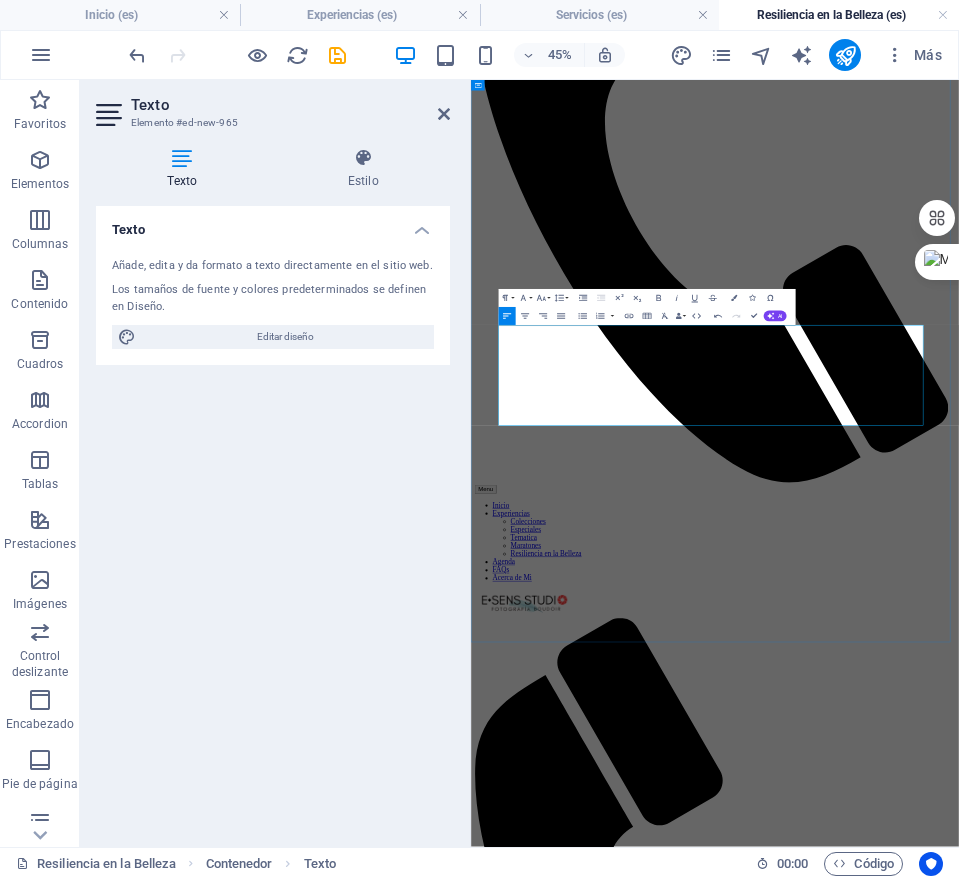 click on "Respeto y Control Total:  La Ley Olimpia es el pilar de nuestra práctica. Te damos el control total sobre la privacidad y el uso de tus imágenes. Cada decisión es tuya, y tu comodidad es innegociable." at bounding box center (1033, 5816) 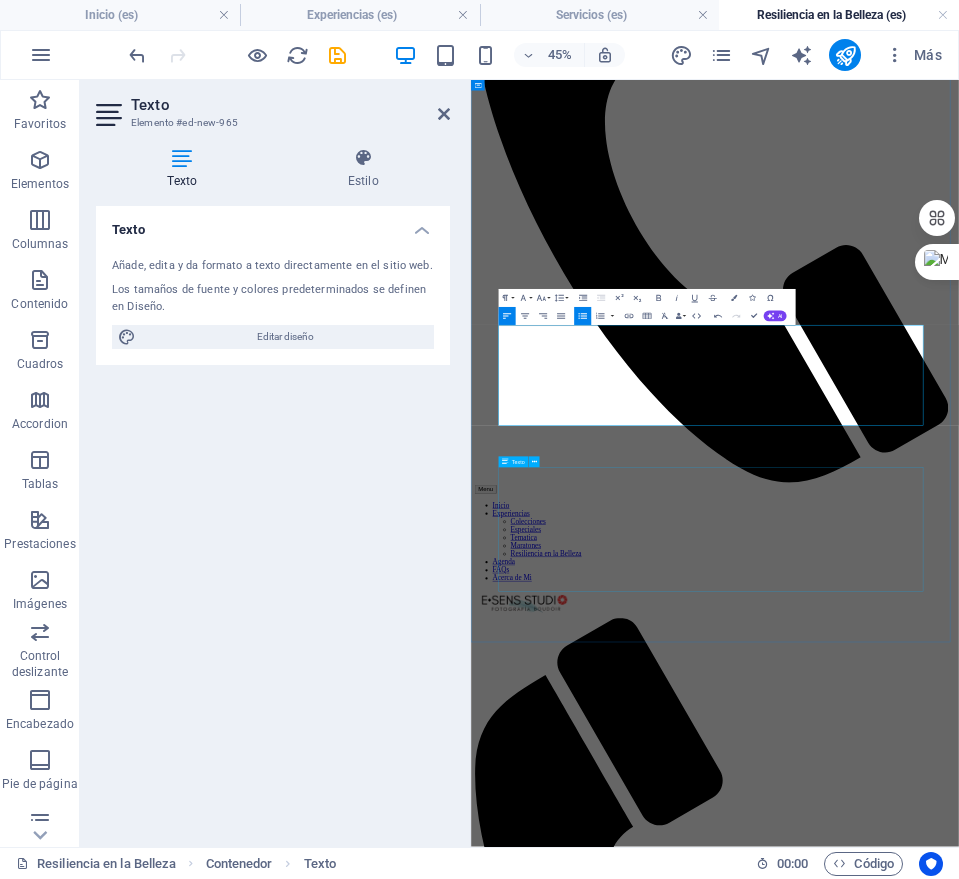 click on "Rito de Paso:  Para quienes se van a someter a una intervención, esta sesión es un acto de celebración de tu Yo actual, inmortalizando tu belleza y fuerza antes del cambio. Es una oportunidad para honrar tu cuerpo tal como es hoy. Reconexión Emocional:  Reafirmar la conexión con tu cuerpo, incluso después de los cambios físicos que trae el cáncer, es un paso fundamental para la sanación. Empoderamiento y Confianza:  La experiencia te permite verte bajo una nueva luz, reconociendo la belleza y la fuerza que siempre han estado ahí. Celebración de la Supervivencia:  Las fotografías se convierten en un poderoso testimonio de tu victoria, una celebración visual de la vida y el coraje. Creación de un Legado:  Las imágenes son un regalo para ti misma, un recordatorio tangible de tu poder personal y tu historia, que perdurará por siempre." at bounding box center (1013, 6068) 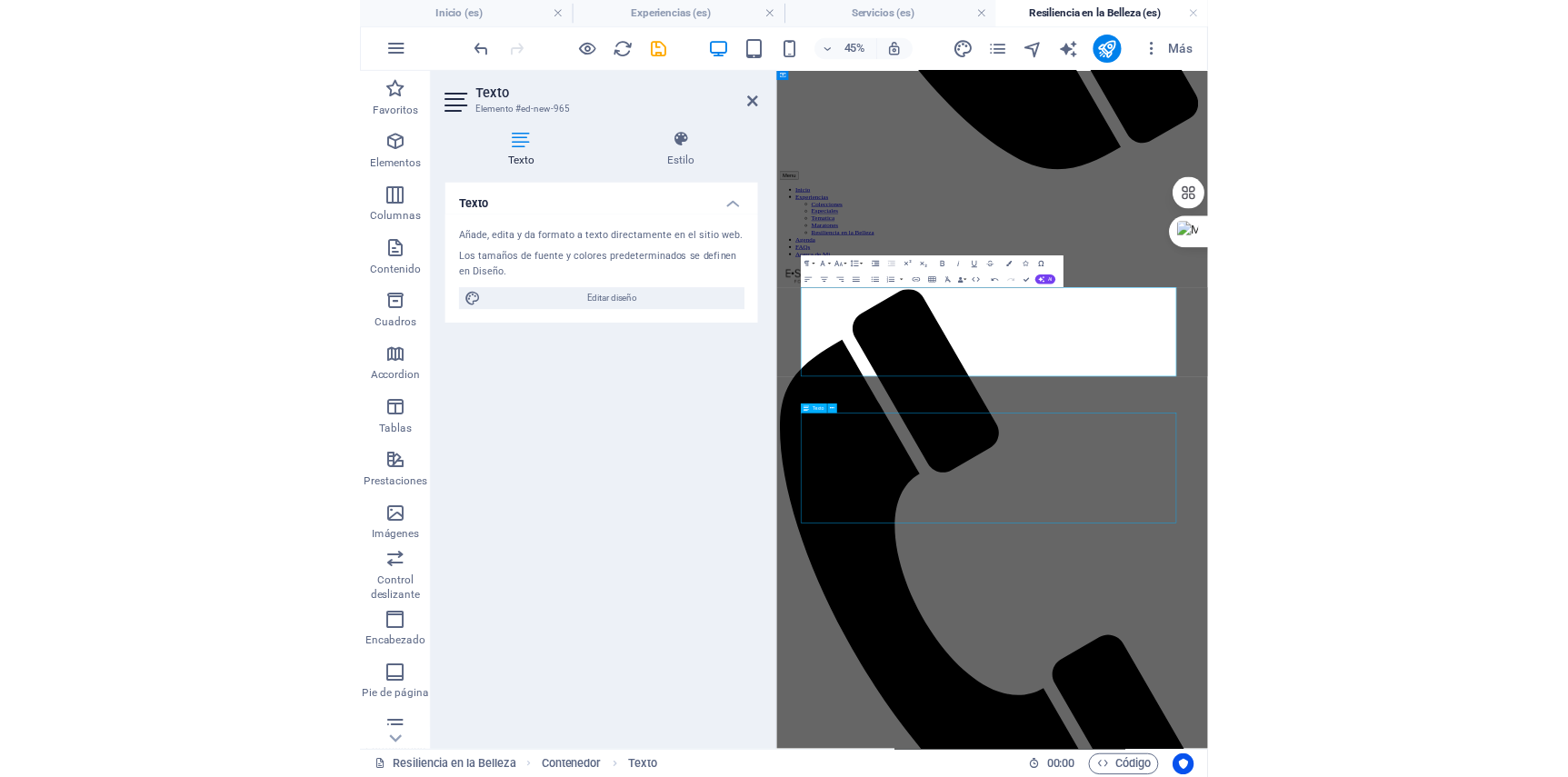 scroll, scrollTop: 2707, scrollLeft: 0, axis: vertical 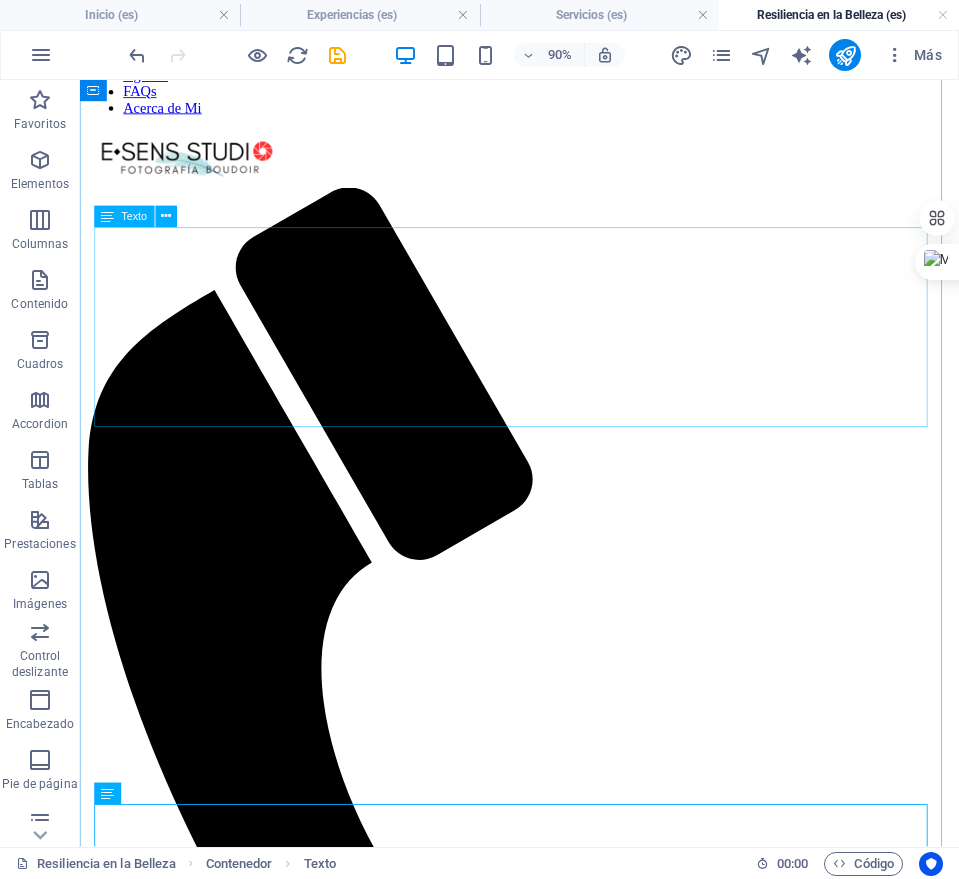click on "Crear un Espacio Sagrado:  La seguridad, la privacidad y la confianza son nuestras máximas prioridades. Tu sesión es un santuario libre de juicios, donde la vulnerabilidad es vista como una fortaleza y cada emoción es bienvenida.
Honrar la Historia de tu Cuerpo:  Vemos las cicatrices, no como marcas de una enfermedad, sino como símbolos de la increíble resiliencia de un cuerpo que luchó y sanó. Cada línea y cada curva son parte de tu narrativa, y las celebramos con arte.
Enfoque Holístico:  La sesión boudoir es una forma de terapia. Buscamos ayudarte a reconectar contigo misma, a sentirte hermosa y poderosa desde tu interior, para que esa confianza se irradie en cada imagen.
Respeto y Control Total:  La Ley Olimpia es el pilar de nuestra práctica. Te damos el control total sobre la privacidad y el uso de tus imágenes. Cada decisión es tuya, y tu comodidad es innegociable." at bounding box center [568, 4924] 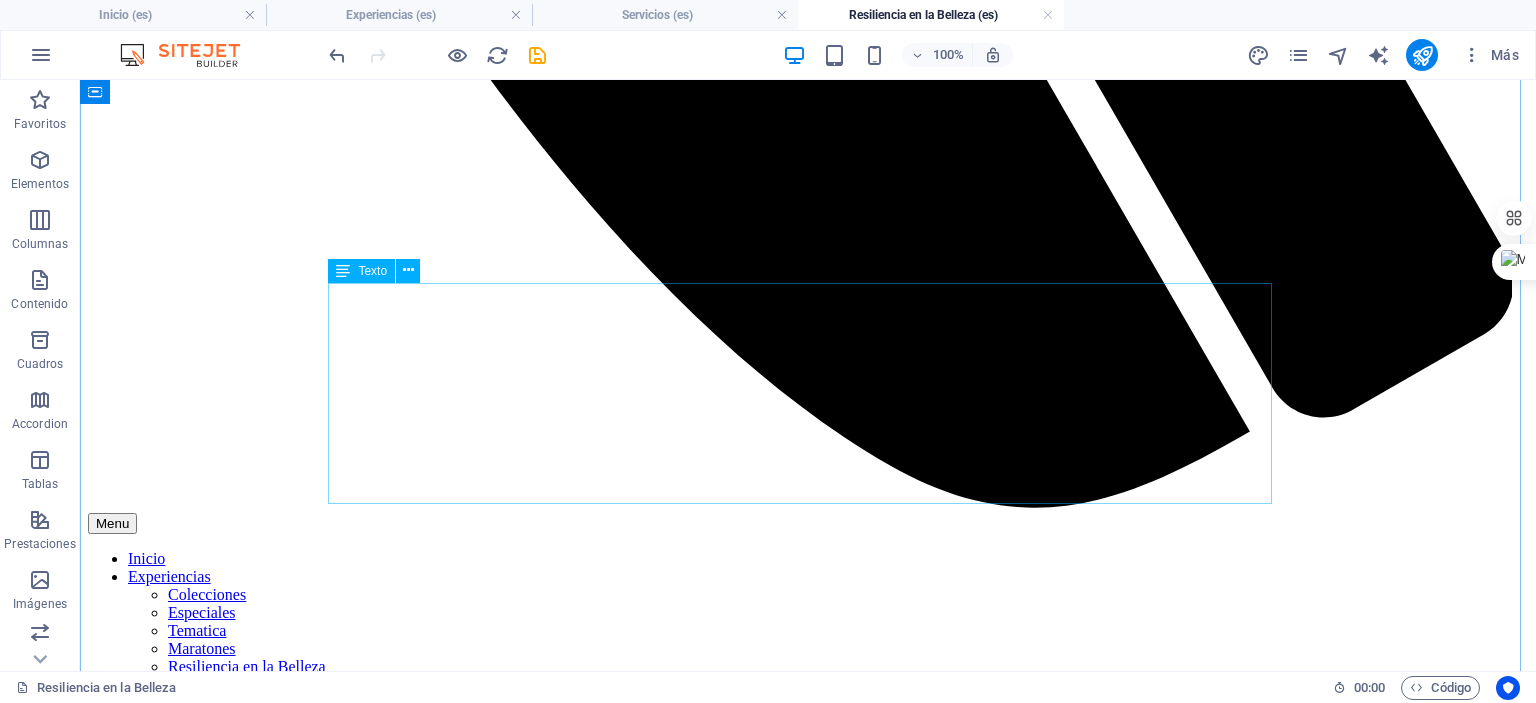 scroll, scrollTop: 3030, scrollLeft: 0, axis: vertical 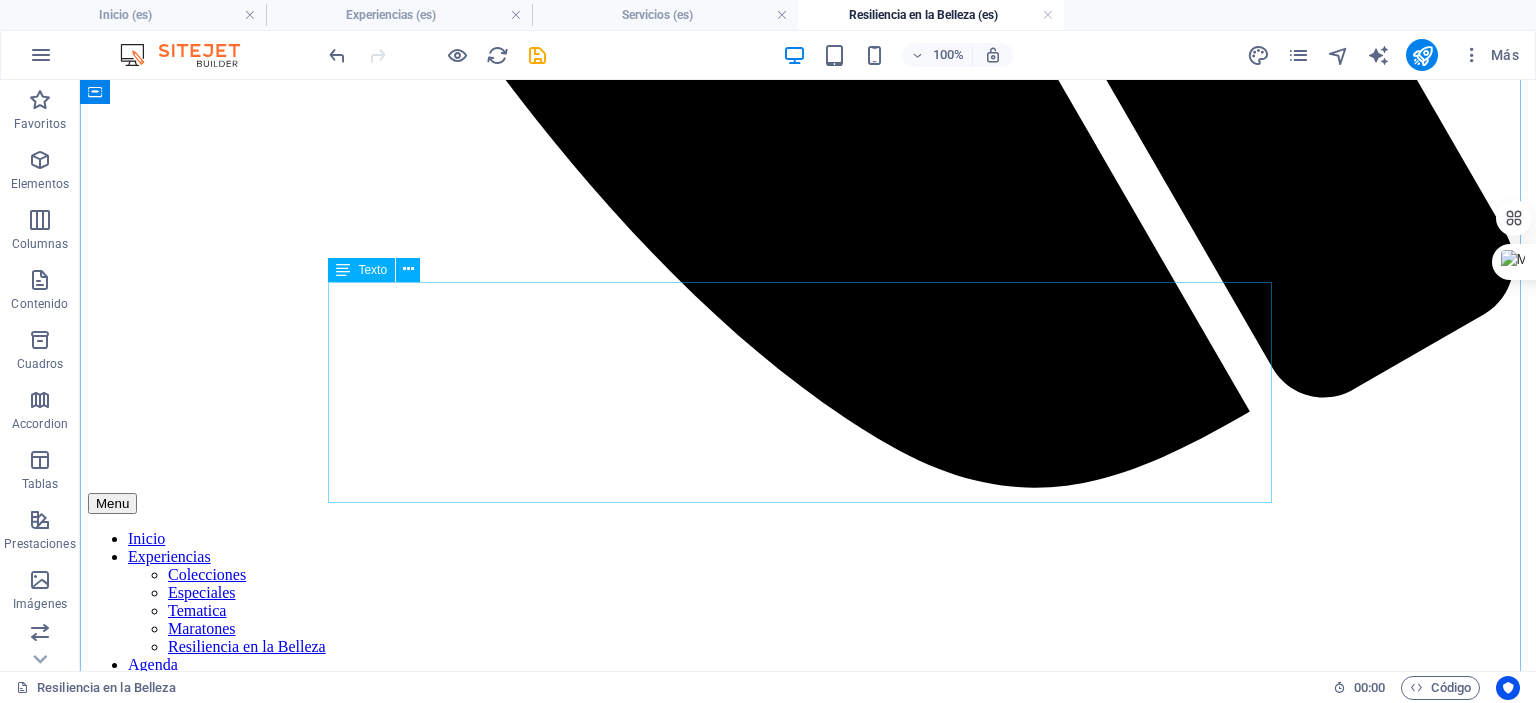 click on "Crear un Espacio Sagrado:  La seguridad, la privacidad y la confianza son nuestras máximas prioridades. Tu sesión es un santuario libre de juicios, donde la vulnerabilidad es vista como una fortaleza y cada emoción es bienvenida.
Honrar la Historia de tu Cuerpo:  Vemos las cicatrices, no como marcas de una enfermedad, sino como símbolos de la increíble resiliencia de un cuerpo que luchó y sanó. Cada línea y cada curva son parte de tu narrativa, y las celebramos con arte.
Enfoque Holístico:  La sesión boudoir es una forma de terapia. Buscamos ayudarte a reconectar contigo misma, a sentirte hermosa y poderosa desde tu interior, para que esa confianza se irradie en cada imagen.
Respeto y Control Total:  La Ley Olimpia es el pilar de nuestra práctica. Te damos el control total sobre la privacidad y el uso de tus imágenes. Cada decisión es tuya, y tu comodidad es innegociable." at bounding box center (808, 6779) 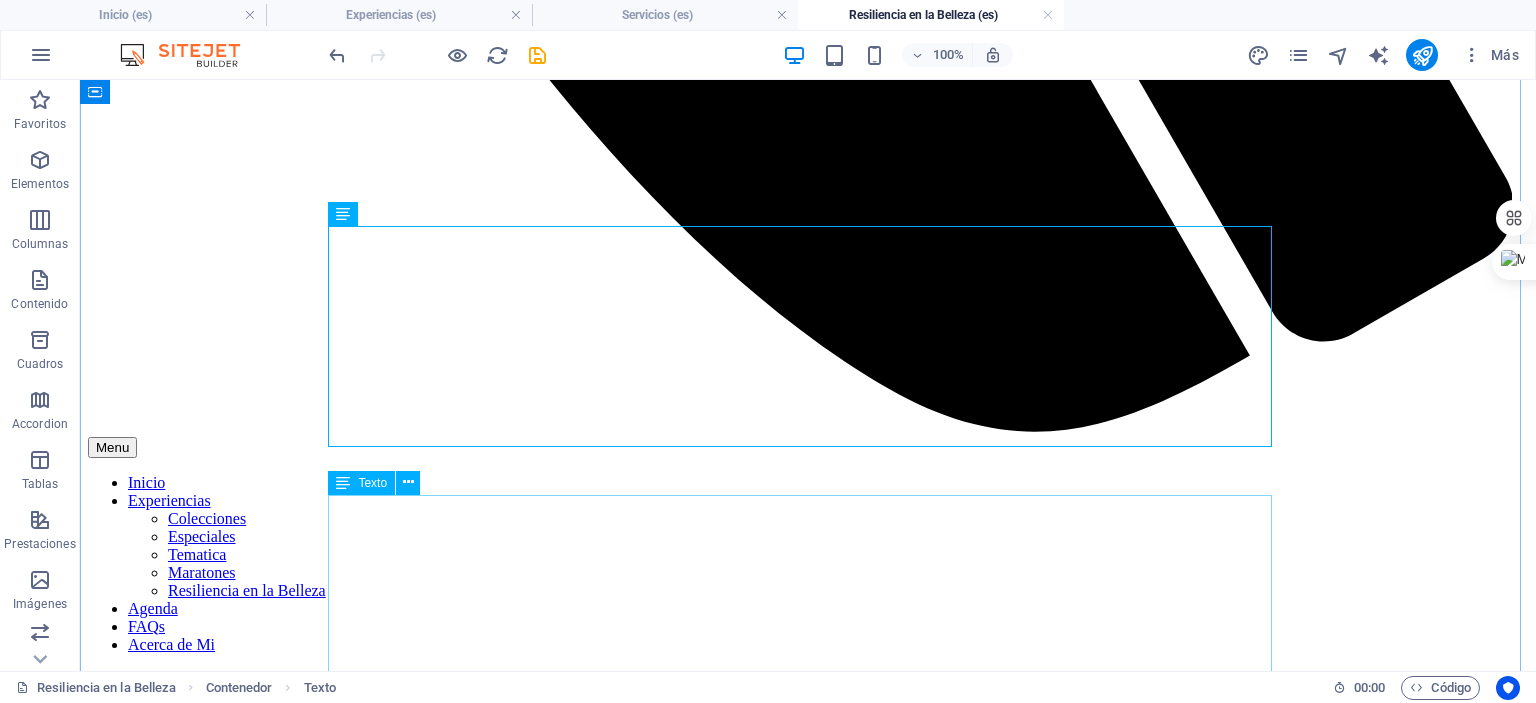 scroll, scrollTop: 3186, scrollLeft: 0, axis: vertical 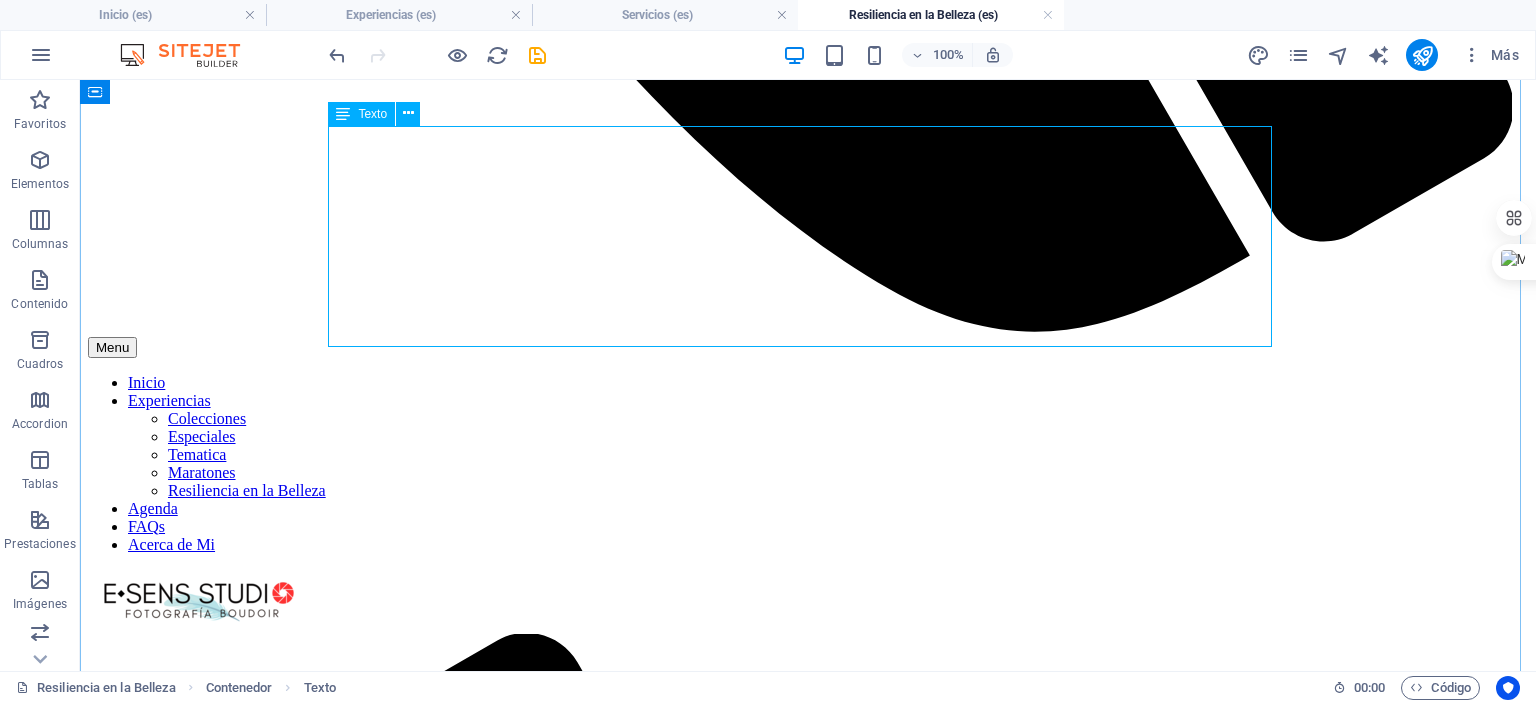 click on "Crear un Espacio Sagrado:  La seguridad, la privacidad y la confianza son nuestras máximas prioridades. Tu sesión es un santuario libre de juicios, donde la vulnerabilidad es vista como una fortaleza y cada emoción es bienvenida.
Honrar la Historia de tu Cuerpo:  Vemos las cicatrices, no como marcas de una enfermedad, sino como símbolos de la increíble resiliencia de un cuerpo que luchó y sanó. Cada línea y cada curva son parte de tu narrativa, y las celebramos con arte.
Enfoque Holístico:  La sesión boudoir es una forma de terapia. Buscamos ayudarte a reconectar contigo misma, a sentirte hermosa y poderosa desde tu interior, para que esa confianza se irradie en cada imagen.
Respeto y Control Total:  La Ley Olimpia es el pilar de nuestra práctica. Te damos el control total sobre la privacidad y el uso de tus imágenes. Cada decisión es tuya, y tu comodidad es innegociable." at bounding box center (808, 6623) 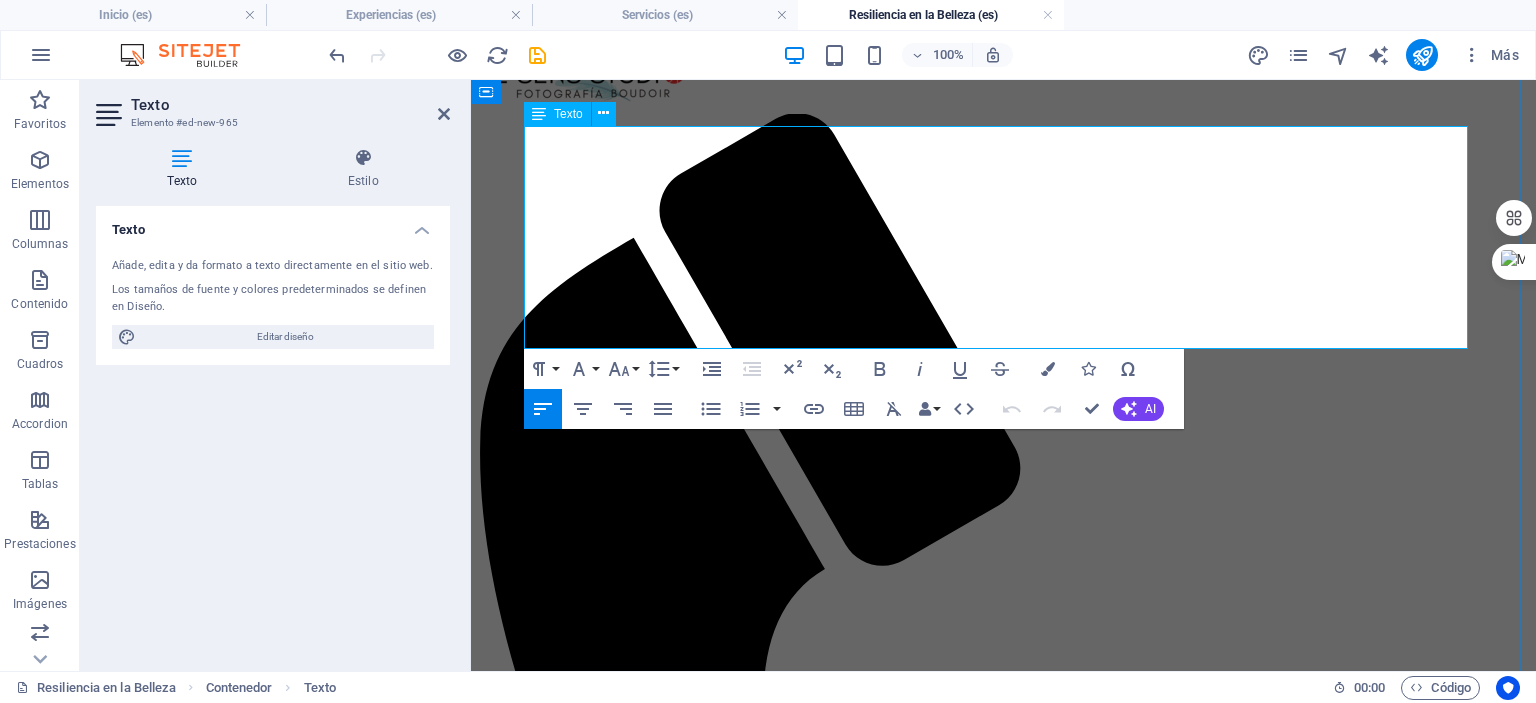 drag, startPoint x: 995, startPoint y: 332, endPoint x: 539, endPoint y: 142, distance: 494 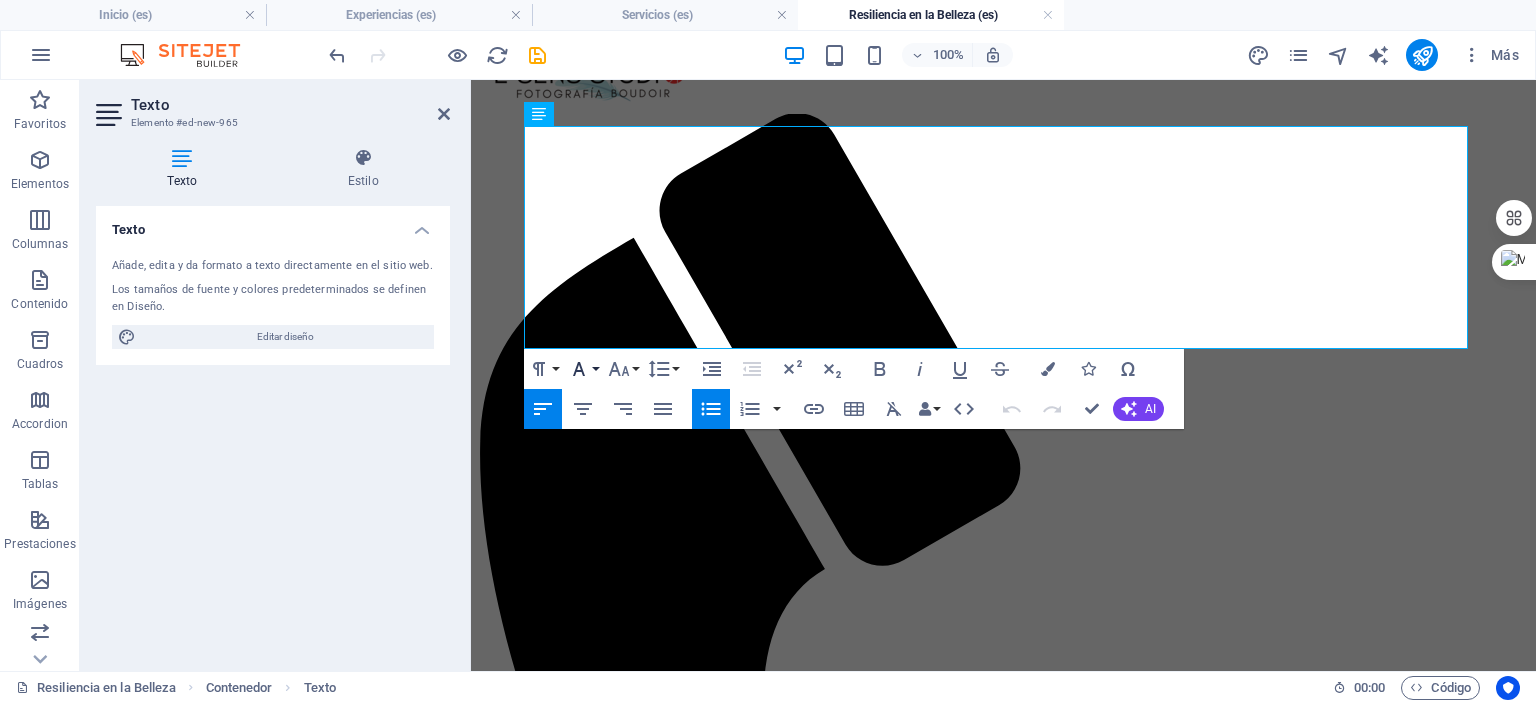 click on "Font Family" at bounding box center [583, 369] 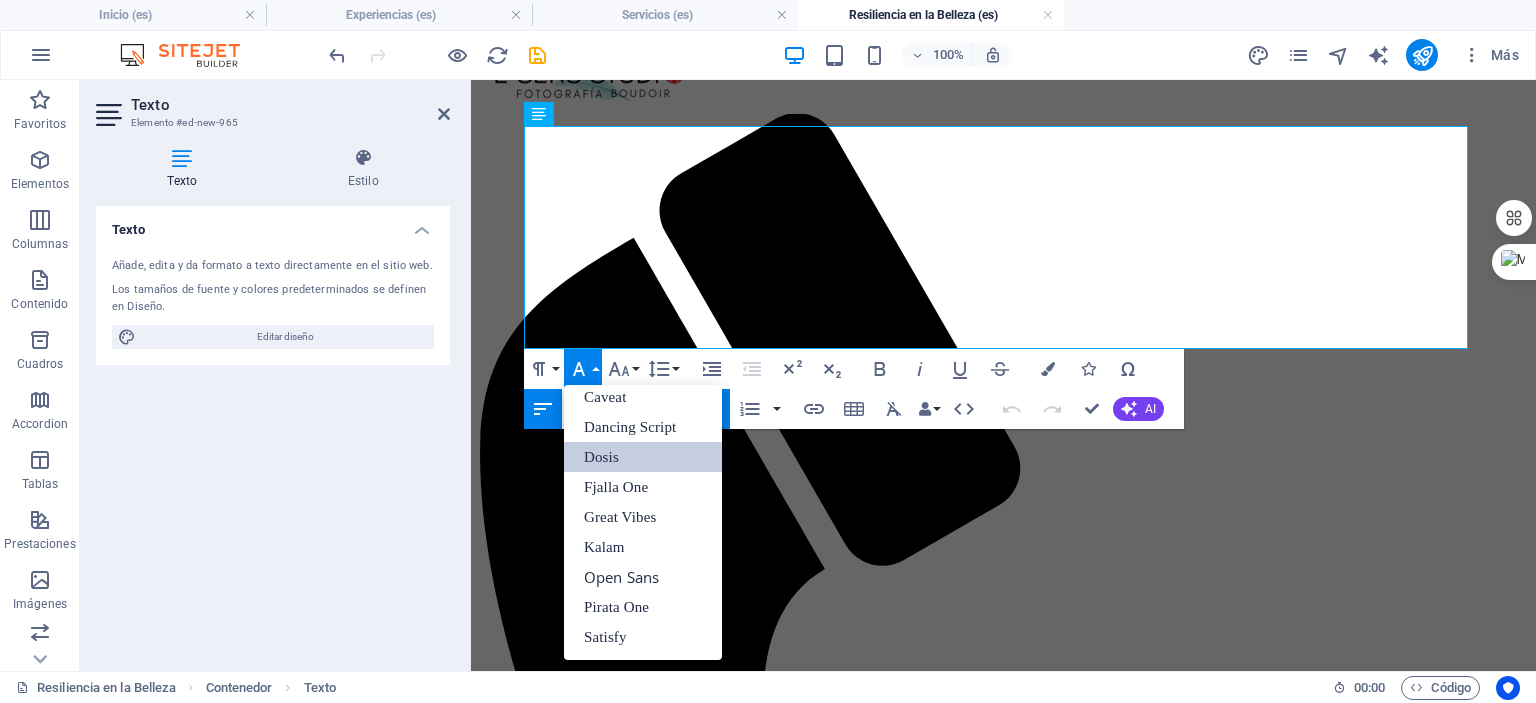 scroll, scrollTop: 191, scrollLeft: 0, axis: vertical 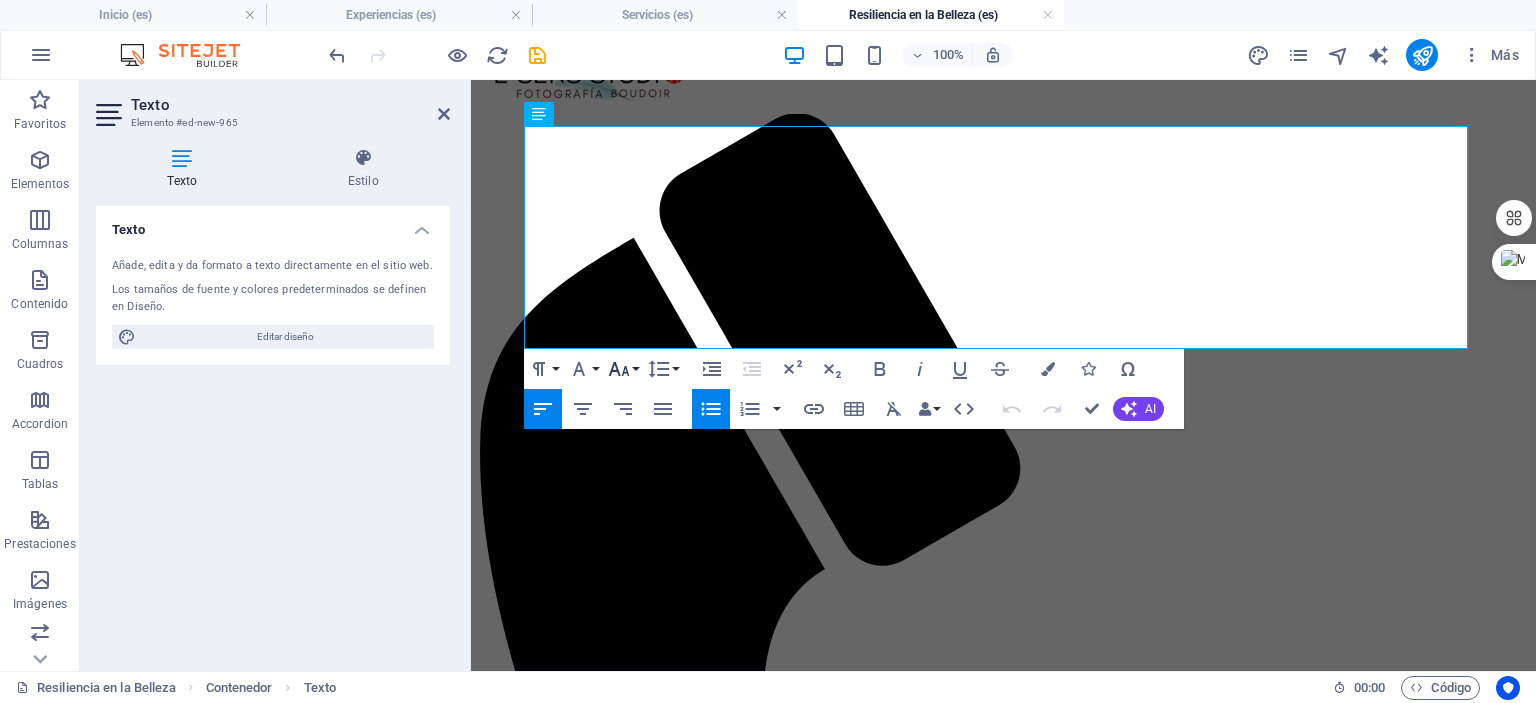click on "Font Size" at bounding box center (623, 369) 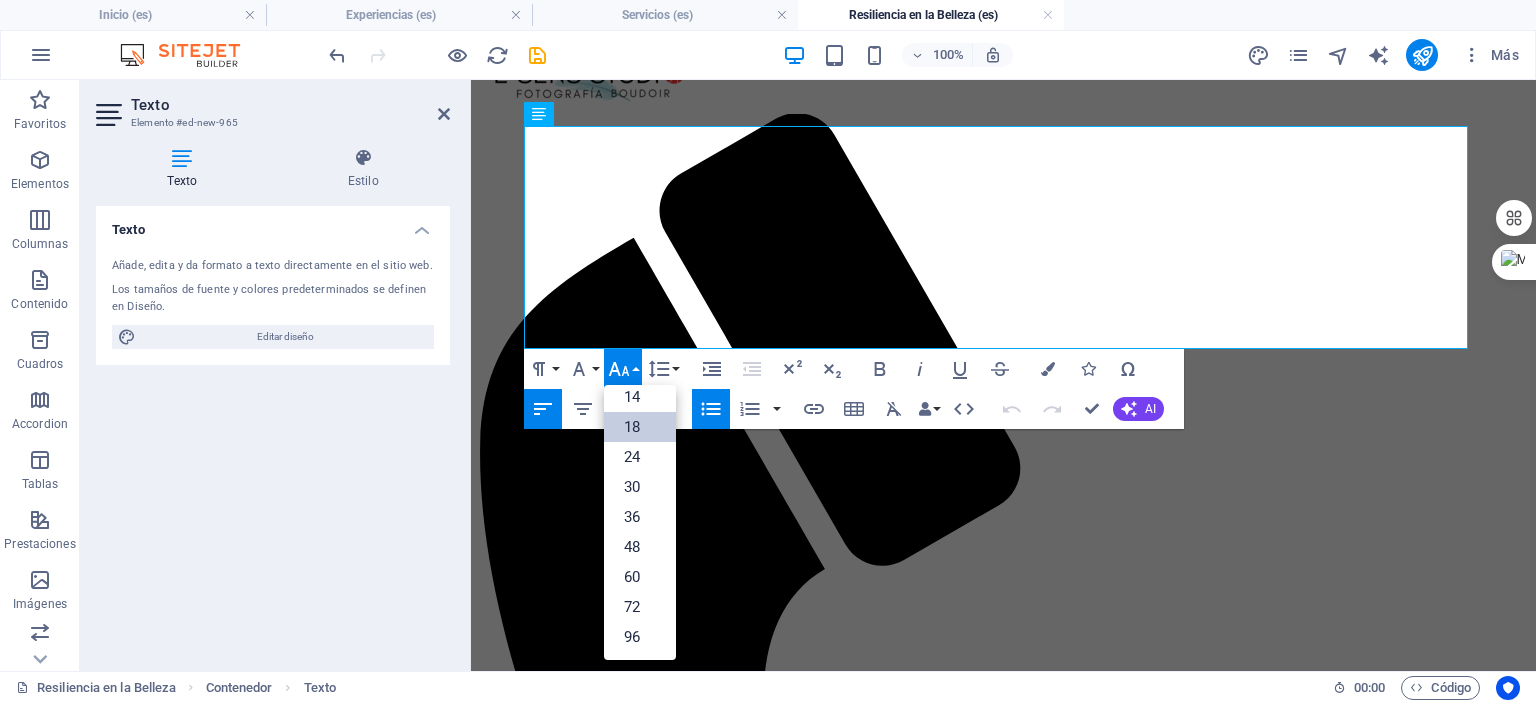 scroll, scrollTop: 160, scrollLeft: 0, axis: vertical 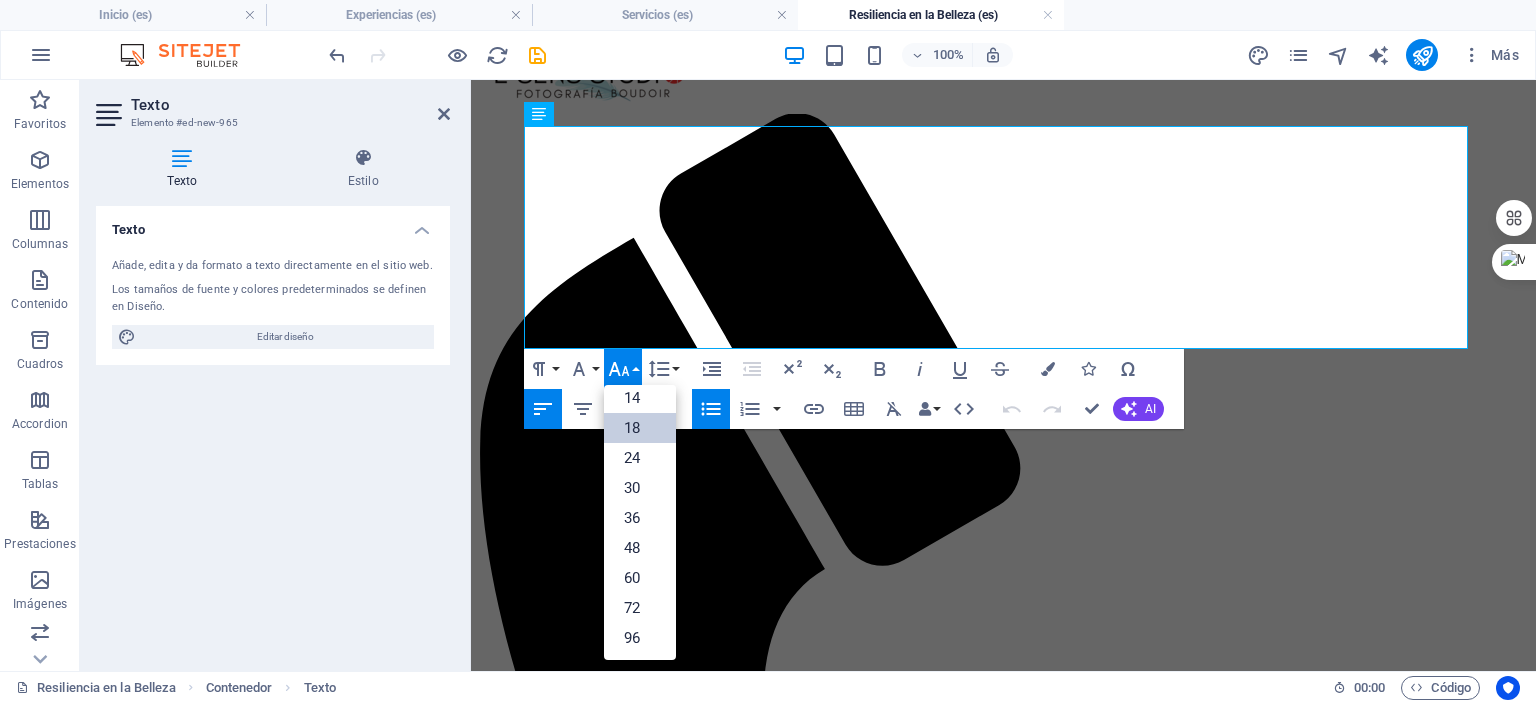 click on "Font Size" at bounding box center (623, 369) 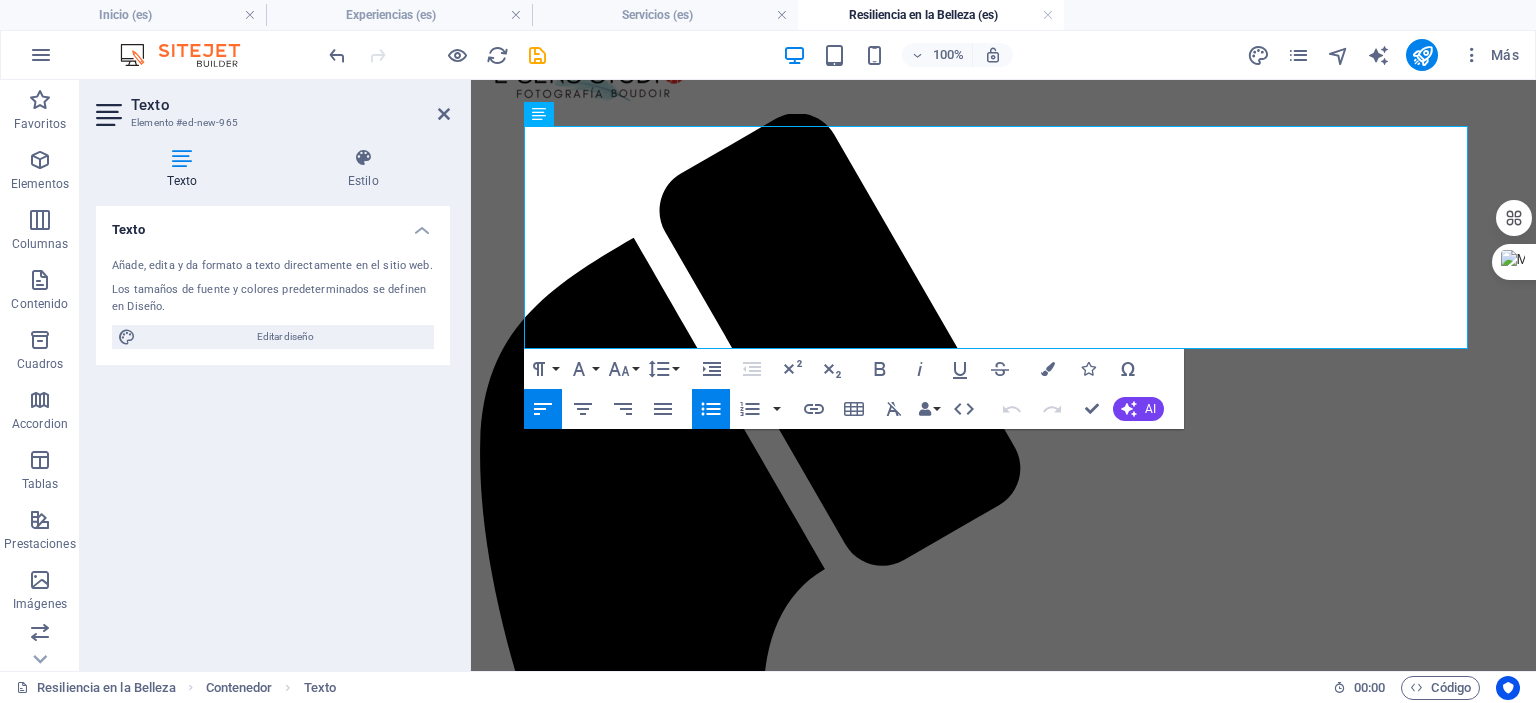 click on "Paragraph Format Normal Heading 1 Heading 2 Heading 3 Heading 4 Heading 5 Heading 6 Code Font Family Arial Georgia Impact Tahoma Times New Roman Verdana Caveat Dancing Script Dosis Fjalla One Great Vibes Kalam Open Sans Pirata One Satisfy Font Size 8 9 10 11 12 14 18 24 30 36 48 60 72 96 Line Height Default Single 1.15 1.5 Double Increase Indent Decrease Indent Superscript Subscript Bold Italic Underline Strikethrough Colors Icons Special Characters Align Left Align Center Align Right Align Justify Unordered List   Default Circle Disc Square    Ordered List   Default Lower Alpha Lower Greek Lower Roman Upper Alpha Upper Roman    Insert Link Insert Table Clear Formatting Data Bindings Empresa Nombre Apellidos Calle Código postal Ciudad Email Teléfono Móvil Fax Campo personalizado 1 Campo personalizado 2 Campo personalizado 3 Campo personalizado 4 Campo personalizado 5 Campo personalizado 6 HTML Undo Redo Confirm (Ctrl+⏎) AI Mejorar Hacer más corto Hacer más largo Corregir ortografía y gramática" at bounding box center [854, 389] 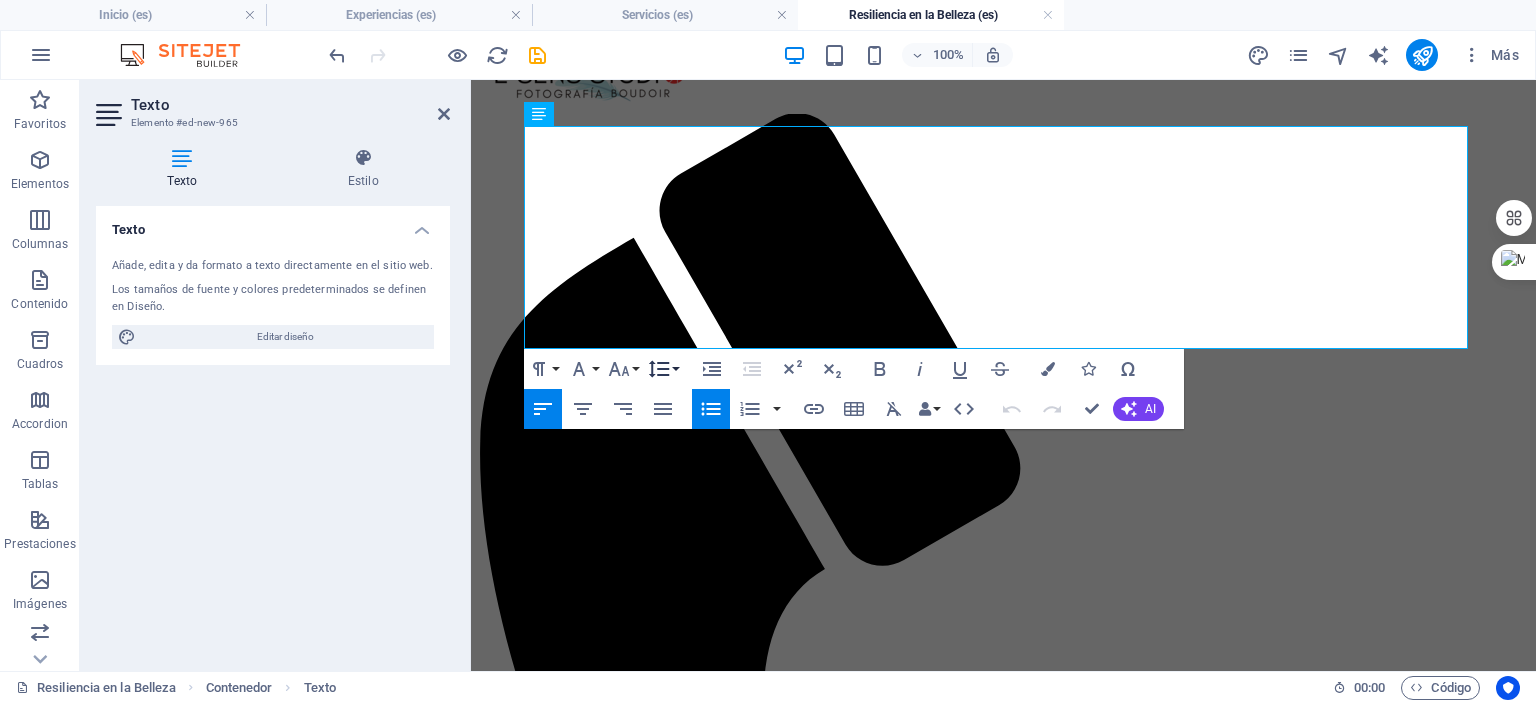 click on "Line Height" at bounding box center [663, 369] 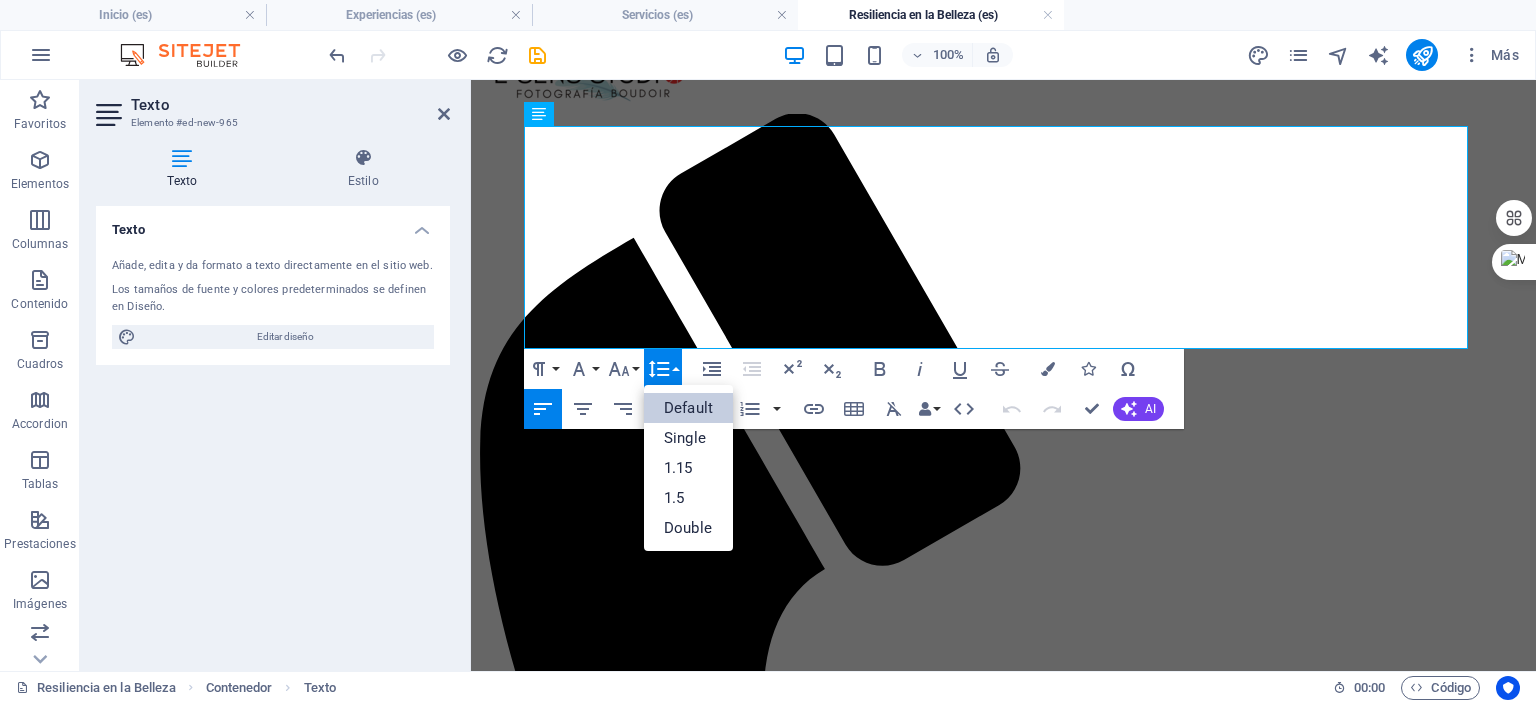 scroll, scrollTop: 0, scrollLeft: 0, axis: both 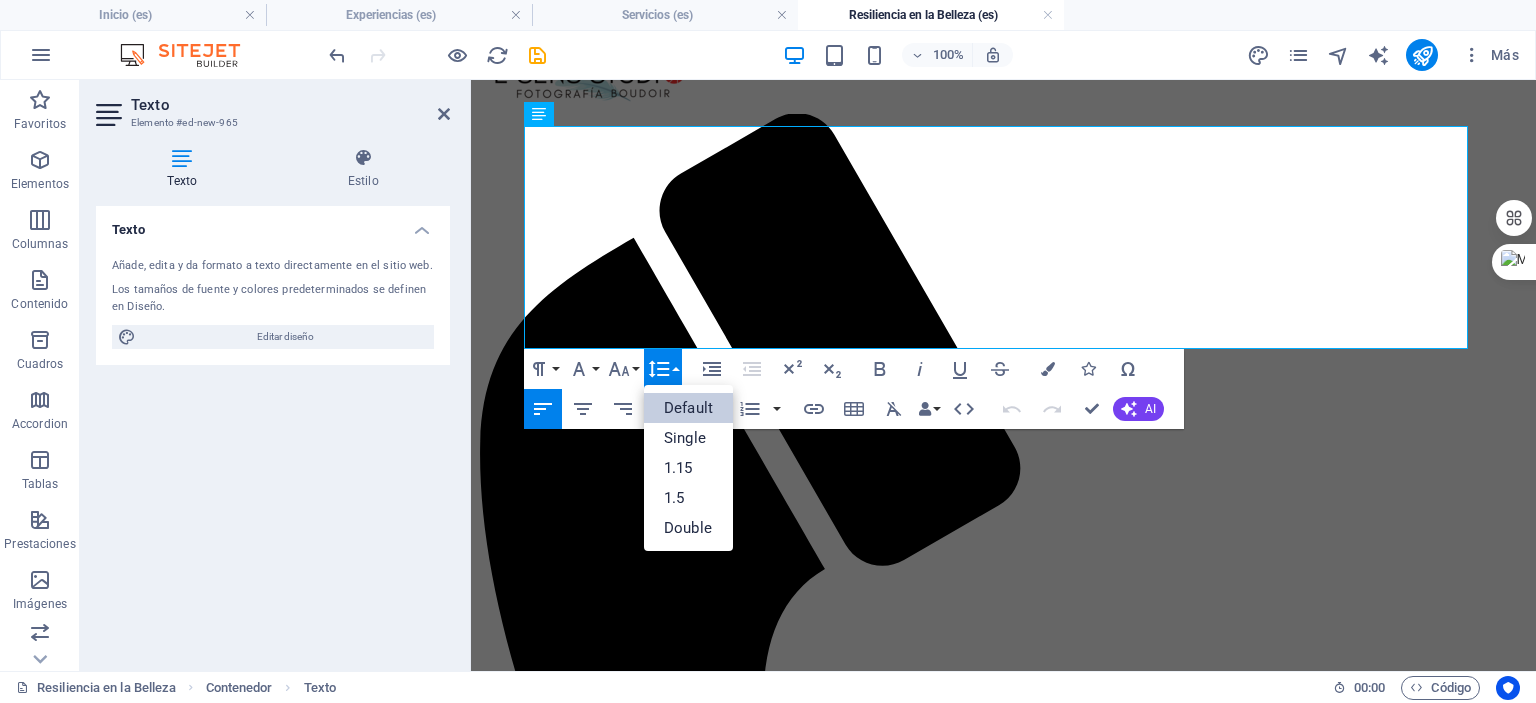click on "Line Height" at bounding box center (663, 369) 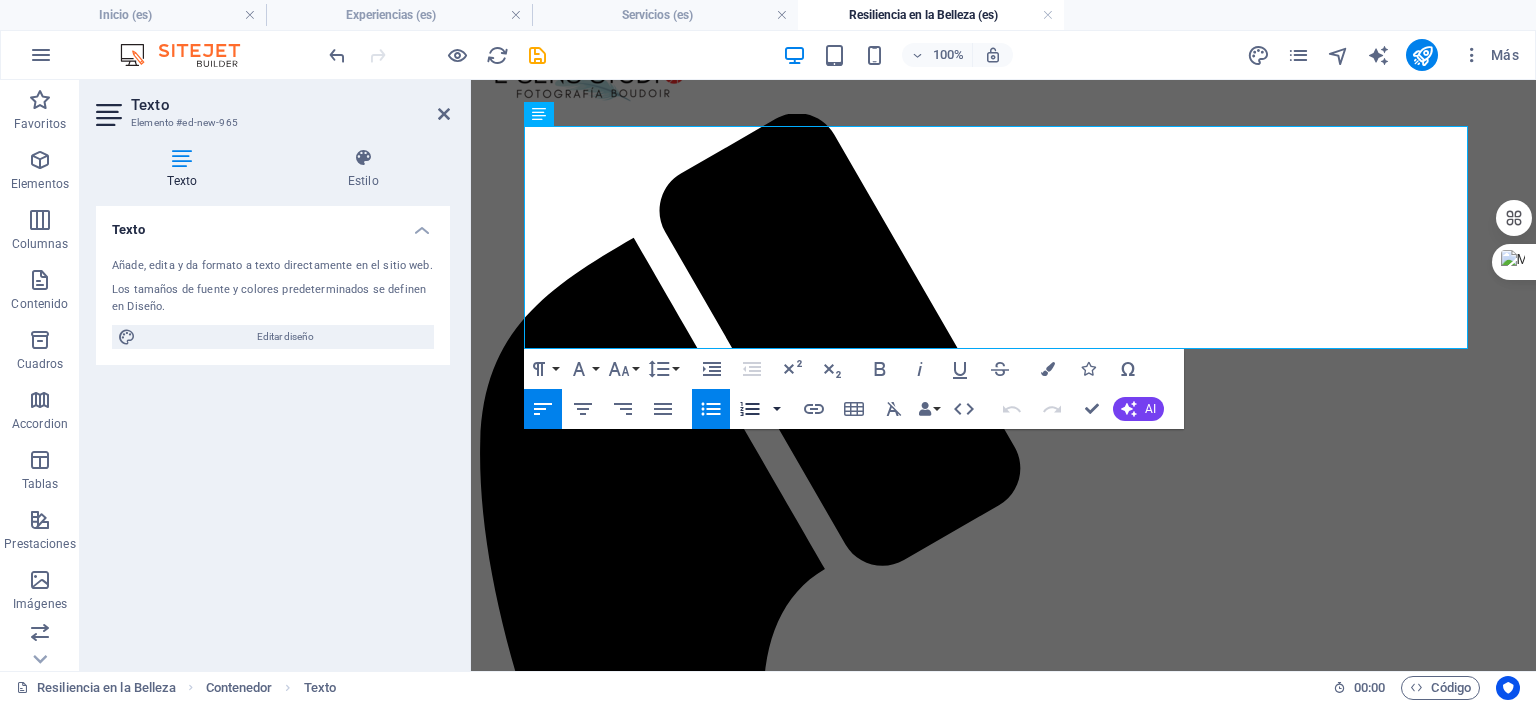 click at bounding box center (777, 409) 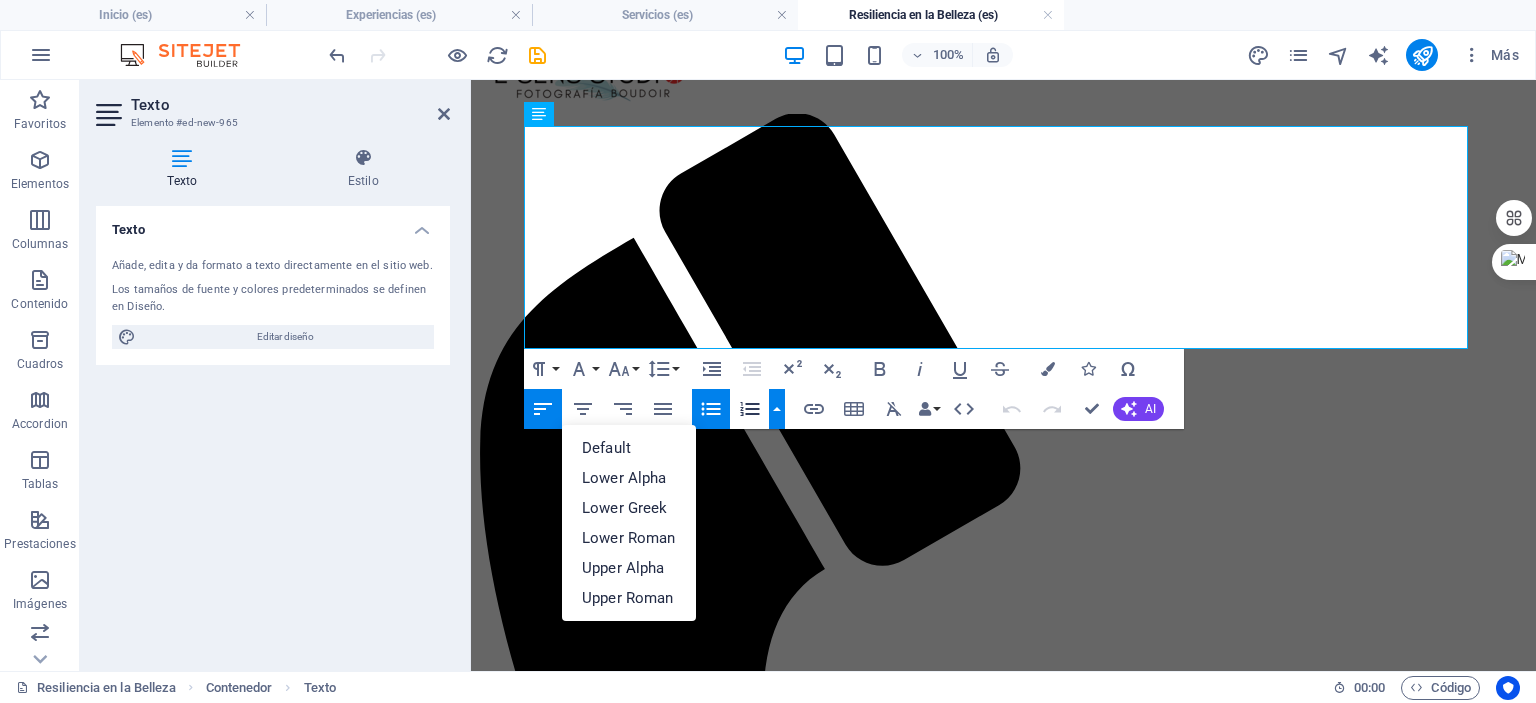 click at bounding box center (777, 409) 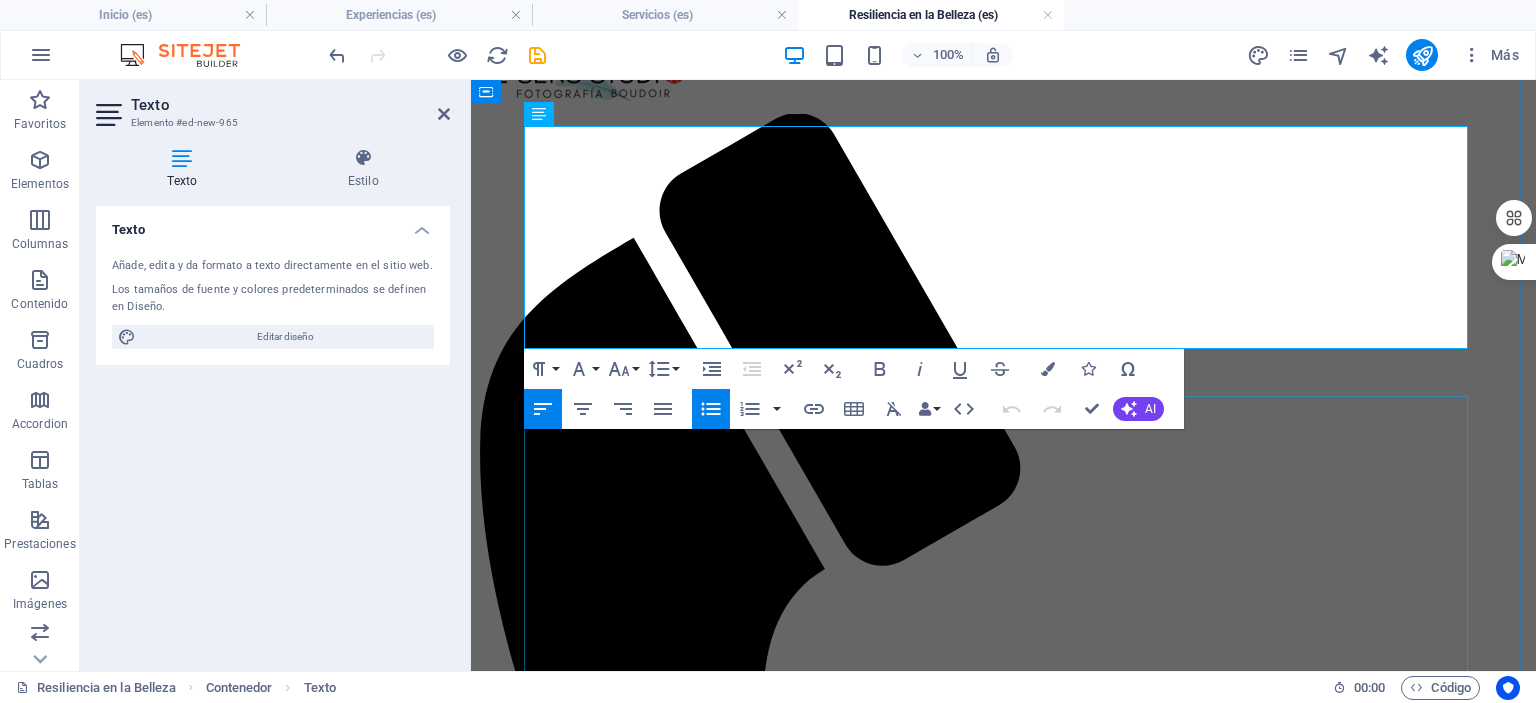 click on "Rito de Paso:  Para quienes se van a someter a una intervención, esta sesión es un acto de celebración de tu Yo actual, inmortalizando tu belleza y fuerza antes del cambio. Es una oportunidad para honrar tu cuerpo tal como es hoy. Reconexión Emocional:  Reafirmar la conexión con tu cuerpo, incluso después de los cambios físicos que trae el cáncer, es un paso fundamental para la sanación. Empoderamiento y Confianza:  La experiencia te permite verte bajo una nueva luz, reconociendo la belleza y la fuerza que siempre han estado ahí. Celebración de la Supervivencia:  Las fotografías se convierten en un poderoso testimonio de tu victoria, una celebración visual de la vida y el coraje. Creación de un Legado:  Las imágenes son un regalo para ti misma, un recordatorio tangible de tu poder personal y tu historia, que perdurará por siempre." at bounding box center [1003, 5450] 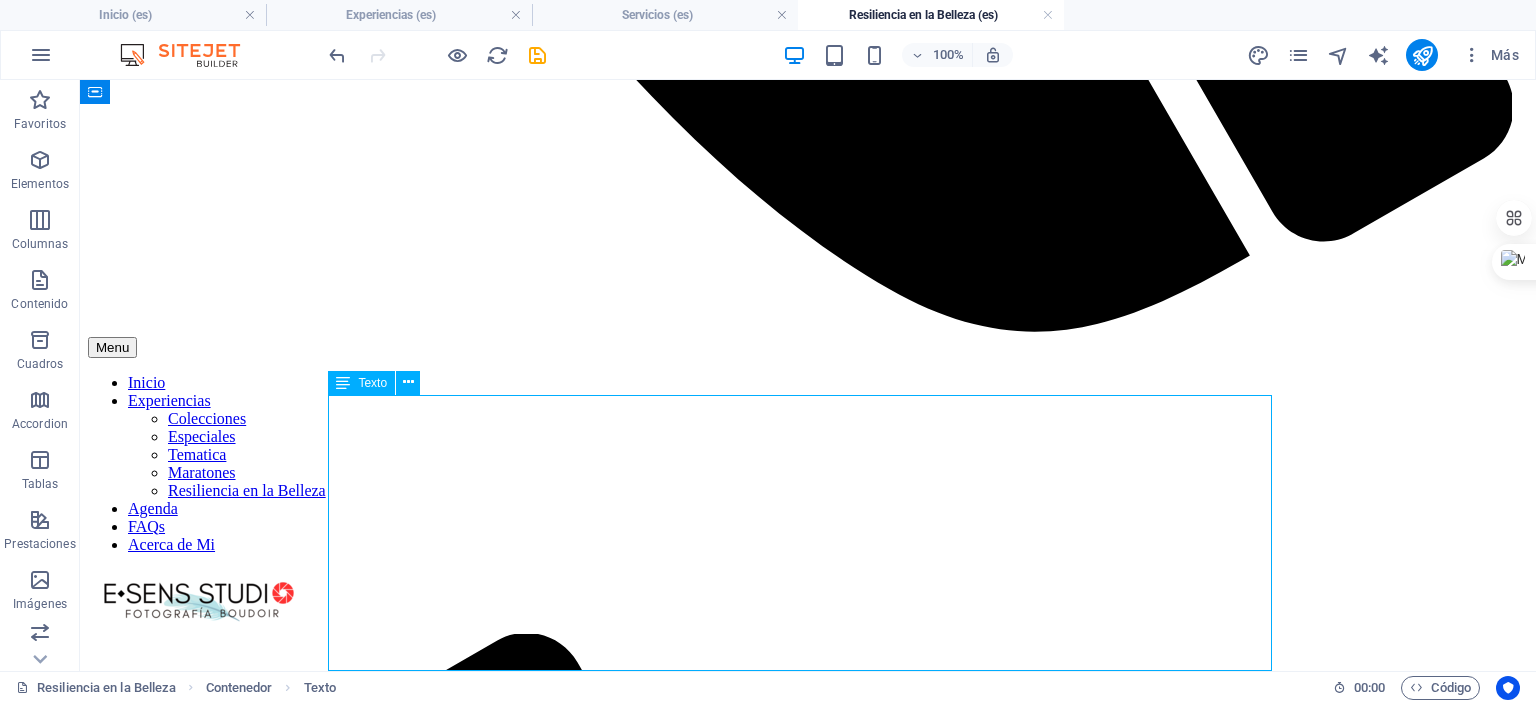 click on "Rito de Paso:  Para quienes se van a someter a una intervención, esta sesión es un acto de celebración de tu Yo actual, inmortalizando tu belleza y fuerza antes del cambio. Es una oportunidad para honrar tu cuerpo tal como es hoy. Reconexión Emocional:  Reafirmar la conexión con tu cuerpo, incluso después de los cambios físicos que trae el cáncer, es un paso fundamental para la sanación. Empoderamiento y Confianza:  La experiencia te permite verte bajo una nueva luz, reconociendo la belleza y la fuerza que siempre han estado ahí. Celebración de la Supervivencia:  Las fotografías se convierten en un poderoso testimonio de tu victoria, una celebración visual de la vida y el coraje. Creación de un Legado:  Las imágenes son un regalo para ti misma, un recordatorio tangible de tu poder personal y tu historia, que perdurará por siempre." at bounding box center [808, 6883] 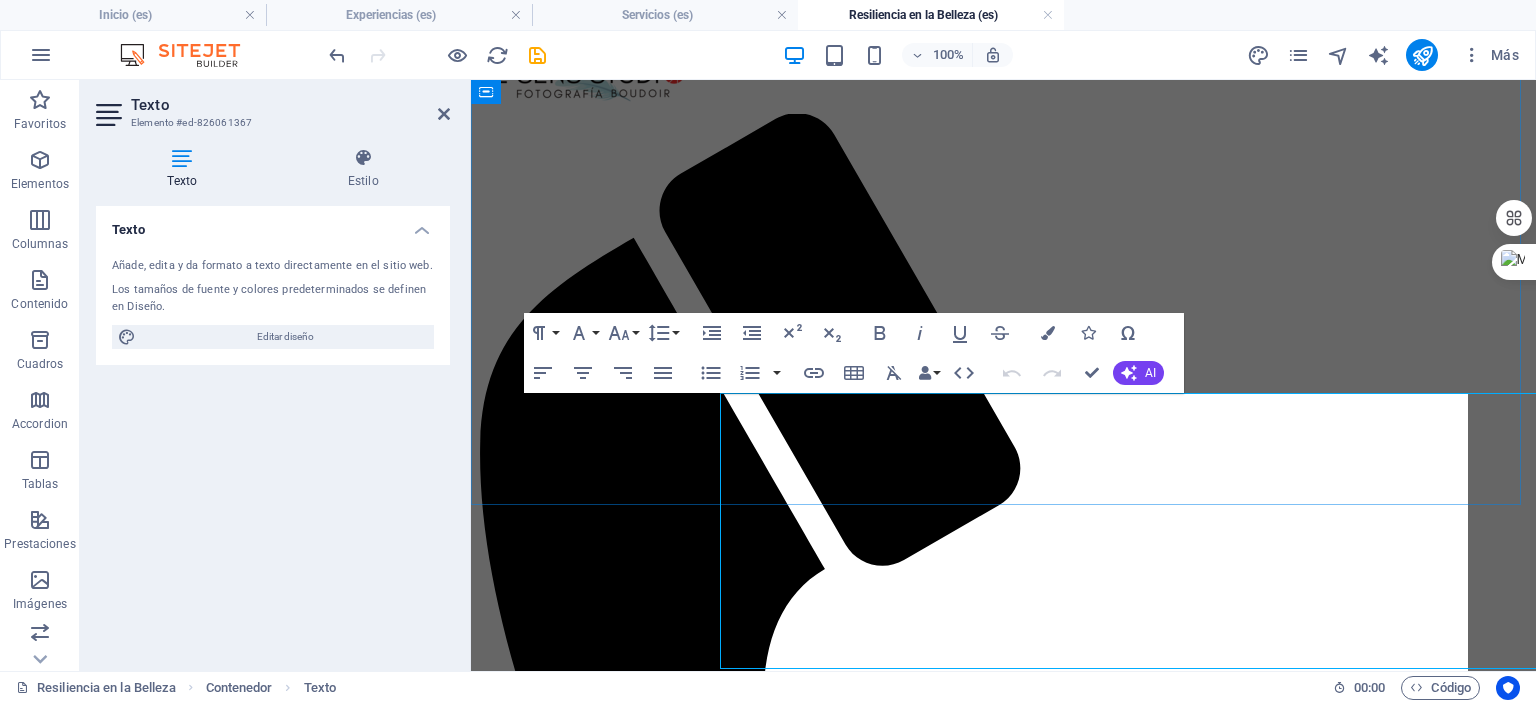 scroll, scrollTop: 3188, scrollLeft: 0, axis: vertical 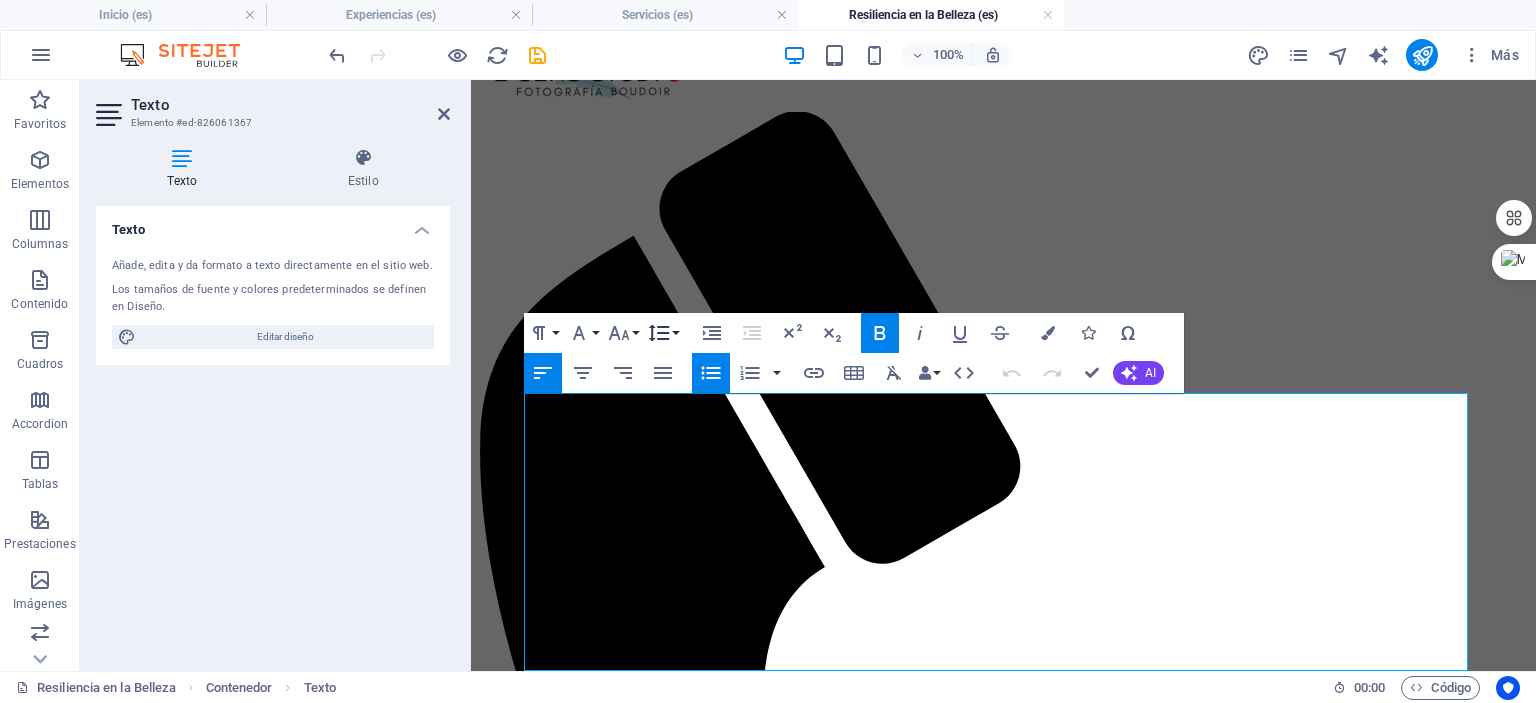 click 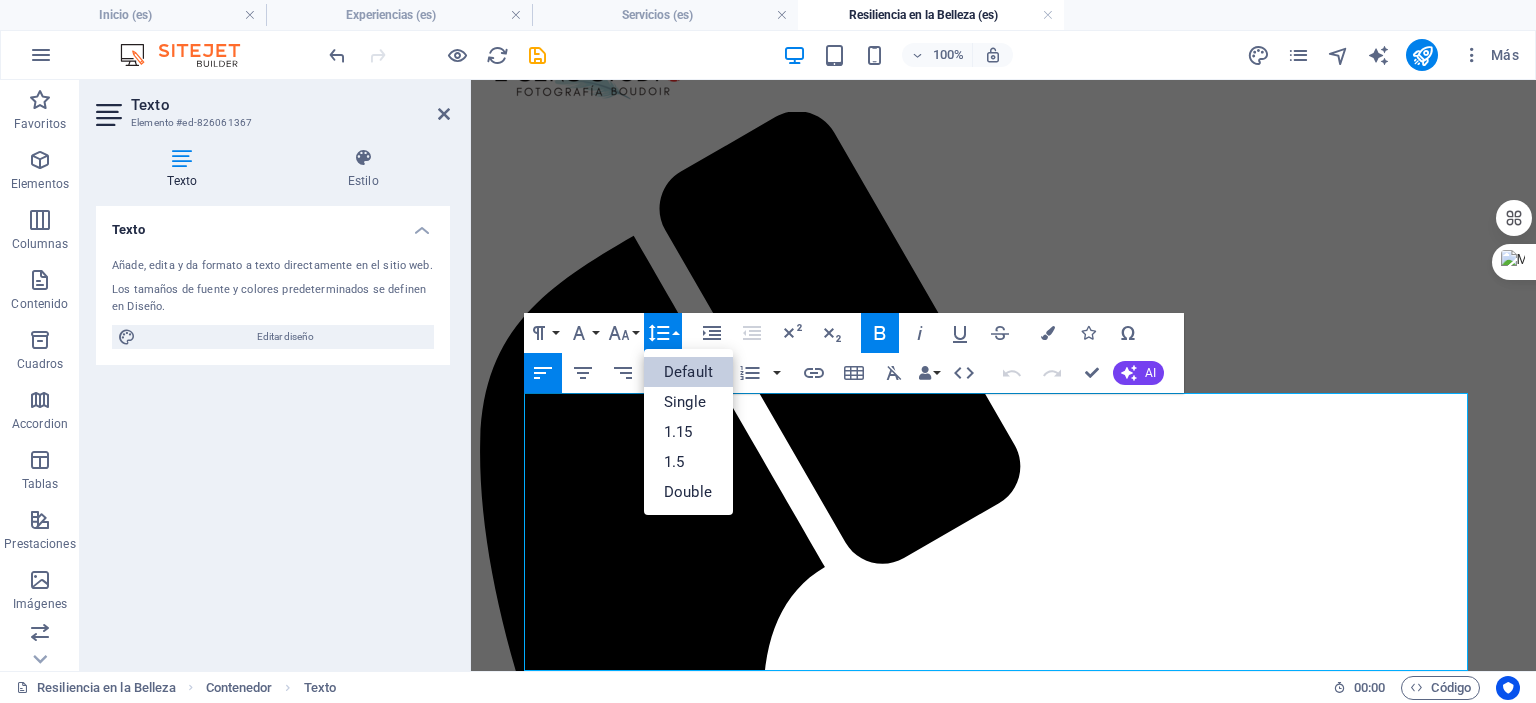 scroll, scrollTop: 0, scrollLeft: 0, axis: both 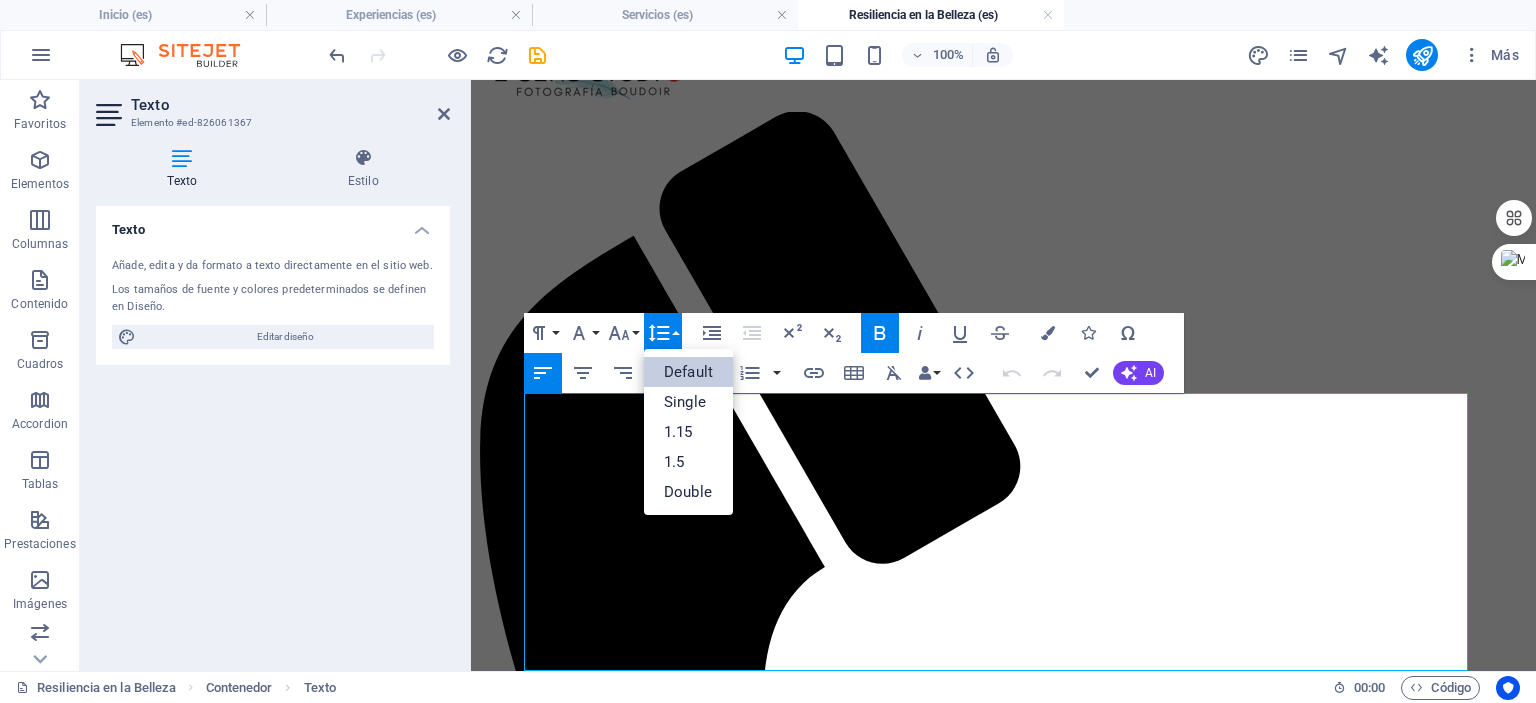 click 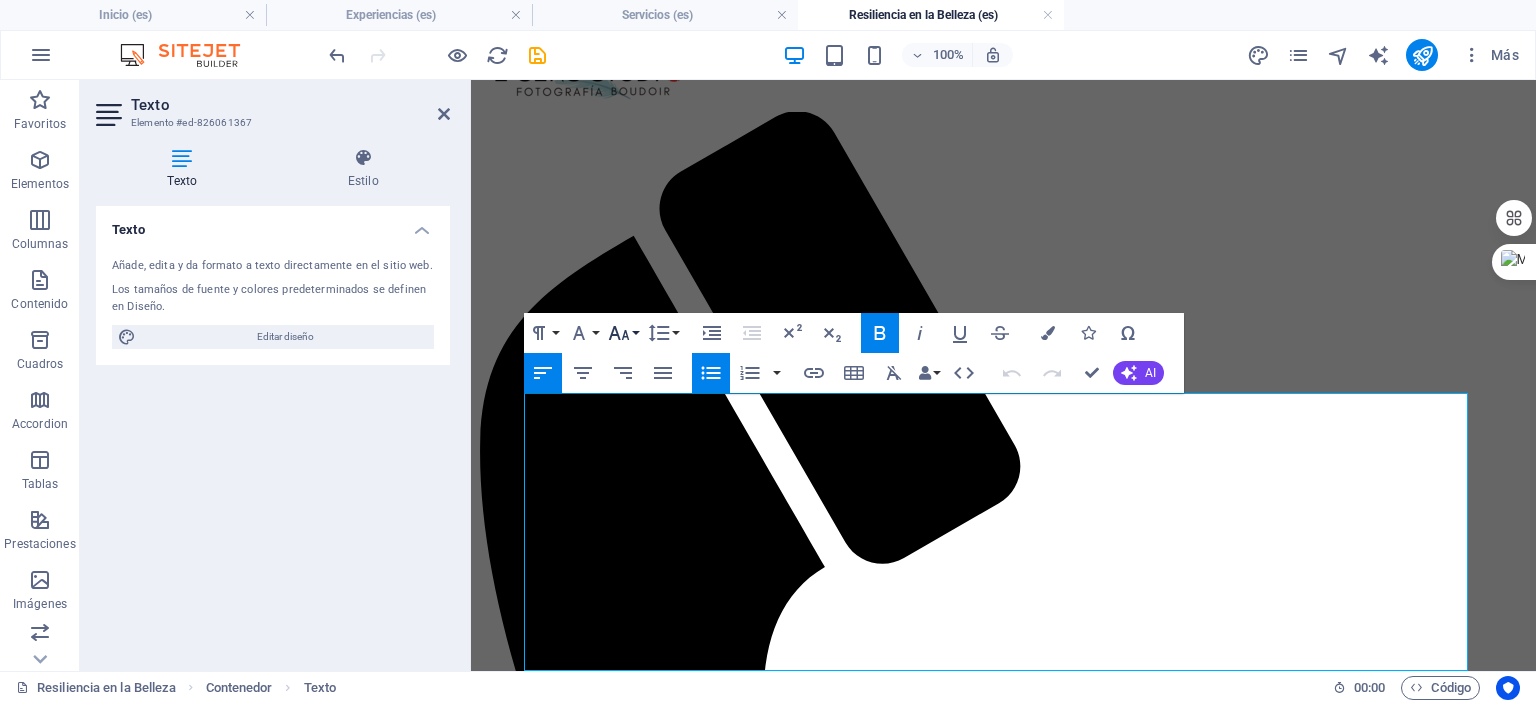 click 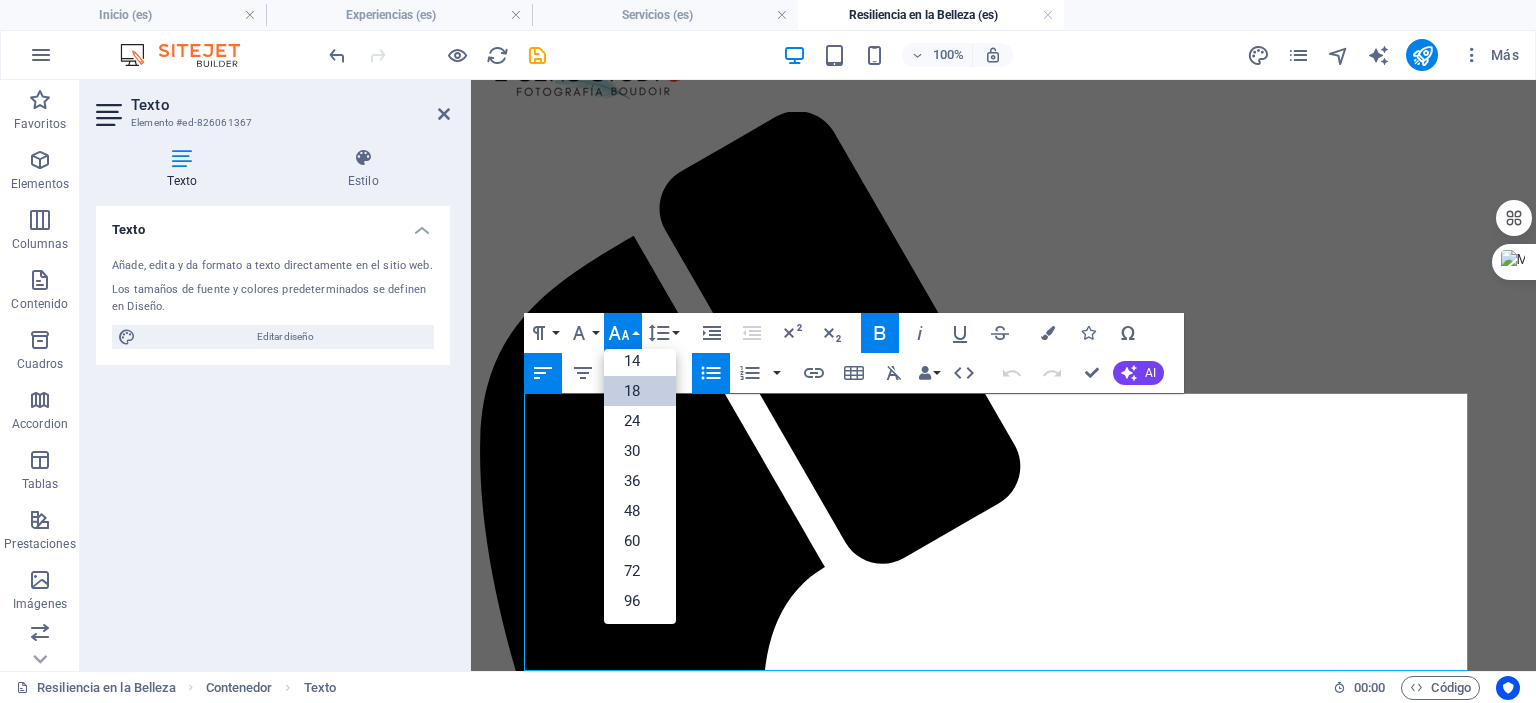 scroll, scrollTop: 160, scrollLeft: 0, axis: vertical 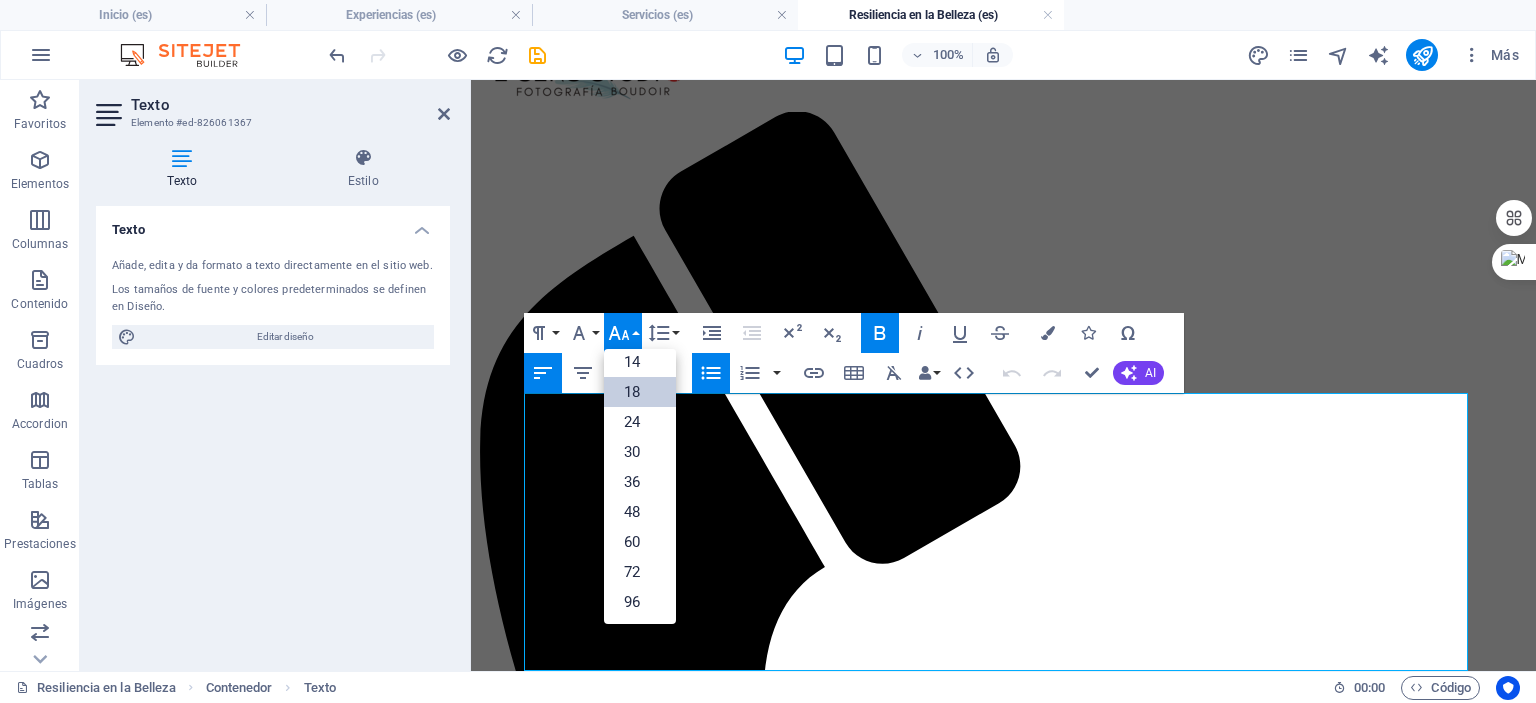 click 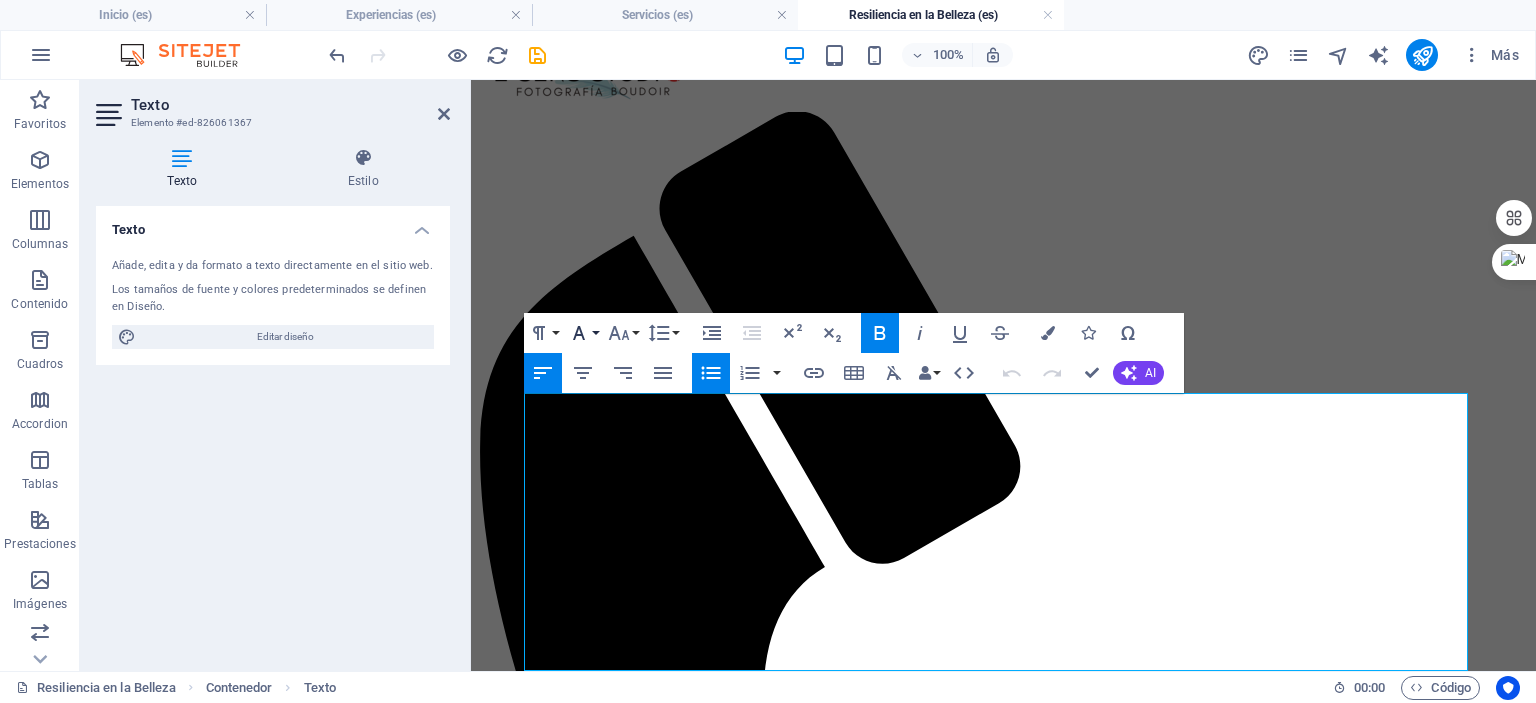 click on "Font Family" at bounding box center [583, 333] 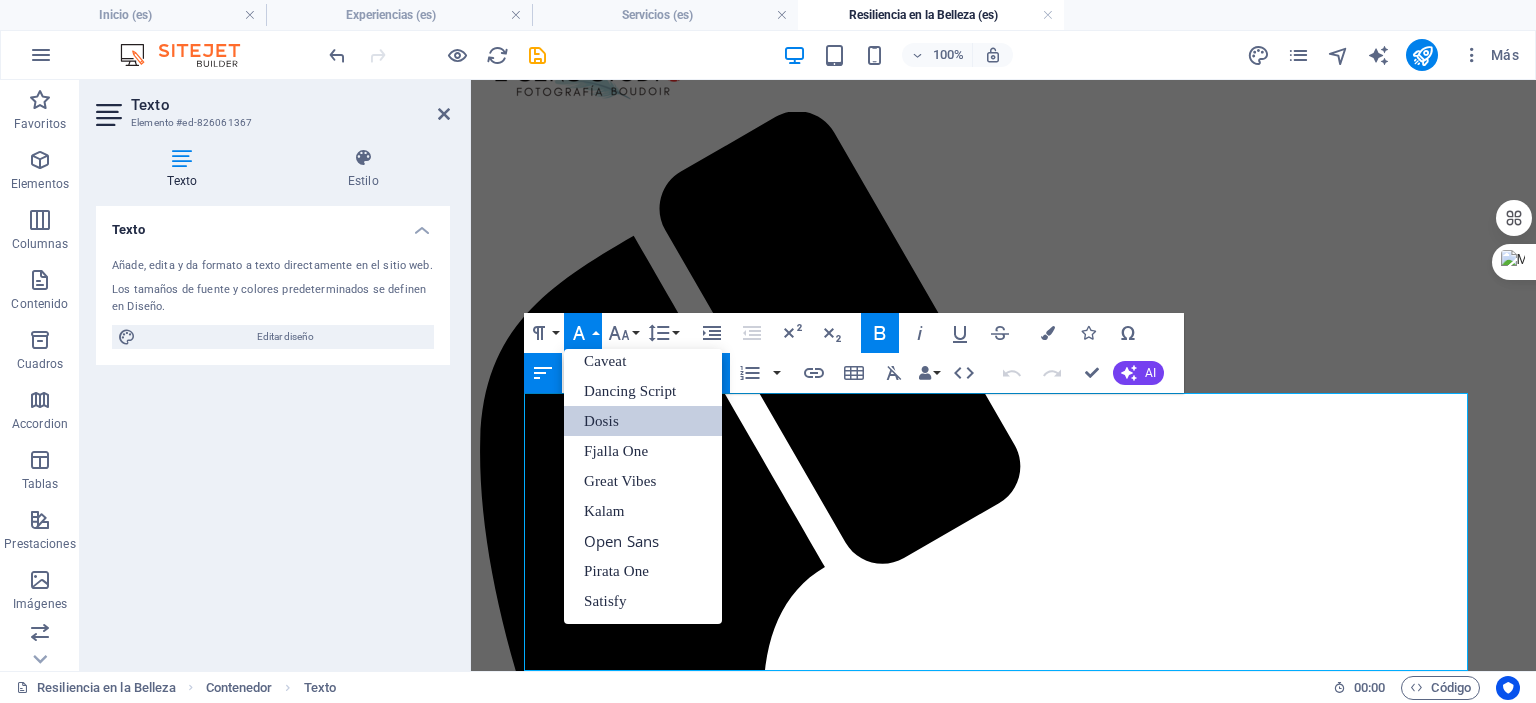 scroll, scrollTop: 191, scrollLeft: 0, axis: vertical 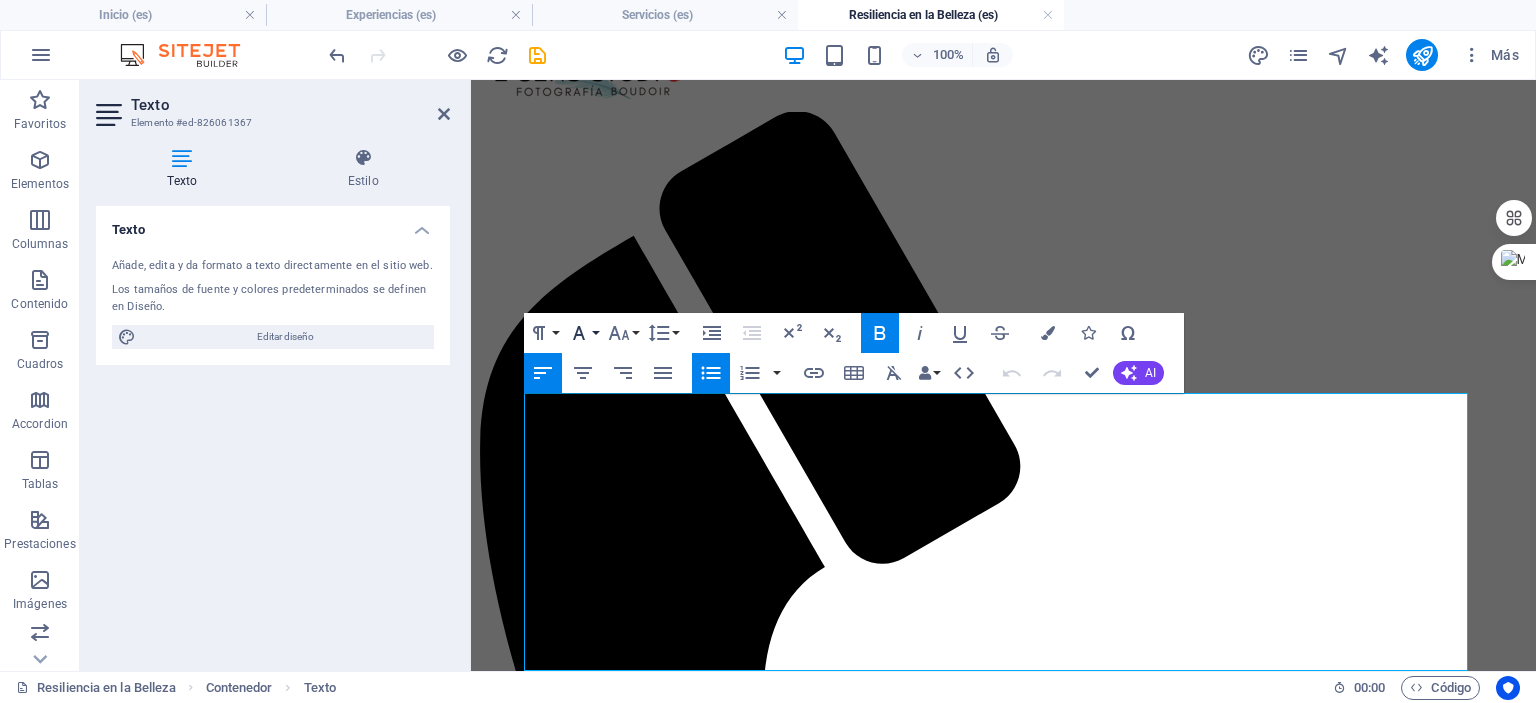 click on "Font Family" at bounding box center (583, 333) 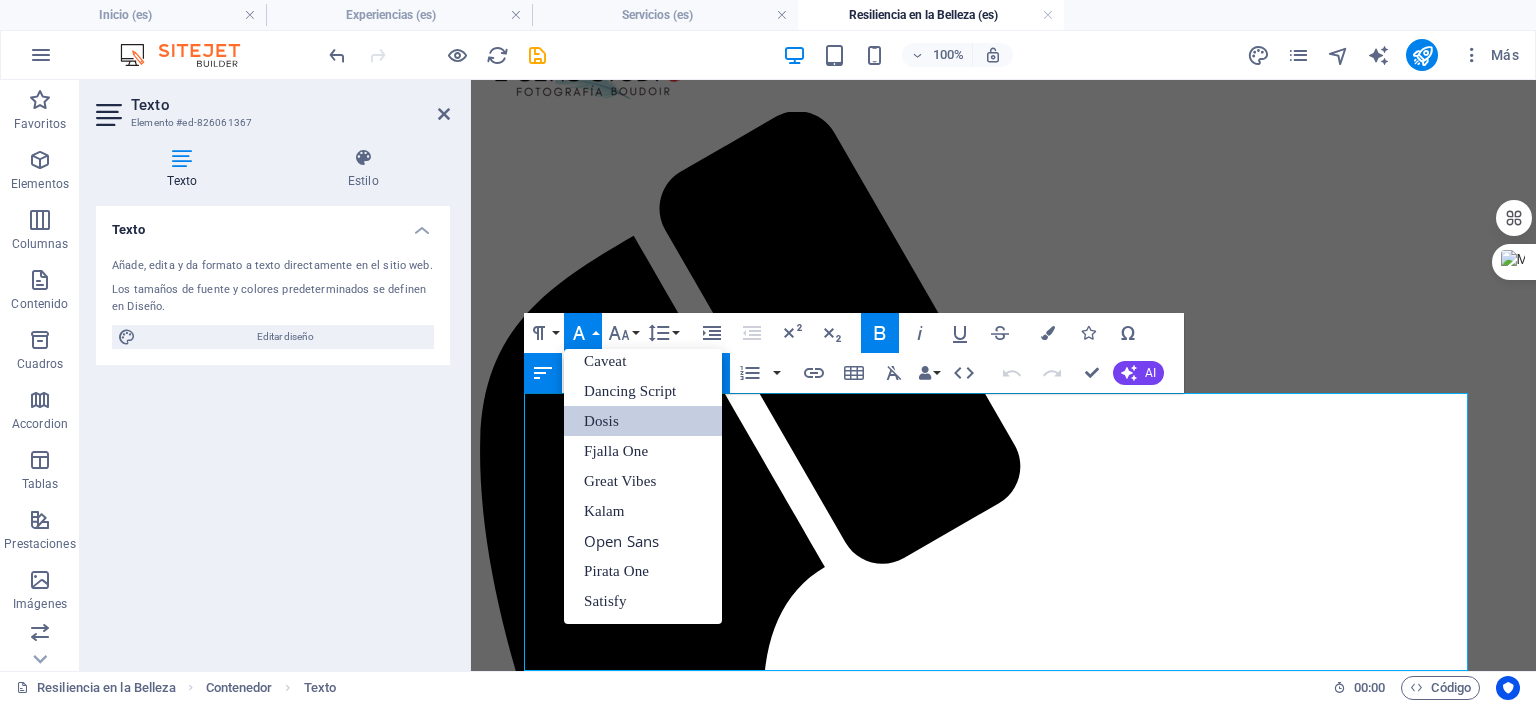 click on "Dosis" at bounding box center [643, 421] 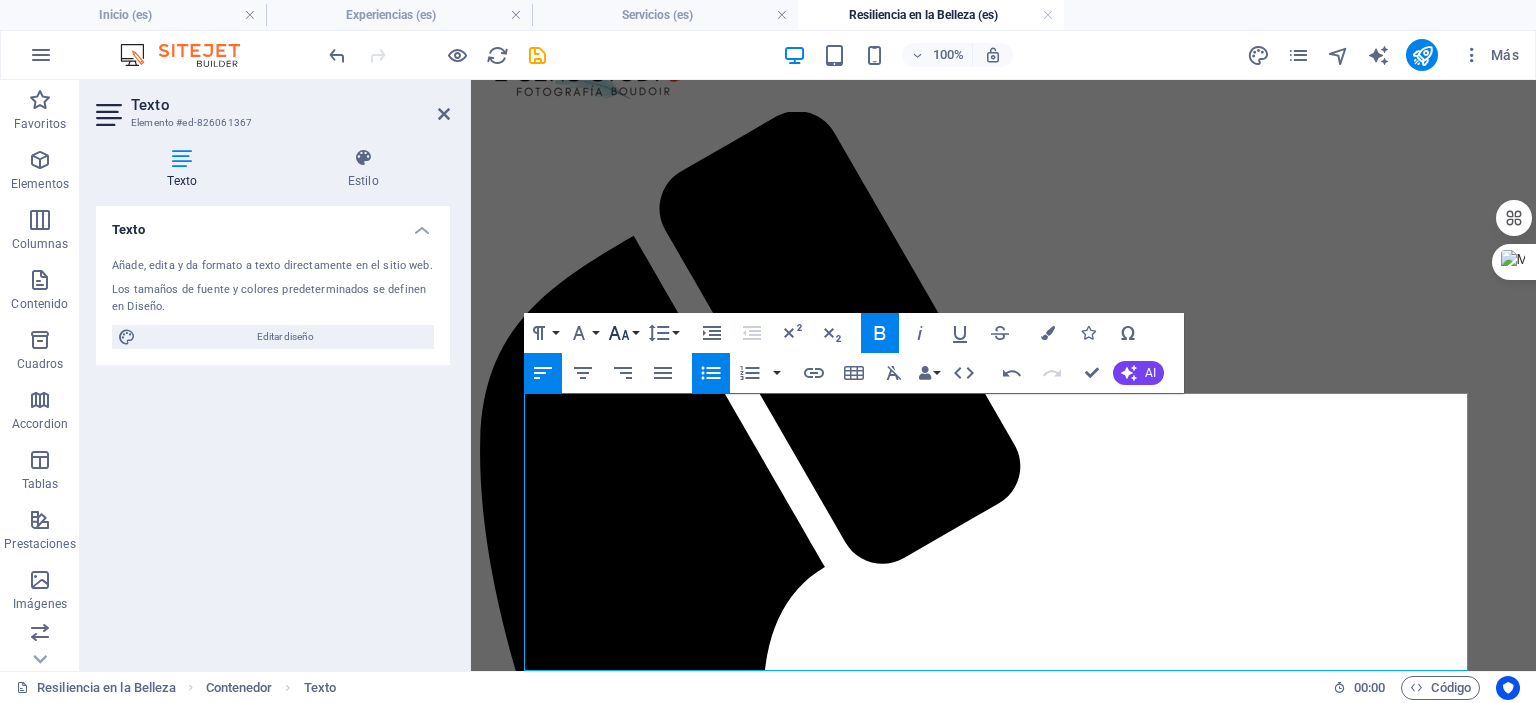 click 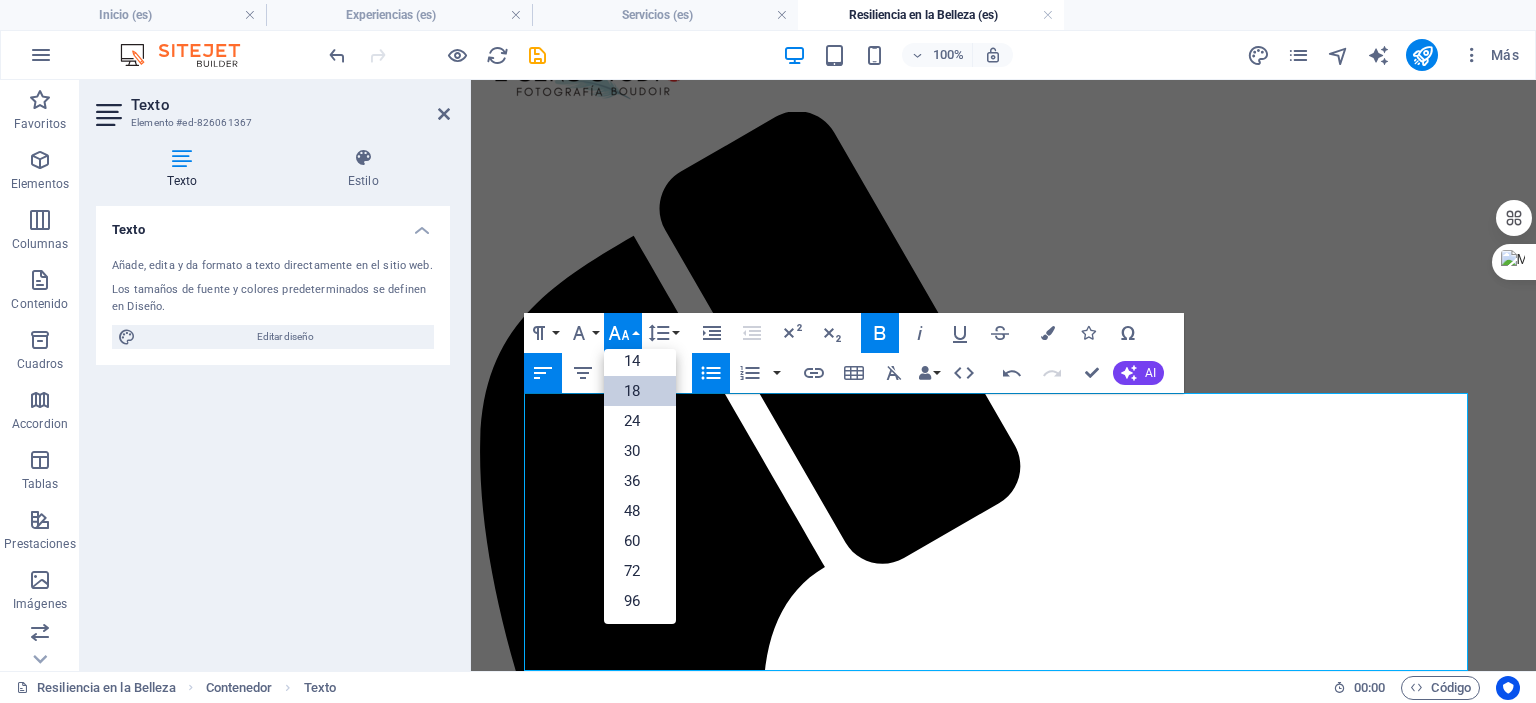 scroll, scrollTop: 160, scrollLeft: 0, axis: vertical 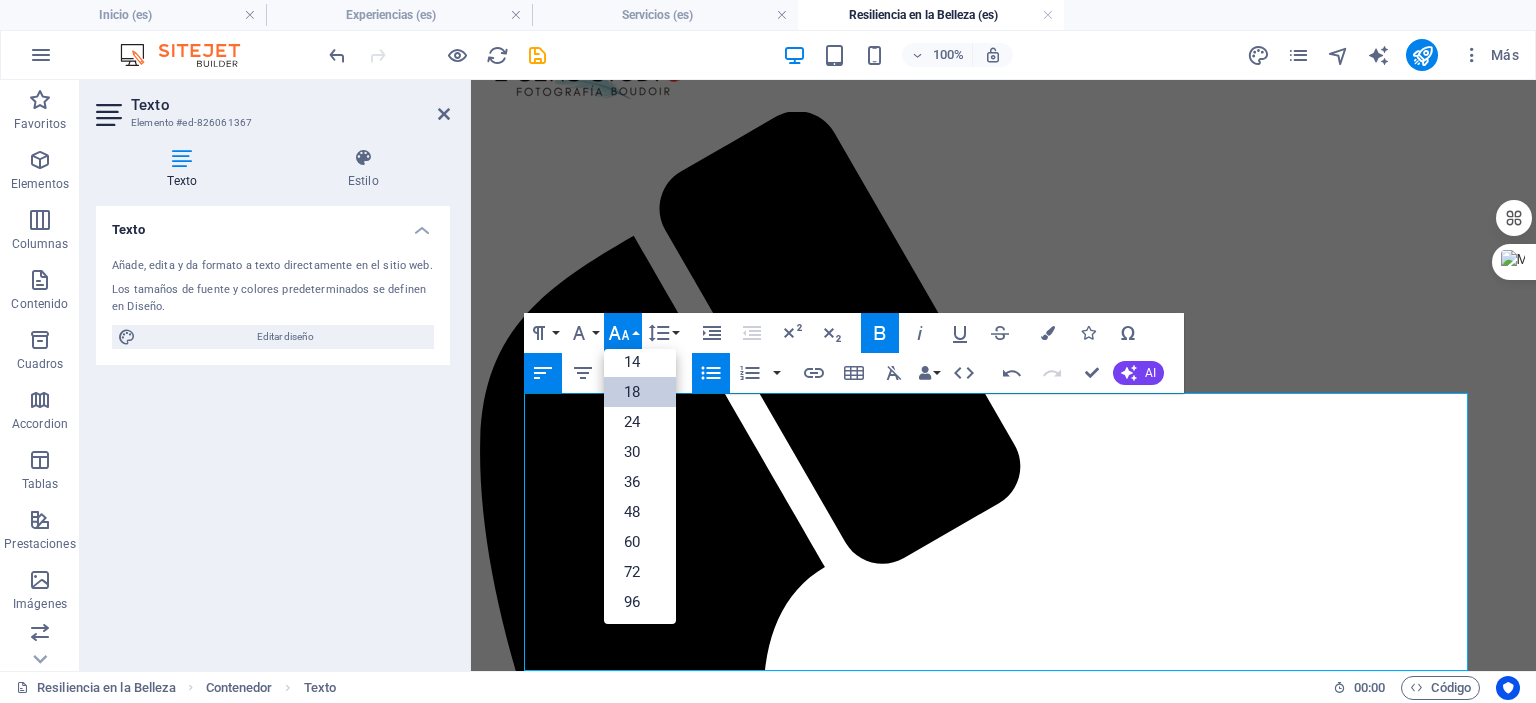 click on "18" at bounding box center (640, 392) 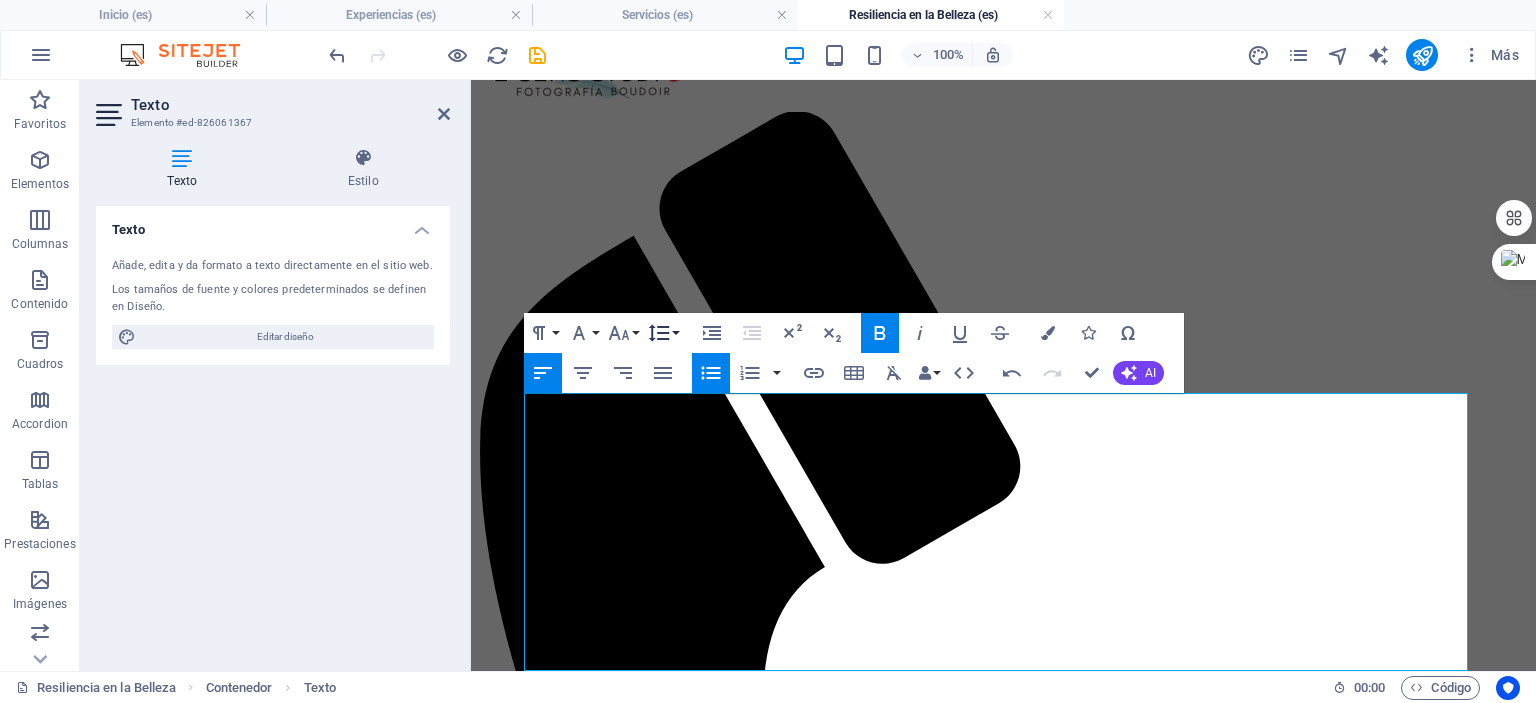 click 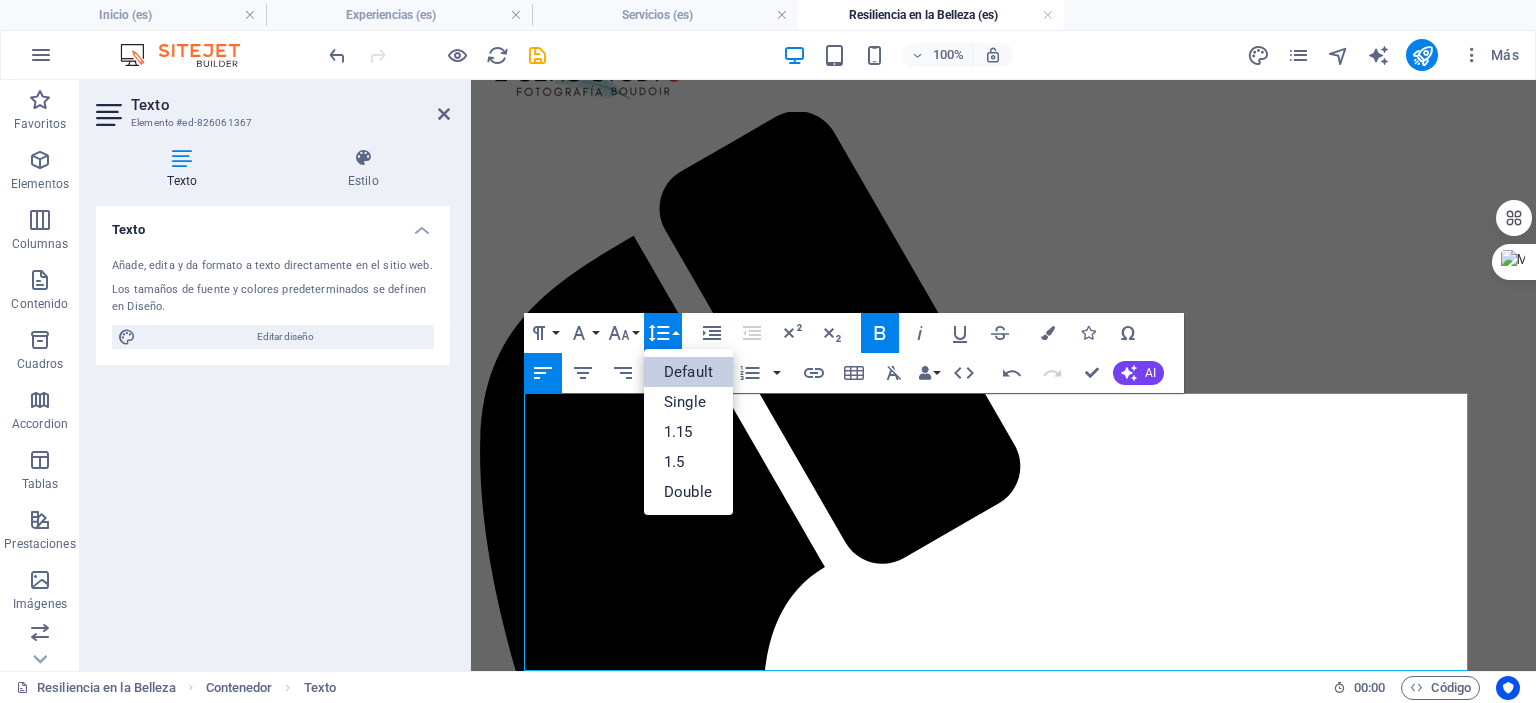 scroll, scrollTop: 0, scrollLeft: 0, axis: both 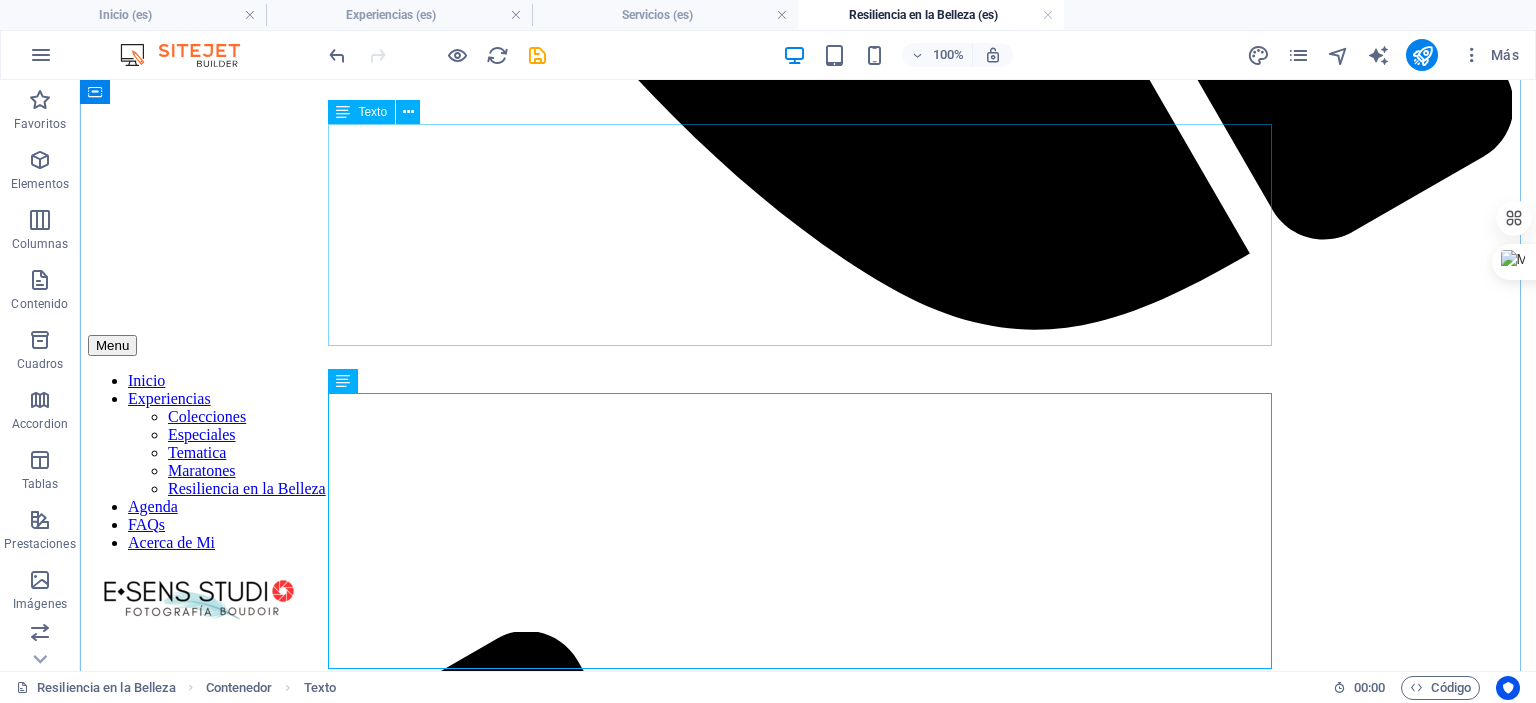 click on "Crear un Espacio Sagrado:  La seguridad, la privacidad y la confianza son nuestras máximas prioridades. Tu sesión es un santuario libre de juicios, donde la vulnerabilidad es vista como una fortaleza y cada emoción es bienvenida.
Honrar la Historia de tu Cuerpo:  Vemos las cicatrices, no como marcas de una enfermedad, sino como símbolos de la increíble resiliencia de un cuerpo que luchó y sanó. Cada línea y cada curva son parte de tu narrativa, y las celebramos con arte.
Enfoque Holístico:  La sesión boudoir es una forma de terapia. Buscamos ayudarte a reconectar contigo misma, a sentirte hermosa y poderosa desde tu interior, para que esa confianza se irradie en cada imagen.
Respeto y Control Total:  La Ley Olimpia es el pilar de nuestra práctica. Te damos el control total sobre la privacidad y el uso de tus imágenes. Cada decisión es tuya, y tu comodidad es innegociable." at bounding box center (808, 6621) 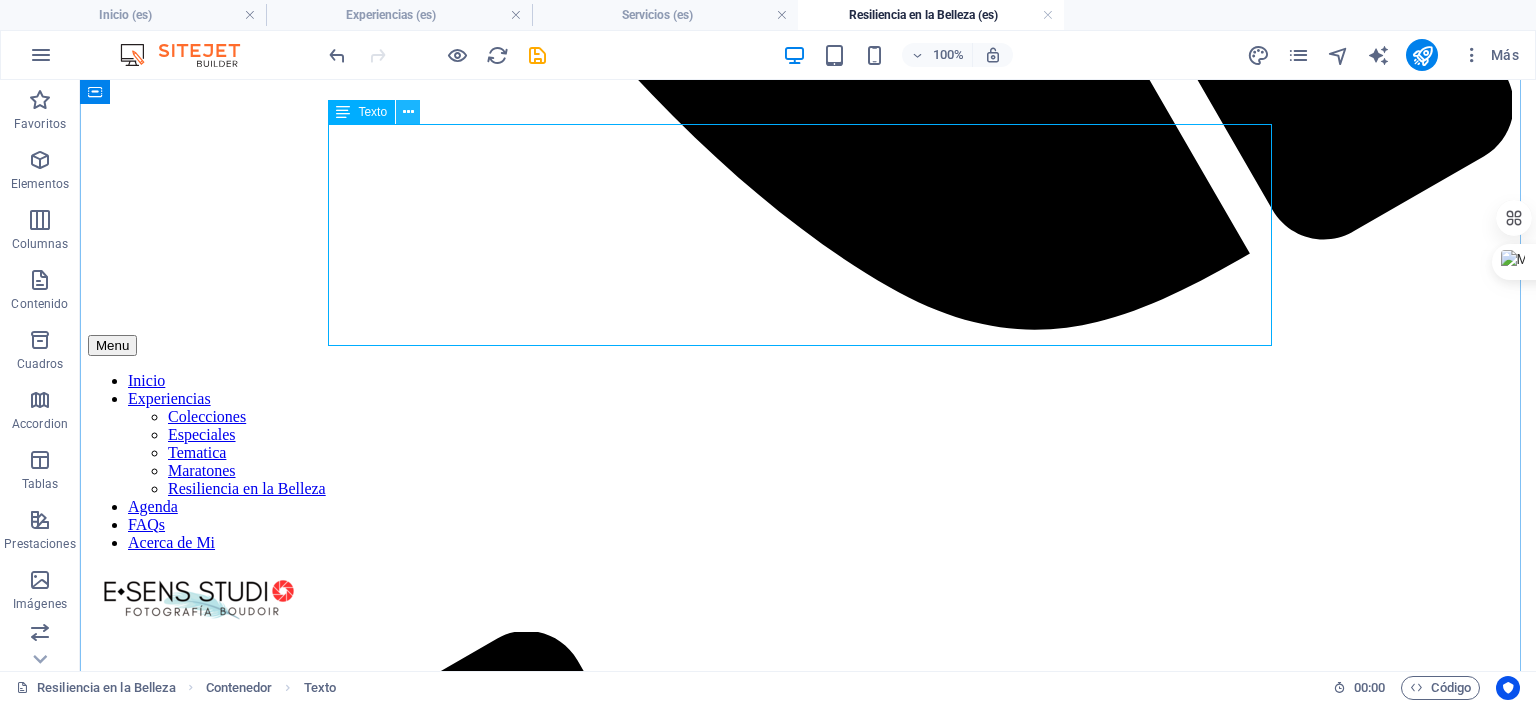 click at bounding box center (408, 112) 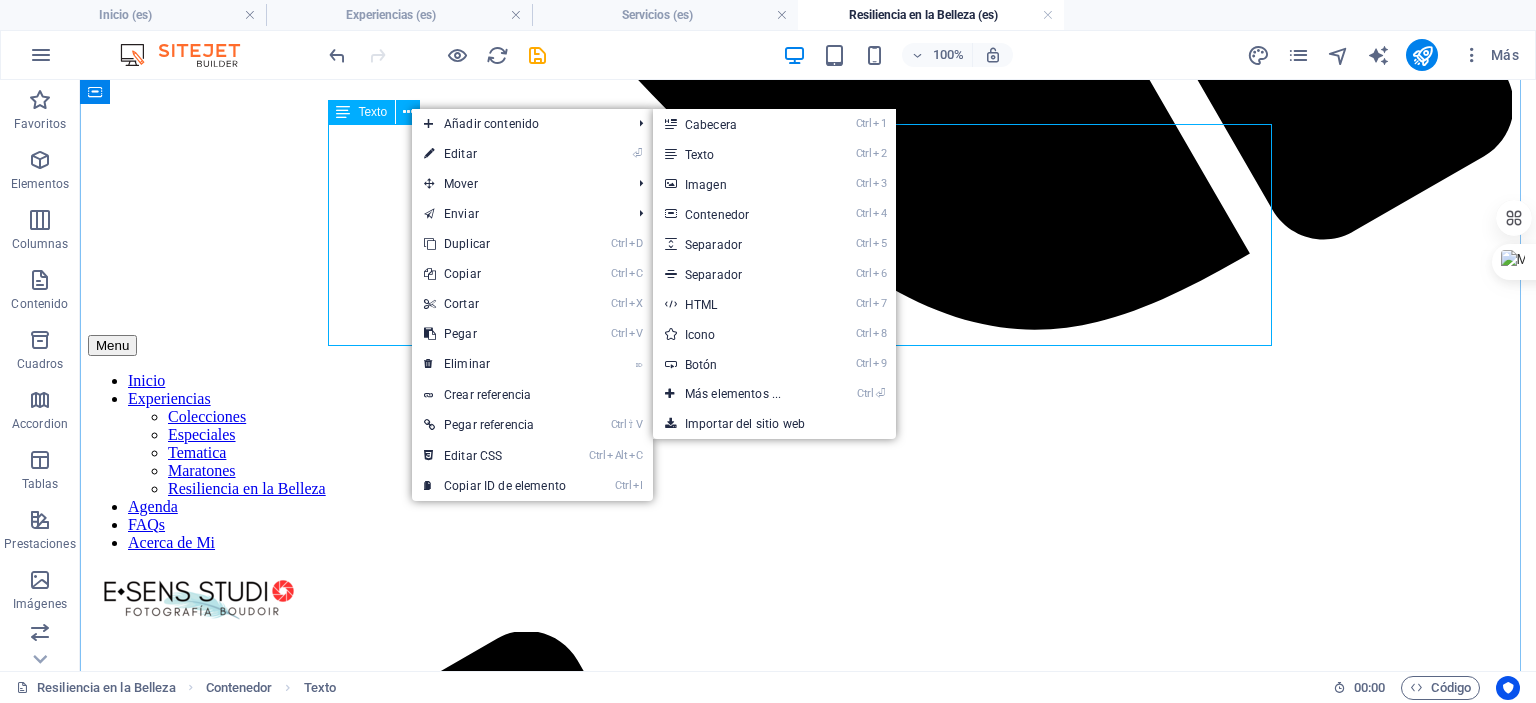 click on "Crear un Espacio Sagrado:  La seguridad, la privacidad y la confianza son nuestras máximas prioridades. Tu sesión es un santuario libre de juicios, donde la vulnerabilidad es vista como una fortaleza y cada emoción es bienvenida.
Honrar la Historia de tu Cuerpo:  Vemos las cicatrices, no como marcas de una enfermedad, sino como símbolos de la increíble resiliencia de un cuerpo que luchó y sanó. Cada línea y cada curva son parte de tu narrativa, y las celebramos con arte.
Enfoque Holístico:  La sesión boudoir es una forma de terapia. Buscamos ayudarte a reconectar contigo misma, a sentirte hermosa y poderosa desde tu interior, para que esa confianza se irradie en cada imagen.
Respeto y Control Total:  La Ley Olimpia es el pilar de nuestra práctica. Te damos el control total sobre la privacidad y el uso de tus imágenes. Cada decisión es tuya, y tu comodidad es innegociable." at bounding box center [808, 6621] 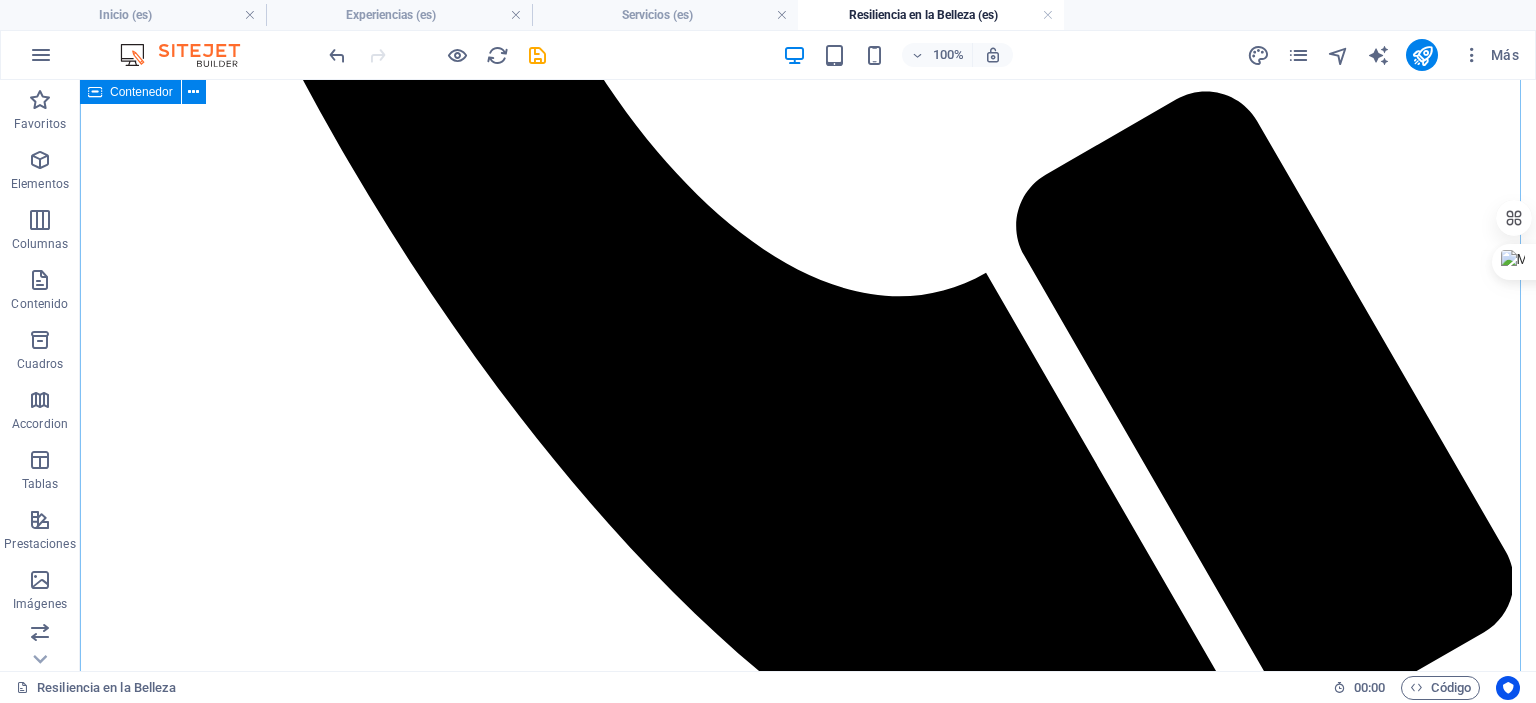 scroll, scrollTop: 2718, scrollLeft: 0, axis: vertical 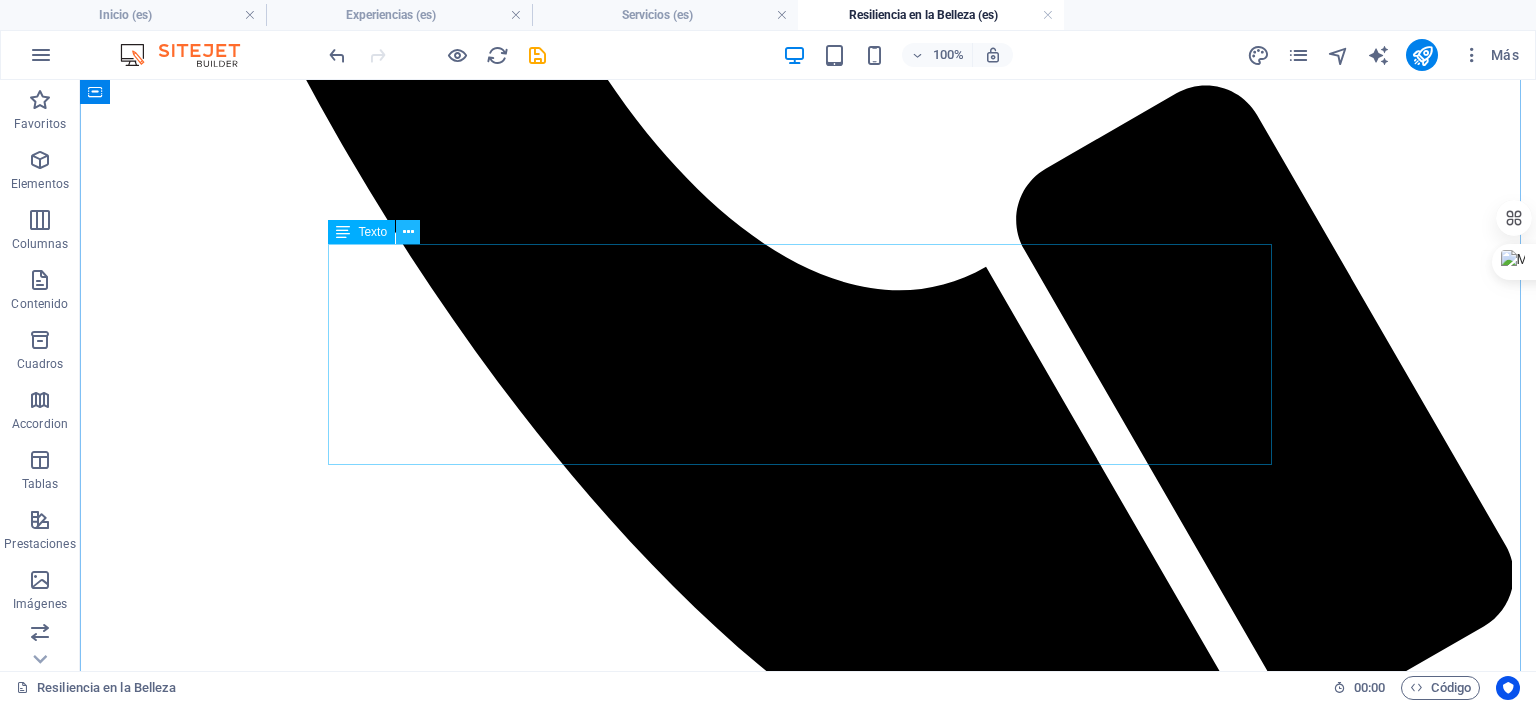 click at bounding box center (408, 232) 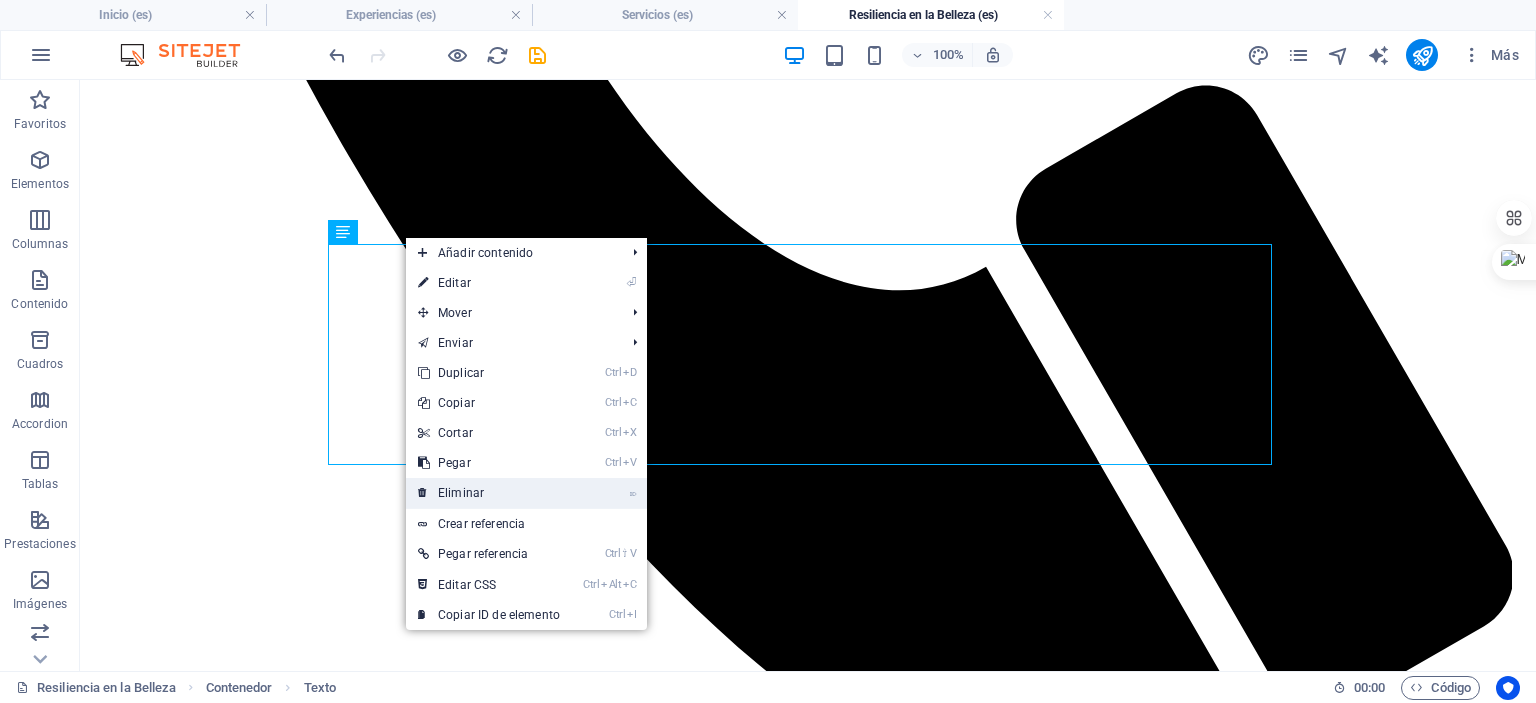drag, startPoint x: 487, startPoint y: 490, endPoint x: 461, endPoint y: 394, distance: 99.458534 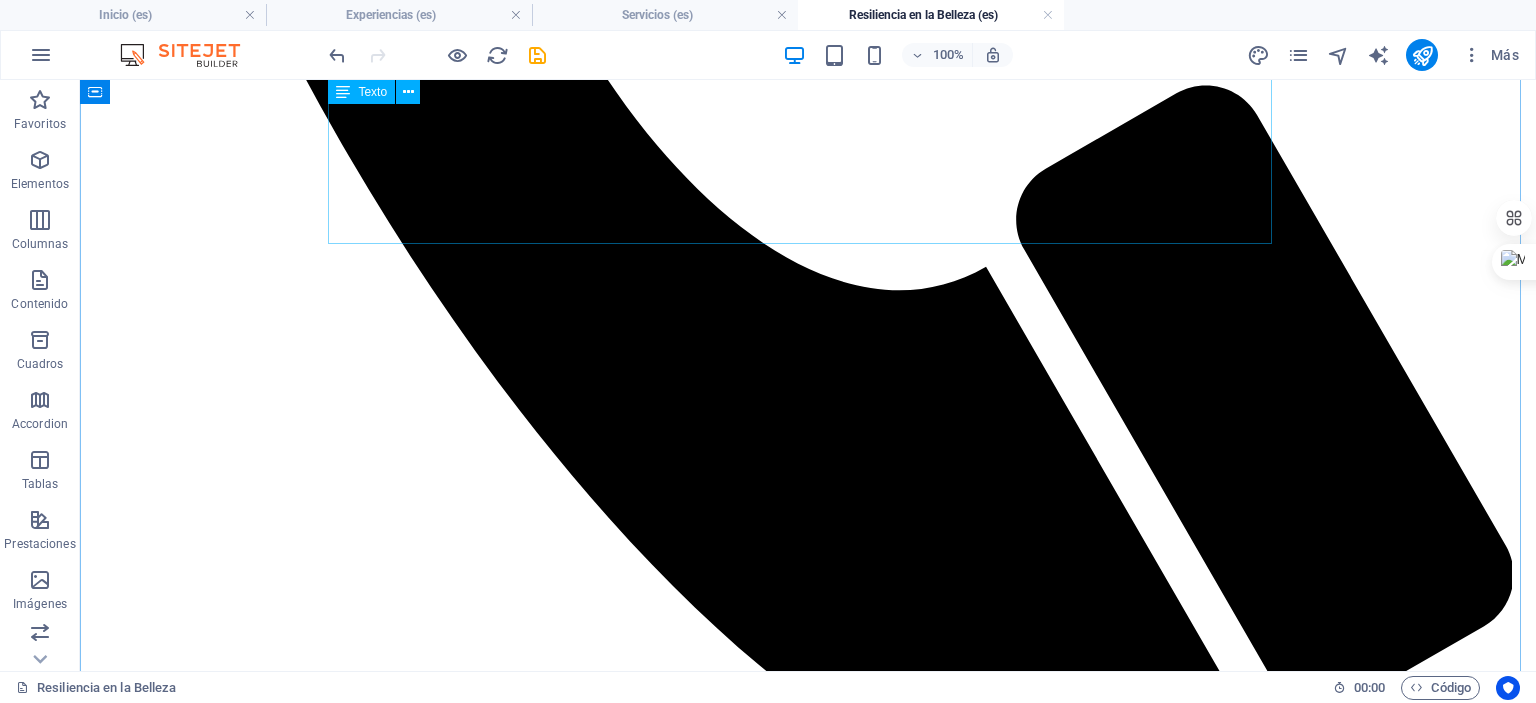 click on "En E•SENS STUDIO, creemos que la fotografía boudoir es una poderosa herramienta de sanación. Nuestro proyecto "Resiliencia en la Belleza"  está diseñado para acompañar a las mujeres en cada etapa de su viaje contra el cáncer.  Reconocemos que la belleza no reside solo en la superación, sino también en la valentía de enfrentar un cambio inminente.  Este proyecto está dedicado a las mujeres que desean inmortalizar su cuerpo antes de un procedimiento, así como a las sobrevivientes que buscan celebrar su nuevo yo y su fuerza inquebrantable. Se trata de honrar la historia de su cuerpo, redescubrir su sensualidad y recordarse que su belleza y fuerza son inquebrantables." at bounding box center [808, 6574] 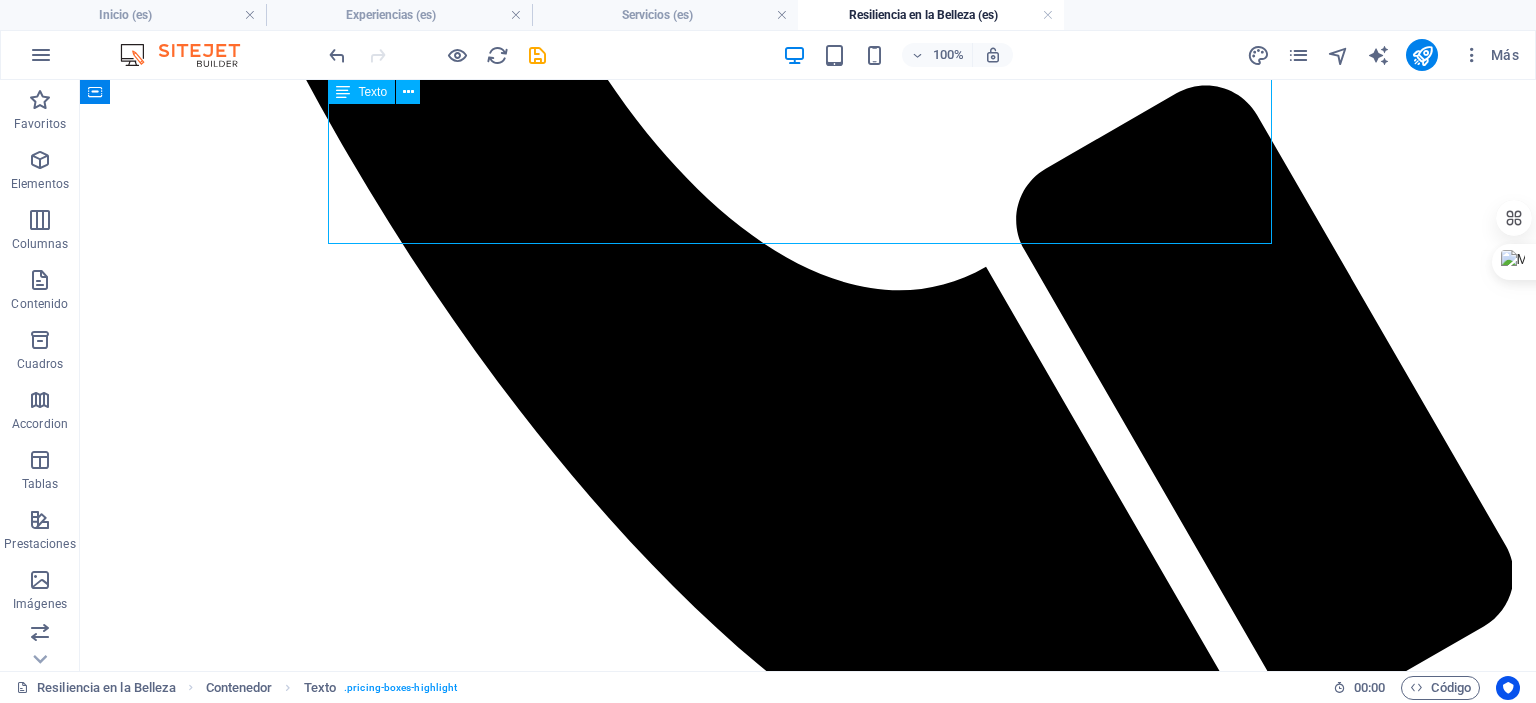click on "En E•SENS STUDIO, creemos que la fotografía boudoir es una poderosa herramienta de sanación. Nuestro proyecto "Resiliencia en la Belleza"  está diseñado para acompañar a las mujeres en cada etapa de su viaje contra el cáncer.  Reconocemos que la belleza no reside solo en la superación, sino también en la valentía de enfrentar un cambio inminente.  Este proyecto está dedicado a las mujeres que desean inmortalizar su cuerpo antes de un procedimiento, así como a las sobrevivientes que buscan celebrar su nuevo yo y su fuerza inquebrantable. Se trata de honrar la historia de su cuerpo, redescubrir su sensualidad y recordarse que su belleza y fuerza son inquebrantables." at bounding box center (808, 6574) 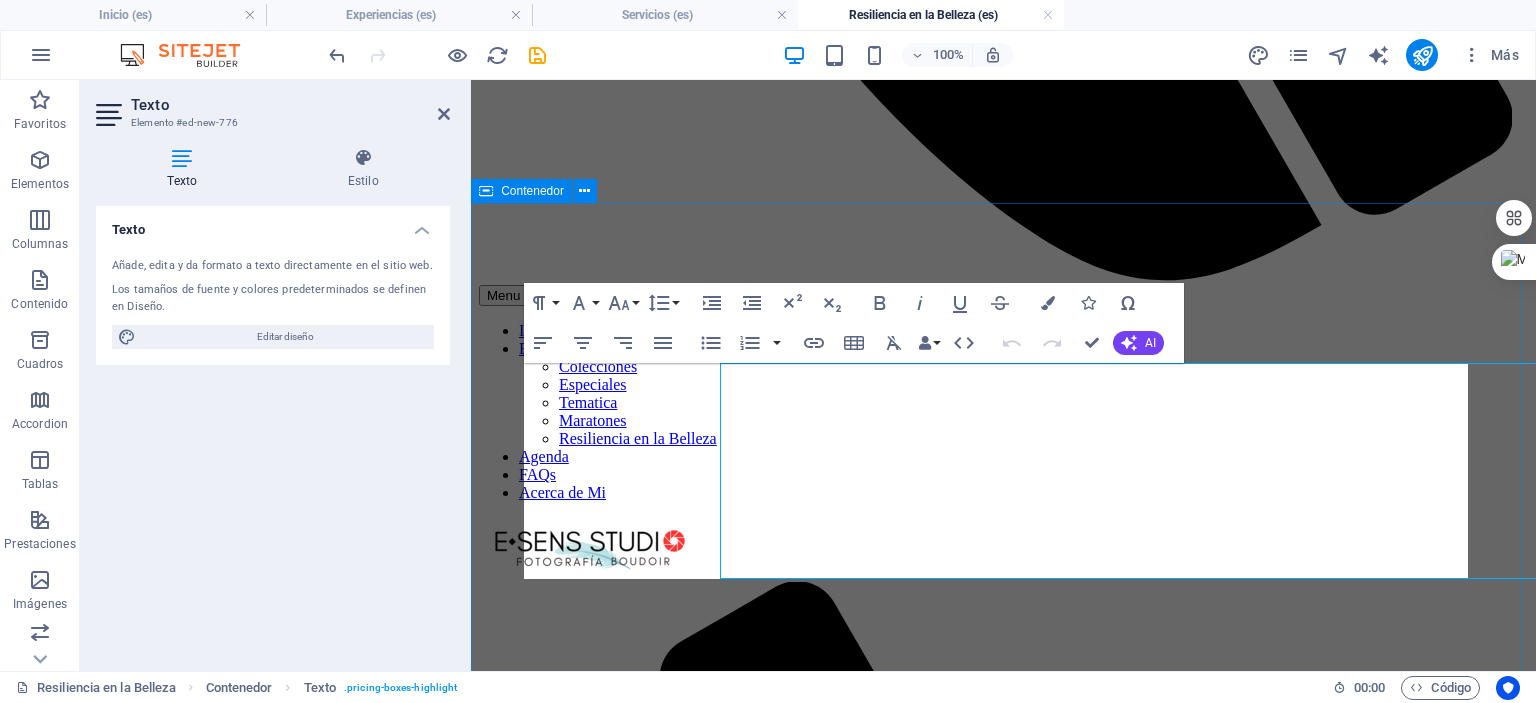 scroll, scrollTop: 2384, scrollLeft: 0, axis: vertical 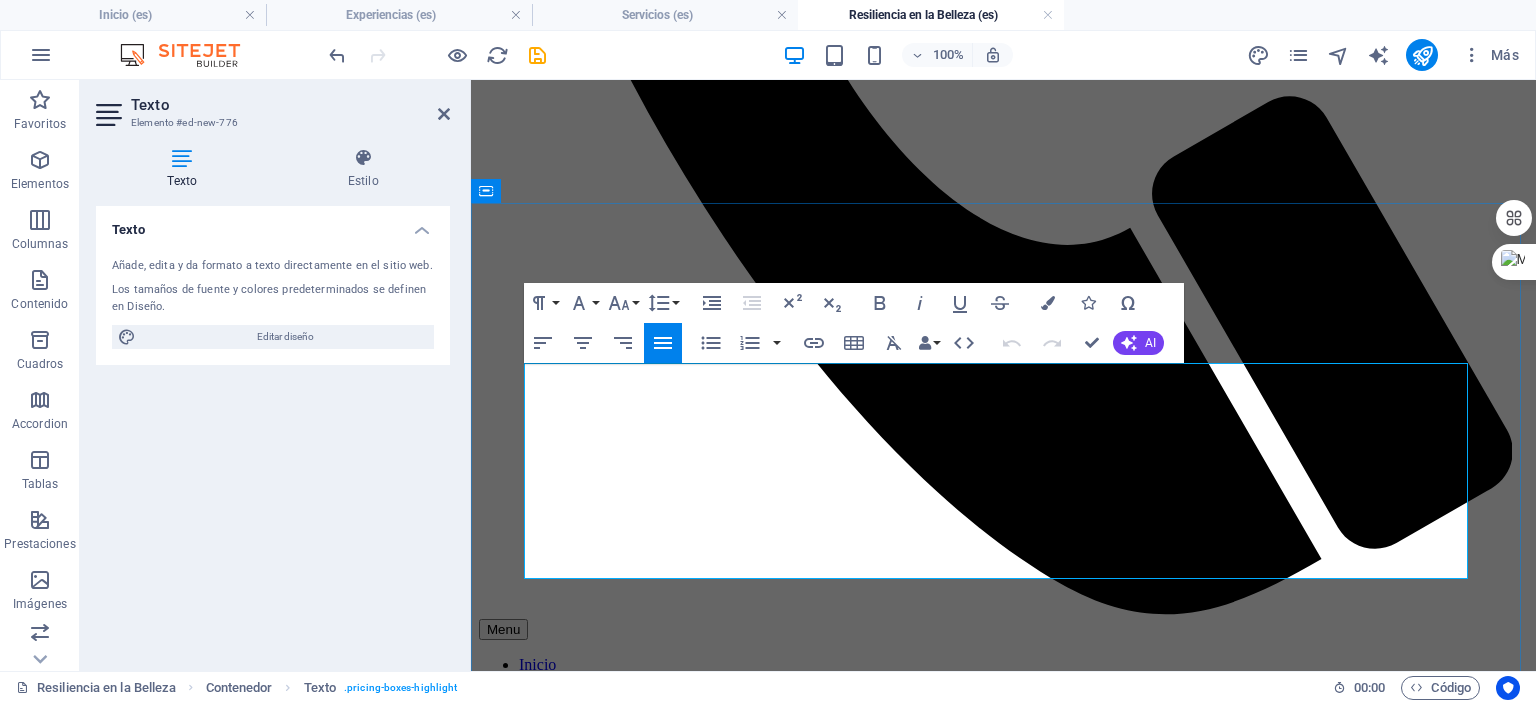 click at bounding box center (1003, 5503) 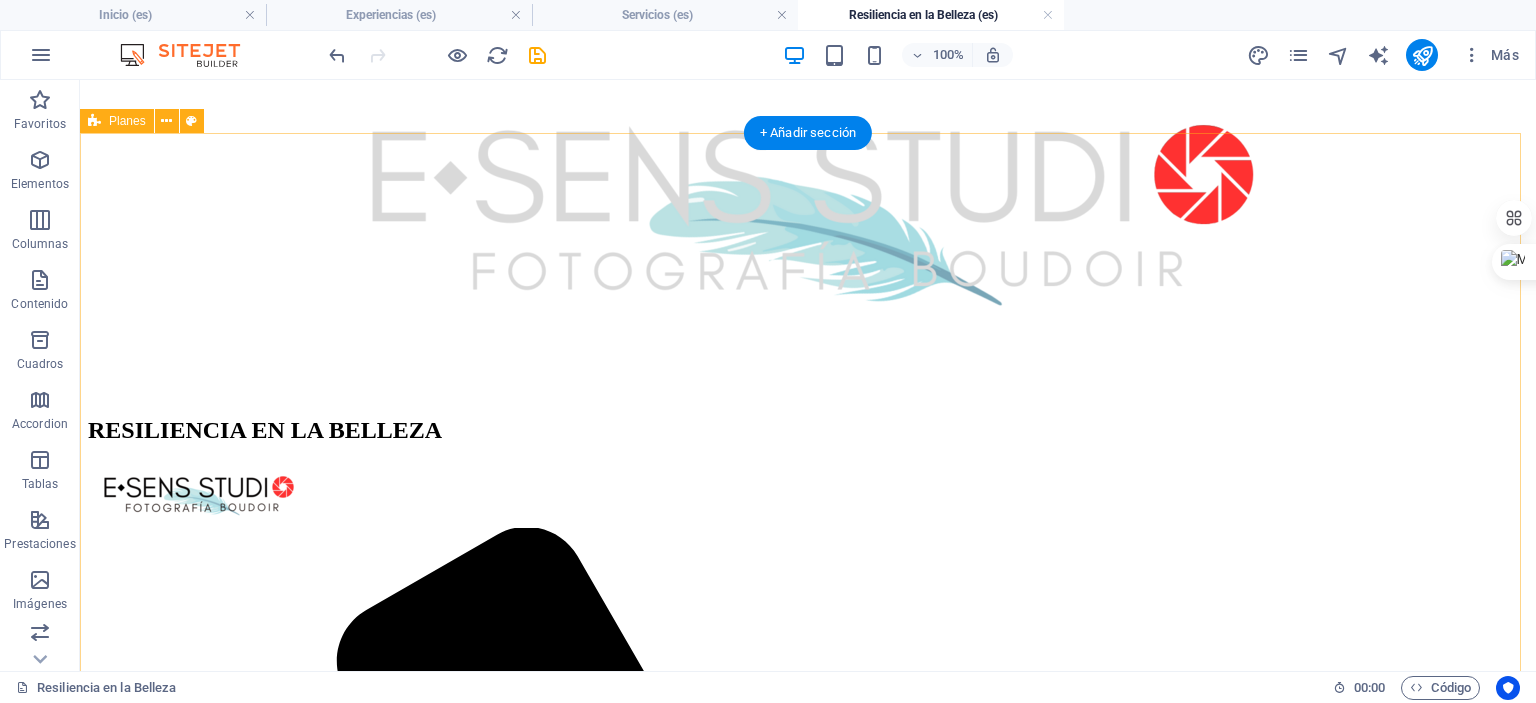 scroll, scrollTop: 1300, scrollLeft: 0, axis: vertical 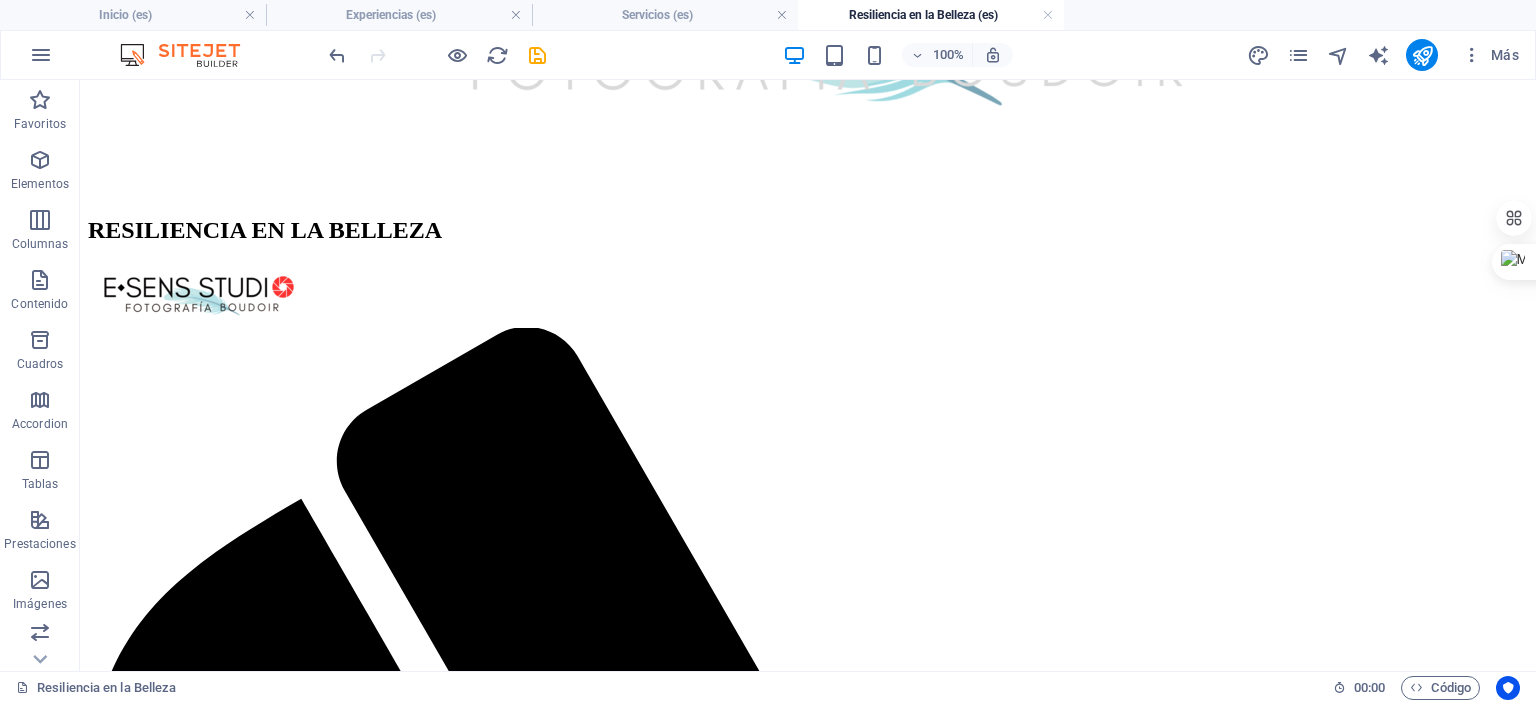 click at bounding box center [808, 6839] 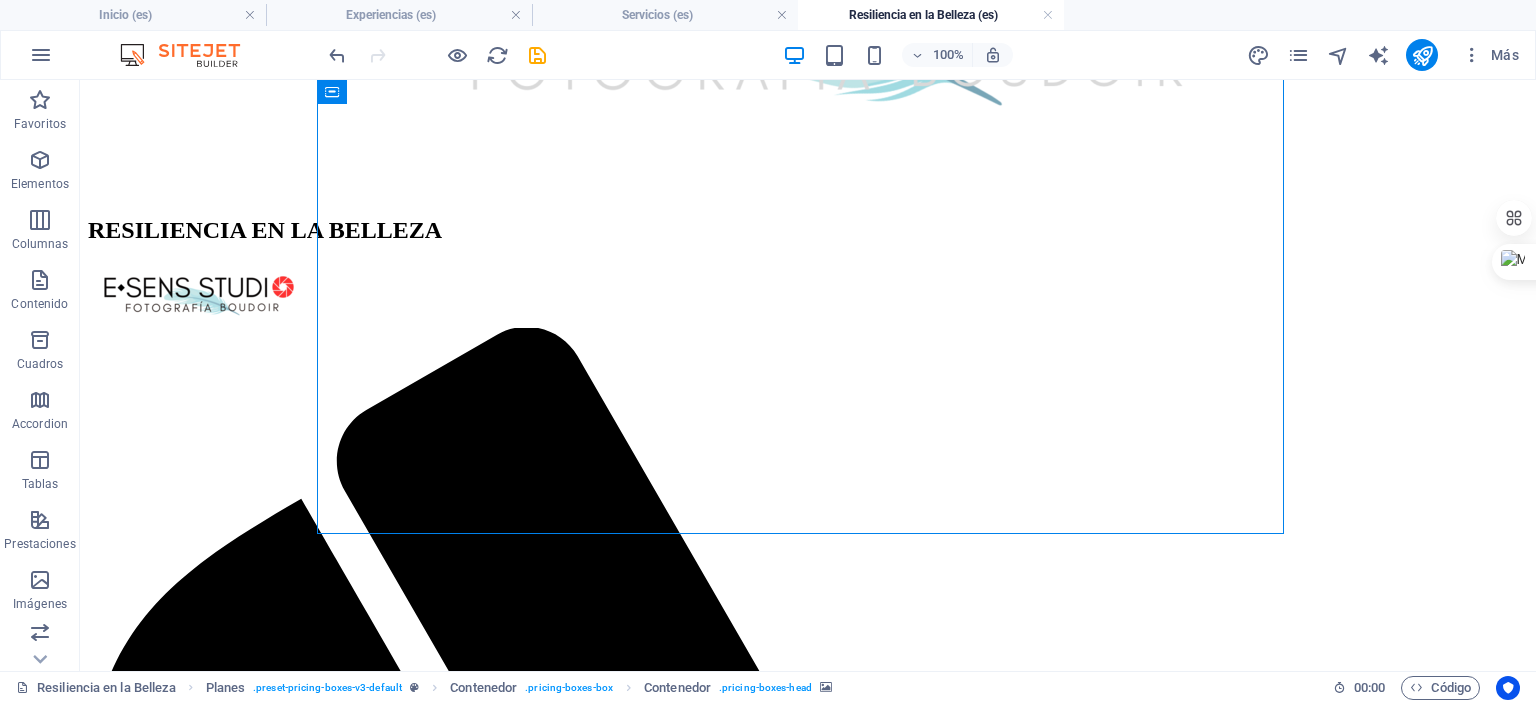 click at bounding box center (808, 6839) 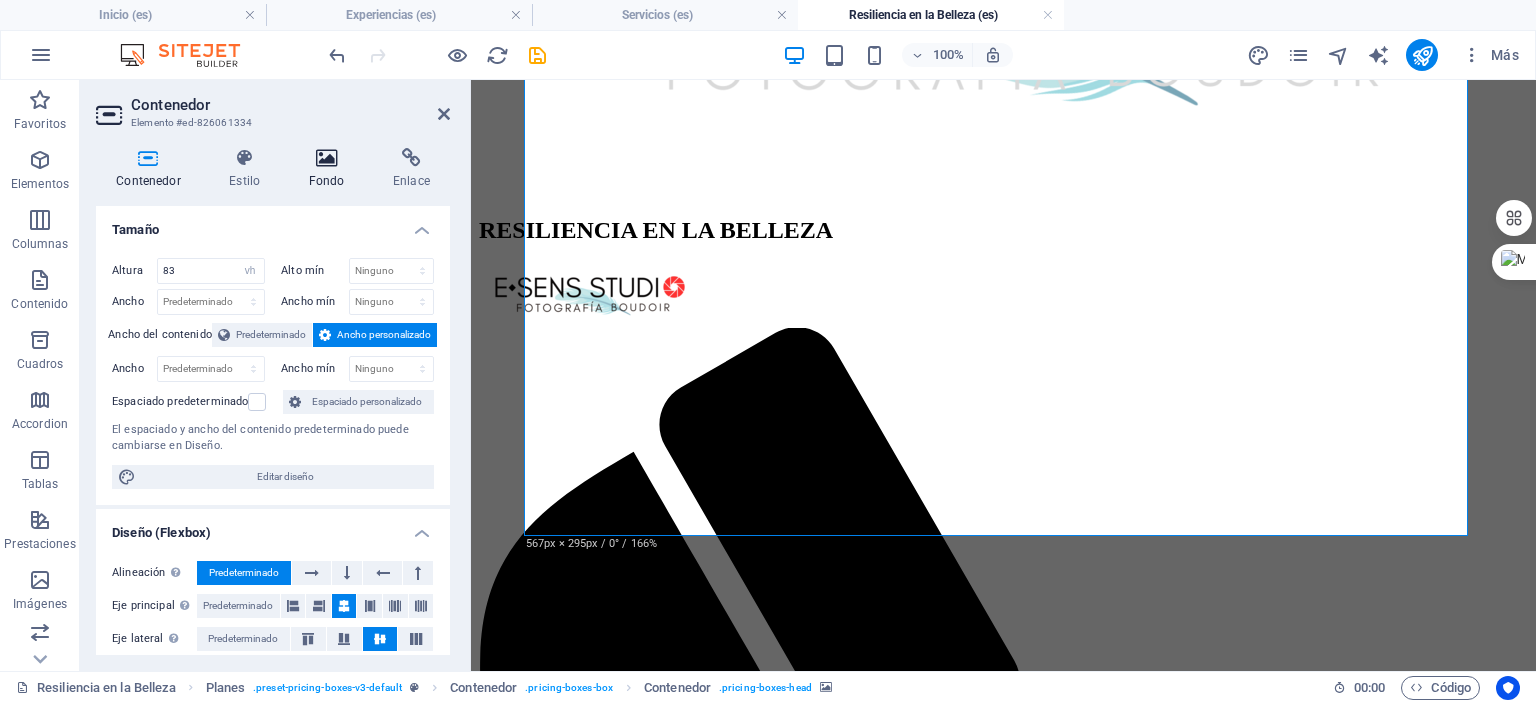 click at bounding box center (326, 158) 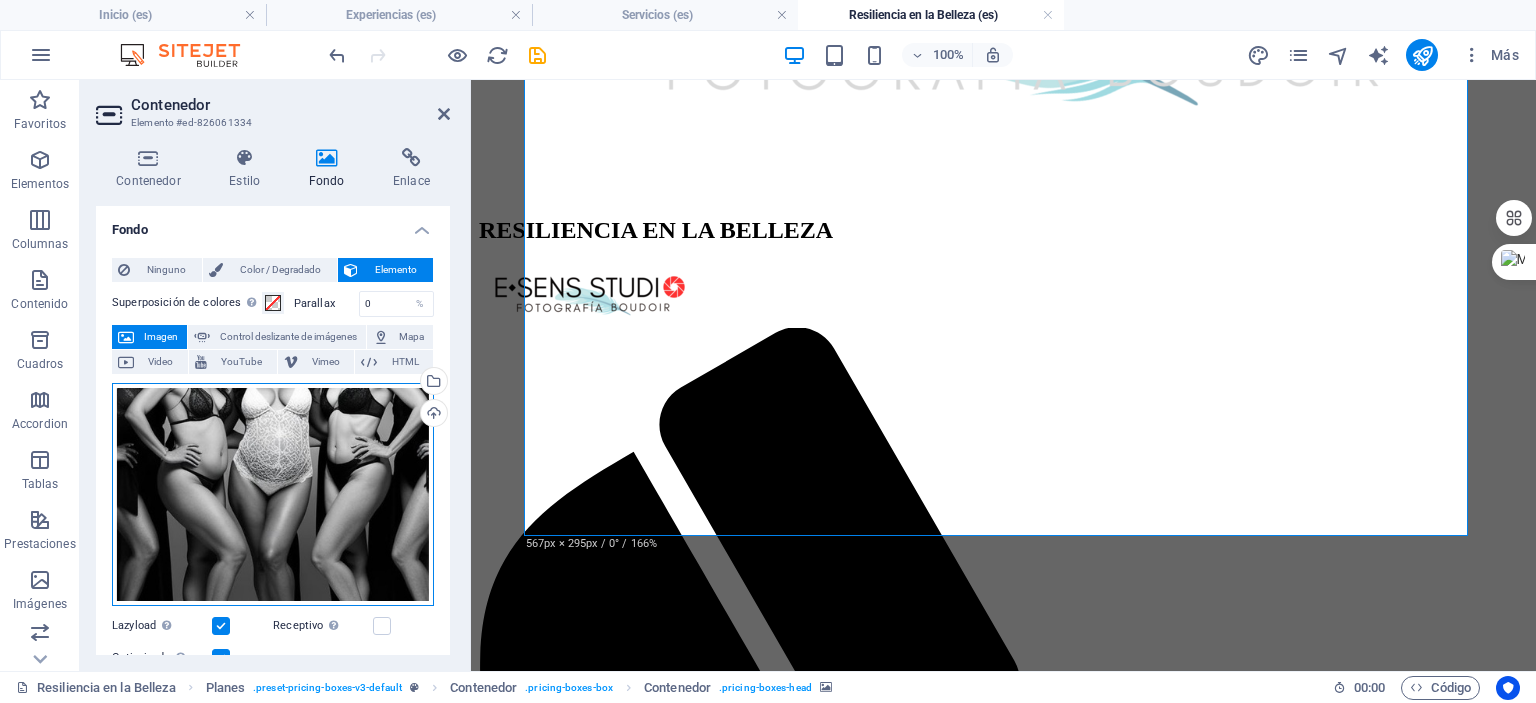 click on "Arrastra archivos aquí, haz clic para escoger archivos o  selecciona archivos de Archivos o de nuestra galería gratuita de fotos y vídeos" at bounding box center (273, 495) 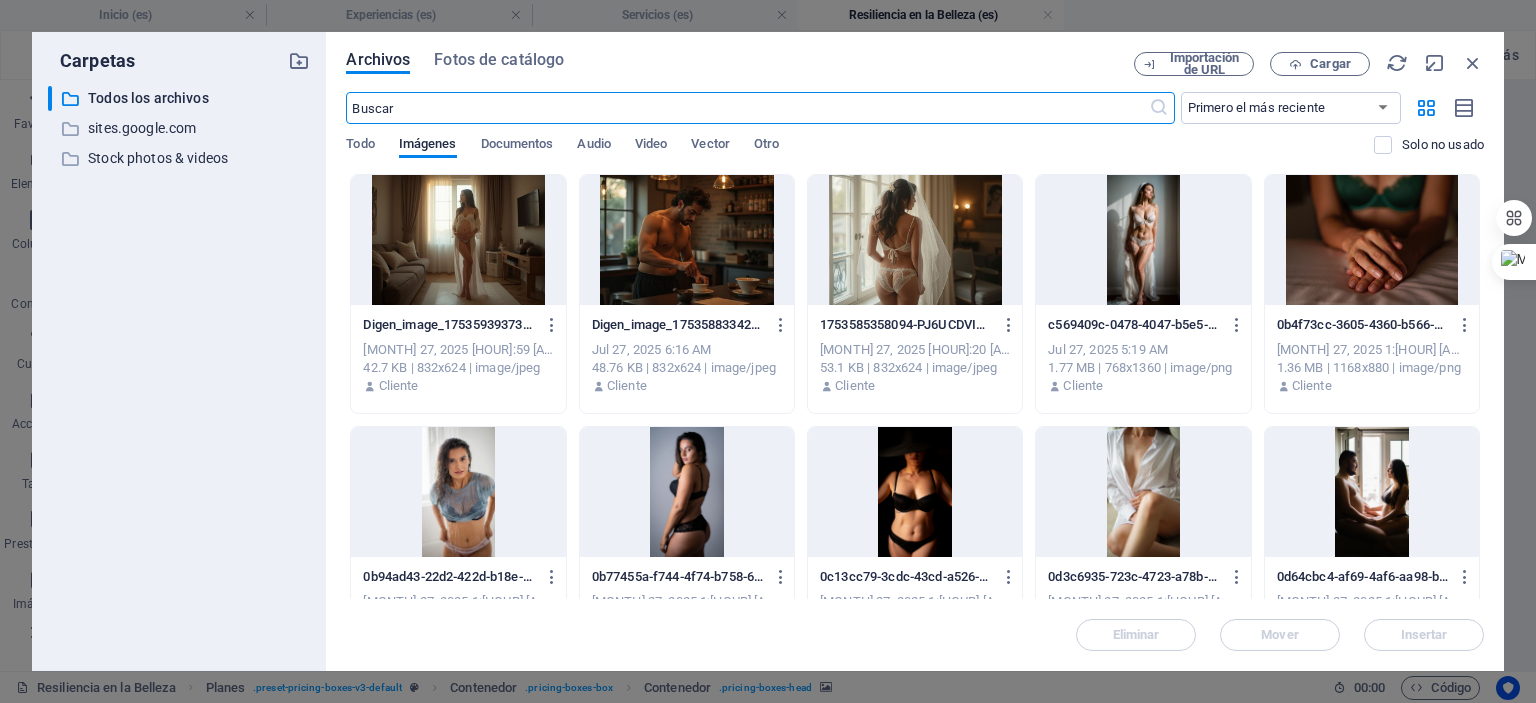 scroll, scrollTop: 1312, scrollLeft: 0, axis: vertical 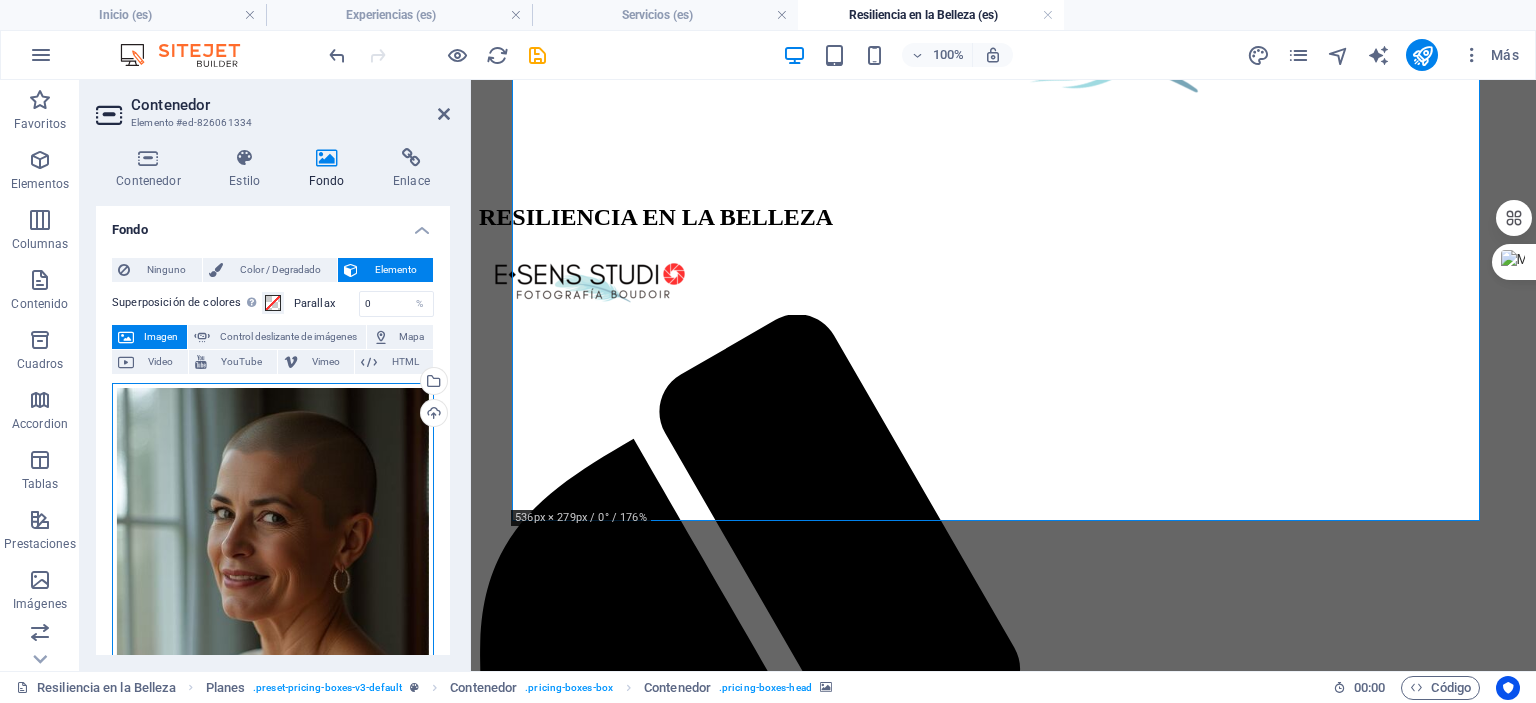 click on "Arrastra archivos aquí, haz clic para escoger archivos o  selecciona archivos de Archivos o de nuestra galería gratuita de fotos y vídeos" at bounding box center [273, 667] 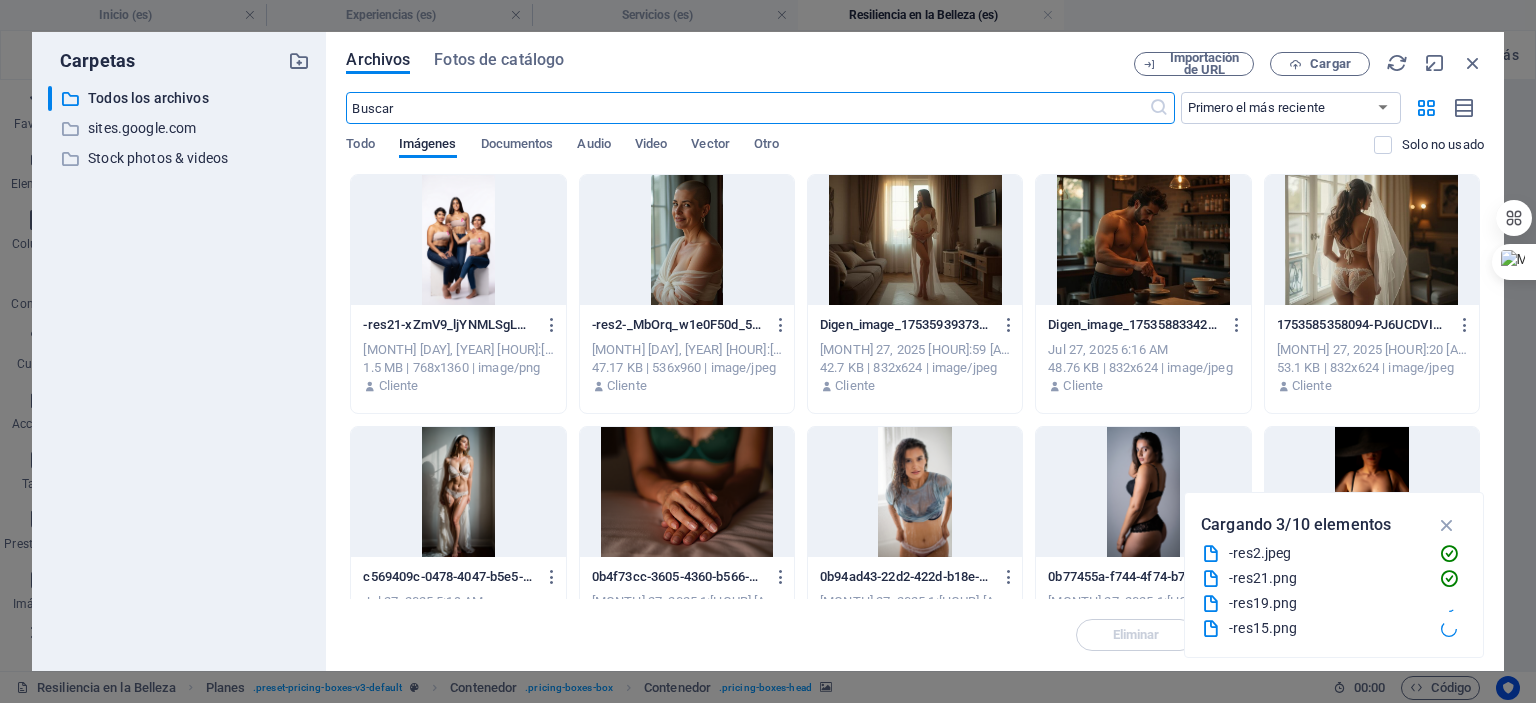 scroll, scrollTop: 1326, scrollLeft: 0, axis: vertical 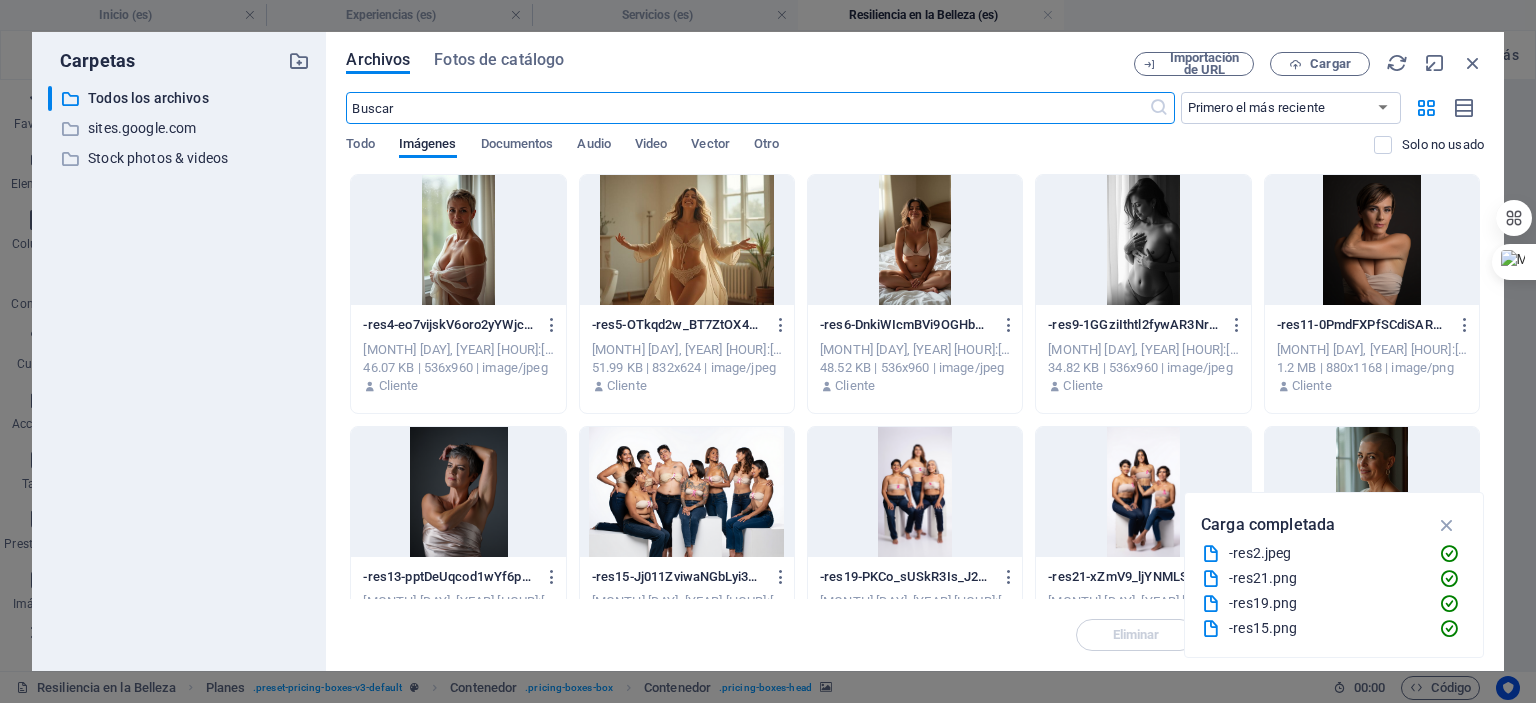 click at bounding box center (687, 492) 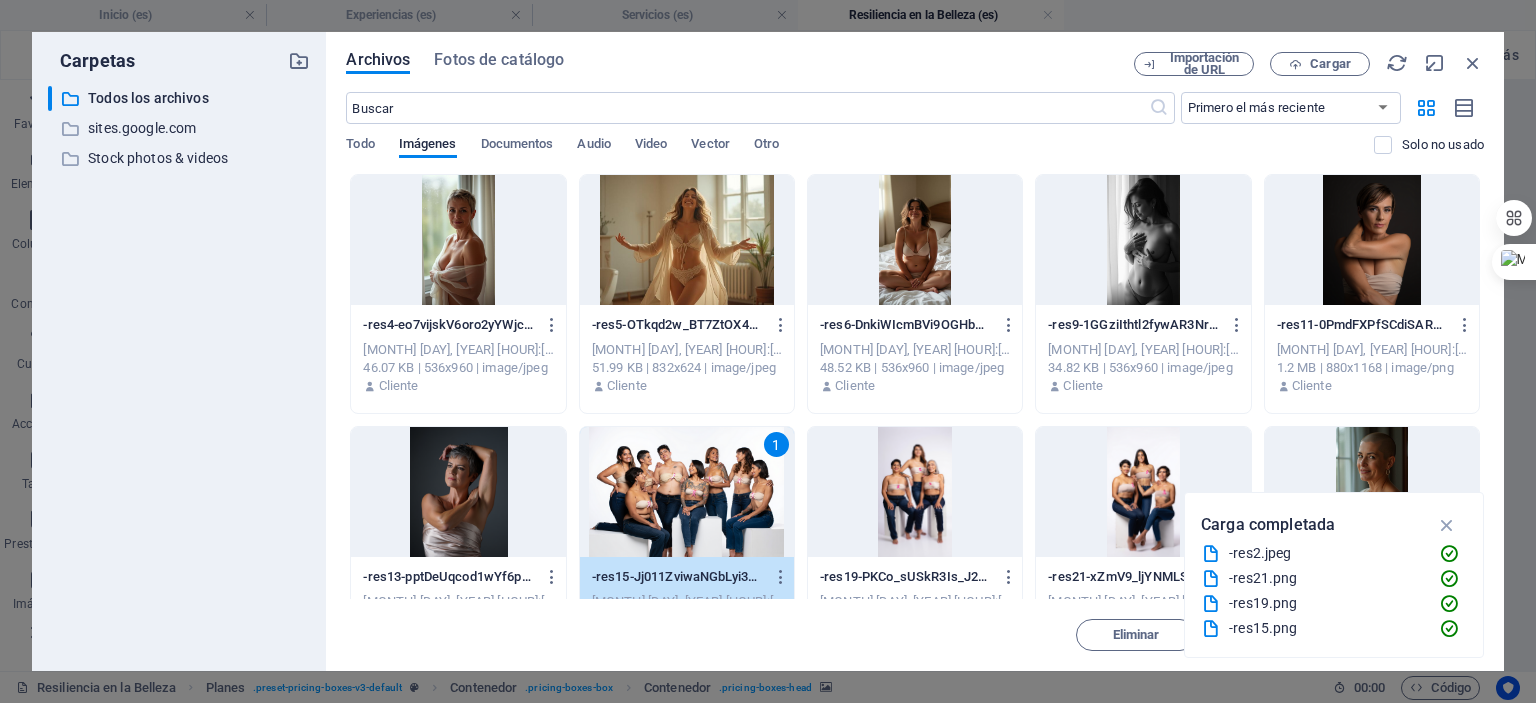 click at bounding box center (1447, 525) 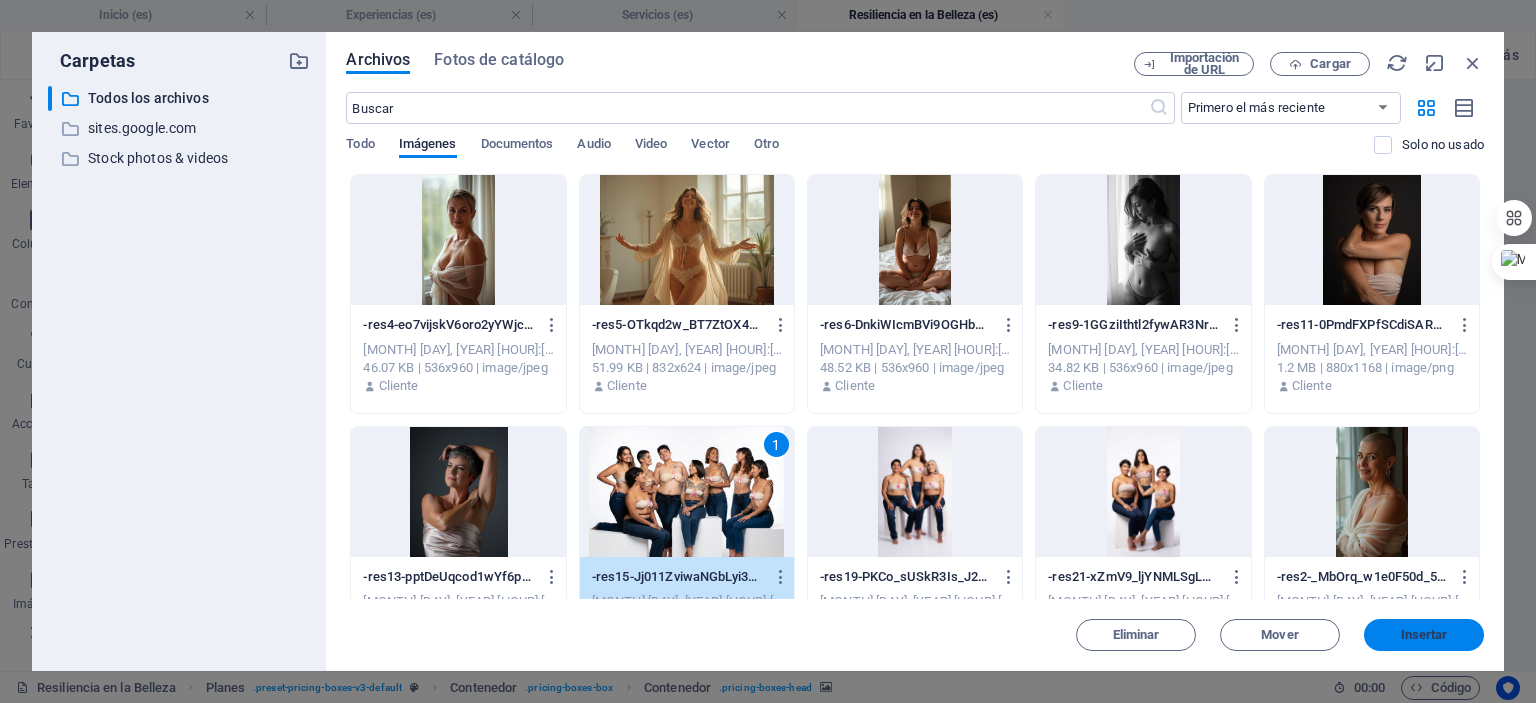 click on "Insertar" at bounding box center (1424, 635) 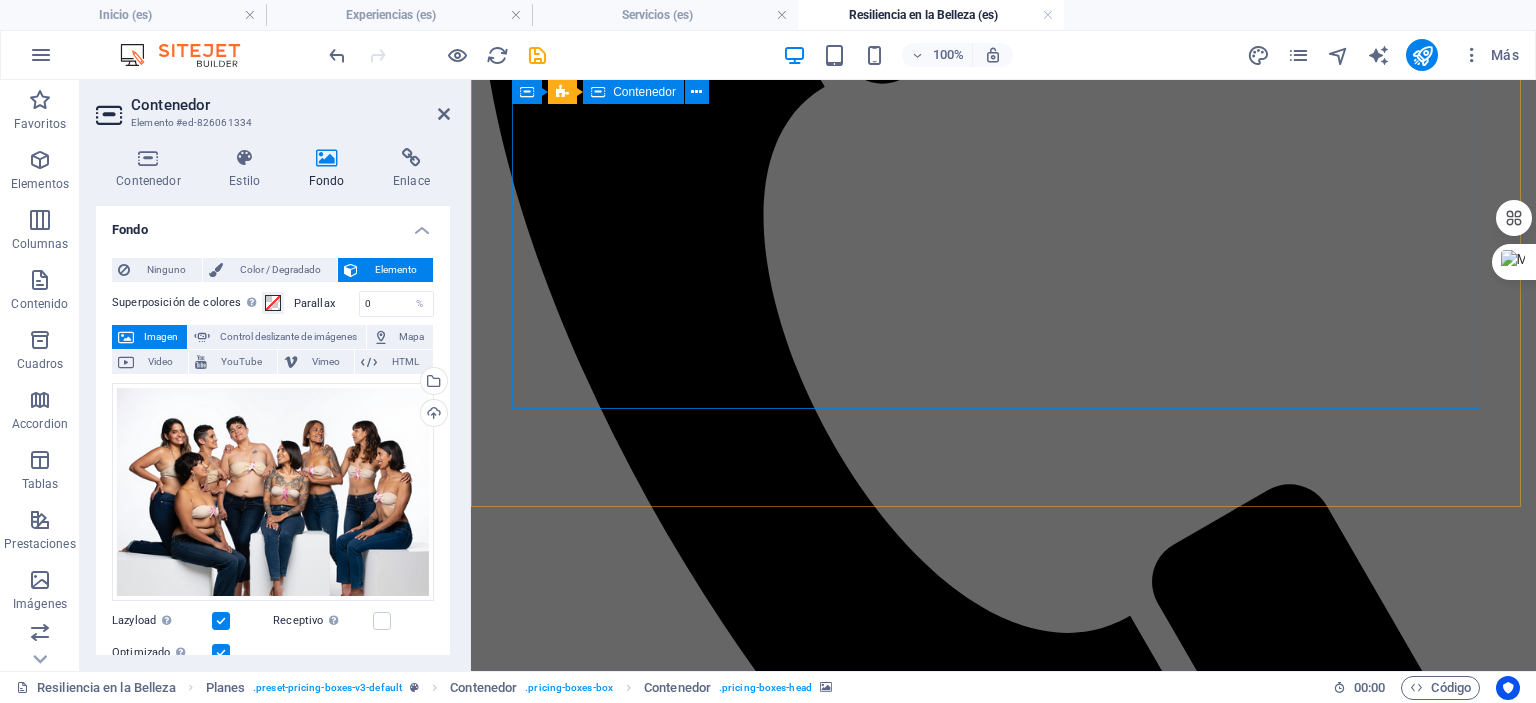 scroll, scrollTop: 2143, scrollLeft: 0, axis: vertical 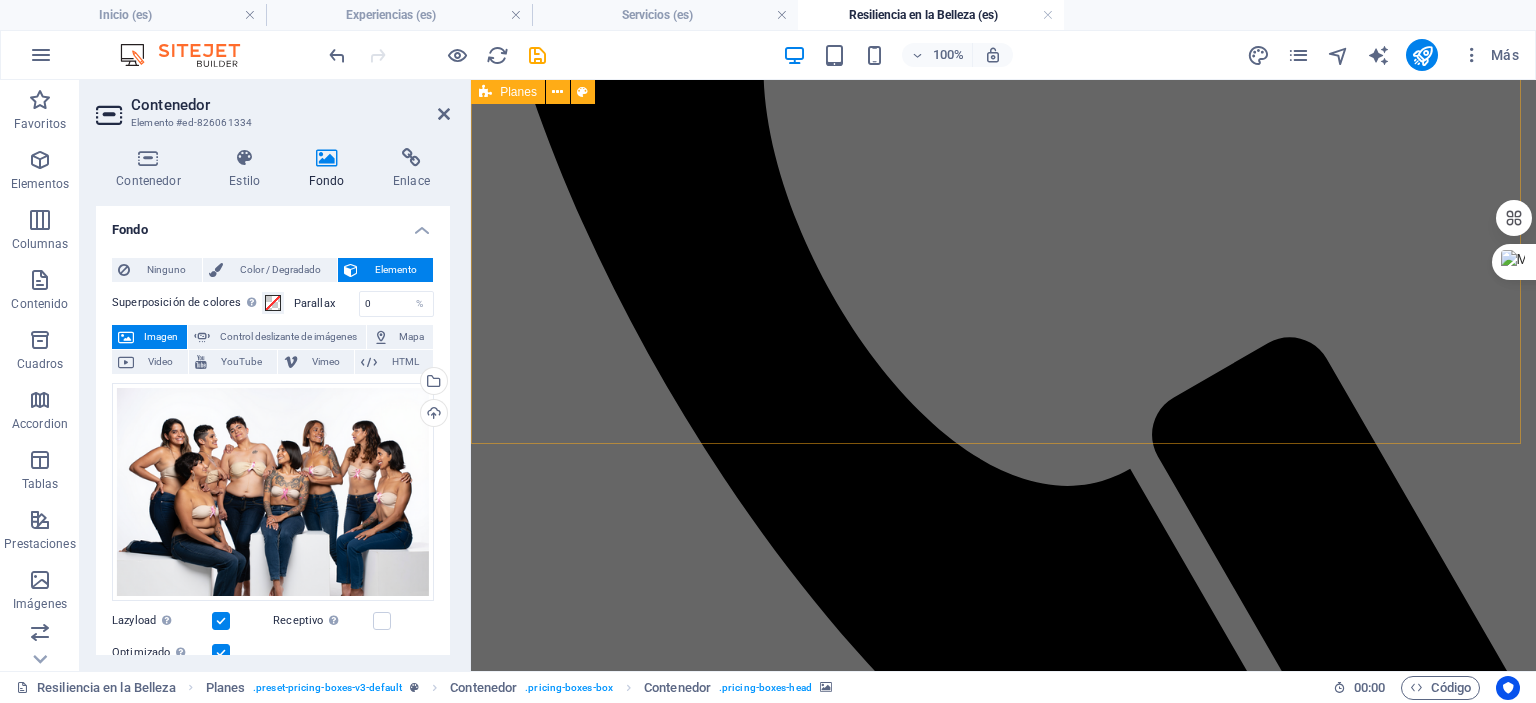 click on "RESILIENCIA EN LA BELLEZA En E•SENS STUDIO, creemos que la fotografía boudoir es una poderosa herramienta de sanación. Nuestro proyecto "Resiliencia en la Belleza"  está diseñado para acompañar a las mujeres en cada etapa de su viaje contra el cáncer.  Reconocemos que la belleza no reside solo en la superación, sino también en la valentía de enfrentar un cambio inminente. Por ello, este proyecto está dedicado a las mujeres que desean inmortalizar su cuerpo antes de un procedimiento, así como a las sobrevivientes que buscan celebrar su nuevo yo y su fuerza inquebrantable.  Se trata de honrar la historia de su cuerpo, redescubrir su sensualidad y recordarse que su belleza y fuerza son inquebrantables.  Nuestra misión es proporcionar un espacio para la sanación a través de la autoaceptación, acompañando a las mujeres en un acto de amor propio en los momentos más significativos de su viaje. $3,000 90  minutos 15  fotografías HD Pro Digitales Orientación de vestuario Guía Boudoir 2" at bounding box center (1003, 4941) 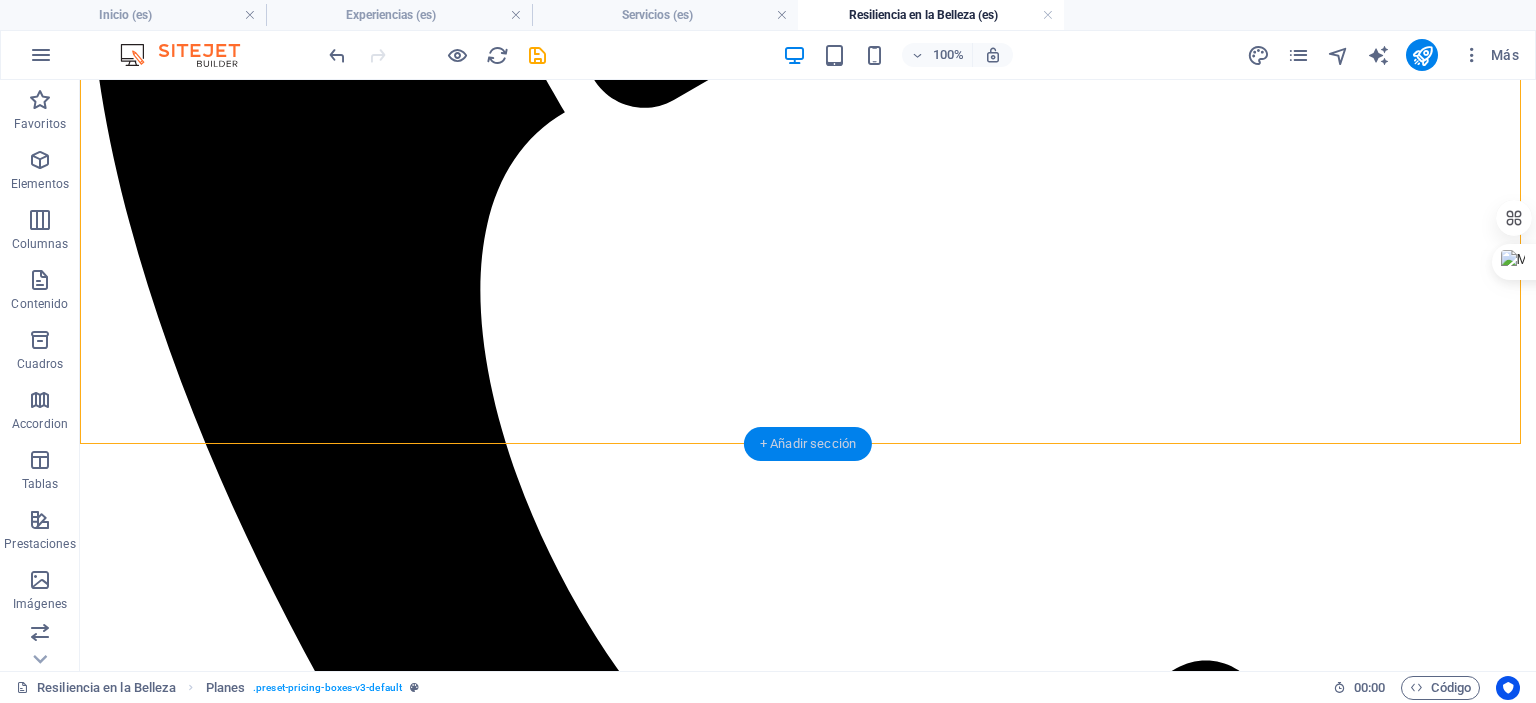 click on "+ Añadir sección" at bounding box center [808, 444] 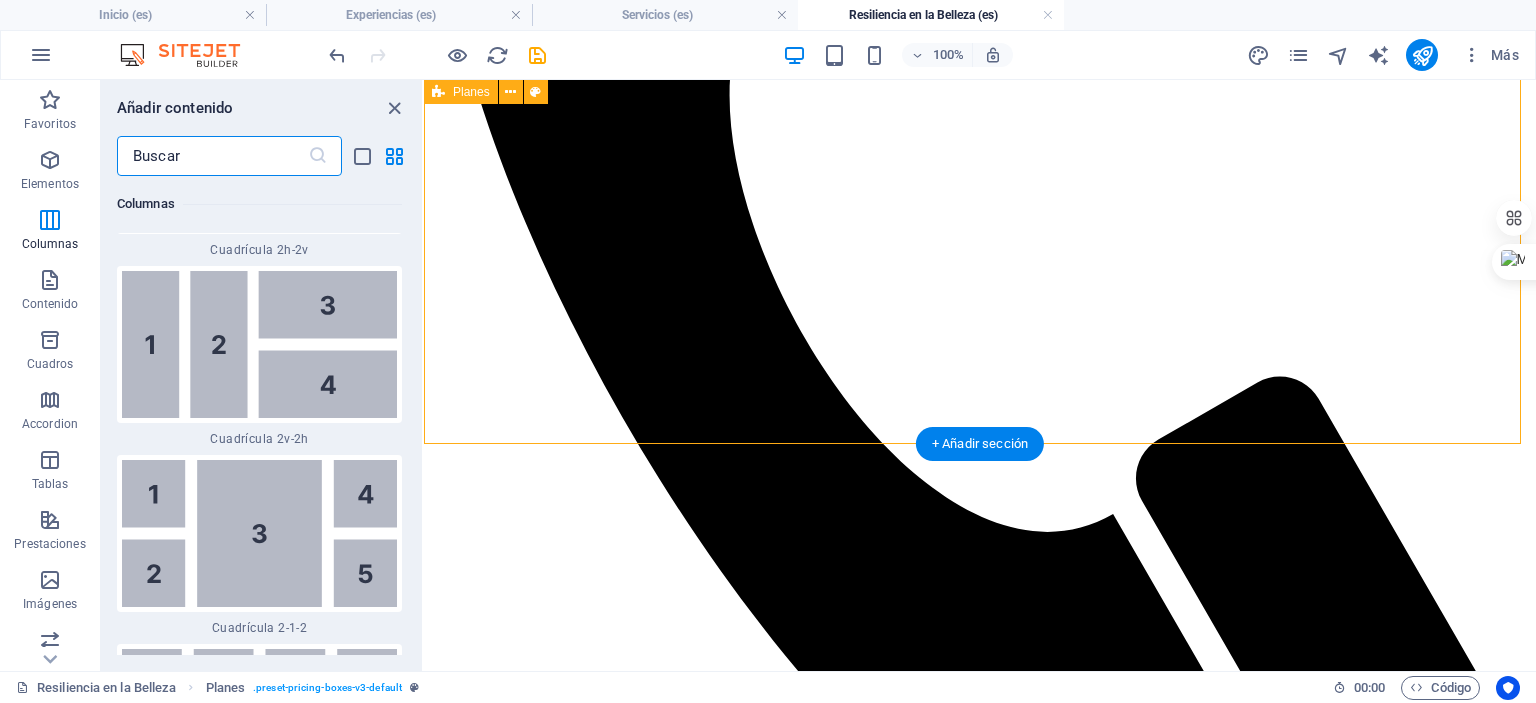 scroll, scrollTop: 6521, scrollLeft: 0, axis: vertical 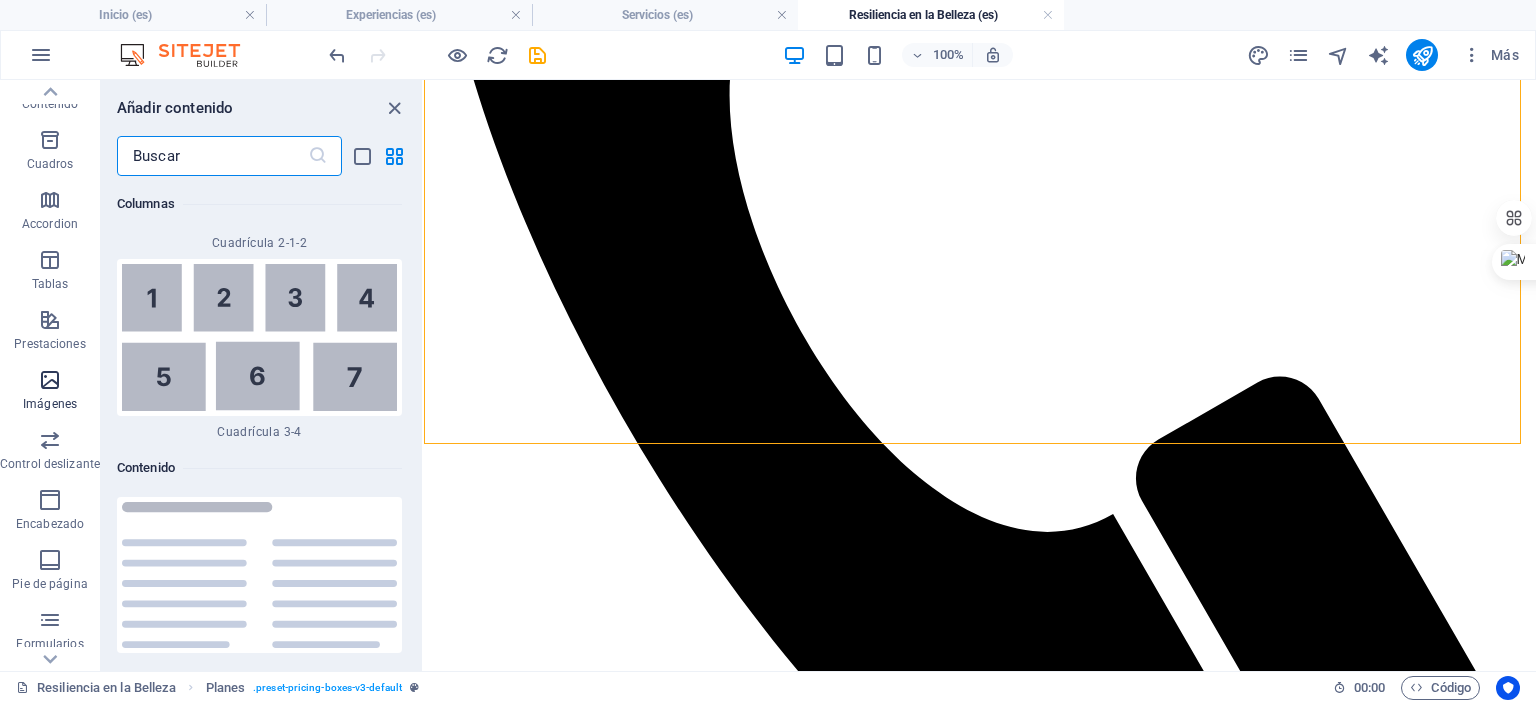 click on "Imágenes" at bounding box center (50, 392) 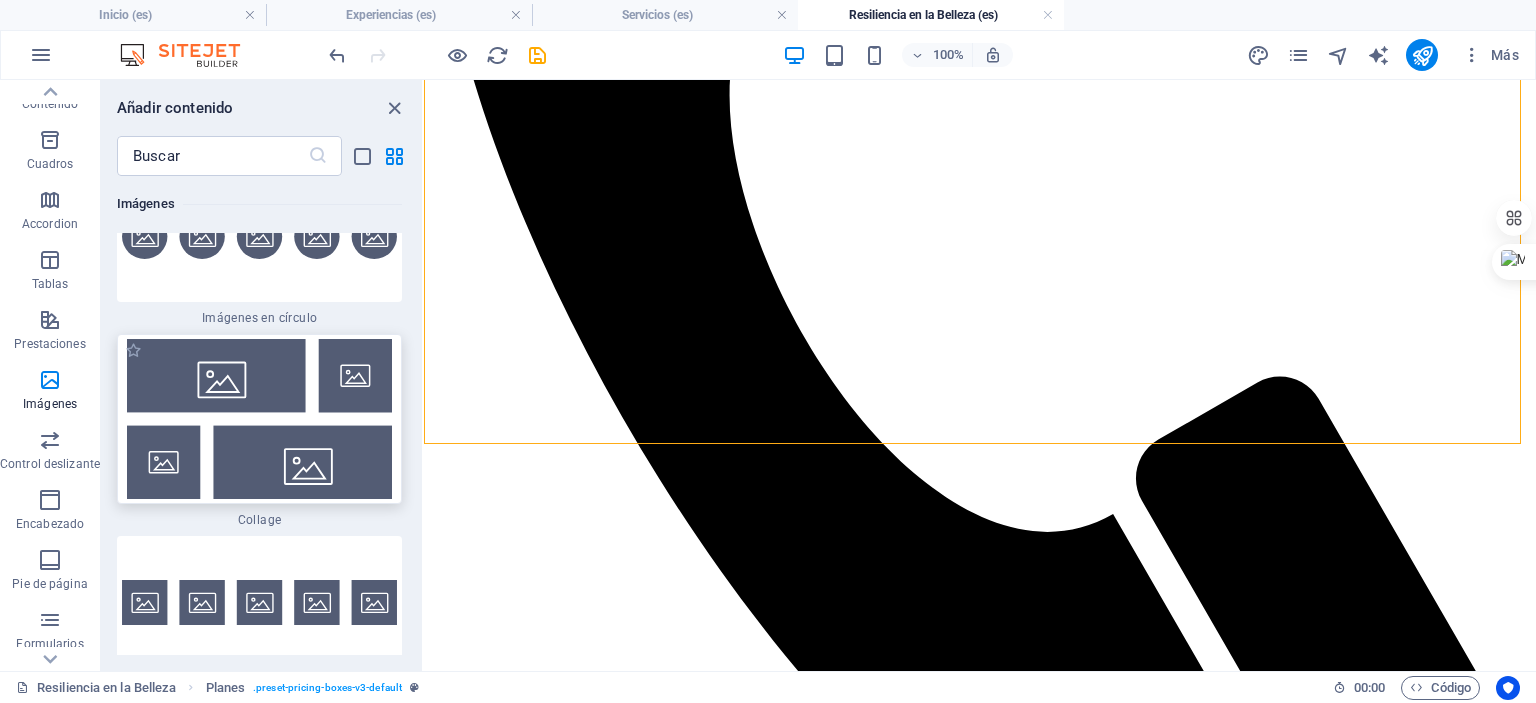 scroll, scrollTop: 20221, scrollLeft: 0, axis: vertical 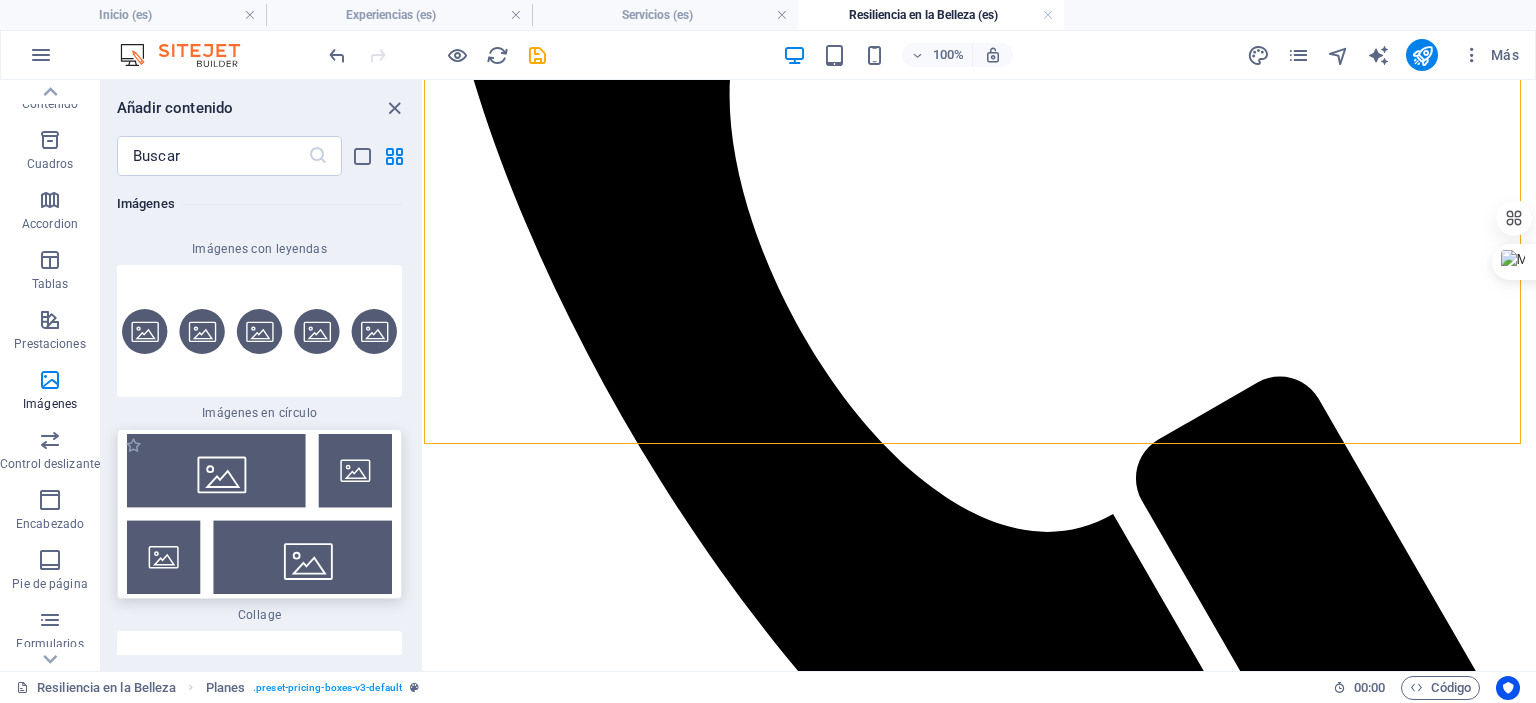click at bounding box center [259, 514] 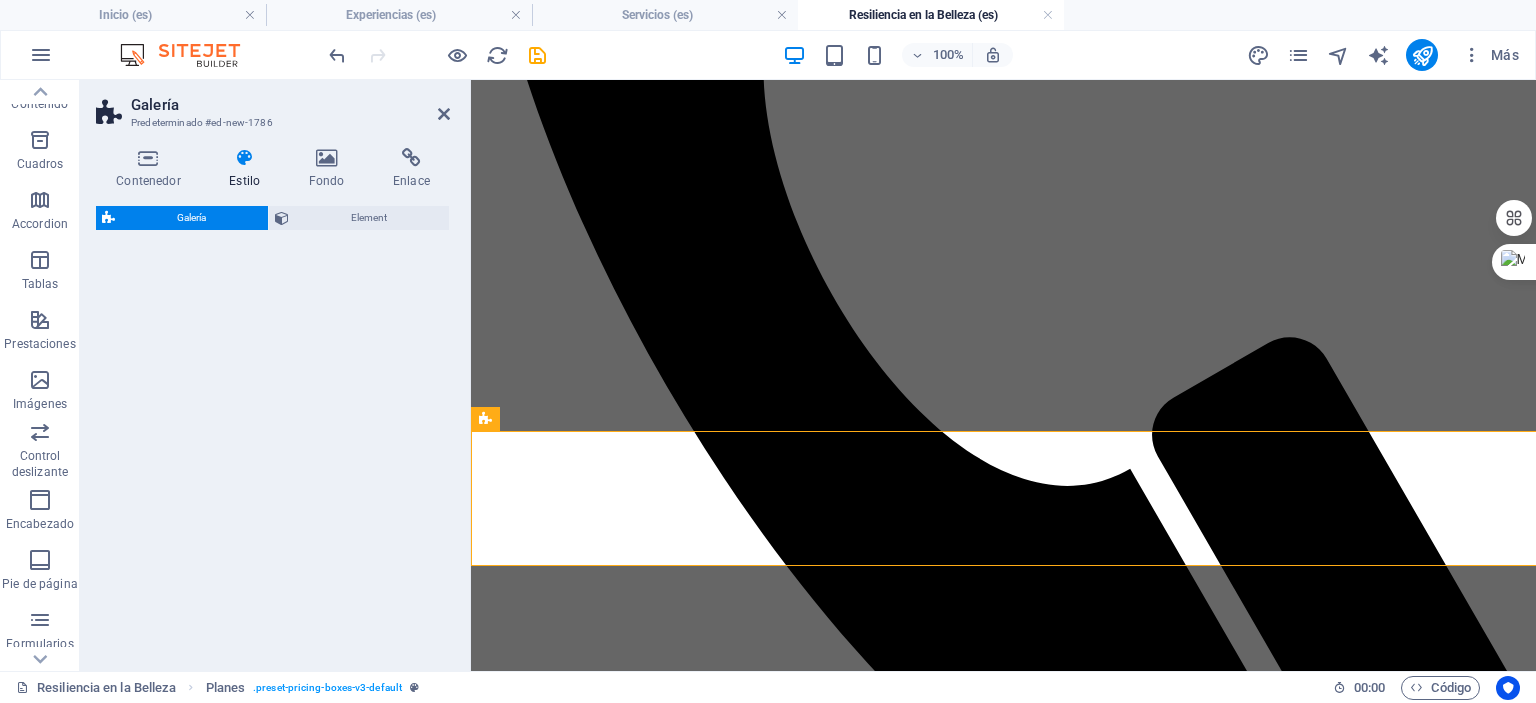 select on "rem" 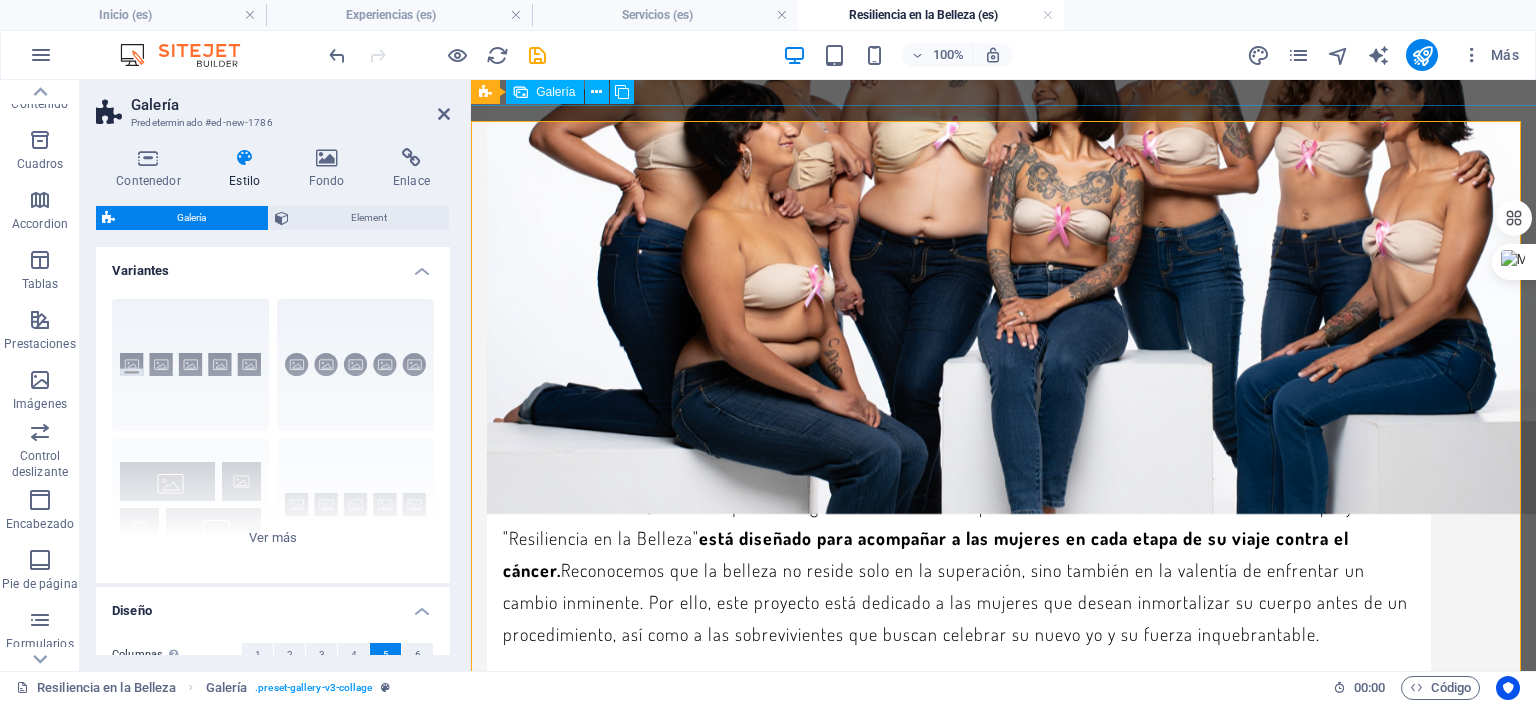 scroll, scrollTop: 2465, scrollLeft: 0, axis: vertical 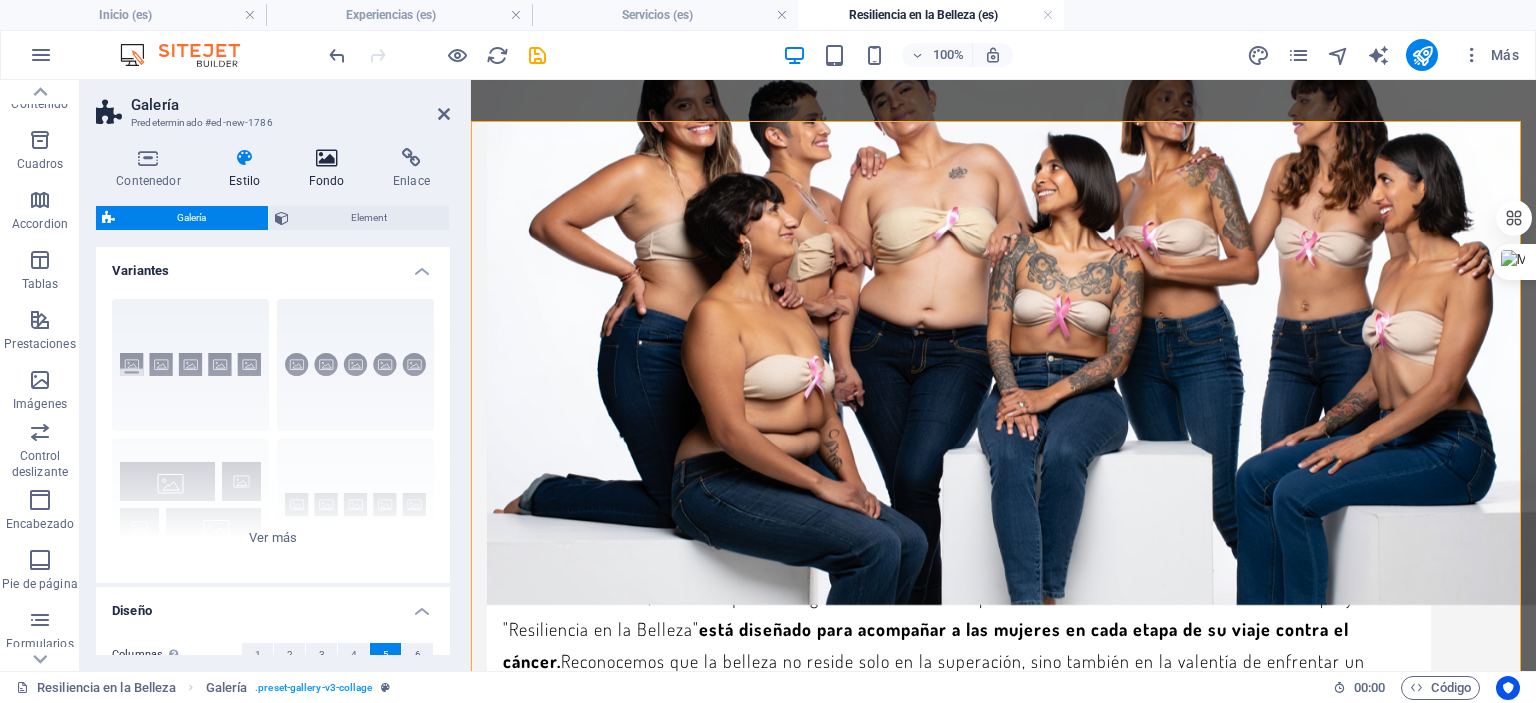 click at bounding box center (326, 158) 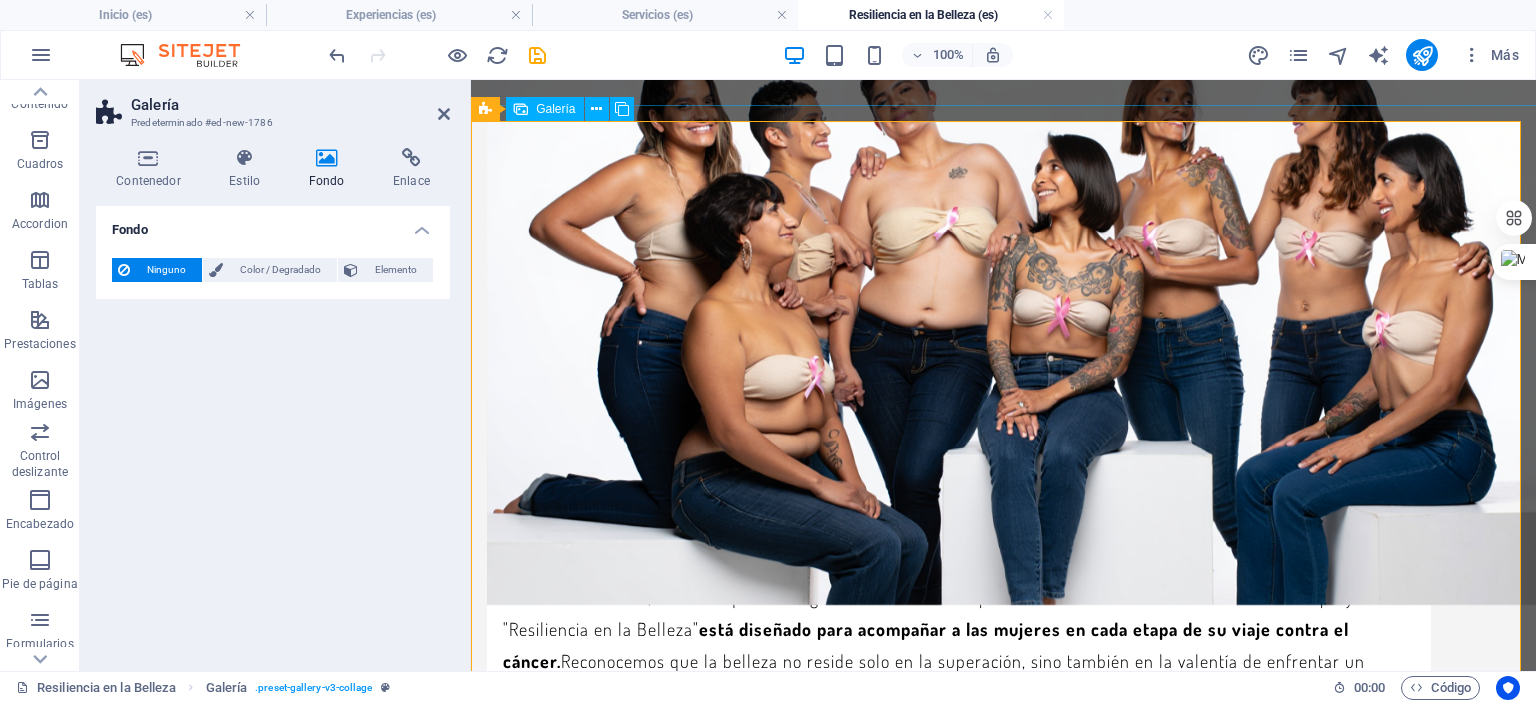 click at bounding box center [811, 1389] 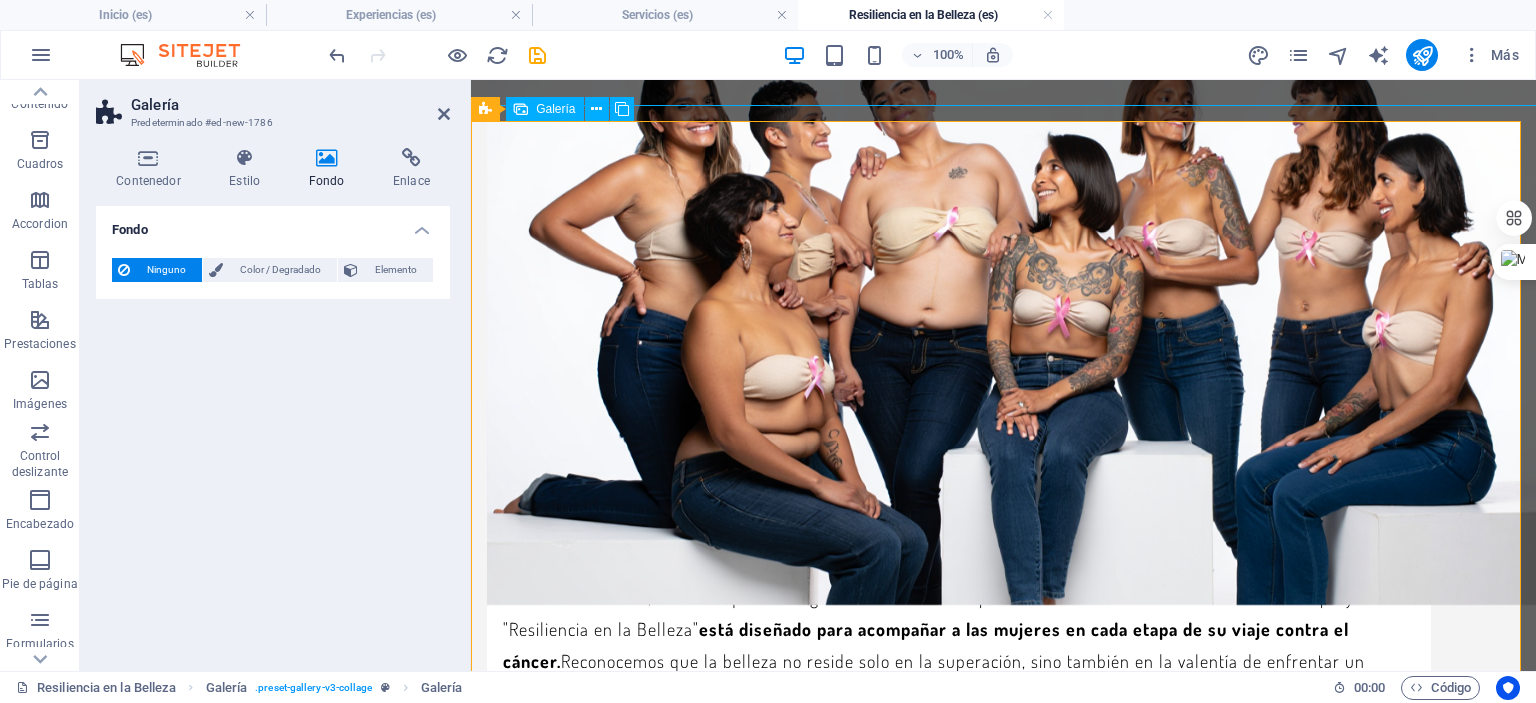 click at bounding box center [811, 1389] 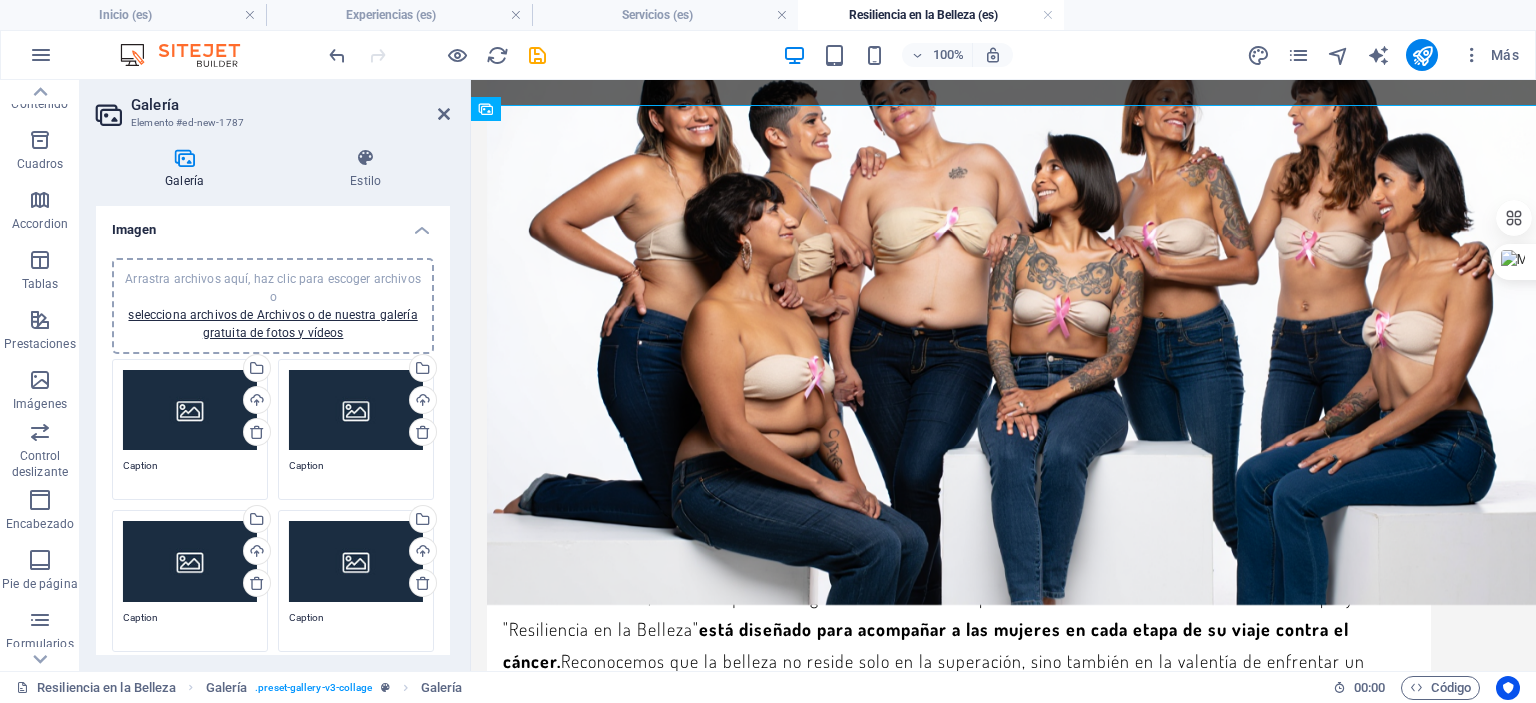click on "Arrastra archivos aquí, haz clic para escoger archivos o  selecciona archivos de Archivos o de nuestra galería gratuita de fotos y vídeos" at bounding box center (190, 410) 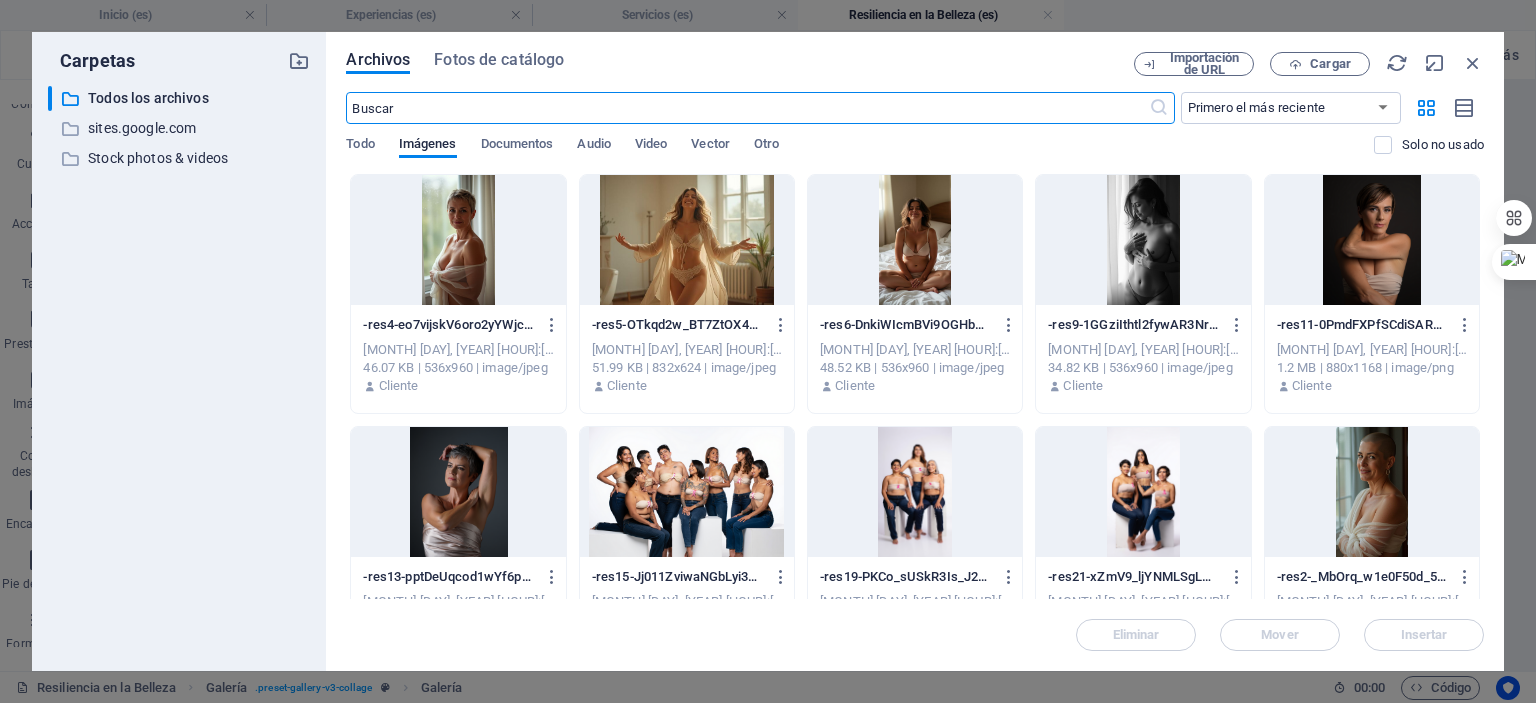 scroll, scrollTop: 2478, scrollLeft: 0, axis: vertical 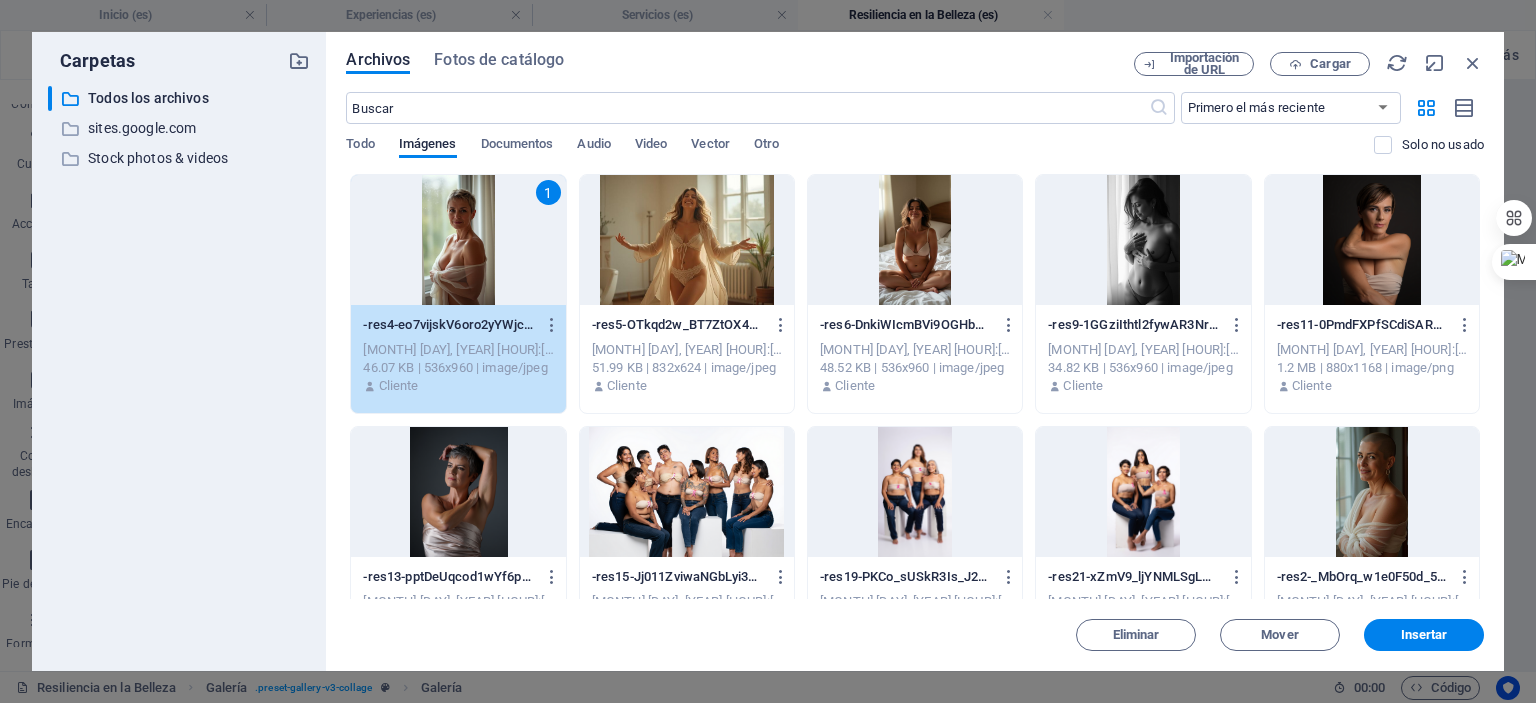 click at bounding box center (687, 240) 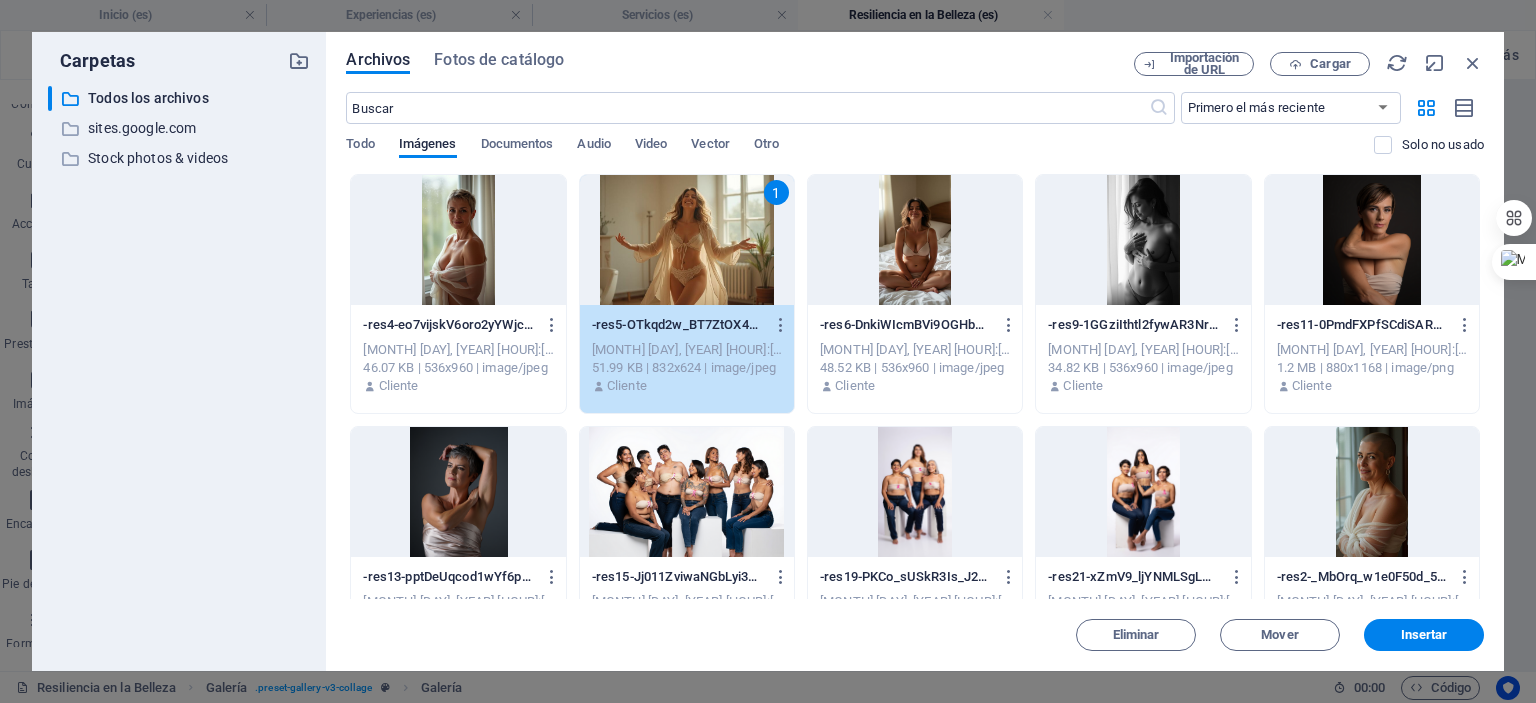 click at bounding box center [458, 240] 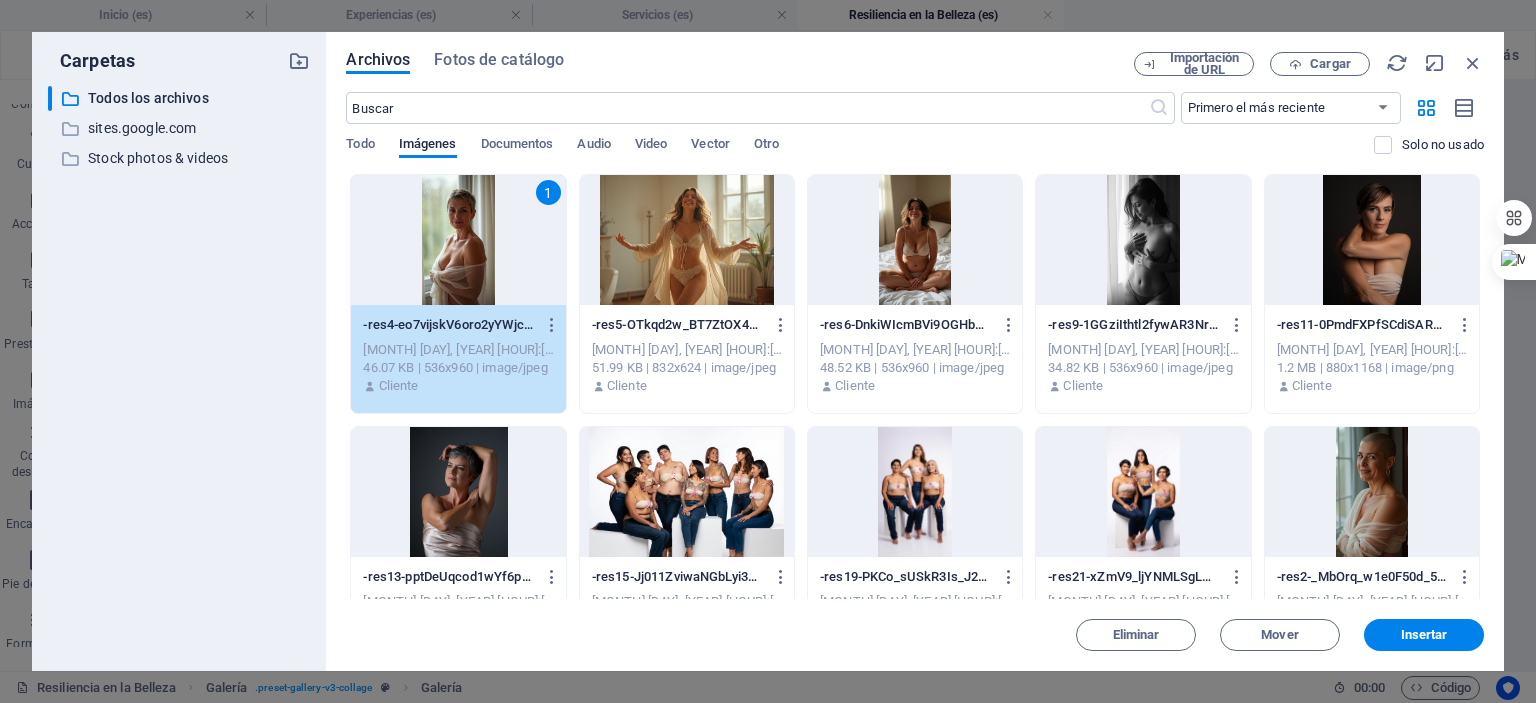 click at bounding box center [687, 240] 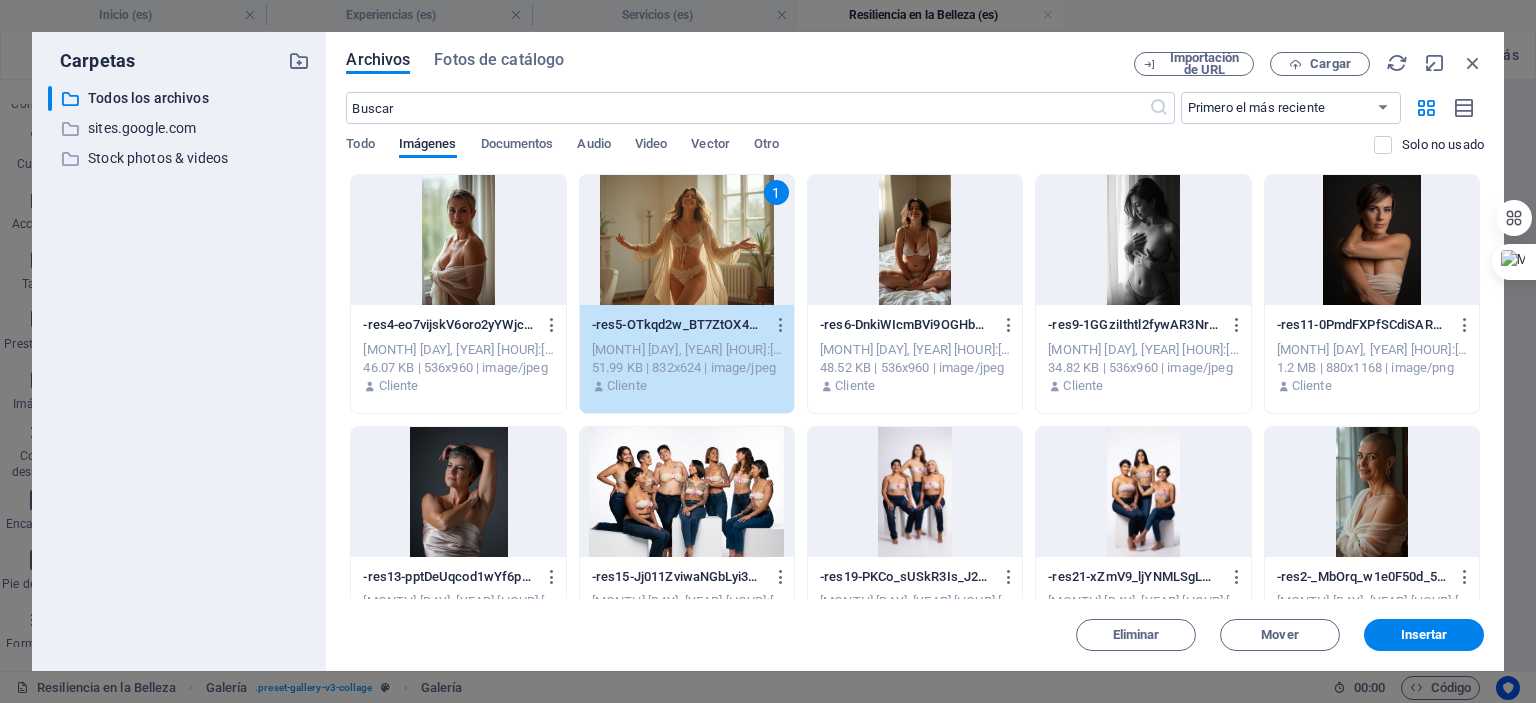 click at bounding box center [458, 240] 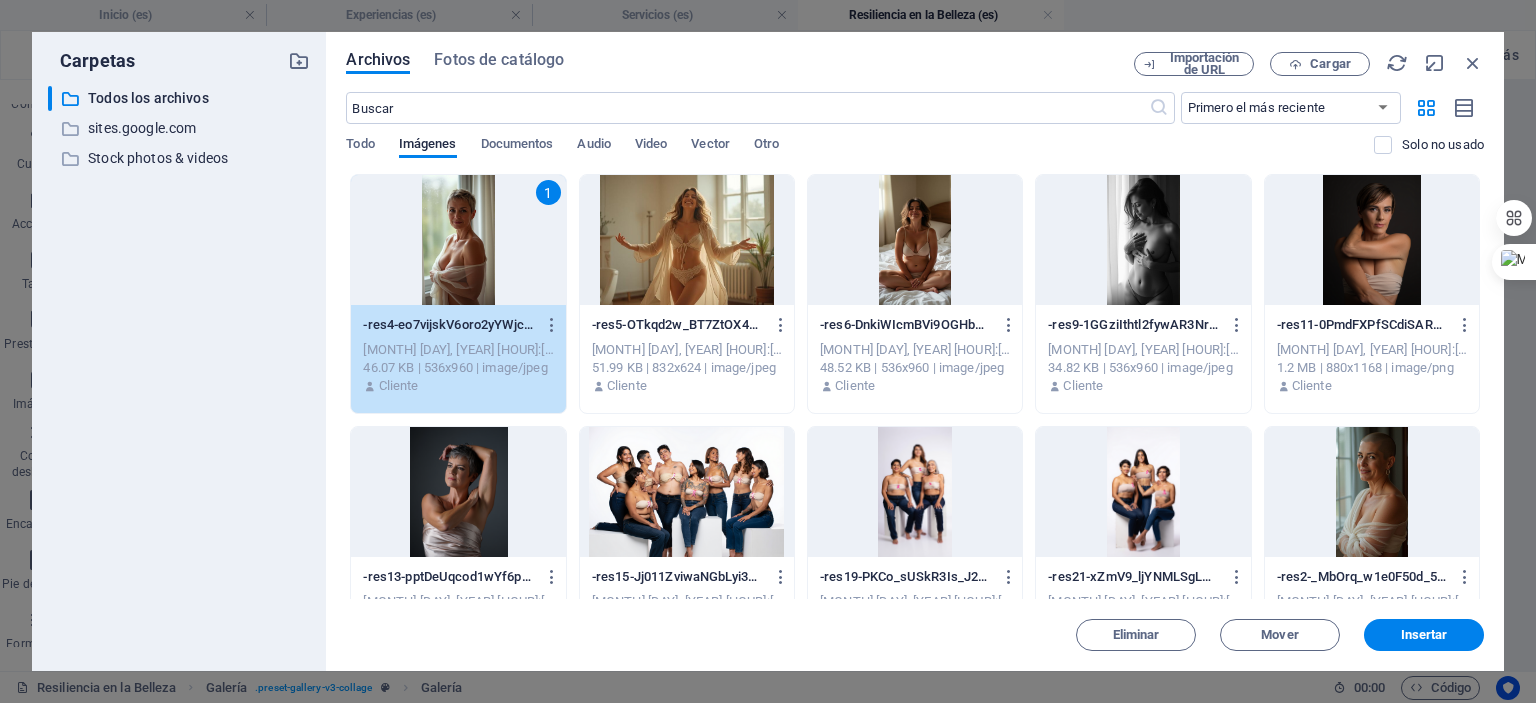 click at bounding box center (687, 240) 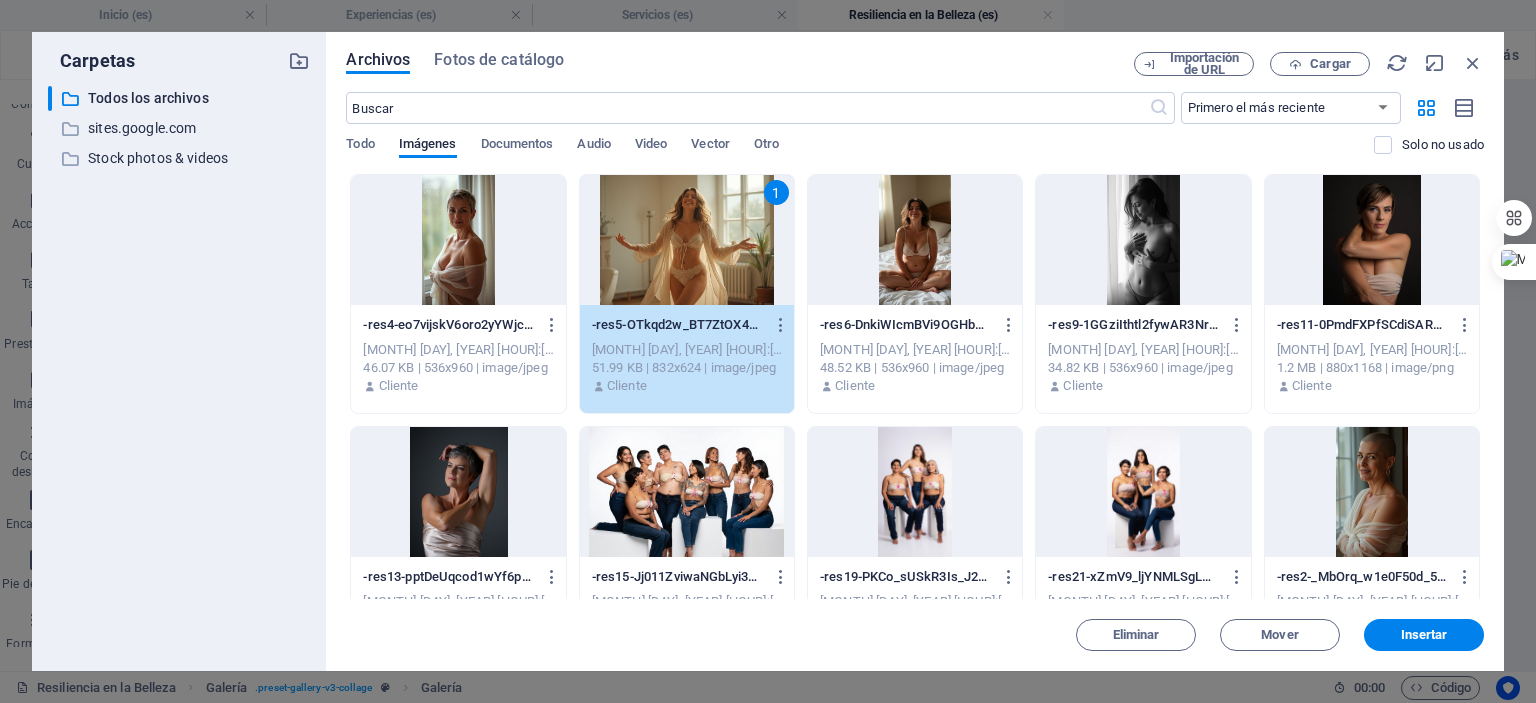 click at bounding box center (458, 240) 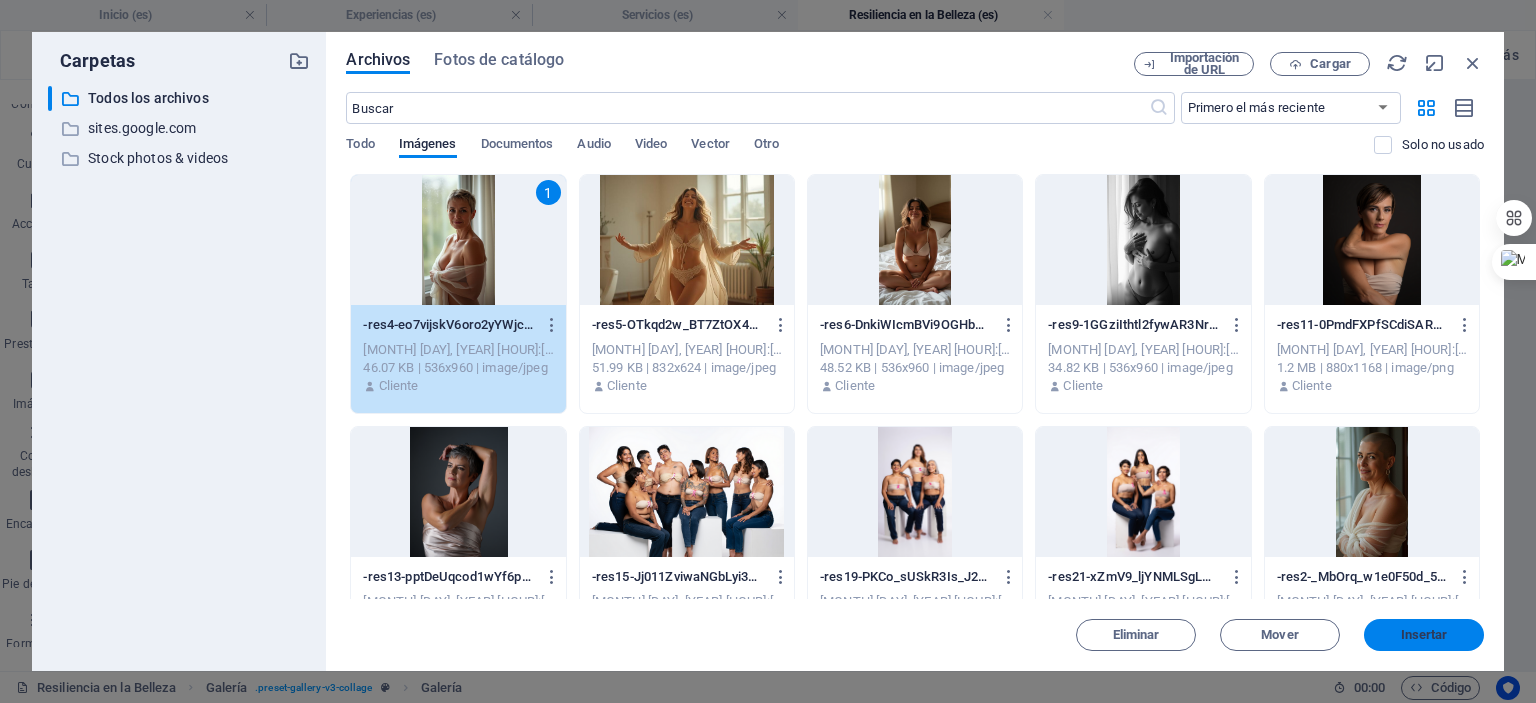 click on "Insertar" at bounding box center [1424, 635] 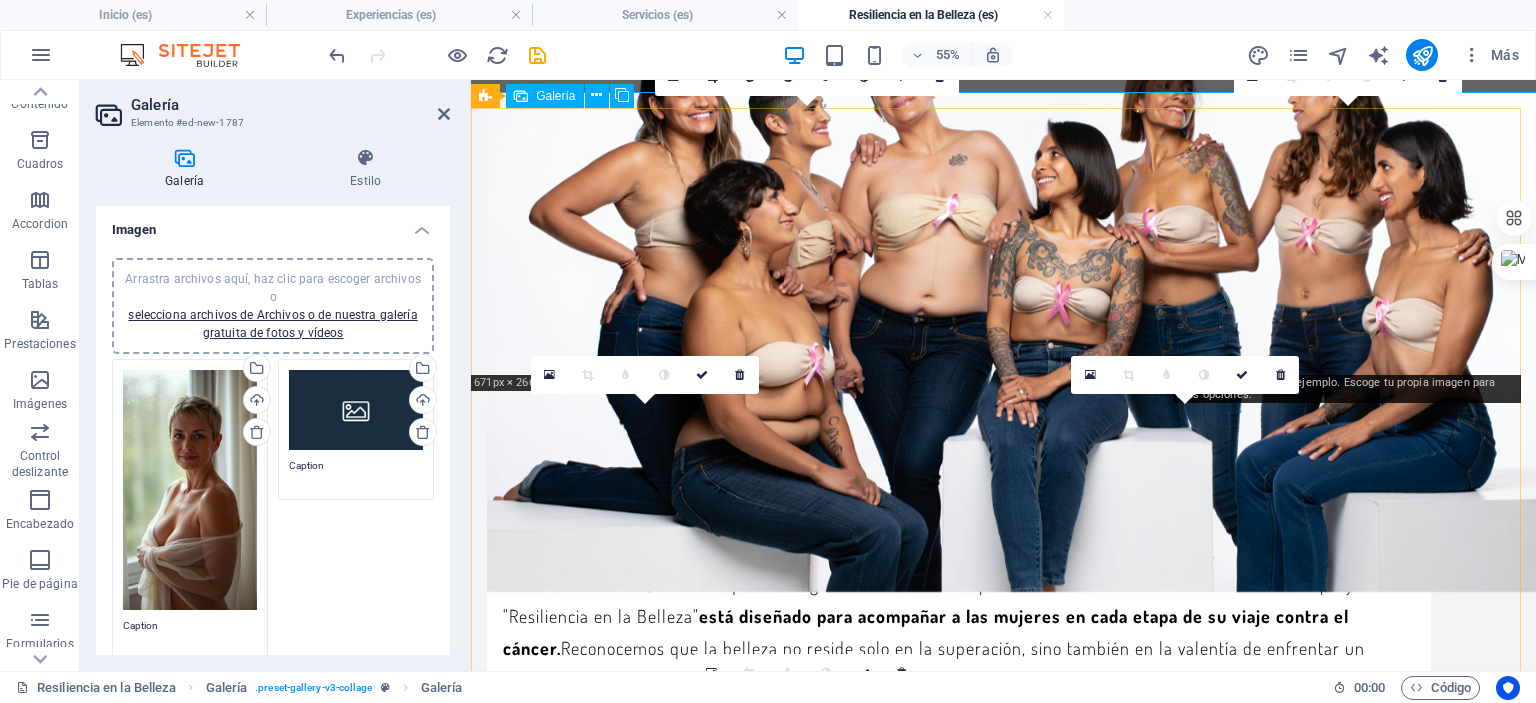 scroll, scrollTop: 2479, scrollLeft: 0, axis: vertical 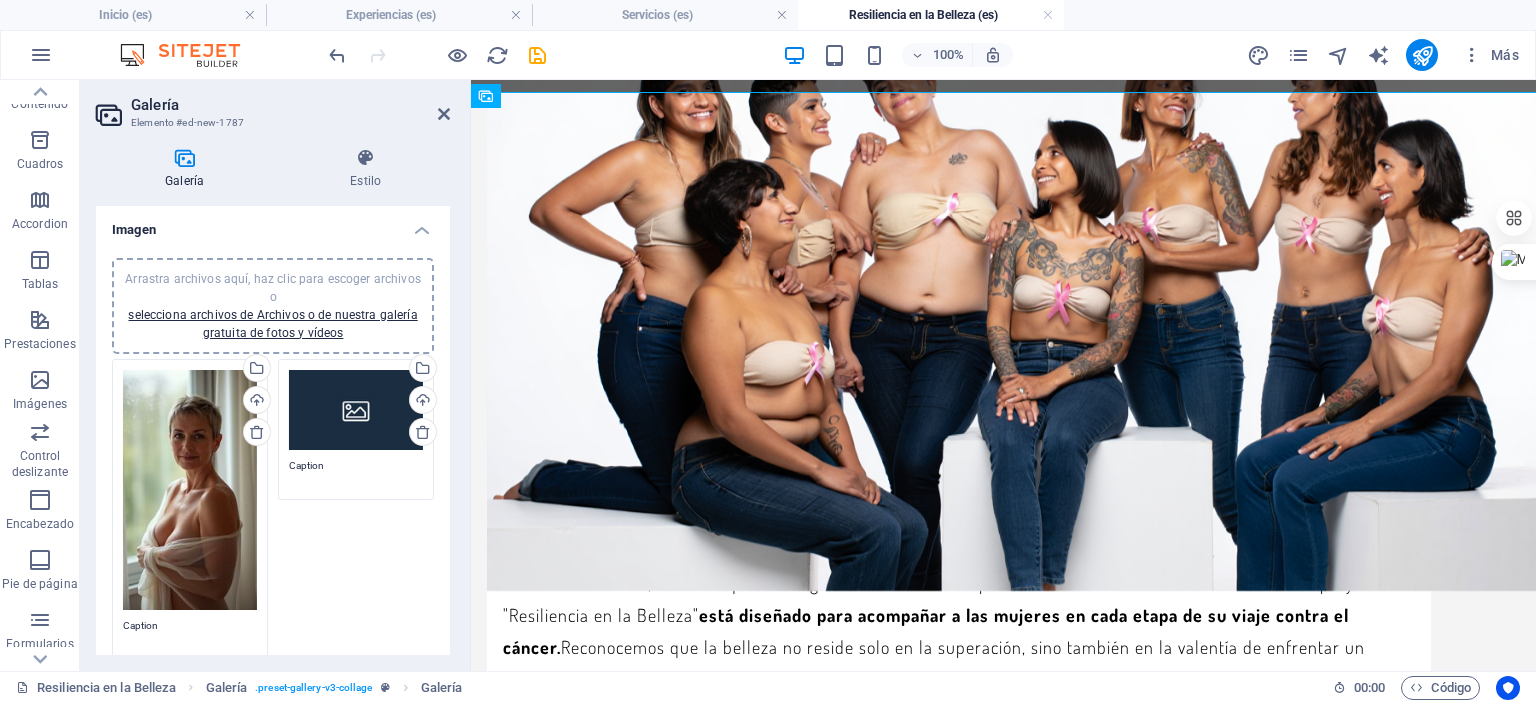 click on "Arrastra archivos aquí, haz clic para escoger archivos o  selecciona archivos de Archivos o de nuestra galería gratuita de fotos y vídeos" at bounding box center [356, 410] 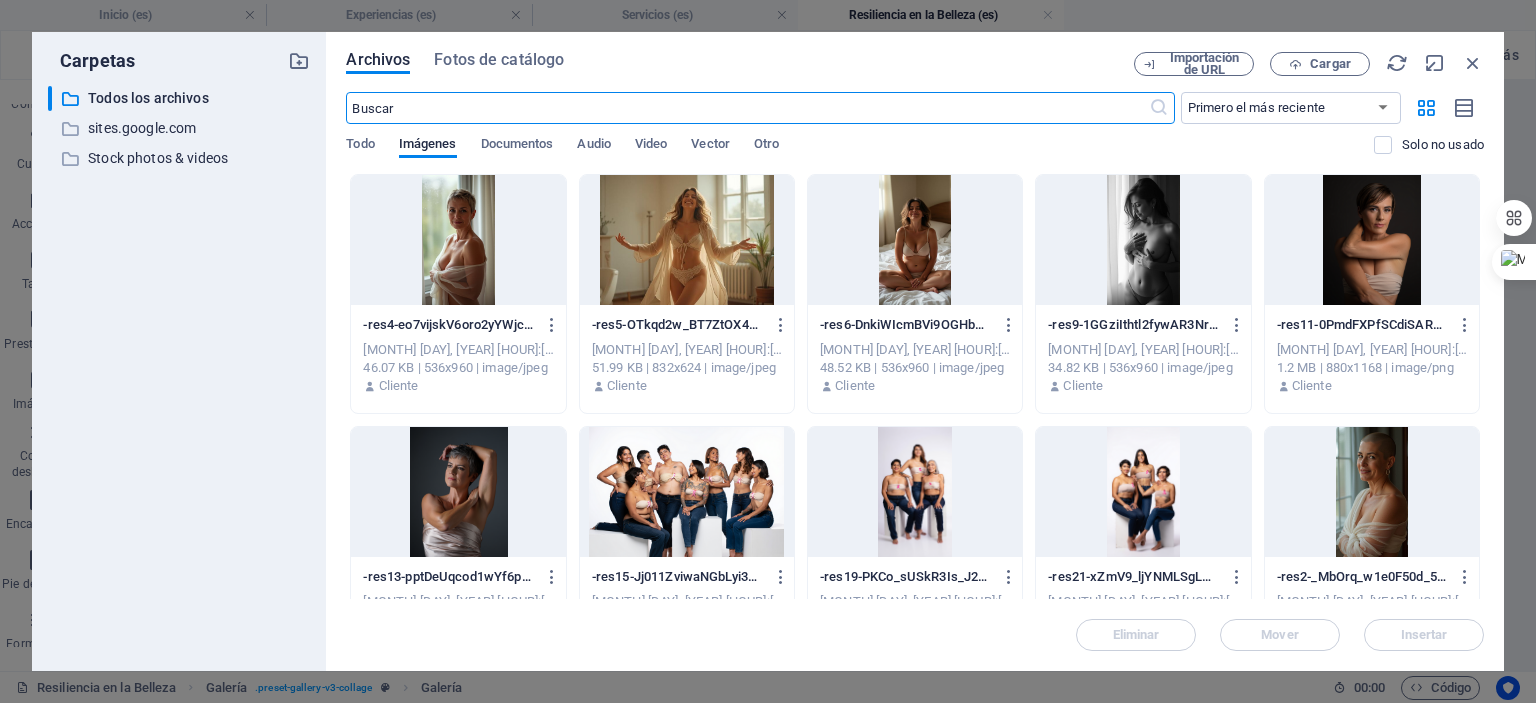 scroll, scrollTop: 2492, scrollLeft: 0, axis: vertical 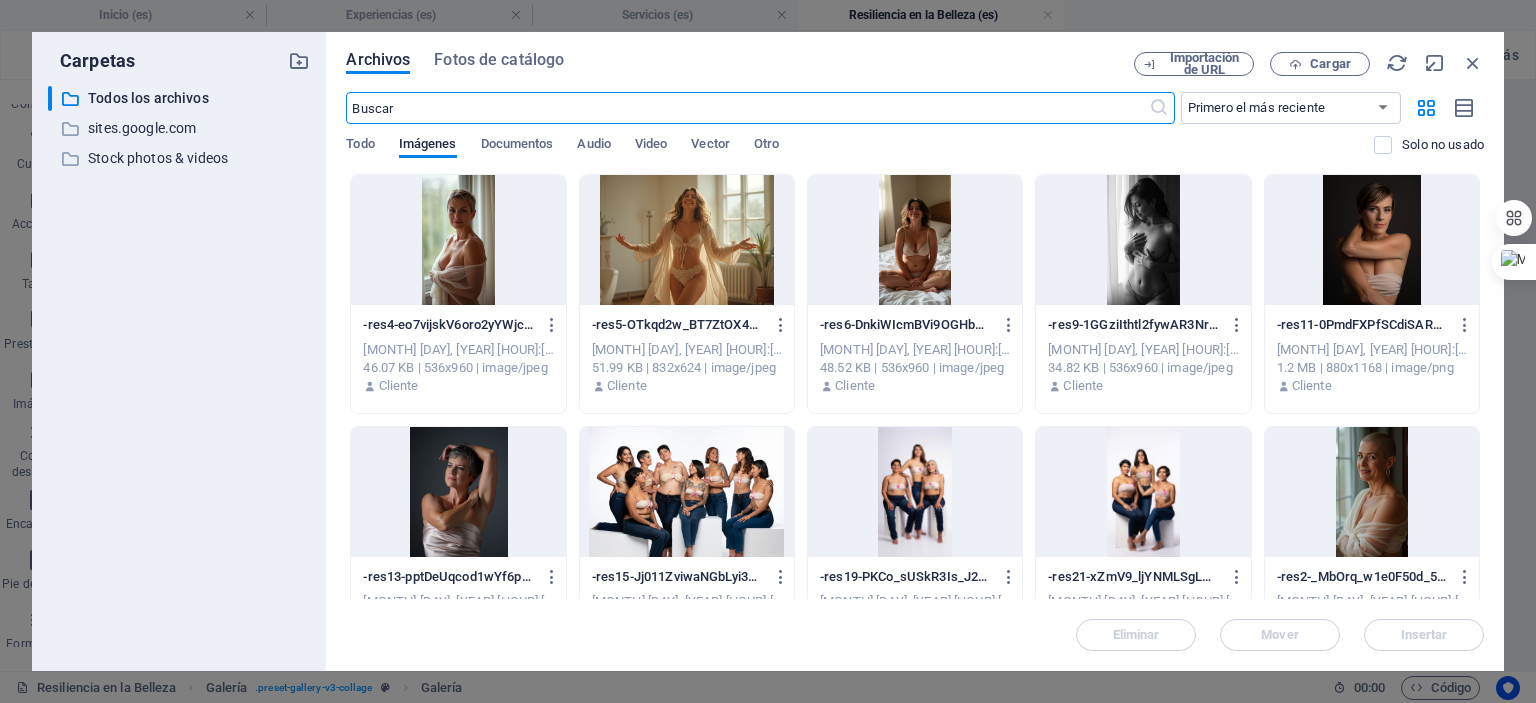 click at bounding box center [687, 240] 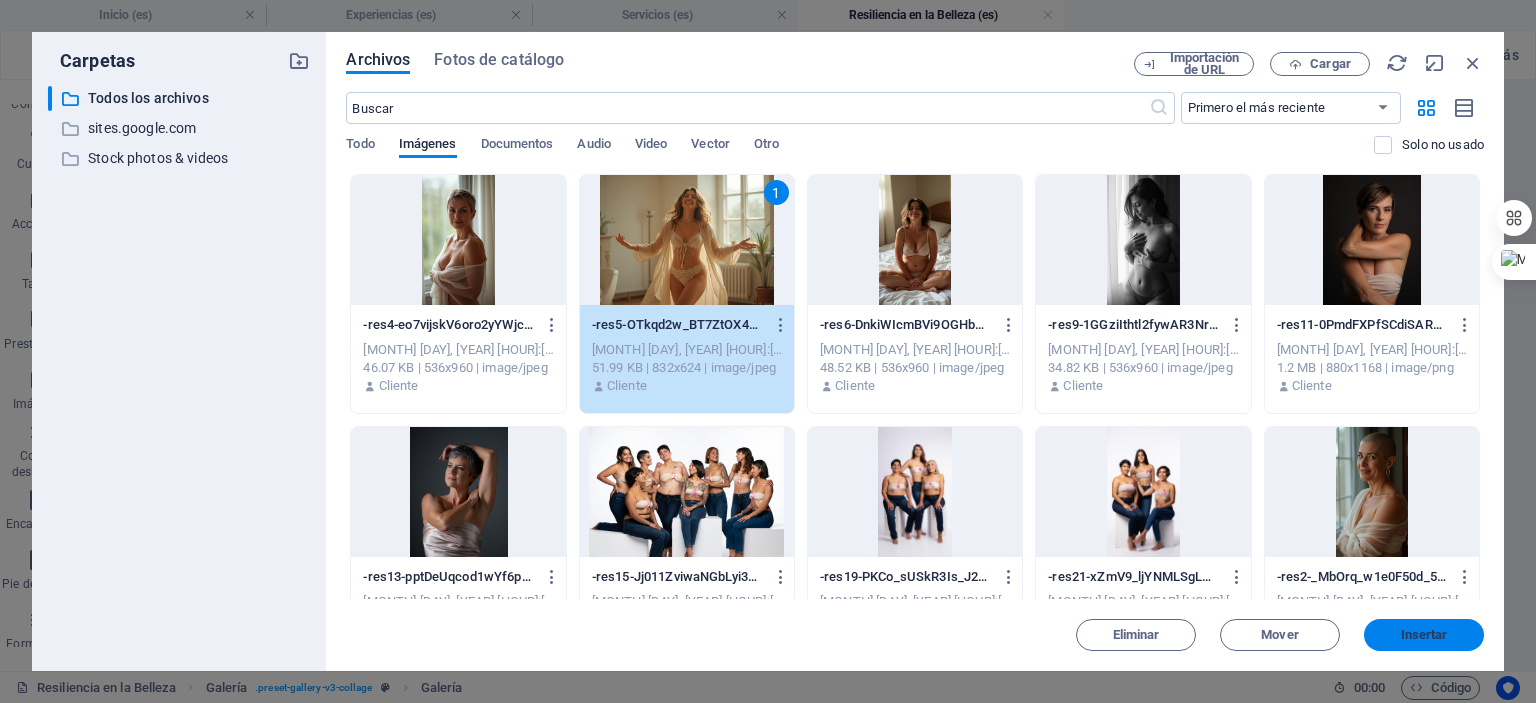 click on "Insertar" at bounding box center (1424, 635) 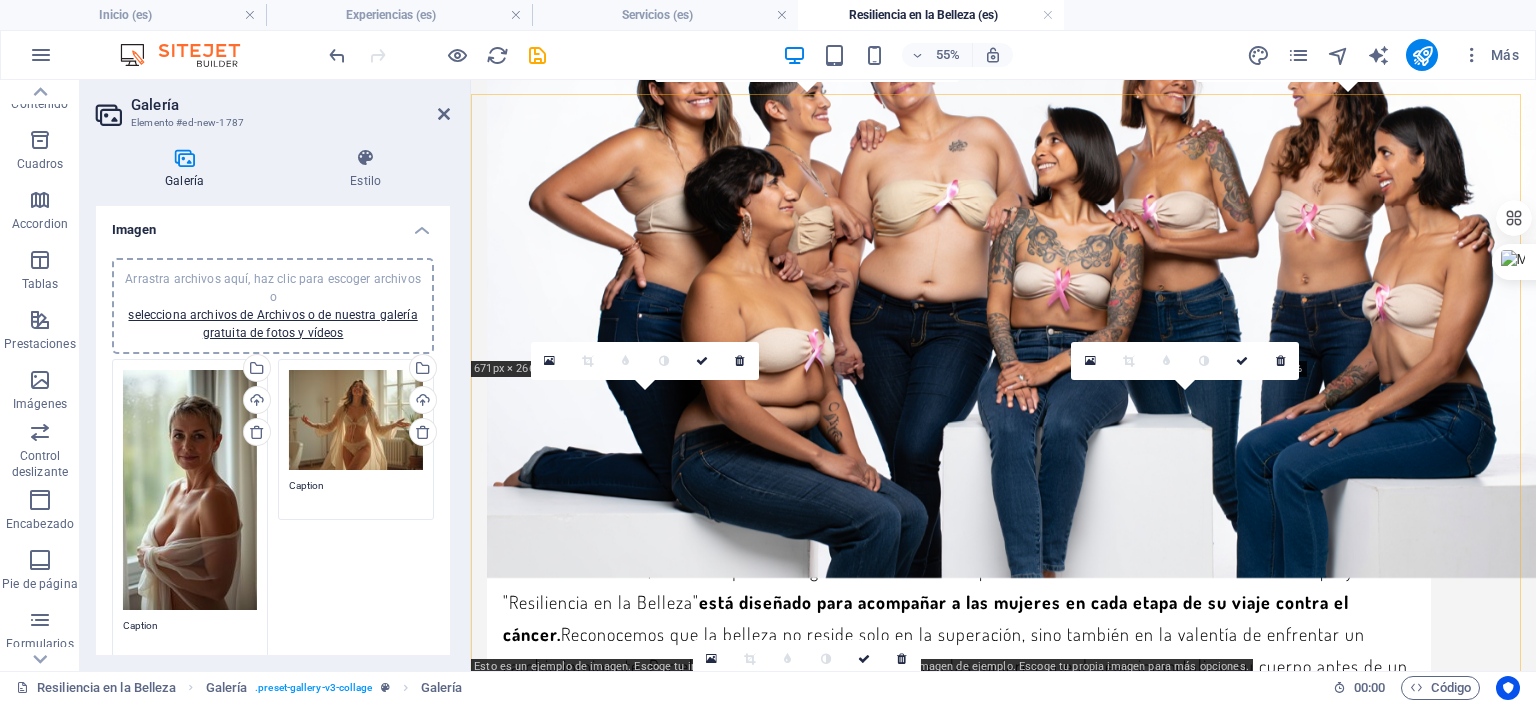 scroll, scrollTop: 2492, scrollLeft: 0, axis: vertical 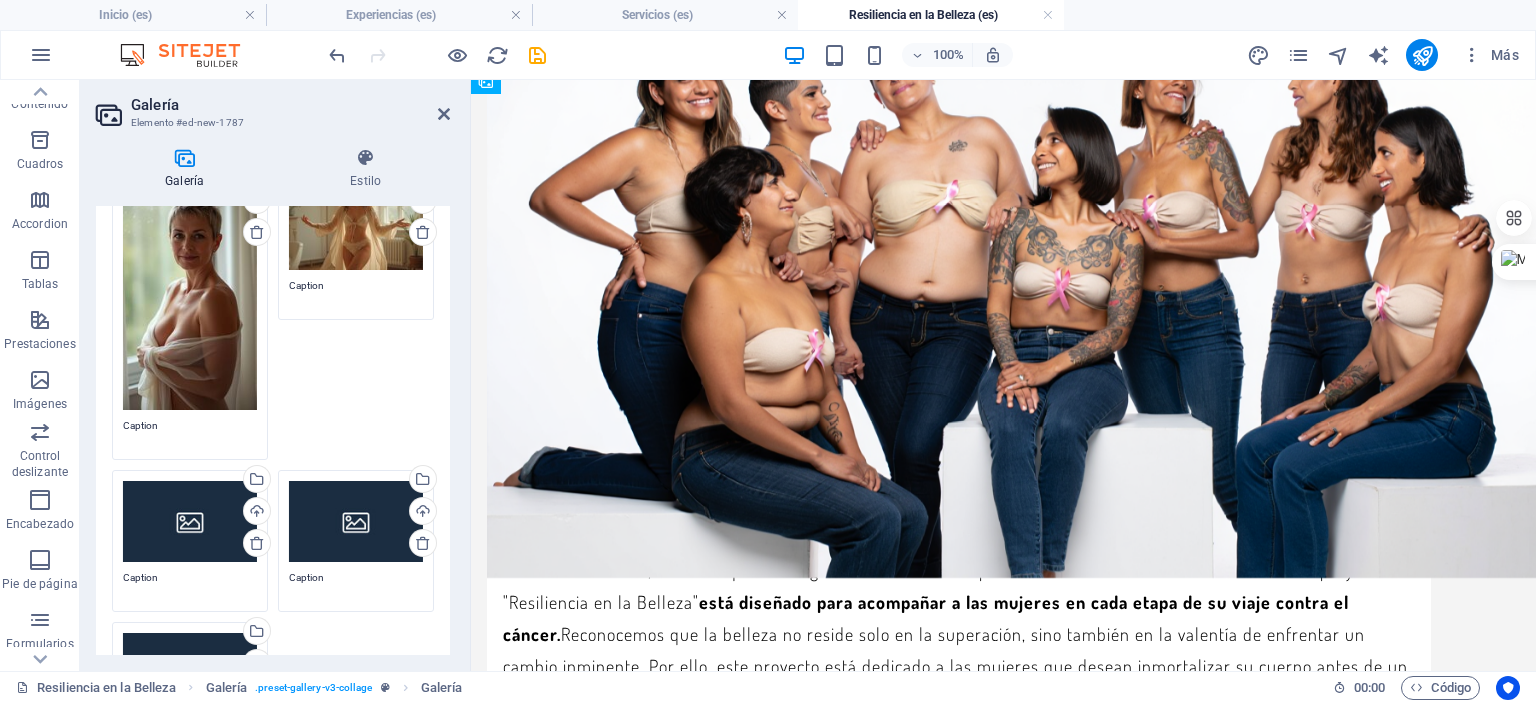 click on "Arrastra archivos aquí, haz clic para escoger archivos o  selecciona archivos de Archivos o de nuestra galería gratuita de fotos y vídeos" at bounding box center (190, 521) 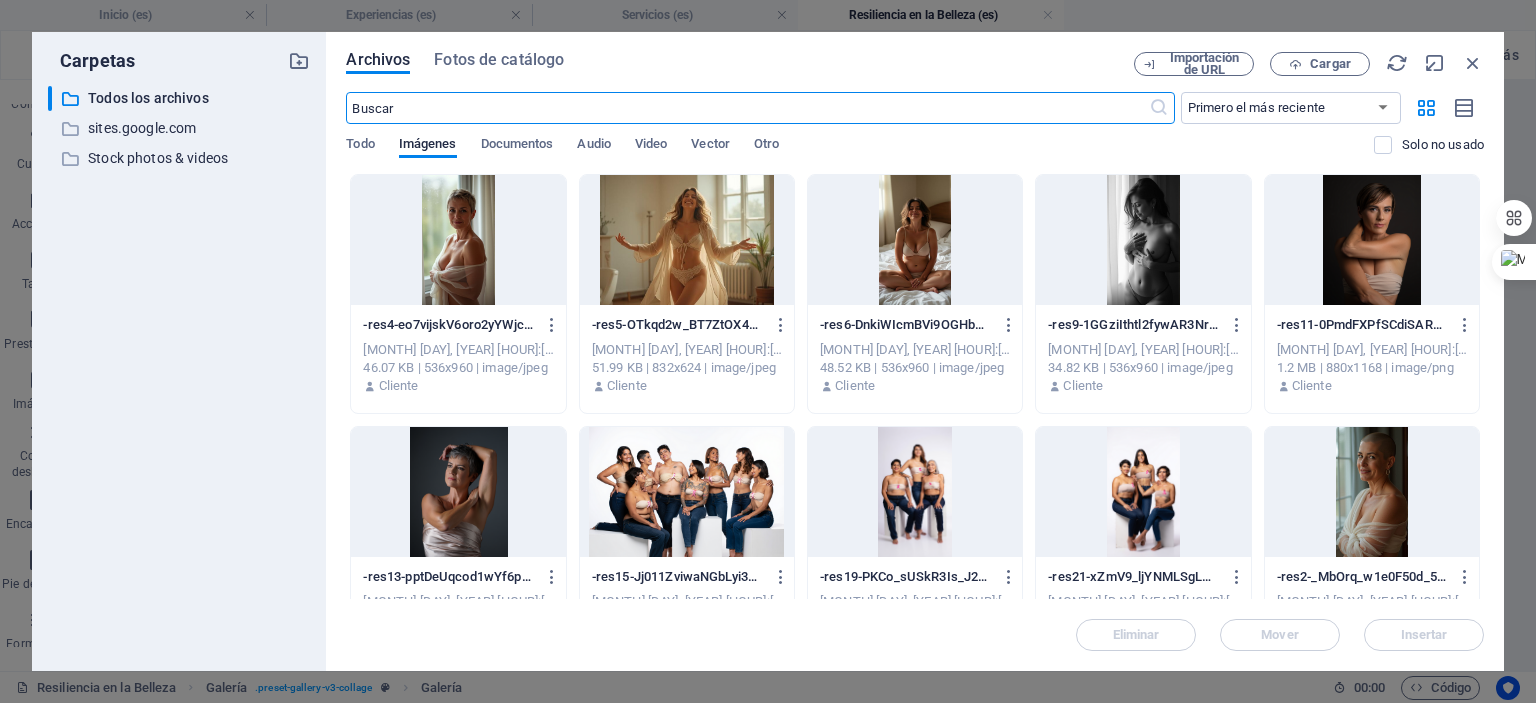 click at bounding box center [915, 240] 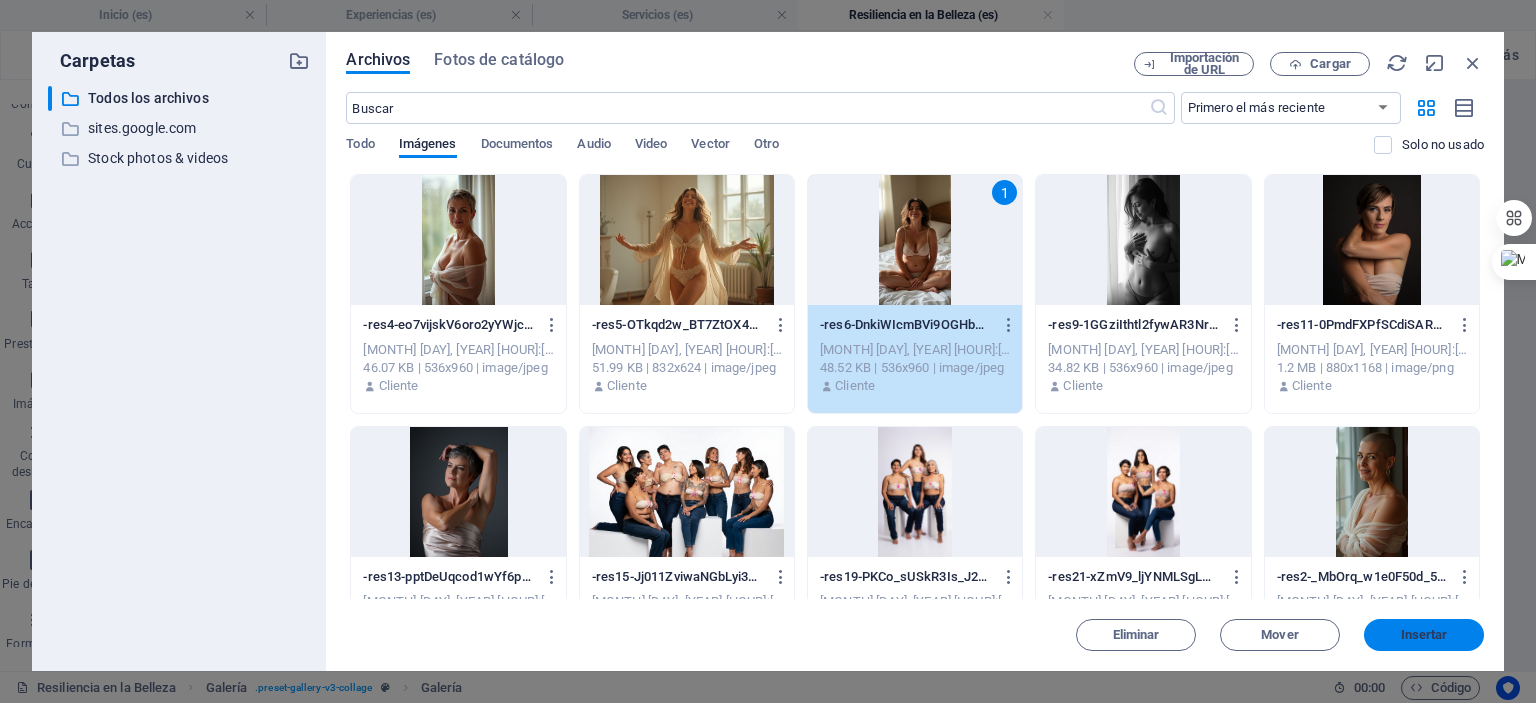 click on "Insertar" at bounding box center [1424, 635] 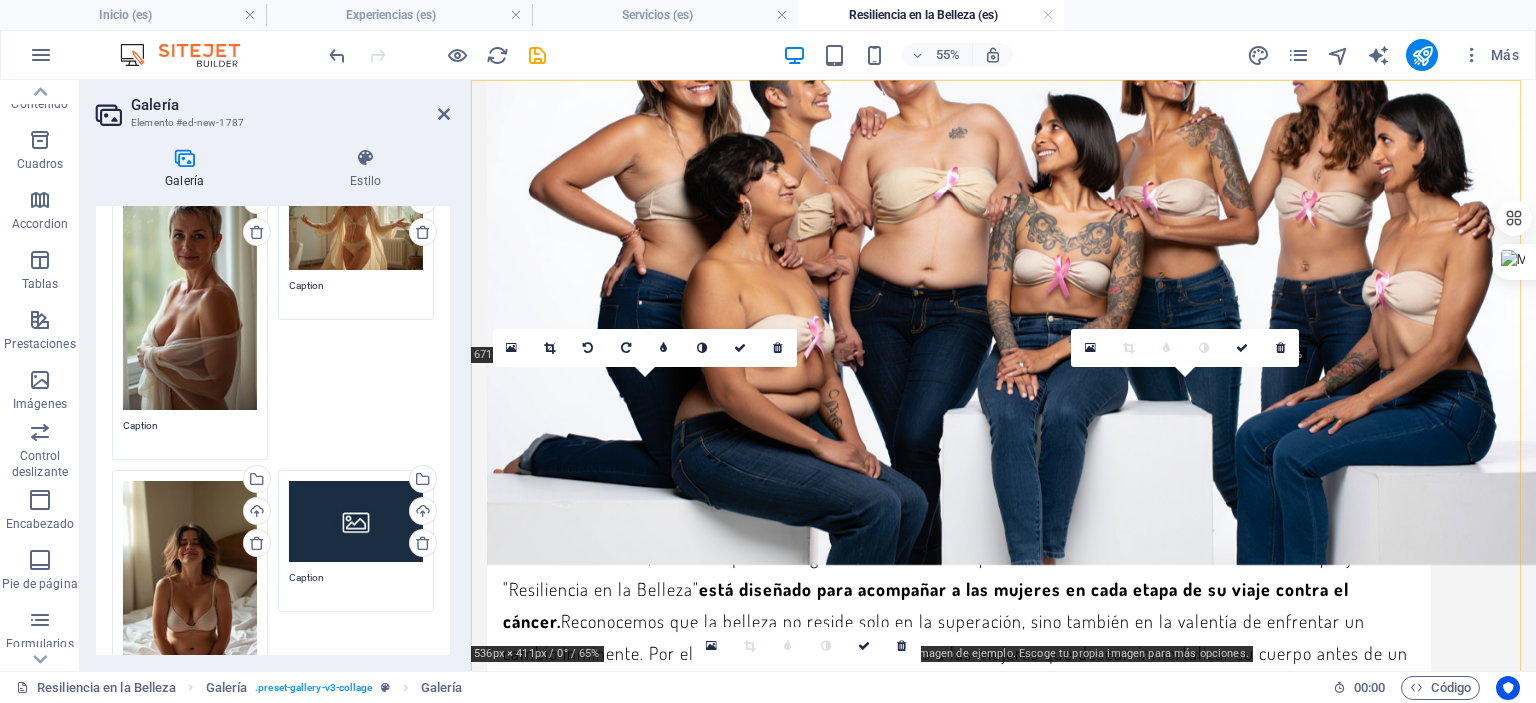 scroll, scrollTop: 2506, scrollLeft: 0, axis: vertical 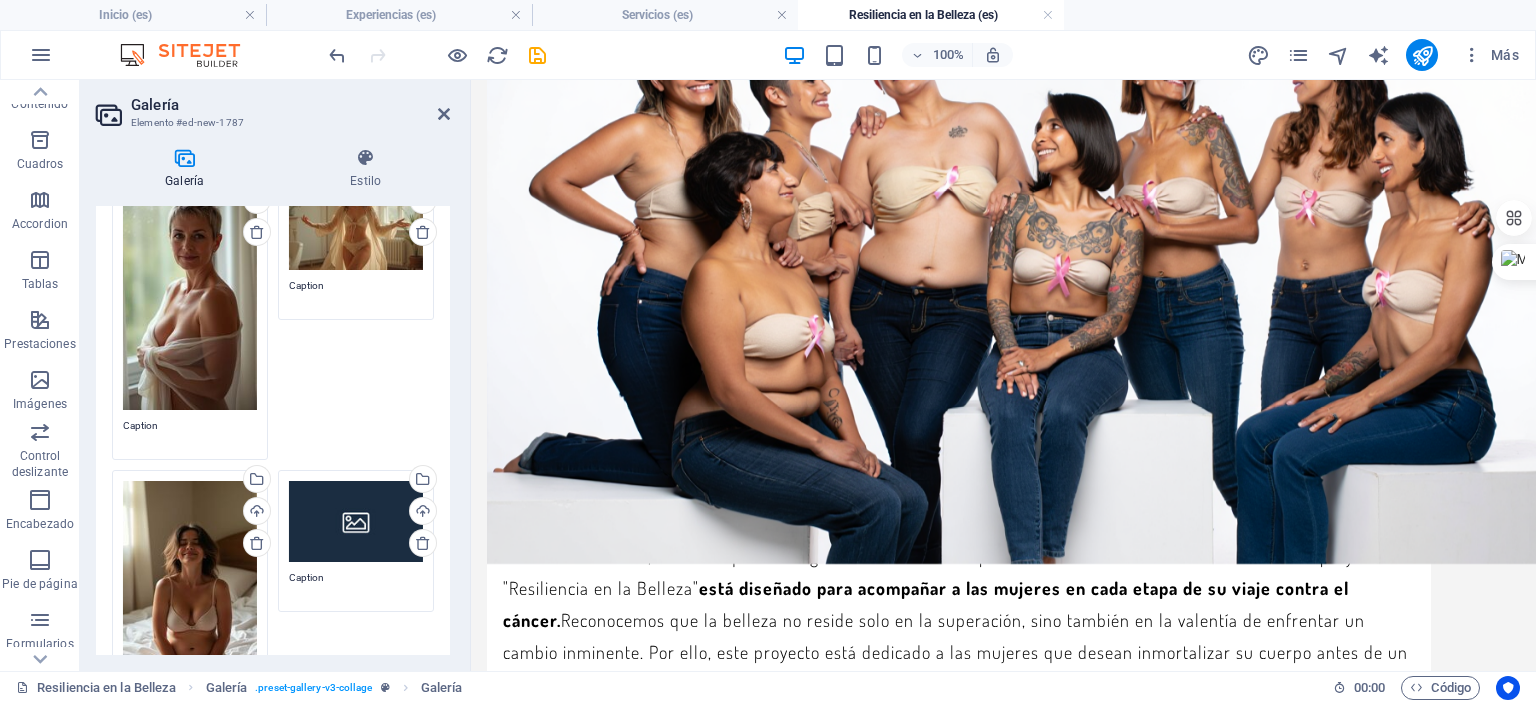 click on "Arrastra archivos aquí, haz clic para escoger archivos o  selecciona archivos de Archivos o de nuestra galería gratuita de fotos y vídeos" at bounding box center (356, 521) 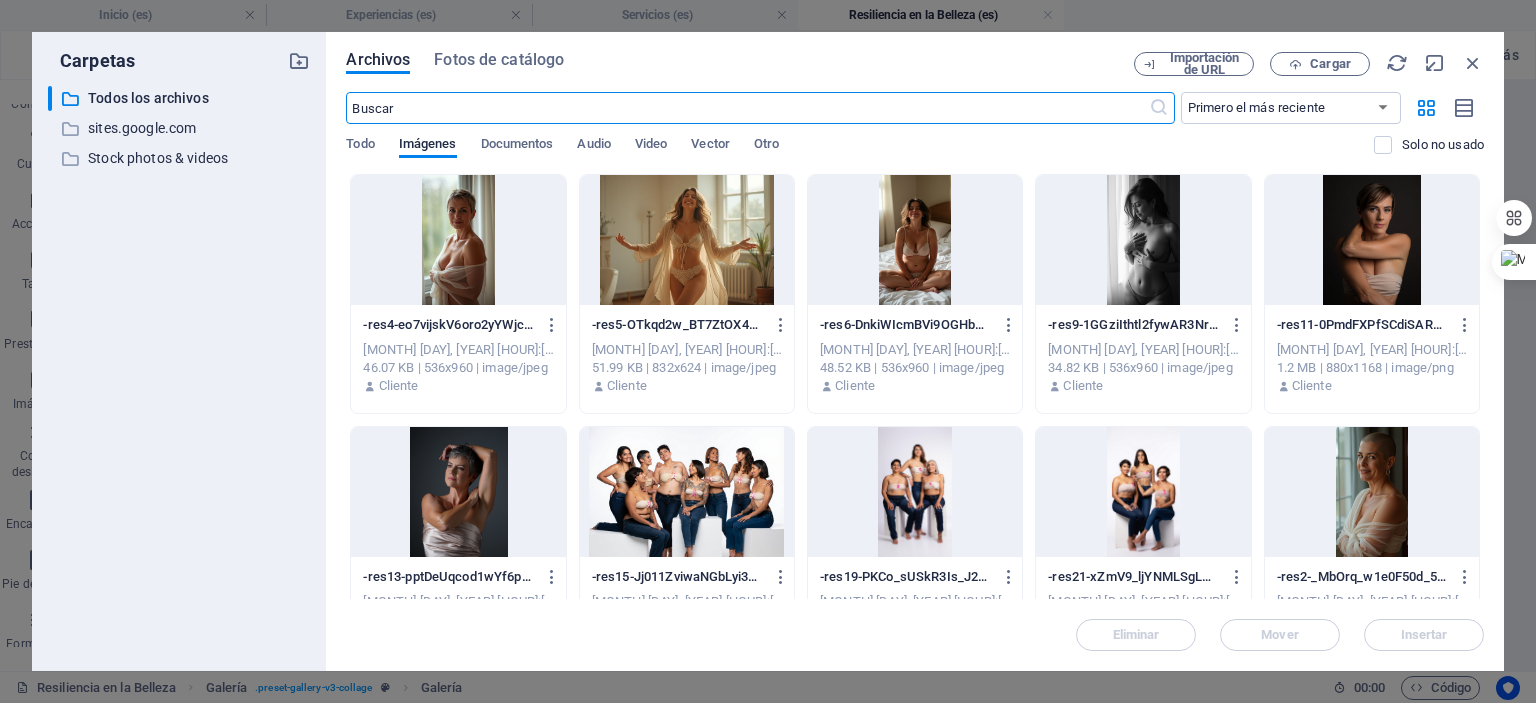 scroll, scrollTop: 2519, scrollLeft: 0, axis: vertical 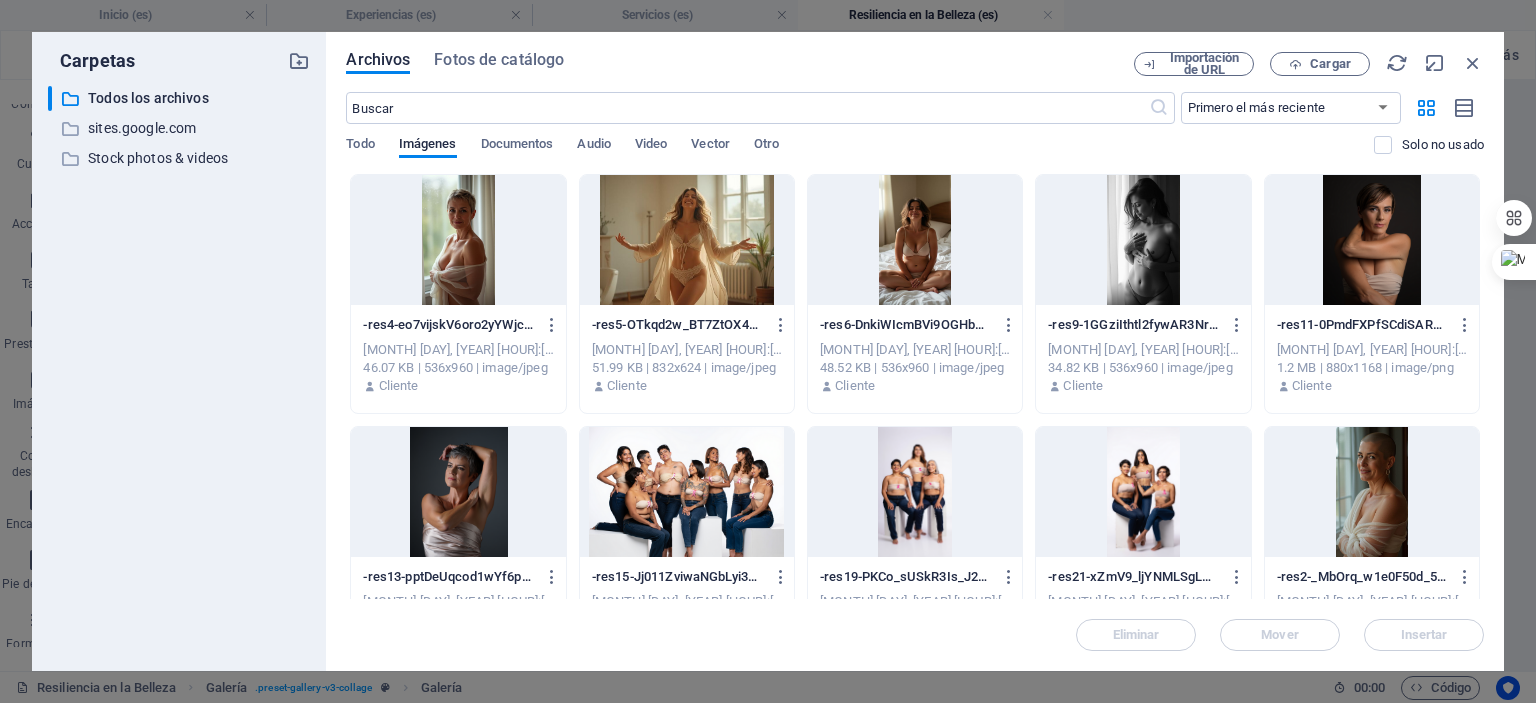 click at bounding box center [1372, 240] 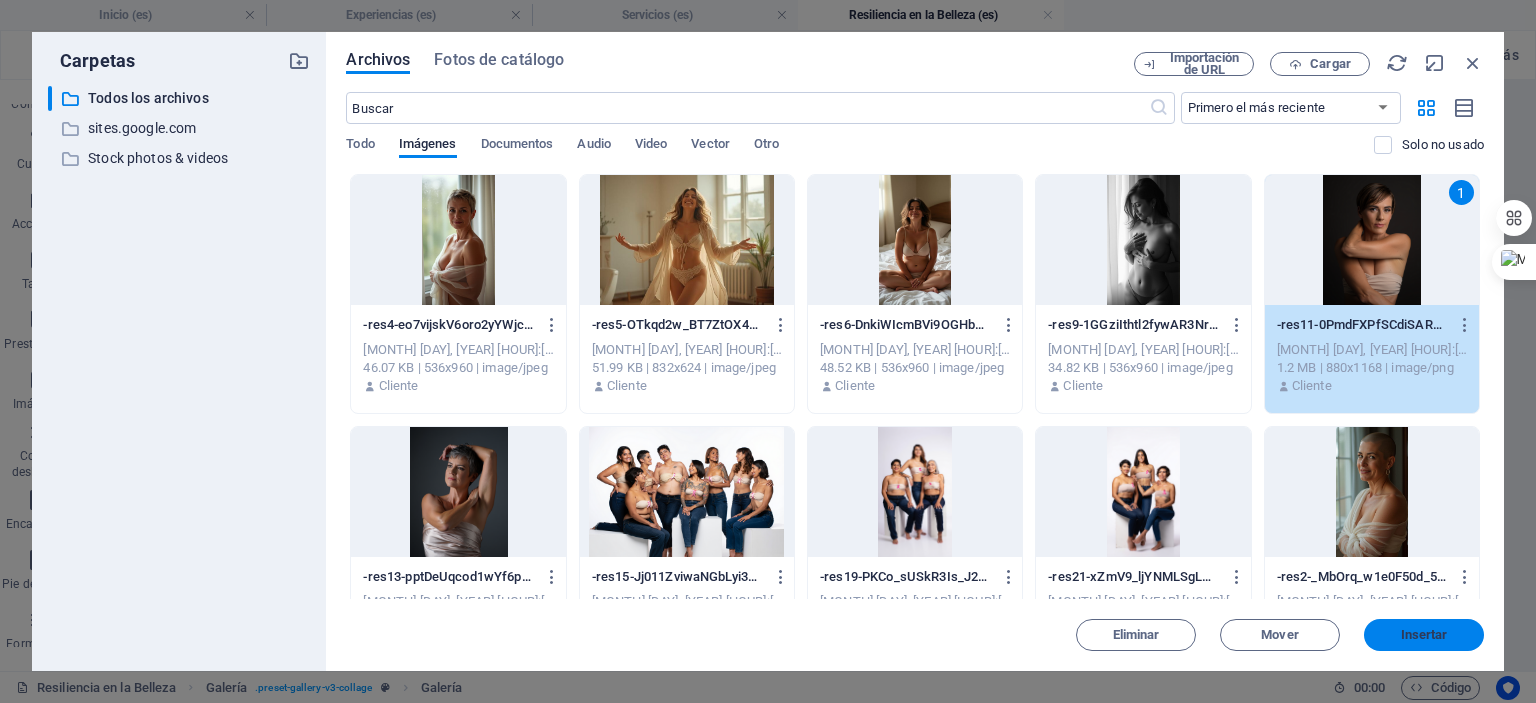 click on "Insertar" at bounding box center [1424, 635] 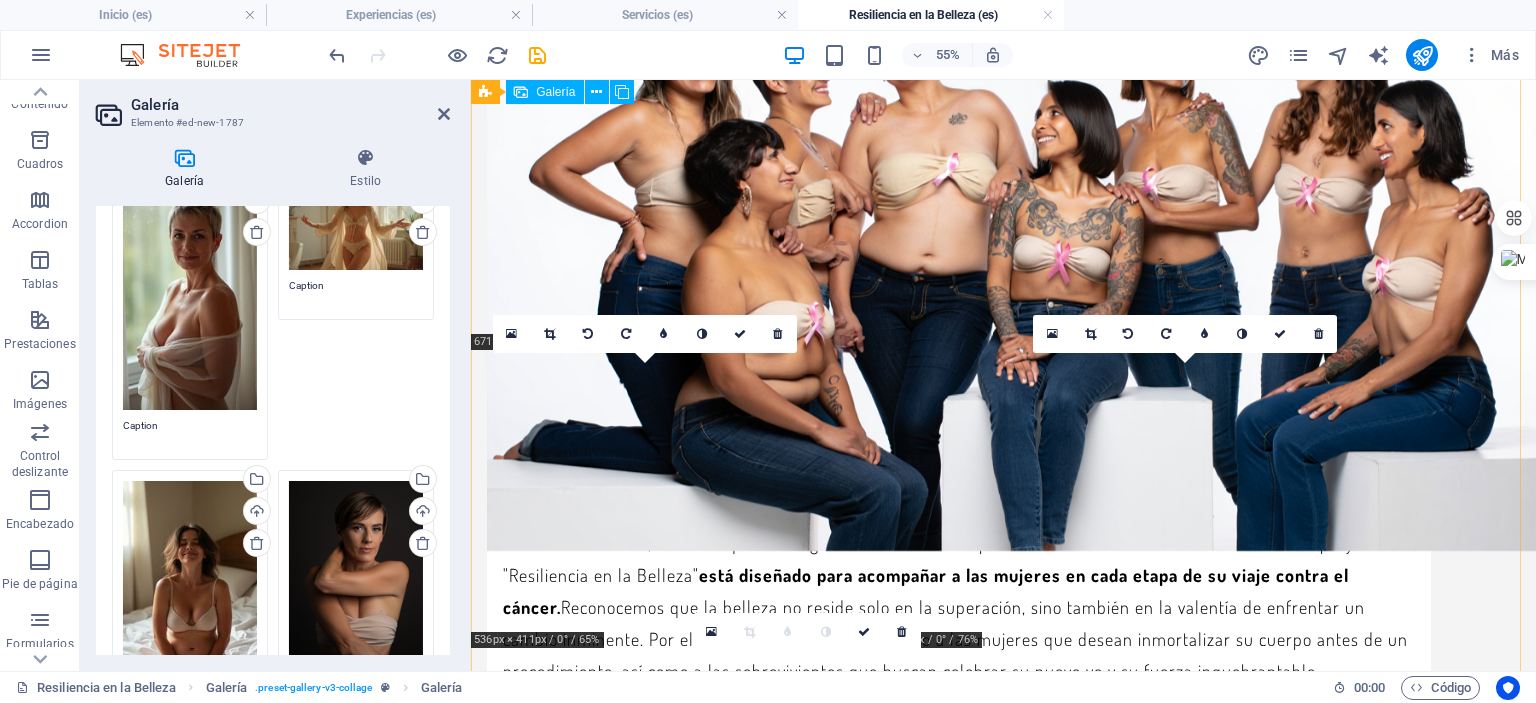 scroll, scrollTop: 2520, scrollLeft: 0, axis: vertical 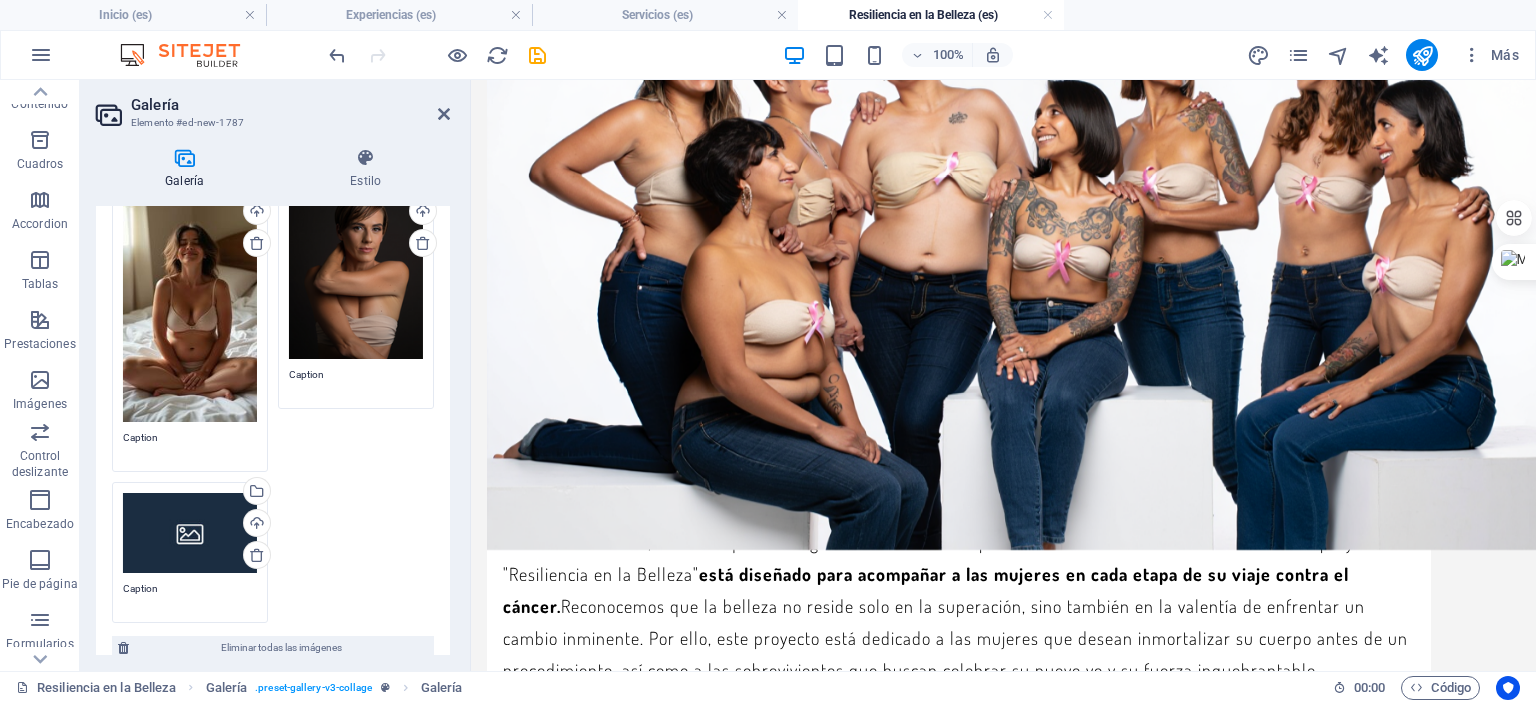 click on "Arrastra archivos aquí, haz clic para escoger archivos o  selecciona archivos de Archivos o de nuestra galería gratuita de fotos y vídeos" at bounding box center (190, 533) 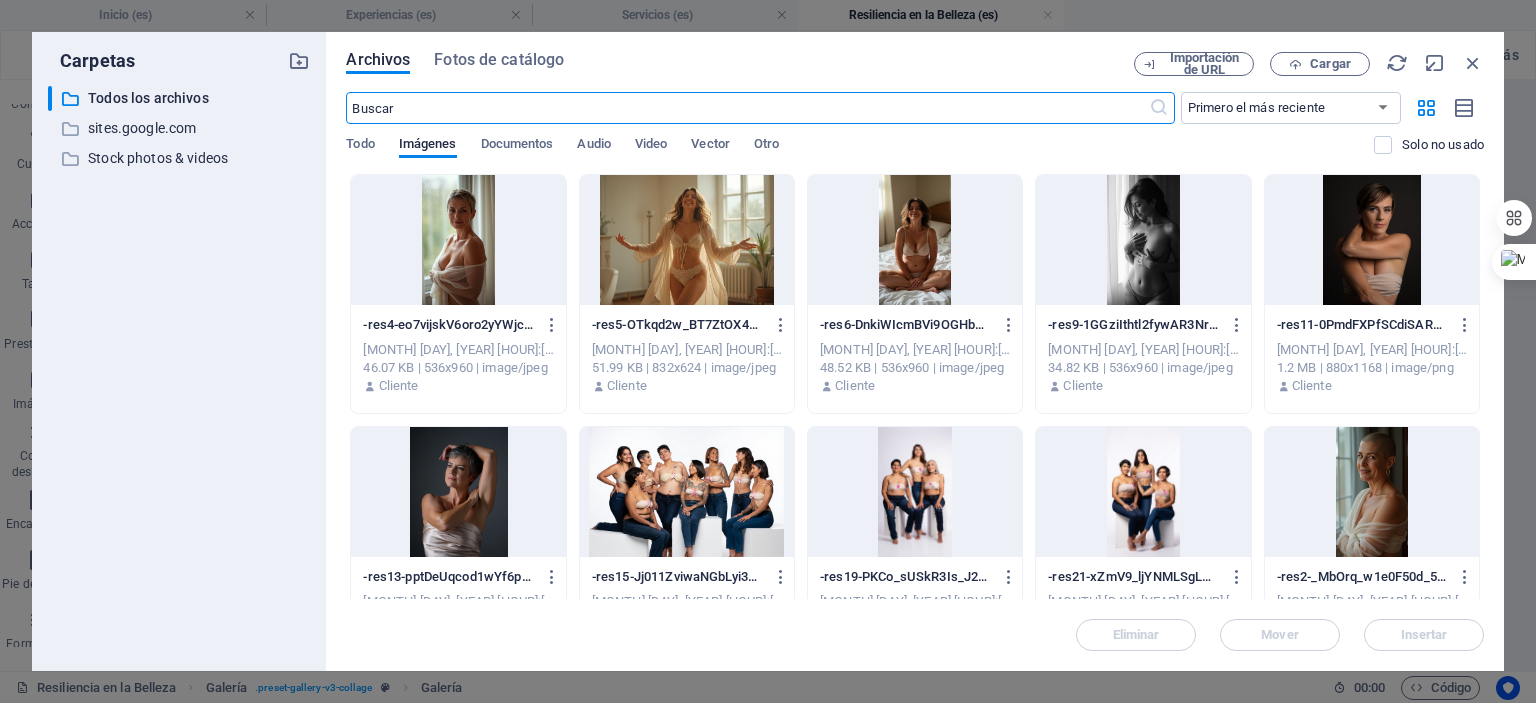 scroll, scrollTop: 2954, scrollLeft: 0, axis: vertical 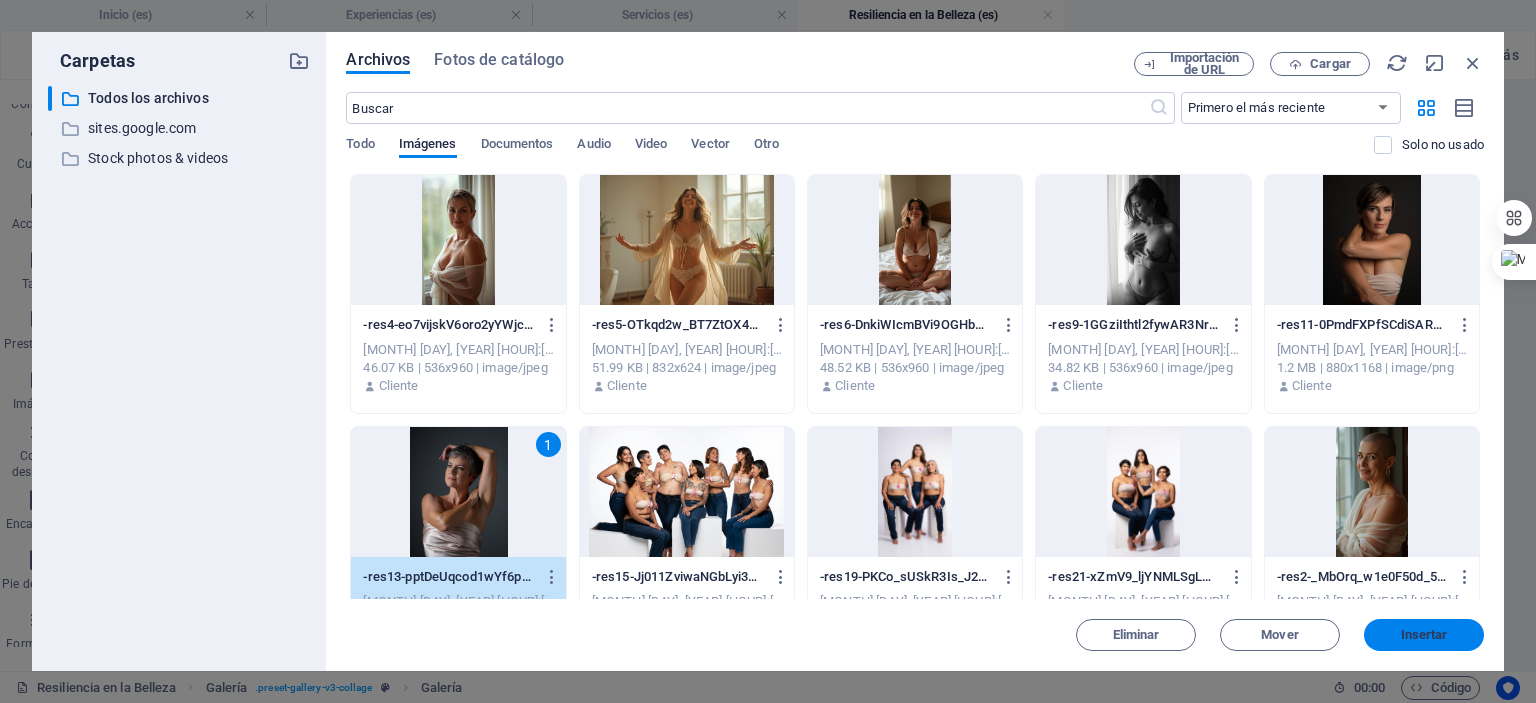 click on "Insertar" at bounding box center [1424, 635] 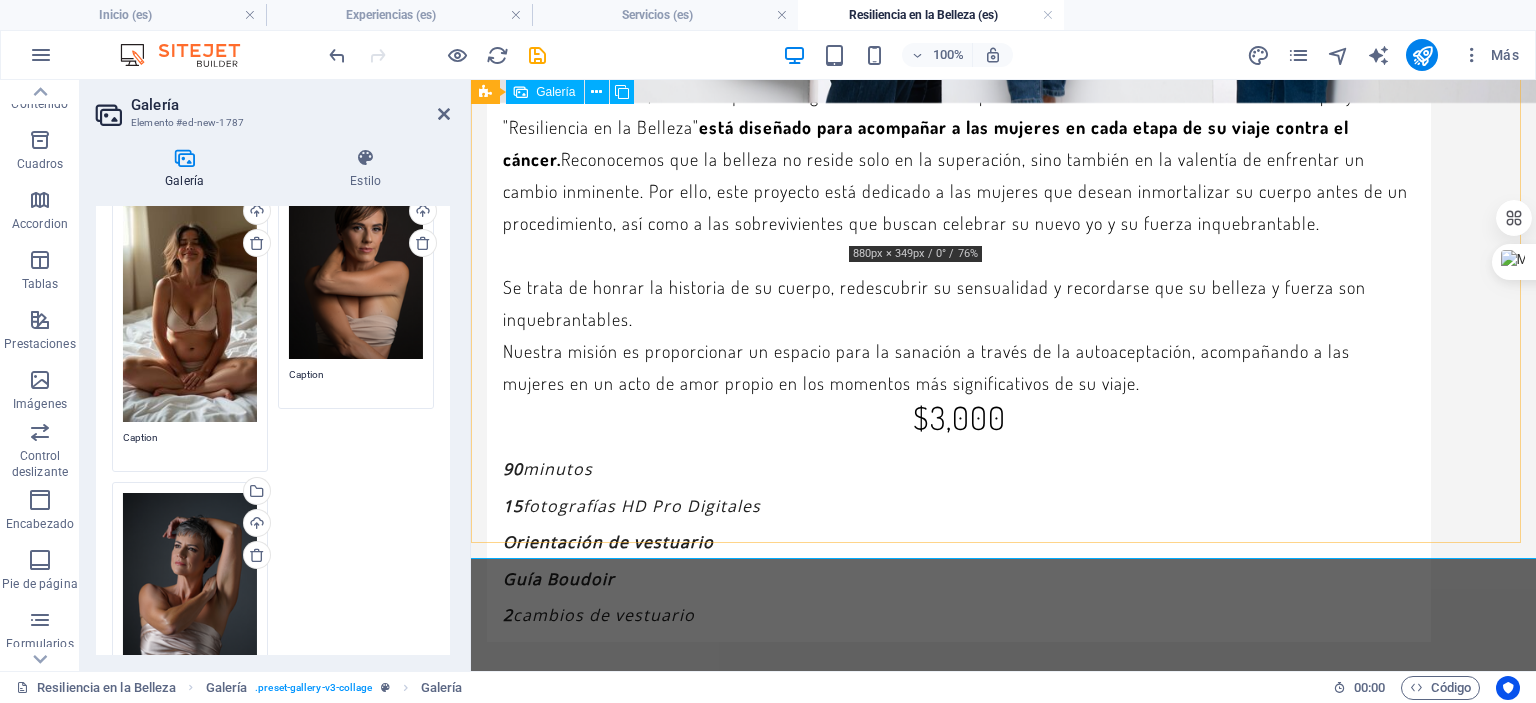 scroll, scrollTop: 2976, scrollLeft: 0, axis: vertical 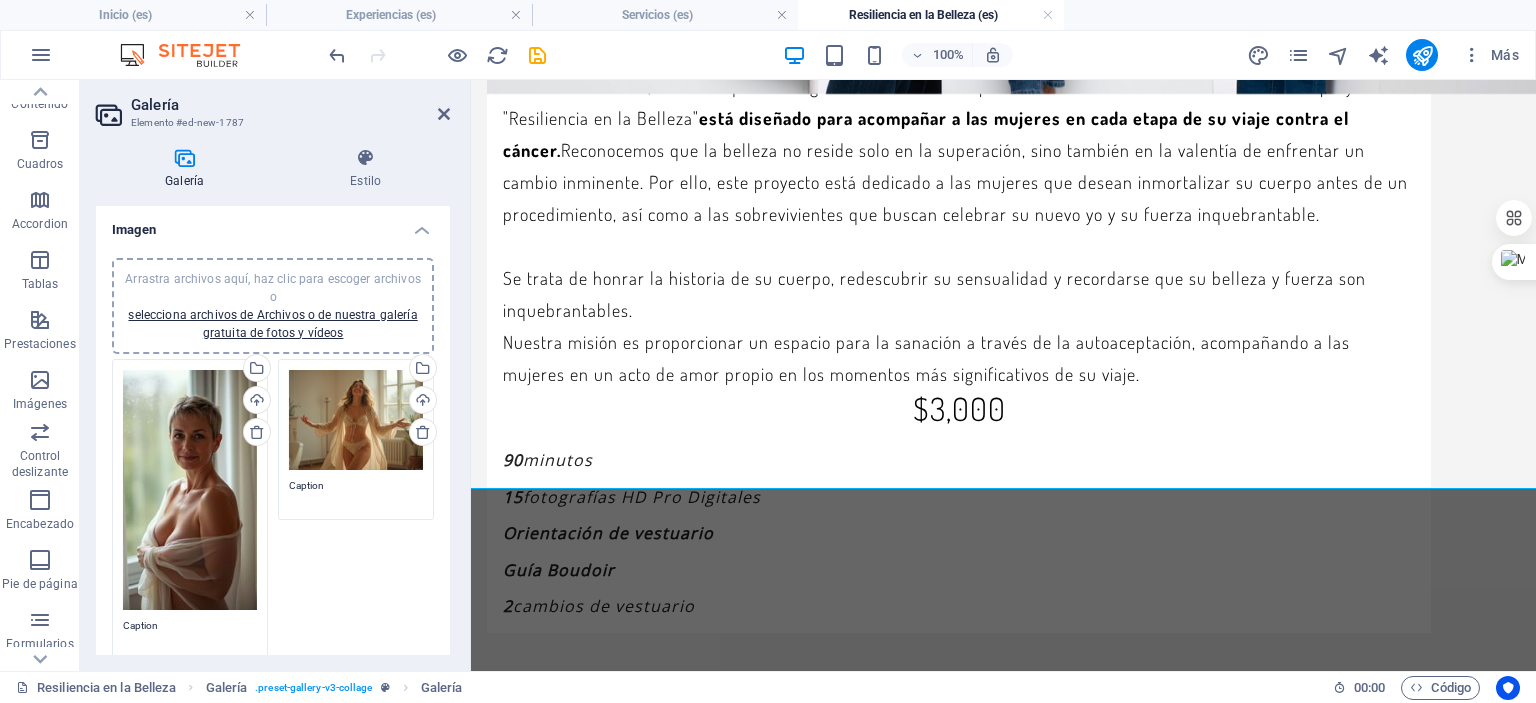 click on "Arrastra archivos aquí, haz clic para escoger archivos o  selecciona archivos de Archivos o de nuestra galería gratuita de fotos y vídeos" at bounding box center (273, 306) 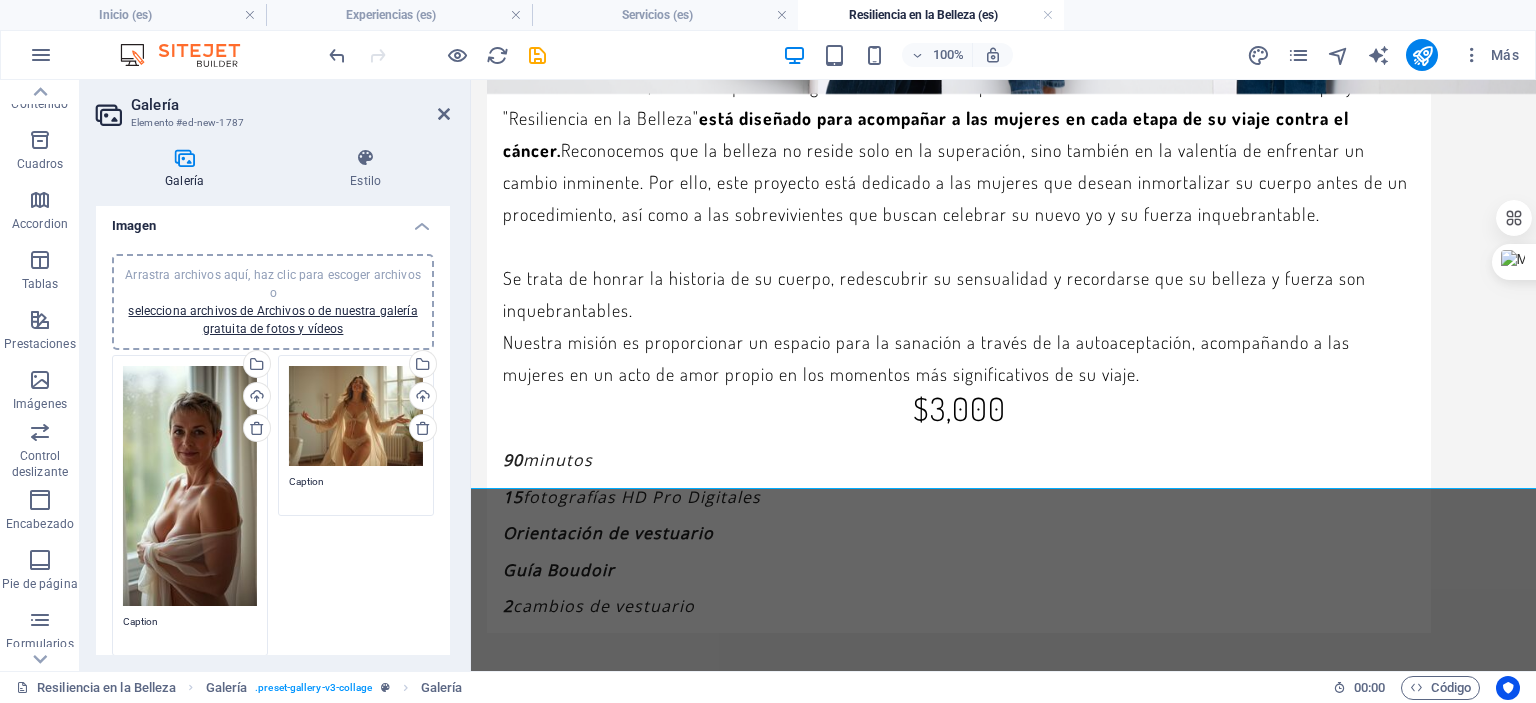 scroll, scrollTop: 0, scrollLeft: 0, axis: both 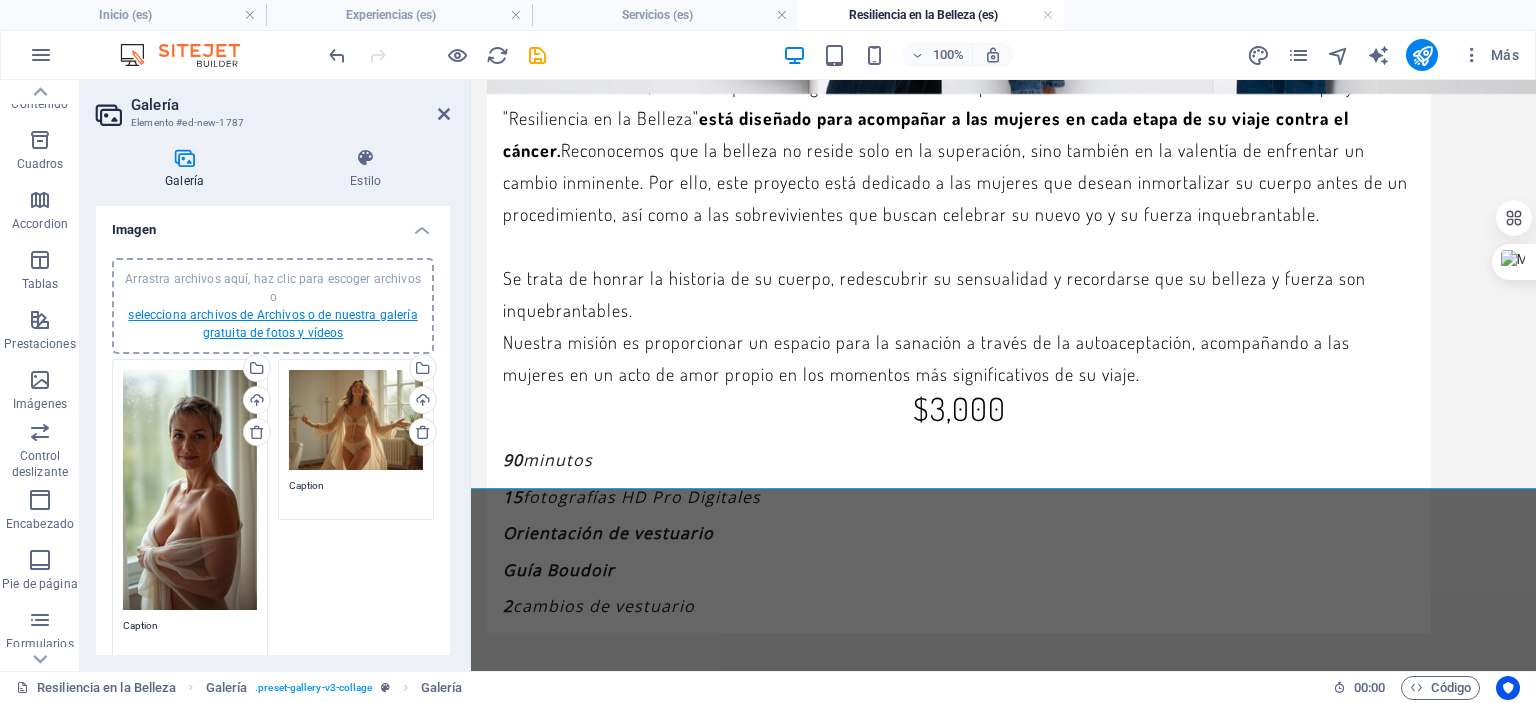 click on "selecciona archivos de Archivos o de nuestra galería gratuita de fotos y vídeos" at bounding box center [272, 324] 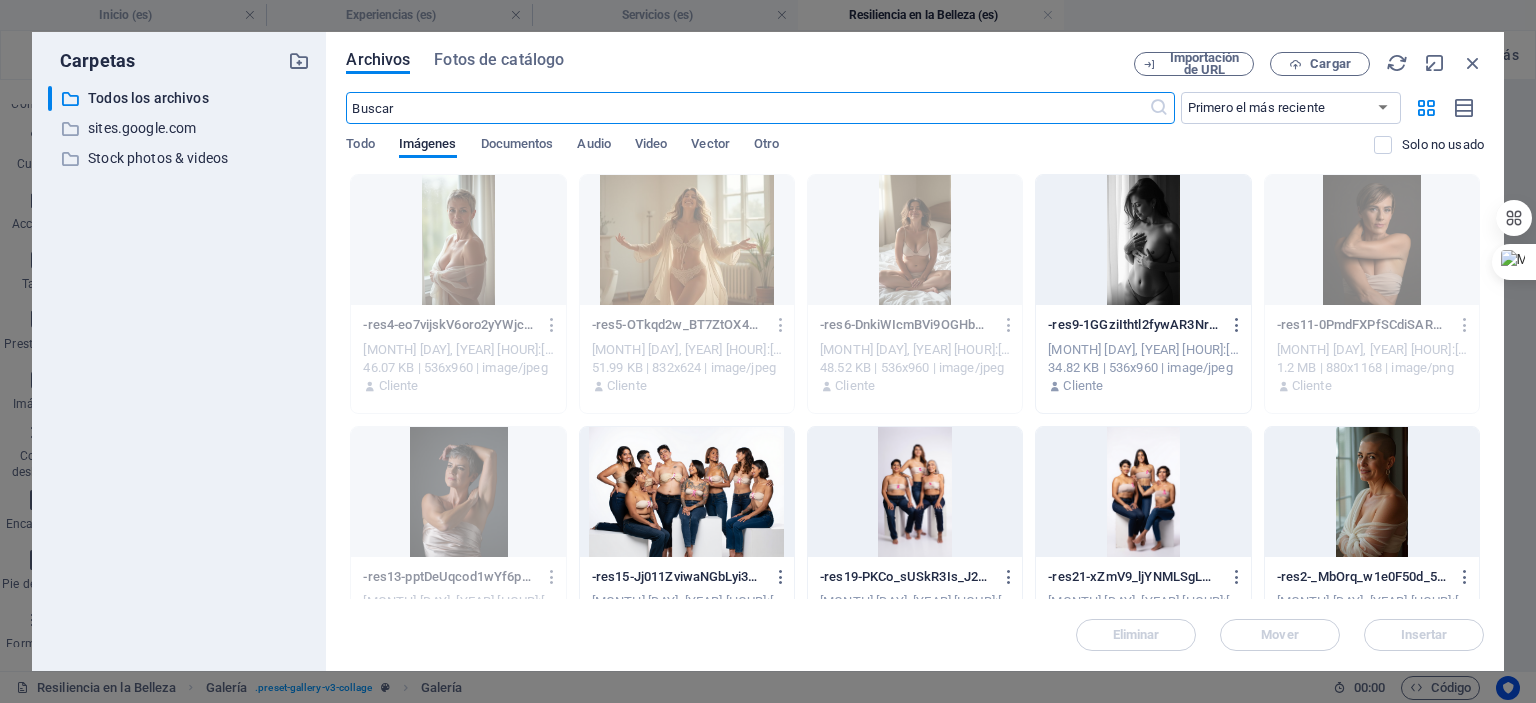 click at bounding box center [915, 492] 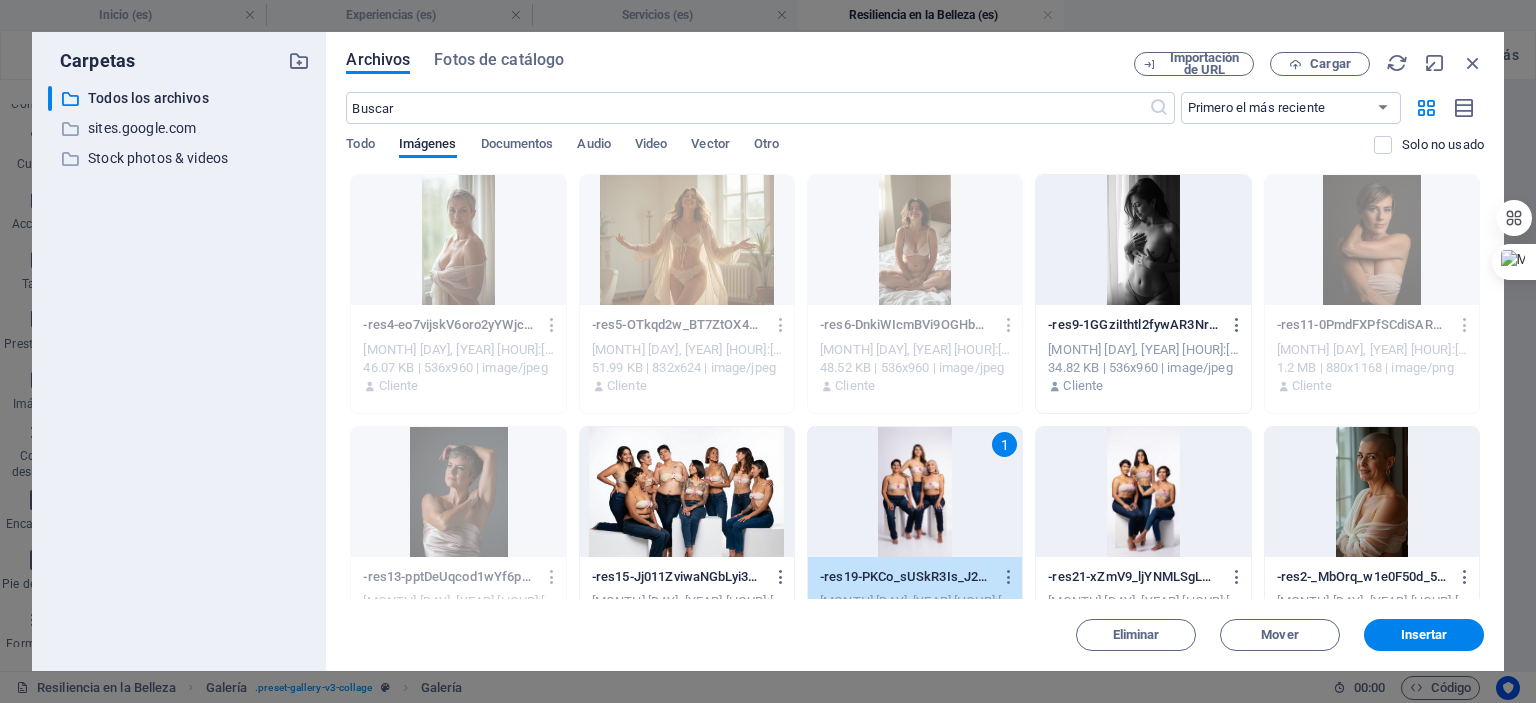 click at bounding box center (1143, 240) 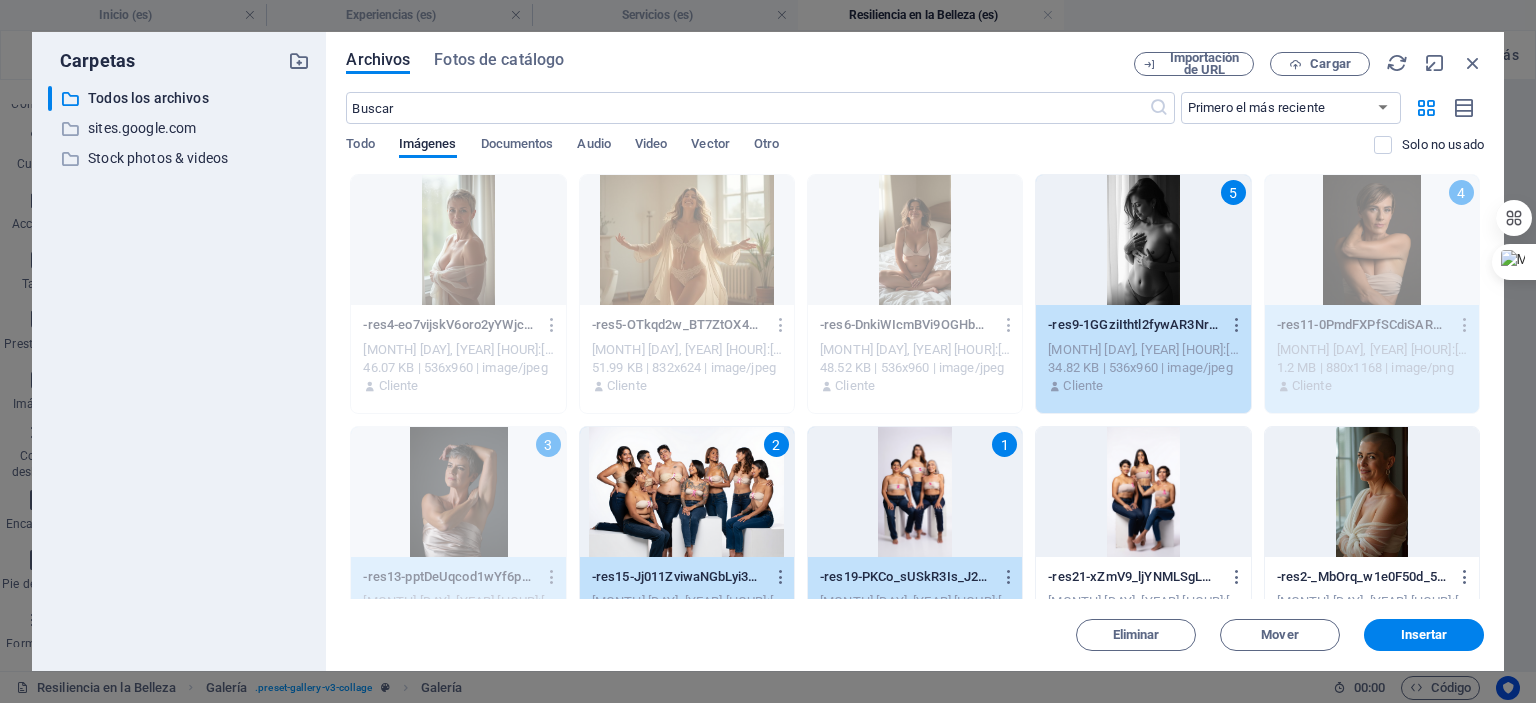 click on "5" at bounding box center [1143, 240] 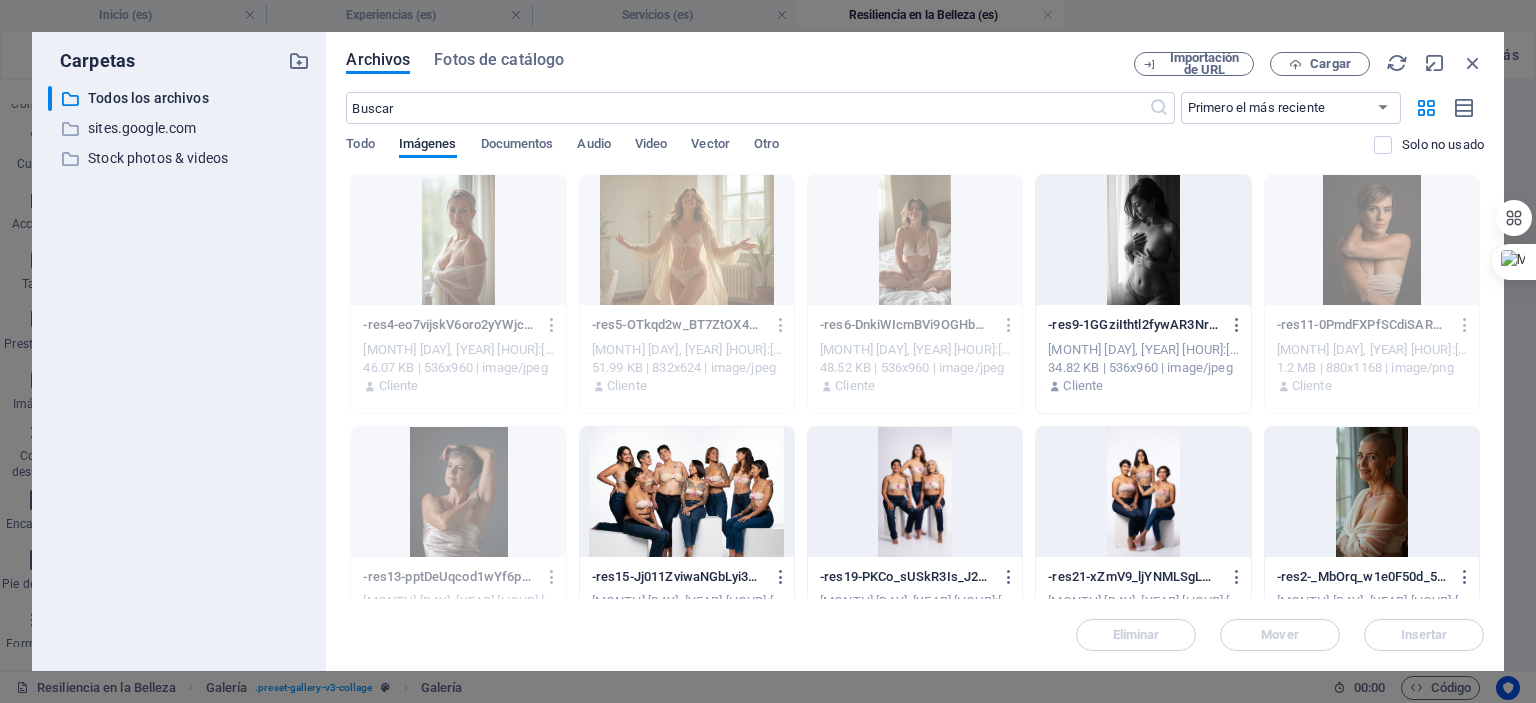 click at bounding box center (915, 492) 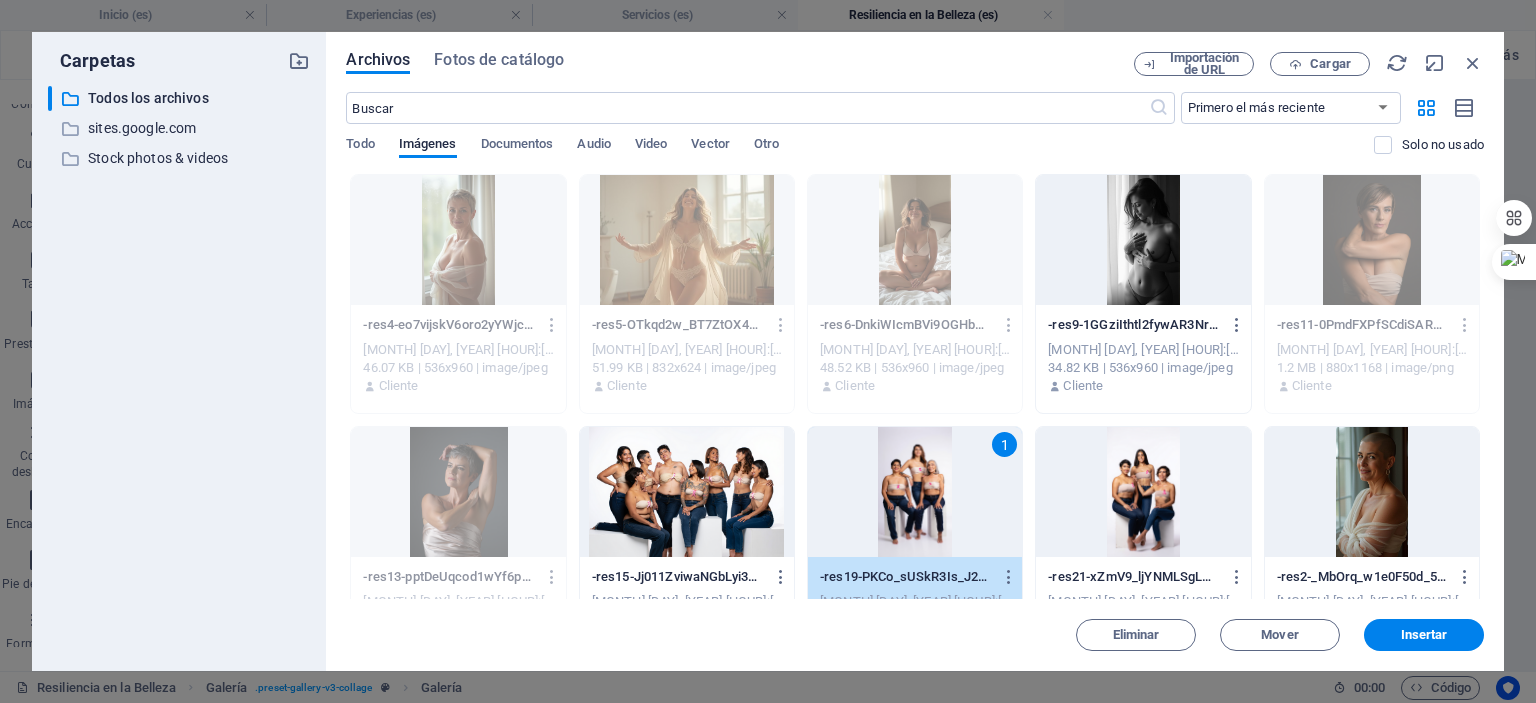 click at bounding box center [1143, 492] 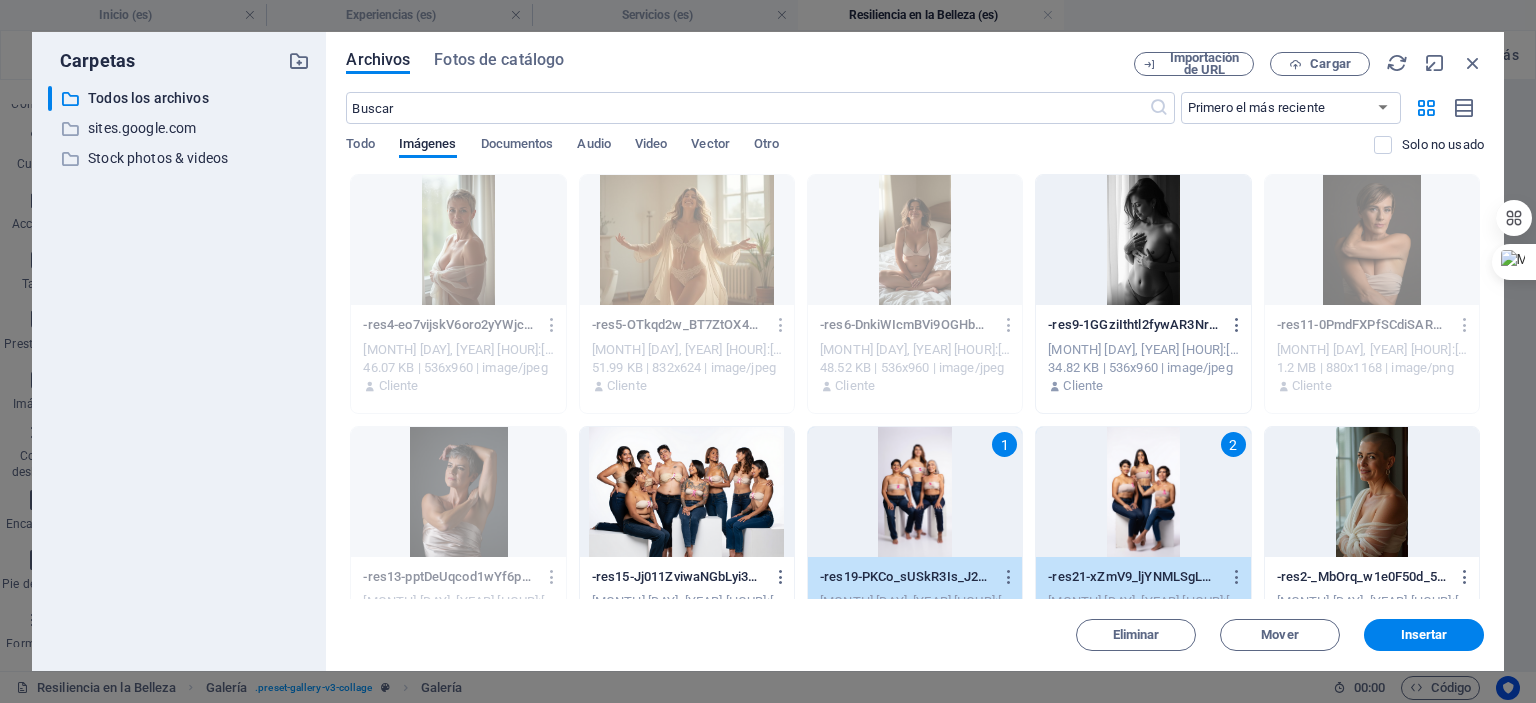 click at bounding box center [1143, 240] 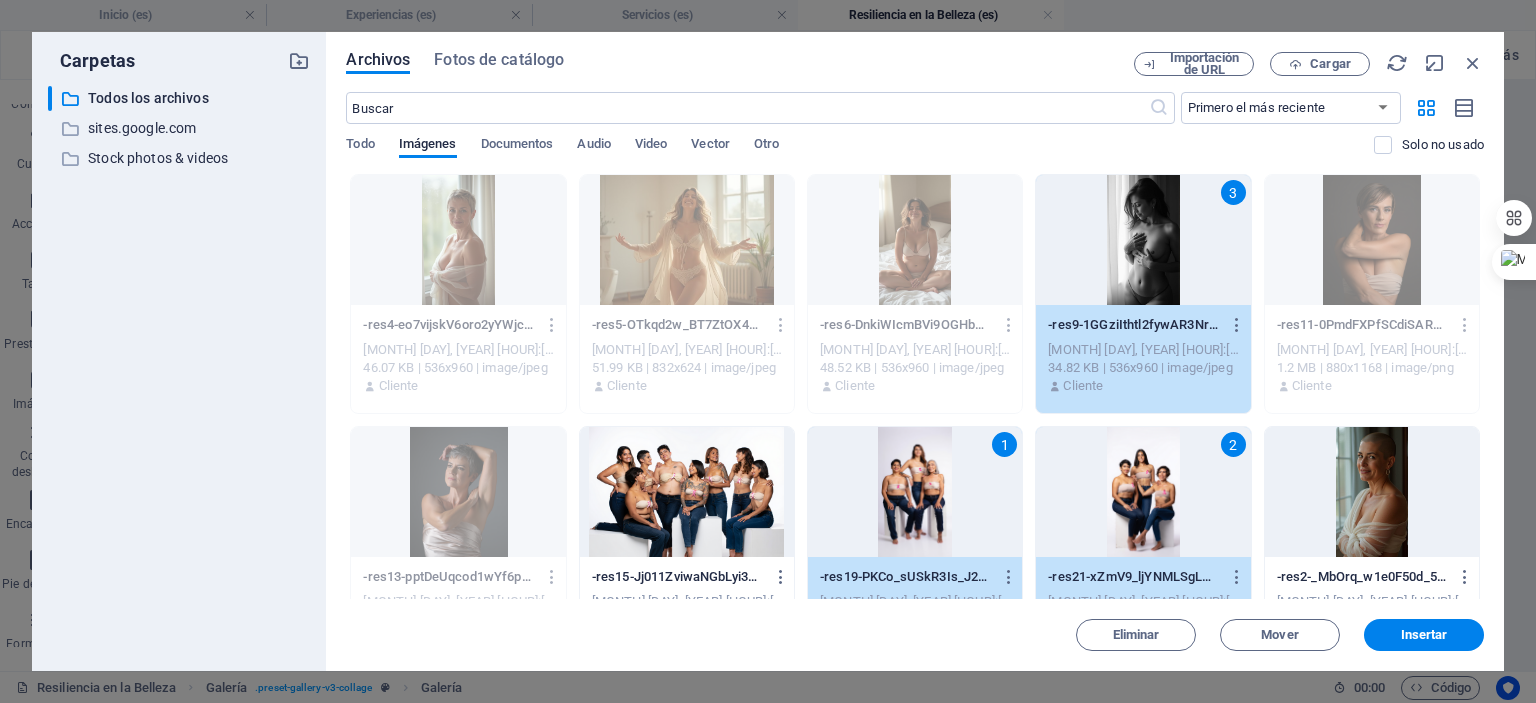 click at bounding box center [1372, 492] 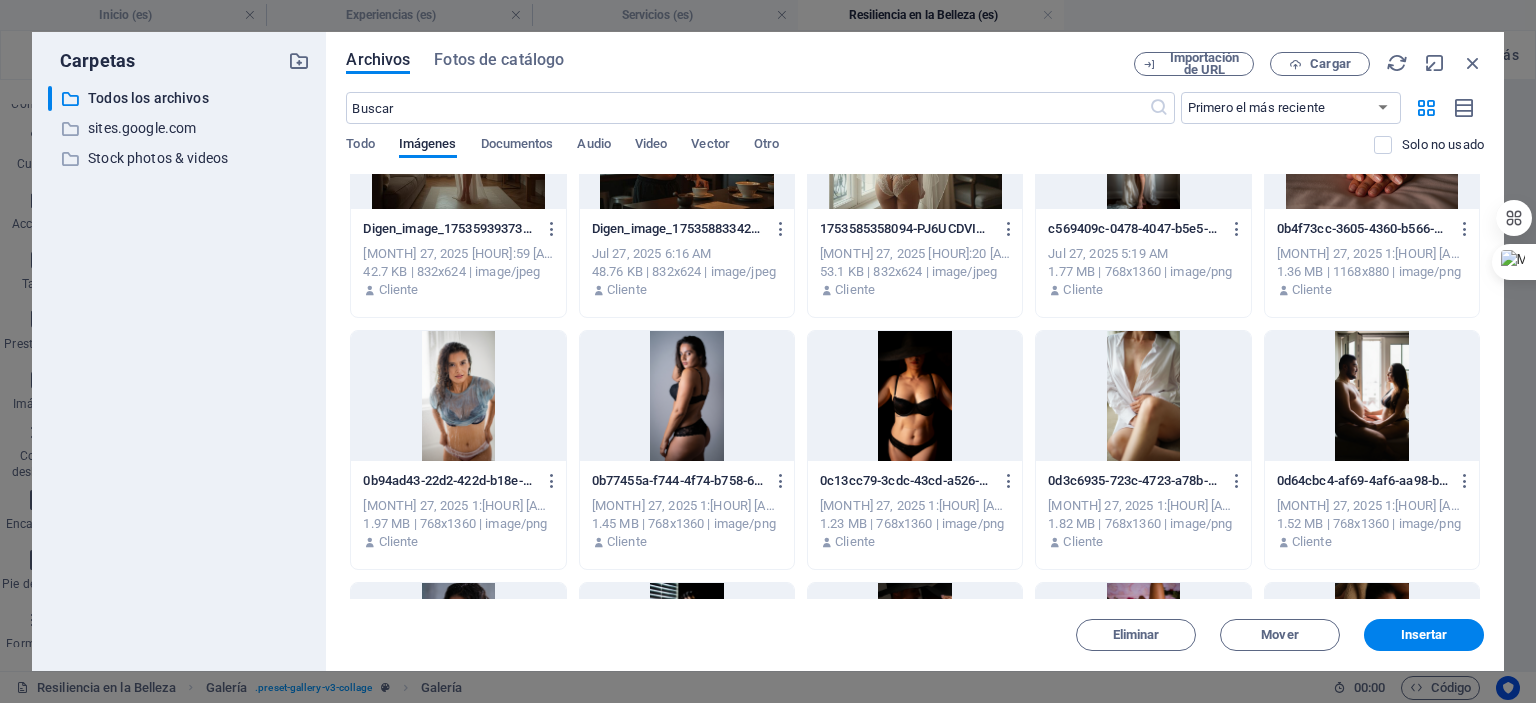 scroll, scrollTop: 800, scrollLeft: 0, axis: vertical 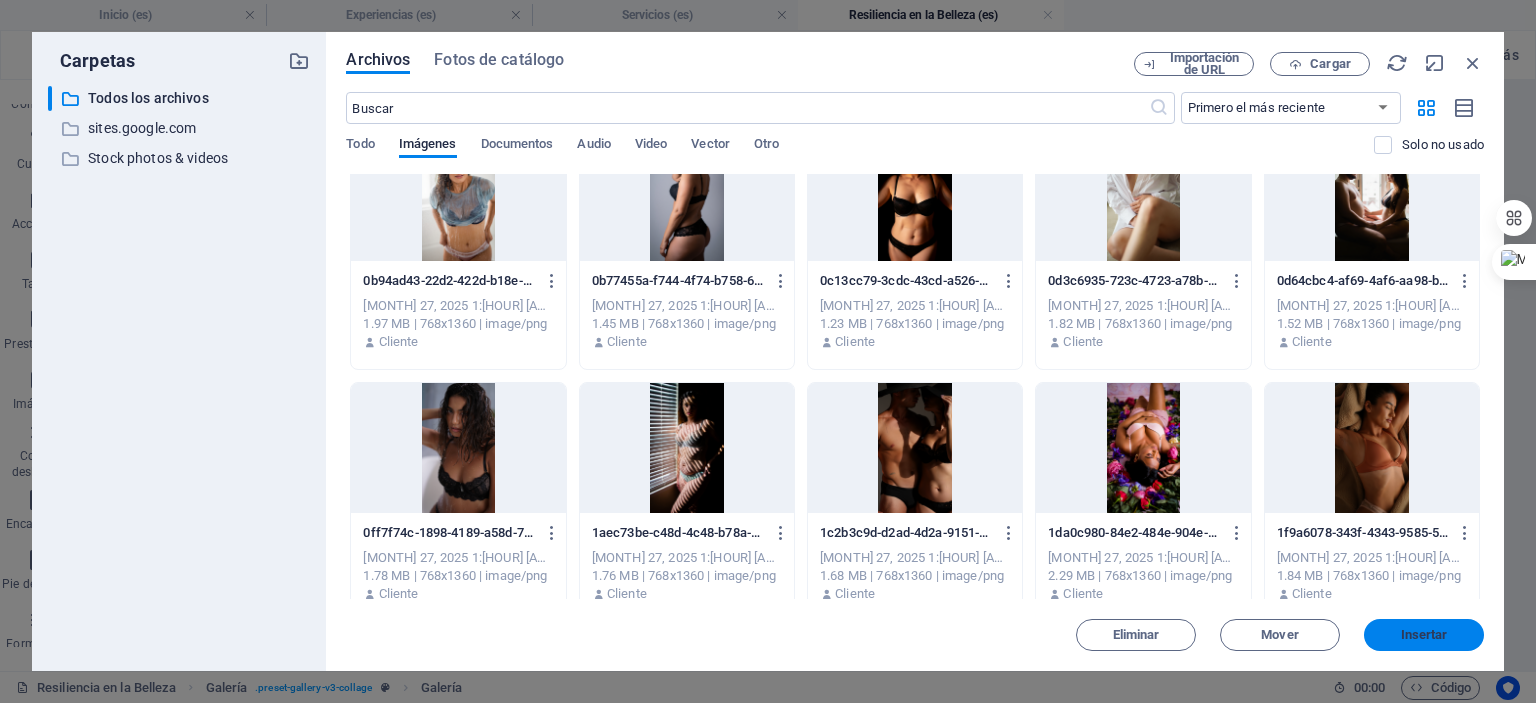 click on "Insertar" at bounding box center (1424, 635) 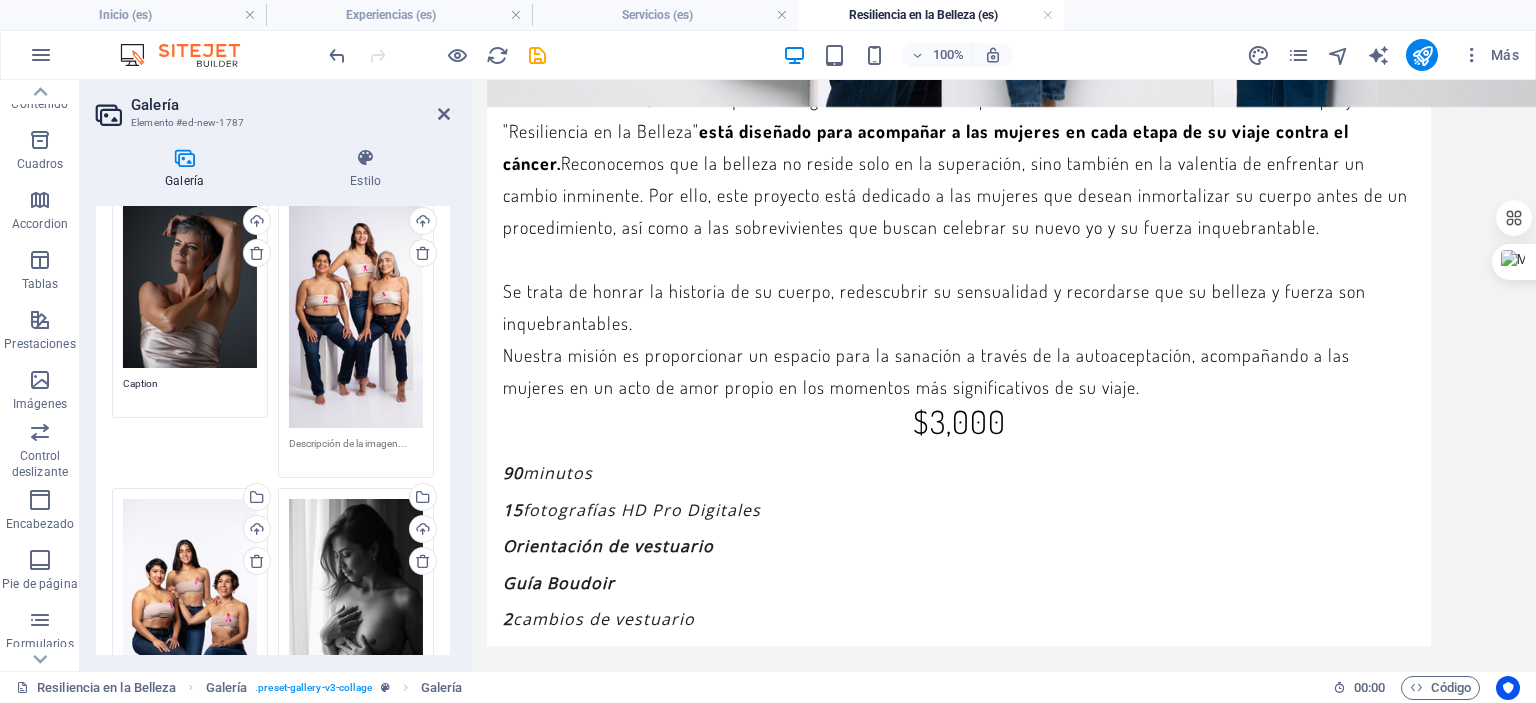 scroll, scrollTop: 800, scrollLeft: 0, axis: vertical 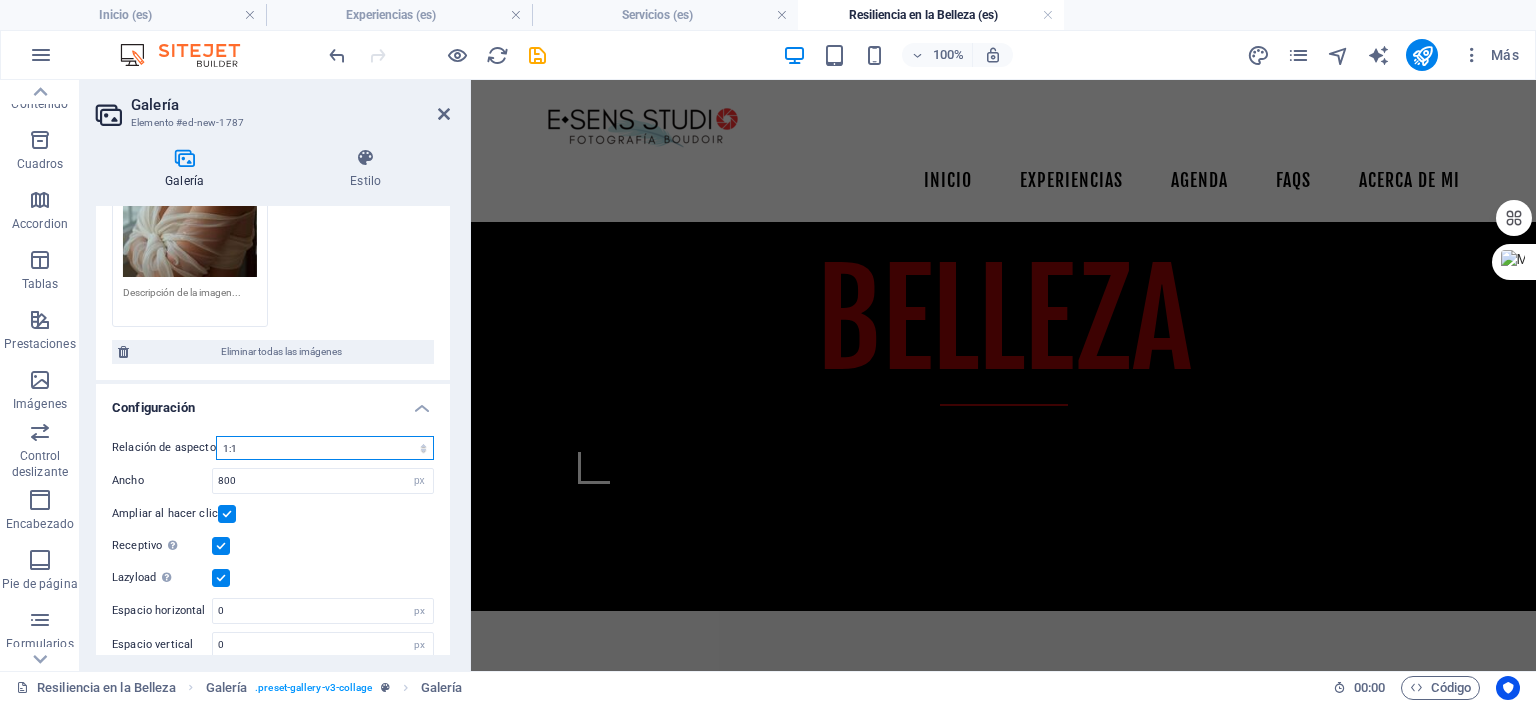 click on "Ninguna relación de aspecto fija 16:9 16:10 4:3 1:1 1:2 2:1" at bounding box center [325, 448] 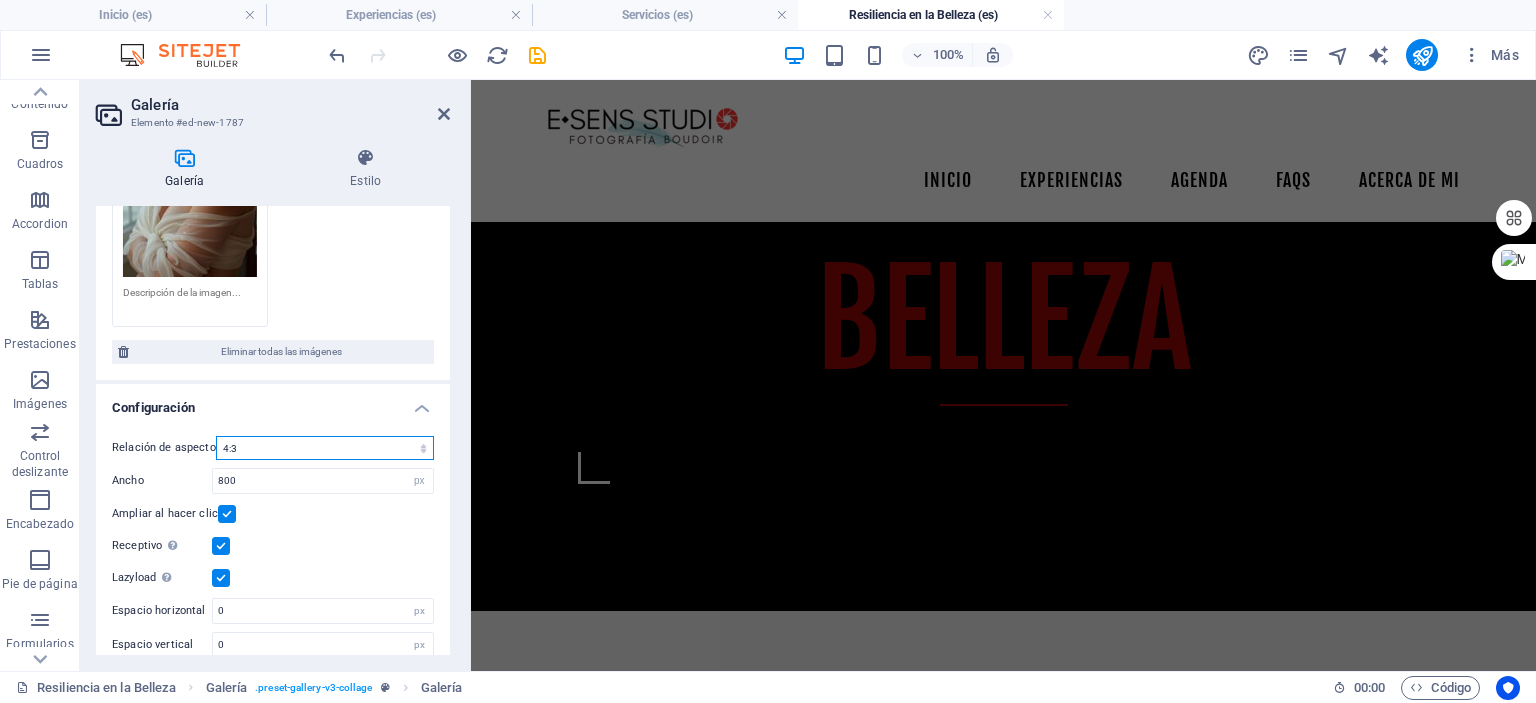 click on "Ninguna relación de aspecto fija 16:9 16:10 4:3 1:1 1:2 2:1" at bounding box center [325, 448] 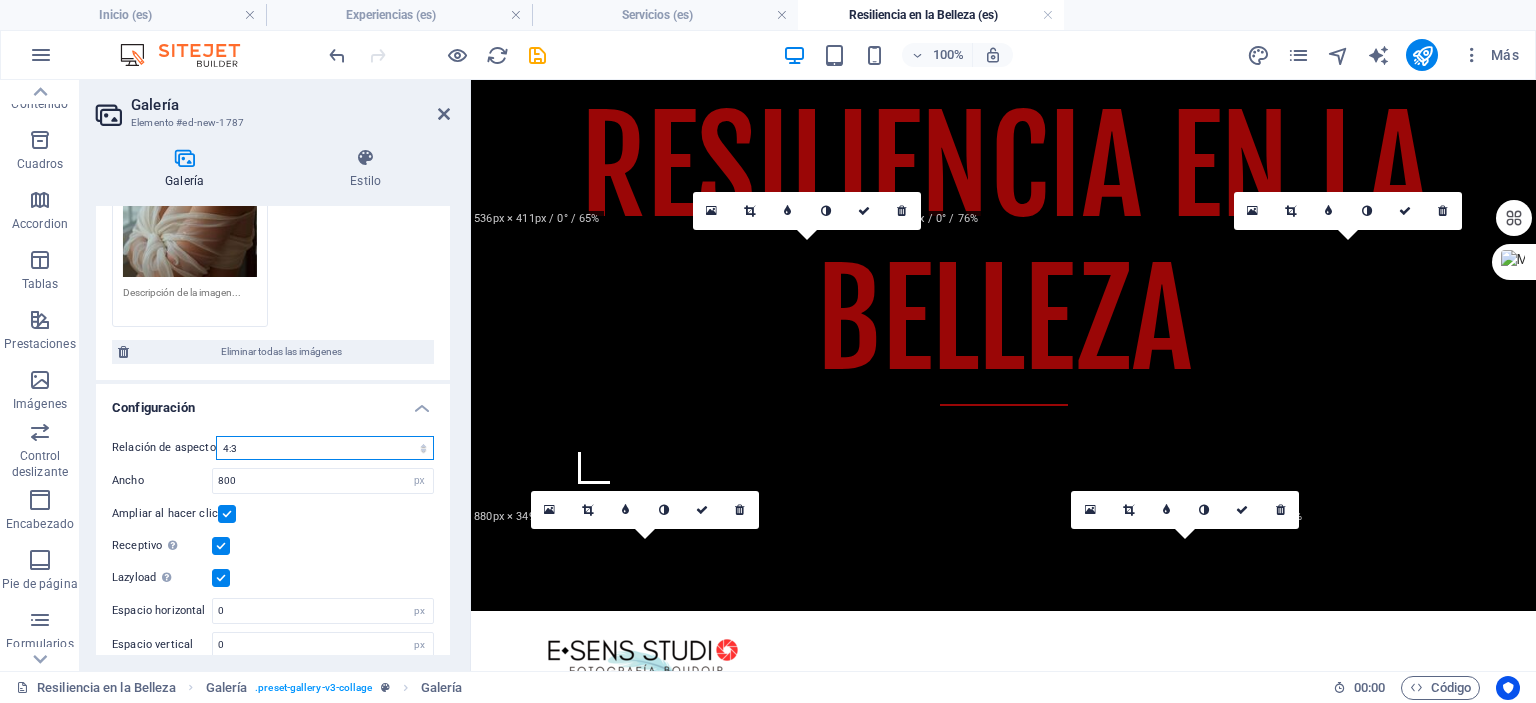 scroll, scrollTop: 2954, scrollLeft: 0, axis: vertical 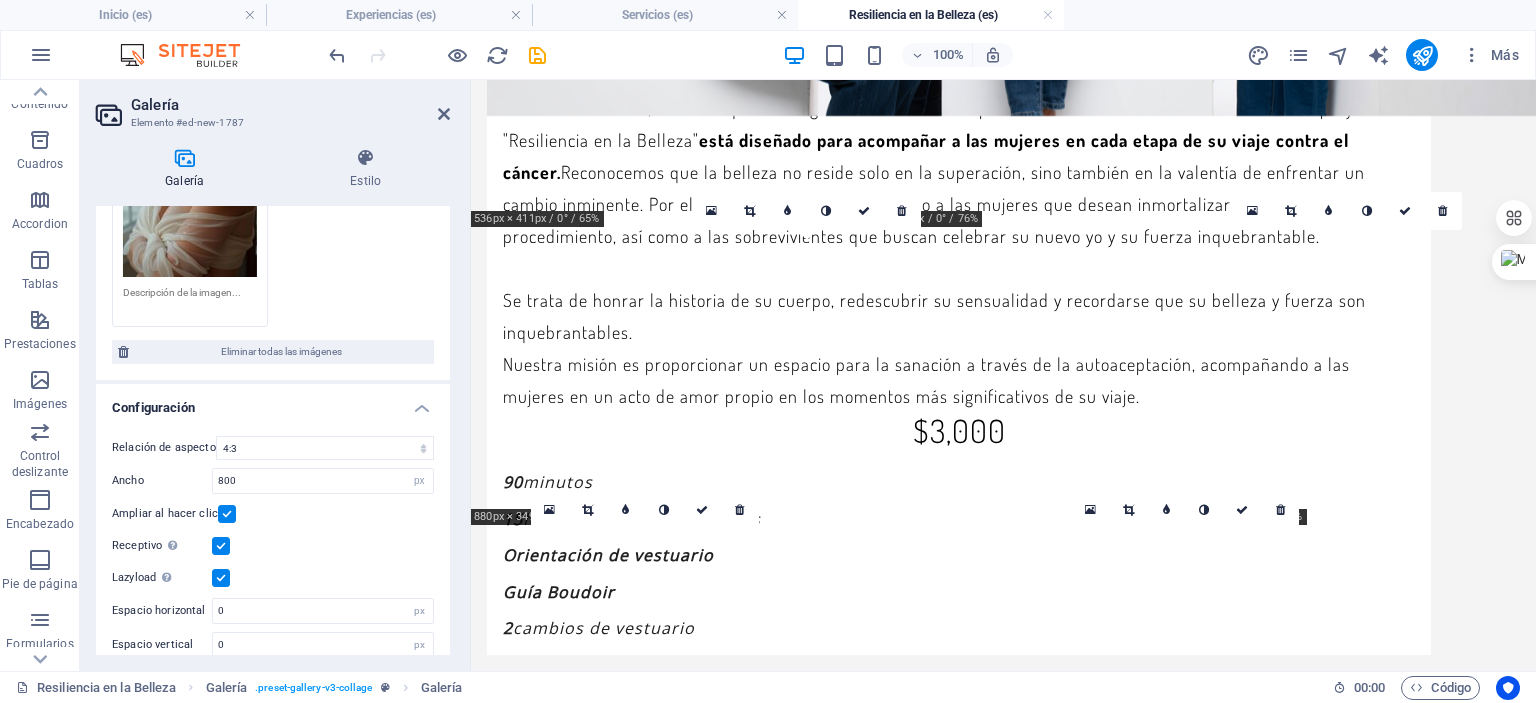 click at bounding box center [227, 514] 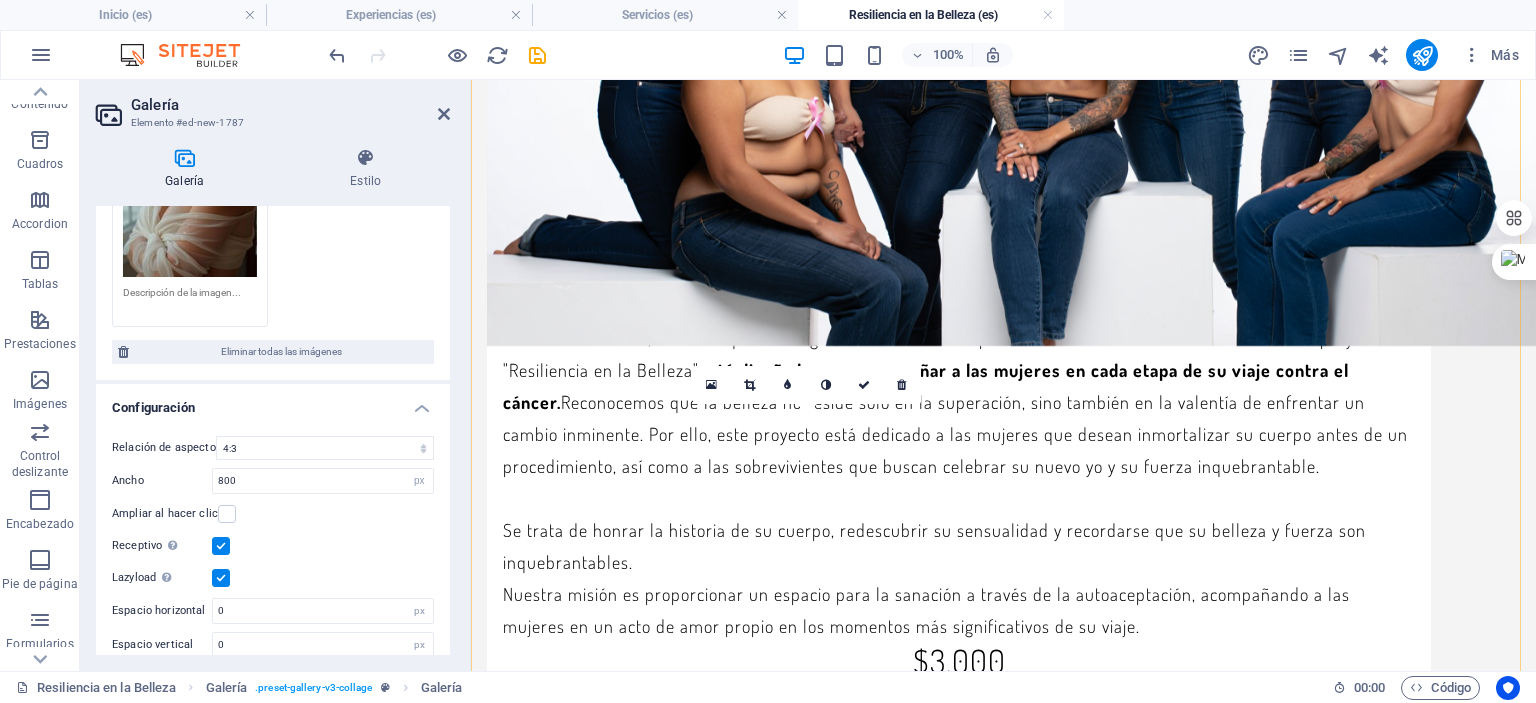 scroll, scrollTop: 2767, scrollLeft: 0, axis: vertical 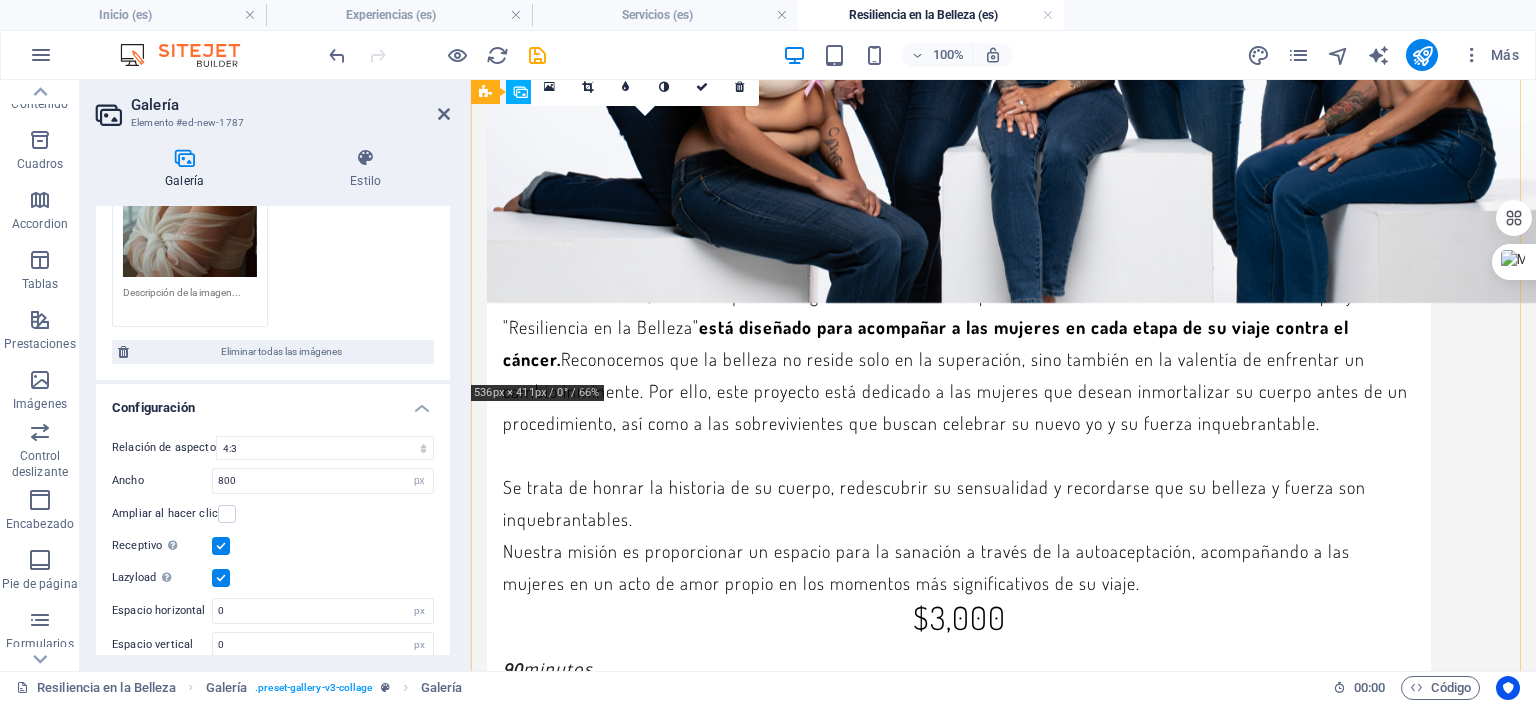click at bounding box center (739, 1453) 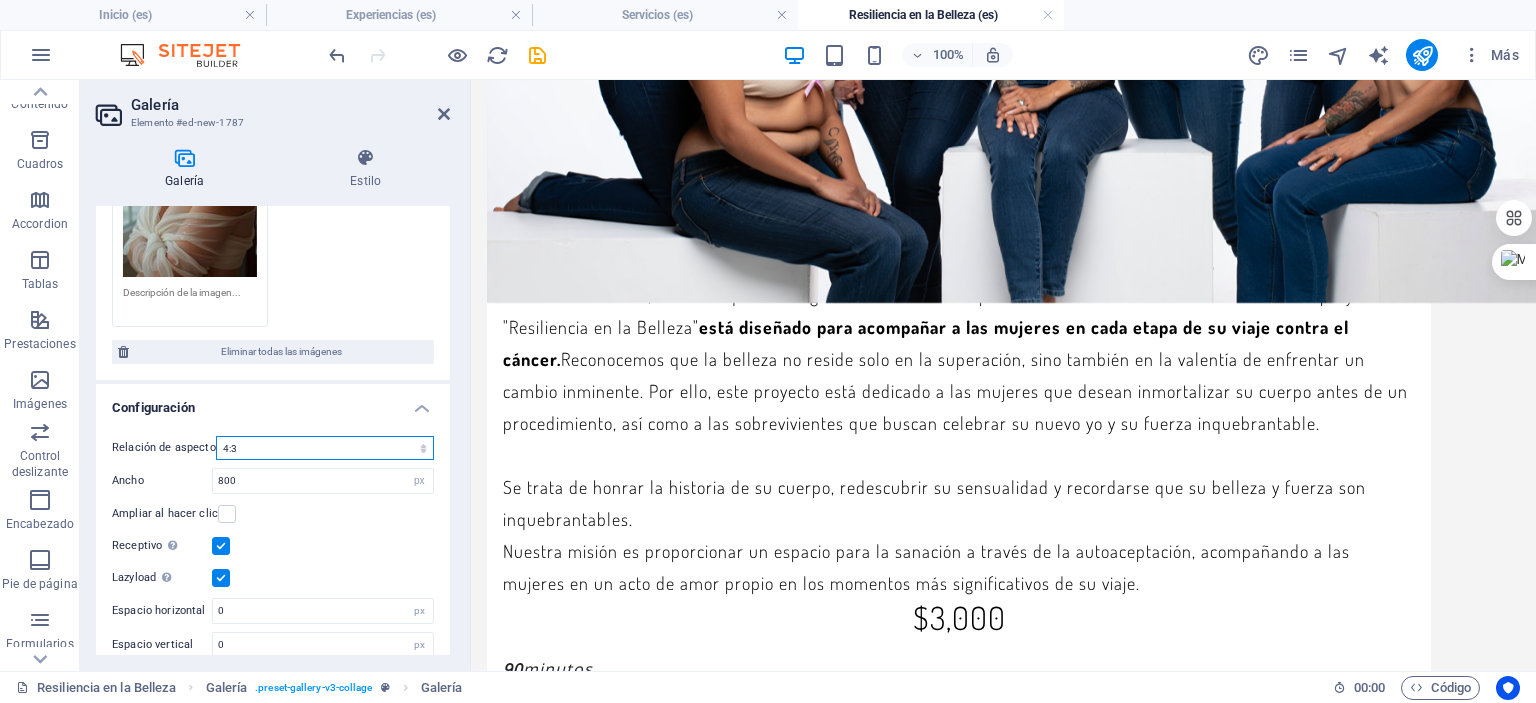 click on "Ninguna relación de aspecto fija 16:9 16:10 4:3 1:1 1:2 2:1" at bounding box center (325, 448) 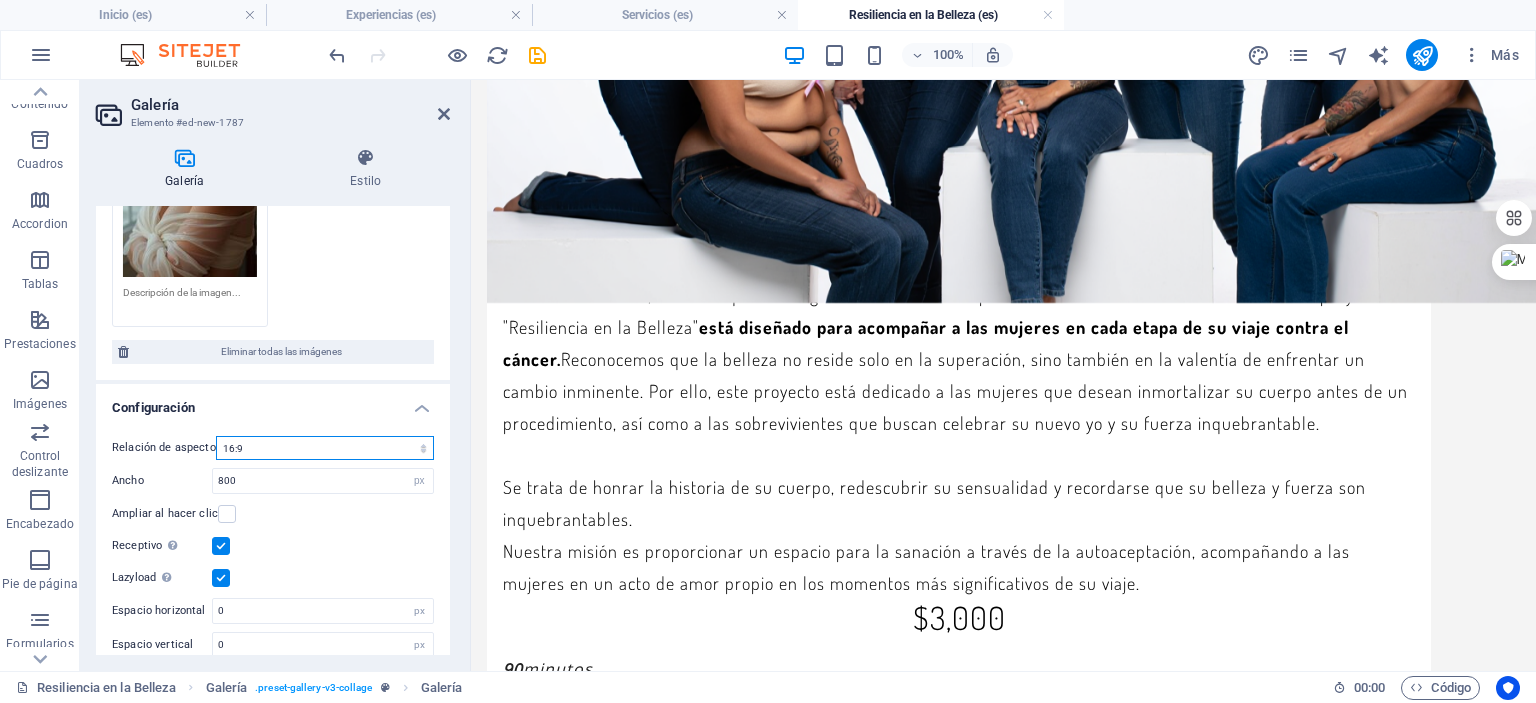 click on "Ninguna relación de aspecto fija 16:9 16:10 4:3 1:1 1:2 2:1" at bounding box center (325, 448) 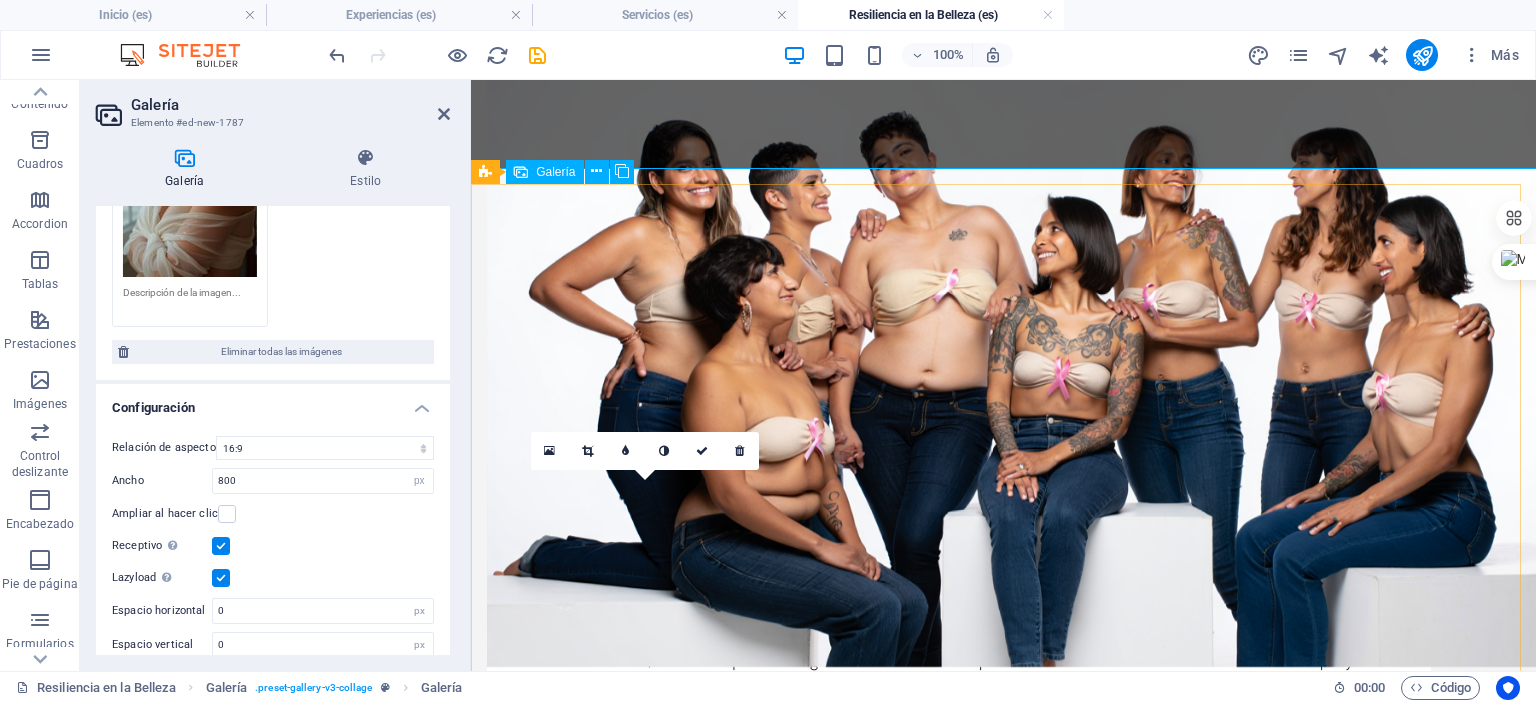 scroll, scrollTop: 2503, scrollLeft: 0, axis: vertical 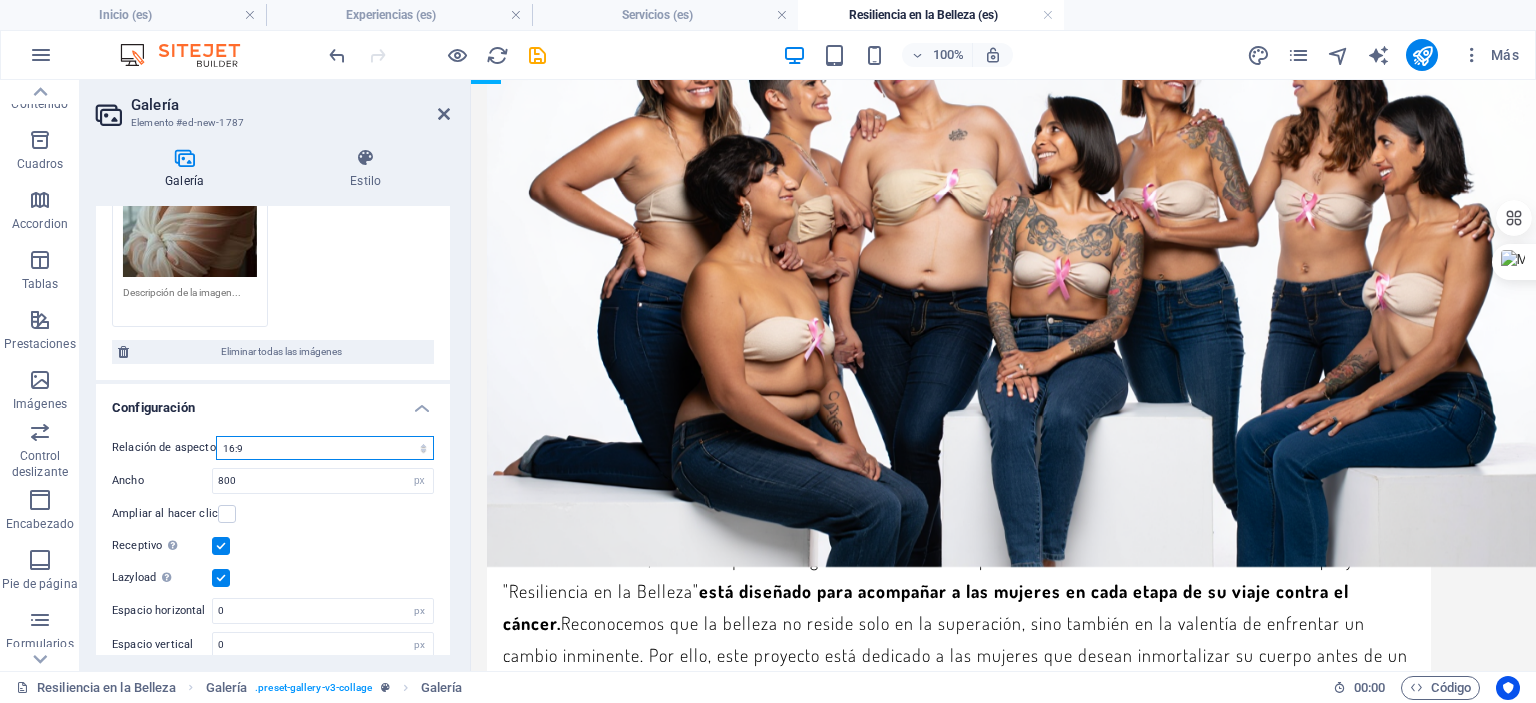click on "Ninguna relación de aspecto fija 16:9 16:10 4:3 1:1 1:2 2:1" at bounding box center (325, 448) 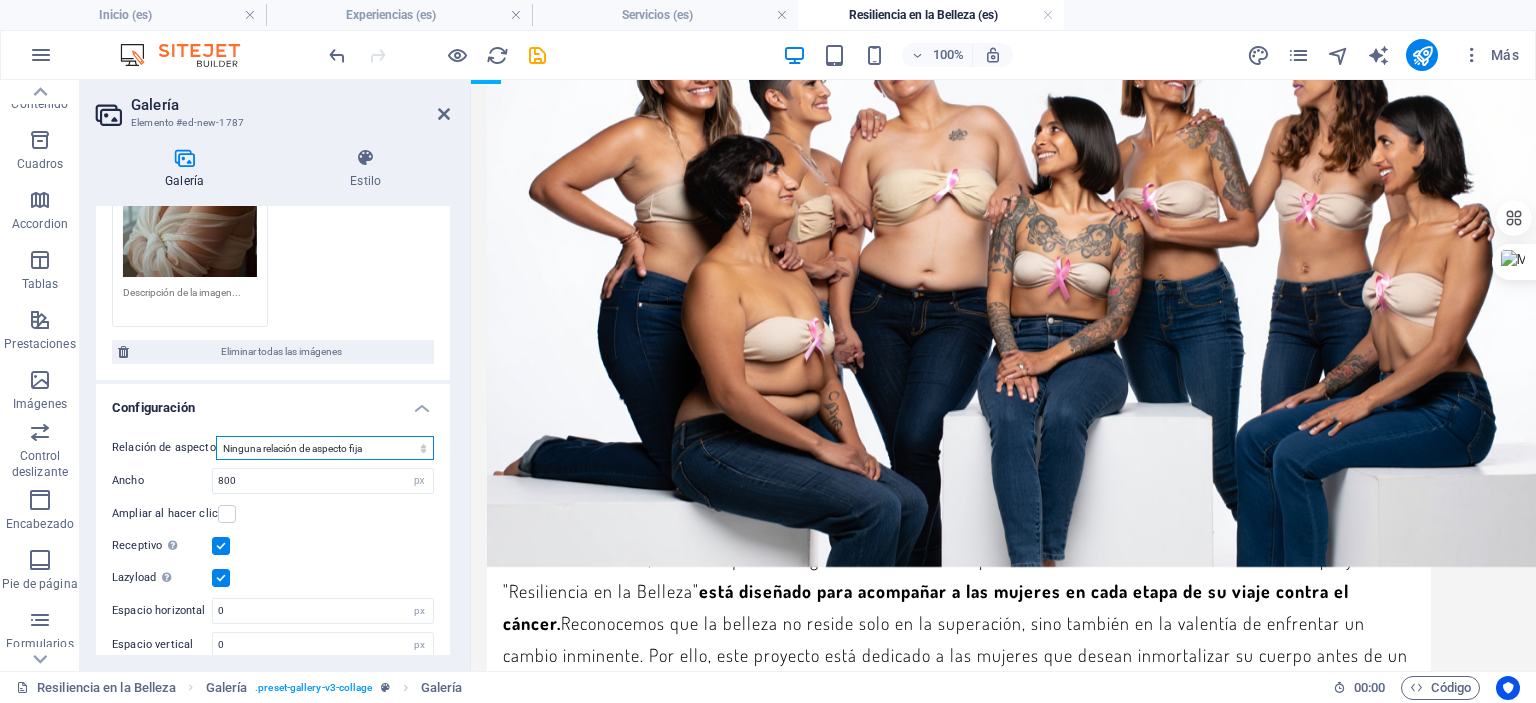 click on "Ninguna relación de aspecto fija 16:9 16:10 4:3 1:1 1:2 2:1" at bounding box center (325, 448) 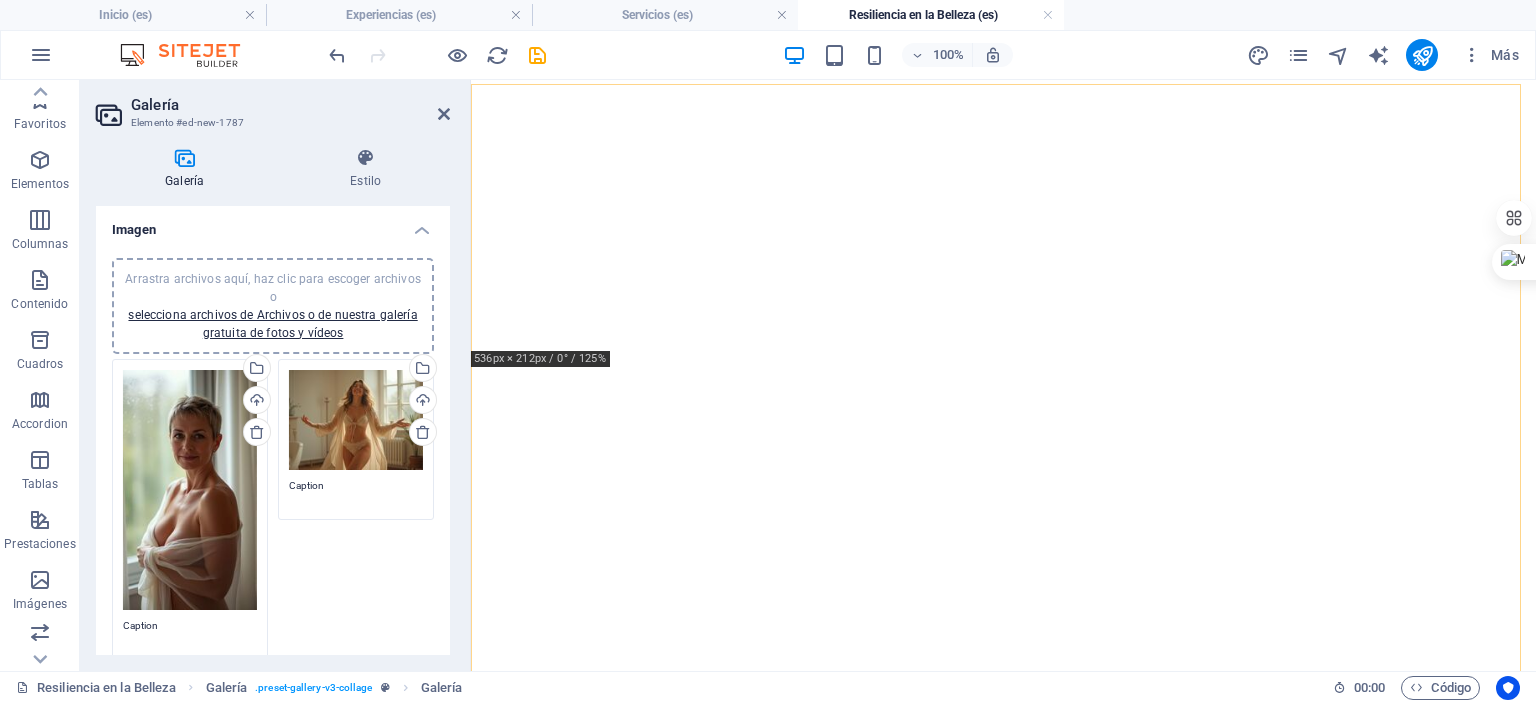 select on "px" 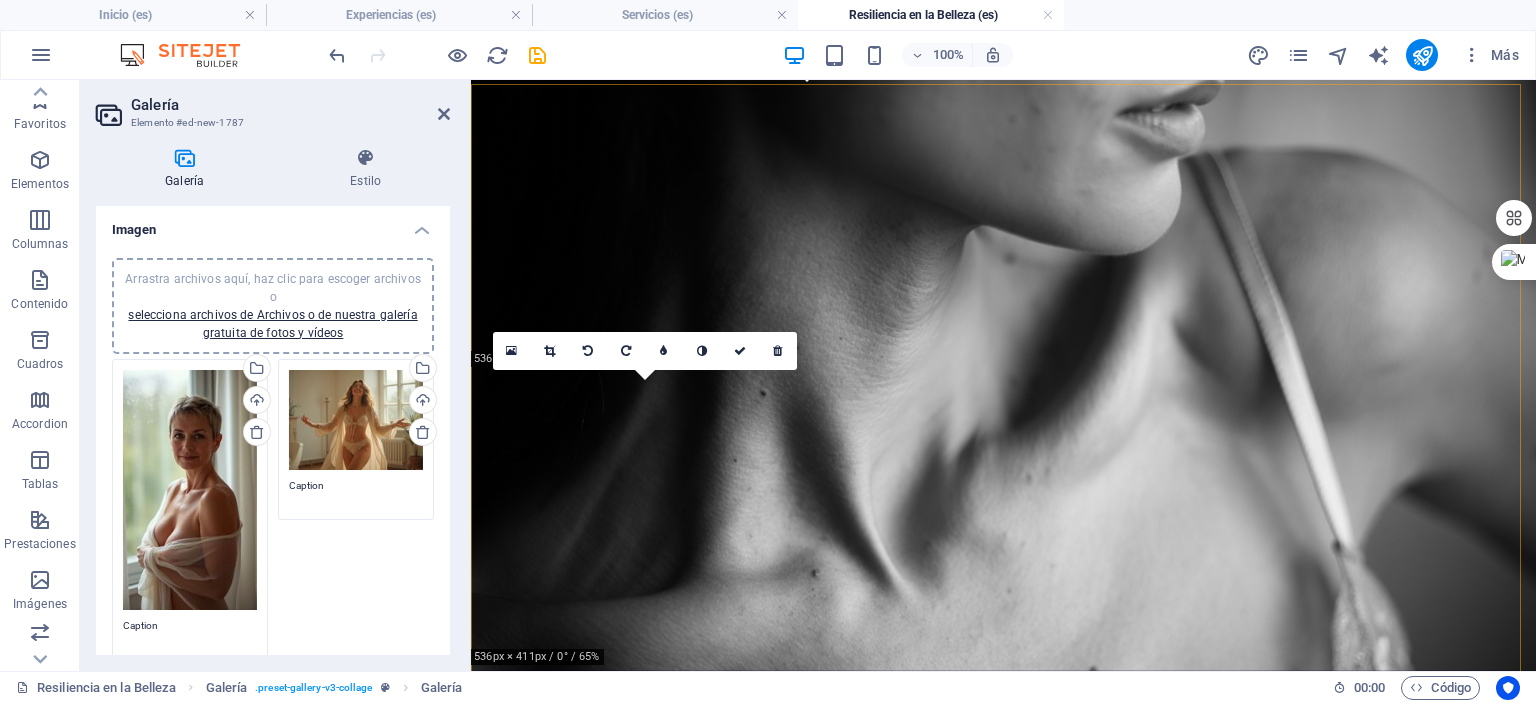 scroll, scrollTop: 200, scrollLeft: 0, axis: vertical 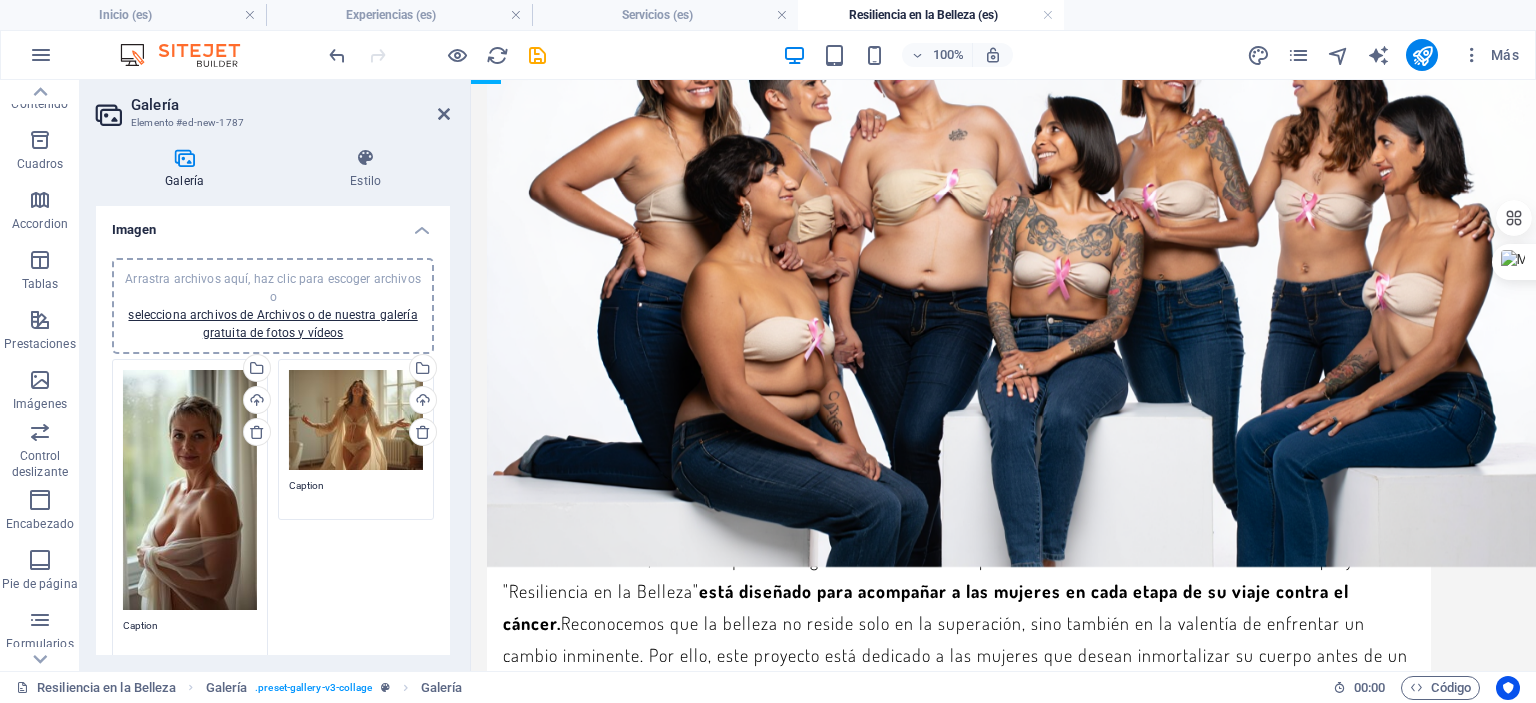 click on "Imagen" at bounding box center (273, 224) 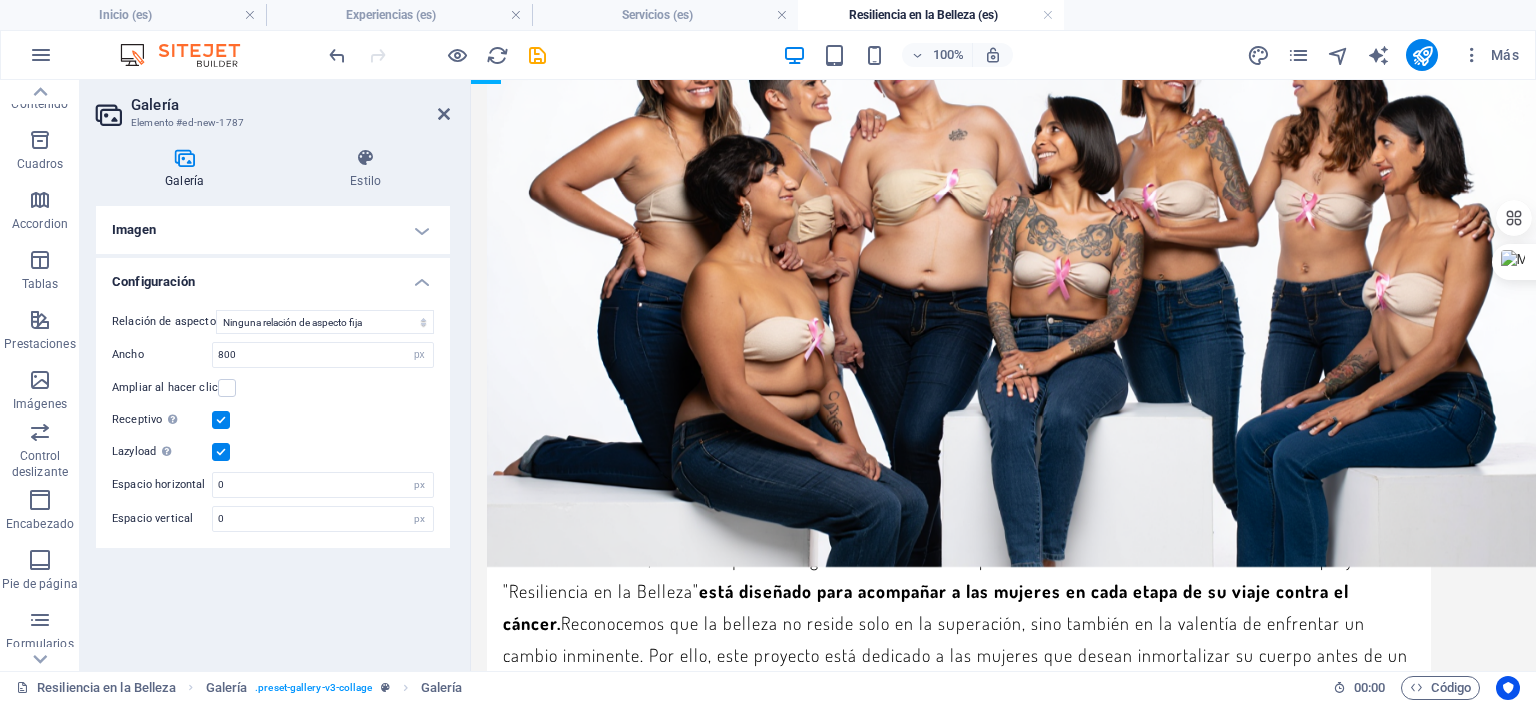 click at bounding box center (221, 420) 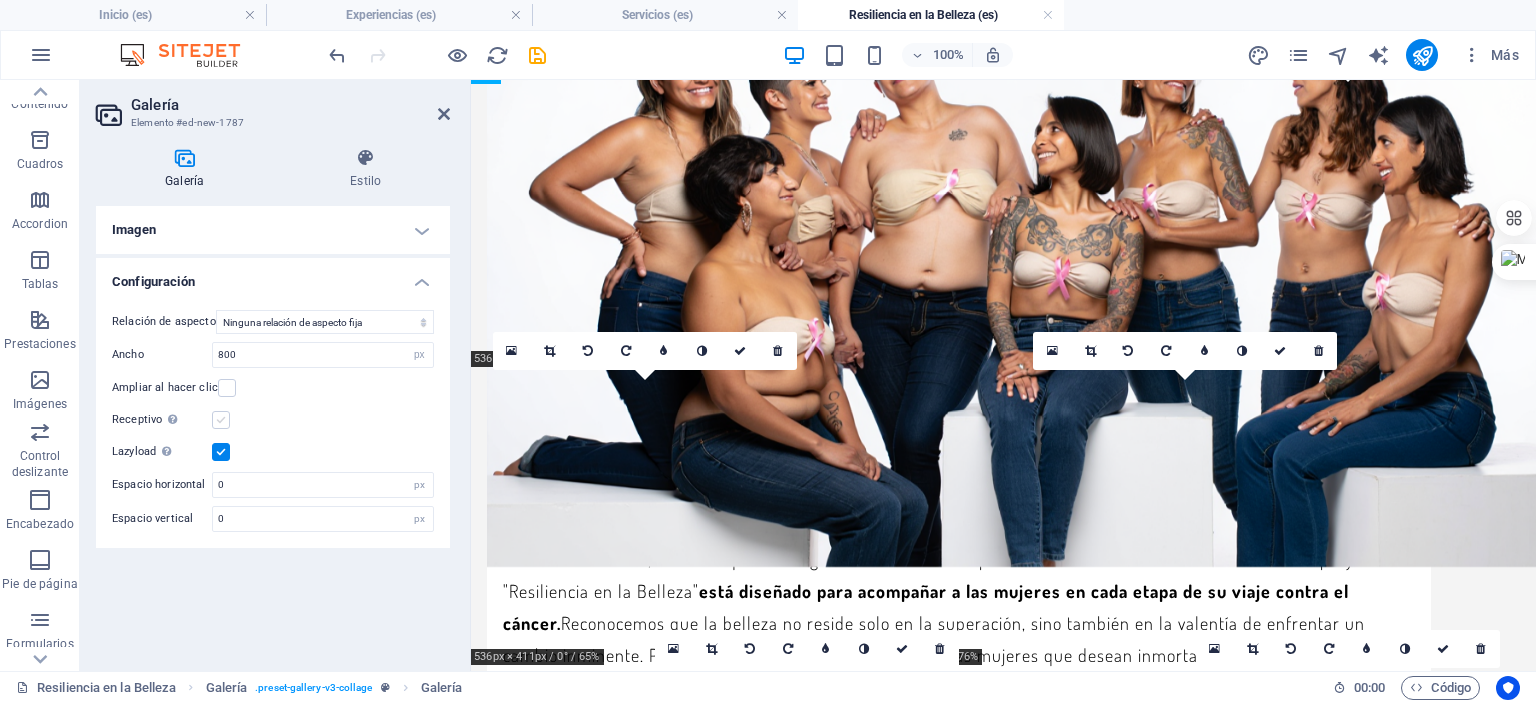 click at bounding box center (221, 420) 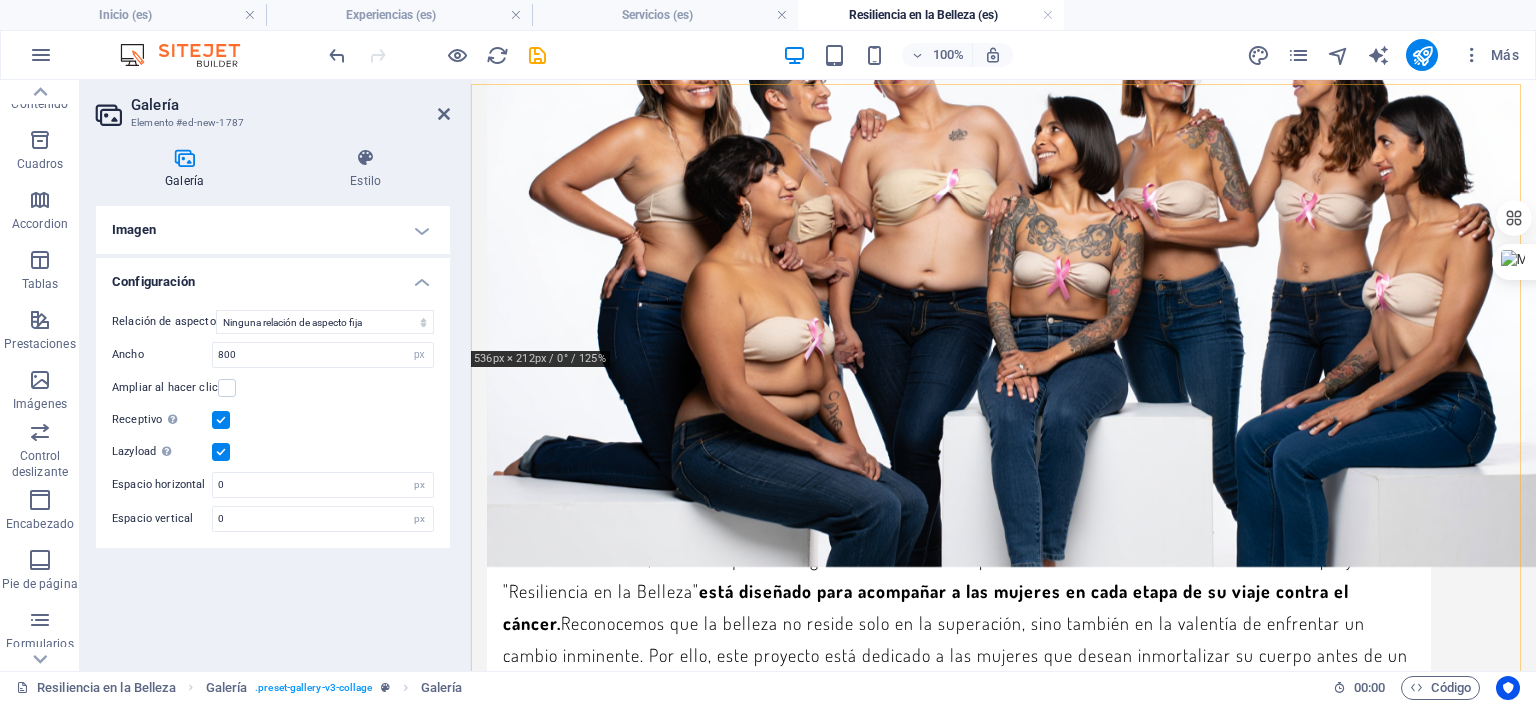 click at bounding box center (739, 1698) 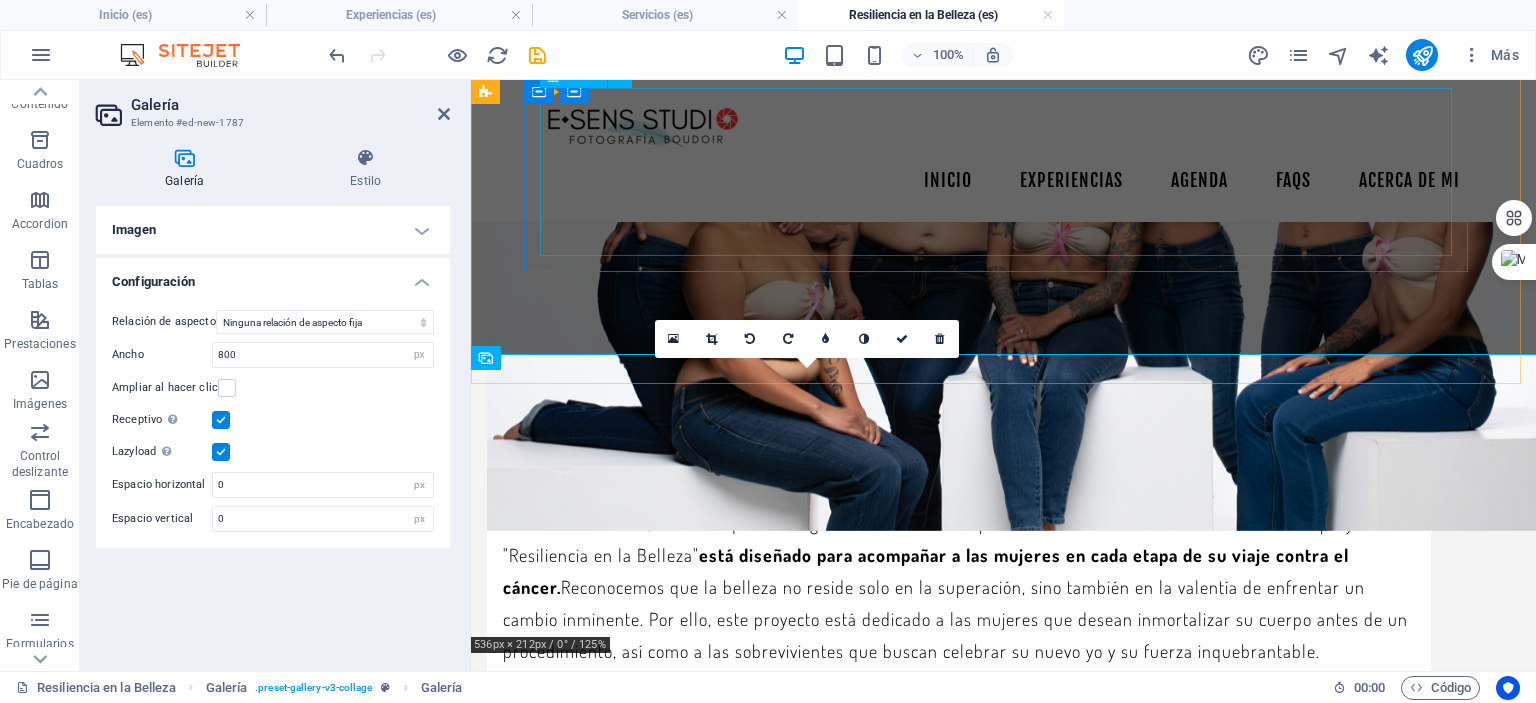 scroll, scrollTop: 2216, scrollLeft: 0, axis: vertical 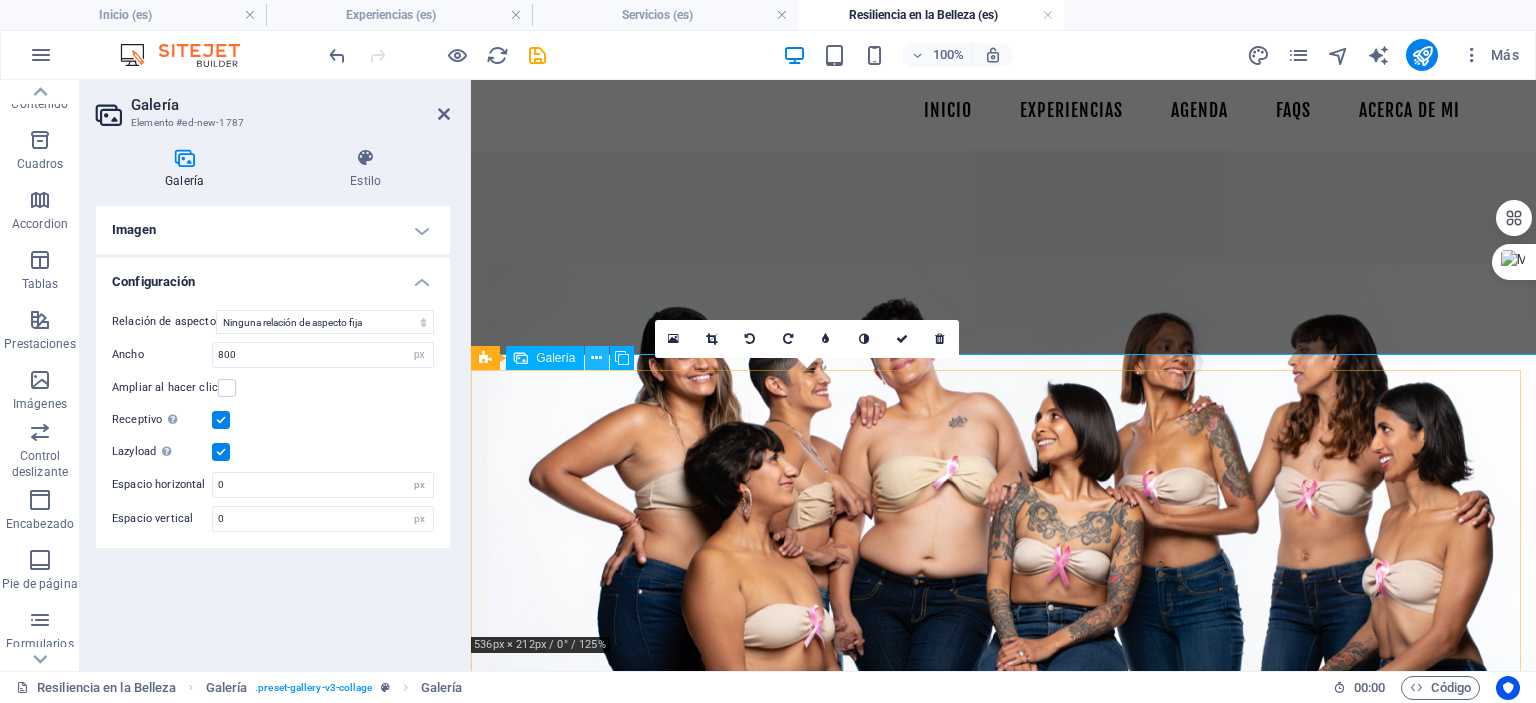 click at bounding box center (597, 358) 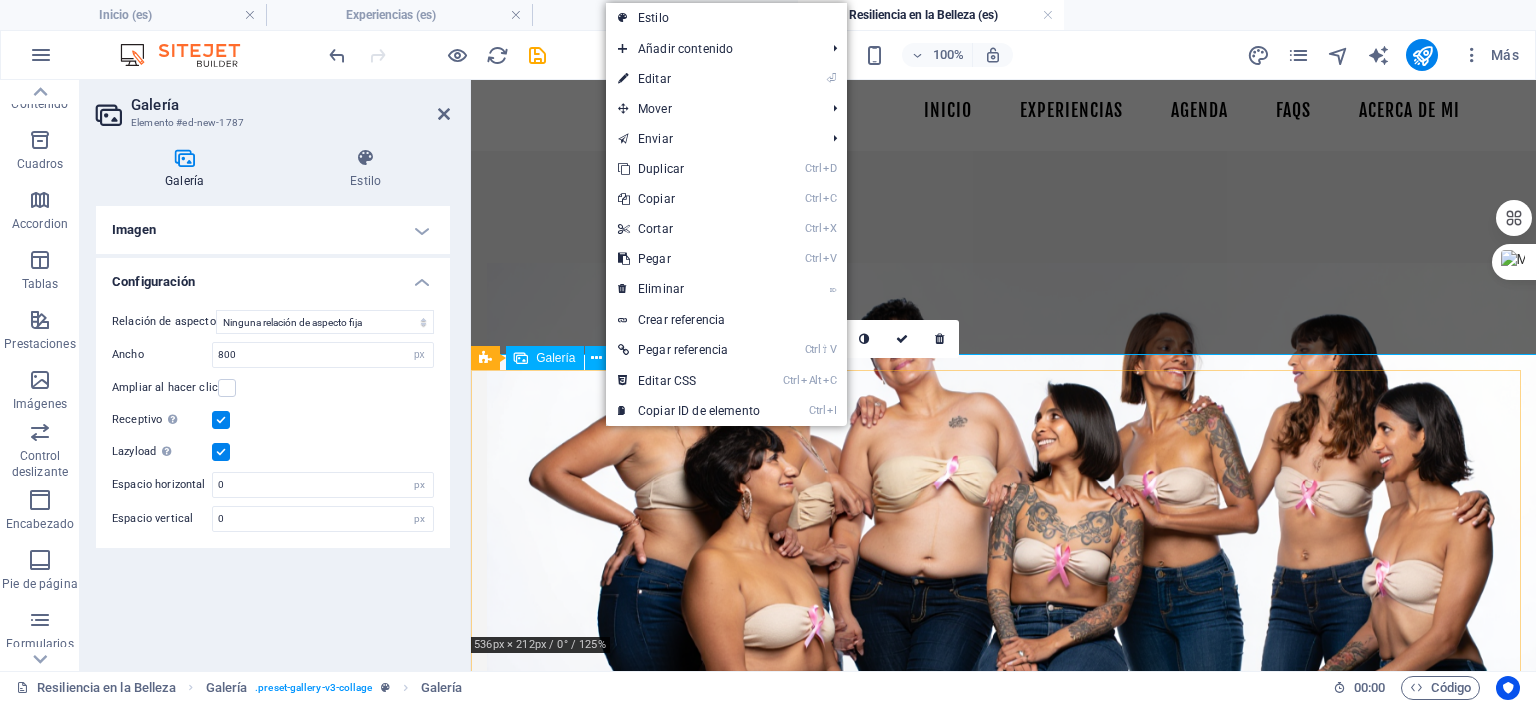 click at bounding box center (739, 1985) 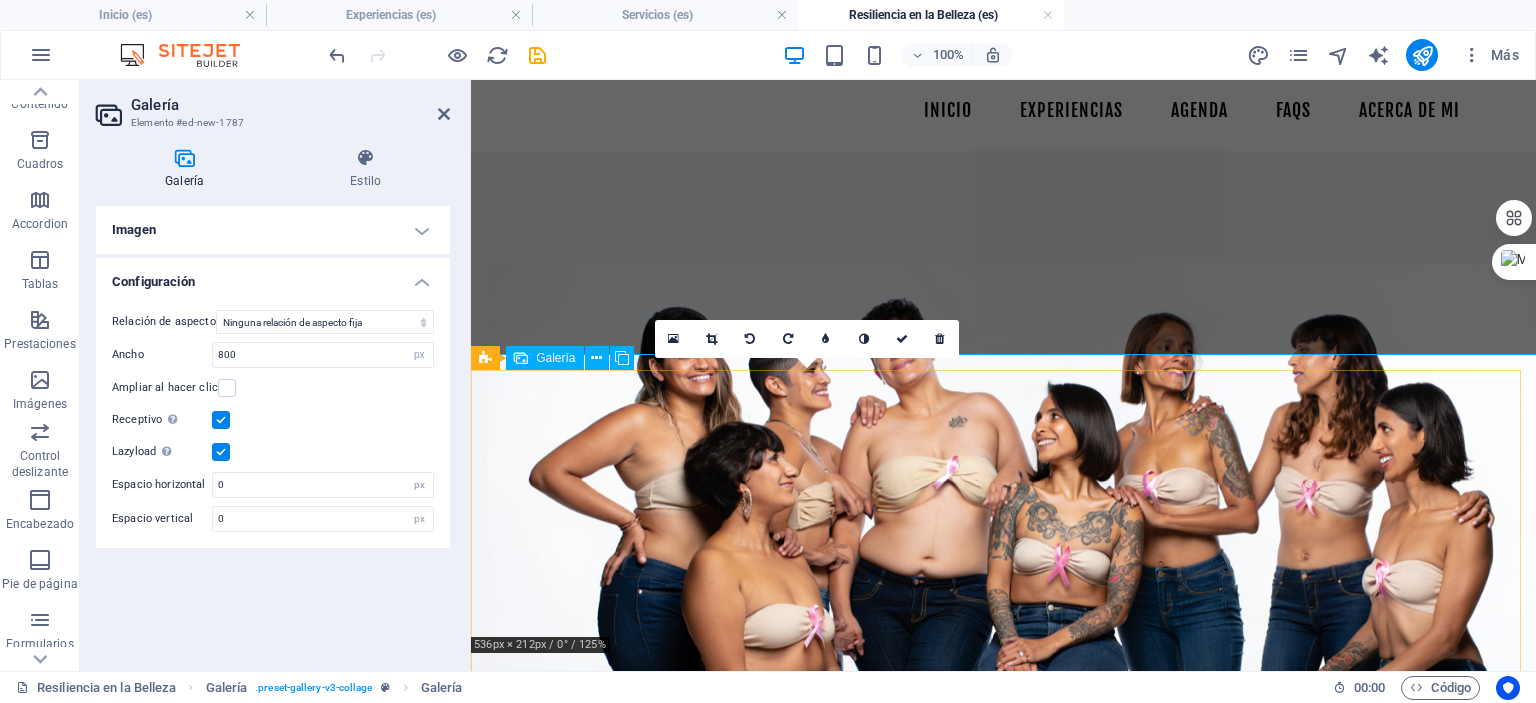 click on "Galería" at bounding box center (544, 358) 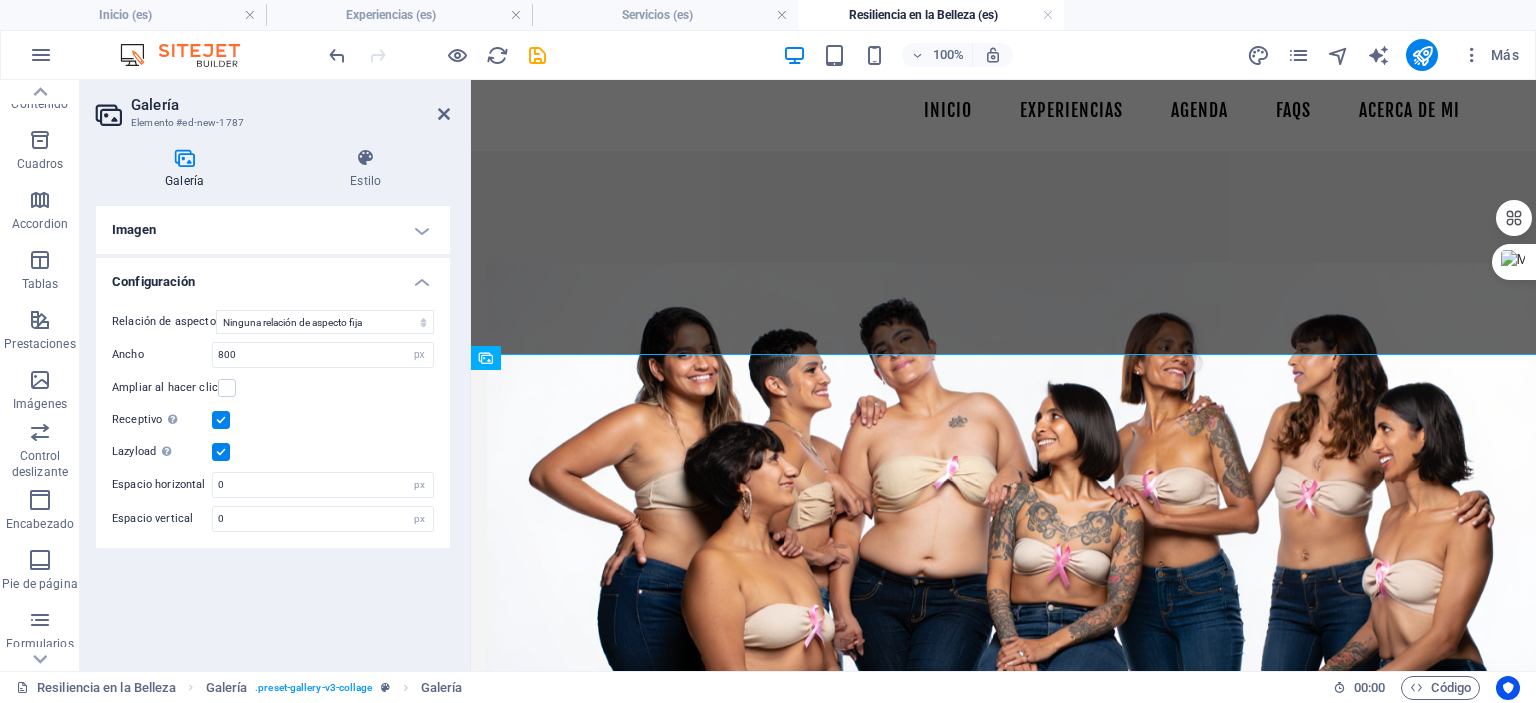 click on "Configuración" at bounding box center [273, 276] 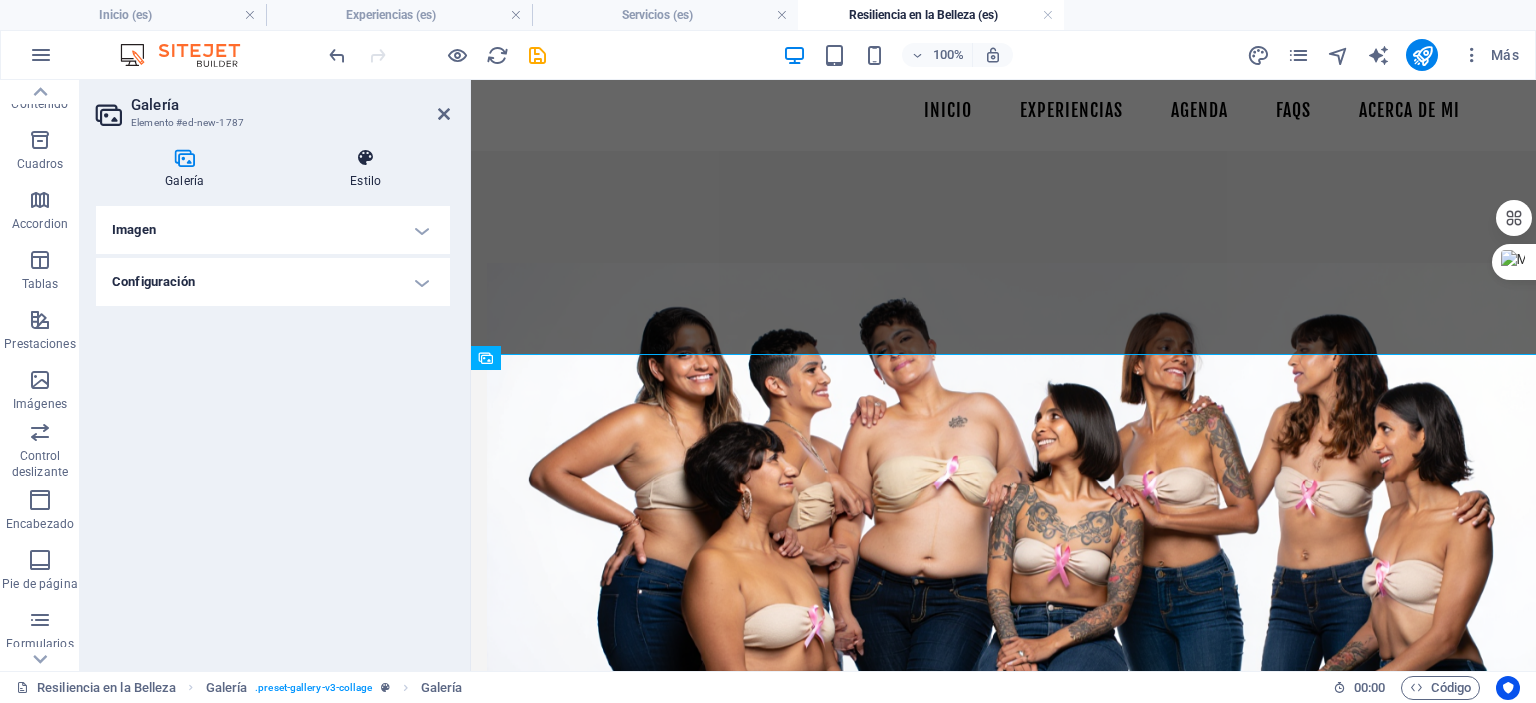 click on "Estilo" at bounding box center [365, 169] 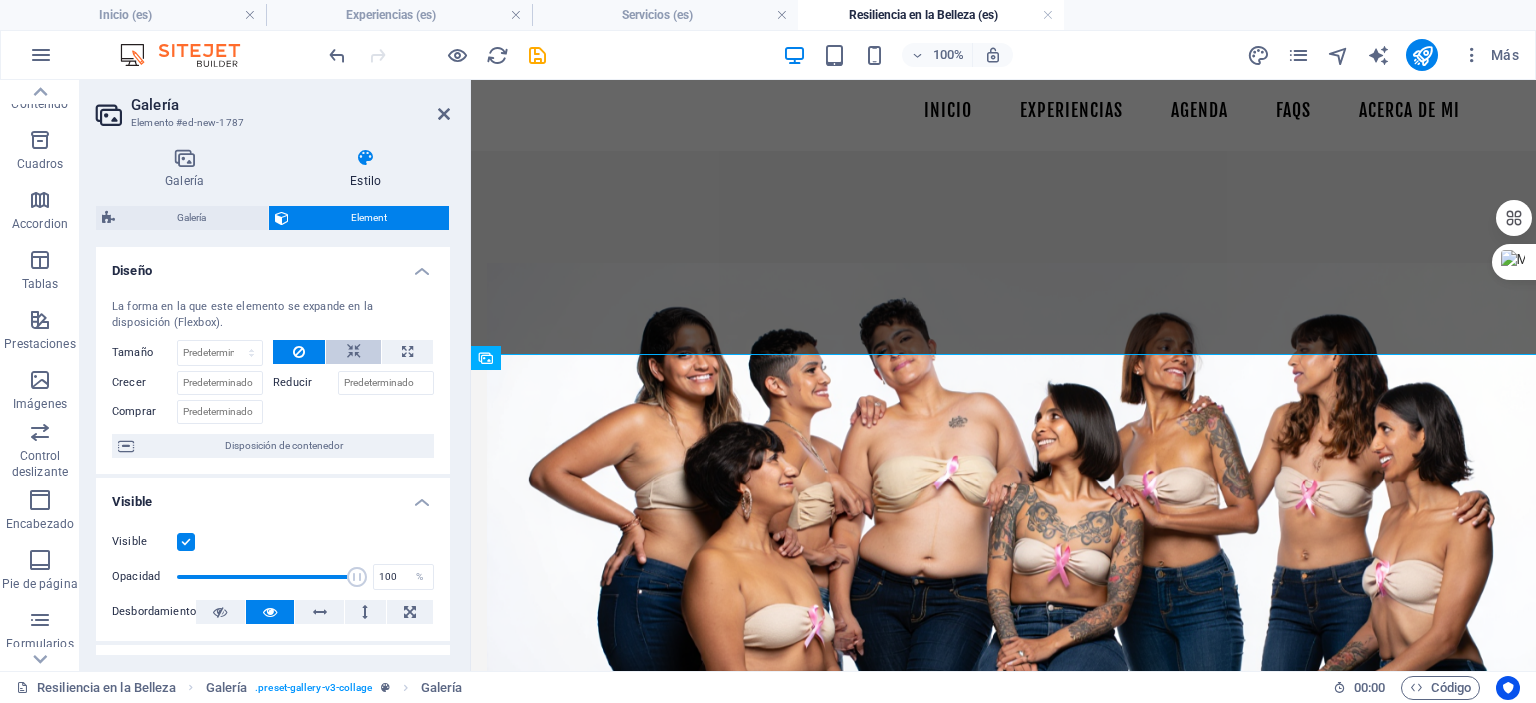 click at bounding box center [354, 352] 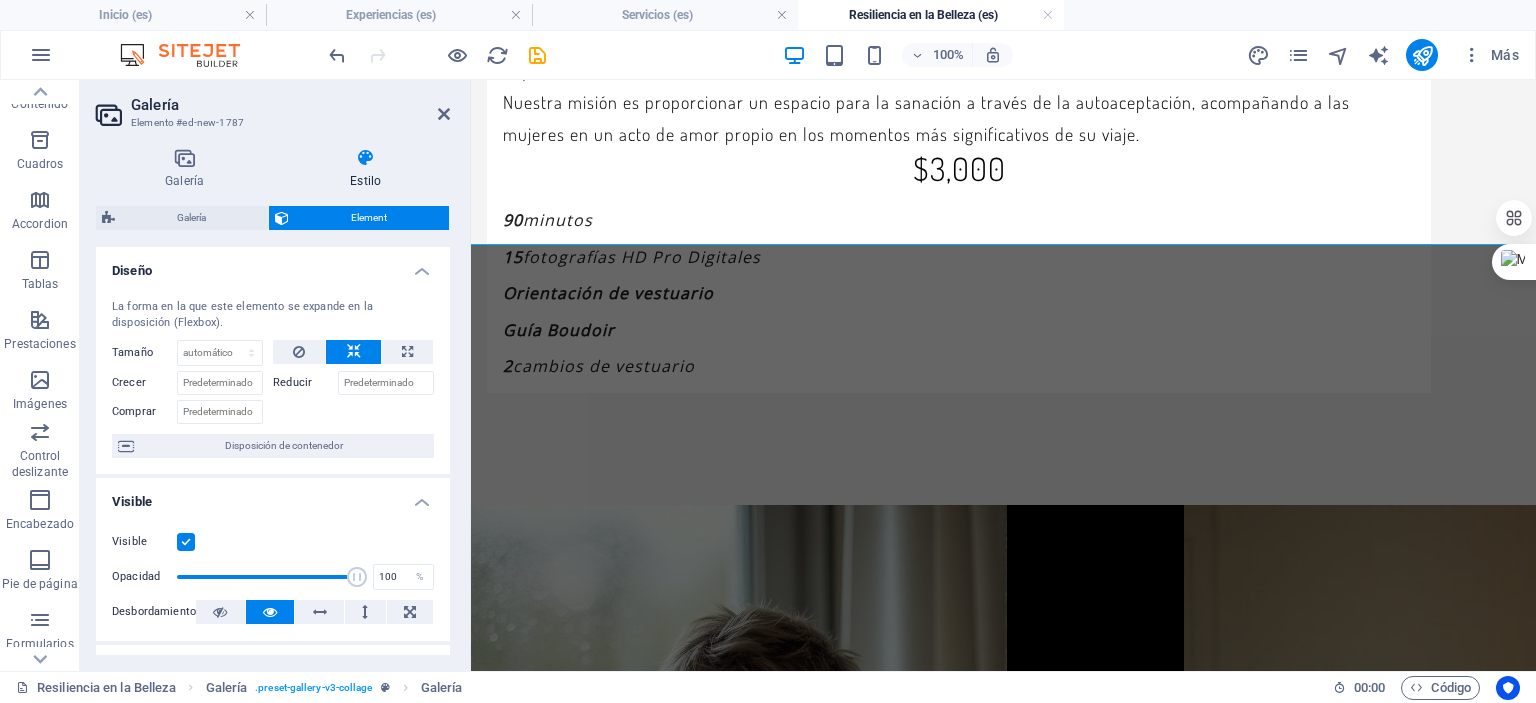 scroll, scrollTop: 3816, scrollLeft: 0, axis: vertical 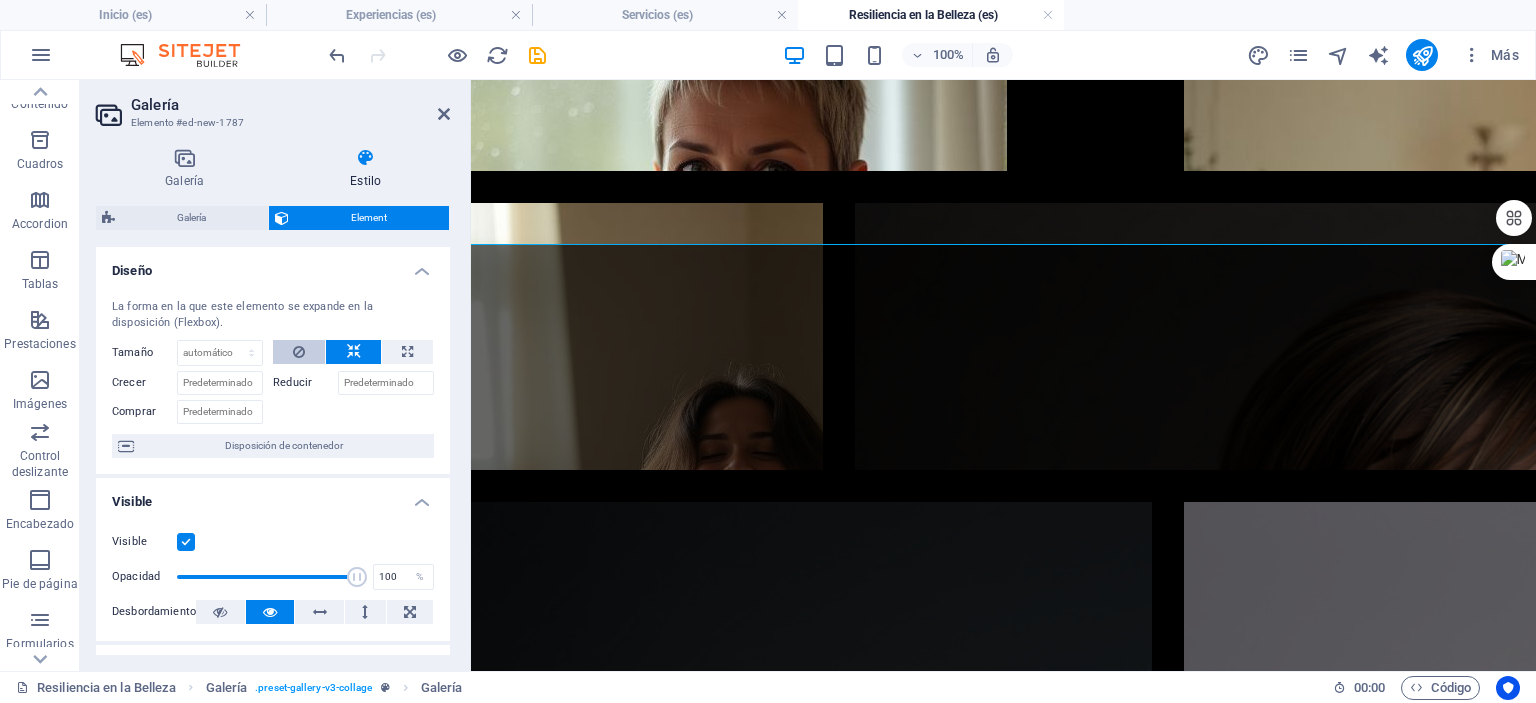 click at bounding box center [299, 352] 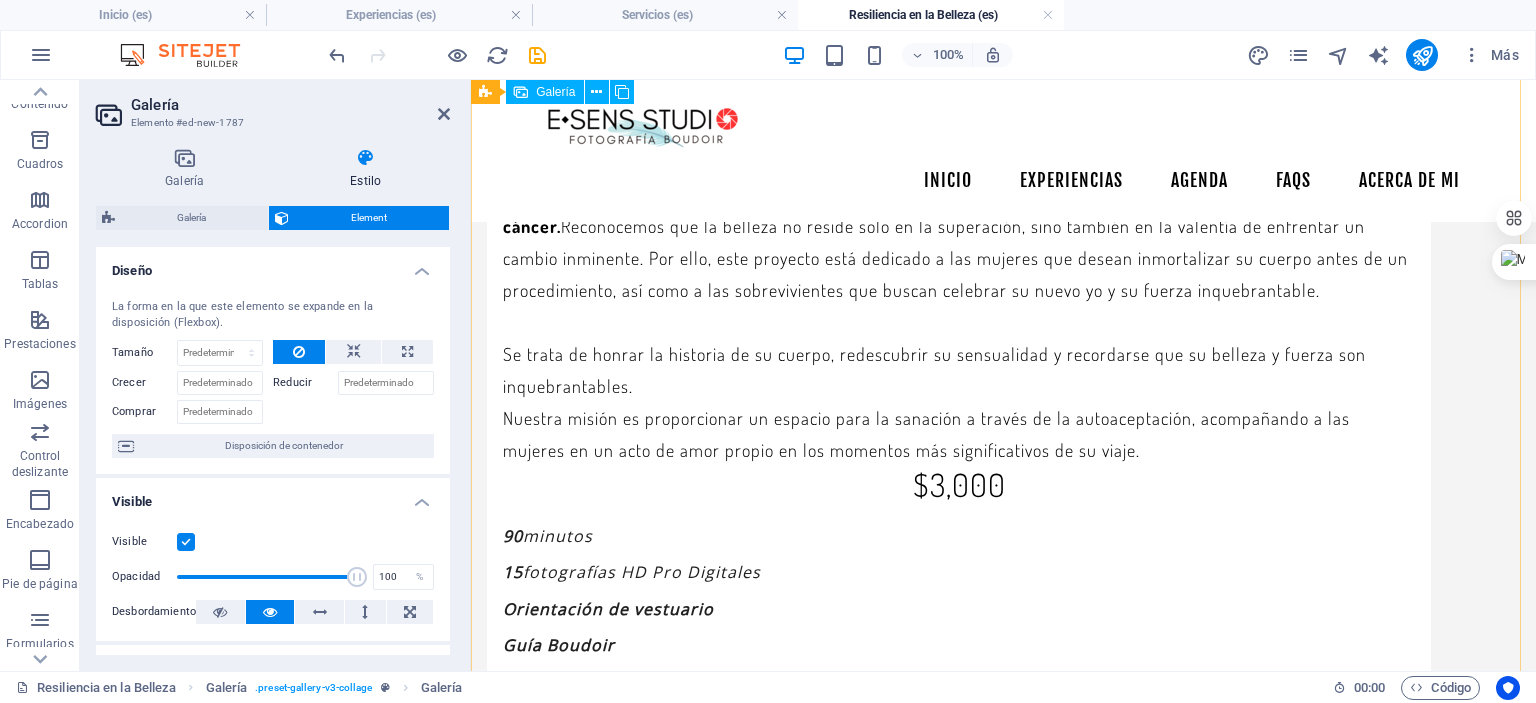 scroll, scrollTop: 2542, scrollLeft: 0, axis: vertical 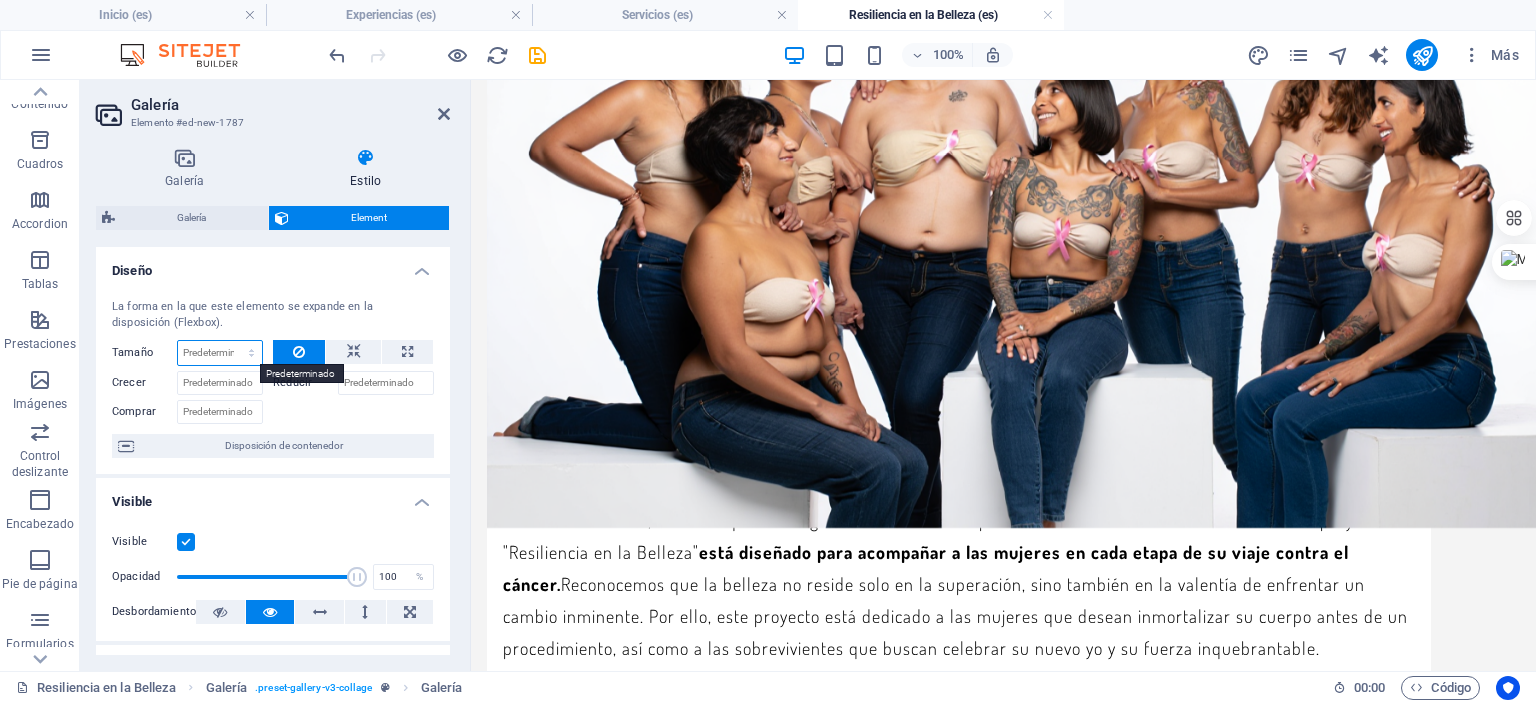 click on "Predeterminado automático px % 1/1 1/2 1/3 1/4 1/5 1/6 1/7 1/8 1/9 1/10" at bounding box center (220, 353) 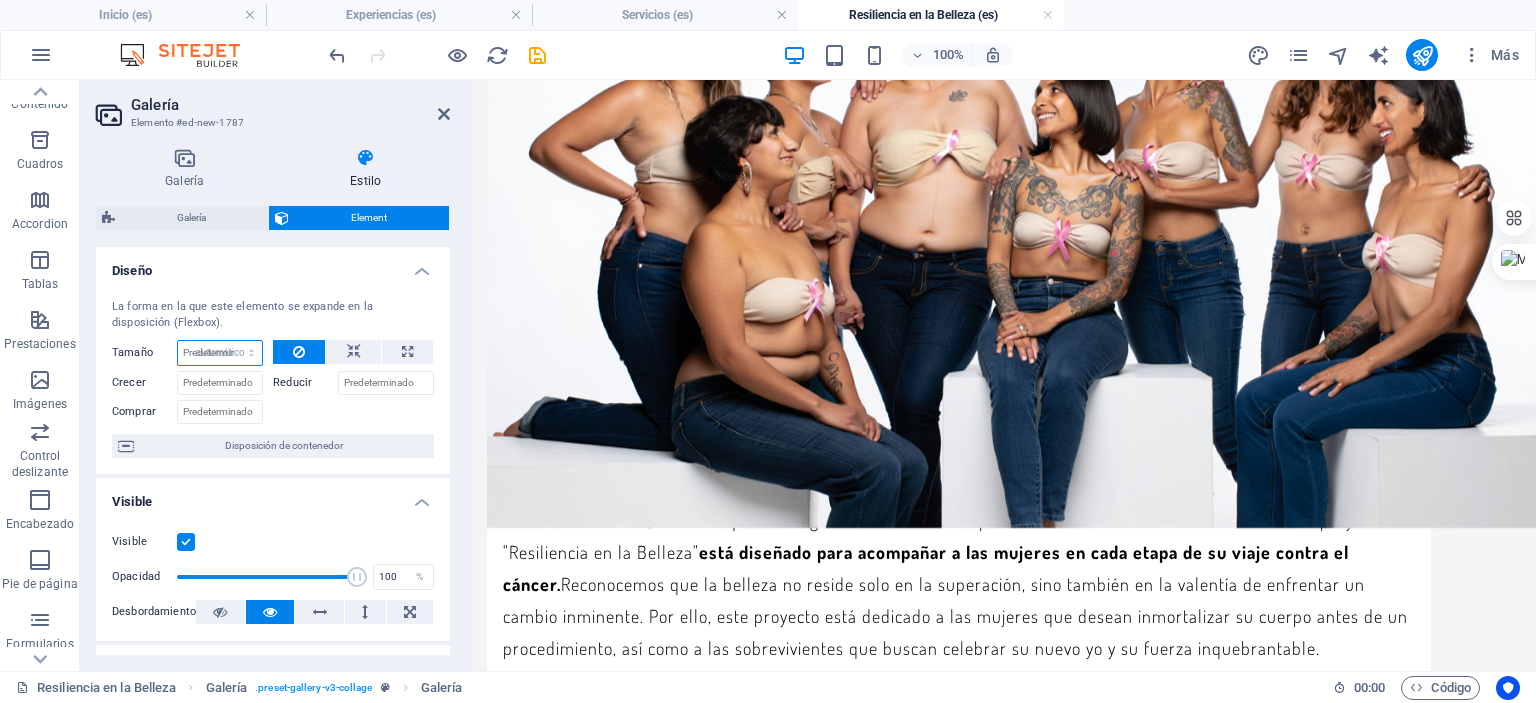 click on "Predeterminado automático px % 1/1 1/2 1/3 1/4 1/5 1/6 1/7 1/8 1/9 1/10" at bounding box center (220, 353) 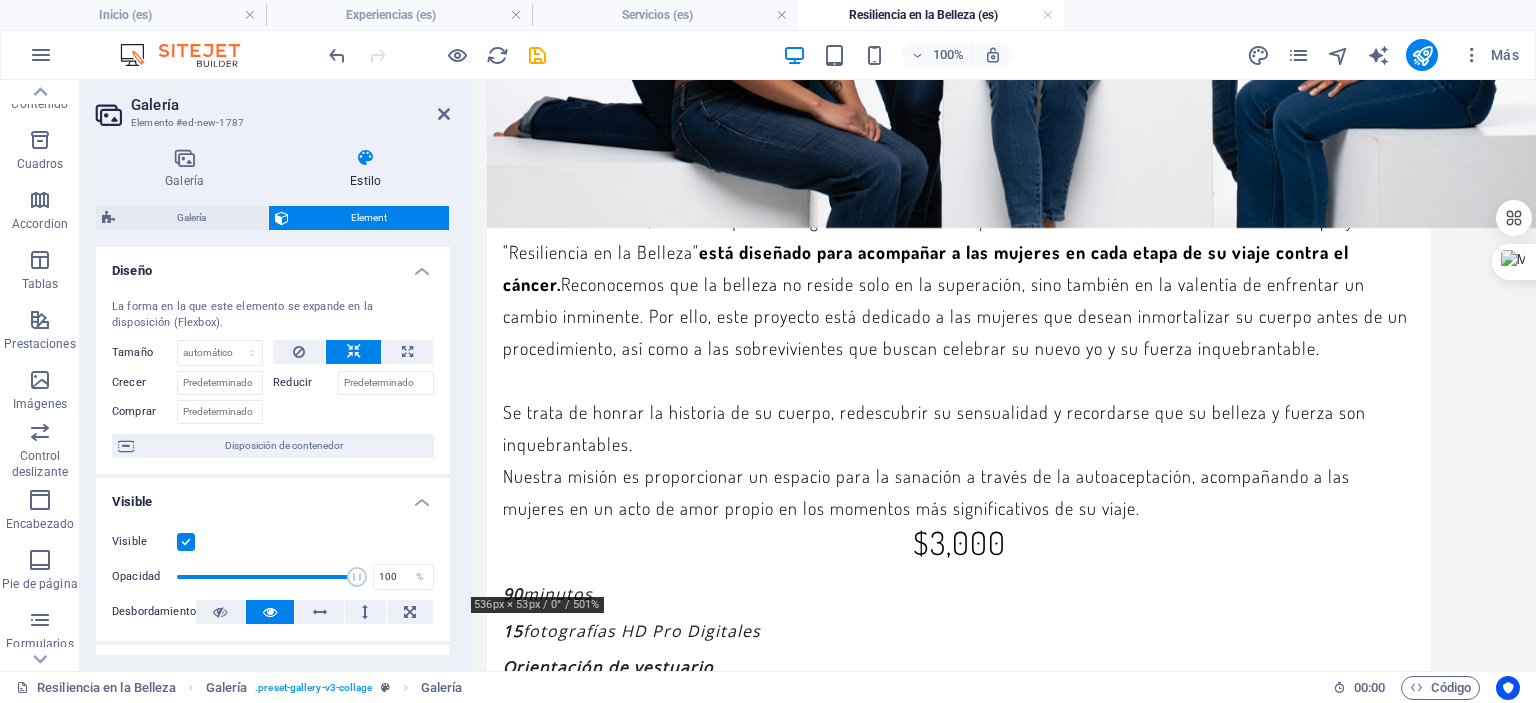 scroll, scrollTop: 2555, scrollLeft: 0, axis: vertical 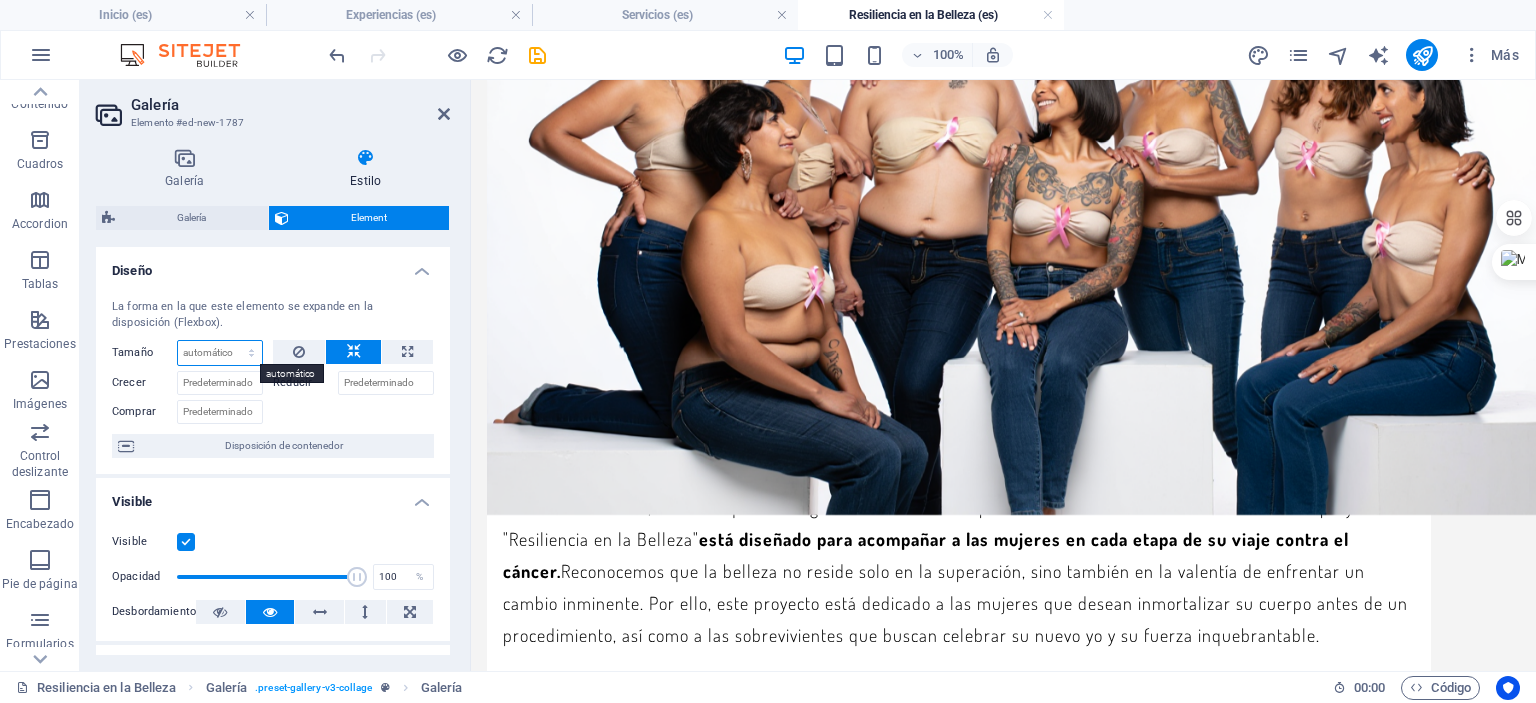 click on "Predeterminado automático px % 1/1 1/2 1/3 1/4 1/5 1/6 1/7 1/8 1/9 1/10" at bounding box center (220, 353) 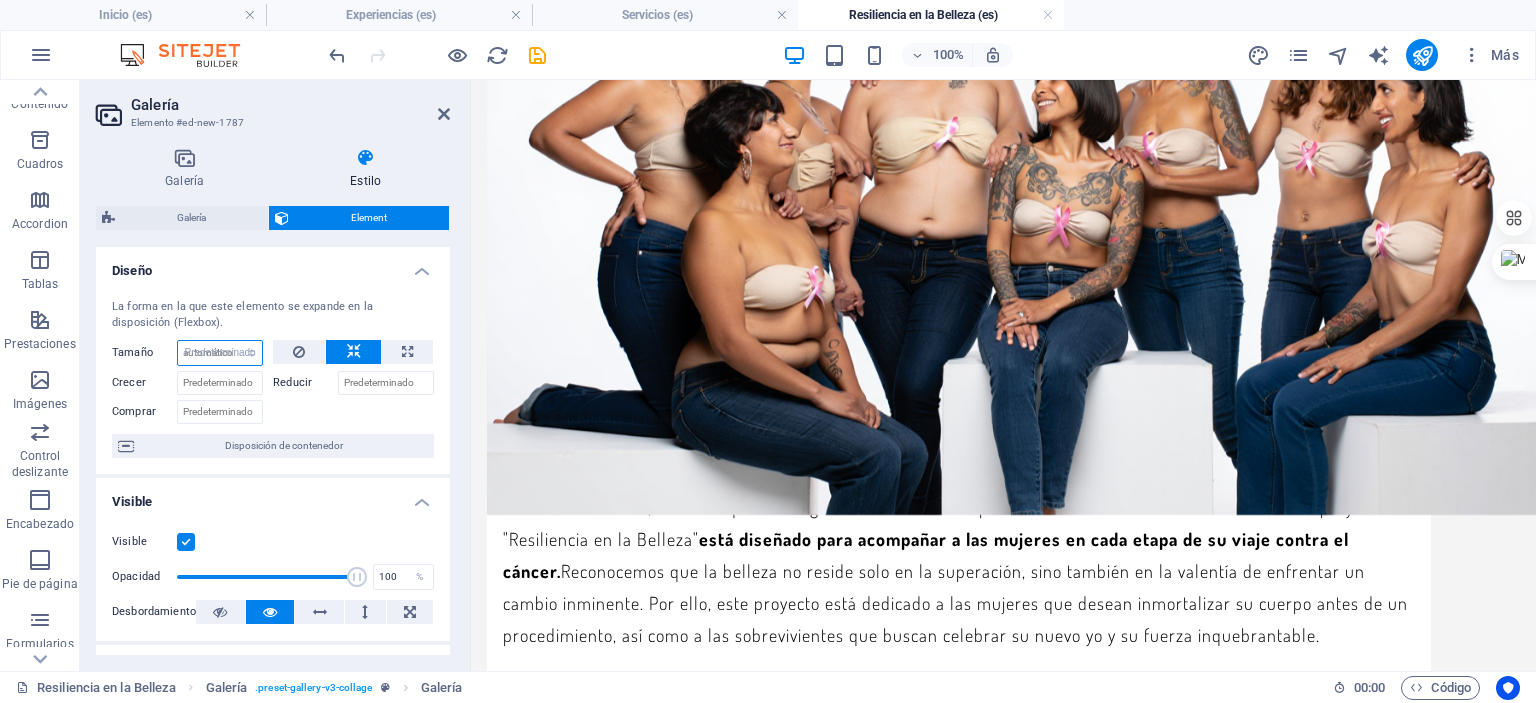 click on "Predeterminado automático px % 1/1 1/2 1/3 1/4 1/5 1/6 1/7 1/8 1/9 1/10" at bounding box center [220, 353] 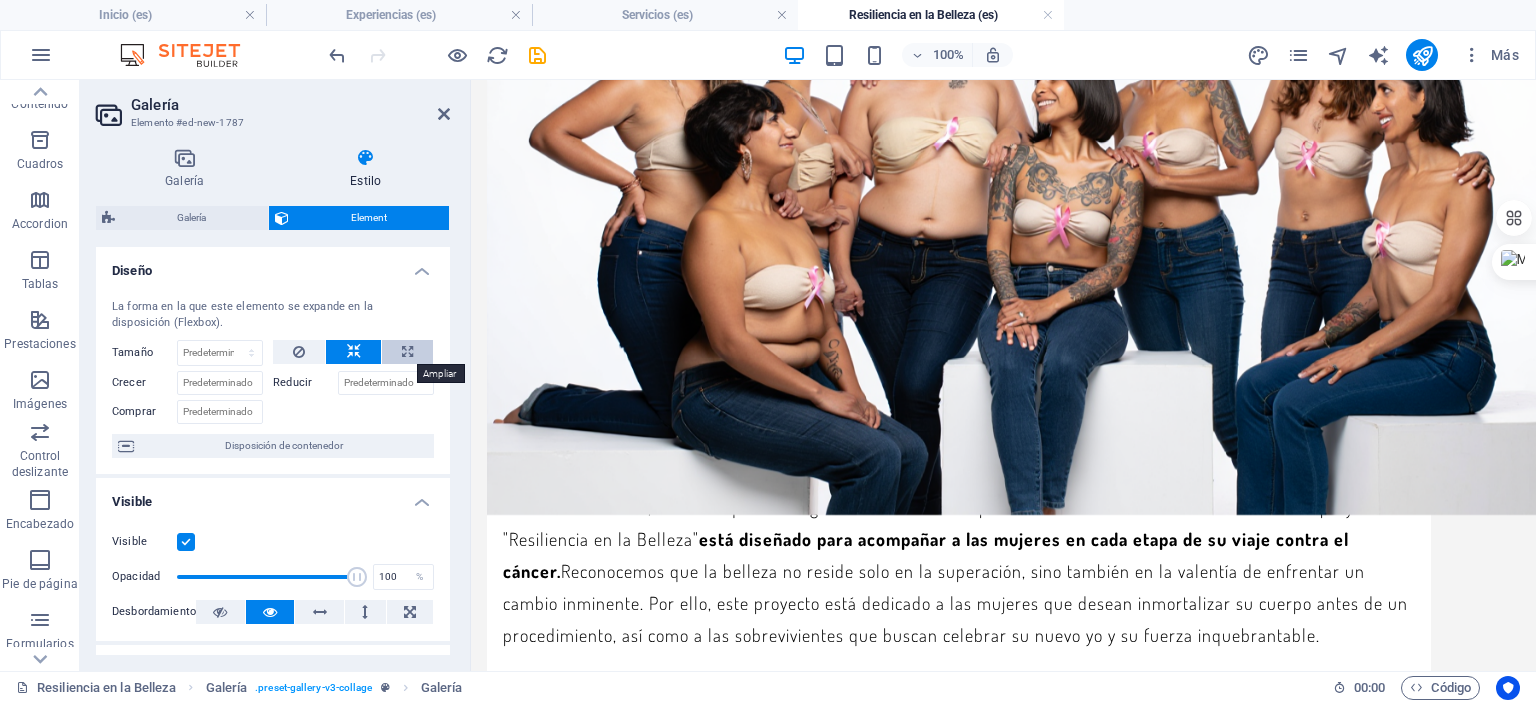 click at bounding box center (407, 352) 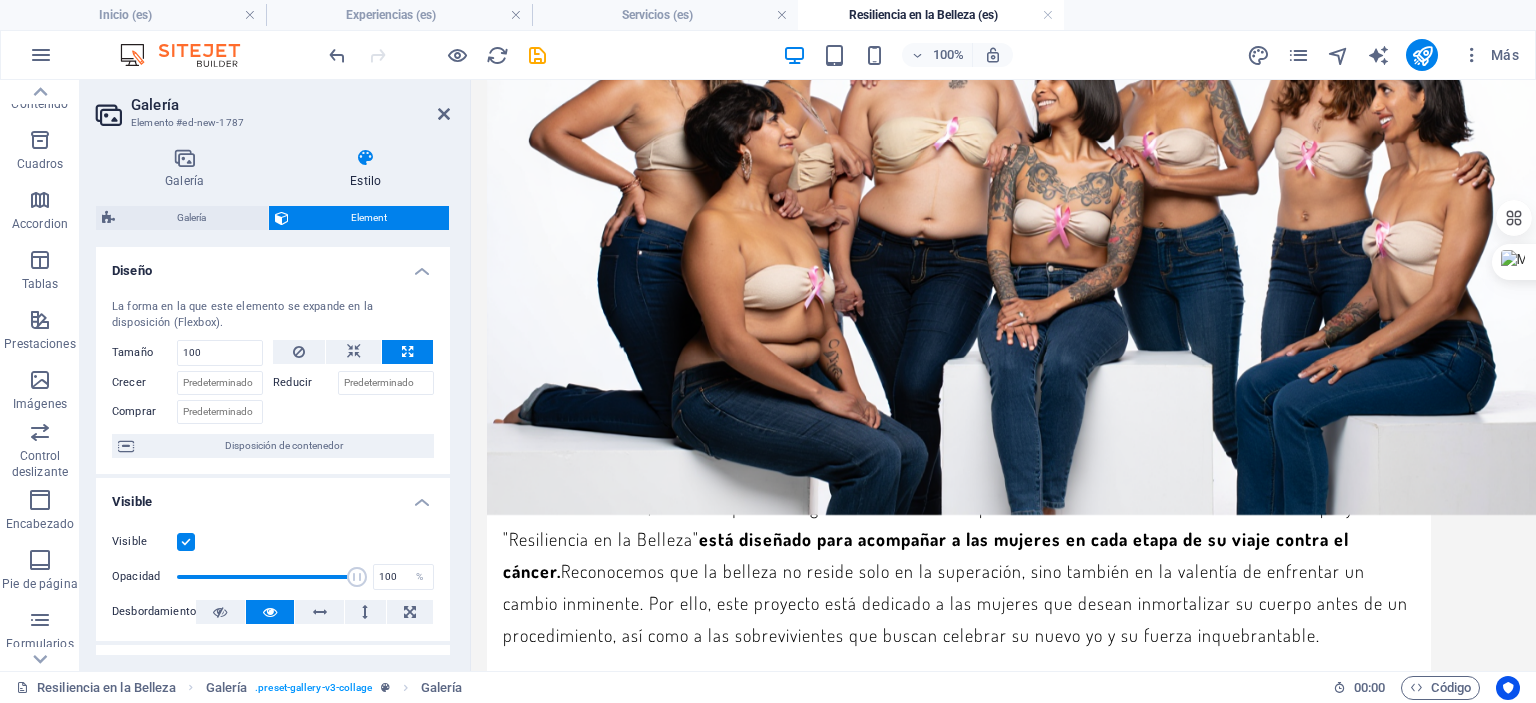 select on "%" 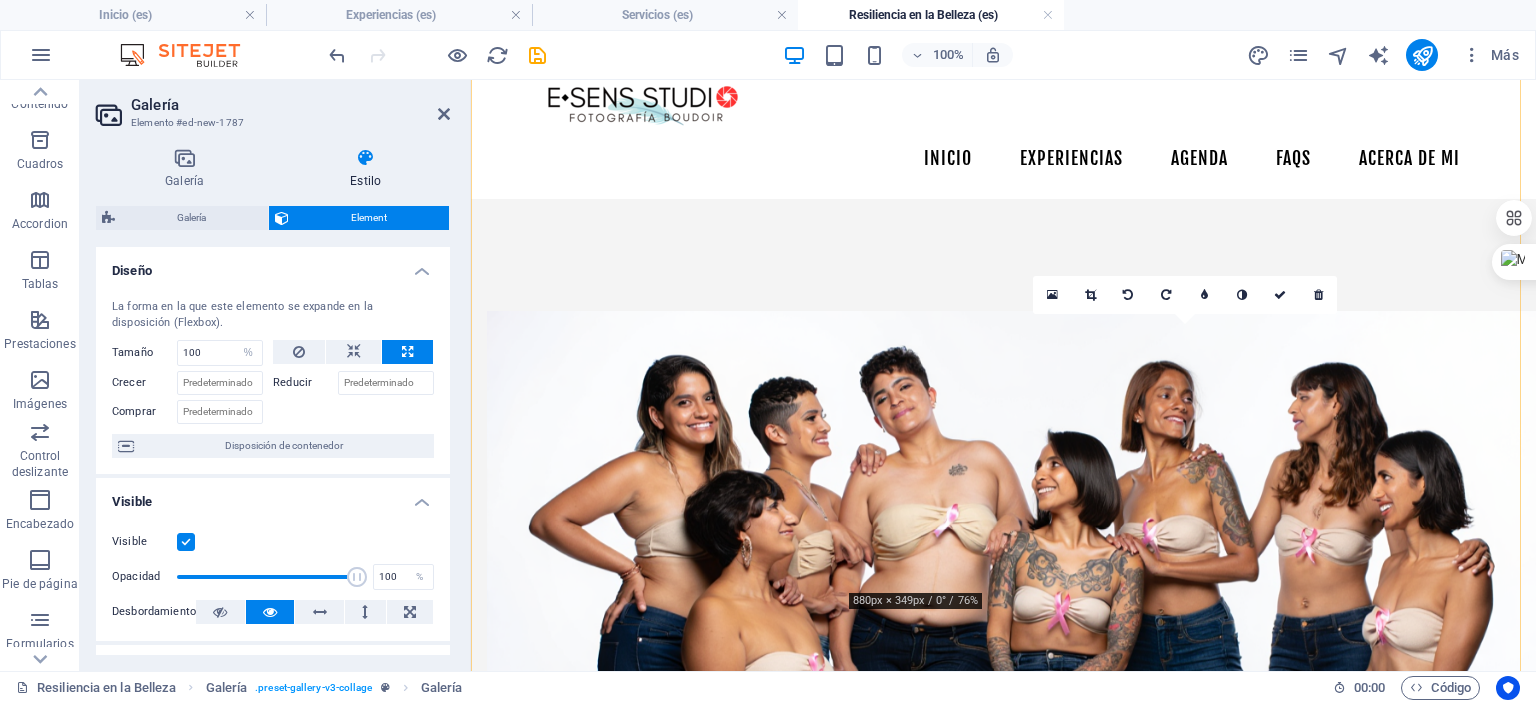 scroll, scrollTop: 2568, scrollLeft: 0, axis: vertical 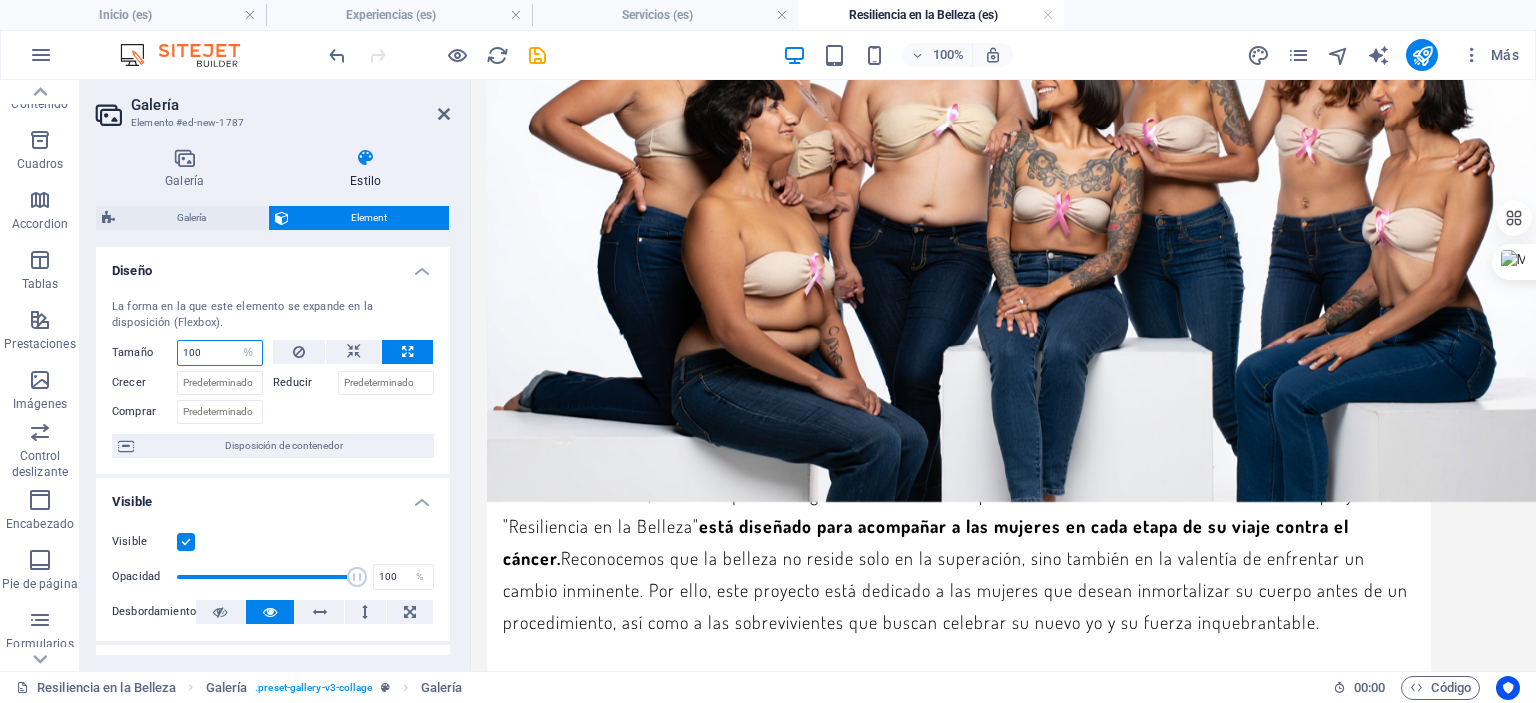 click at bounding box center (220, 353) 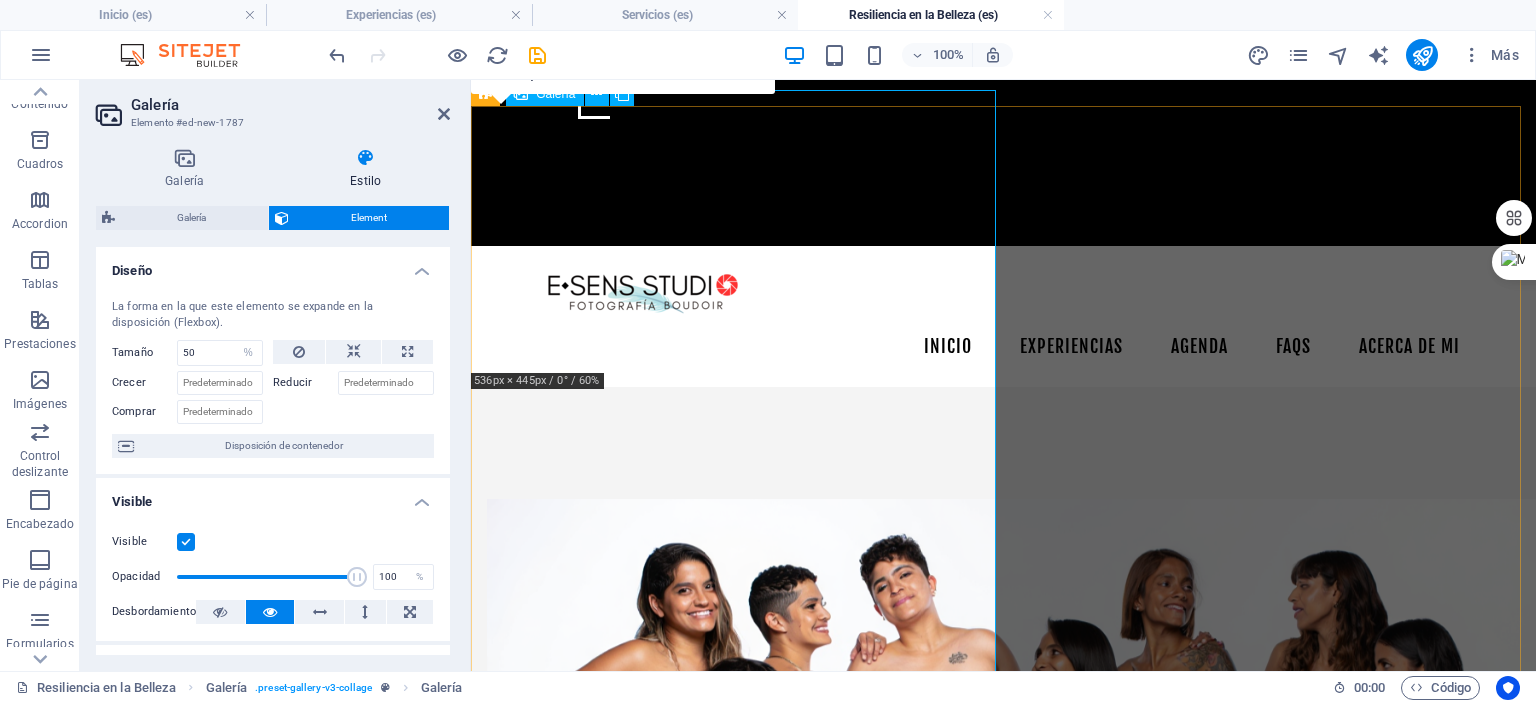 scroll, scrollTop: 2480, scrollLeft: 0, axis: vertical 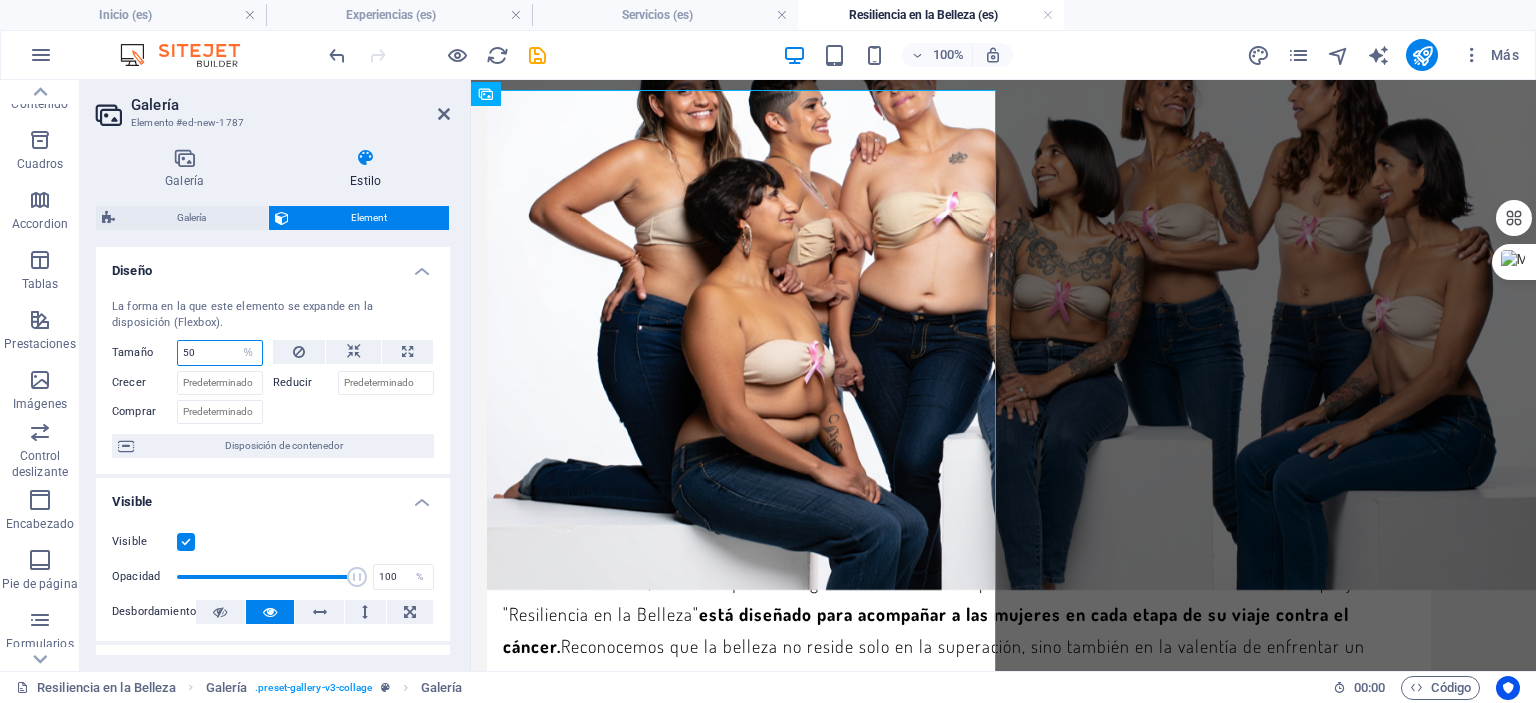 click on "50" at bounding box center (220, 353) 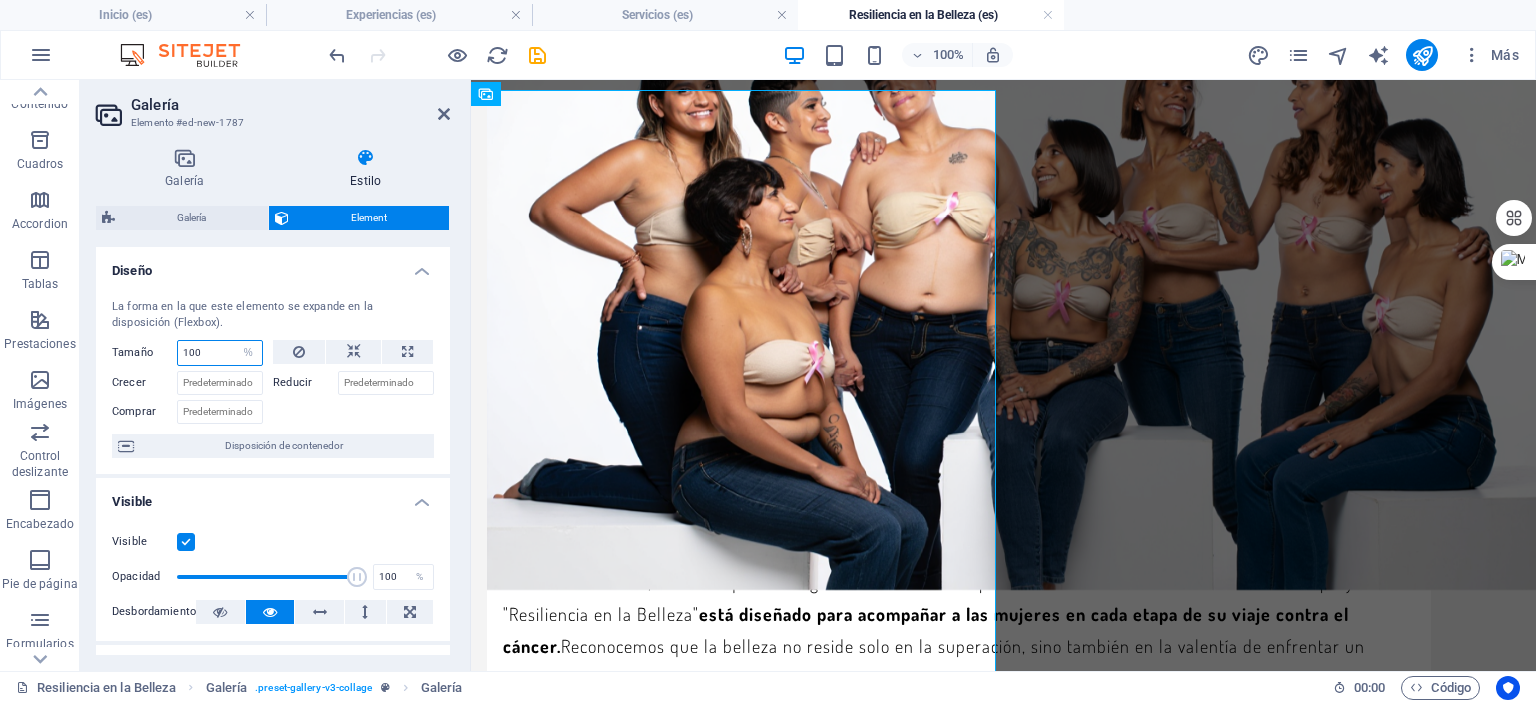type on "100" 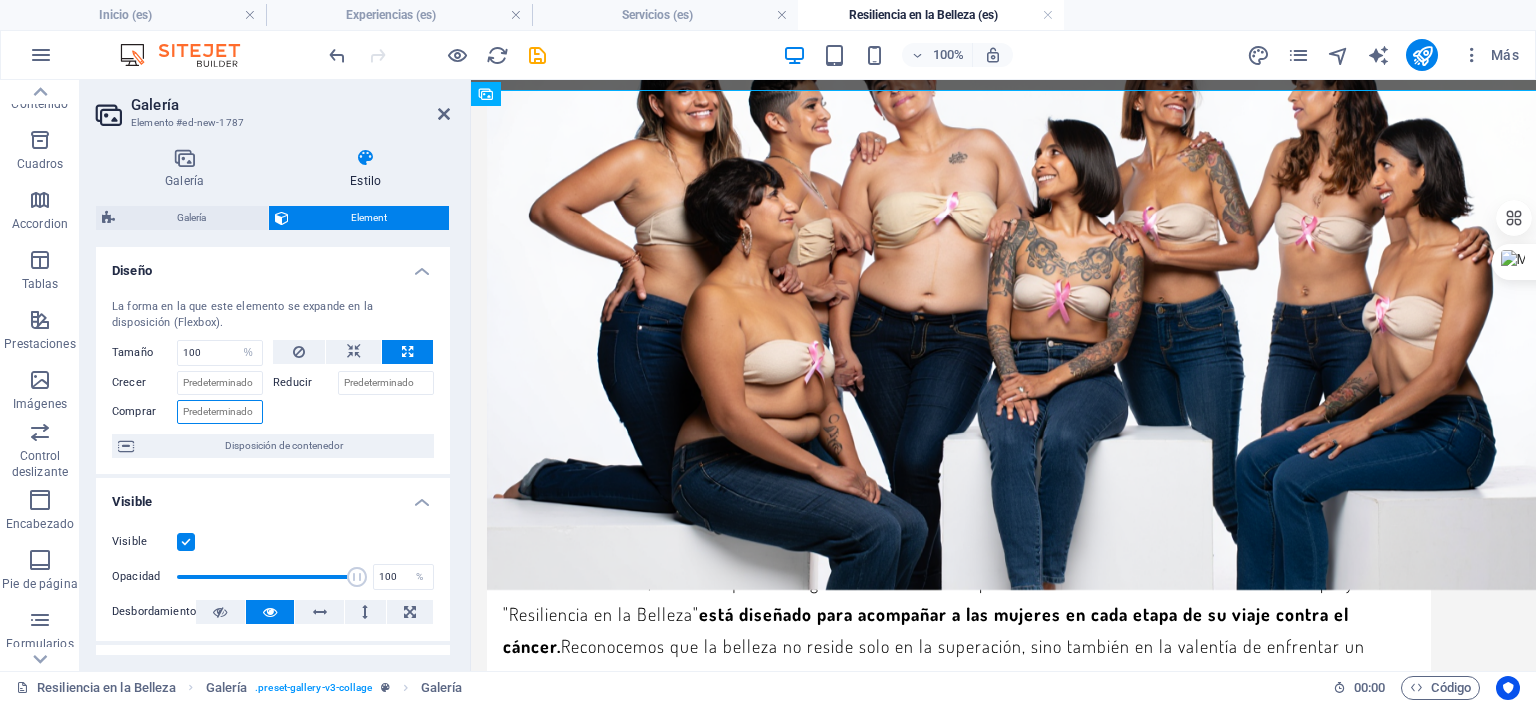 click on "Comprar" at bounding box center [220, 412] 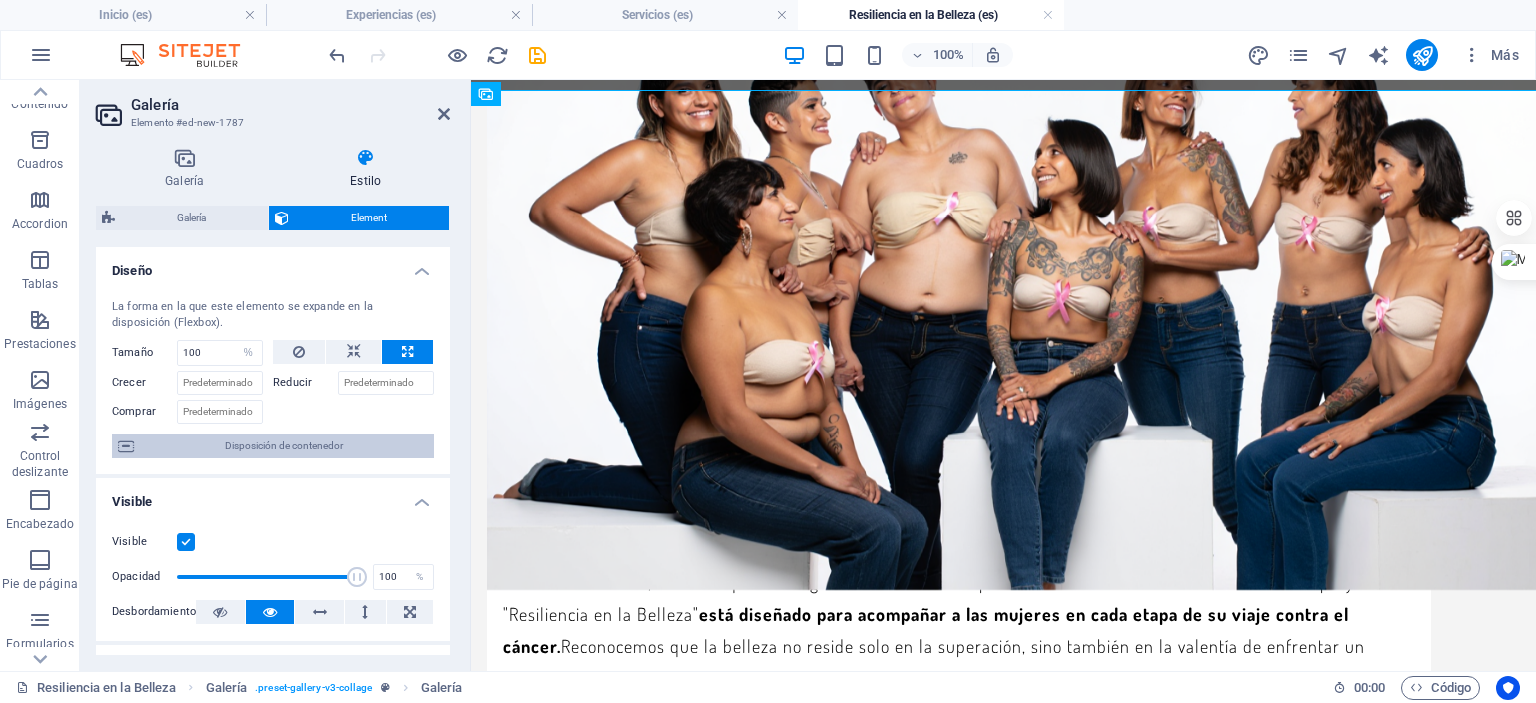 click on "Disposición de contenedor" at bounding box center [284, 446] 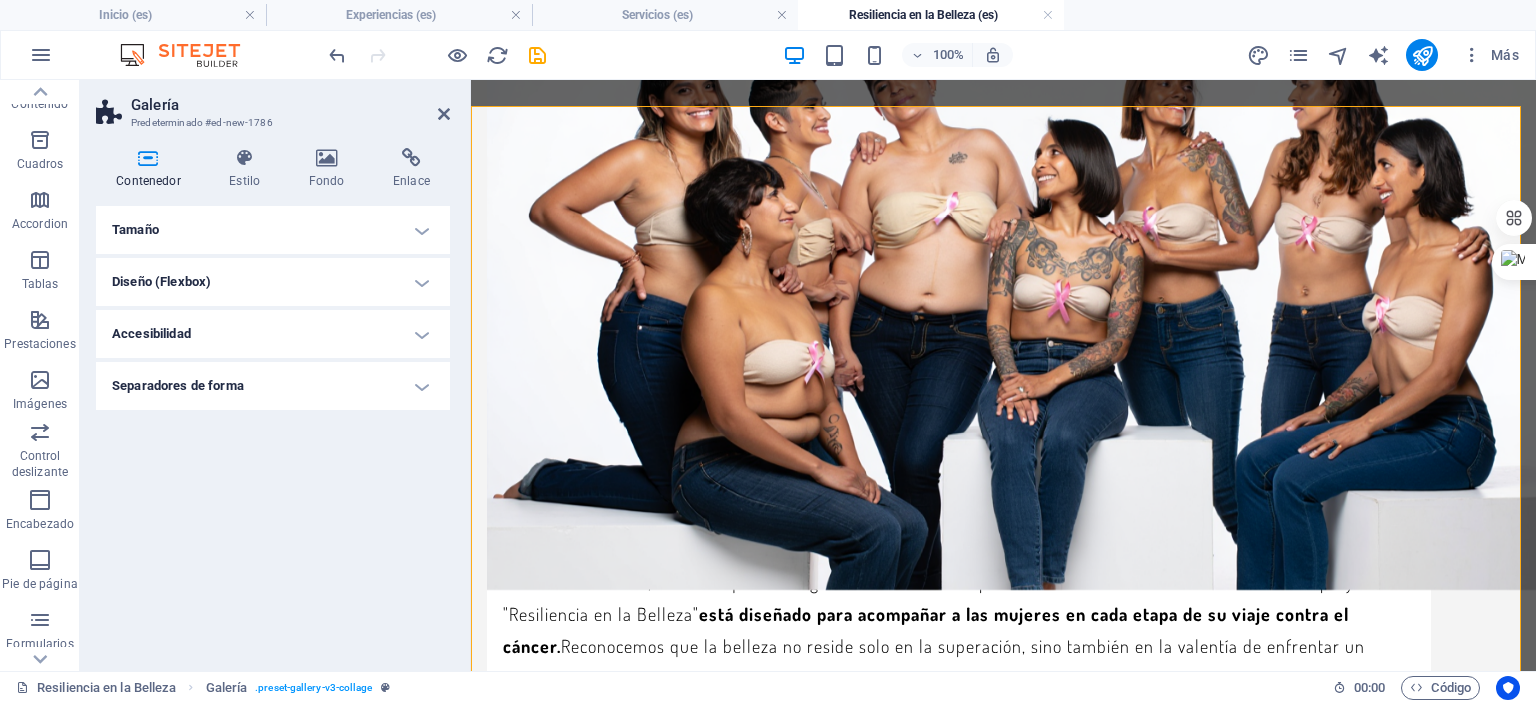 click on "Tamaño" at bounding box center (273, 230) 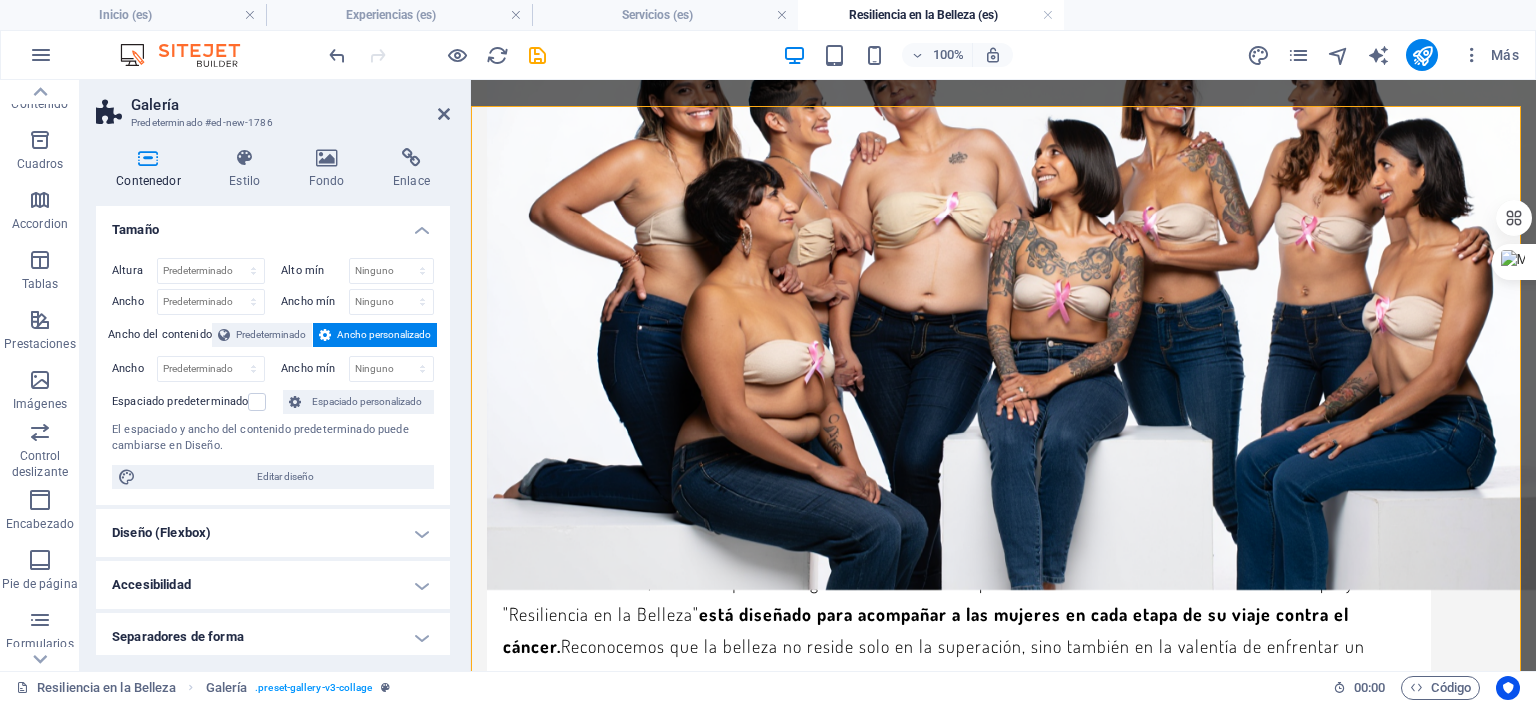 click on "Tamaño" at bounding box center (273, 224) 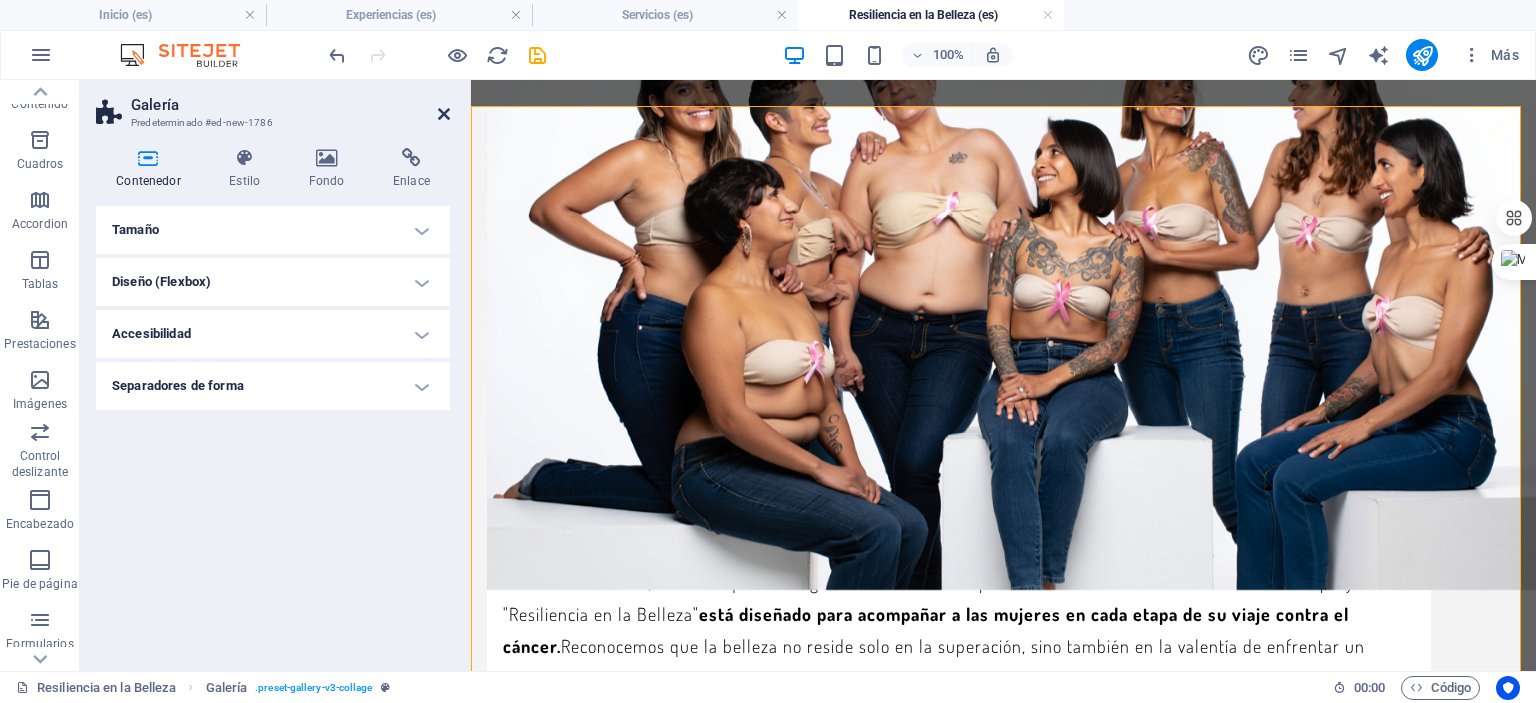 click at bounding box center [444, 114] 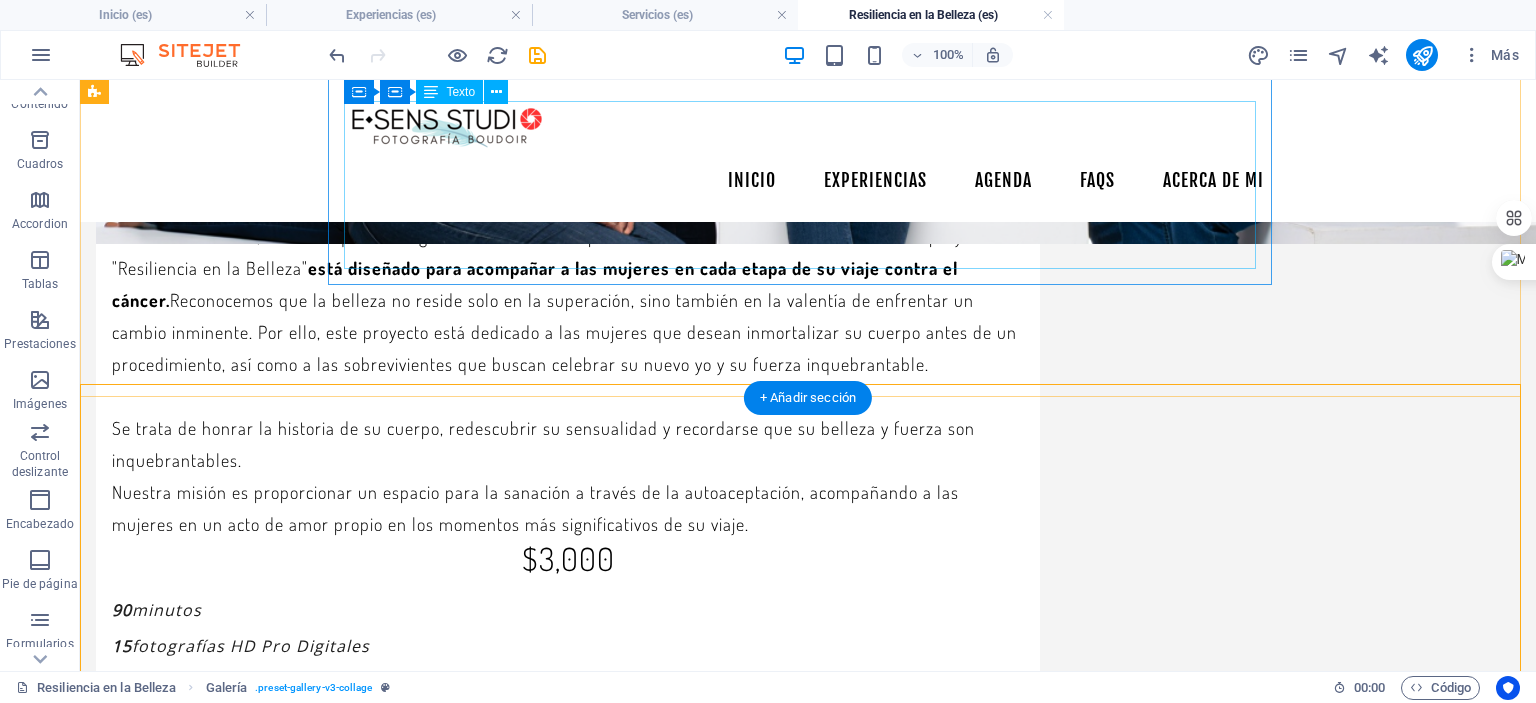 scroll, scrollTop: 2203, scrollLeft: 0, axis: vertical 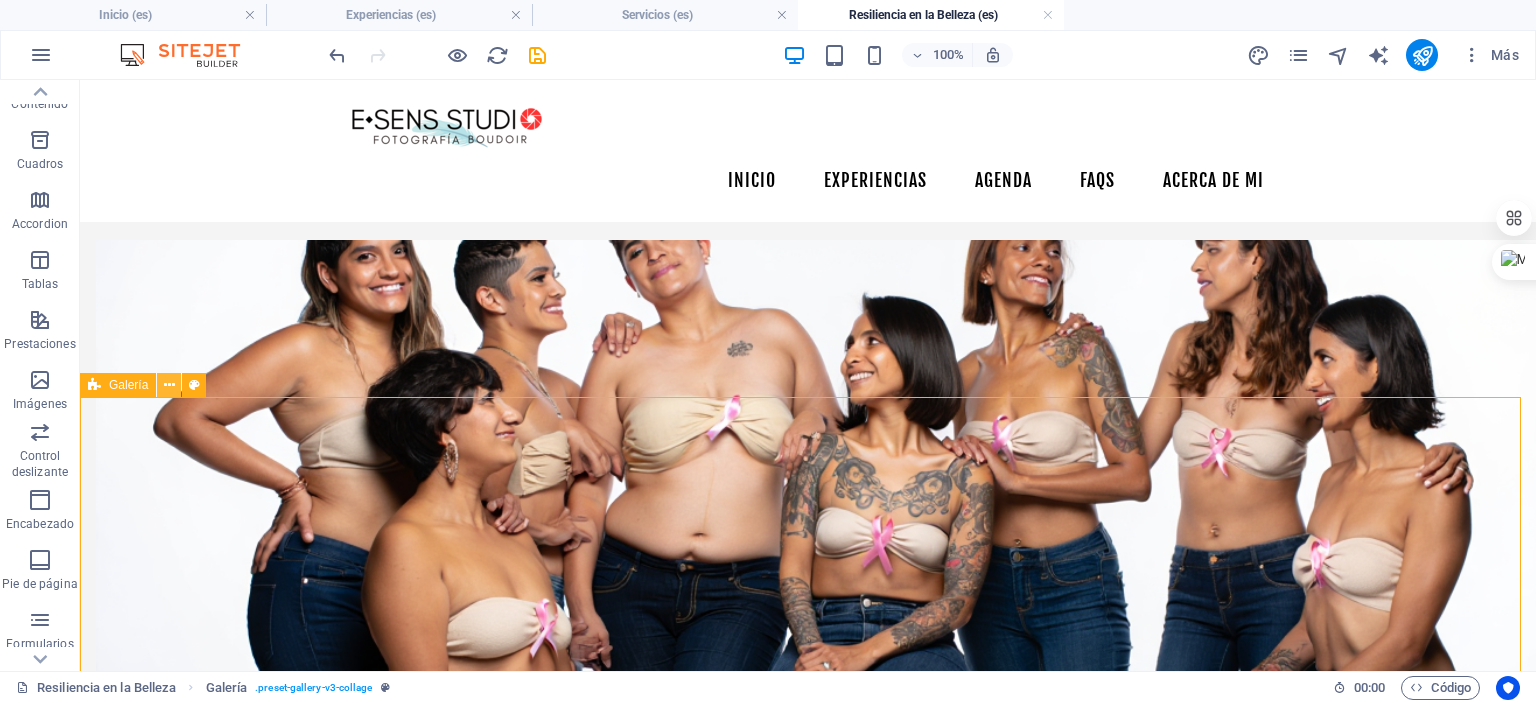 click at bounding box center [169, 385] 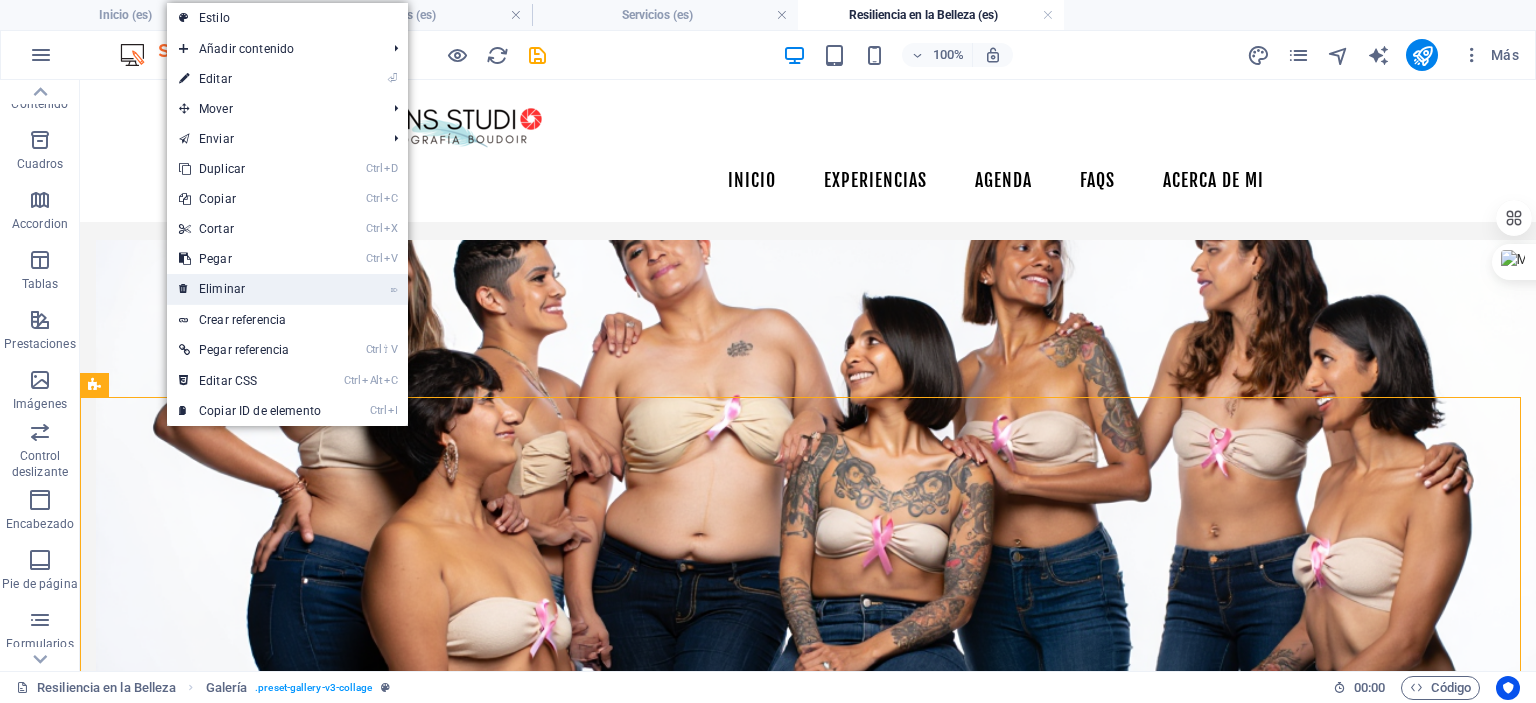 click on "⌦  Eliminar" at bounding box center (250, 289) 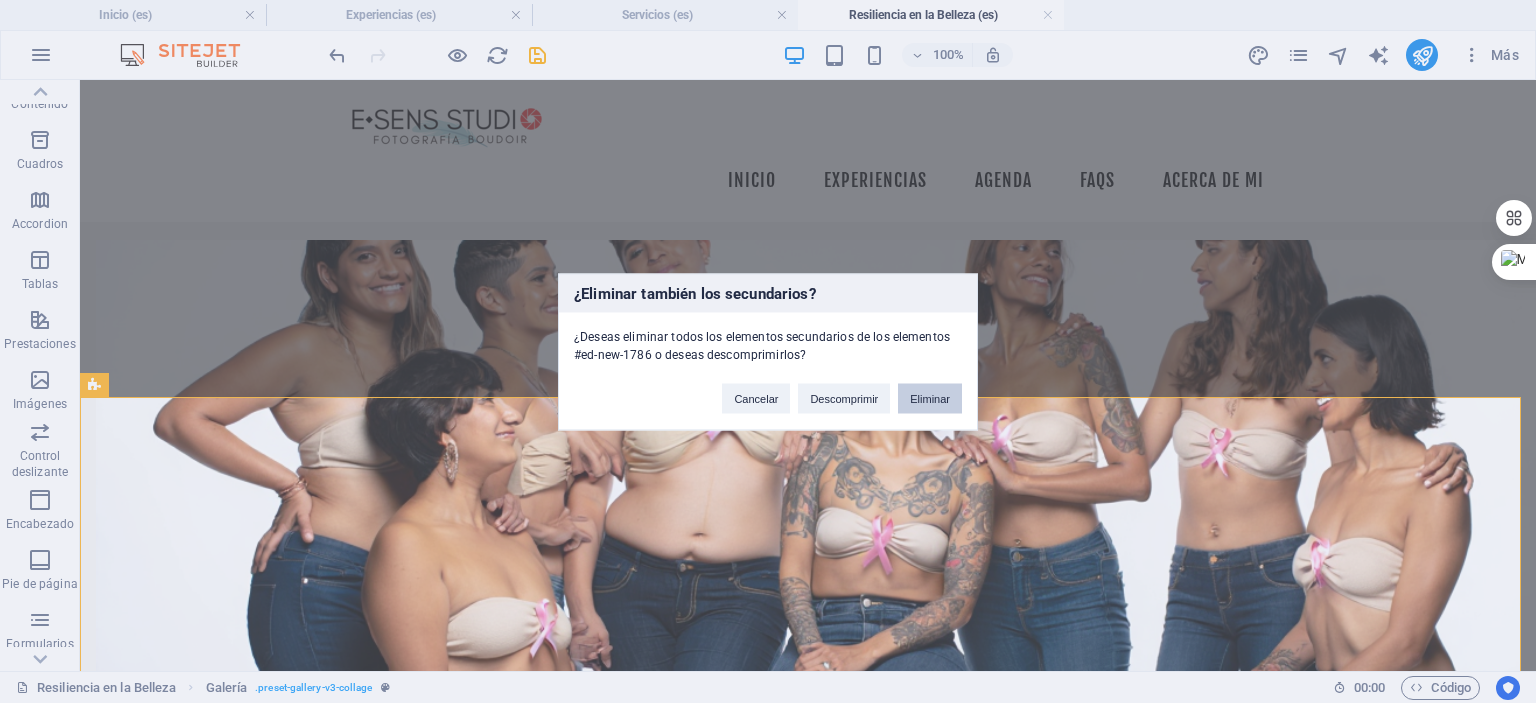 click on "Eliminar" at bounding box center (930, 398) 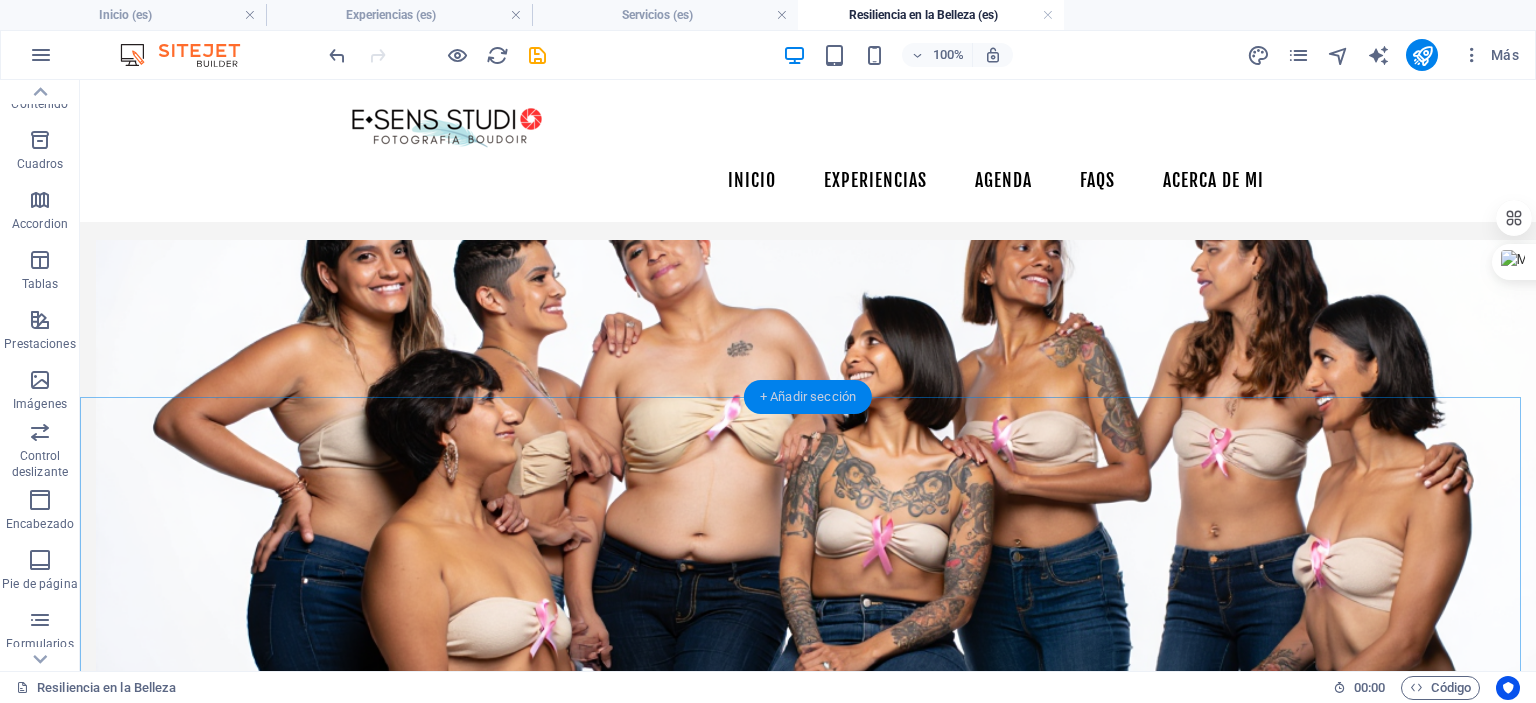 click on "+ Añadir sección" at bounding box center [808, 397] 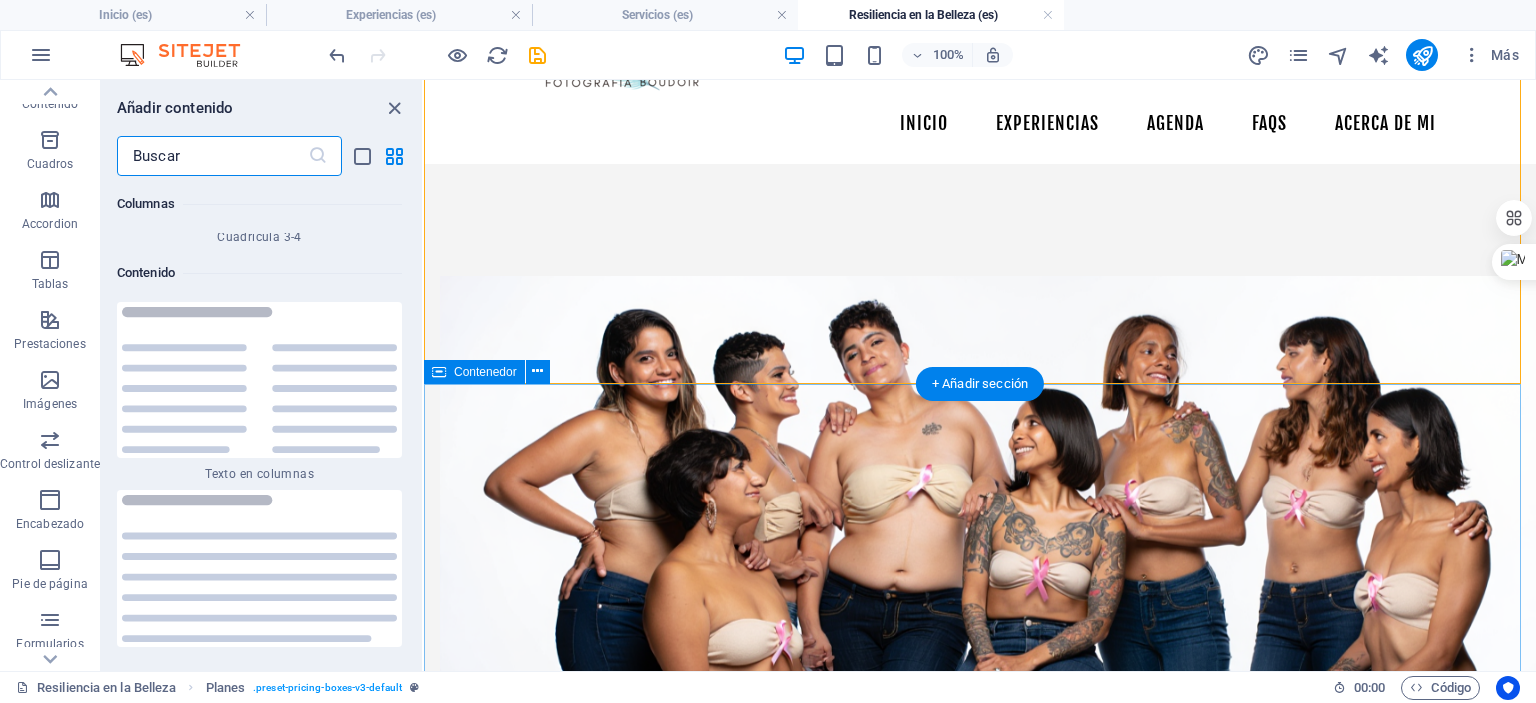 scroll, scrollTop: 6803, scrollLeft: 0, axis: vertical 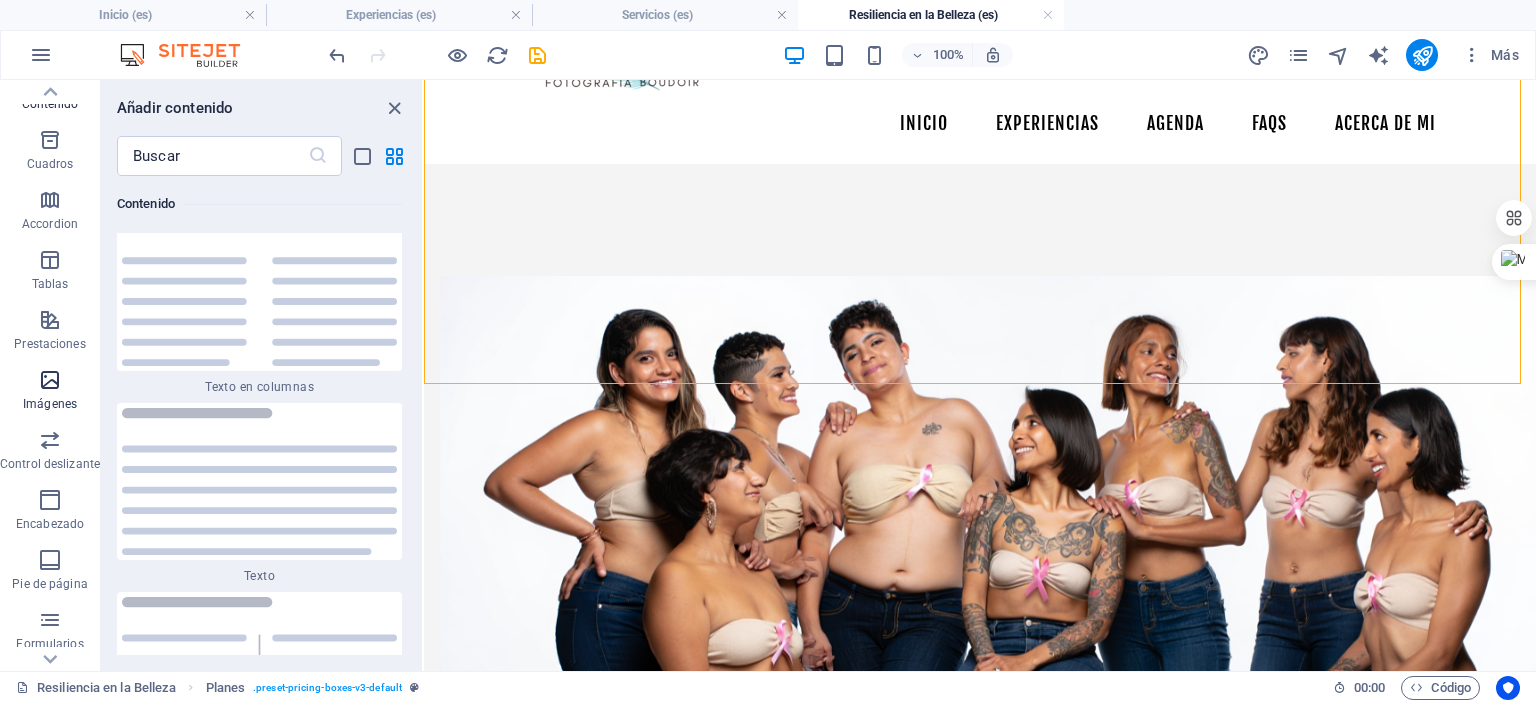 click on "Imágenes" at bounding box center (50, 404) 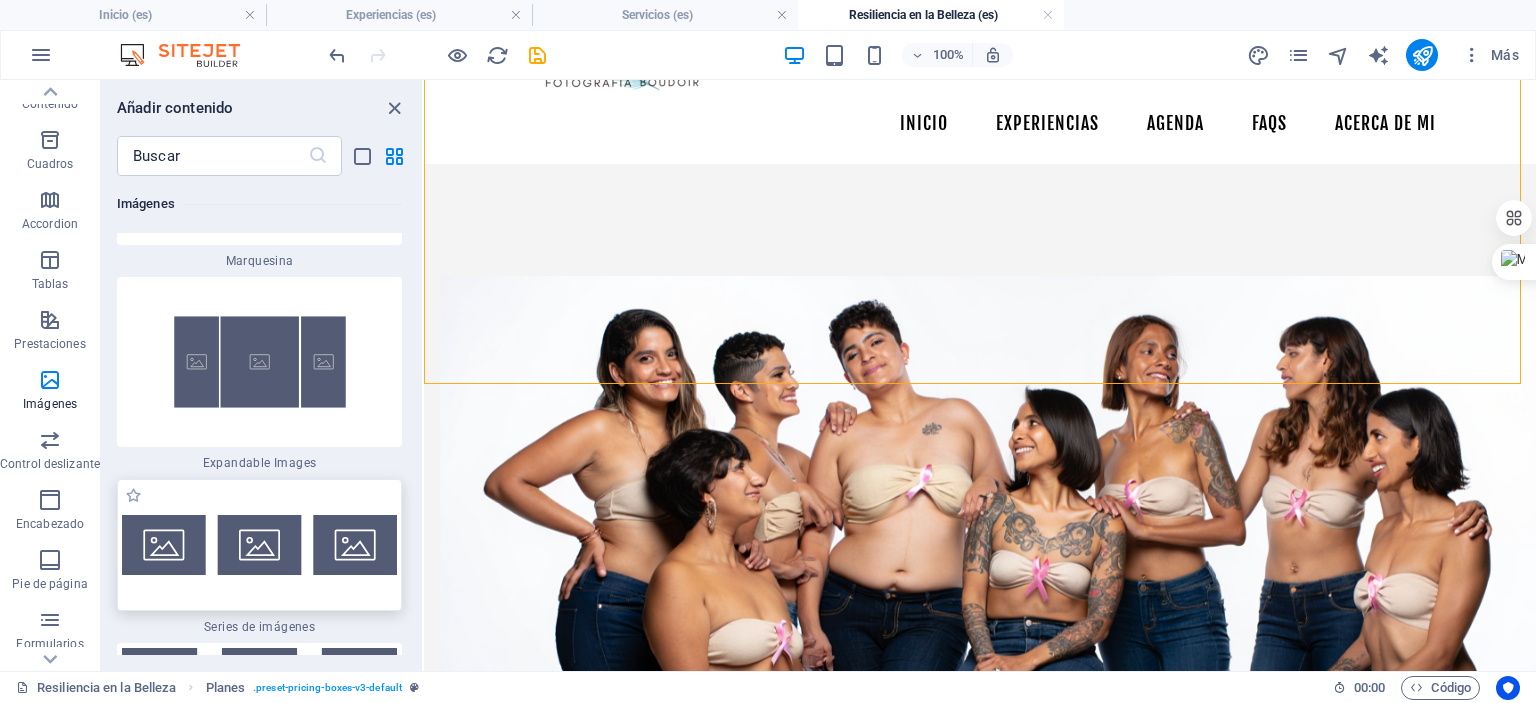 scroll, scrollTop: 21622, scrollLeft: 0, axis: vertical 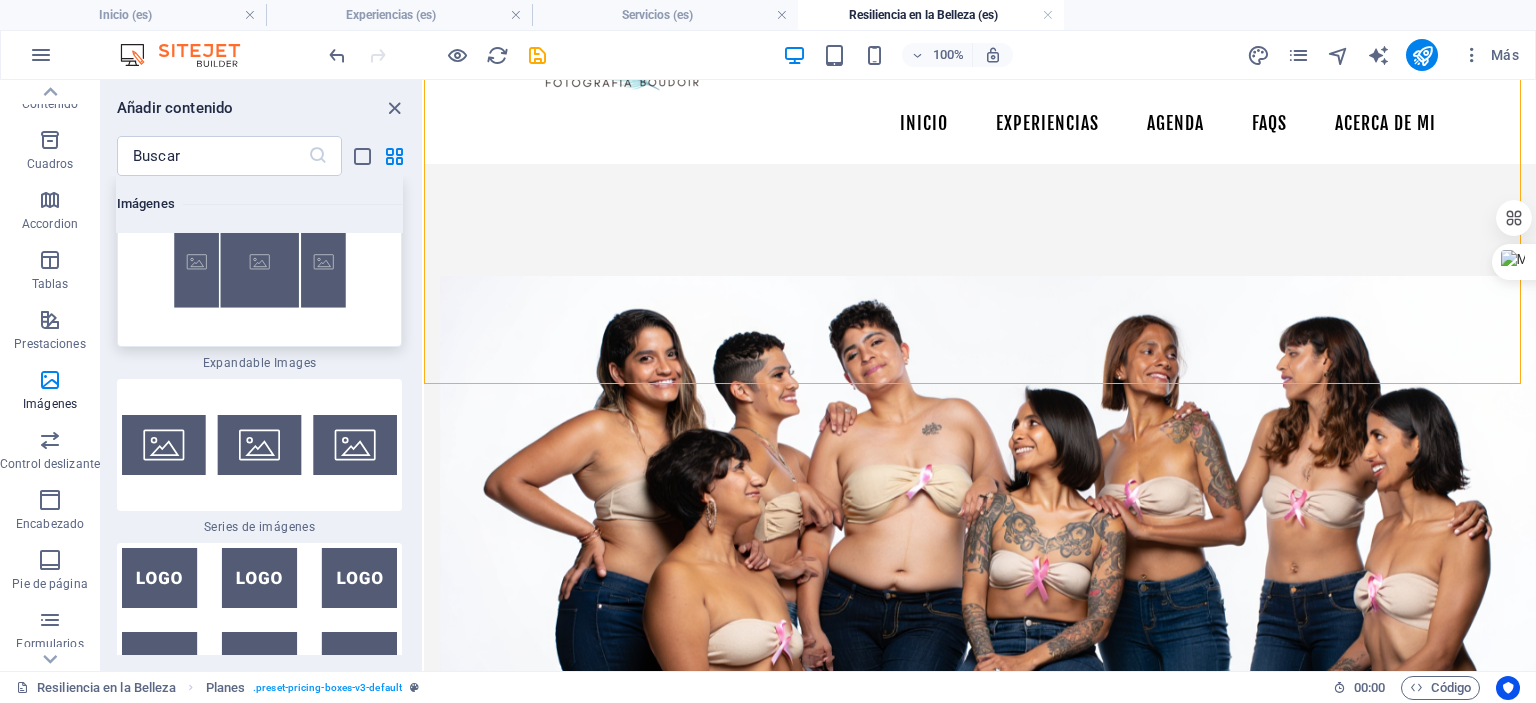 click at bounding box center [259, 262] 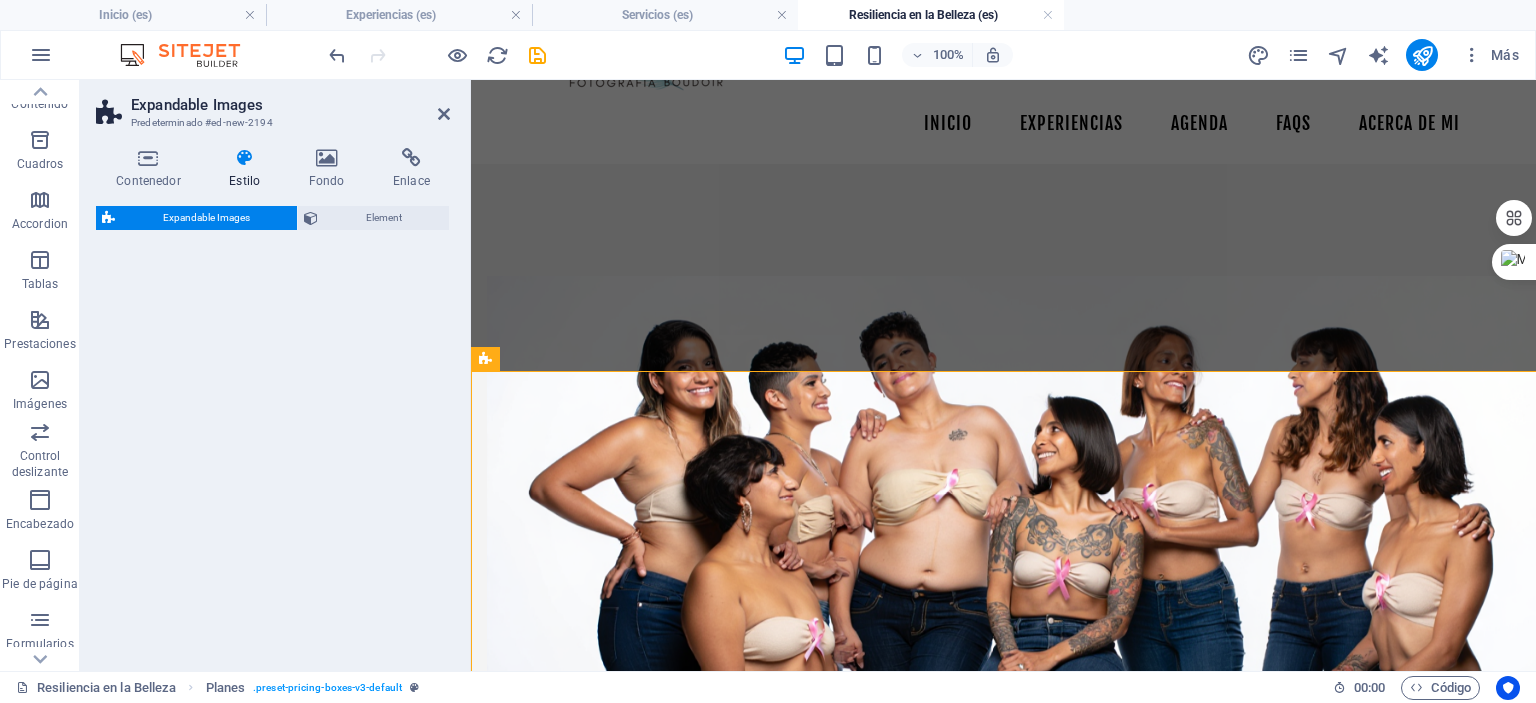 select on "rem" 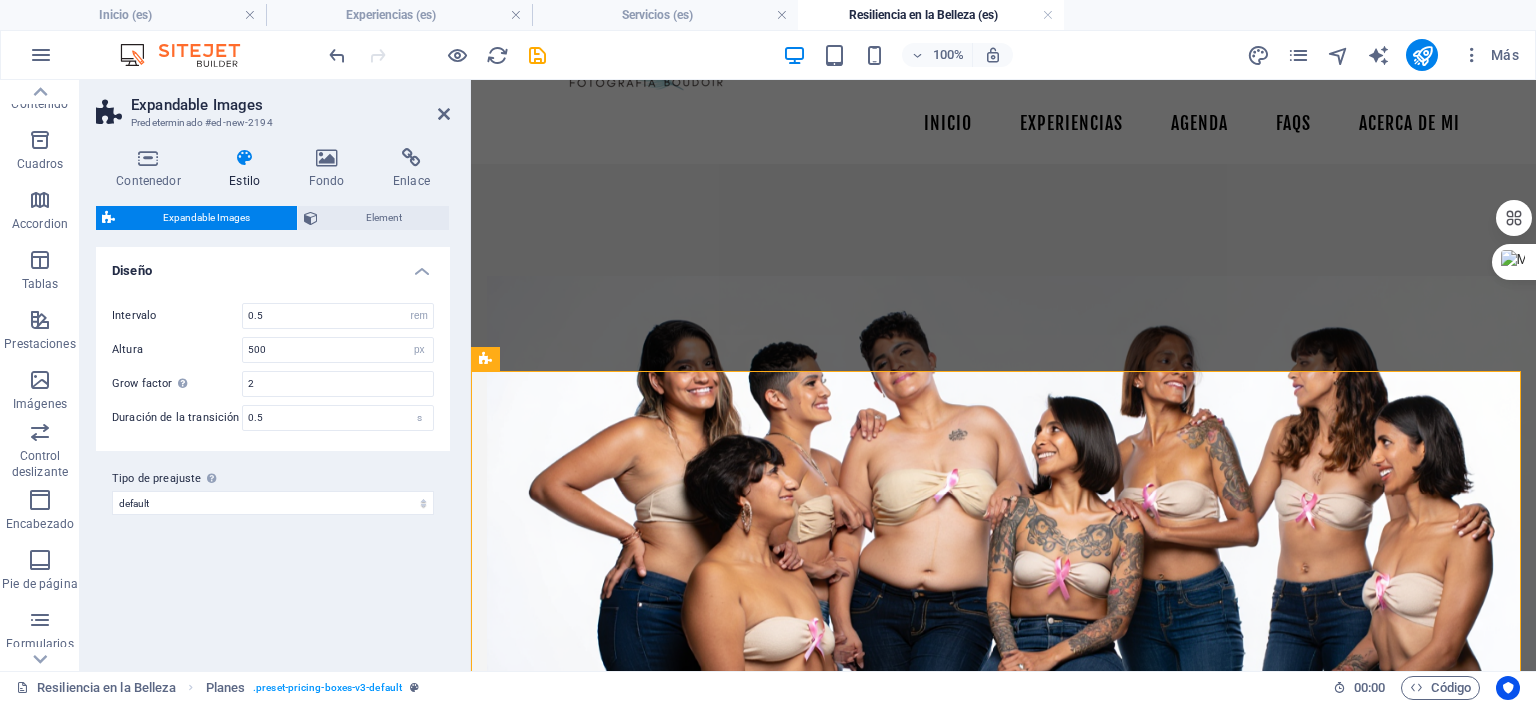 scroll, scrollTop: 2216, scrollLeft: 0, axis: vertical 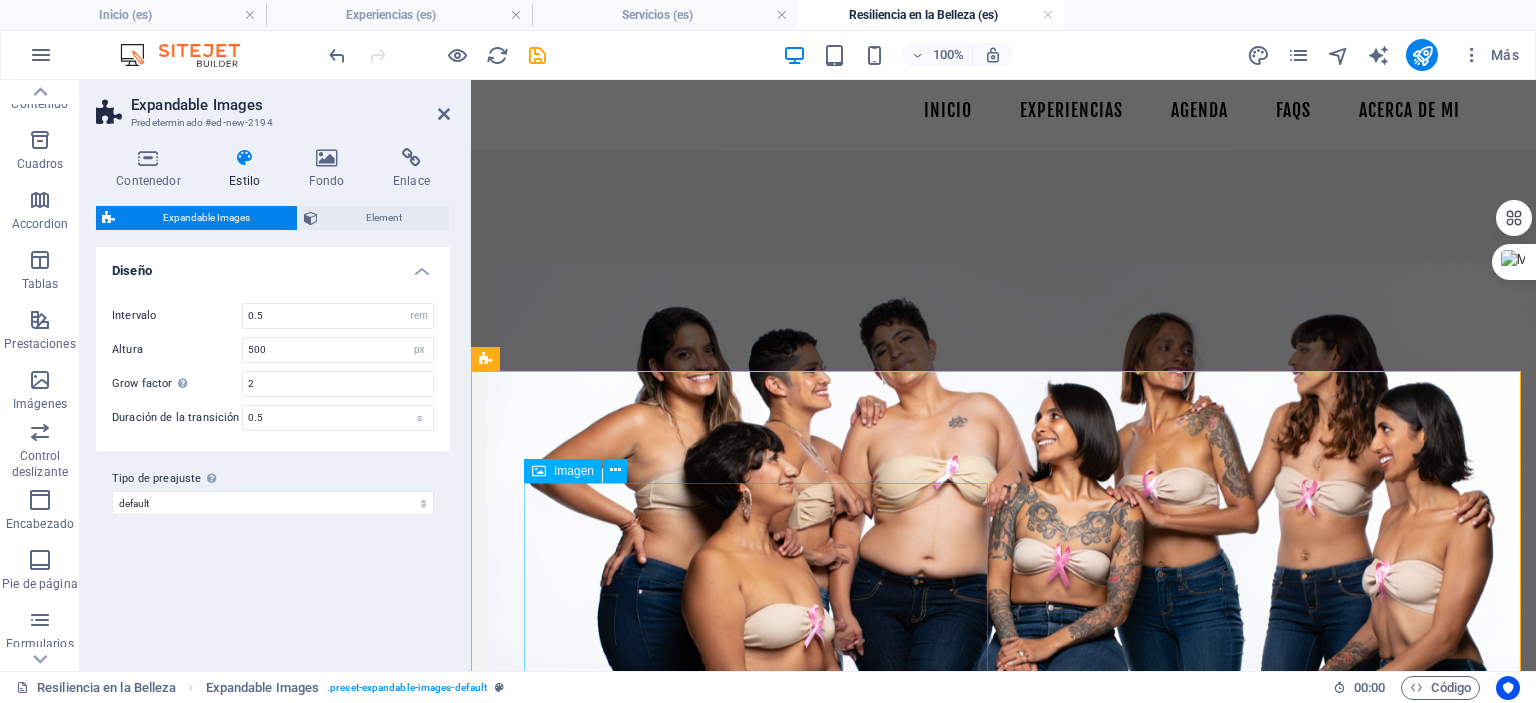 click at bounding box center (1004, 1867) 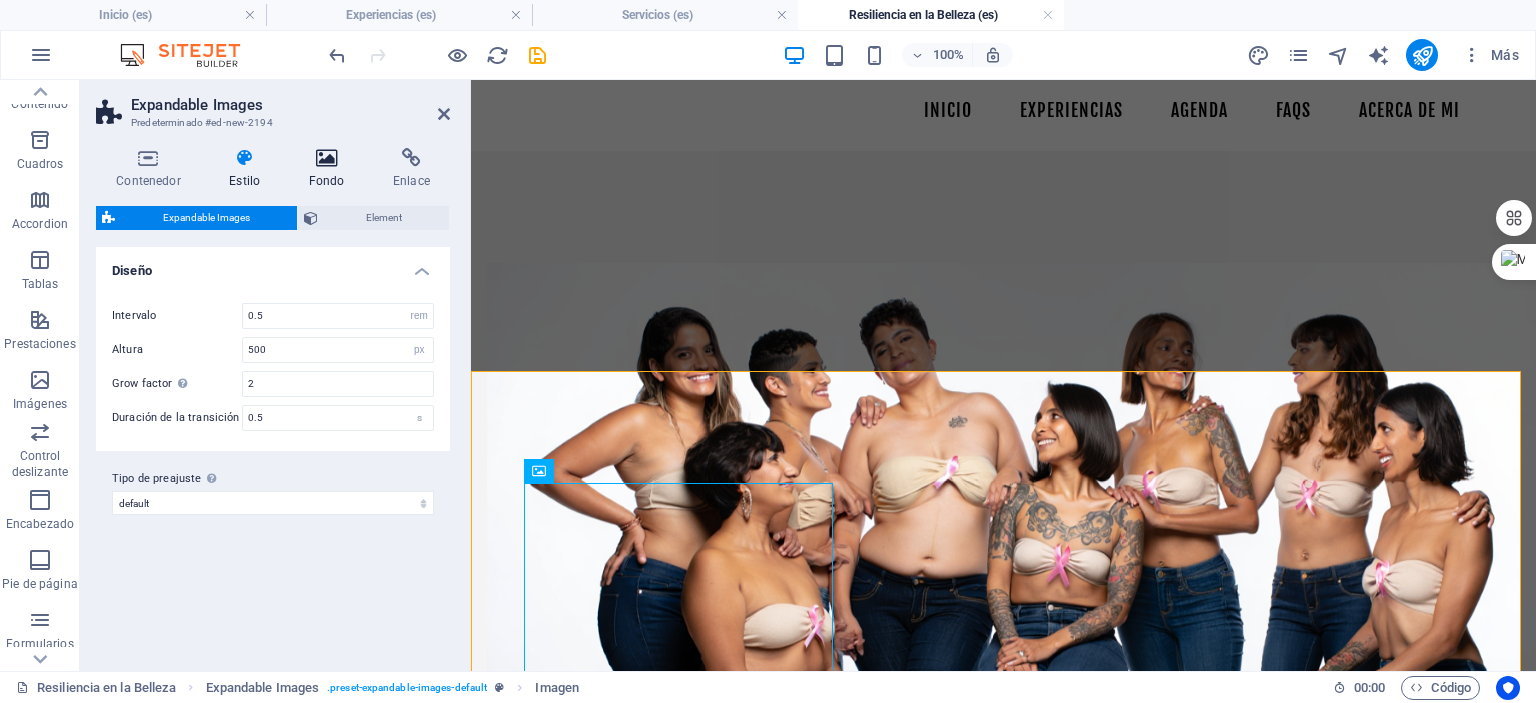 click at bounding box center (326, 158) 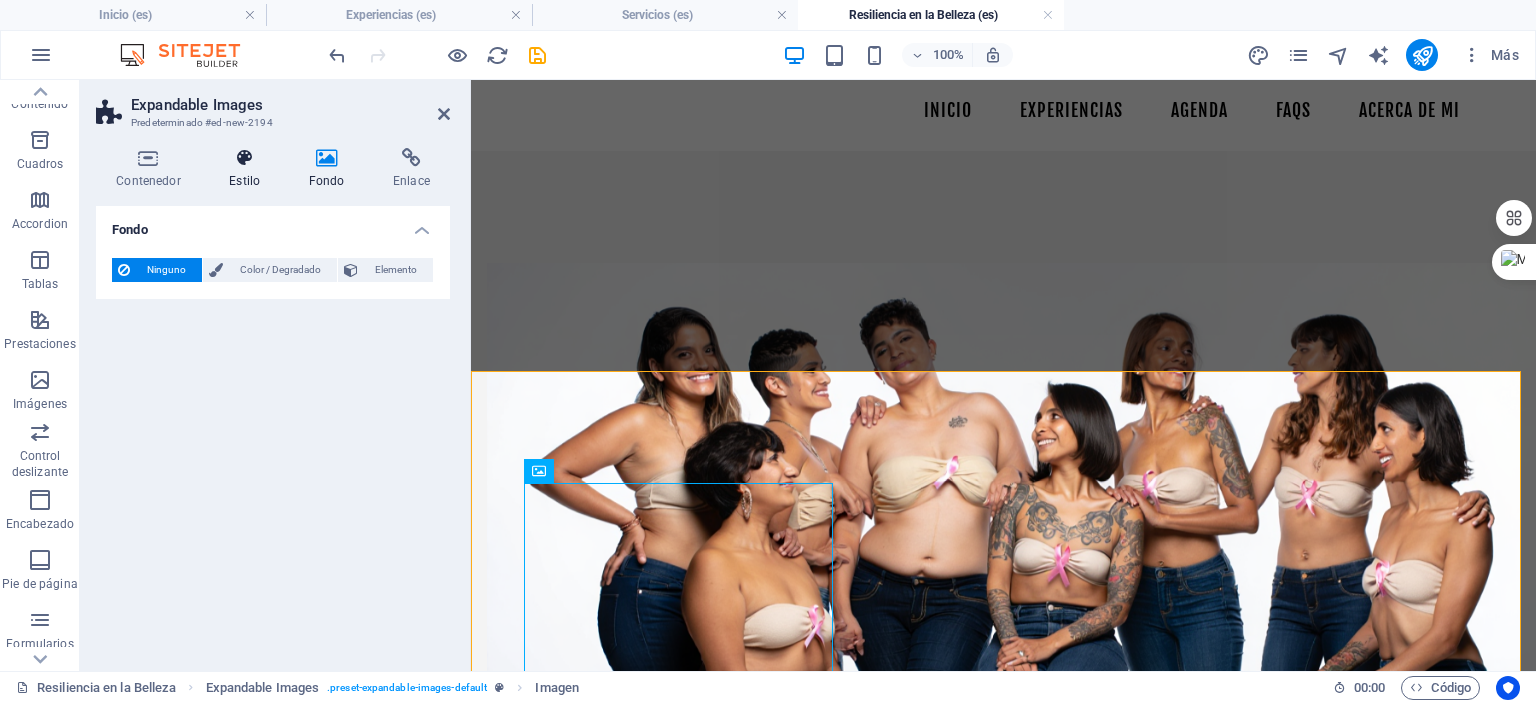 click at bounding box center [244, 158] 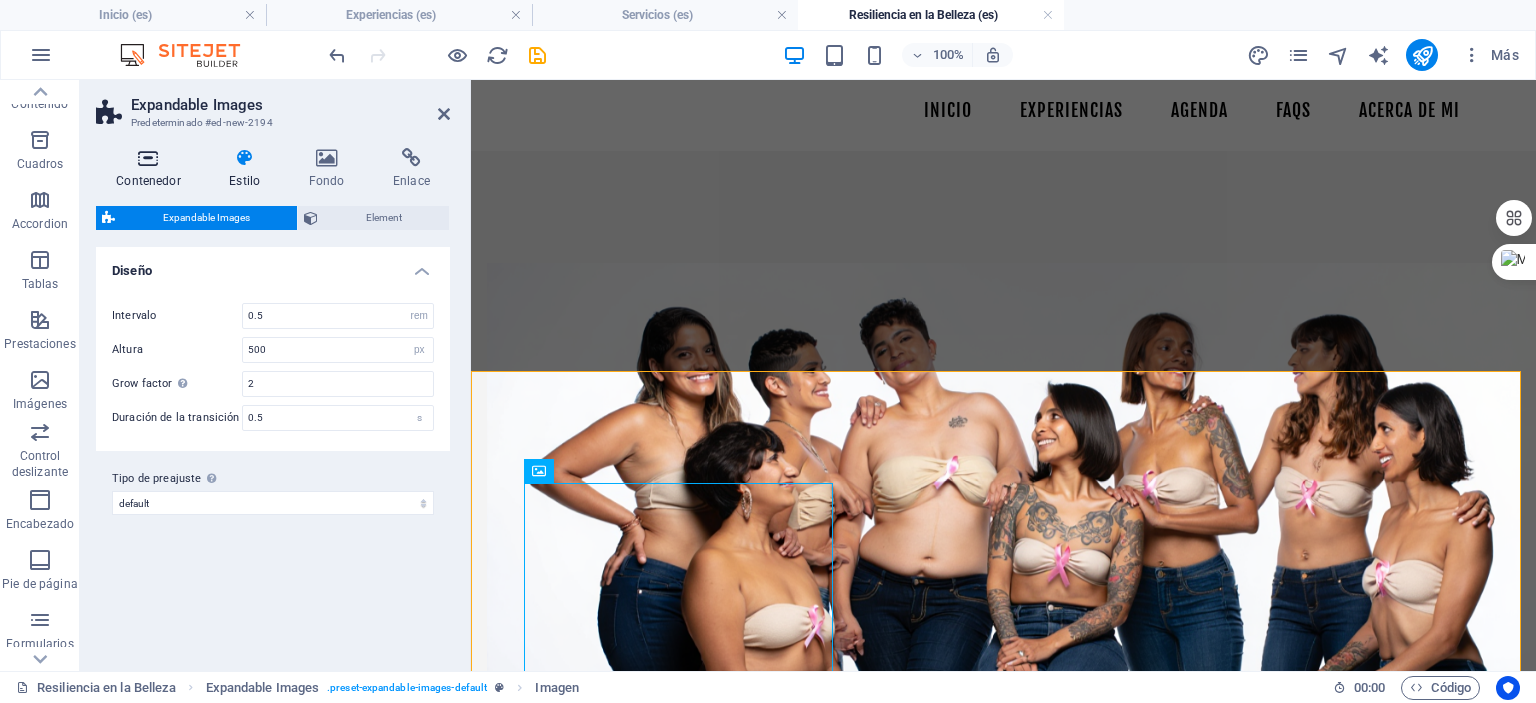 click on "Contenedor" at bounding box center (152, 169) 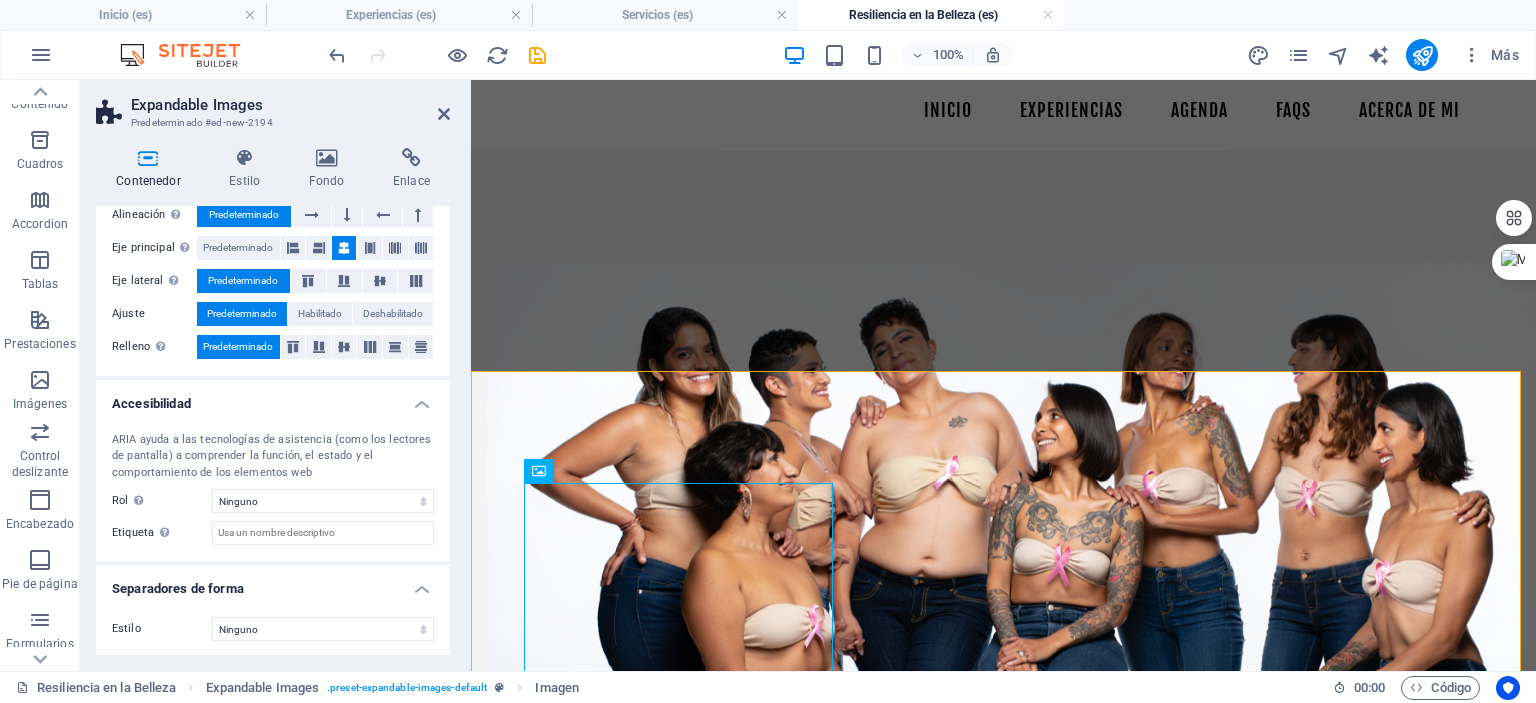scroll, scrollTop: 0, scrollLeft: 0, axis: both 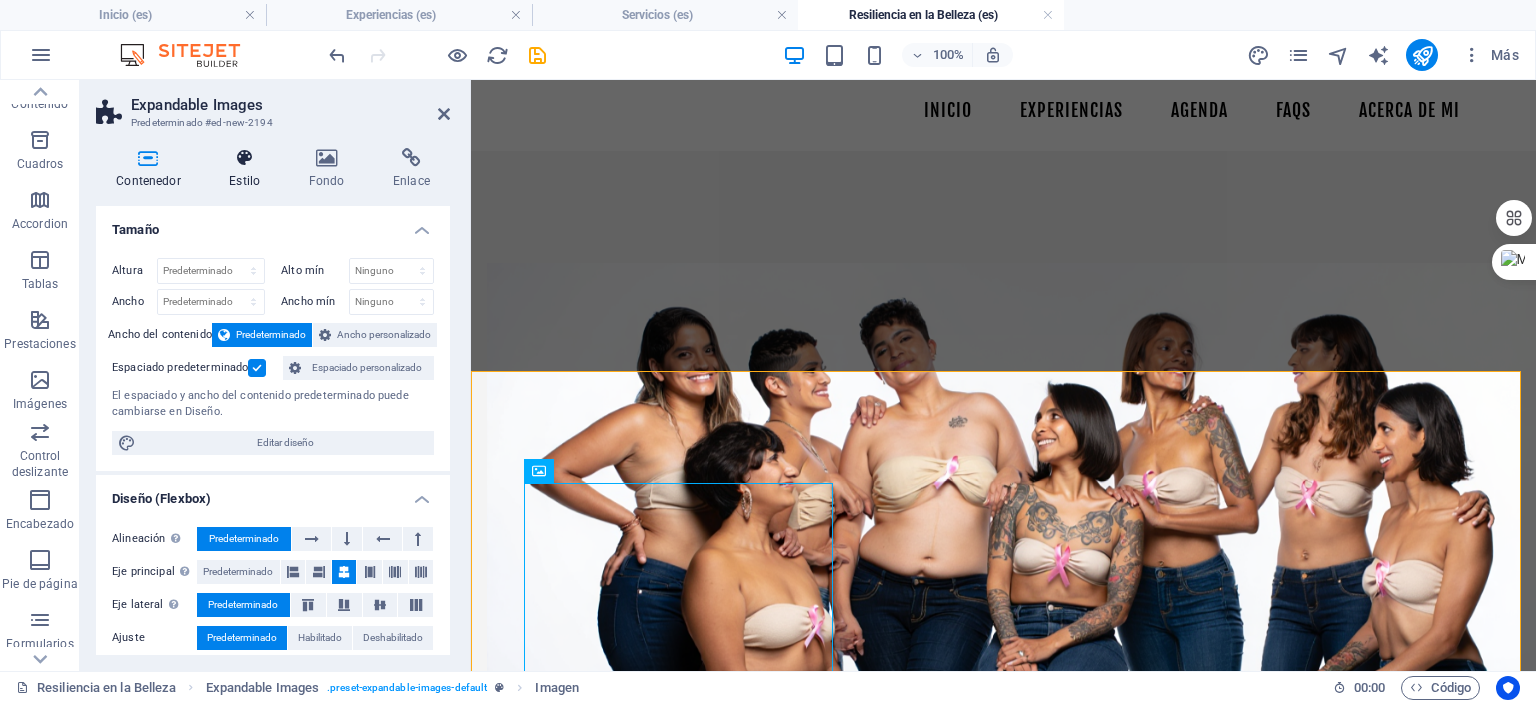 click at bounding box center [244, 158] 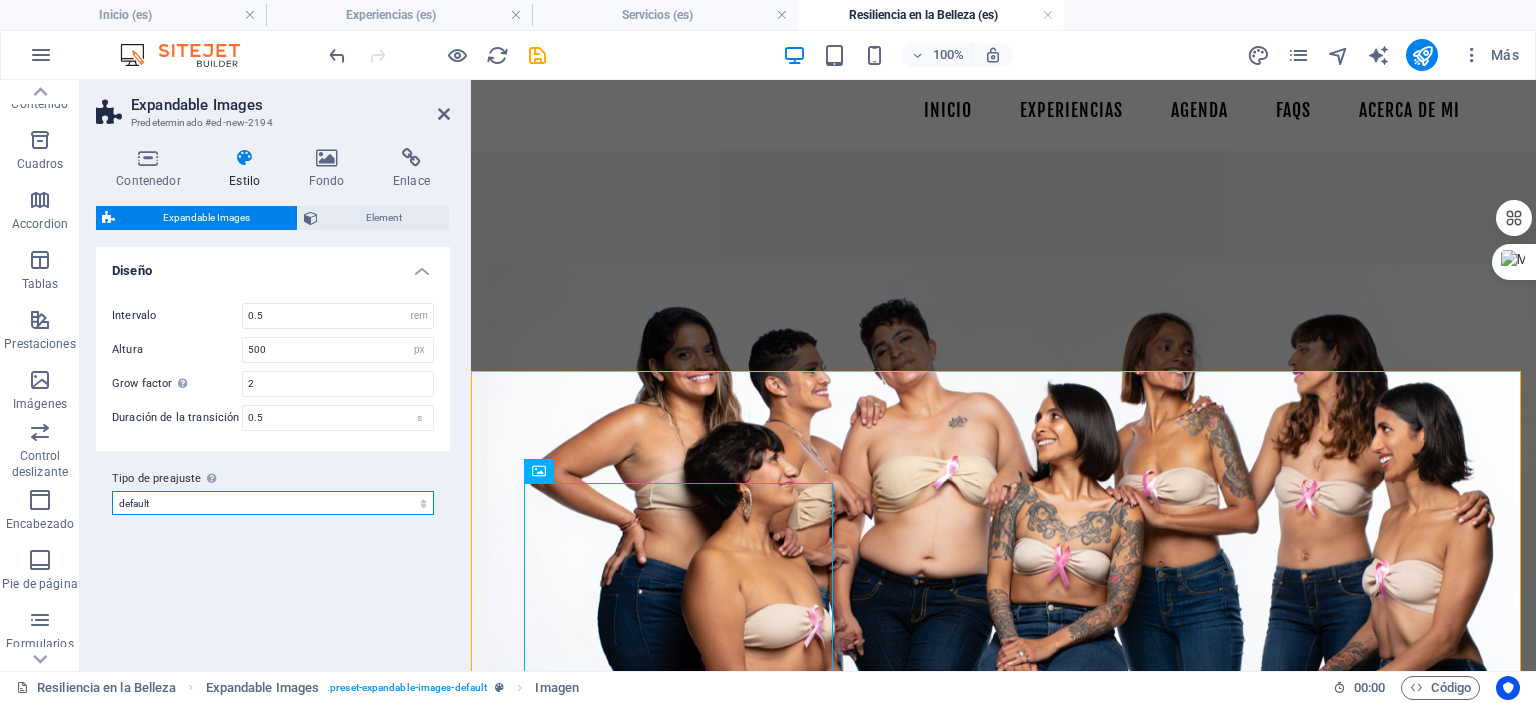 click on "default Añadir tipo de preajuste" at bounding box center [273, 503] 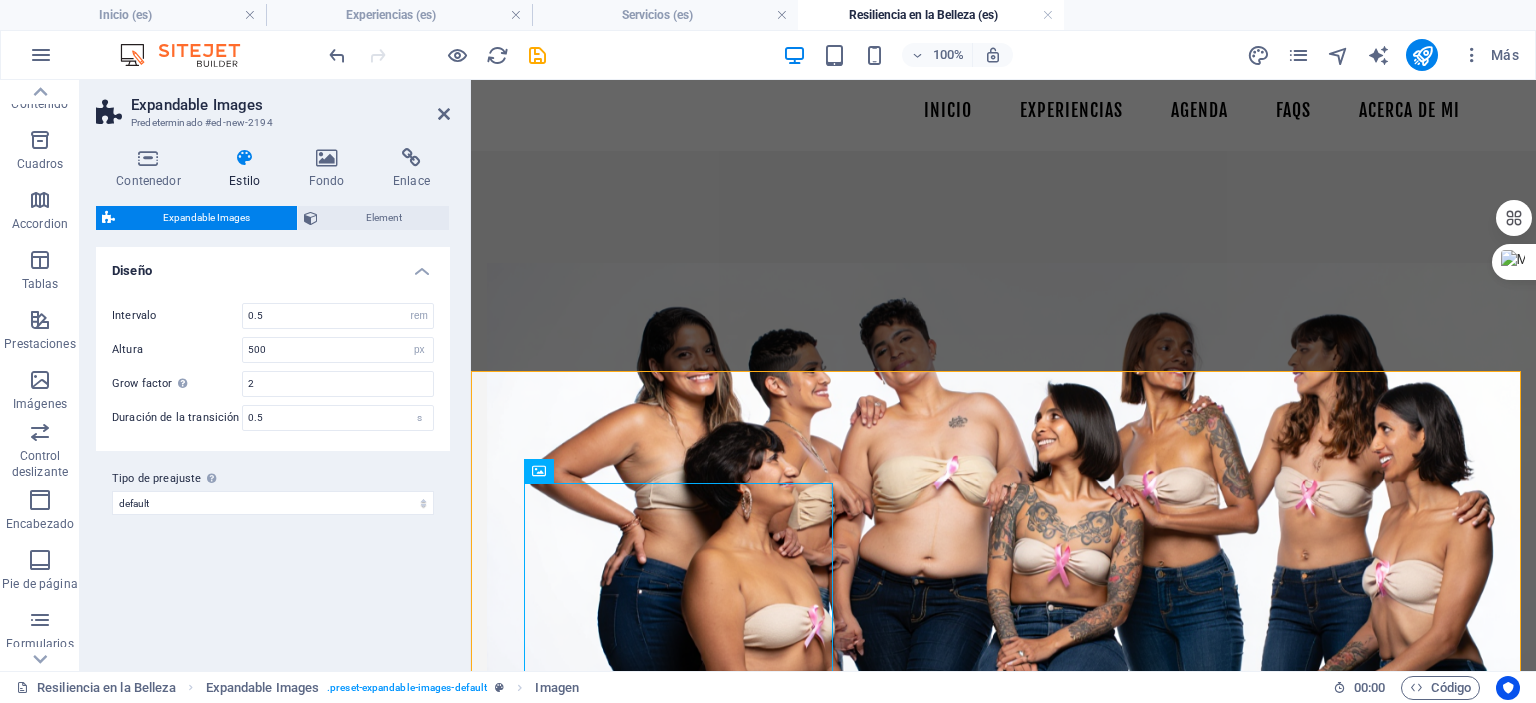 click on "Variantes Predeterminado Diseño Intervalo 0.5 px rem % vh vw Altura 500 px rem % vh vw Grow factor Determines how much the image grows in proportion to the others 2 Duración de la transición 0.5 s Tipo de preajuste La configuración y variante seleccionada arriba afecta a todos los elementos que llevan esta clase de preajuste. default Añadir tipo de preajuste" at bounding box center (273, 451) 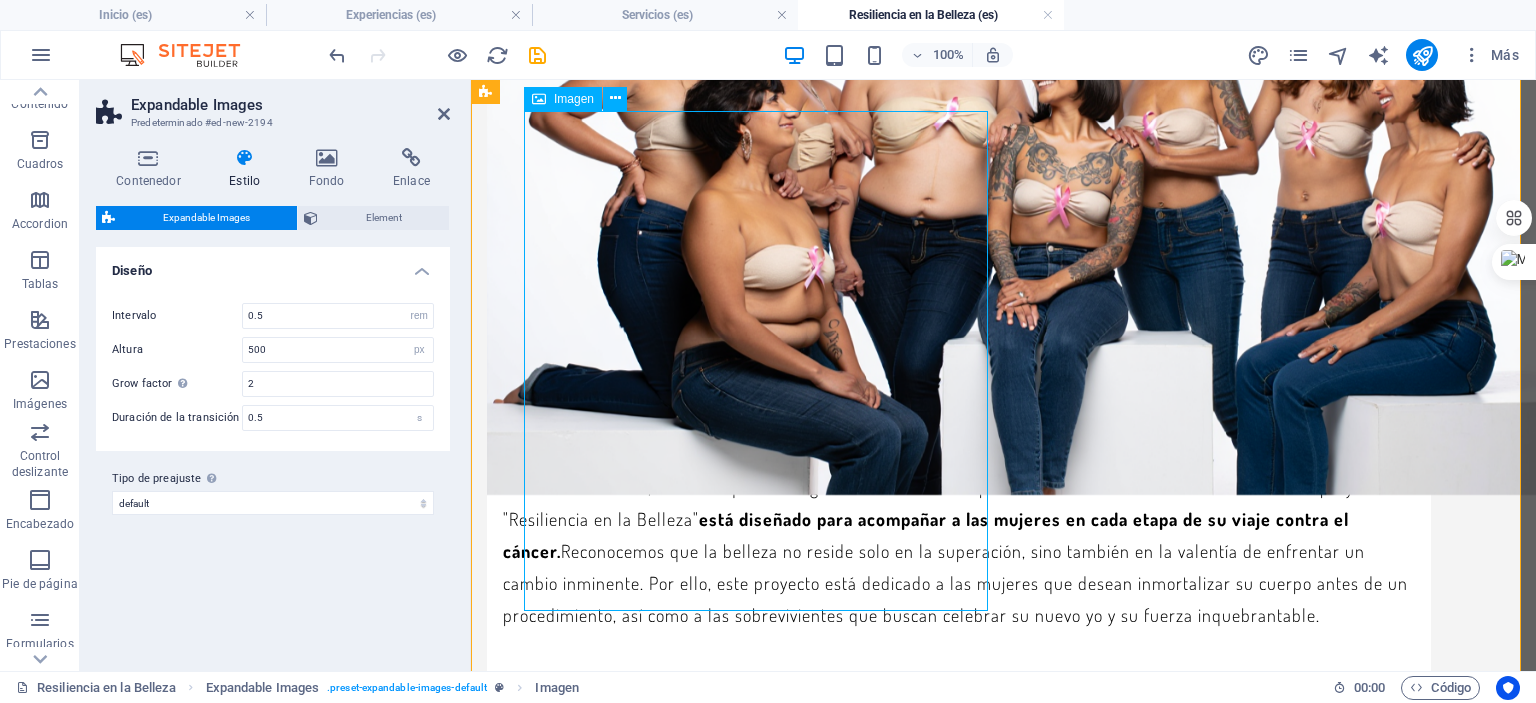 scroll, scrollTop: 2588, scrollLeft: 0, axis: vertical 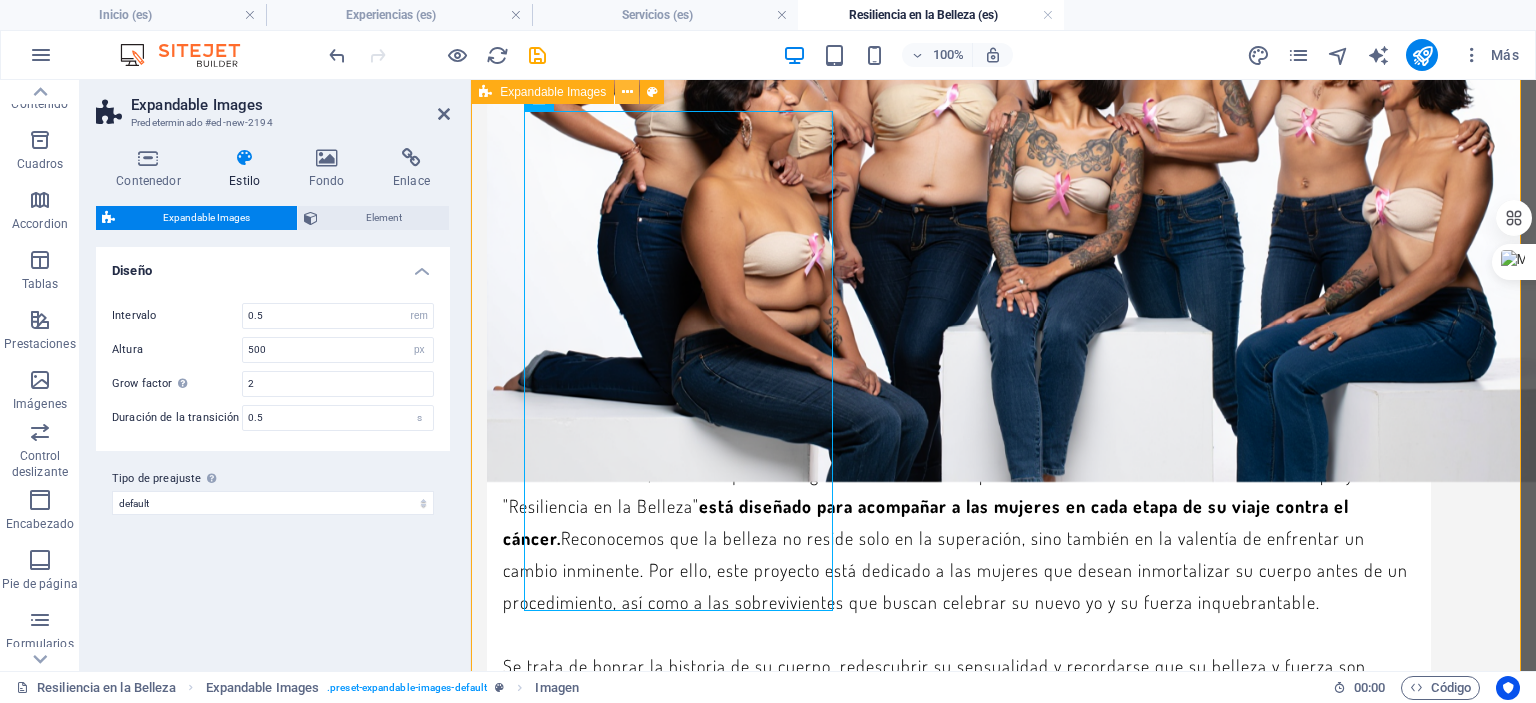 click at bounding box center (627, 92) 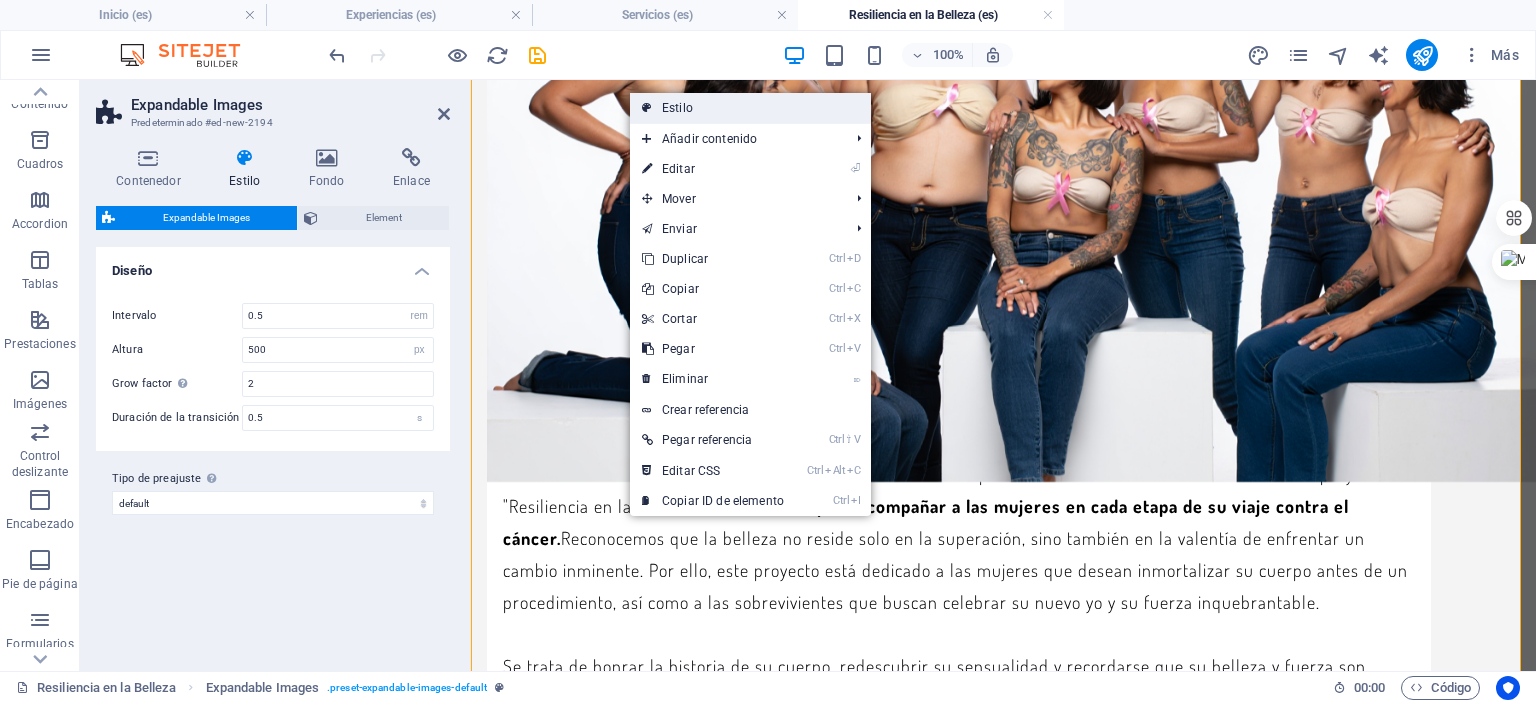 click on "Estilo" at bounding box center (750, 108) 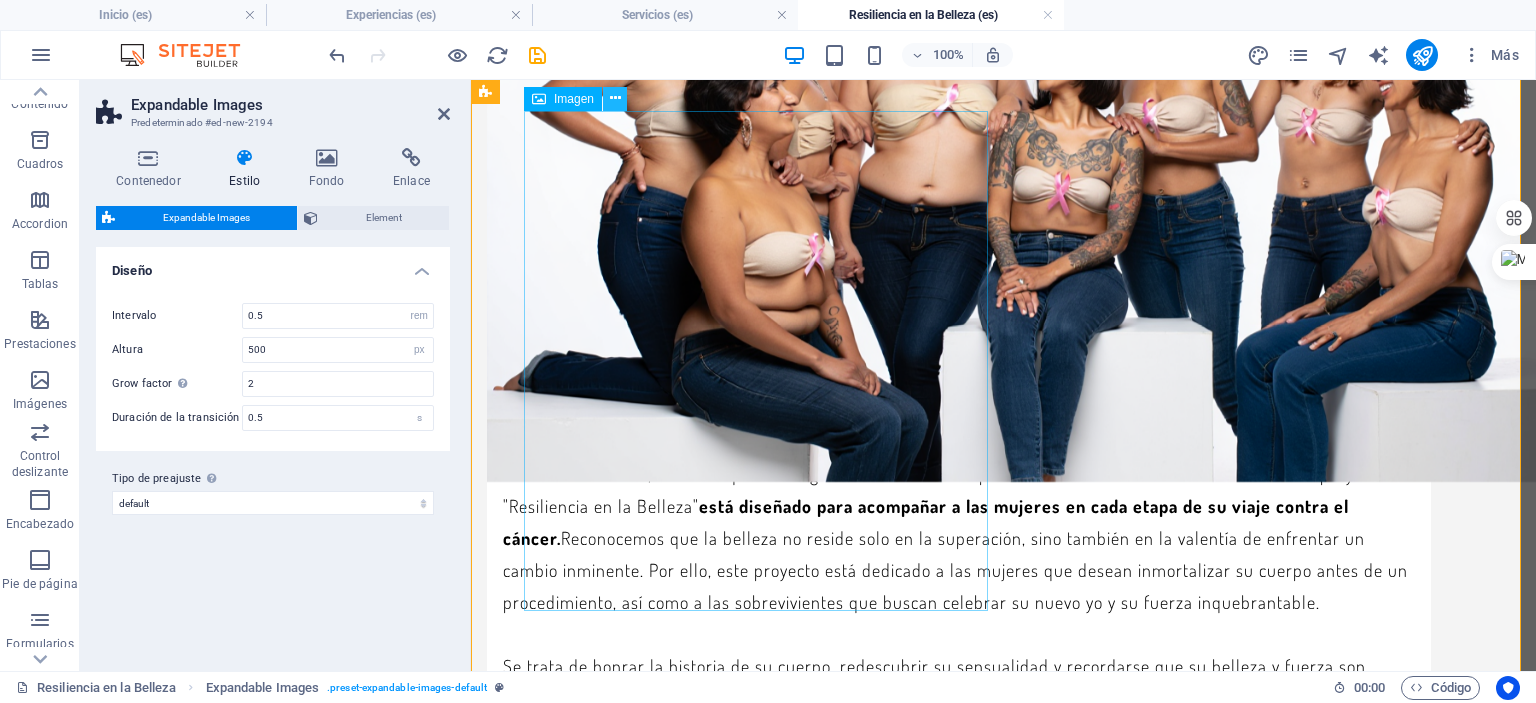 click at bounding box center (615, 99) 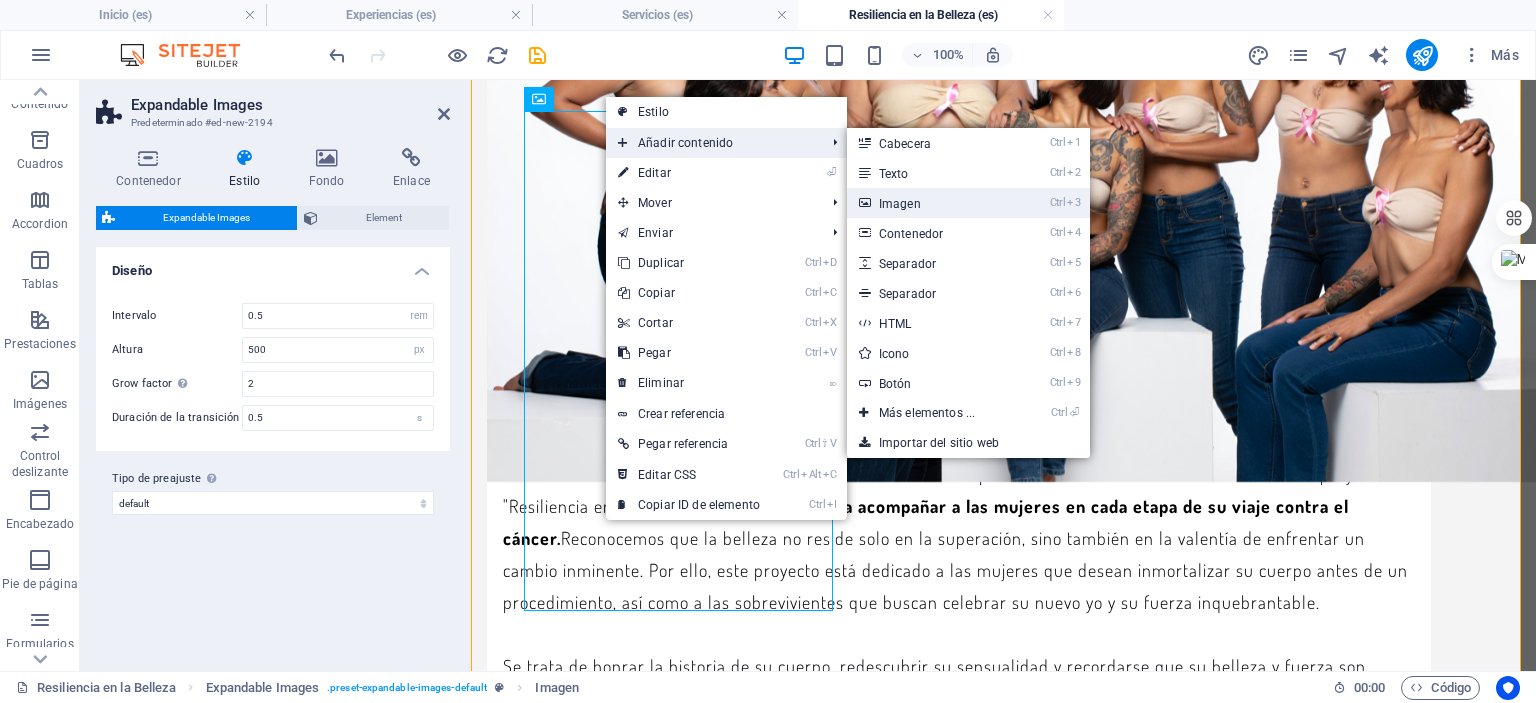 click on "Ctrl 3  Imagen" at bounding box center (931, 203) 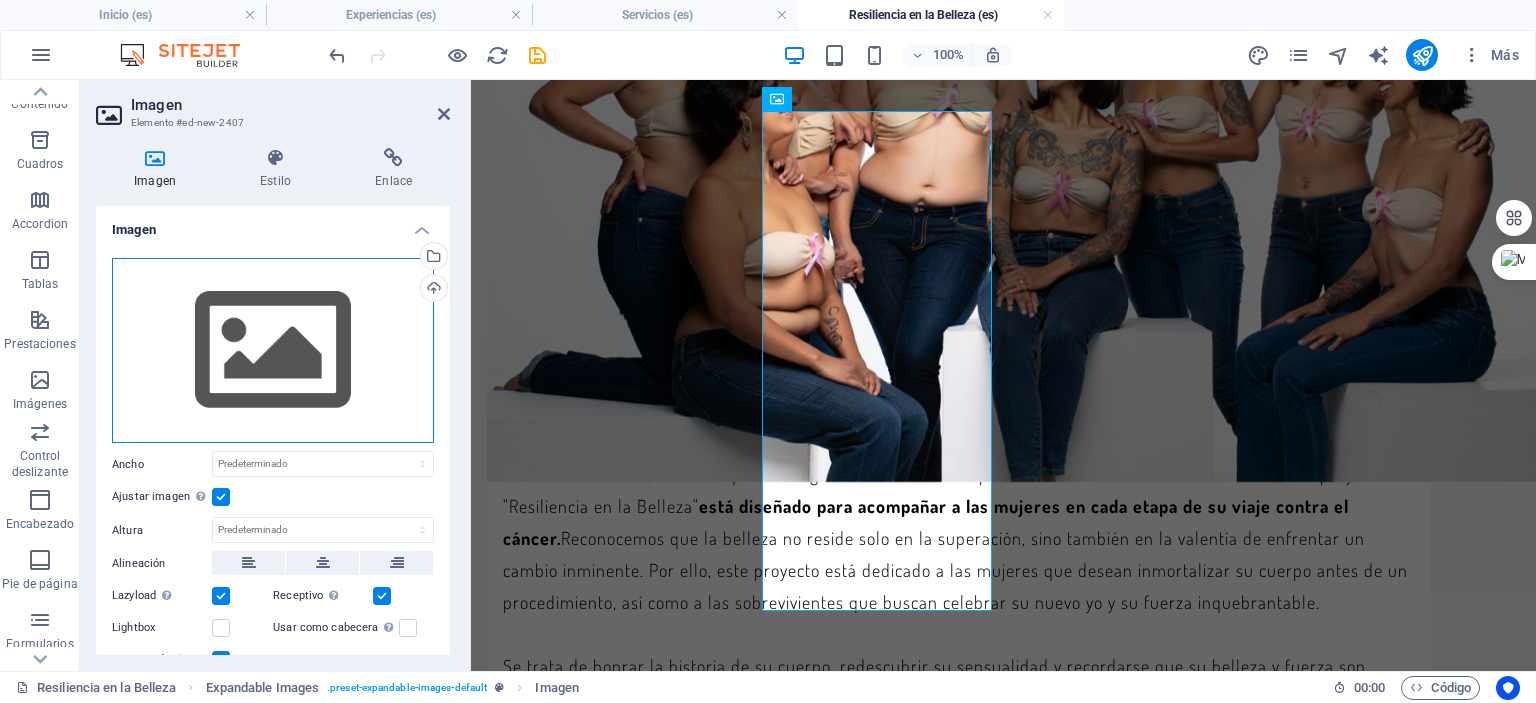 click on "Arrastra archivos aquí, haz clic para escoger archivos o  selecciona archivos de Archivos o de nuestra galería gratuita de fotos y vídeos" at bounding box center (273, 351) 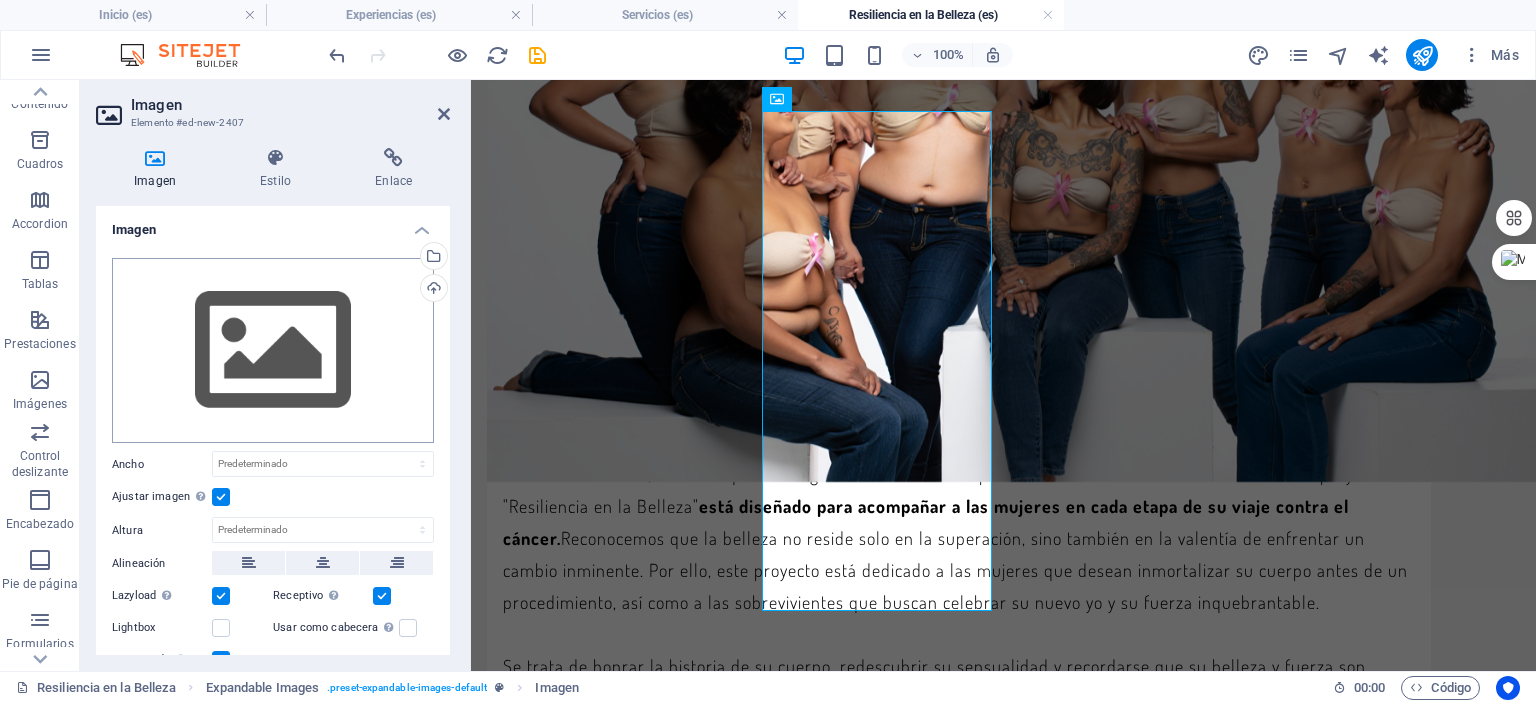 scroll, scrollTop: 3022, scrollLeft: 0, axis: vertical 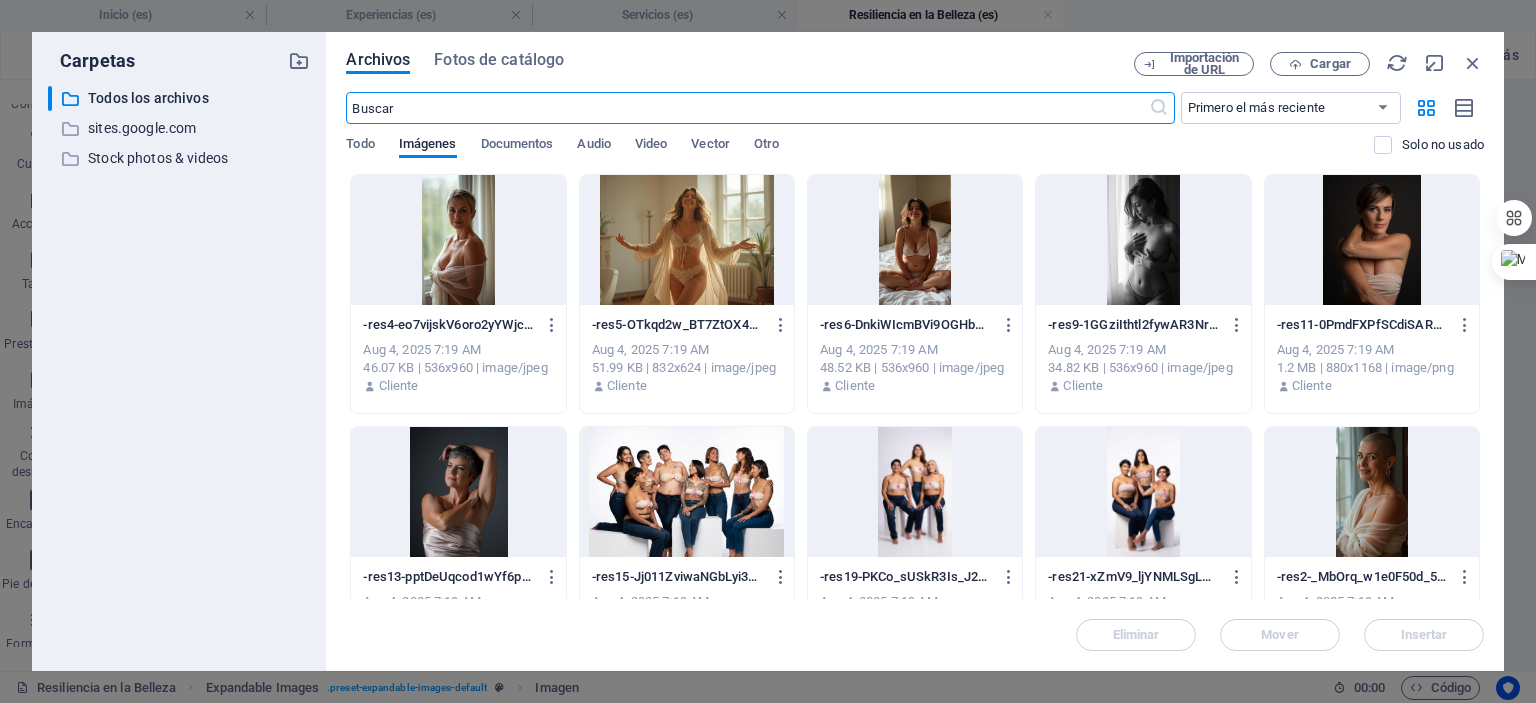click at bounding box center [458, 240] 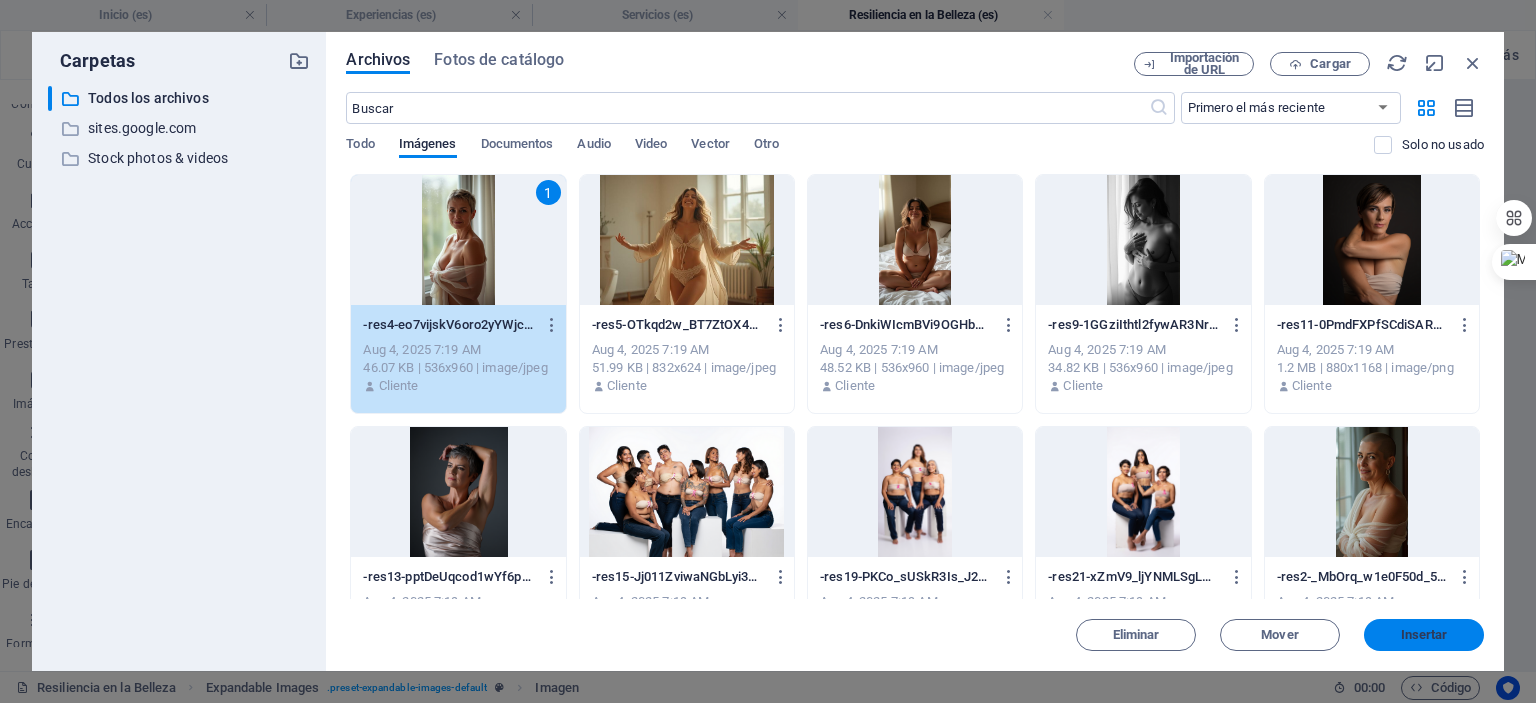 drag, startPoint x: 1433, startPoint y: 632, endPoint x: 670, endPoint y: 509, distance: 772.8506 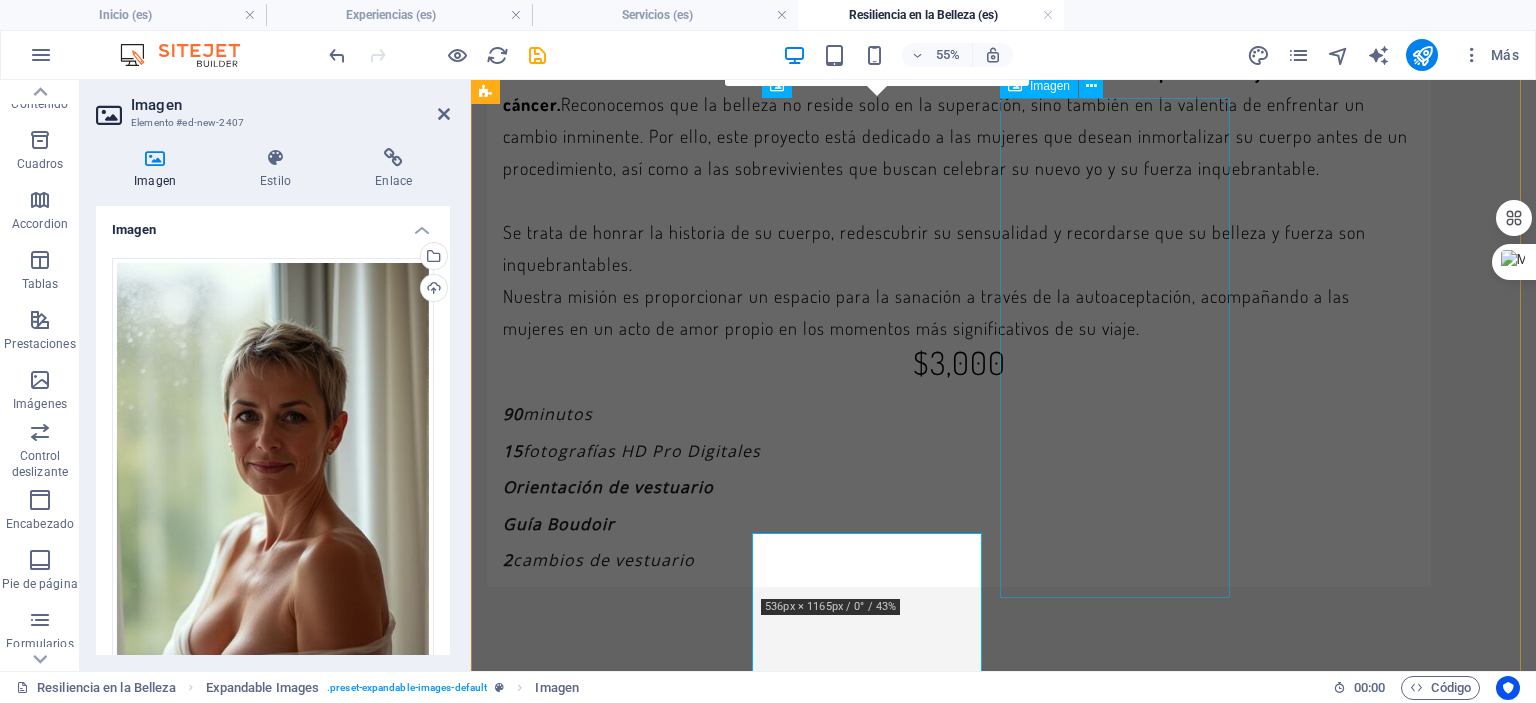 scroll, scrollTop: 2600, scrollLeft: 0, axis: vertical 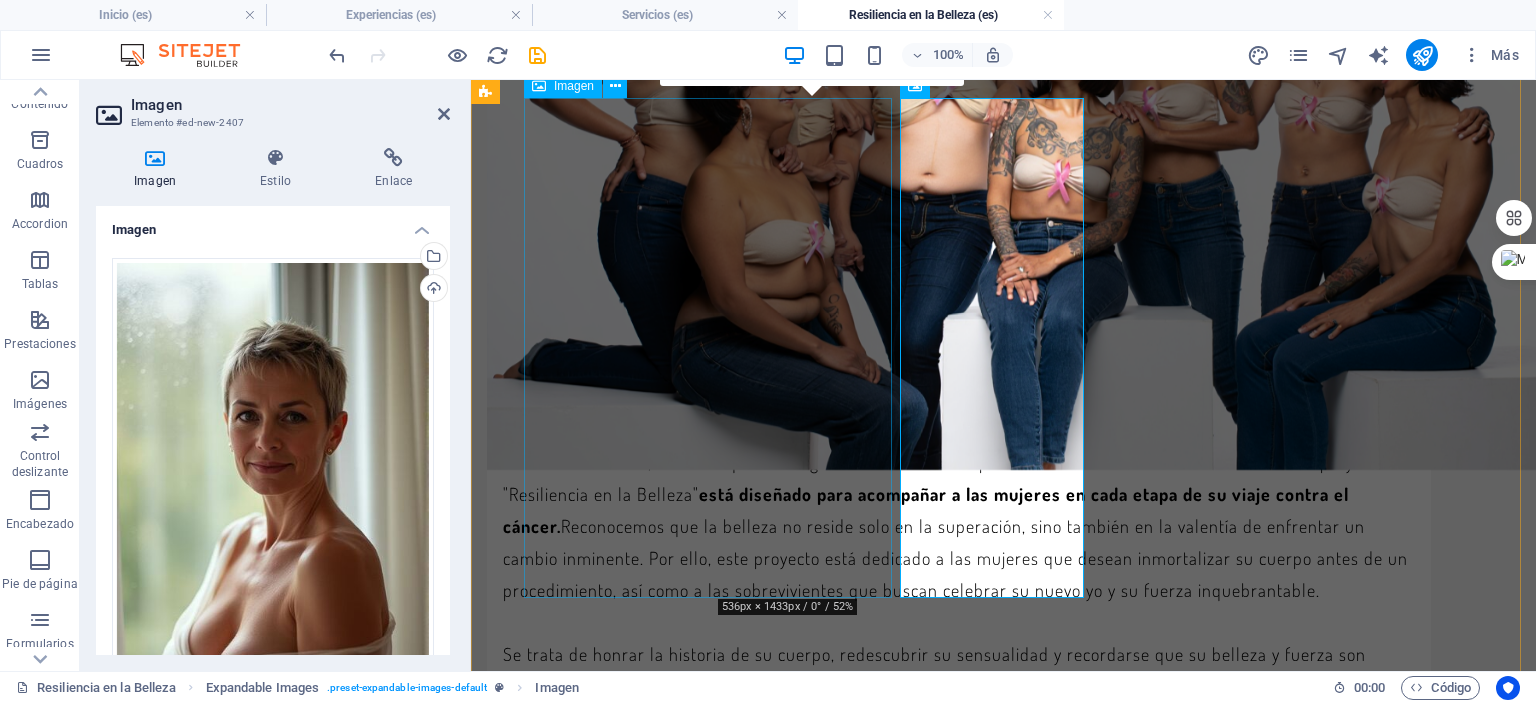 click at bounding box center [1004, 1483] 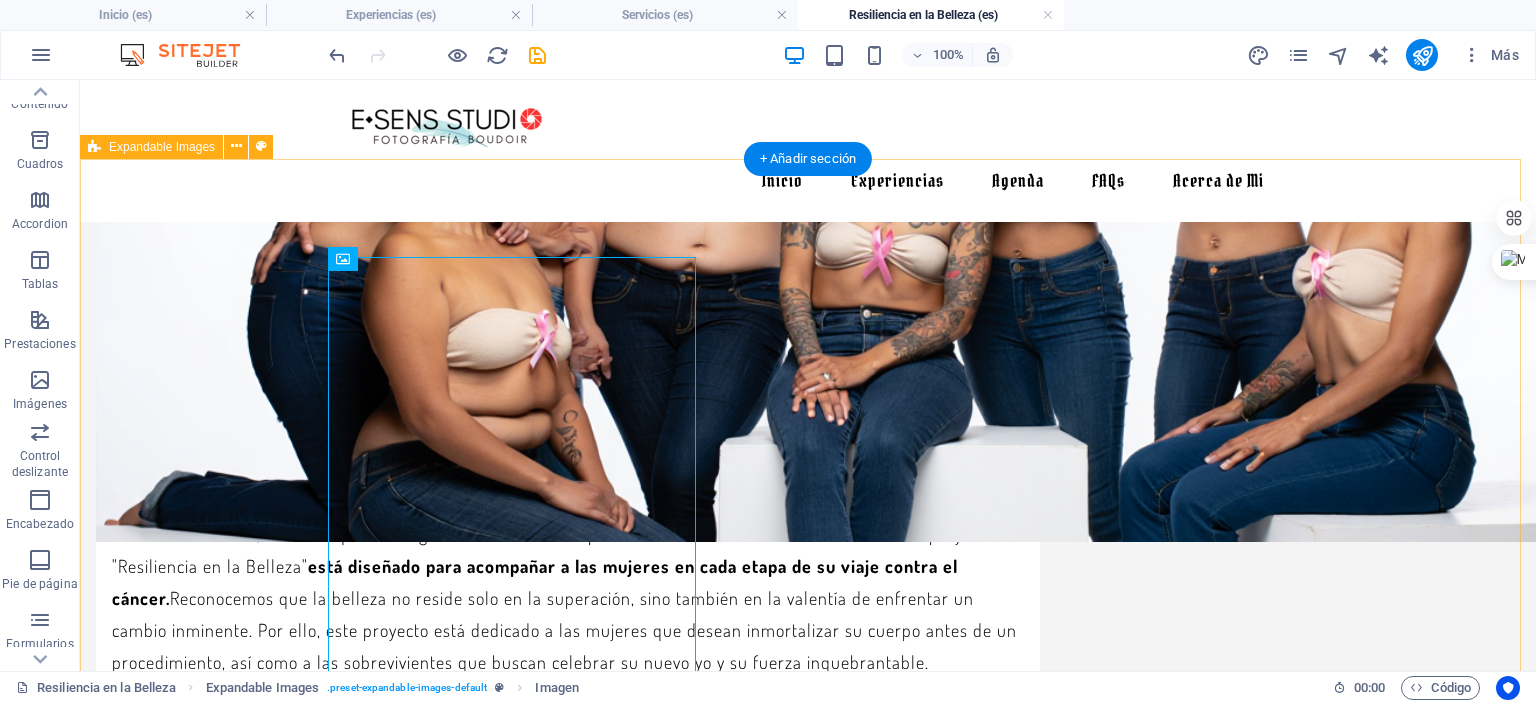 scroll, scrollTop: 2533, scrollLeft: 0, axis: vertical 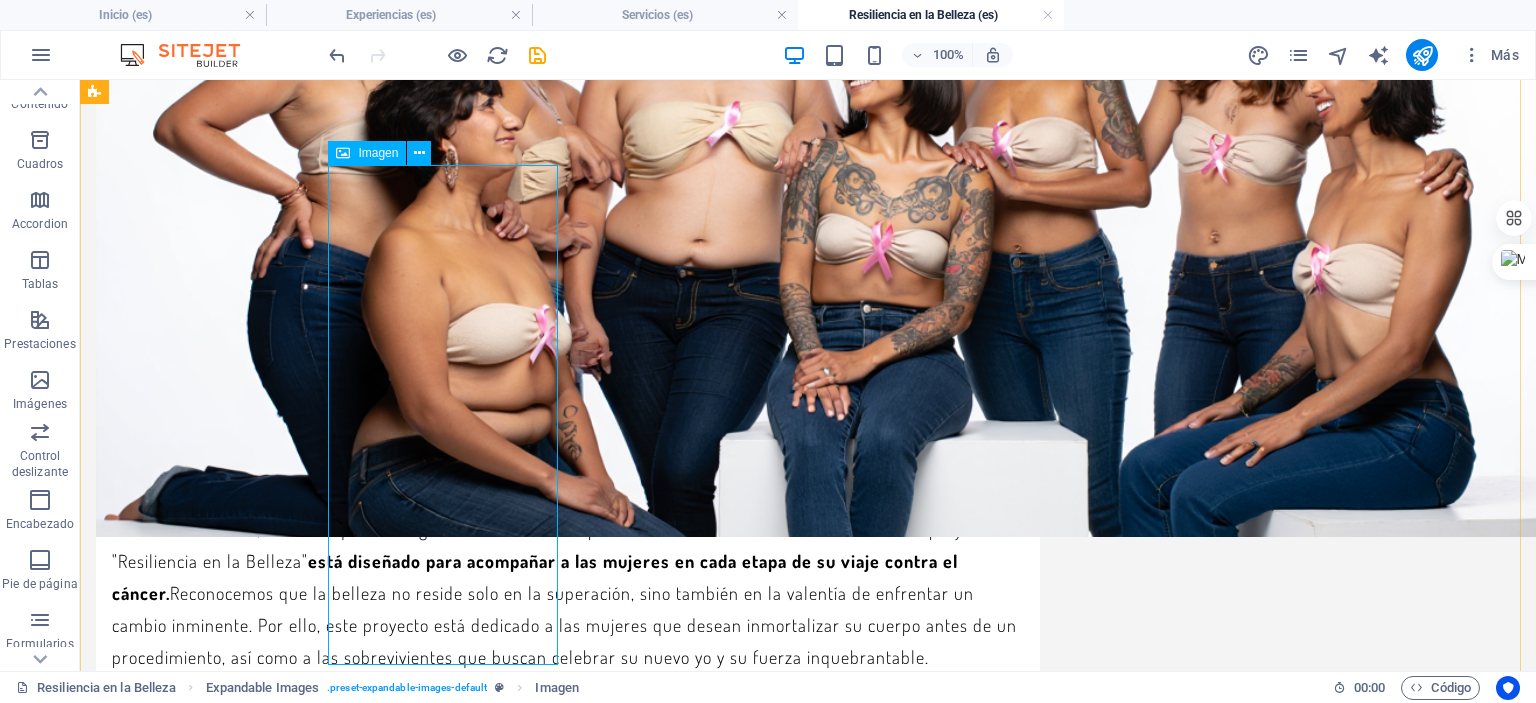 click at bounding box center [808, 1550] 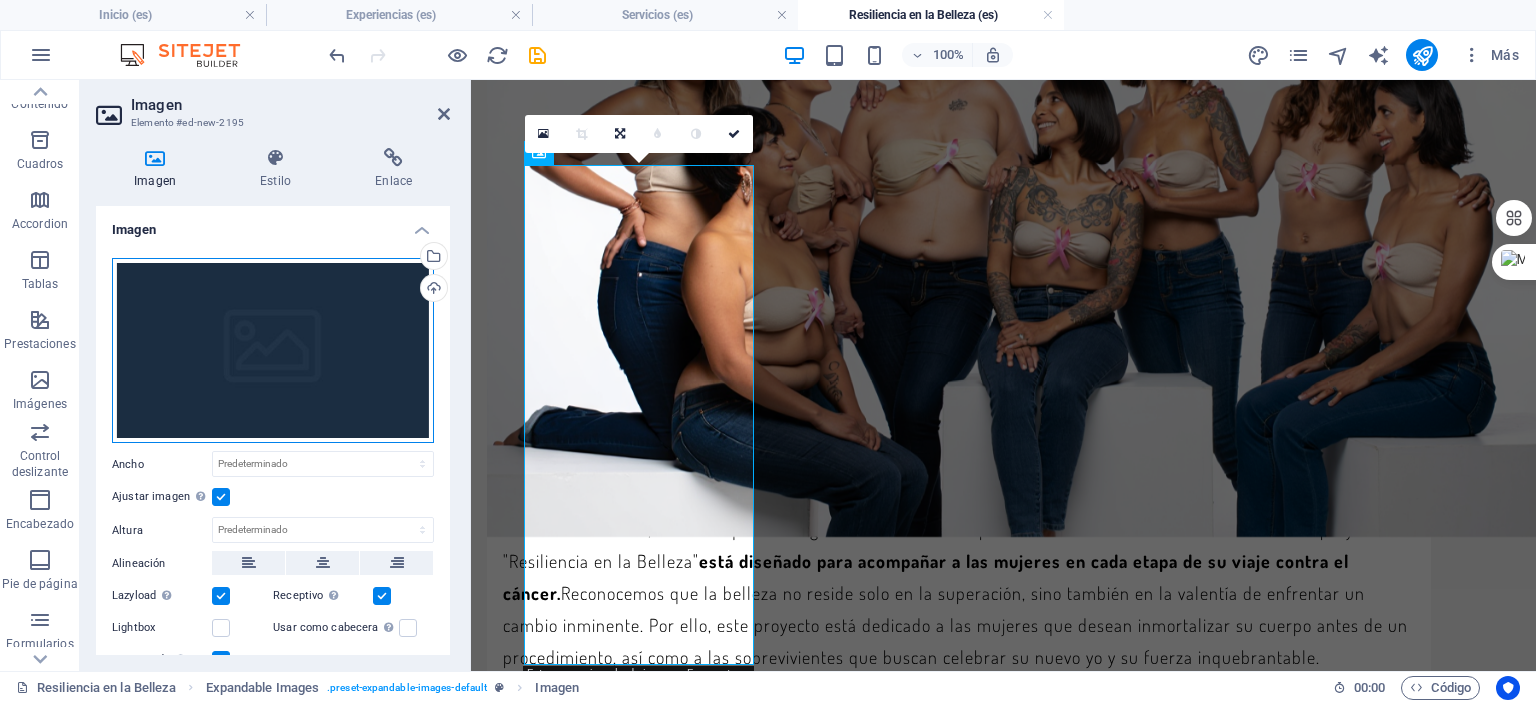 click on "Arrastra archivos aquí, haz clic para escoger archivos o  selecciona archivos de Archivos o de nuestra galería gratuita de fotos y vídeos" at bounding box center [273, 351] 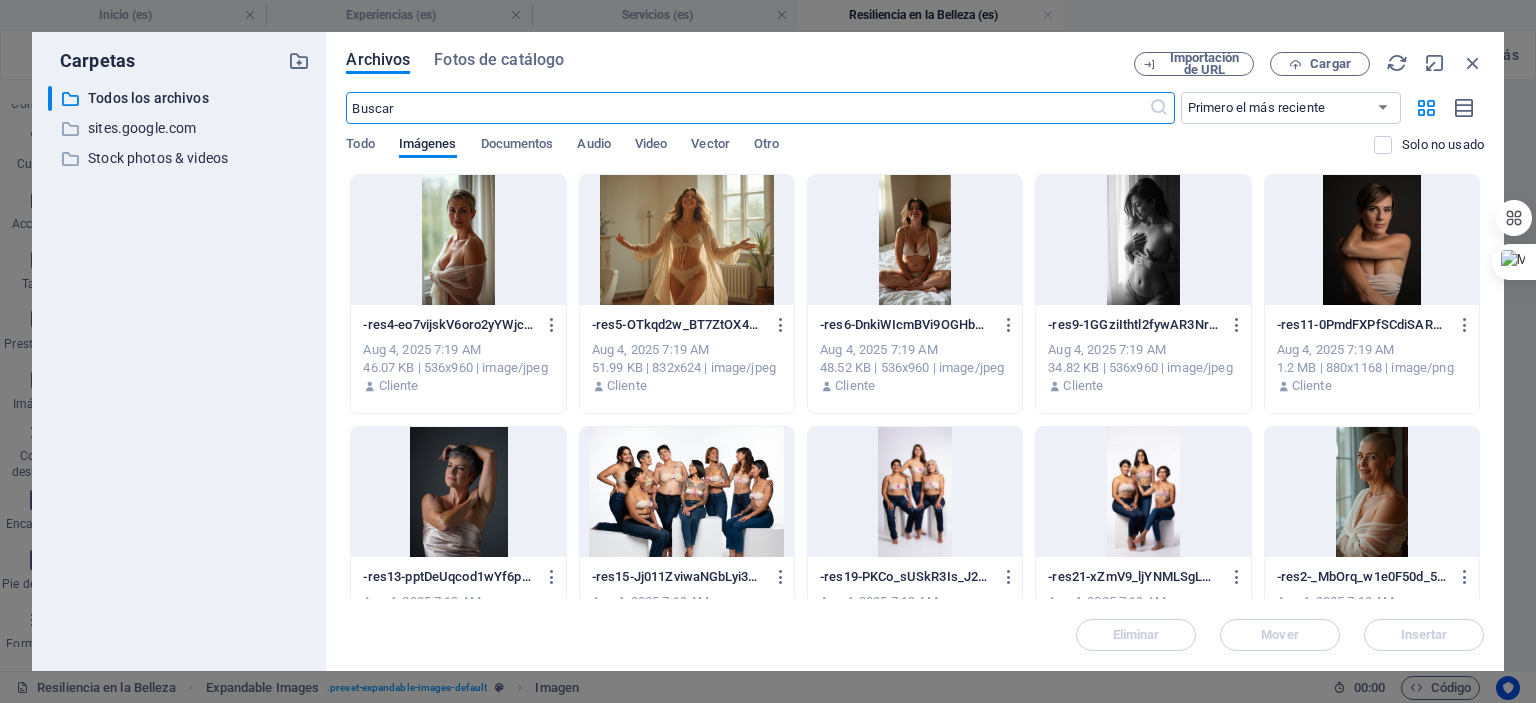 scroll, scrollTop: 2968, scrollLeft: 0, axis: vertical 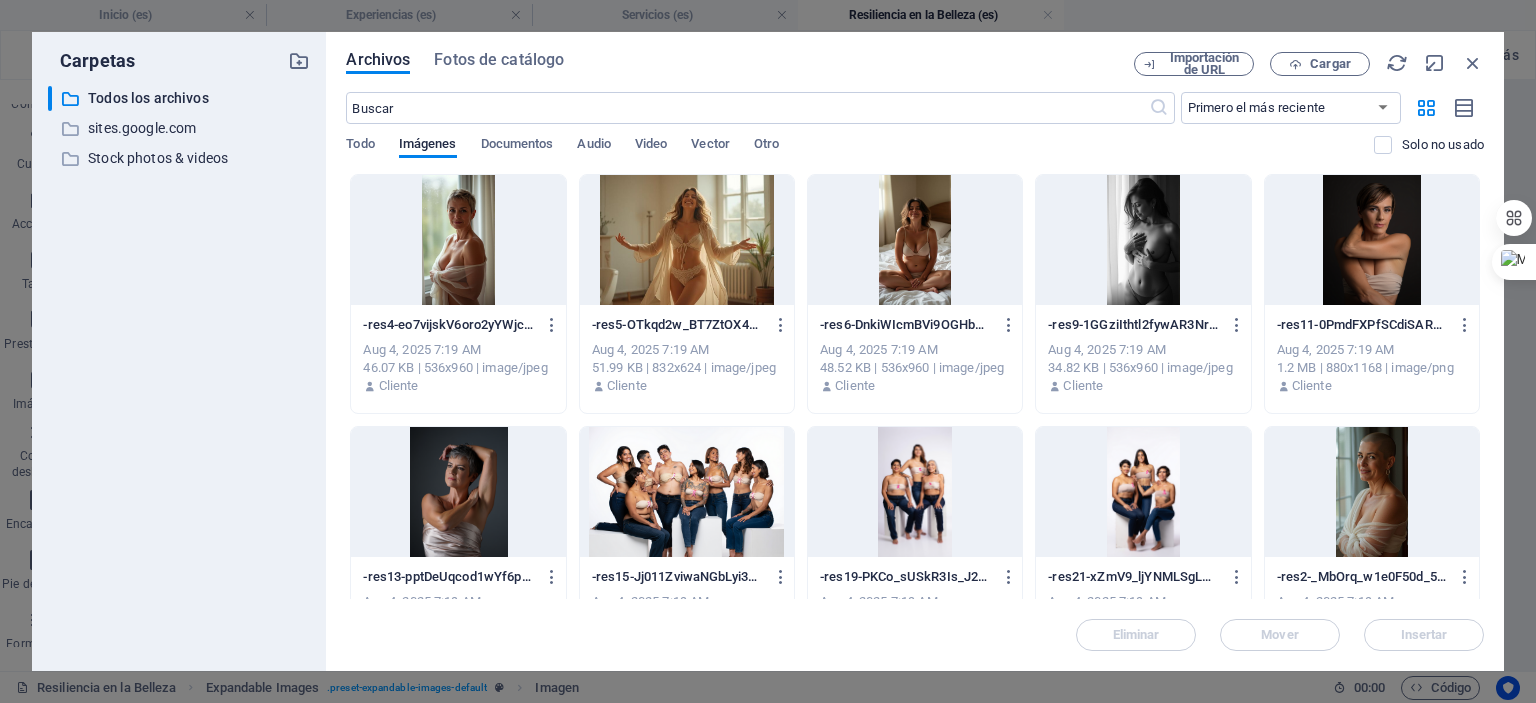 click at bounding box center [915, 240] 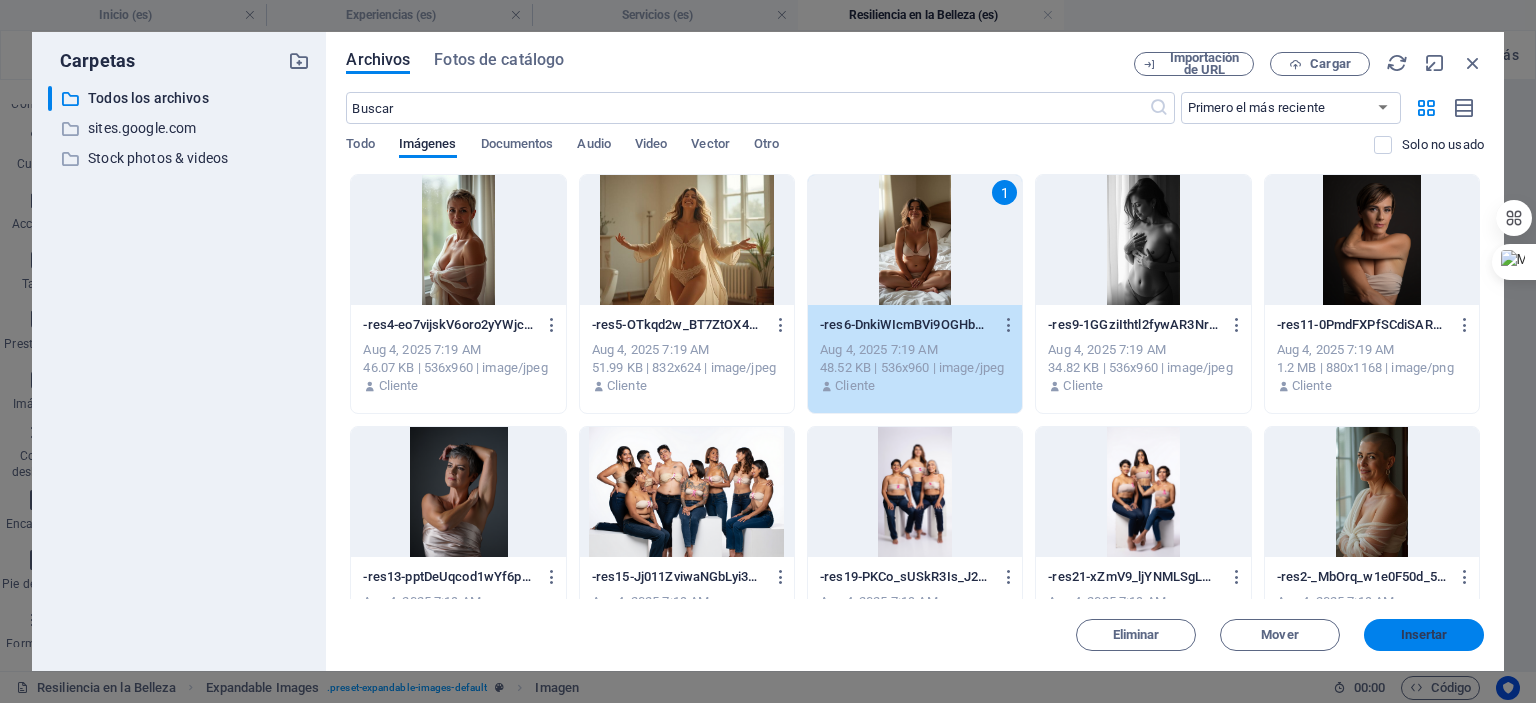 click on "Insertar" at bounding box center (1424, 635) 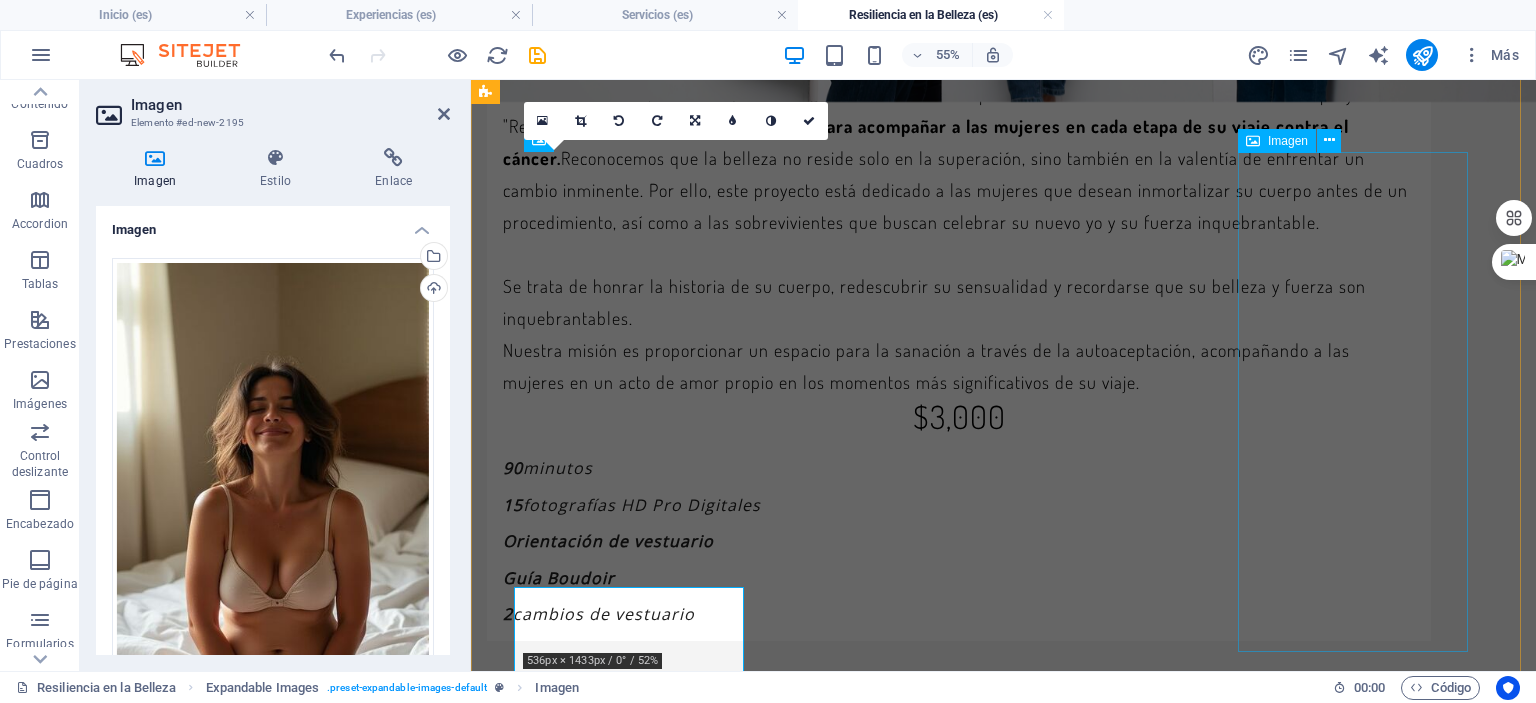 scroll, scrollTop: 2546, scrollLeft: 0, axis: vertical 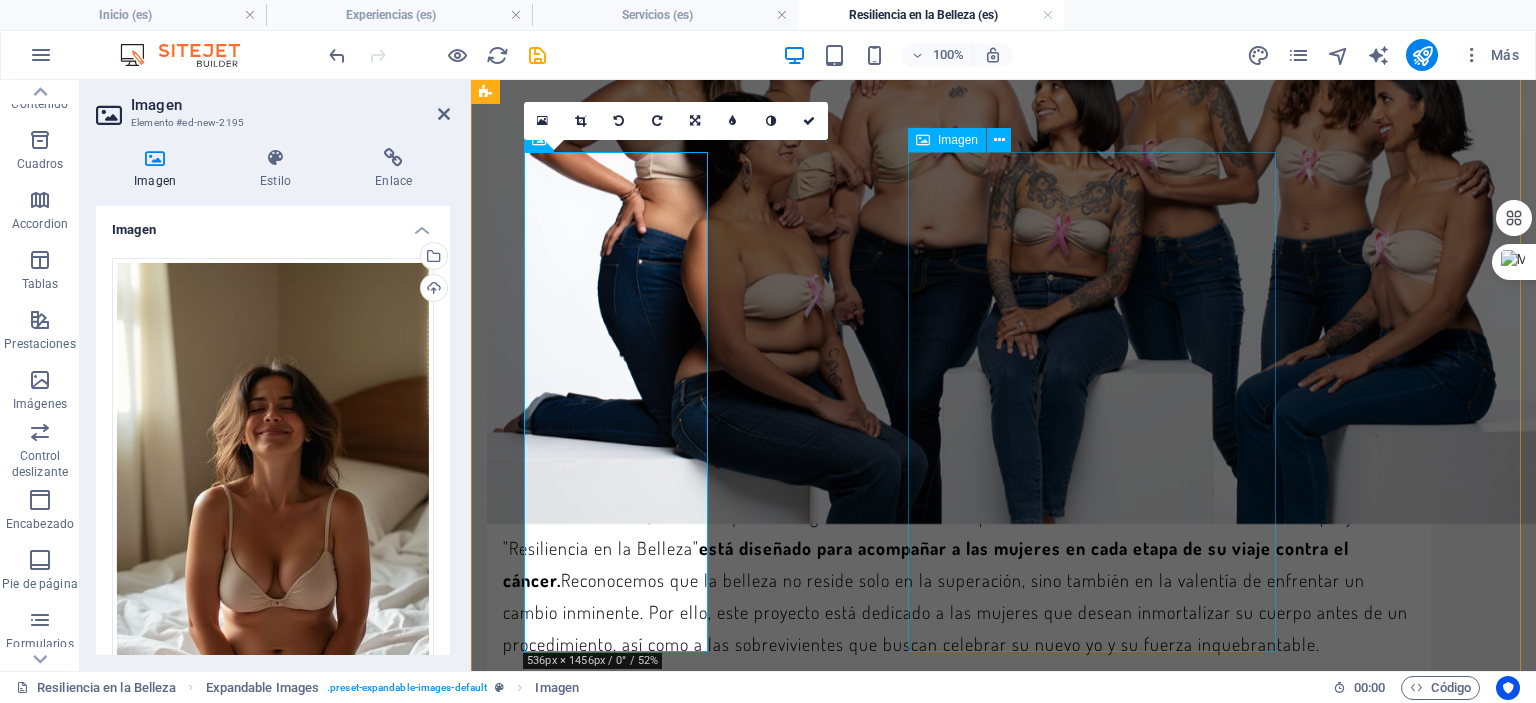 click at bounding box center (1004, 2537) 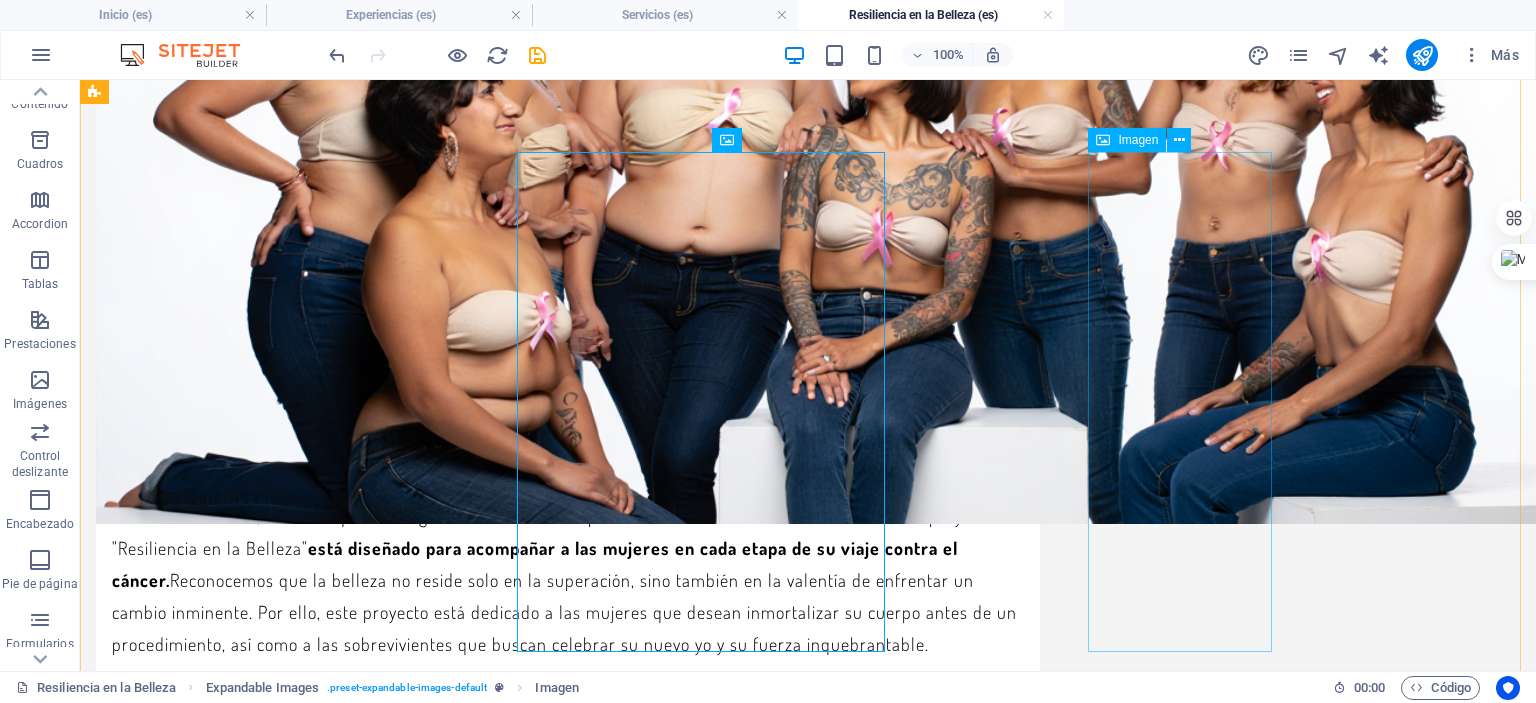 click at bounding box center (808, 3037) 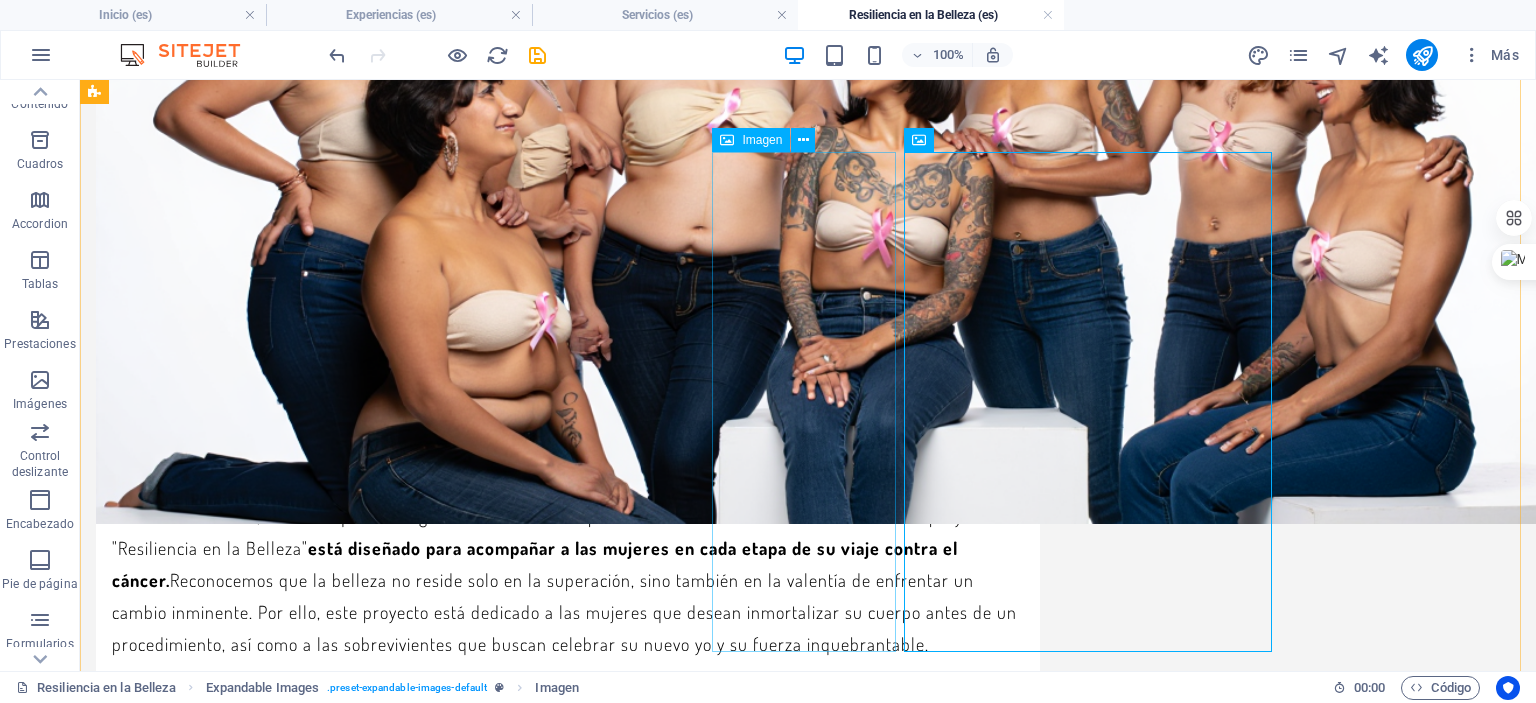 click at bounding box center (808, 2537) 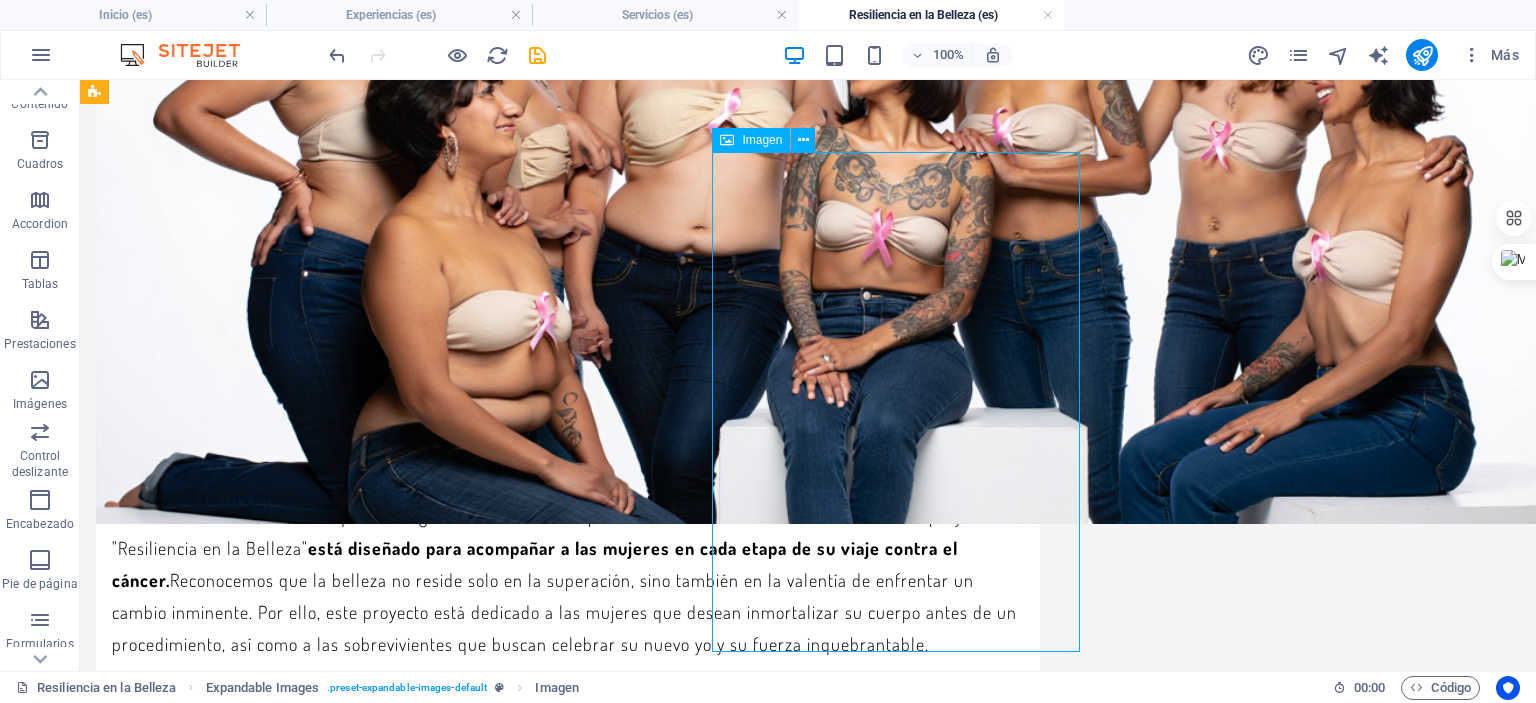 click at bounding box center (808, 2537) 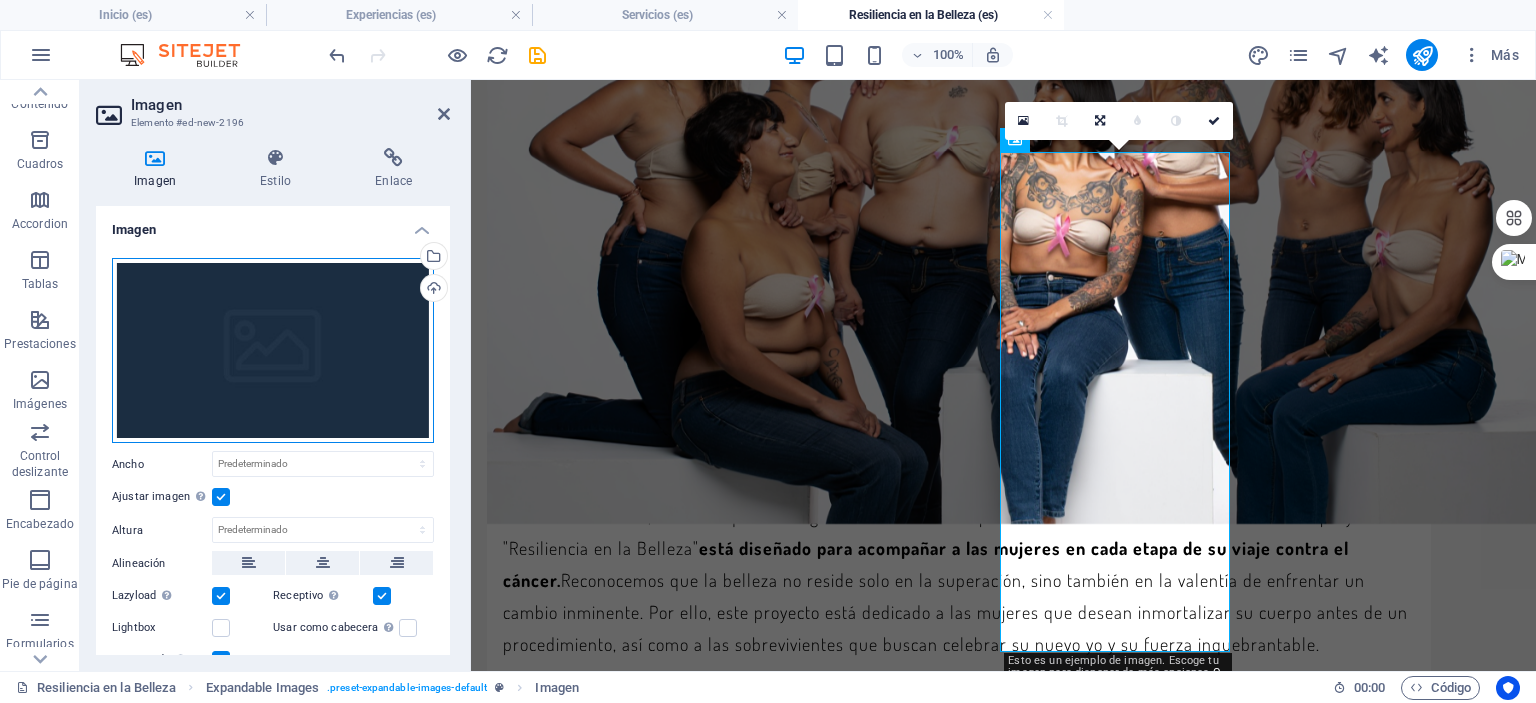 click on "Arrastra archivos aquí, haz clic para escoger archivos o  selecciona archivos de Archivos o de nuestra galería gratuita de fotos y vídeos" at bounding box center [273, 351] 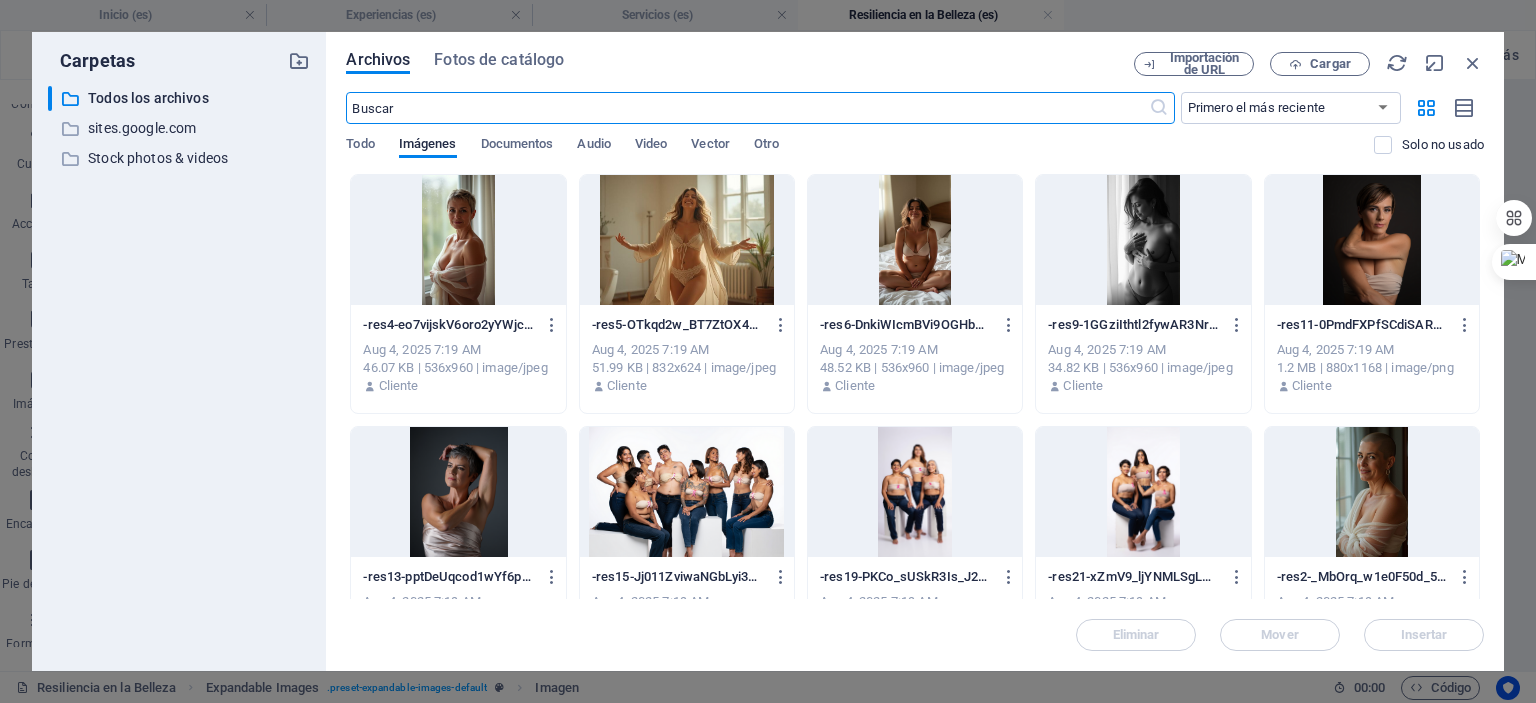 scroll, scrollTop: 2980, scrollLeft: 0, axis: vertical 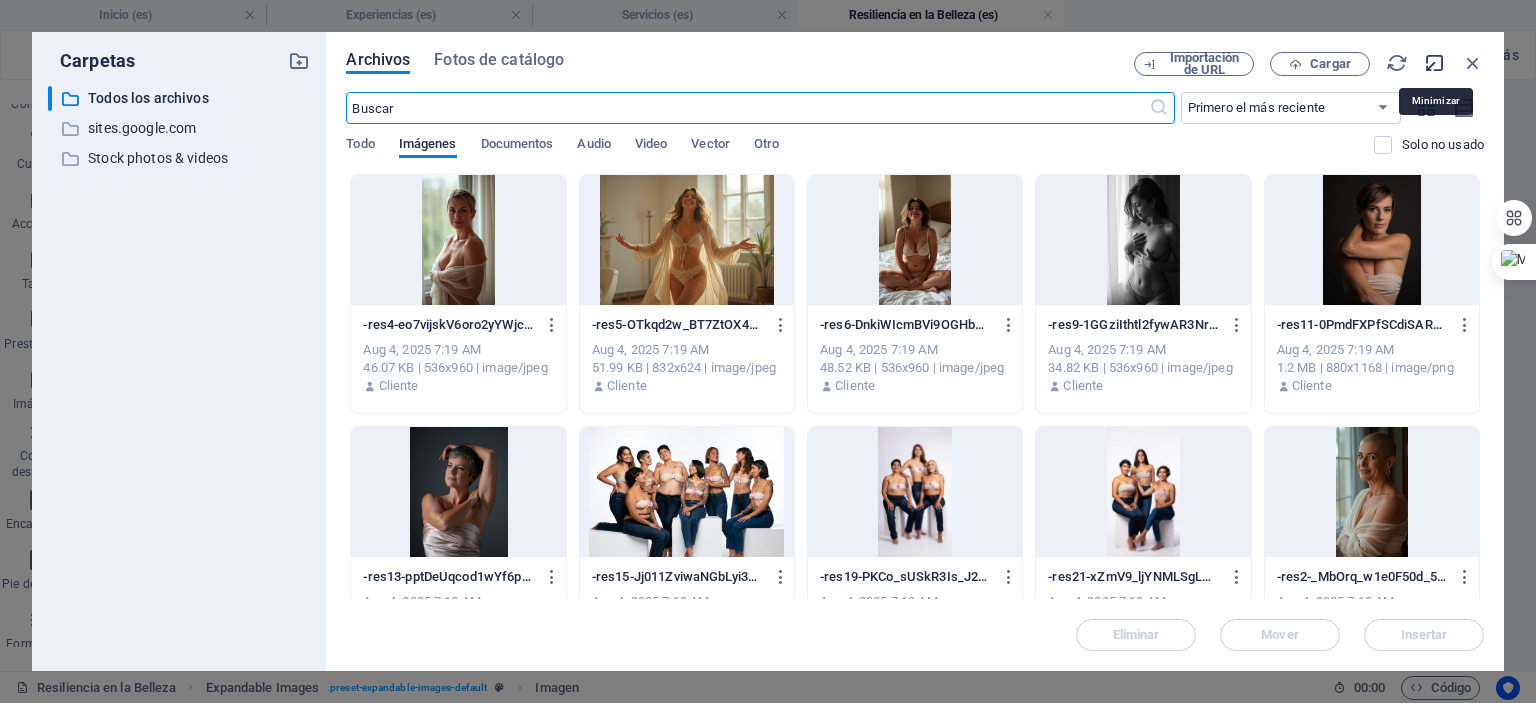 click at bounding box center (1435, 63) 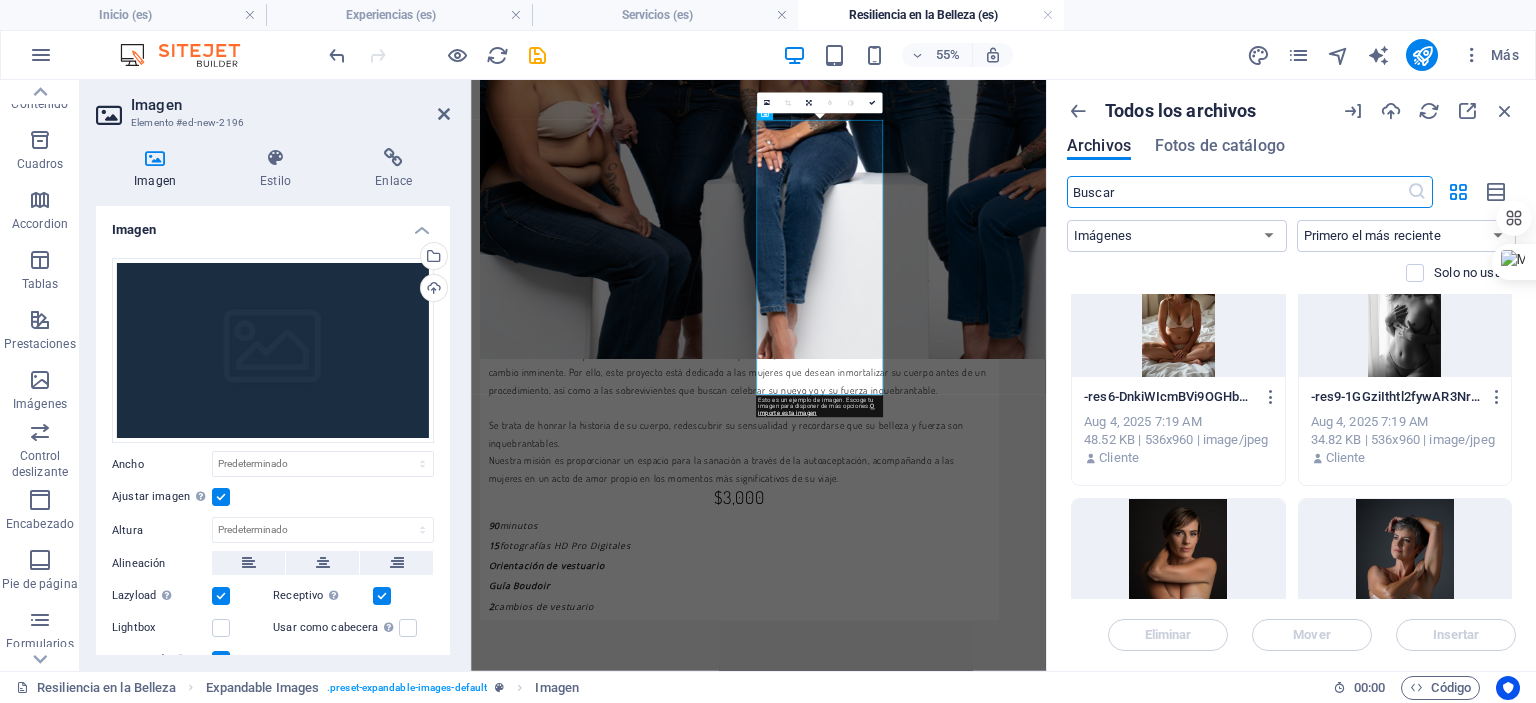 scroll, scrollTop: 500, scrollLeft: 0, axis: vertical 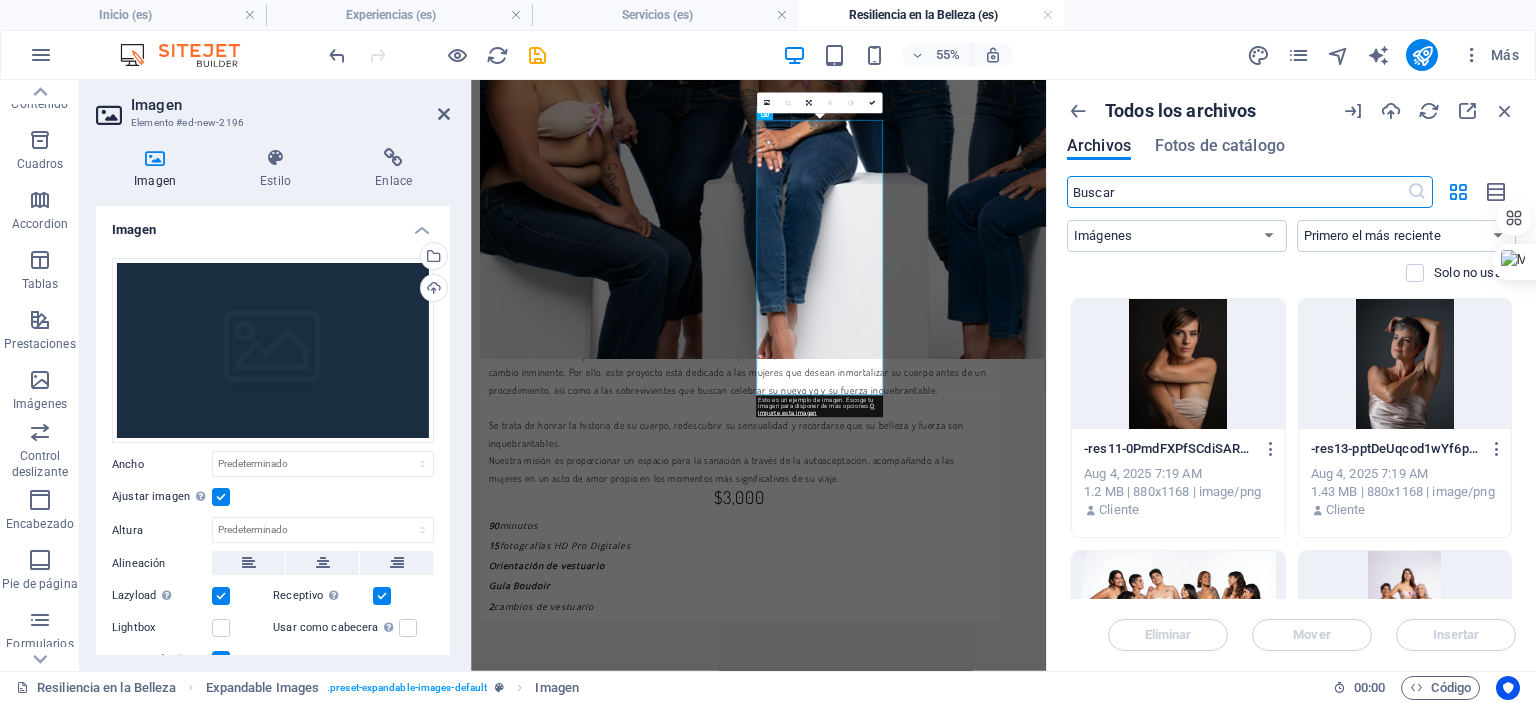 click at bounding box center (1178, 364) 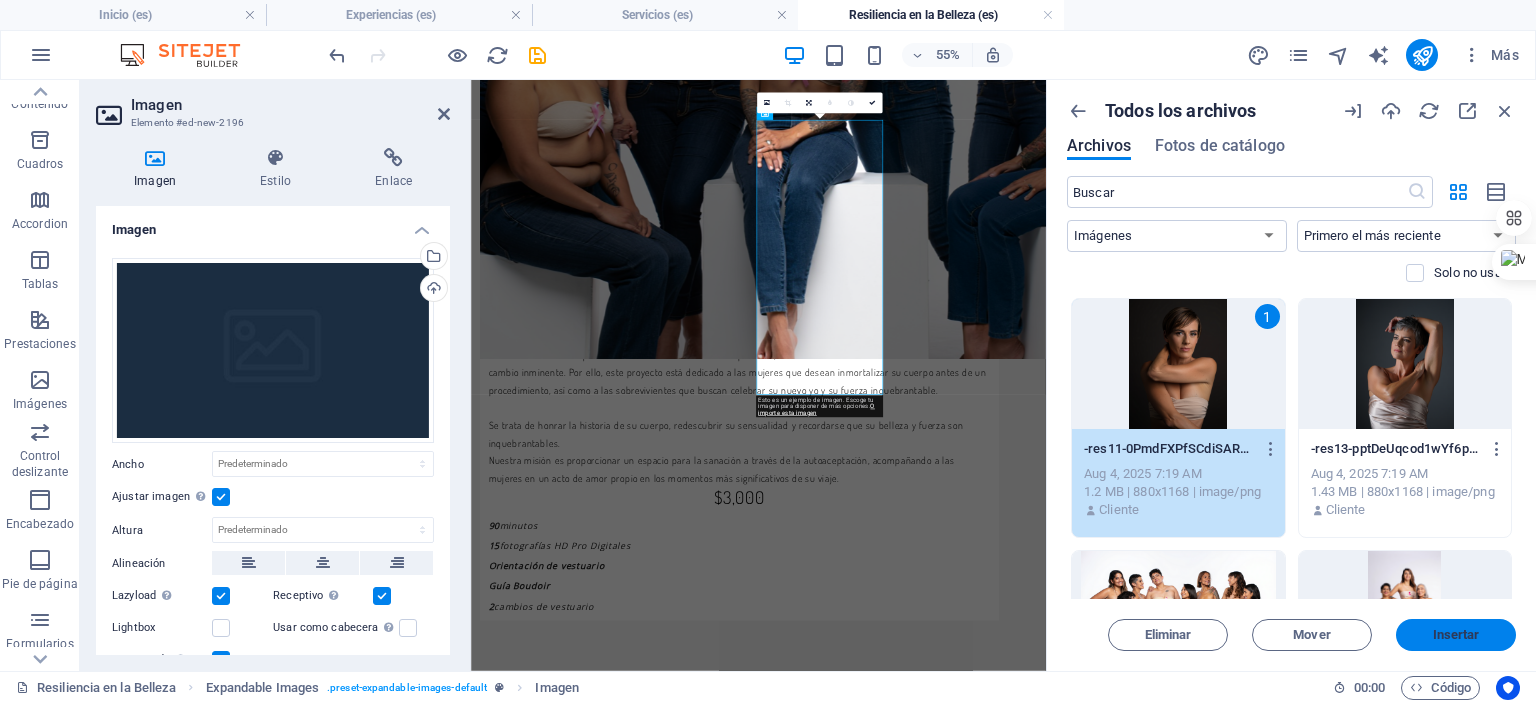 click on "Insertar" at bounding box center [1456, 635] 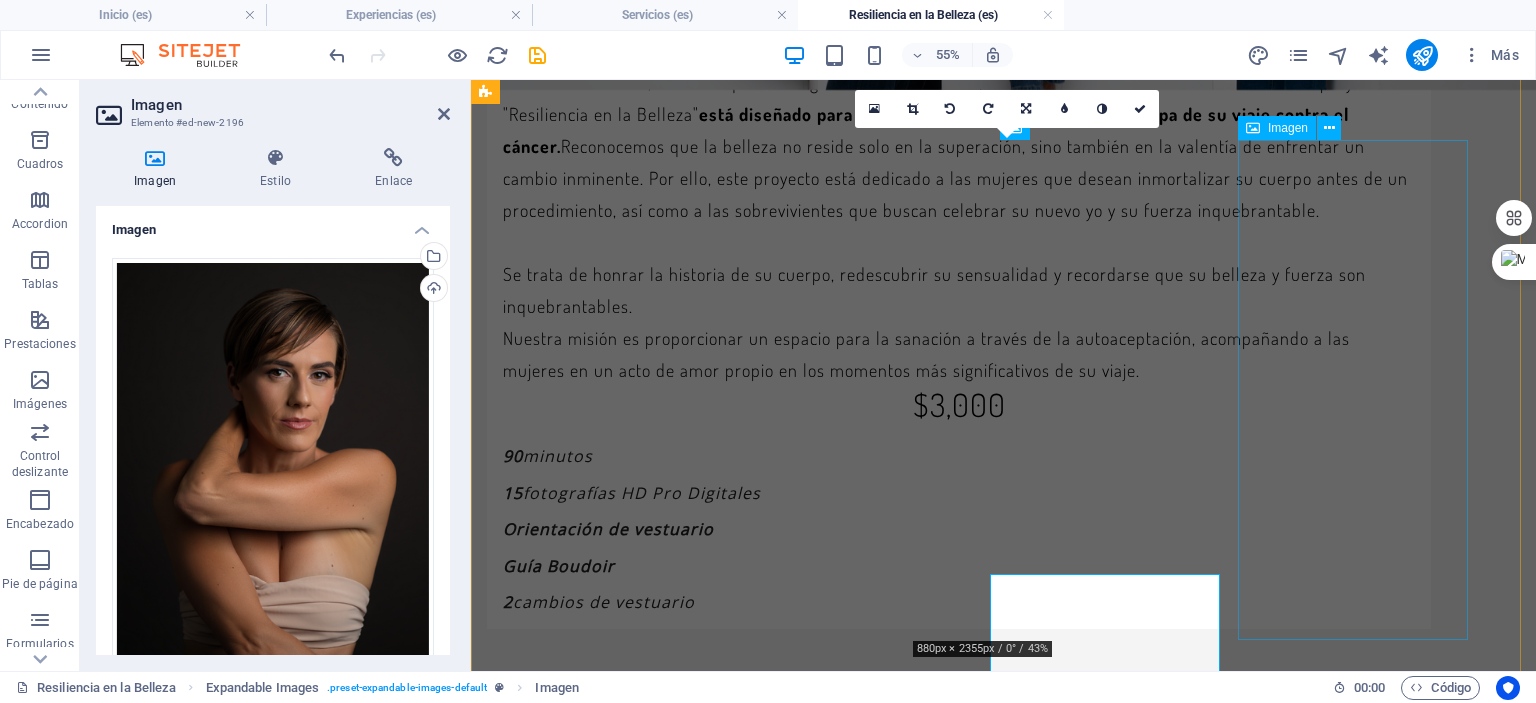 scroll, scrollTop: 2559, scrollLeft: 0, axis: vertical 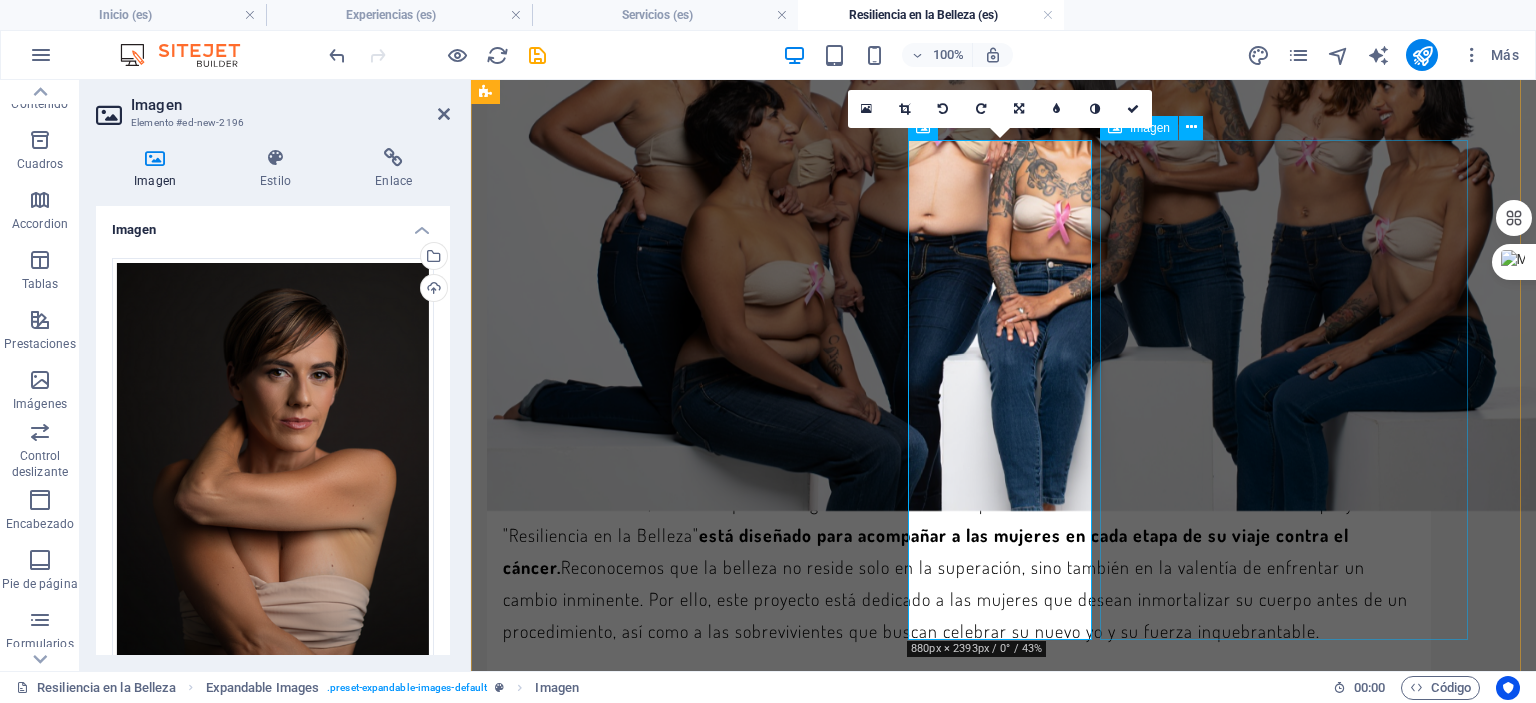 click at bounding box center [1004, 3024] 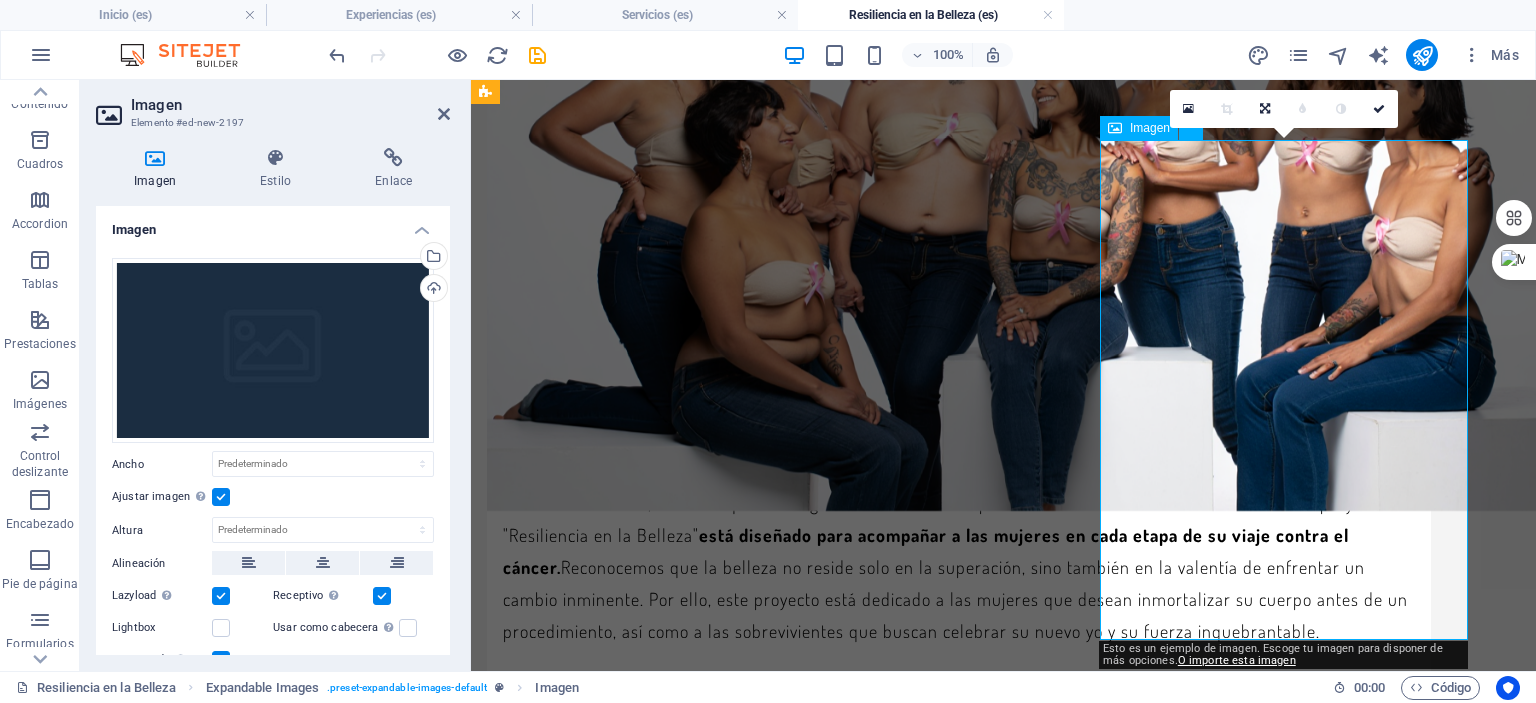 click at bounding box center (1004, 3024) 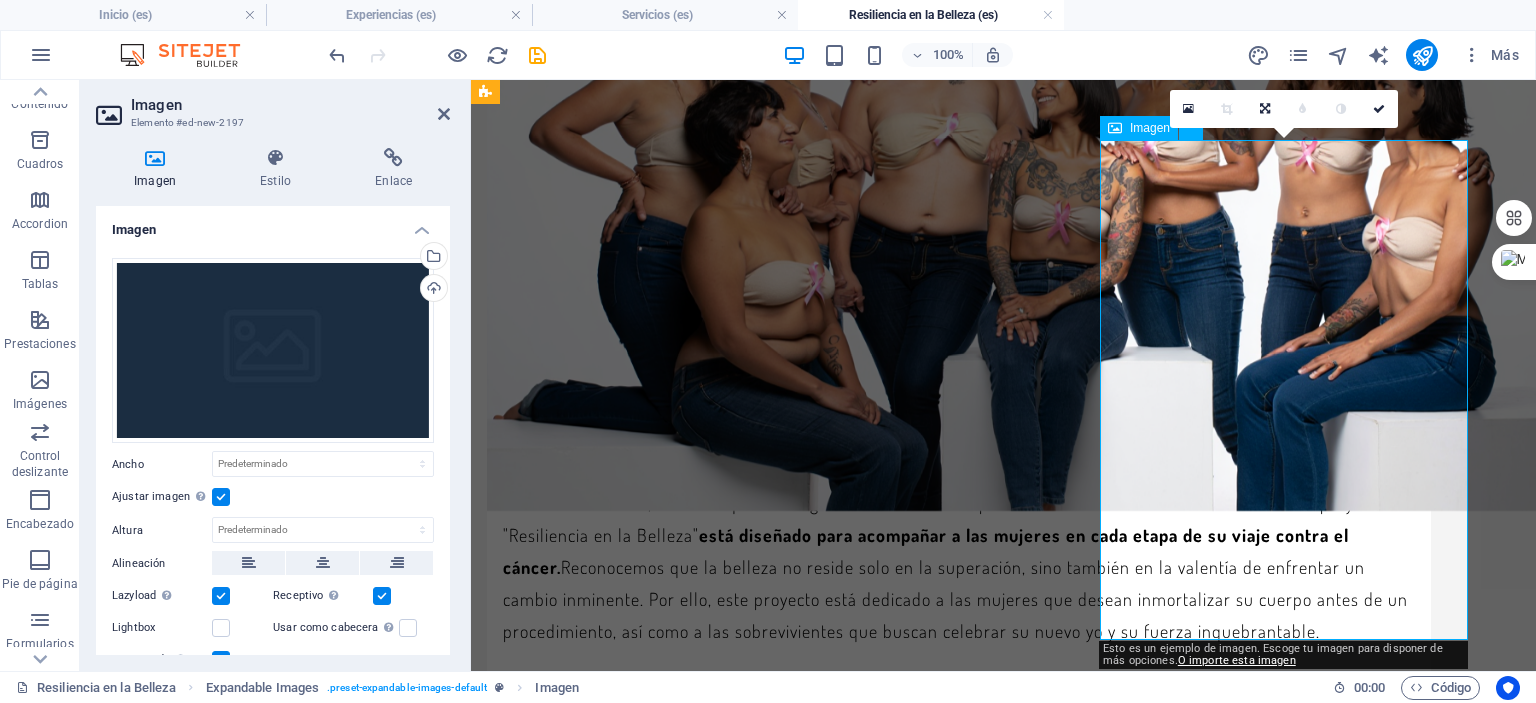 click at bounding box center (1004, 3024) 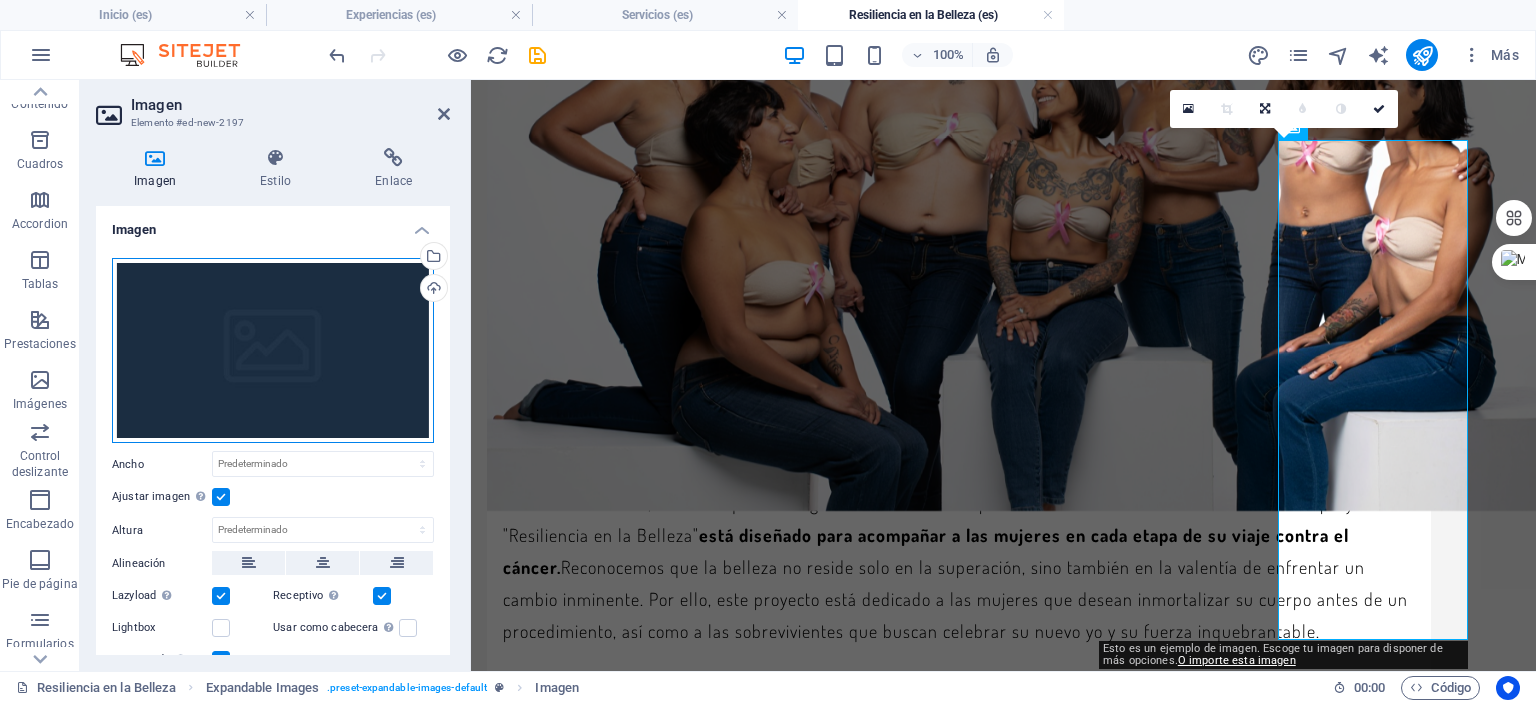 click on "Arrastra archivos aquí, haz clic para escoger archivos o  selecciona archivos de Archivos o de nuestra galería gratuita de fotos y vídeos" at bounding box center [273, 351] 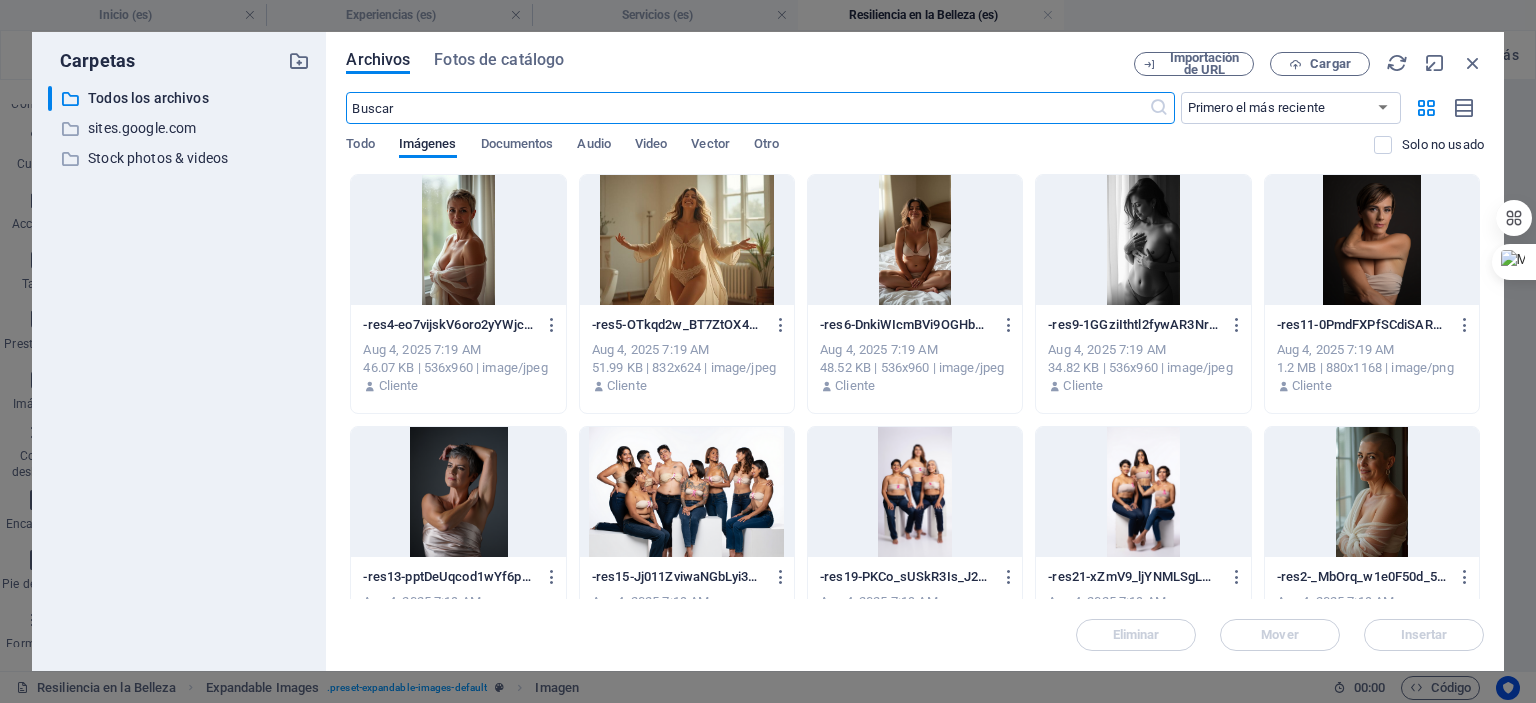 scroll, scrollTop: 2993, scrollLeft: 0, axis: vertical 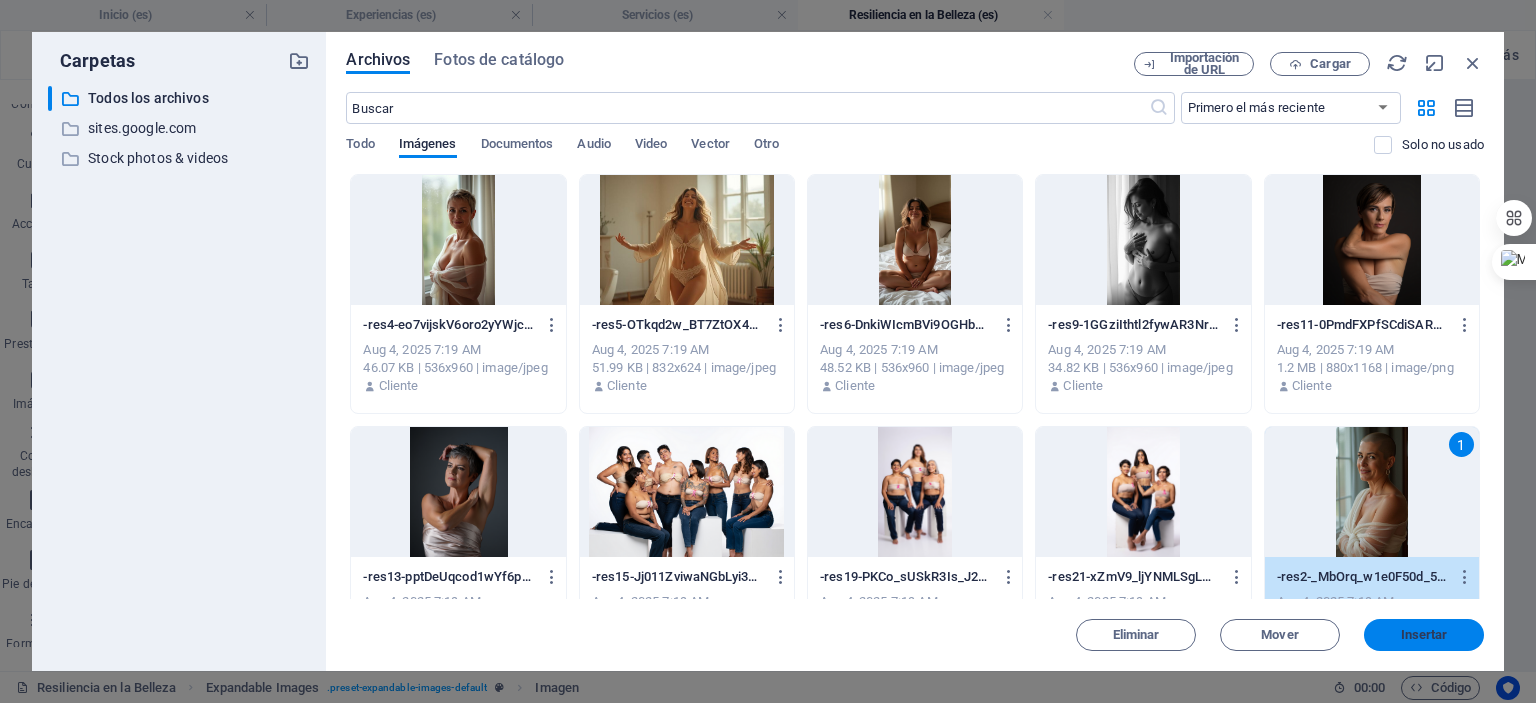 click on "Insertar" at bounding box center [1424, 635] 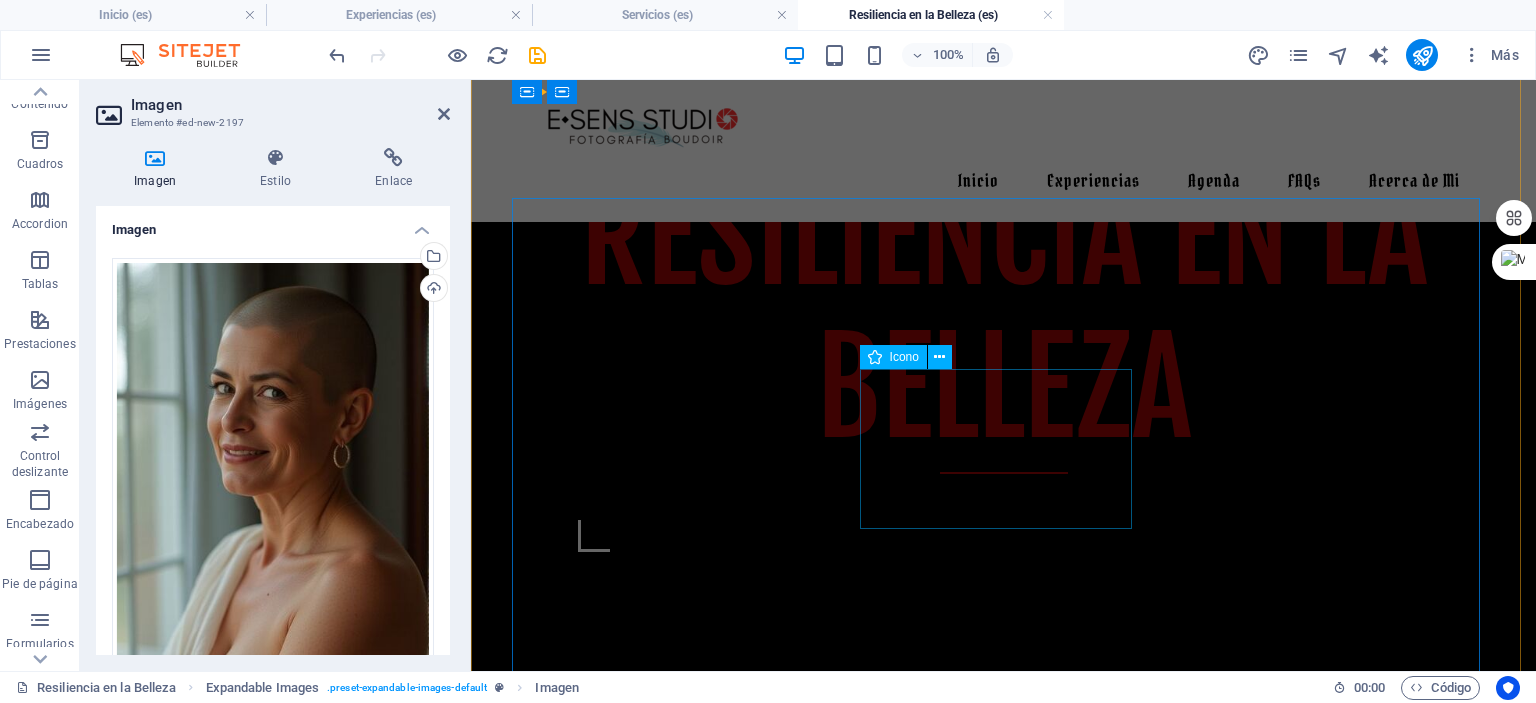 scroll, scrollTop: 1147, scrollLeft: 0, axis: vertical 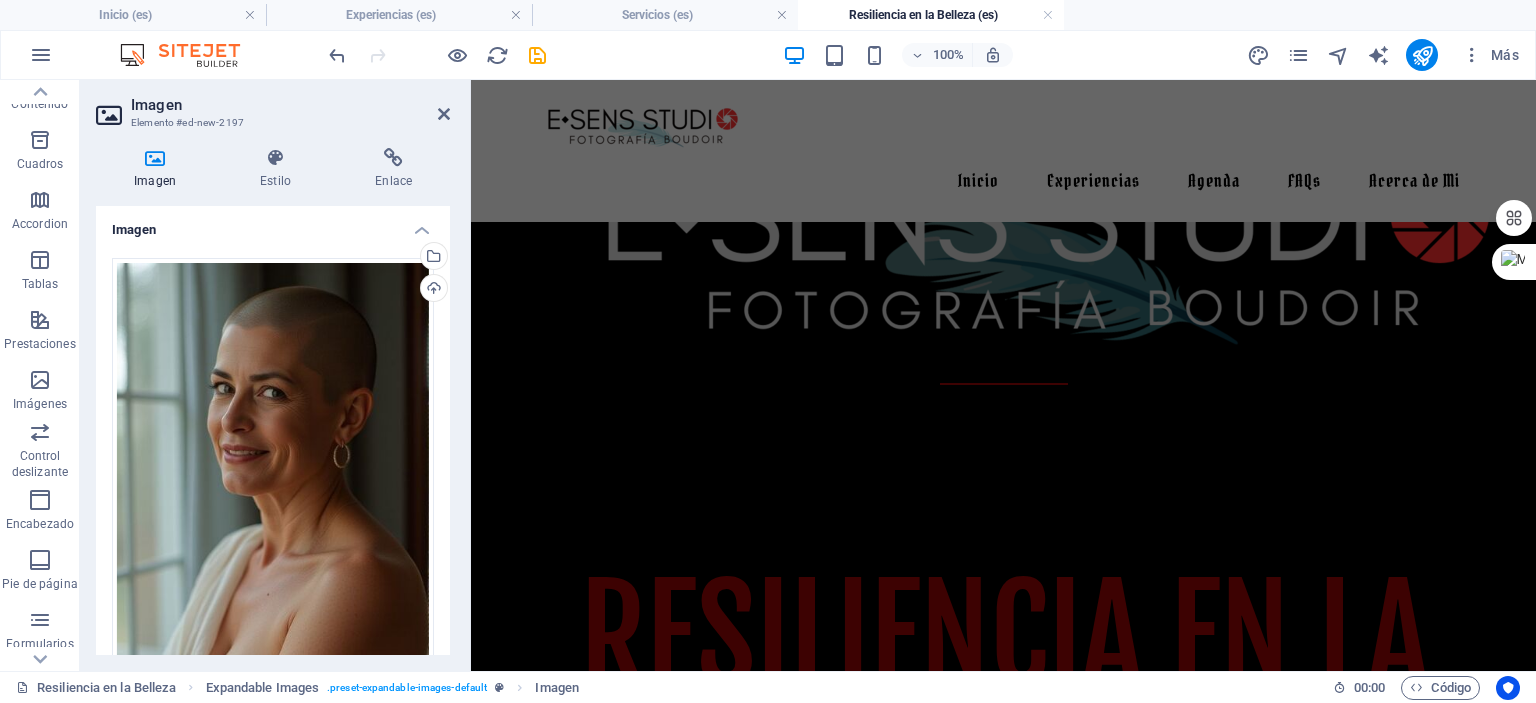 click at bounding box center [959, 1569] 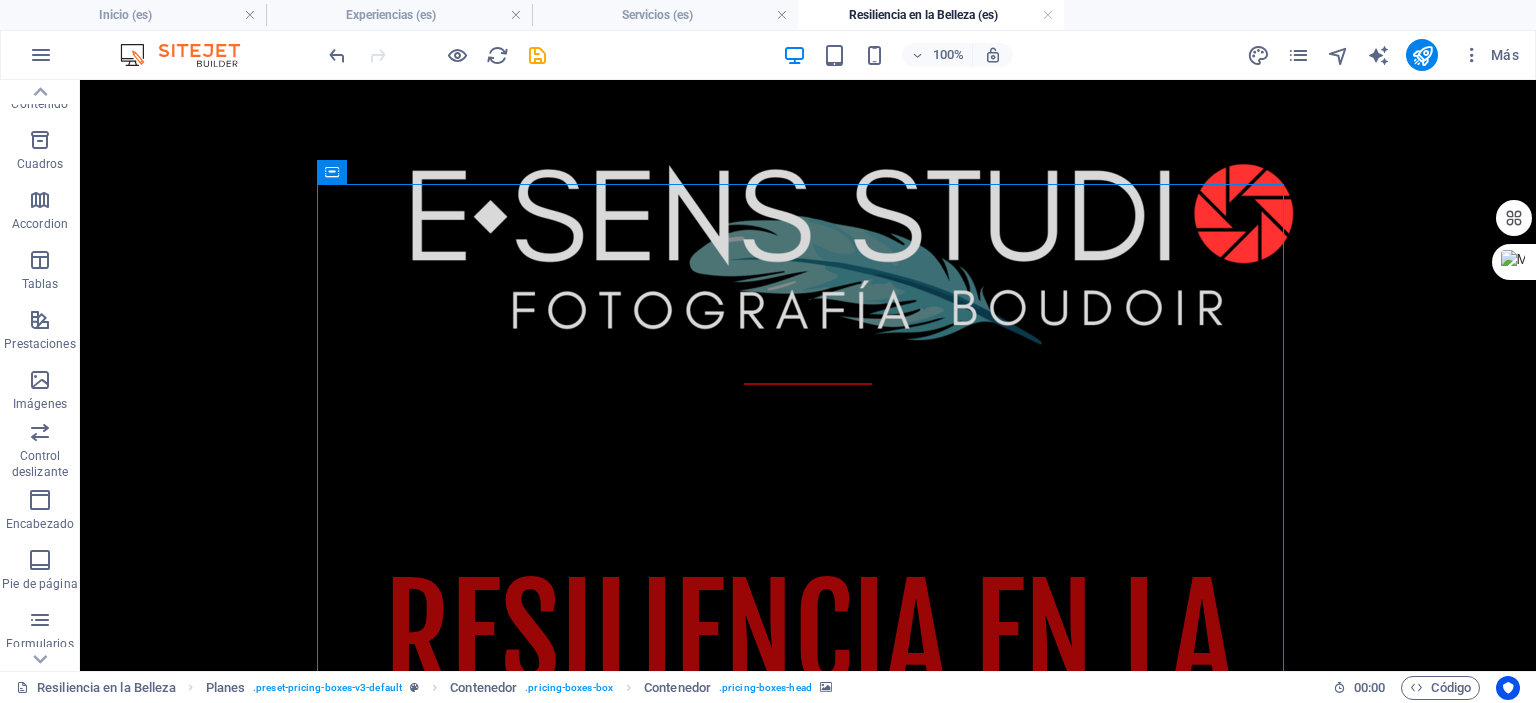 click at bounding box center [568, 1569] 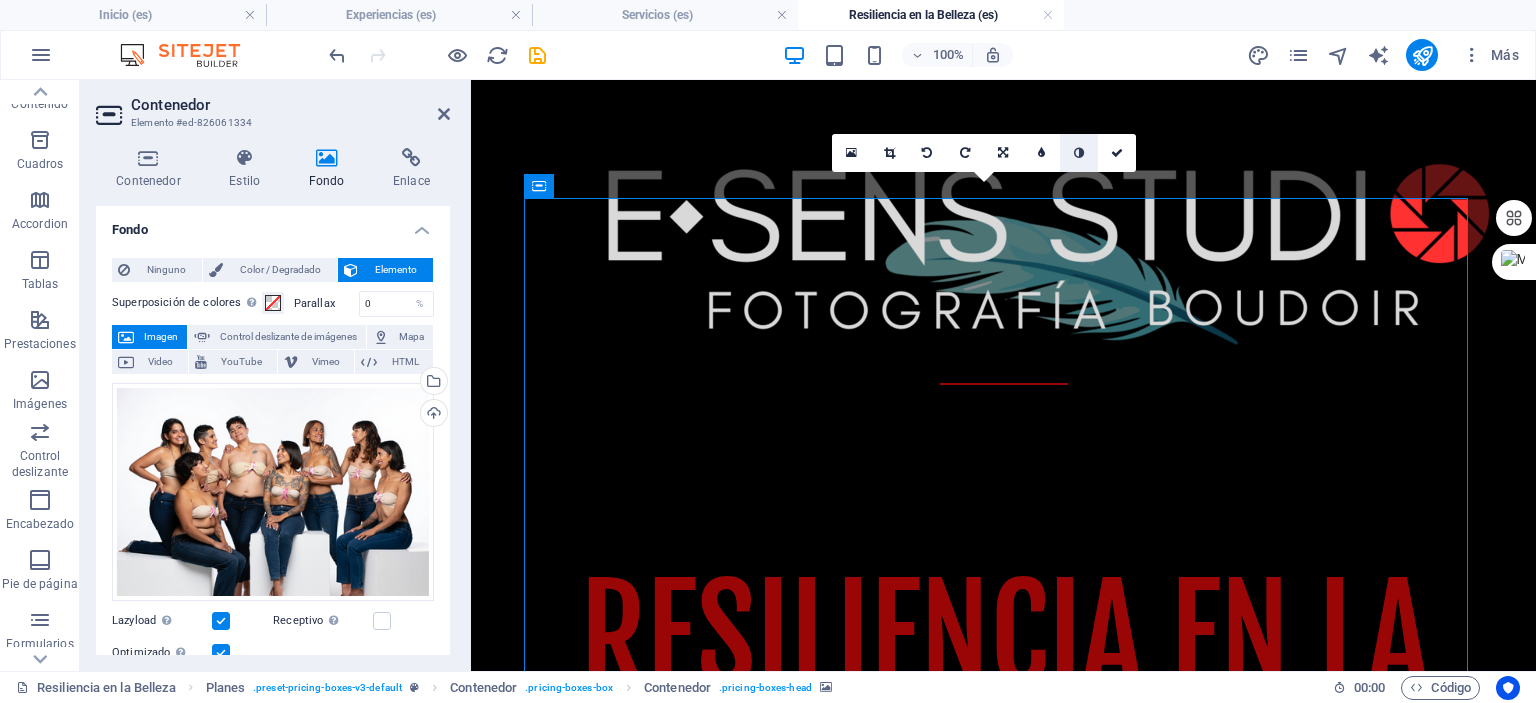 click at bounding box center (1079, 153) 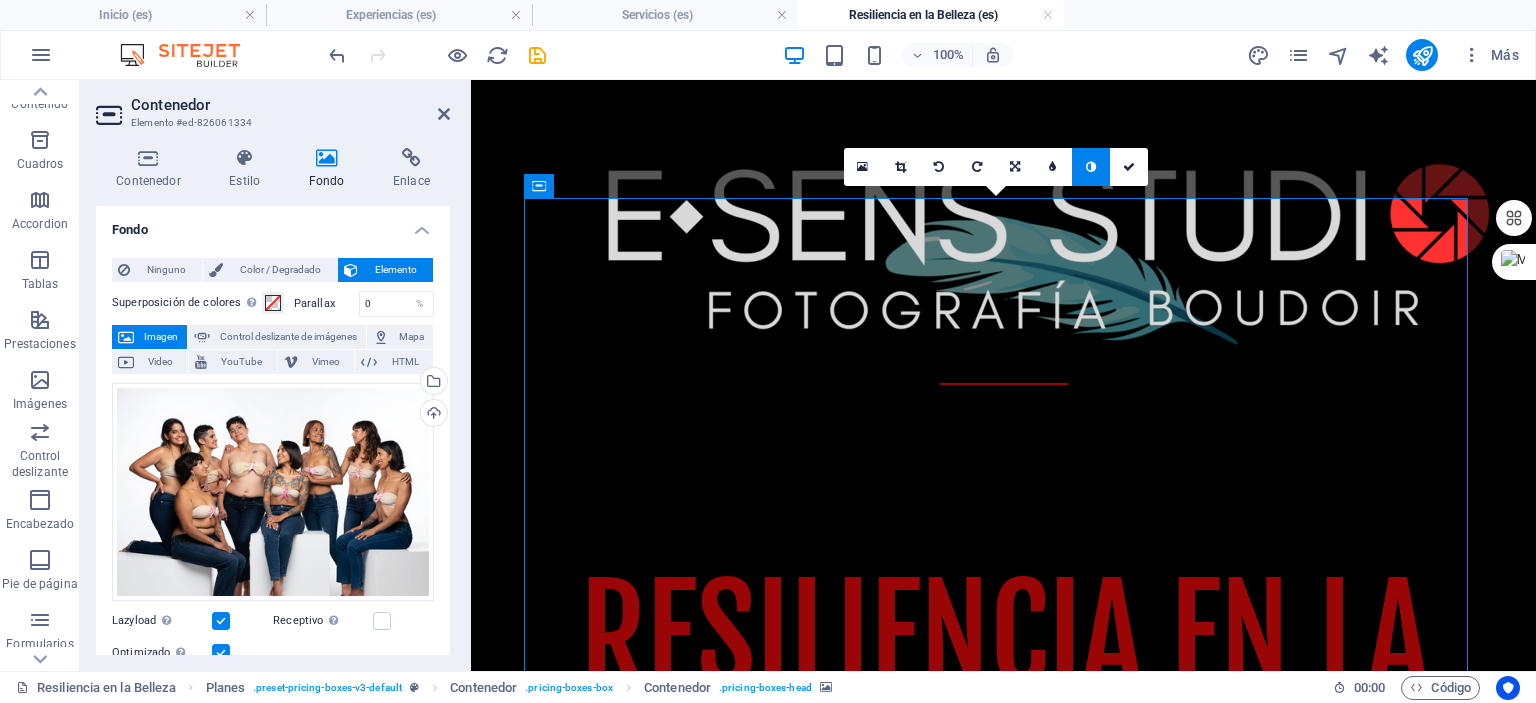 click at bounding box center (1091, 167) 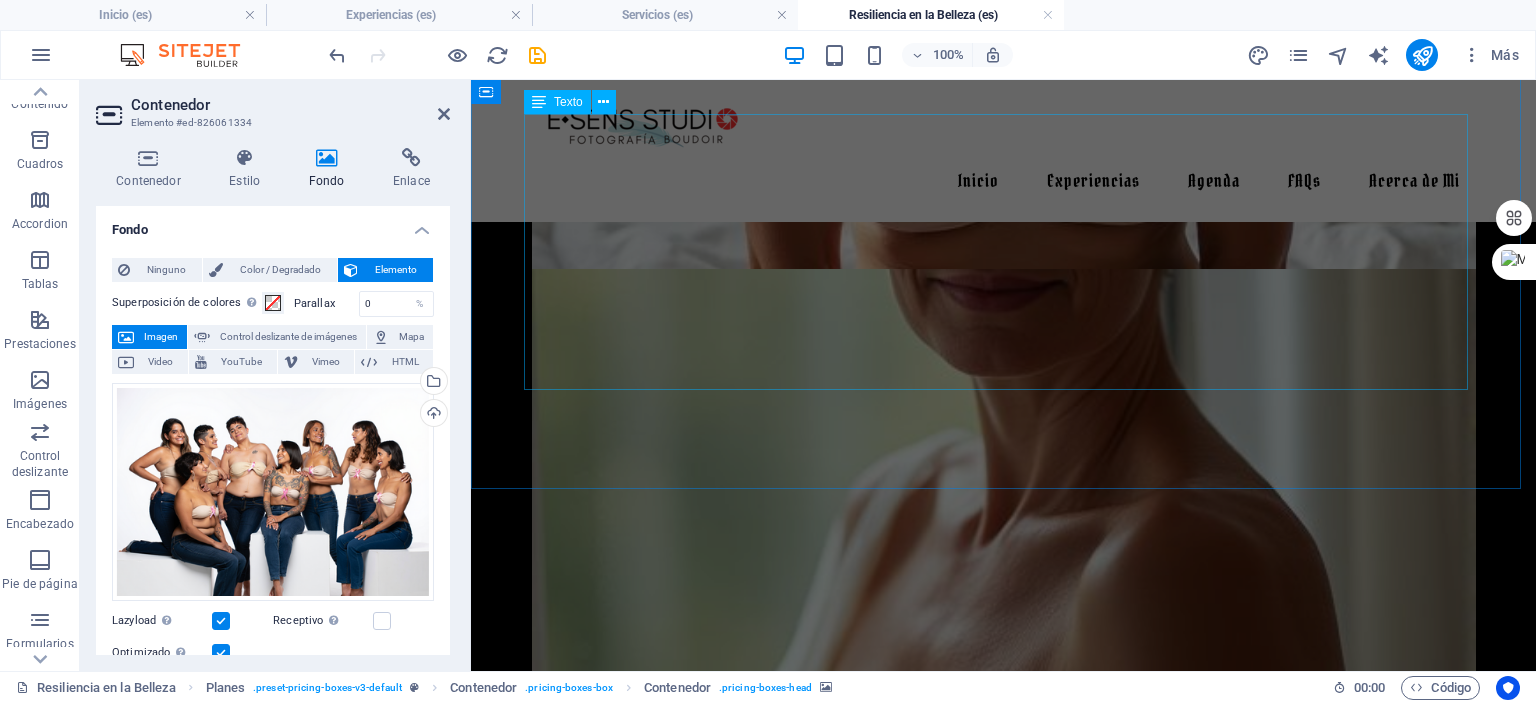 scroll, scrollTop: 4075, scrollLeft: 0, axis: vertical 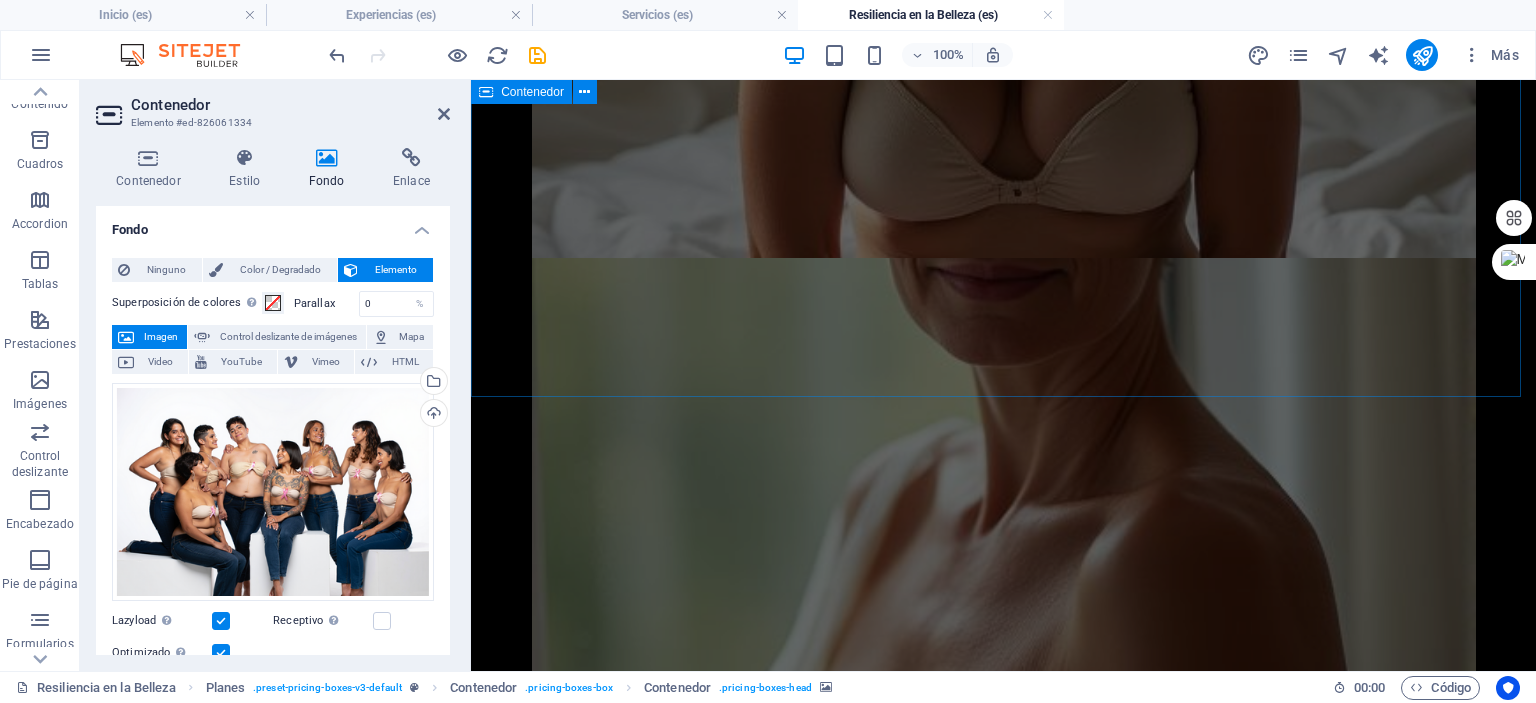 click on "Visión General del Proyecto En E•SENS STUDIO, creemos que la fotografía boudoir es una poderosa herramienta de sanación. Nuestro proyecto "Resiliencia en la Belleza"  está diseñado para acompañar a las mujeres en cada etapa de su viaje contra el cáncer.  Reconocemos que la belleza no reside solo en la superación, sino también en la valentía de enfrentar un cambio inminente.  Este proyecto está dedicado a las mujeres que desean inmortalizar su cuerpo antes de un procedimiento, así como a las sobrevivientes que buscan celebrar su nuevo yo y su fuerza inquebrantable. Se trata de honrar la historia de su cuerpo, redescubrir su sensualidad y recordarse que su belleza y fuerza son inquebrantables.  Visión General del Proyecto Hemos diseñado un paquete especial y accesible, centrado en la esencia de este proyecto, para hacer de la experiencia una celebración genuina de tu viaje.
Crear un Espacio Sagrado:
Honrar la Historia de tu Cuerpo:
Enfoque Holístico:
Respeto y Control Total:" at bounding box center (1003, 2465) 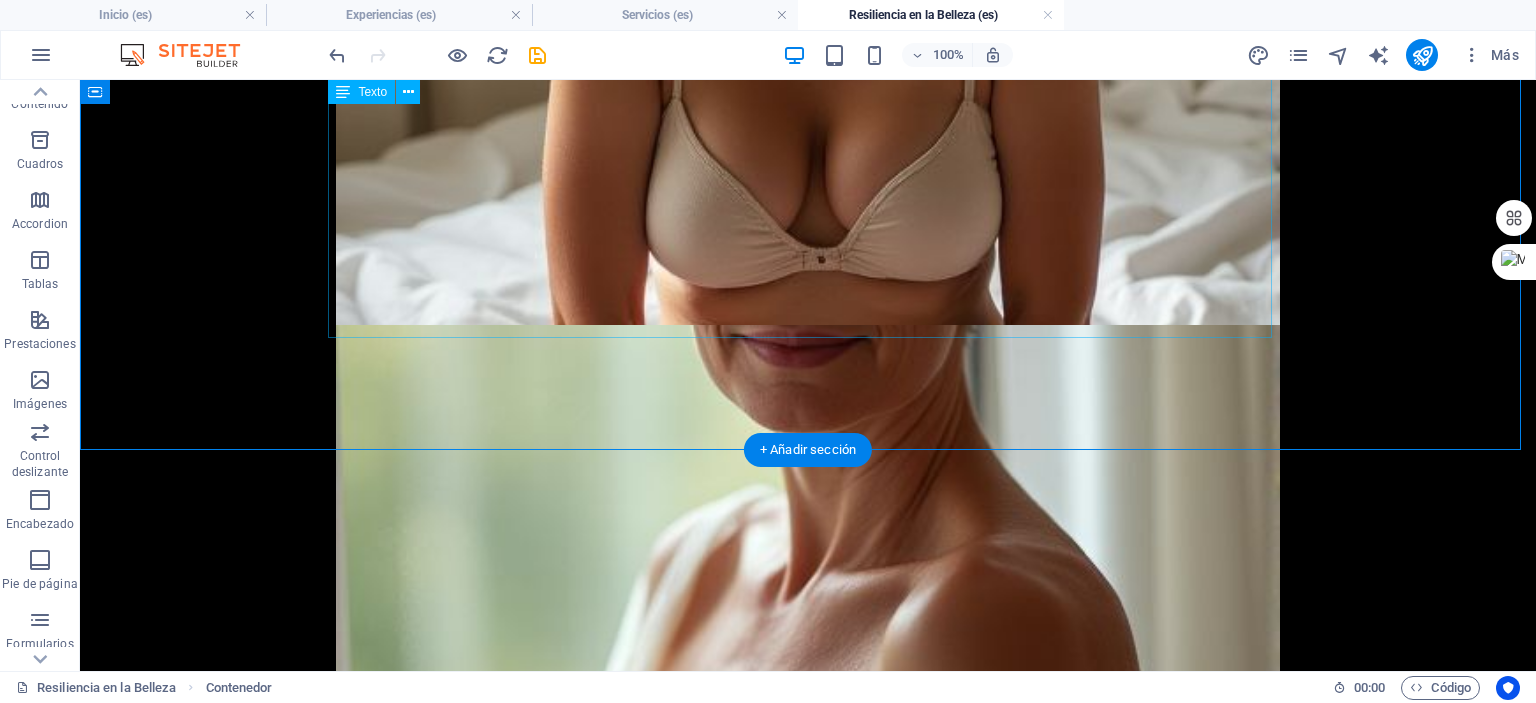 scroll, scrollTop: 4021, scrollLeft: 0, axis: vertical 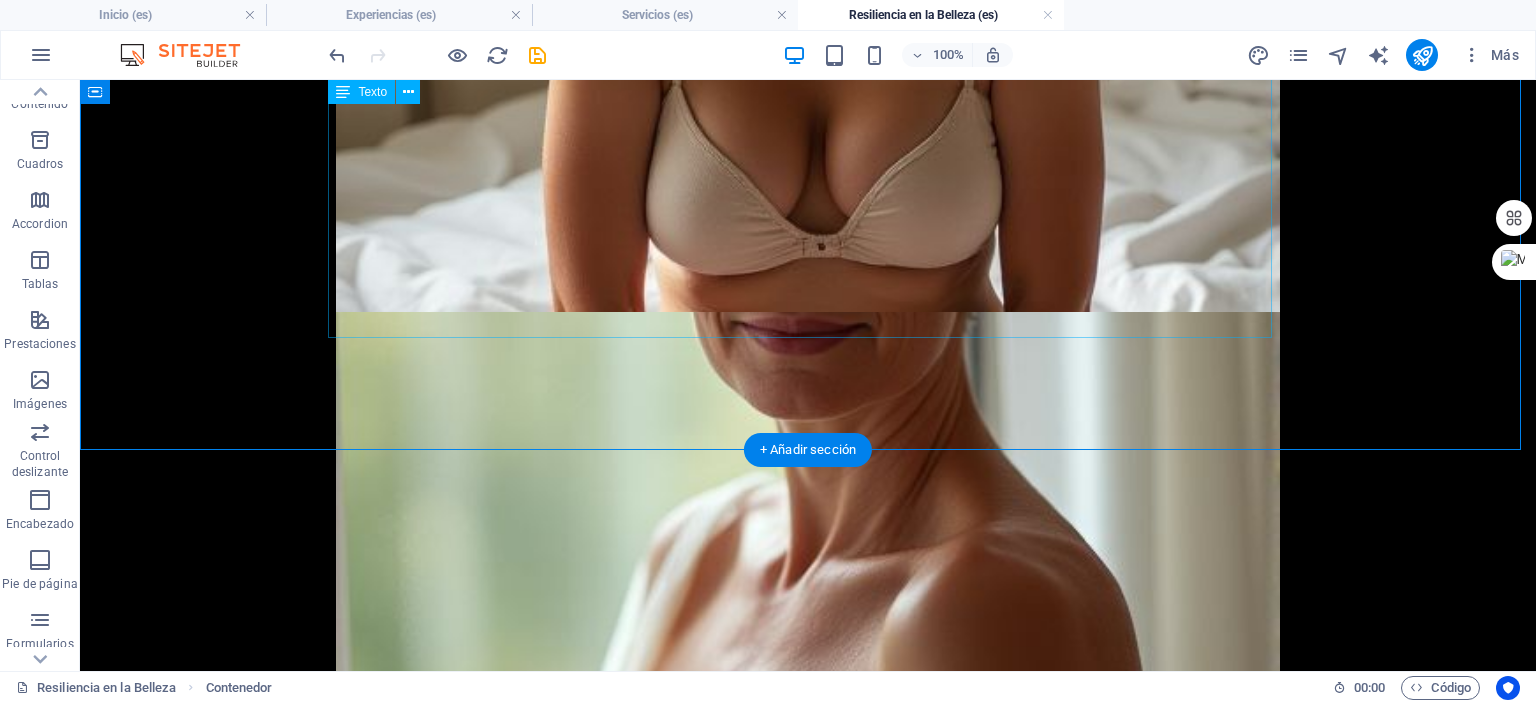 click on "Rito de Paso:  Para quienes se van a someter a una intervención, esta sesión es un acto de celebración de tu Yo actual, inmortalizando tu belleza y fuerza antes del cambio. Es una oportunidad para honrar tu cuerpo tal como es hoy. Reconexión Emocional:  Reafirmar la conexión con tu cuerpo, incluso después de los cambios físicos que trae el cáncer, es un paso fundamental para la sanación. Empoderamiento y Confianza:  La experiencia te permite verte bajo una nueva luz, reconociendo la belleza y la fuerza que siempre han estado ahí. Celebración de la Supervivencia:  Las fotografías se convierten en un poderoso testimonio de tu victoria, una celebración visual de la vida y el coraje. Creación de un Legado:  Las imágenes son un regalo para ti misma, un recordatorio tangible de tu poder personal y tu historia, que perdurará por siempre." at bounding box center (808, 2863) 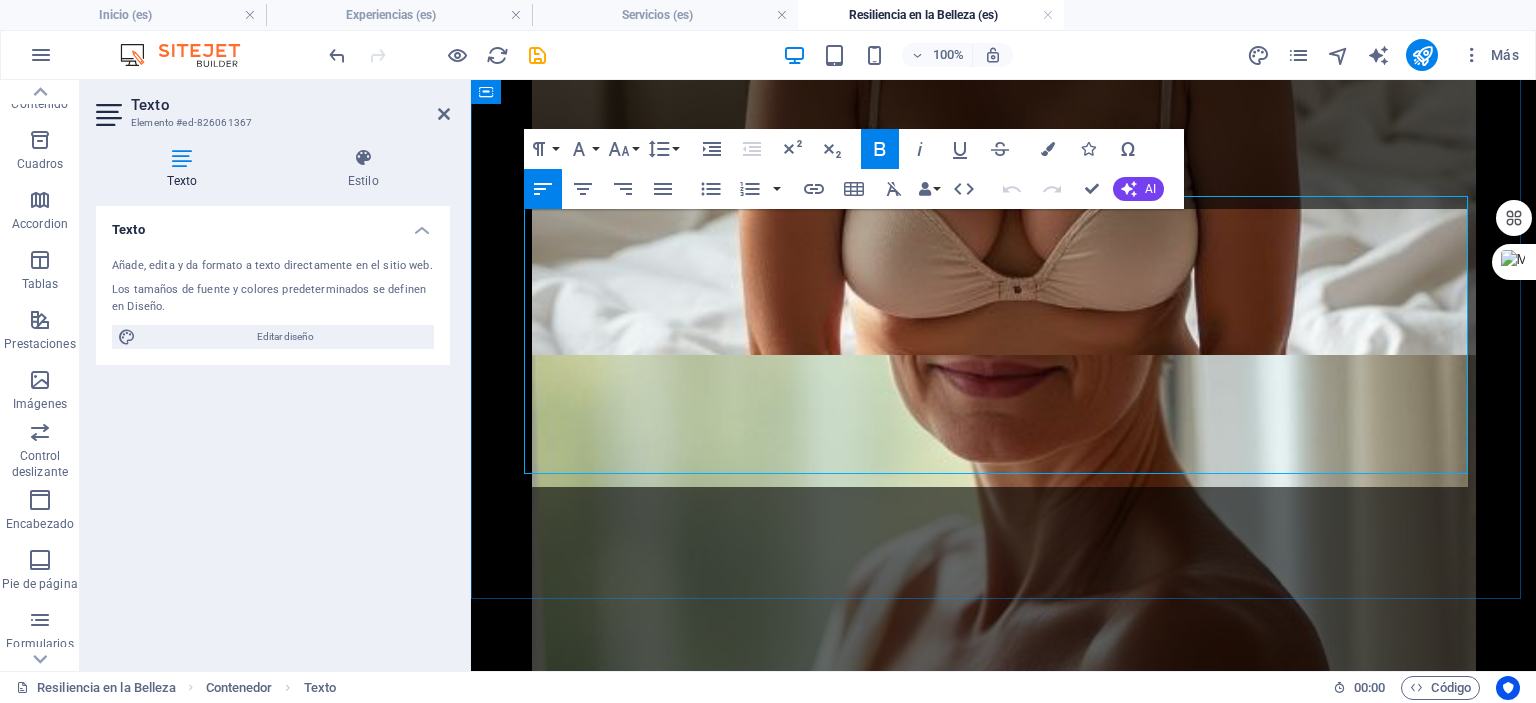 scroll, scrollTop: 3888, scrollLeft: 0, axis: vertical 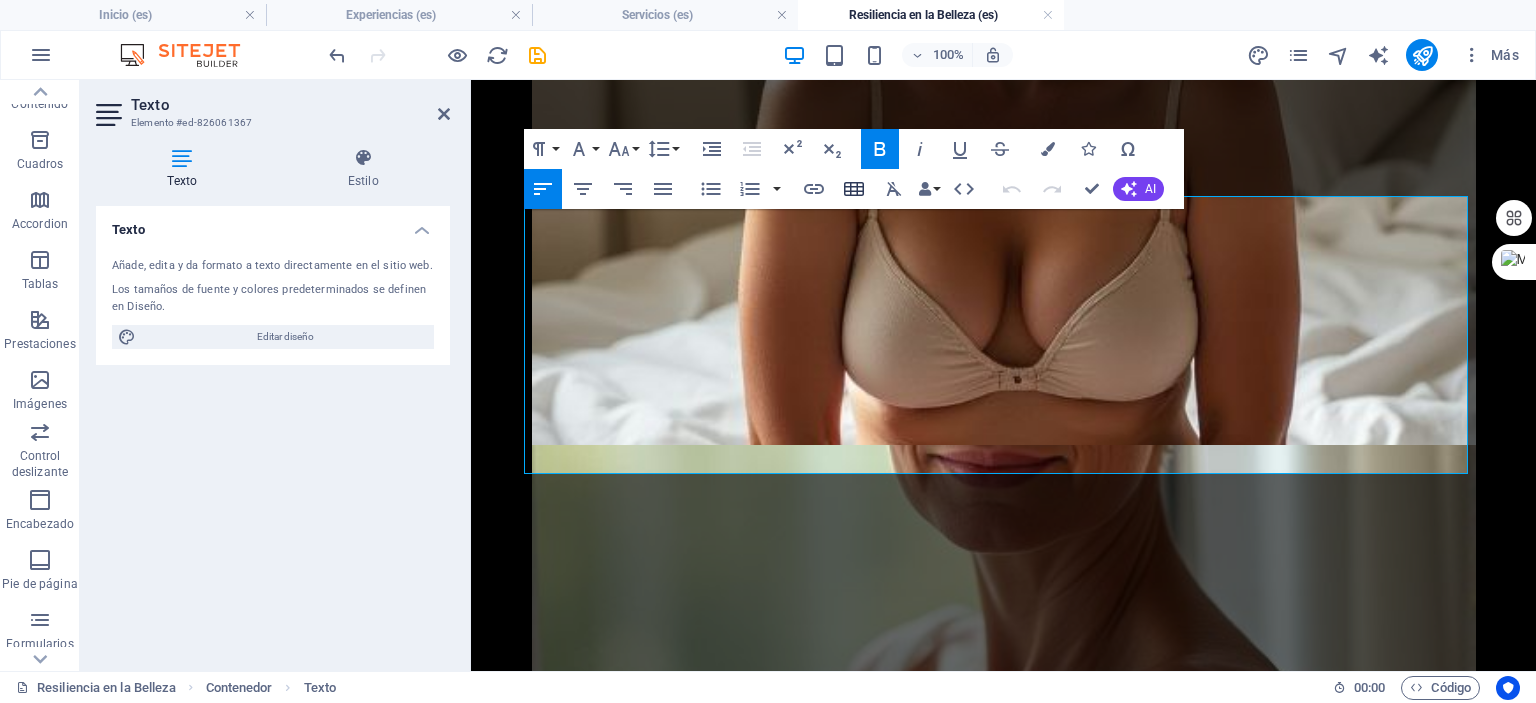 click 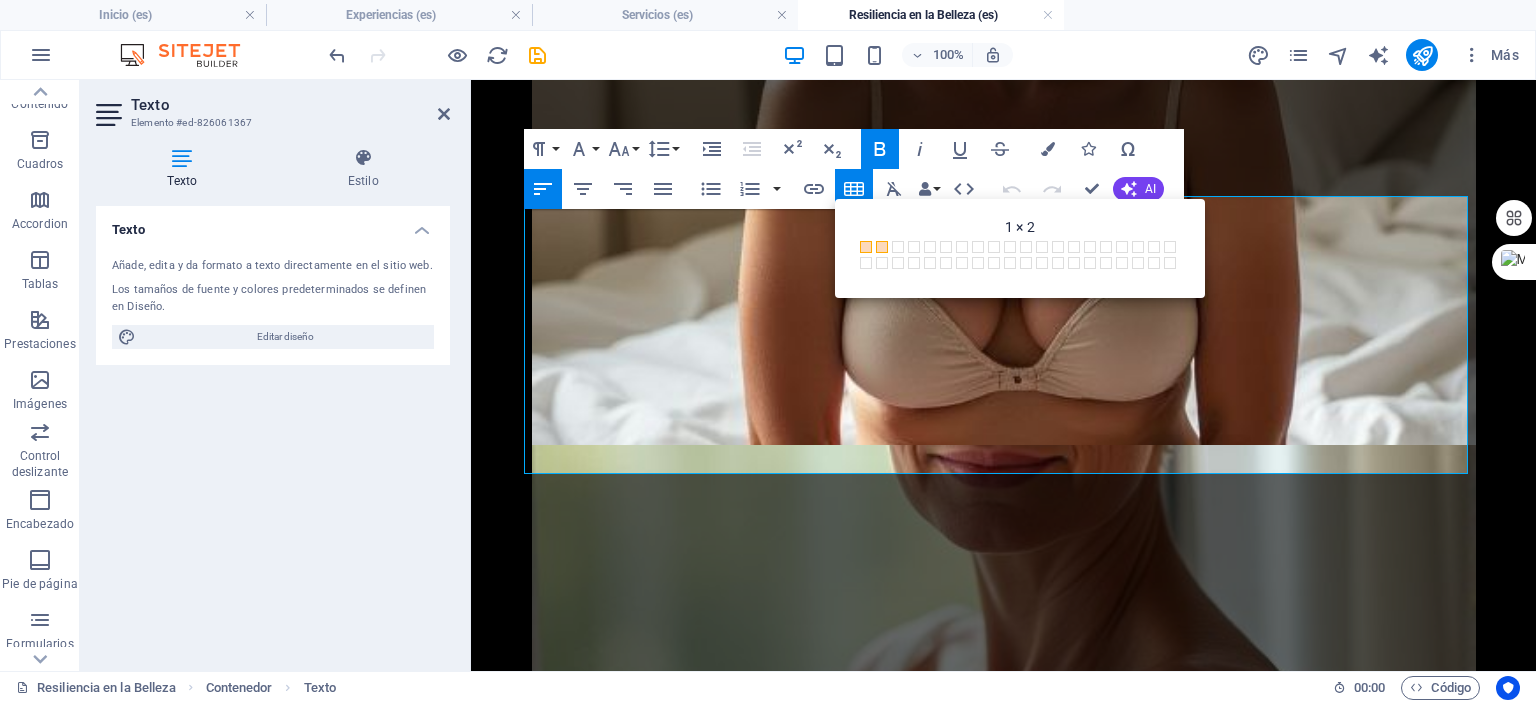 click at bounding box center [882, 247] 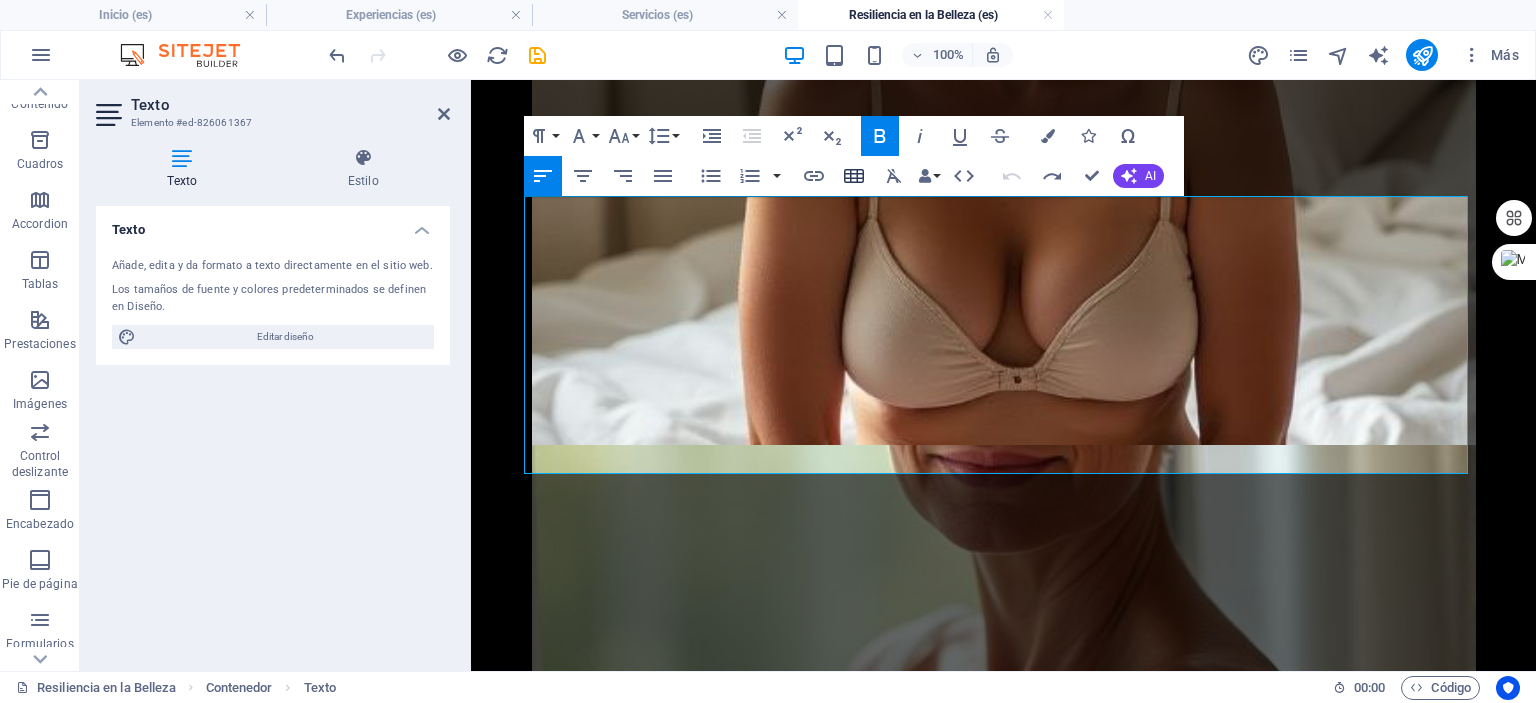 click 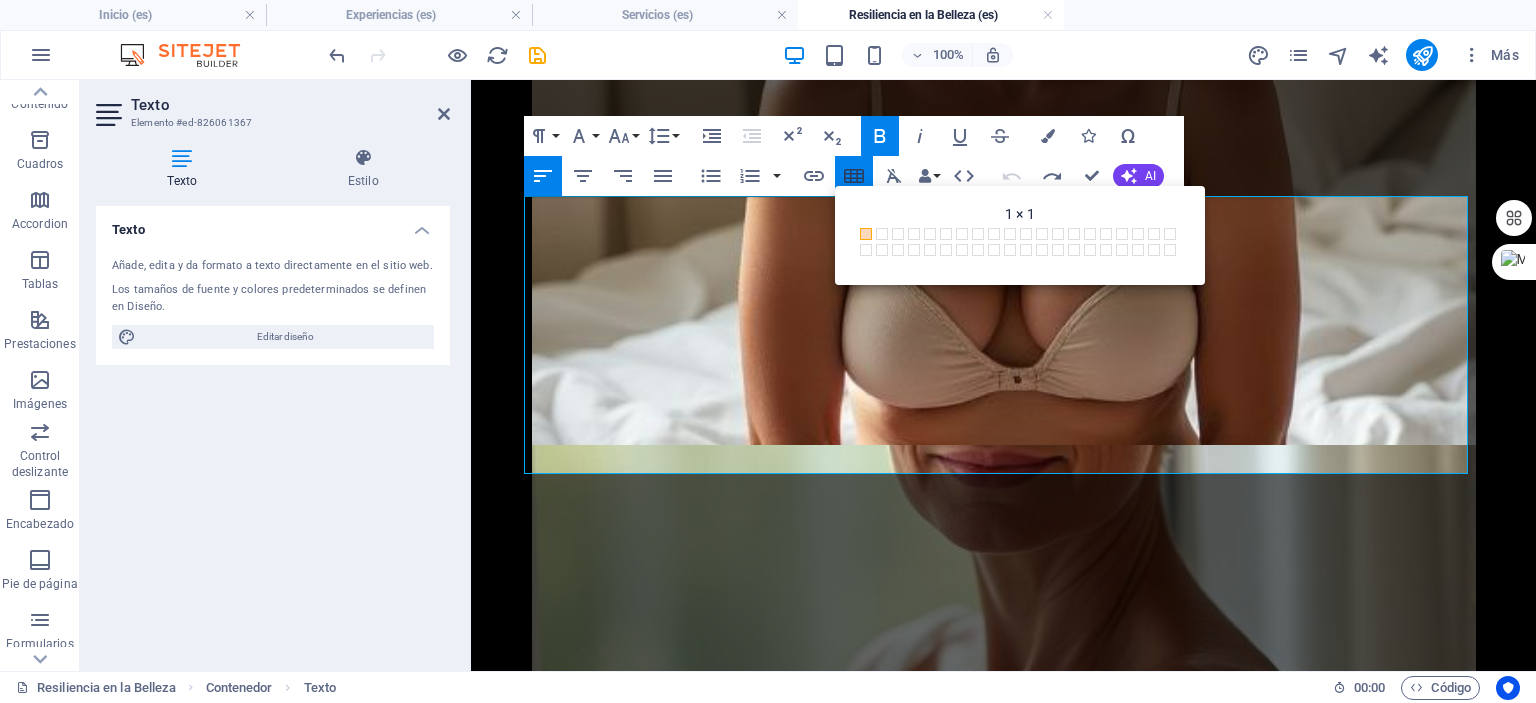 click 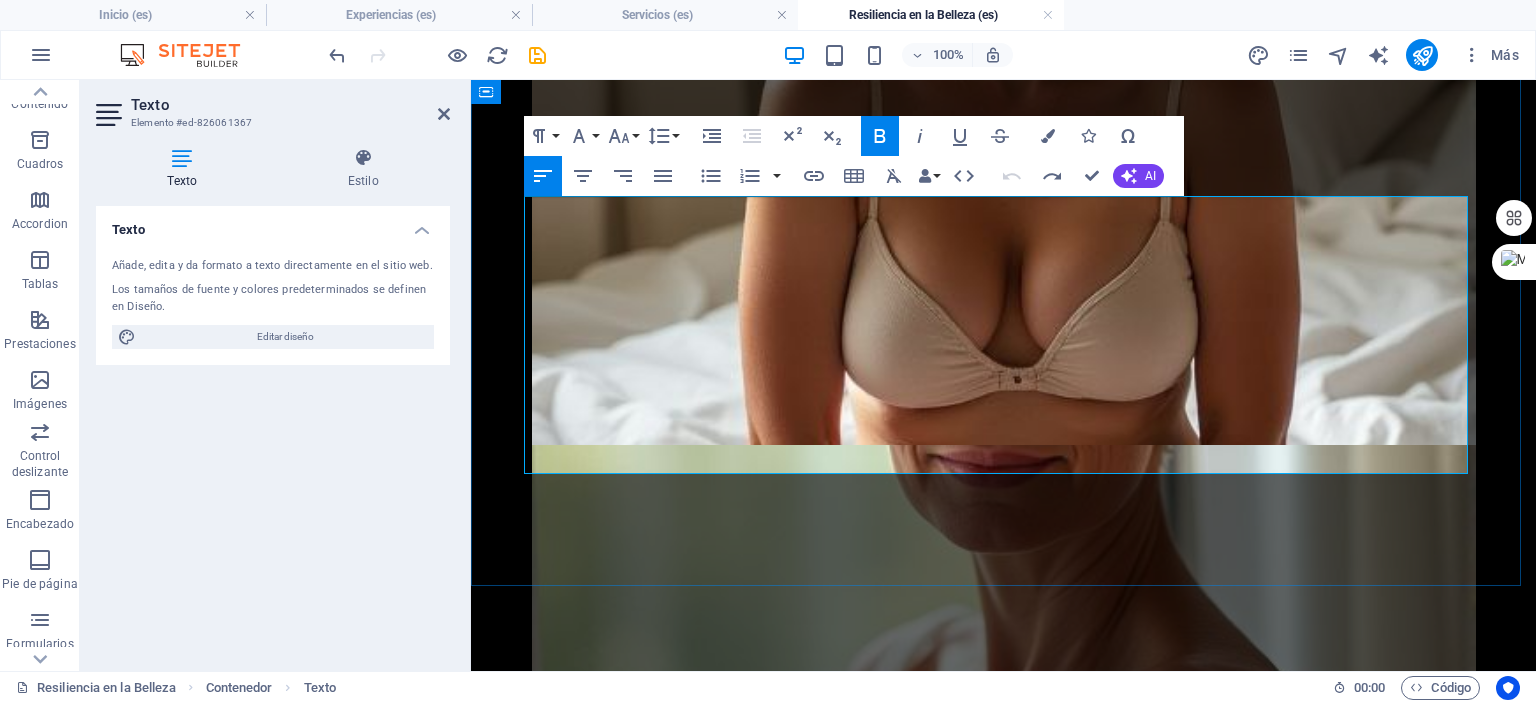 click on "Rito de Paso:  Para quienes se van a someter a una intervención, esta sesión es un acto de celebración de tu Yo actual, inmortalizando tu belleza y fuerza antes del cambio. Es una oportunidad para honrar tu cuerpo tal como es hoy." at bounding box center (1012, 2887) 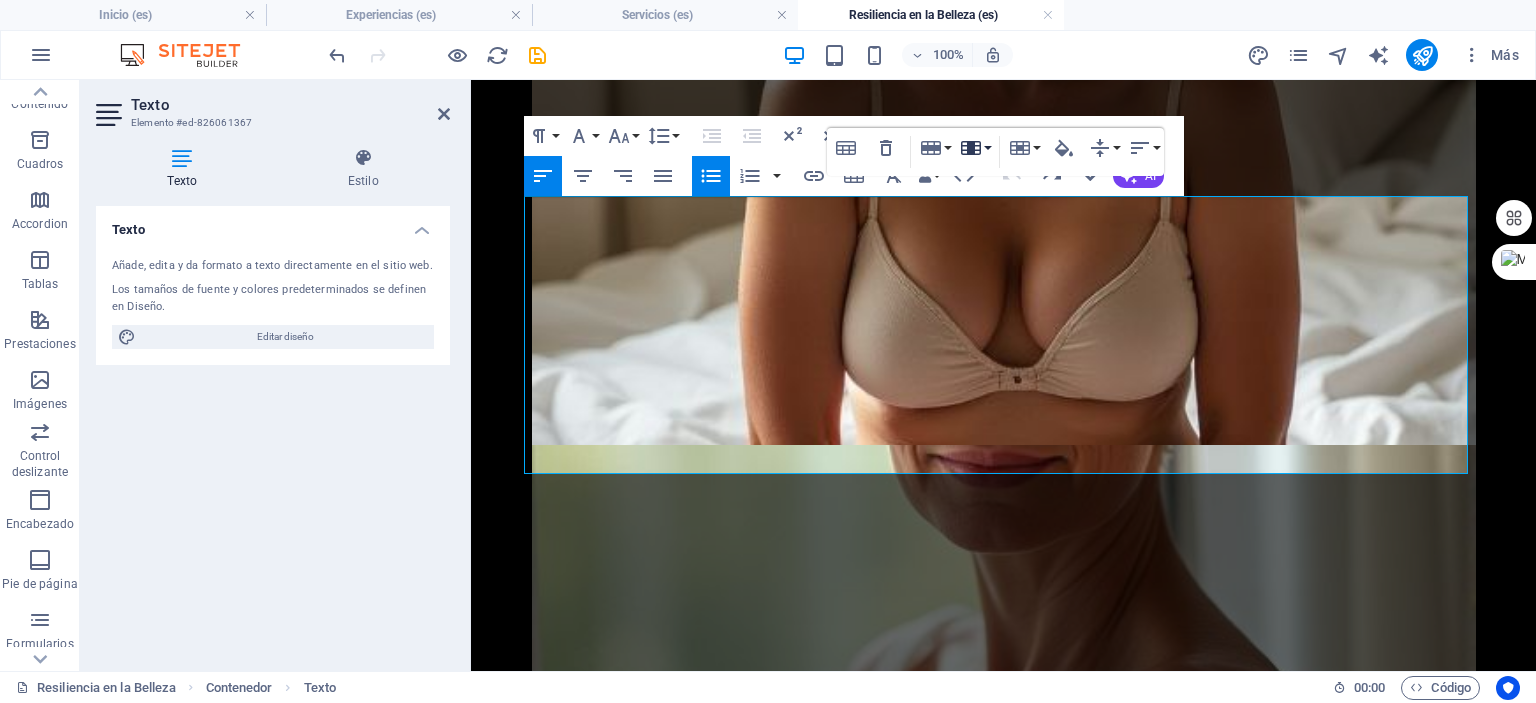 click on "Column" at bounding box center [975, 148] 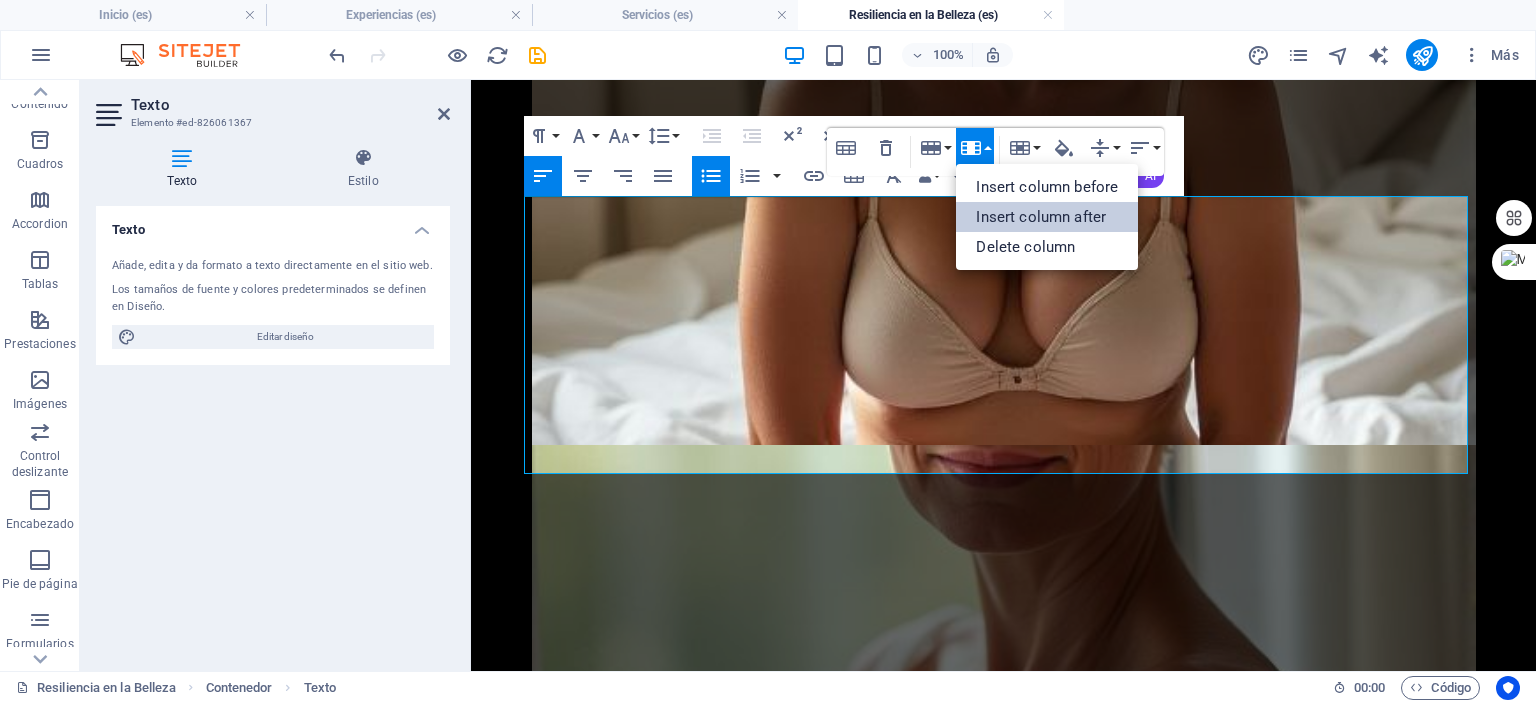 click on "Insert column after" at bounding box center (1047, 217) 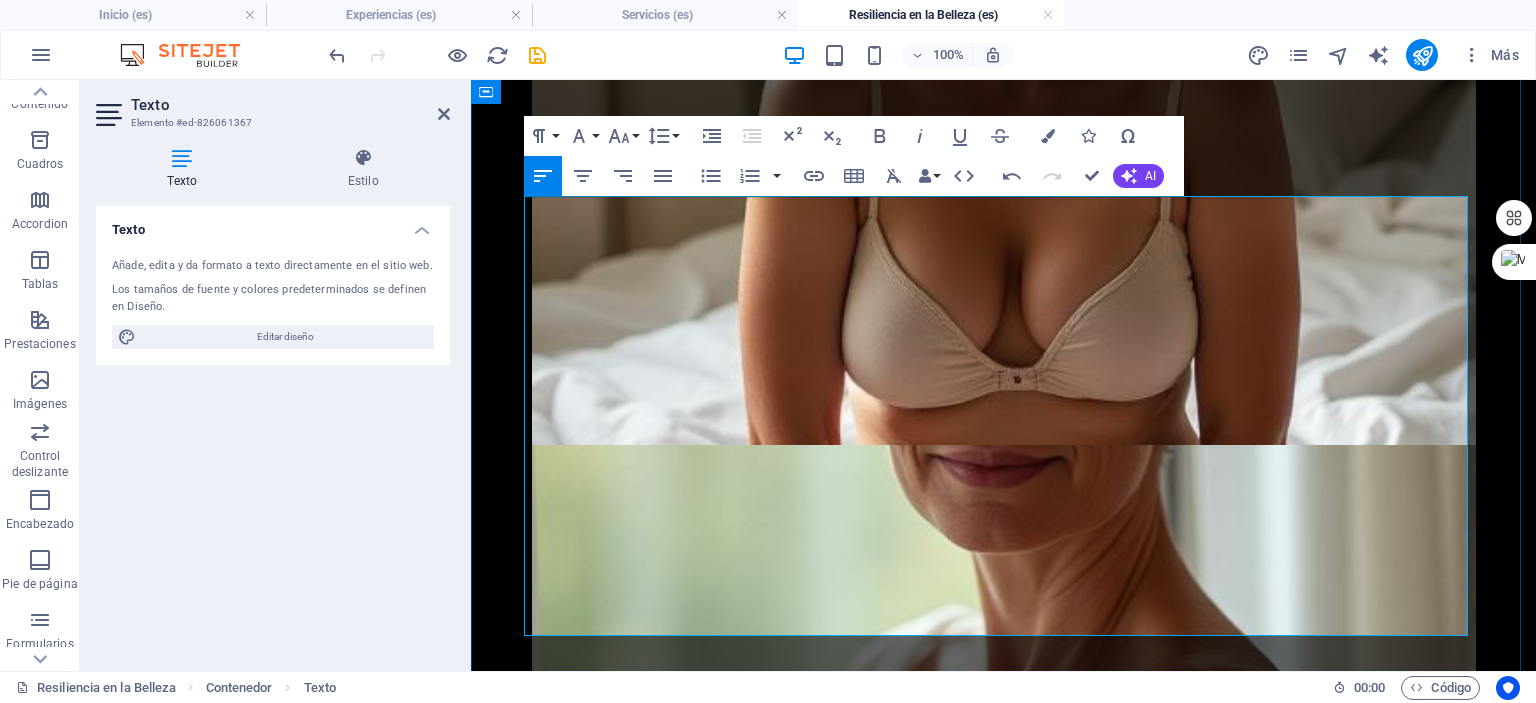 click at bounding box center (1239, 3091) 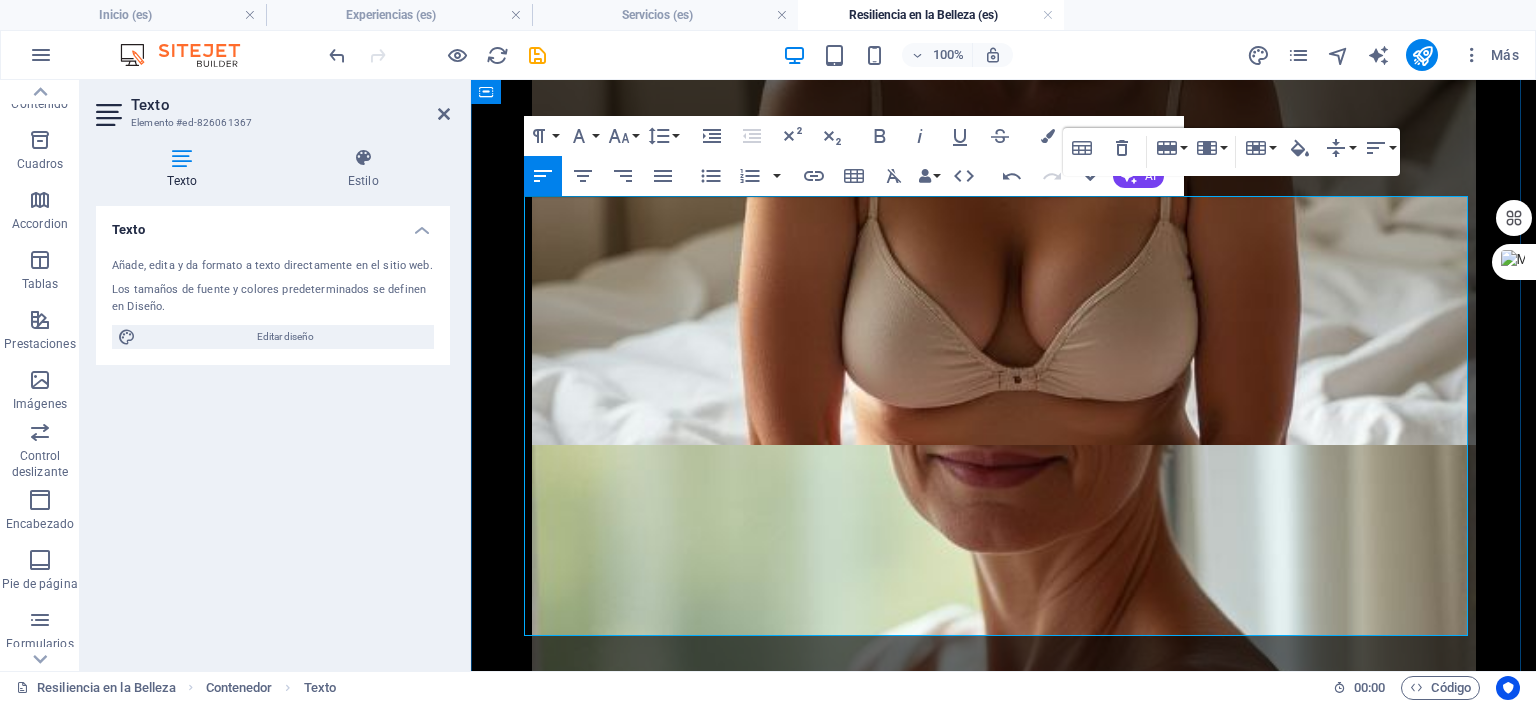 click at bounding box center [1239, 3091] 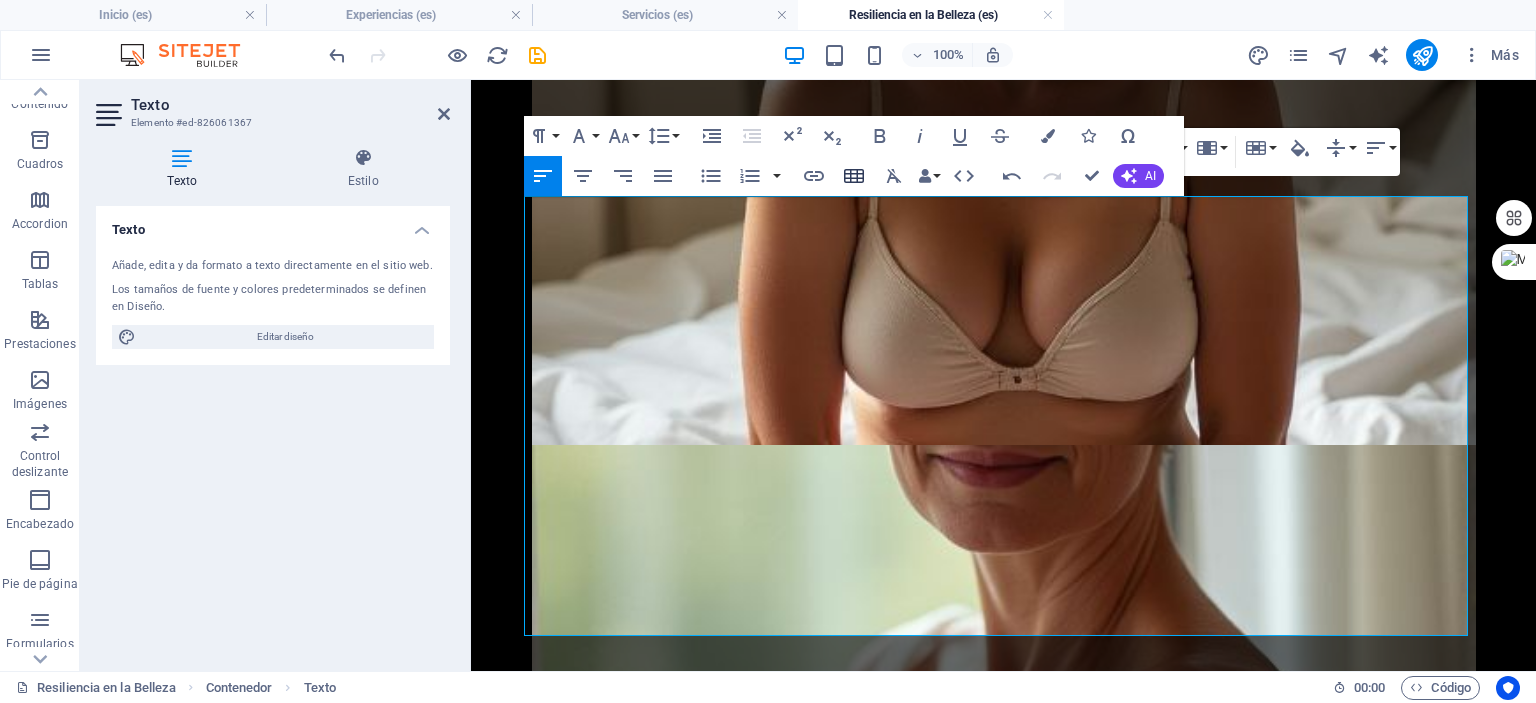 click 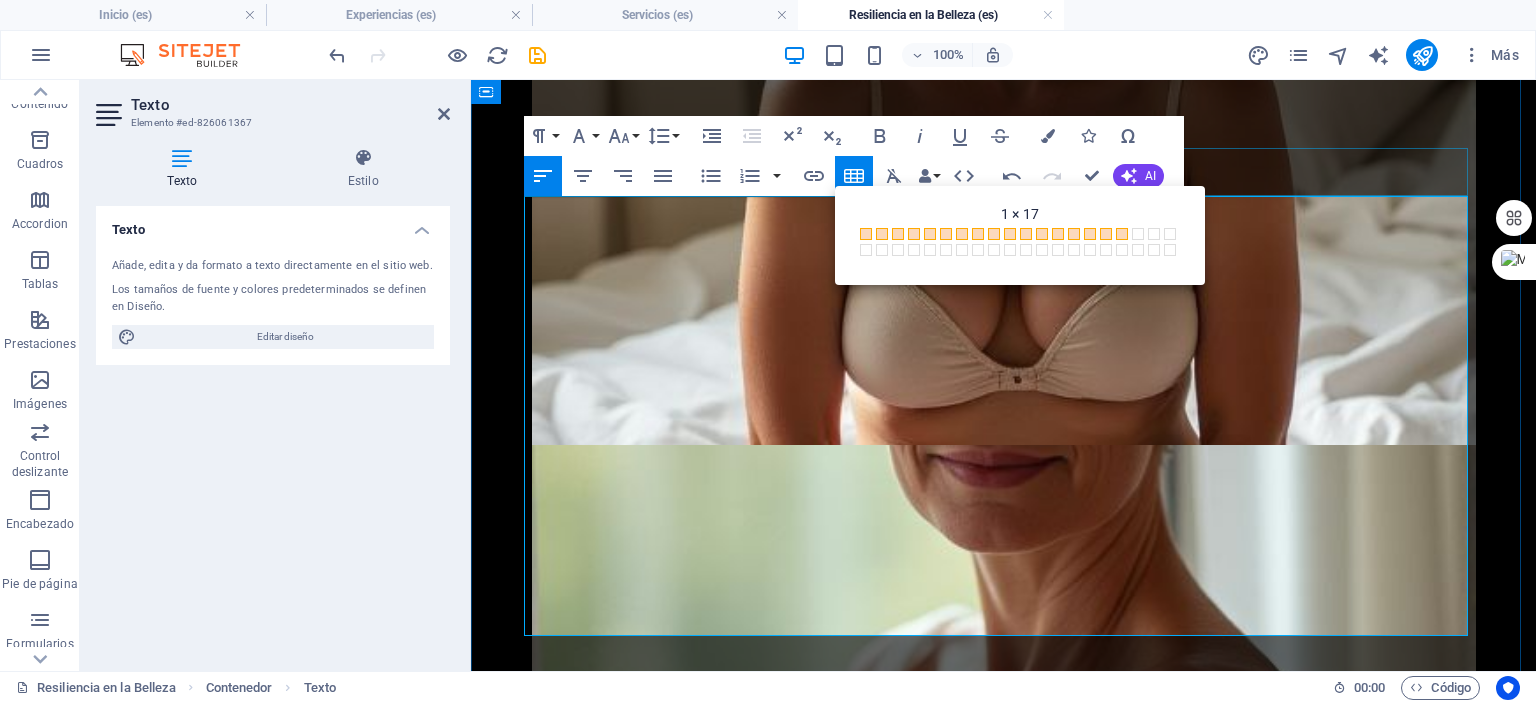 click on "Un acto de amor propio con un impacto emocional significativo" at bounding box center (1004, 2834) 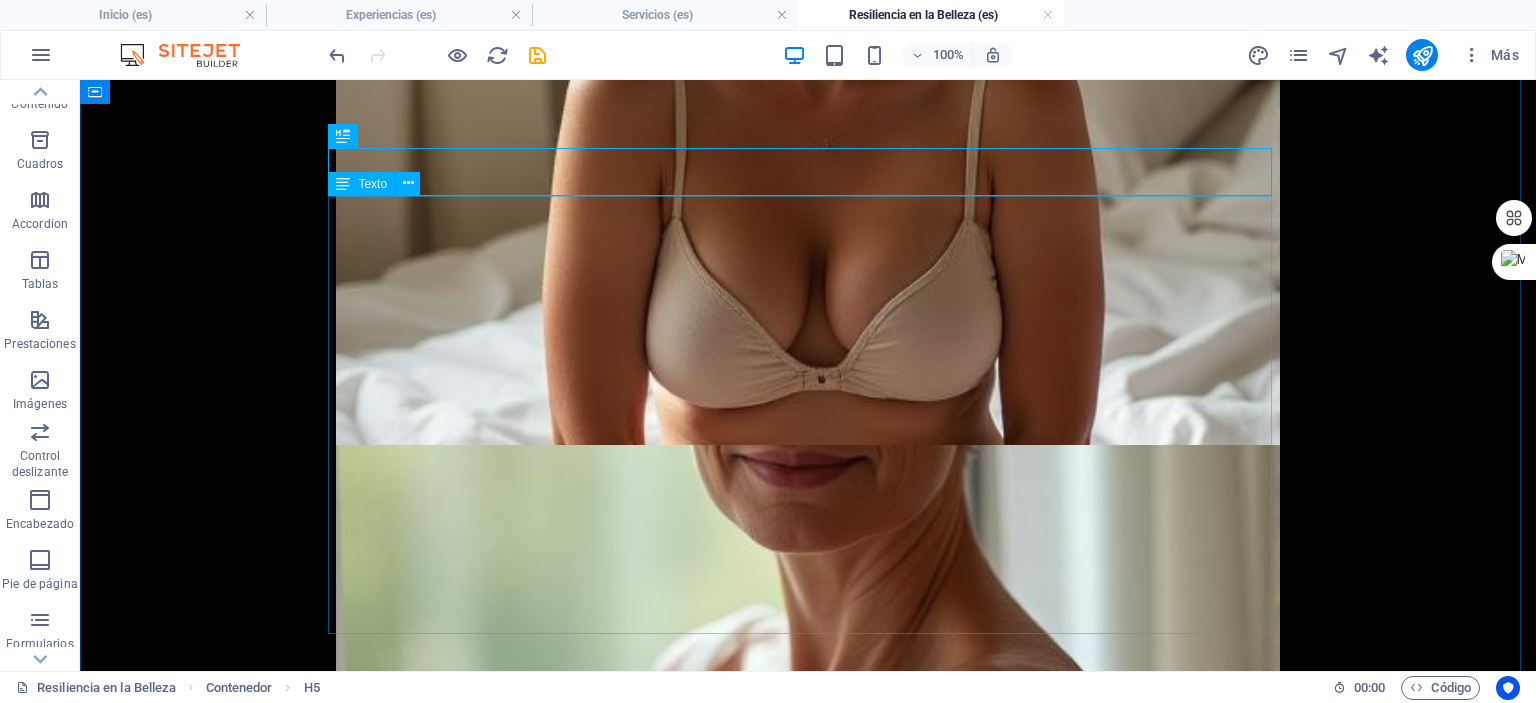 click on "Rito de Paso:  Para quienes se van a someter a una intervención, esta sesión es un acto de celebración de tu Yo actual, inmortalizando tu belleza y fuerza antes del cambio. Es una oportunidad para honrar tu cuerpo tal como es hoy. Reconexión Emocional:  Reafirmar la conexión con tu cuerpo, incluso después de los cambios físicos que trae el cáncer, es un paso fundamental para la sanación. Empoderamiento y Confianza:  La experiencia te permite verte bajo una nueva luz, reconociendo la belleza y la fuerza que siempre han estado ahí. Celebración de la Supervivencia:  Las fotografías se convierten en un poderoso testimonio de tu victoria, una celebración visual de la vida y el coraje. Creación de un Legado:  Las imágenes son un regalo para ti misma, un recordatorio tangible de tu poder personal y tu historia, que perdurará por siempre." at bounding box center (808, 3091) 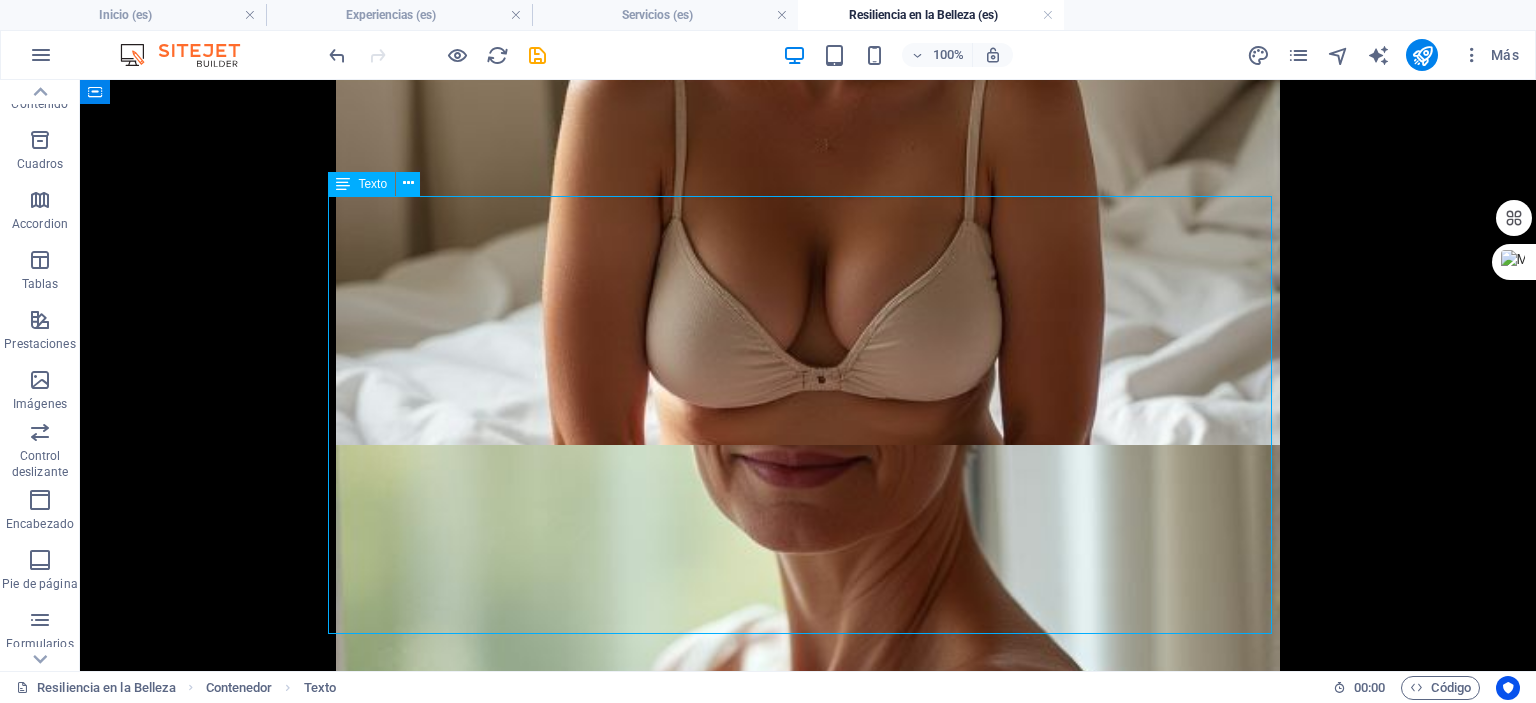 click on "Rito de Paso:  Para quienes se van a someter a una intervención, esta sesión es un acto de celebración de tu Yo actual, inmortalizando tu belleza y fuerza antes del cambio. Es una oportunidad para honrar tu cuerpo tal como es hoy. Reconexión Emocional:  Reafirmar la conexión con tu cuerpo, incluso después de los cambios físicos que trae el cáncer, es un paso fundamental para la sanación. Empoderamiento y Confianza:  La experiencia te permite verte bajo una nueva luz, reconociendo la belleza y la fuerza que siempre han estado ahí. Celebración de la Supervivencia:  Las fotografías se convierten en un poderoso testimonio de tu victoria, una celebración visual de la vida y el coraje. Creación de un Legado:  Las imágenes son un regalo para ti misma, un recordatorio tangible de tu poder personal y tu historia, que perdurará por siempre." at bounding box center [808, 3091] 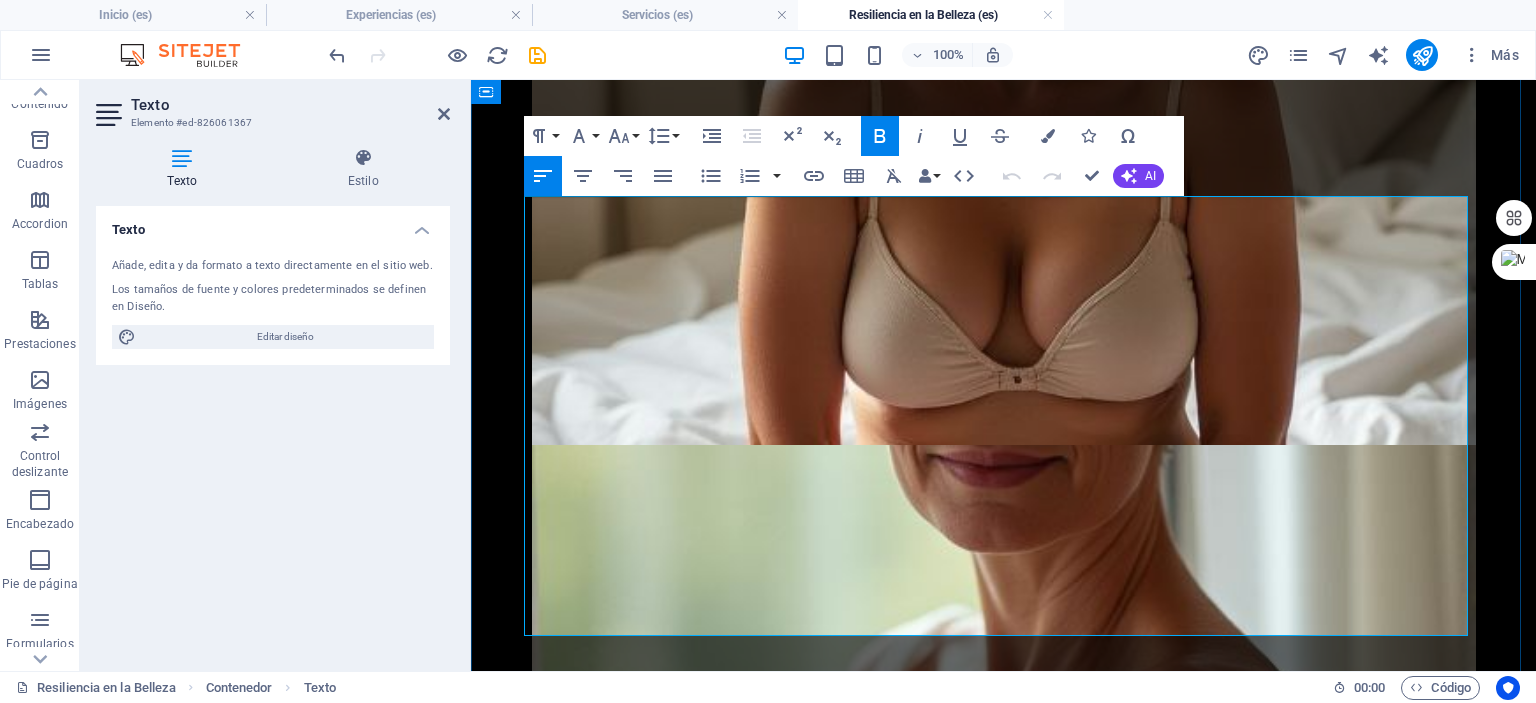 click at bounding box center [1239, 3091] 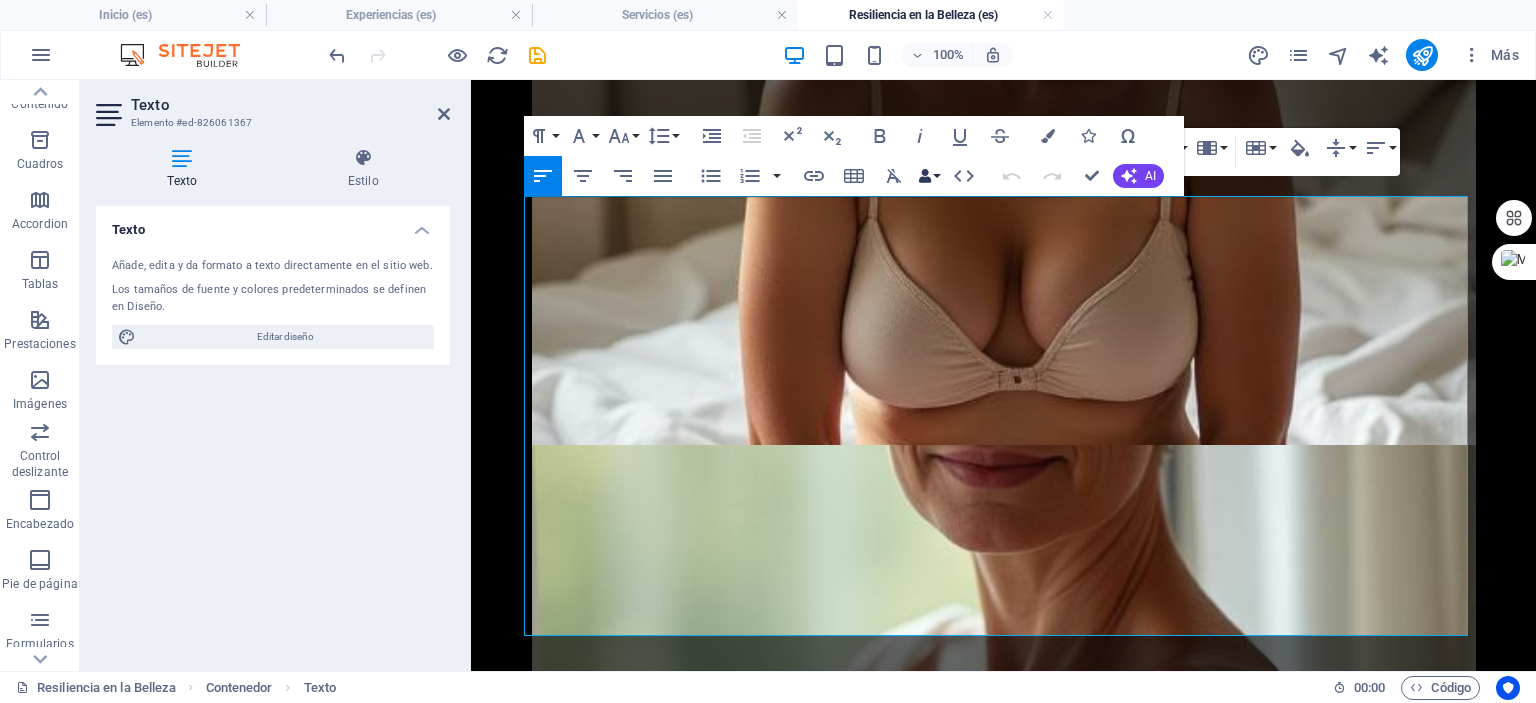 click at bounding box center [925, 176] 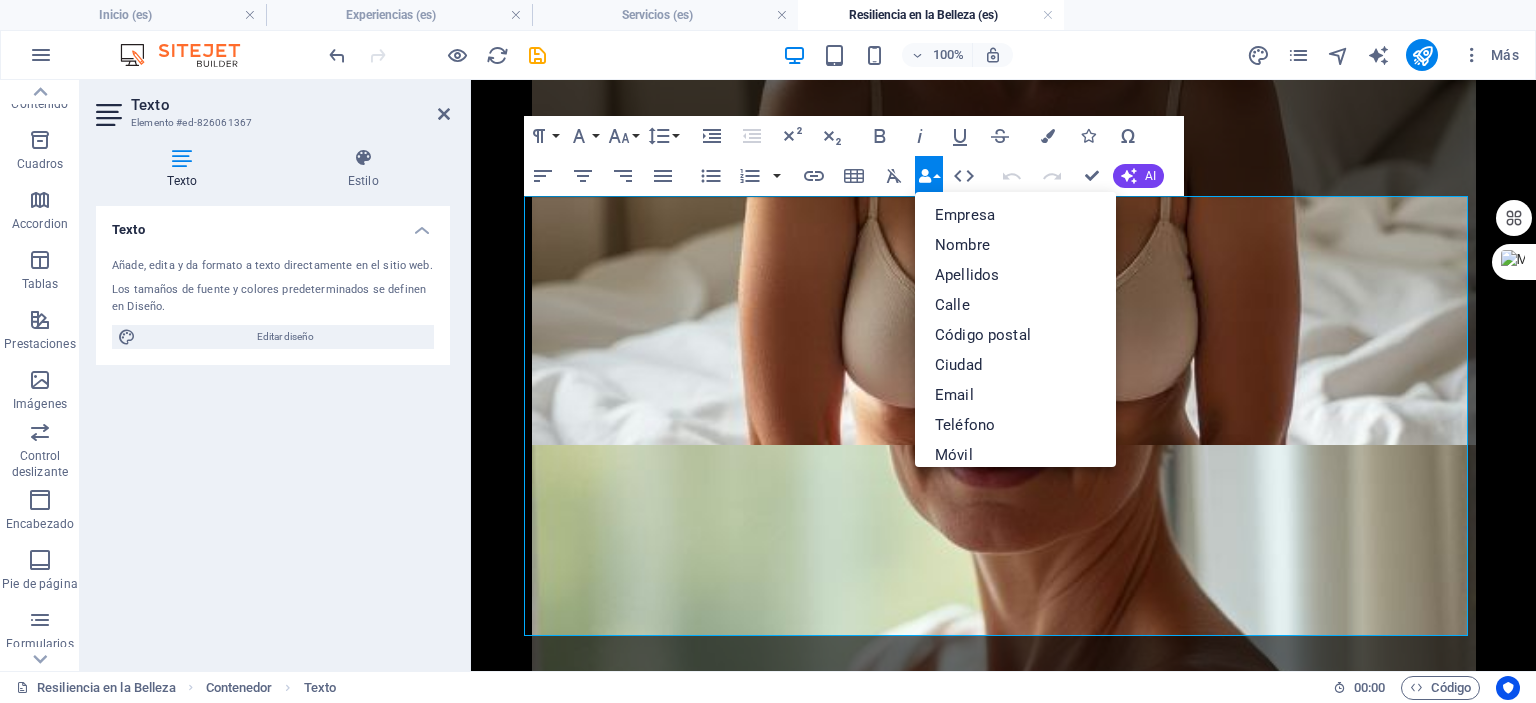 click at bounding box center [925, 176] 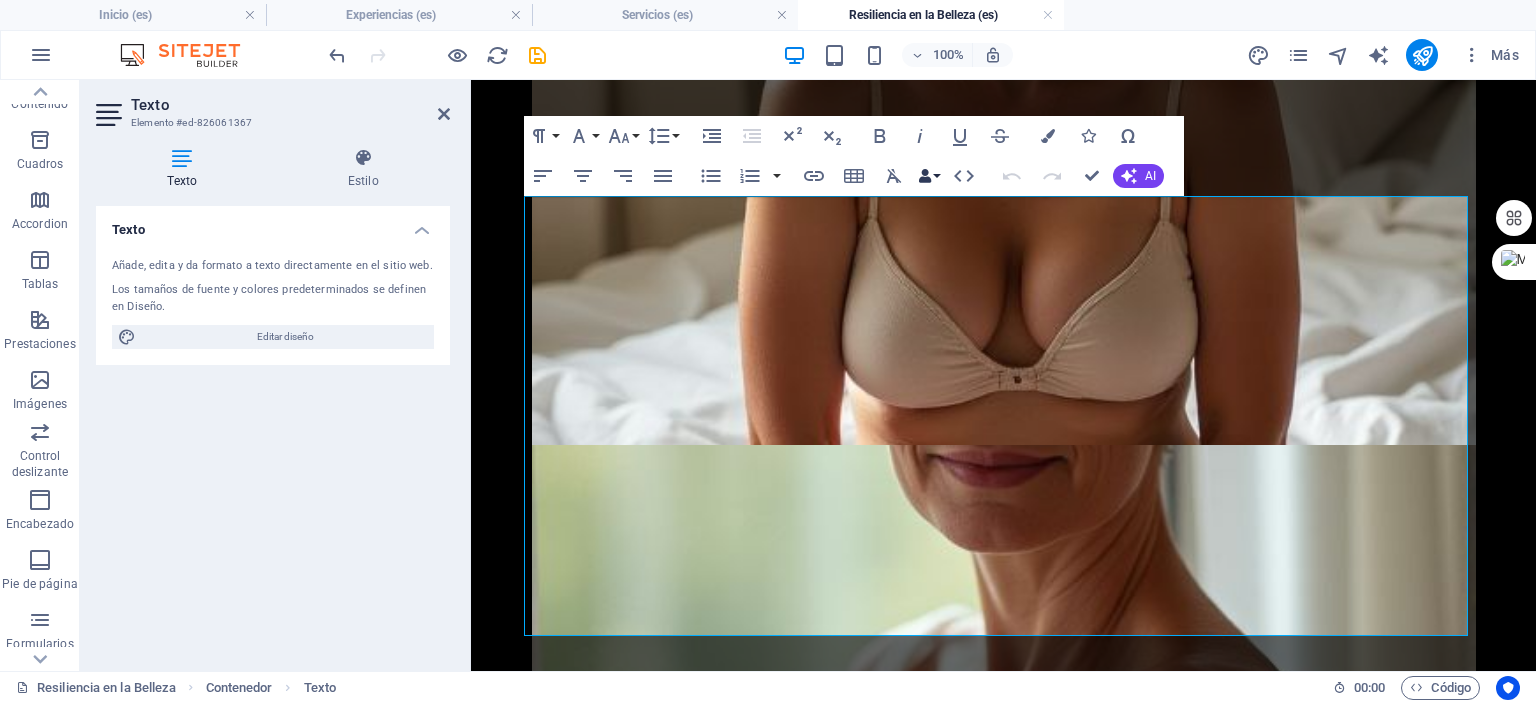 click at bounding box center (925, 176) 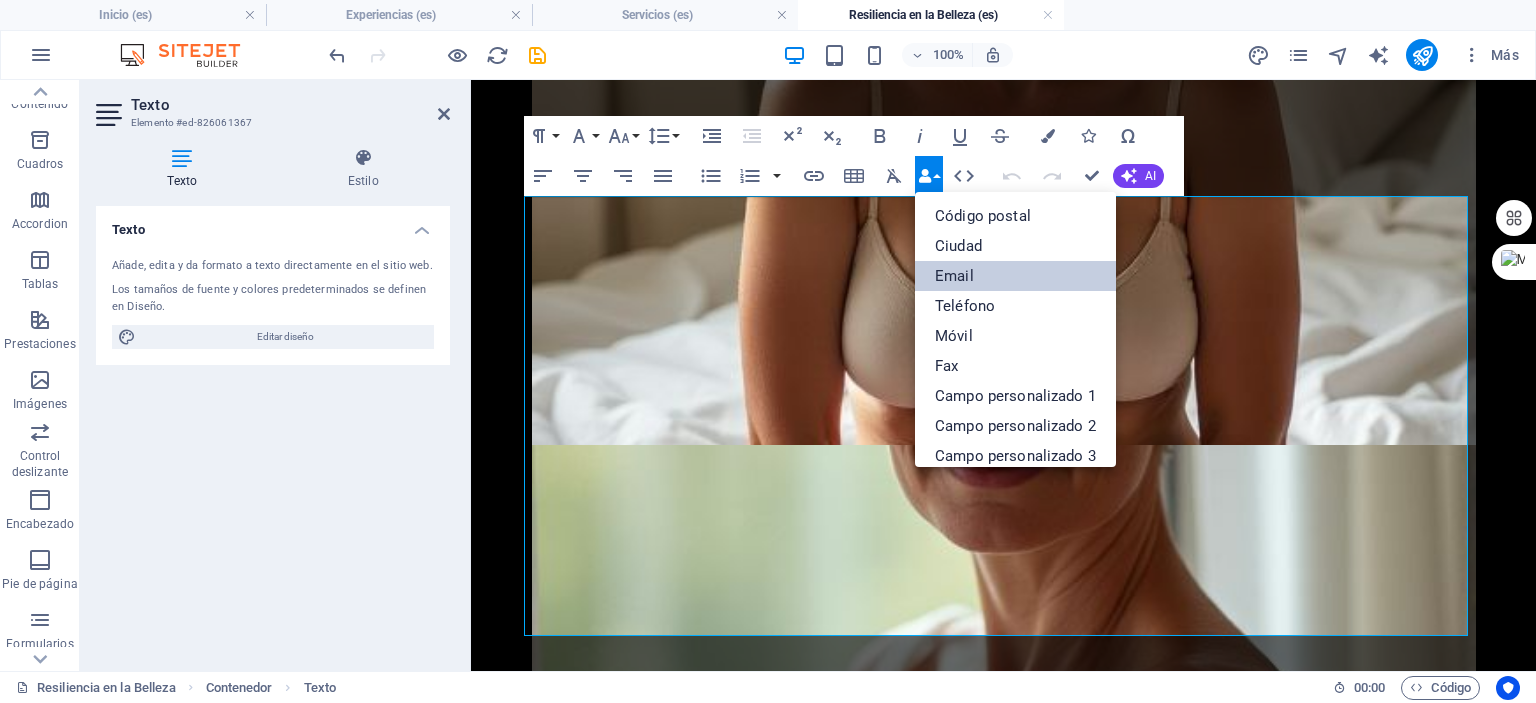 scroll, scrollTop: 0, scrollLeft: 0, axis: both 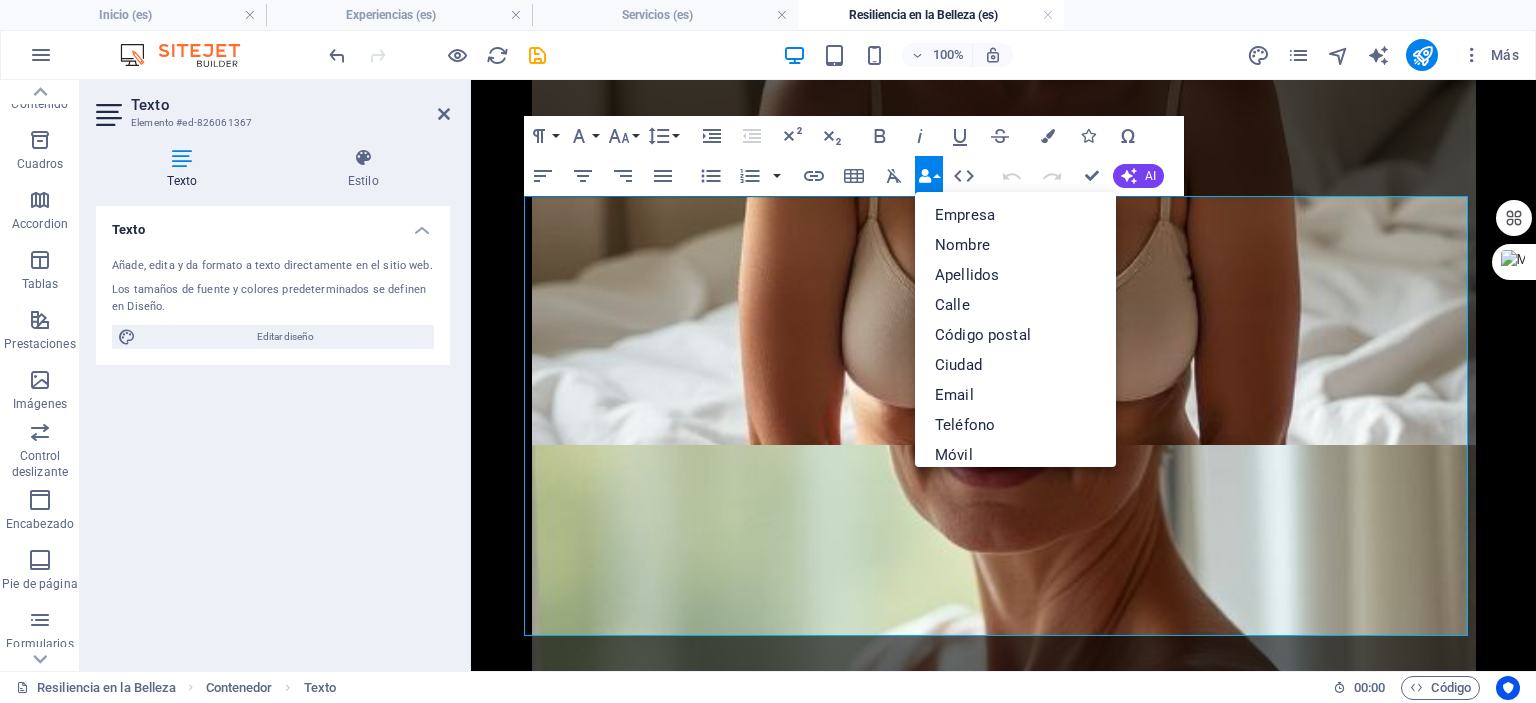 click on "Data Bindings" at bounding box center [929, 176] 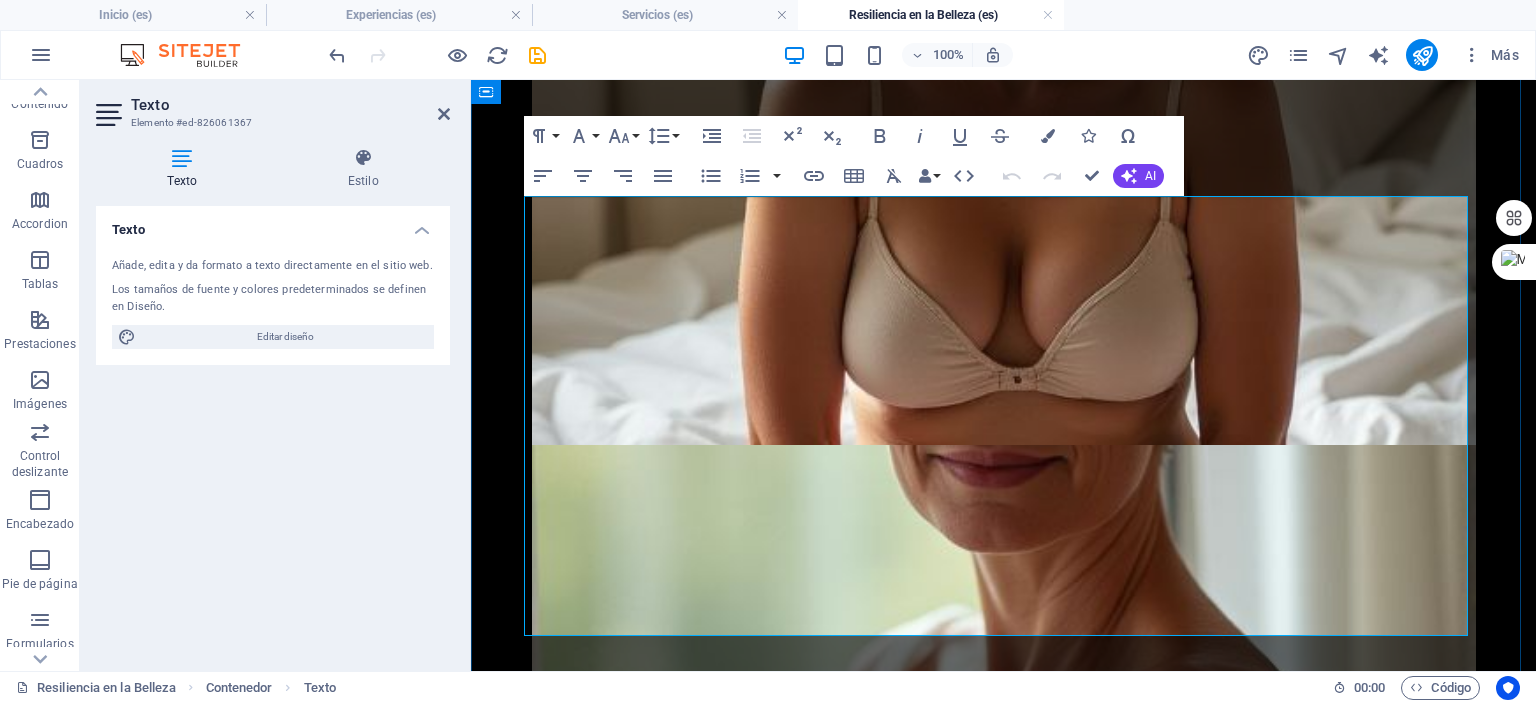 click at bounding box center (1239, 3091) 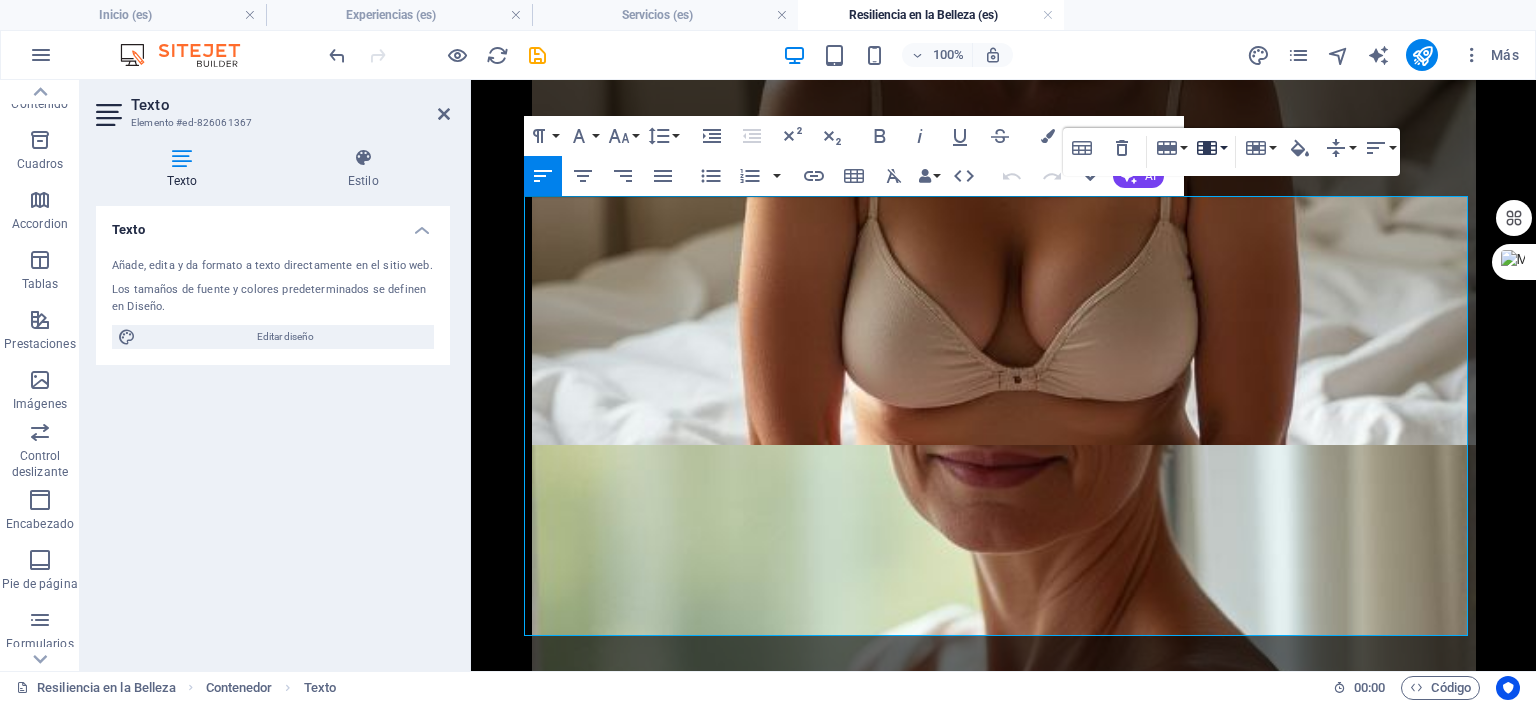 click on "Column" at bounding box center [1211, 148] 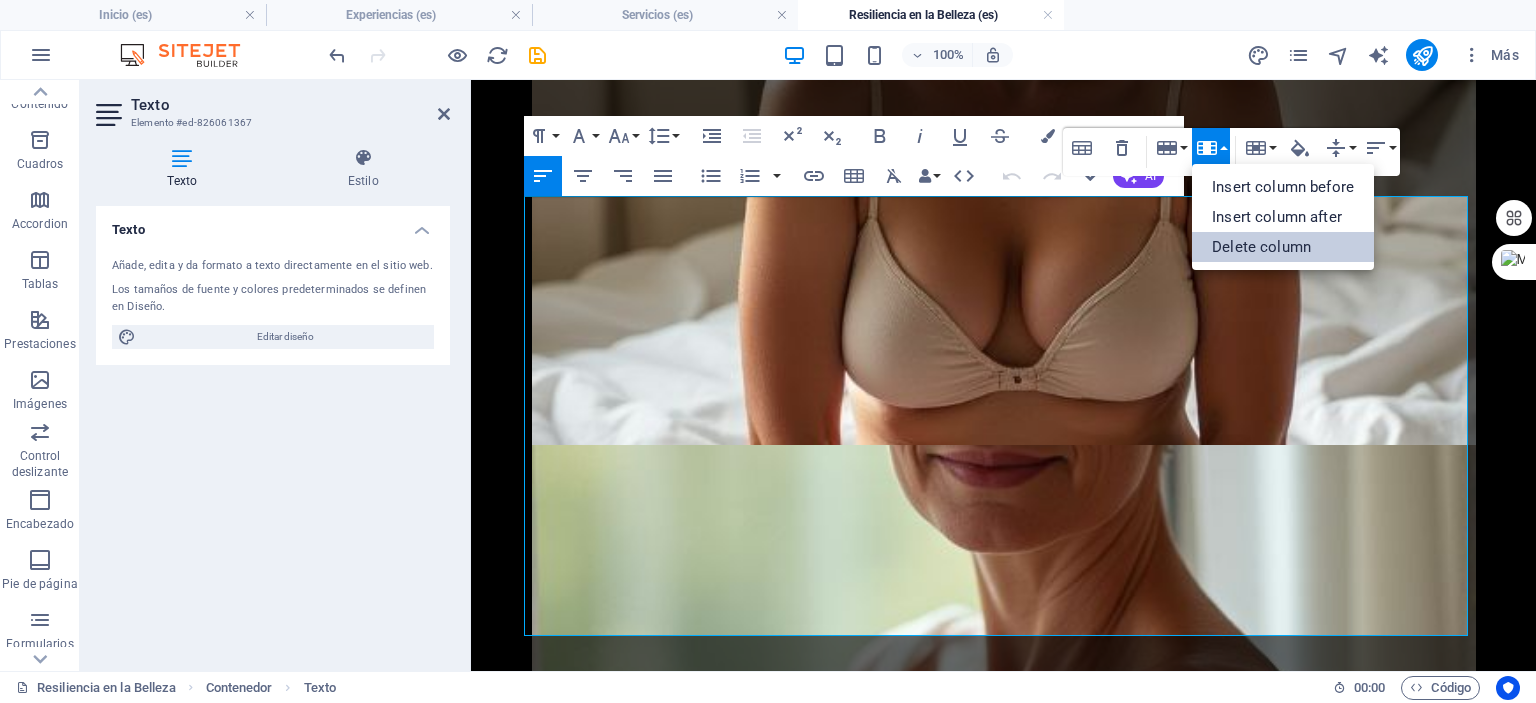 click on "Delete column" at bounding box center [1283, 247] 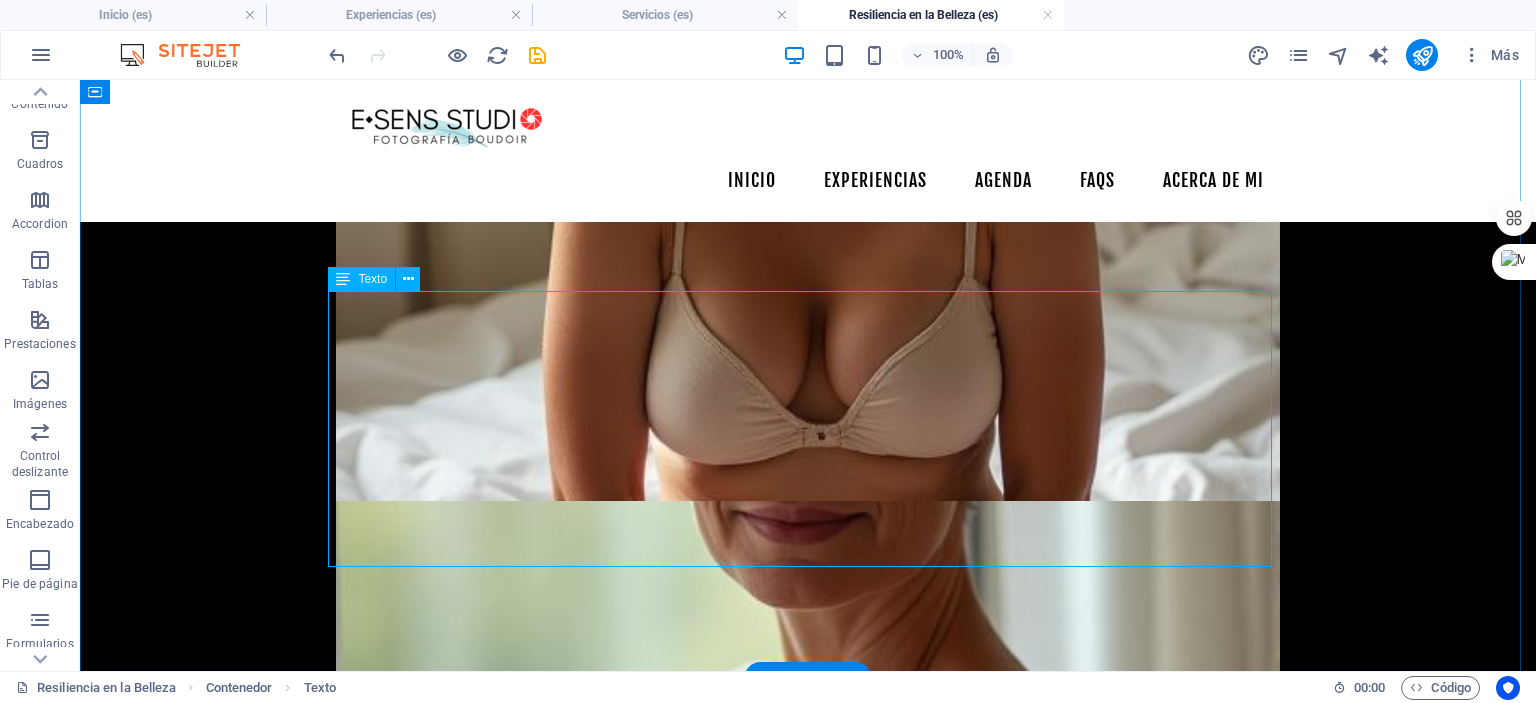 scroll, scrollTop: 3806, scrollLeft: 0, axis: vertical 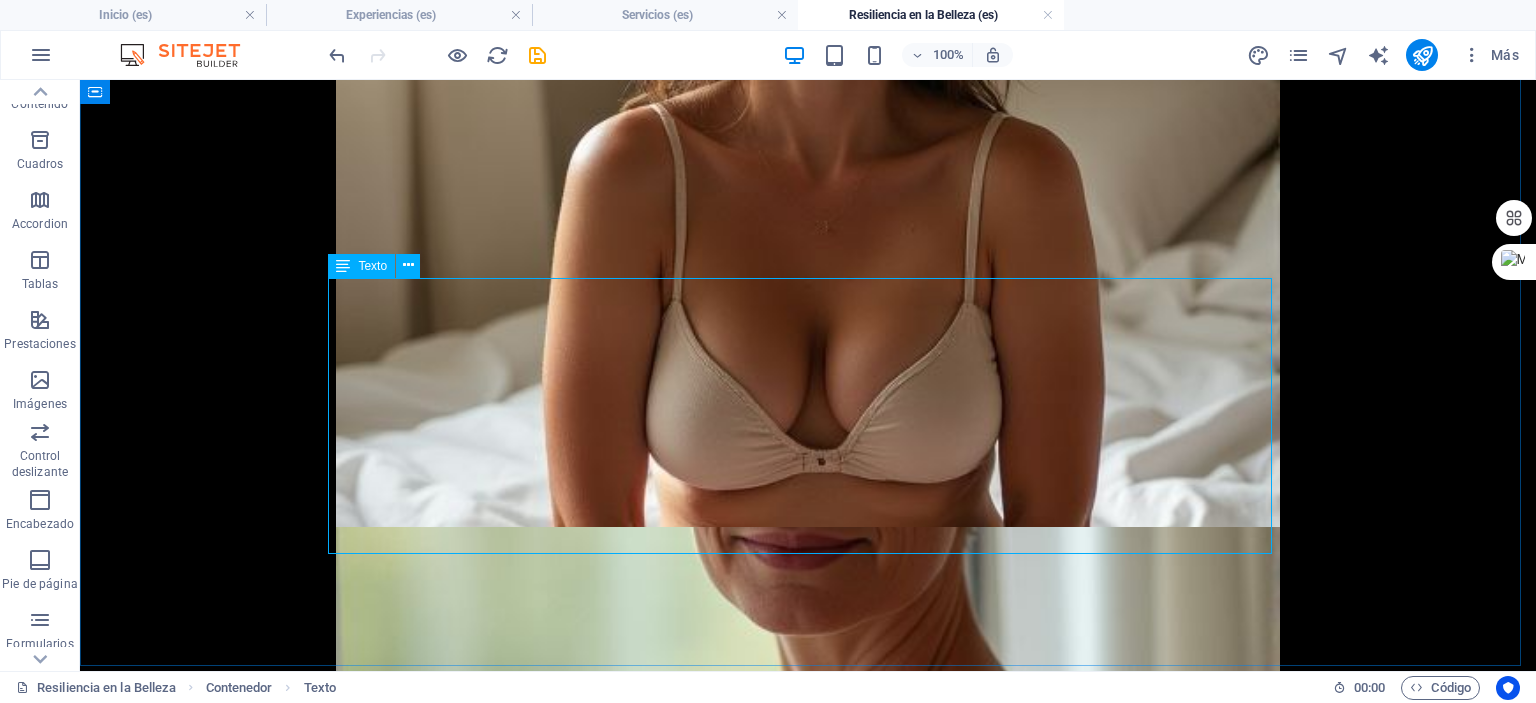click at bounding box center [343, 266] 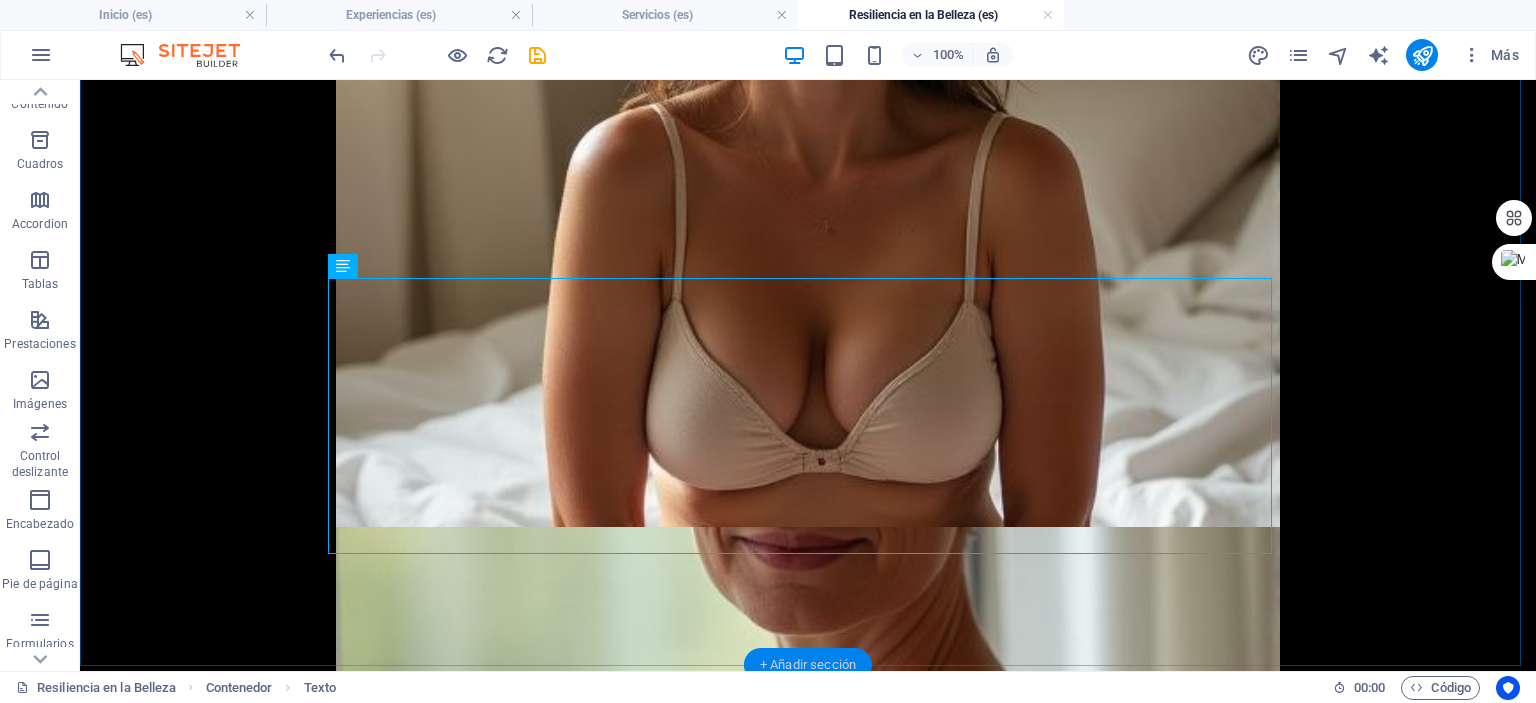 click on "+ Añadir sección" at bounding box center (808, 665) 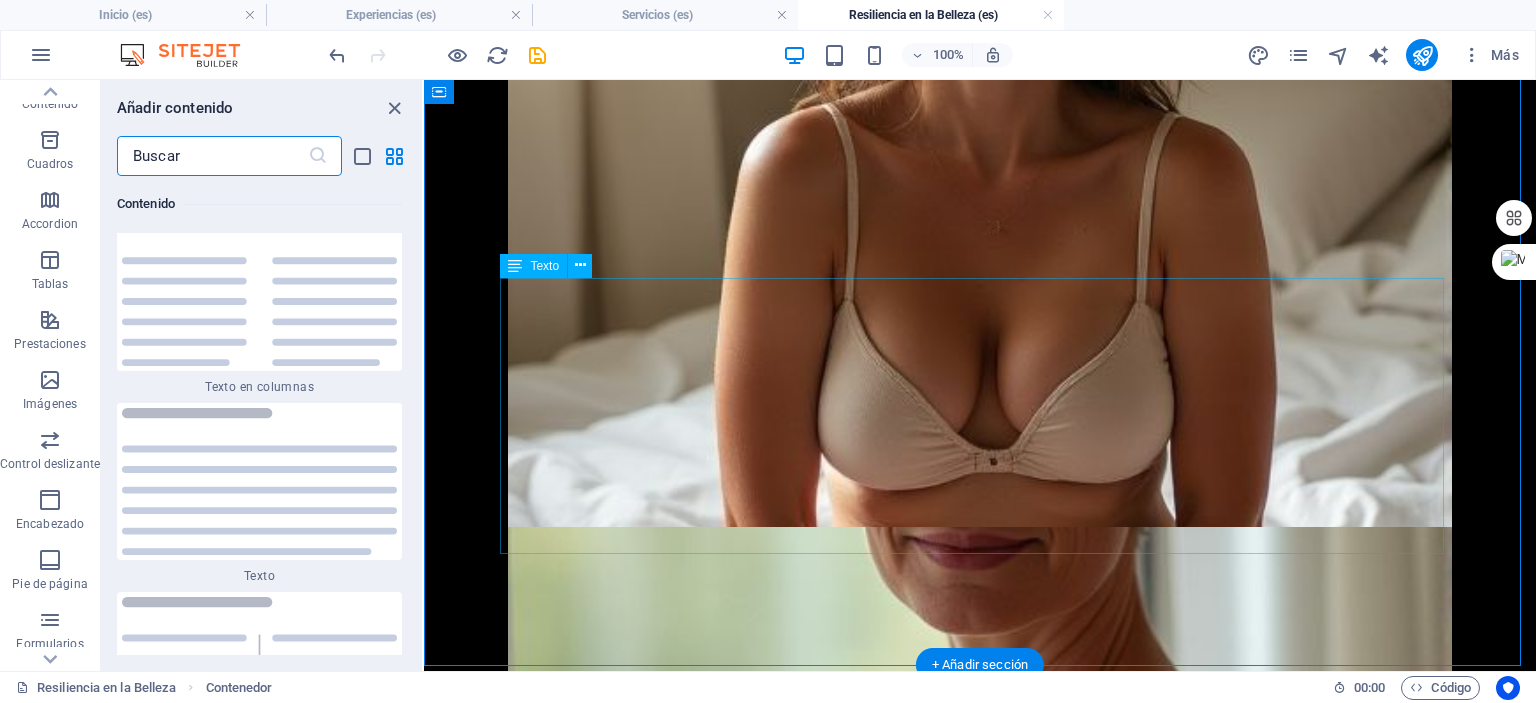 scroll, scrollTop: 6803, scrollLeft: 0, axis: vertical 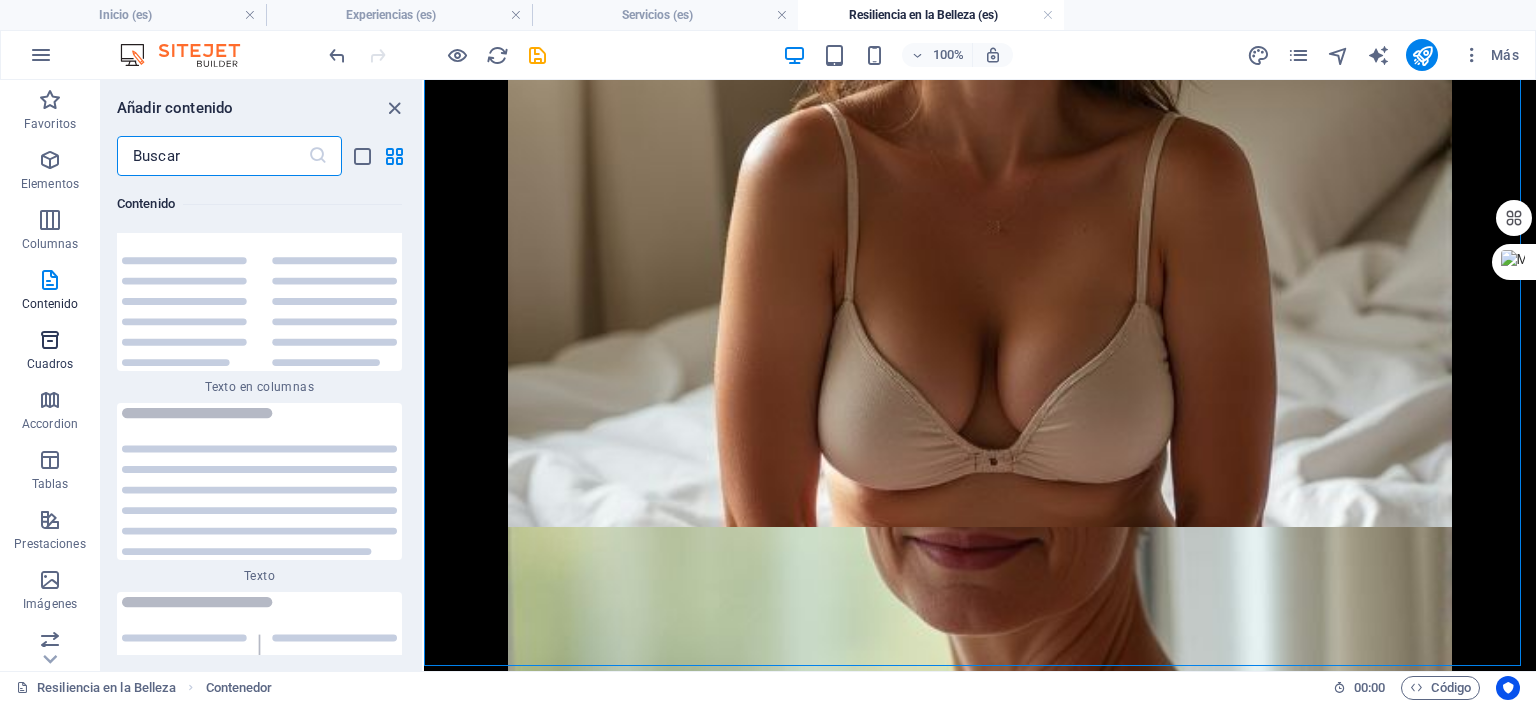 click on "Elementos" at bounding box center [50, 184] 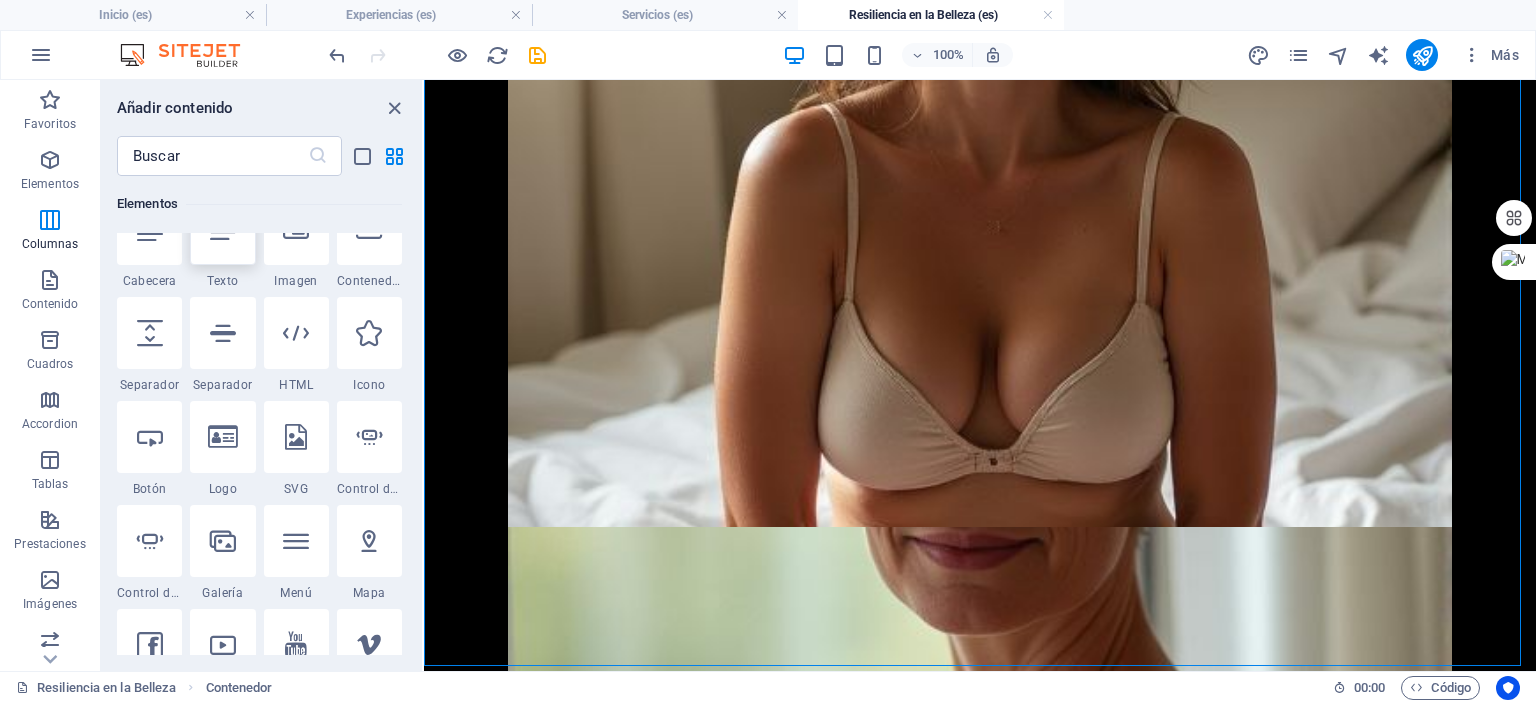 scroll, scrollTop: 377, scrollLeft: 0, axis: vertical 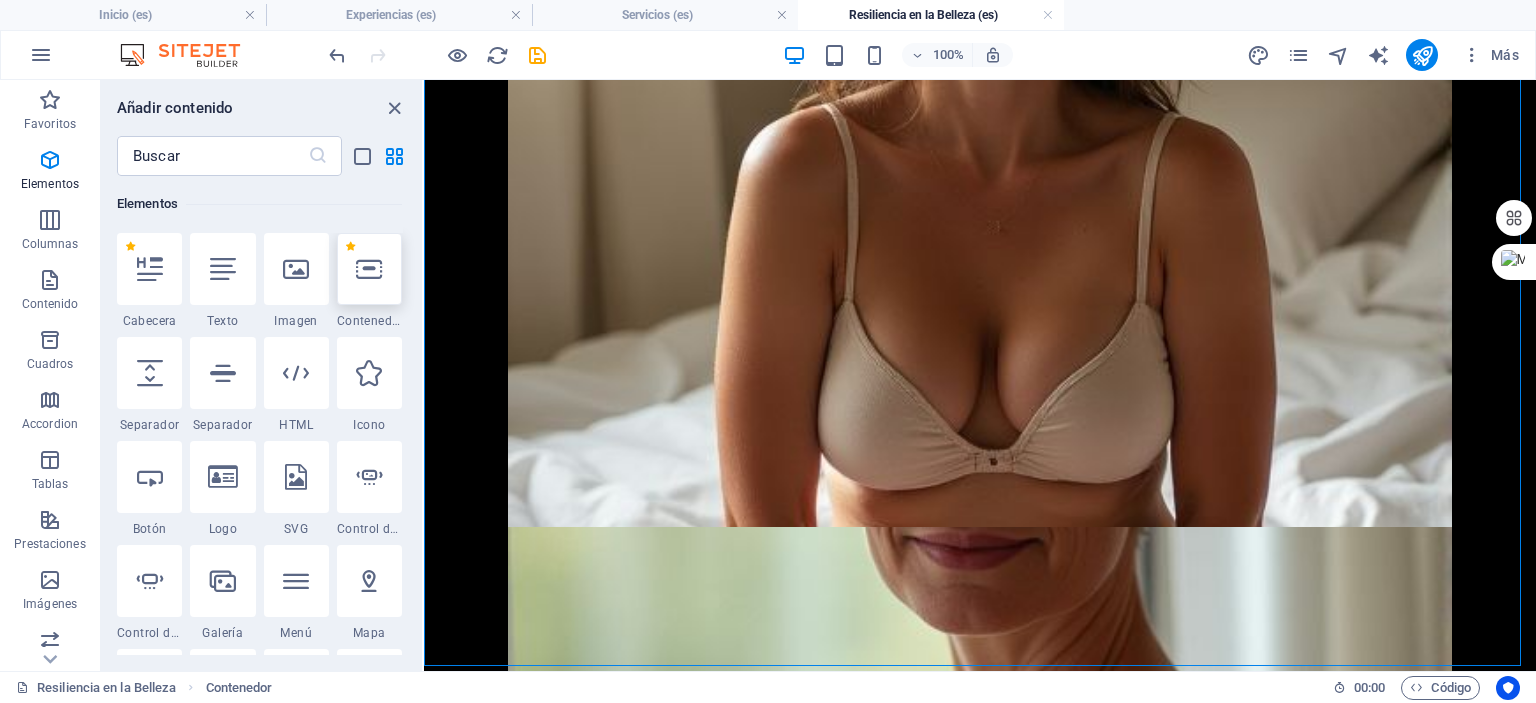 click at bounding box center (369, 269) 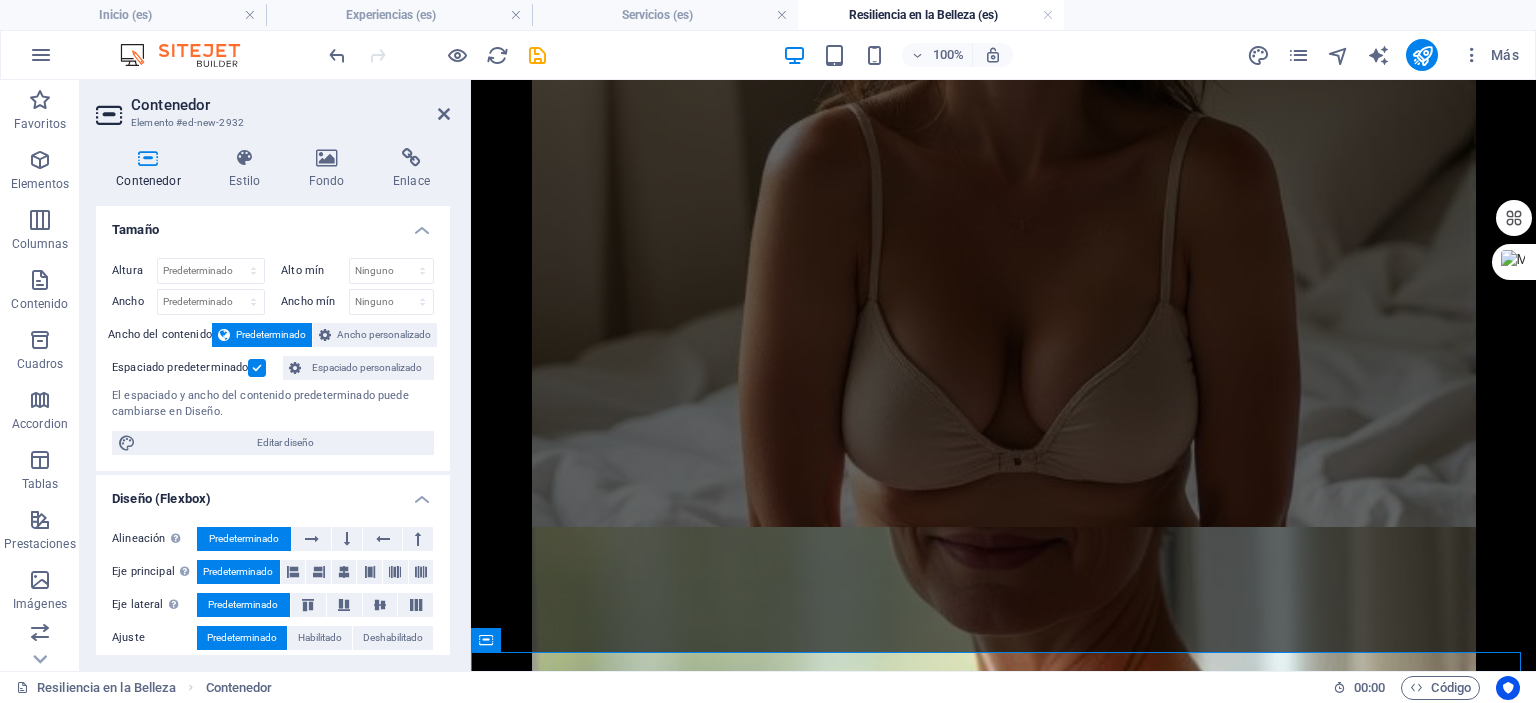 scroll, scrollTop: 3820, scrollLeft: 0, axis: vertical 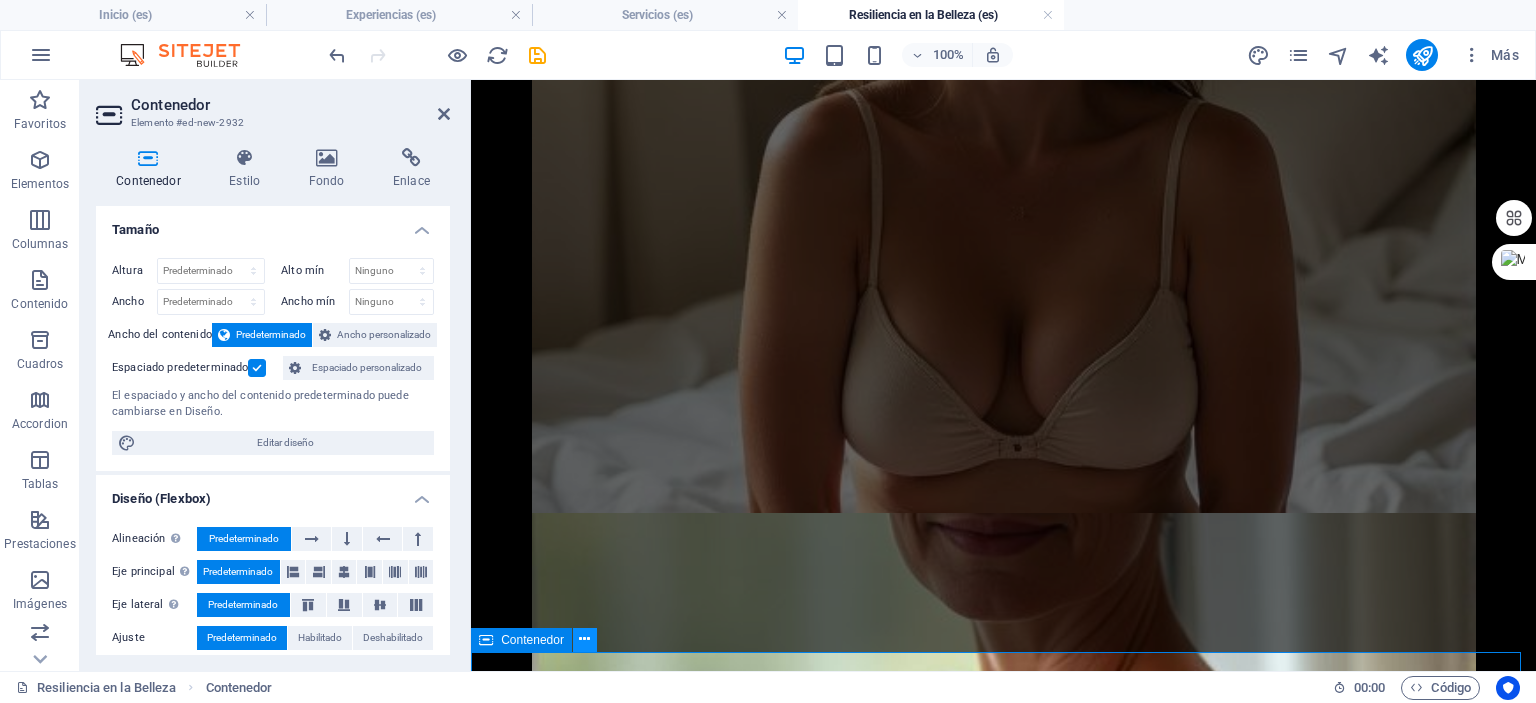 click at bounding box center (584, 639) 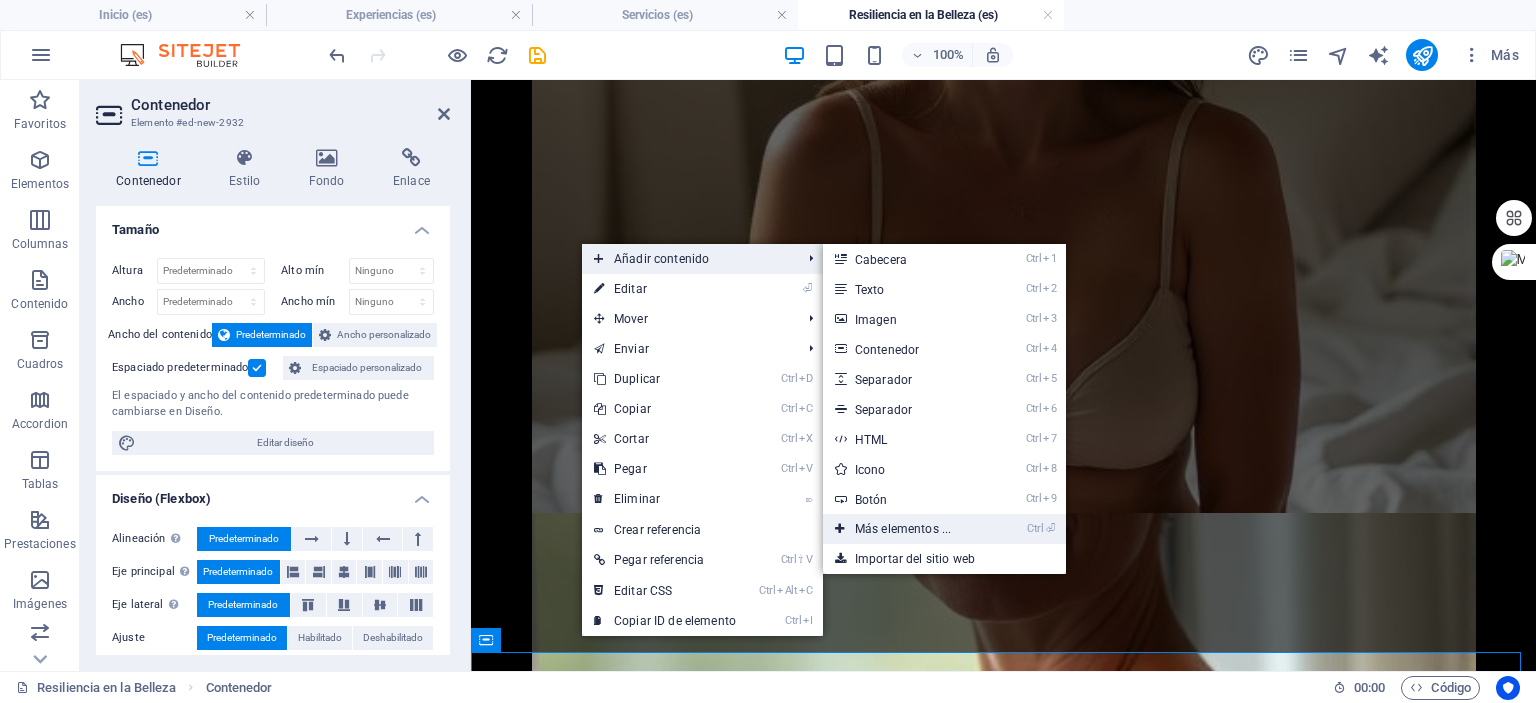 click on "Ctrl ⏎  Más elementos ..." at bounding box center (907, 529) 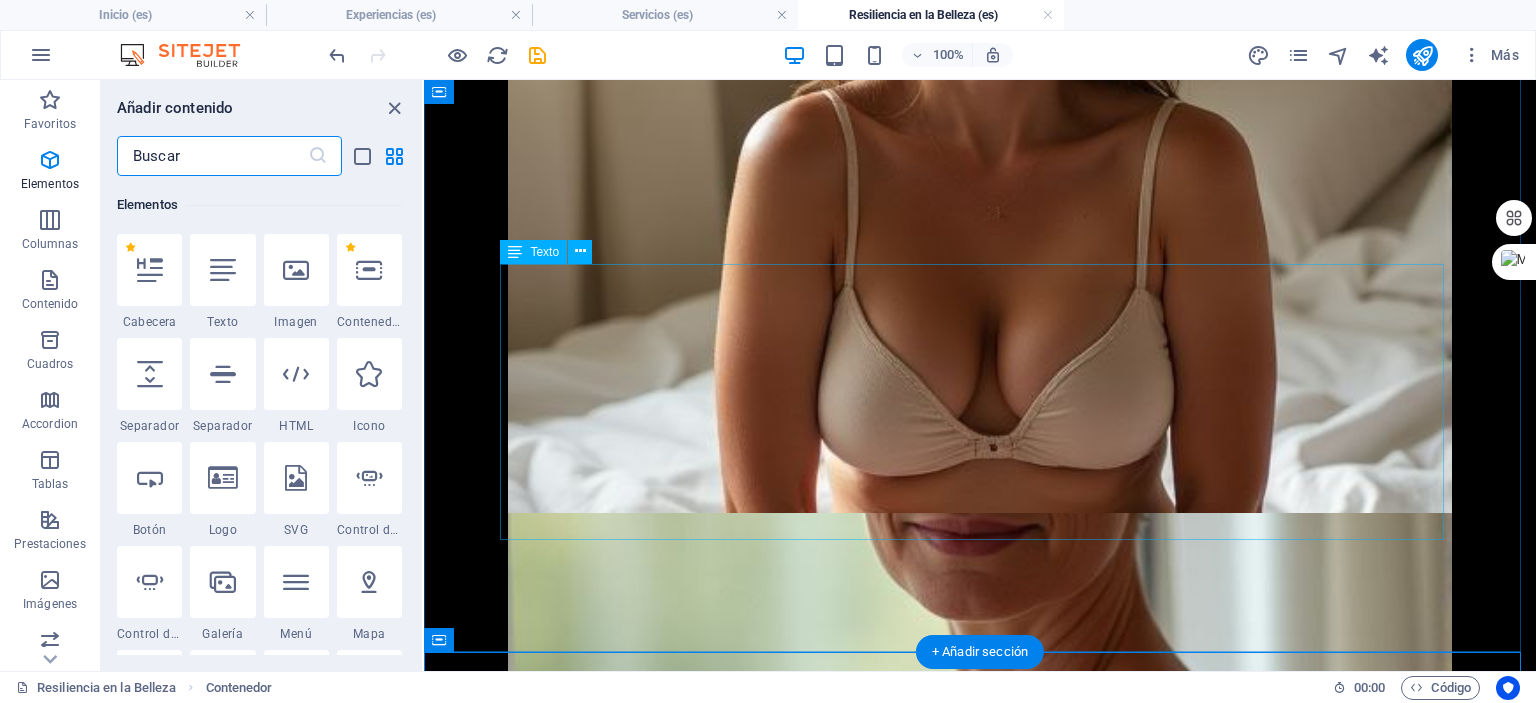 scroll, scrollTop: 376, scrollLeft: 0, axis: vertical 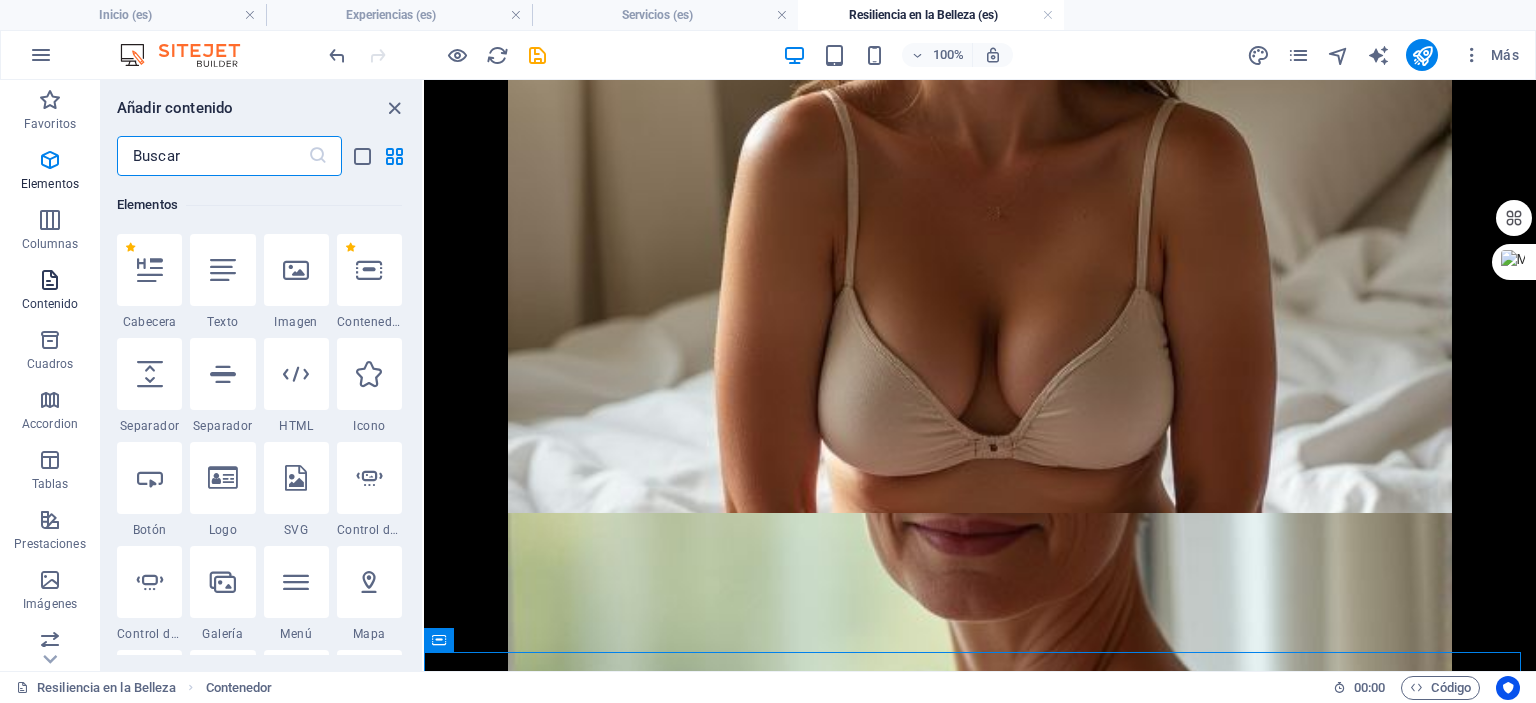 click on "Contenido" at bounding box center (50, 304) 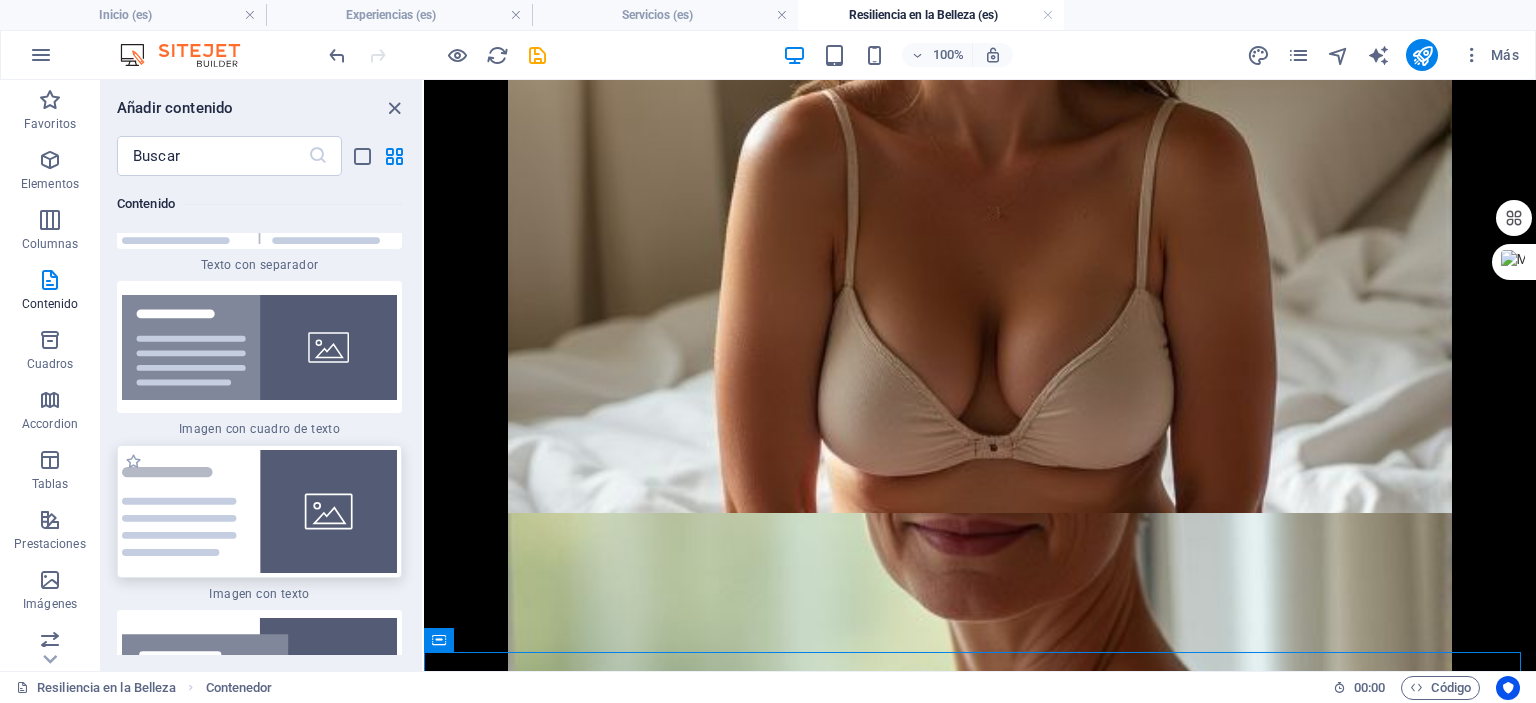 scroll, scrollTop: 7403, scrollLeft: 0, axis: vertical 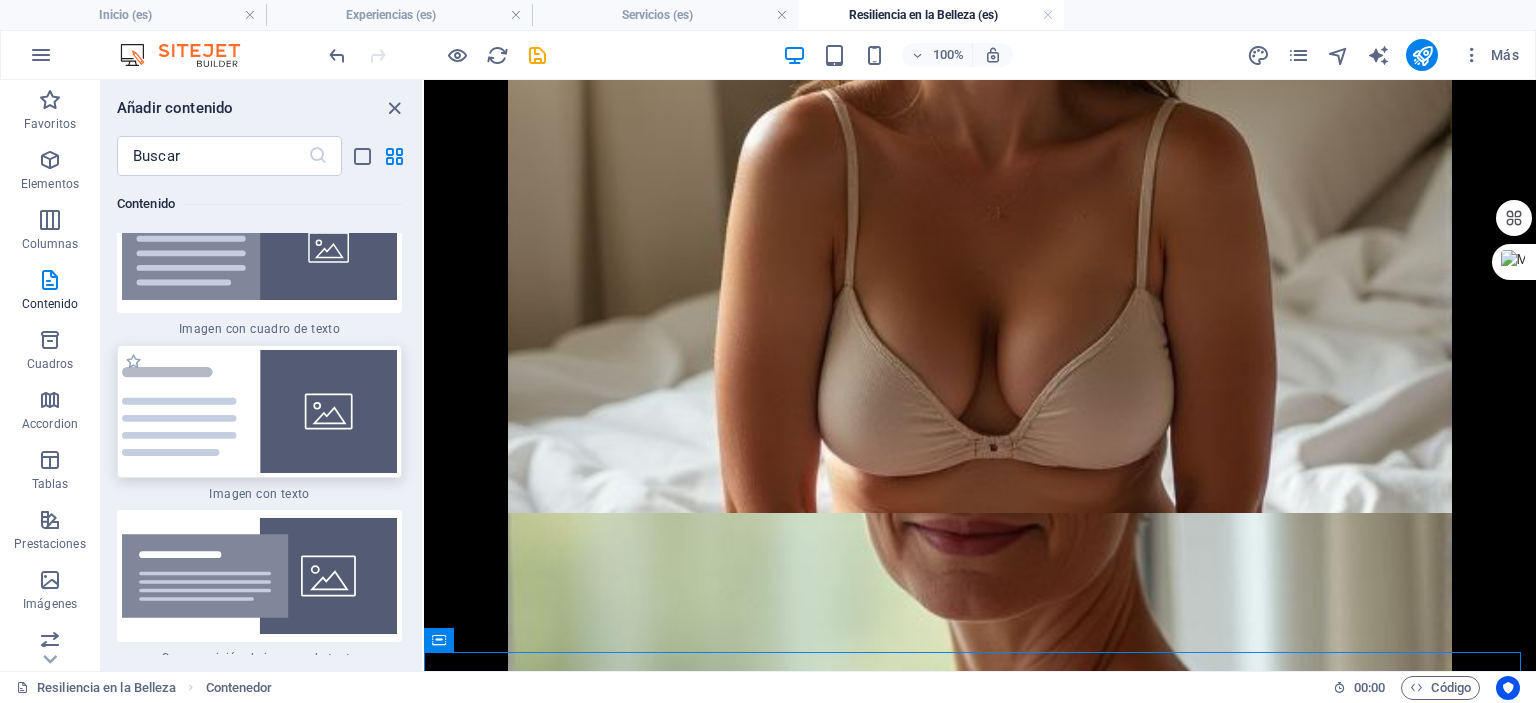 click at bounding box center [259, 411] 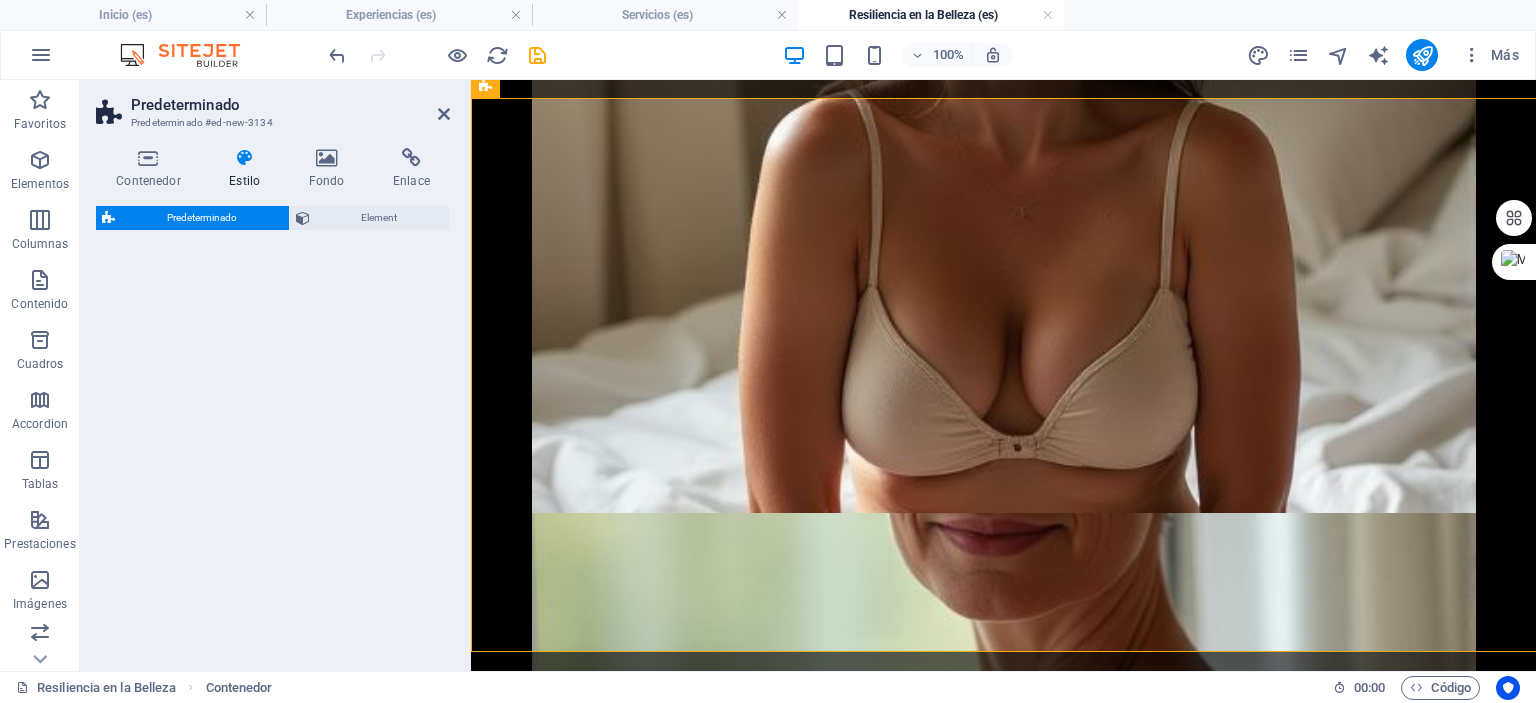 select on "rem" 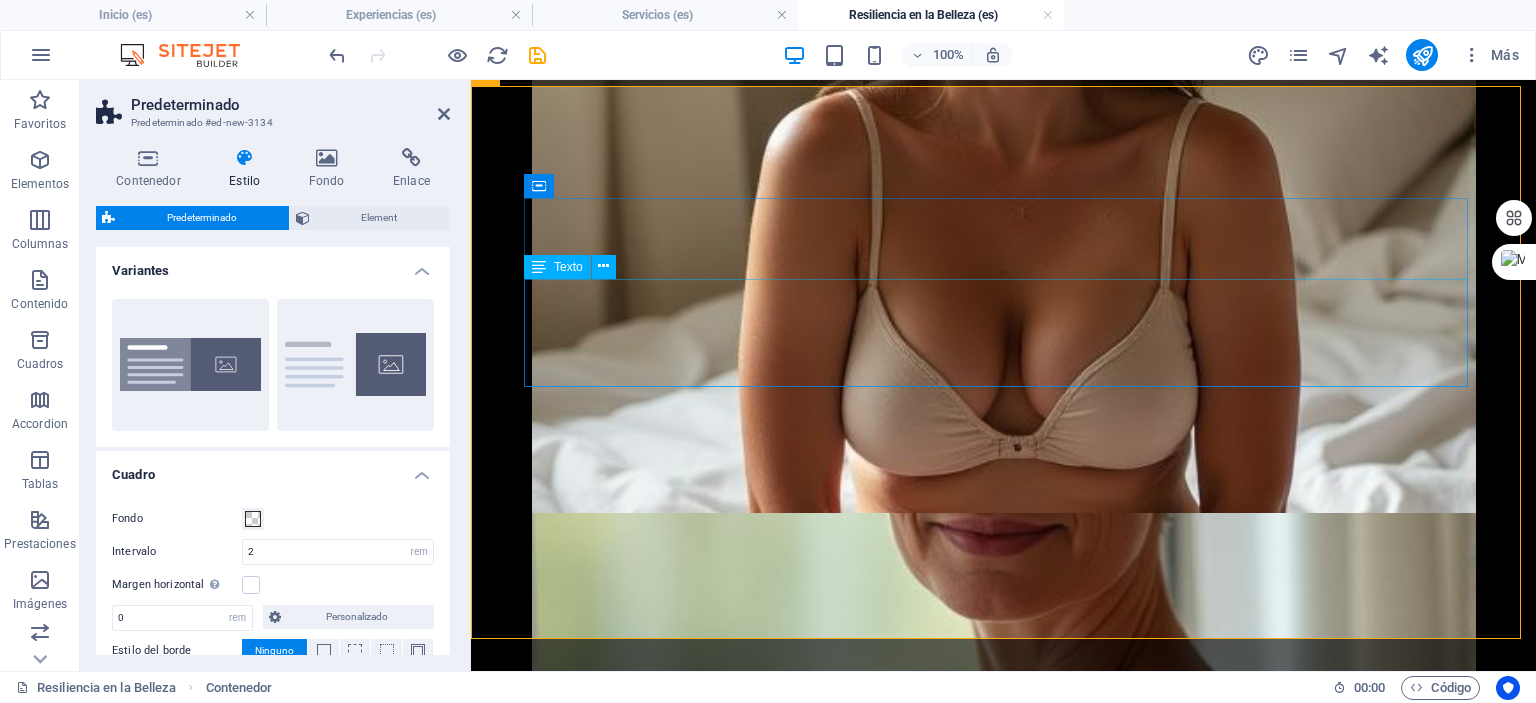 scroll, scrollTop: 4751, scrollLeft: 0, axis: vertical 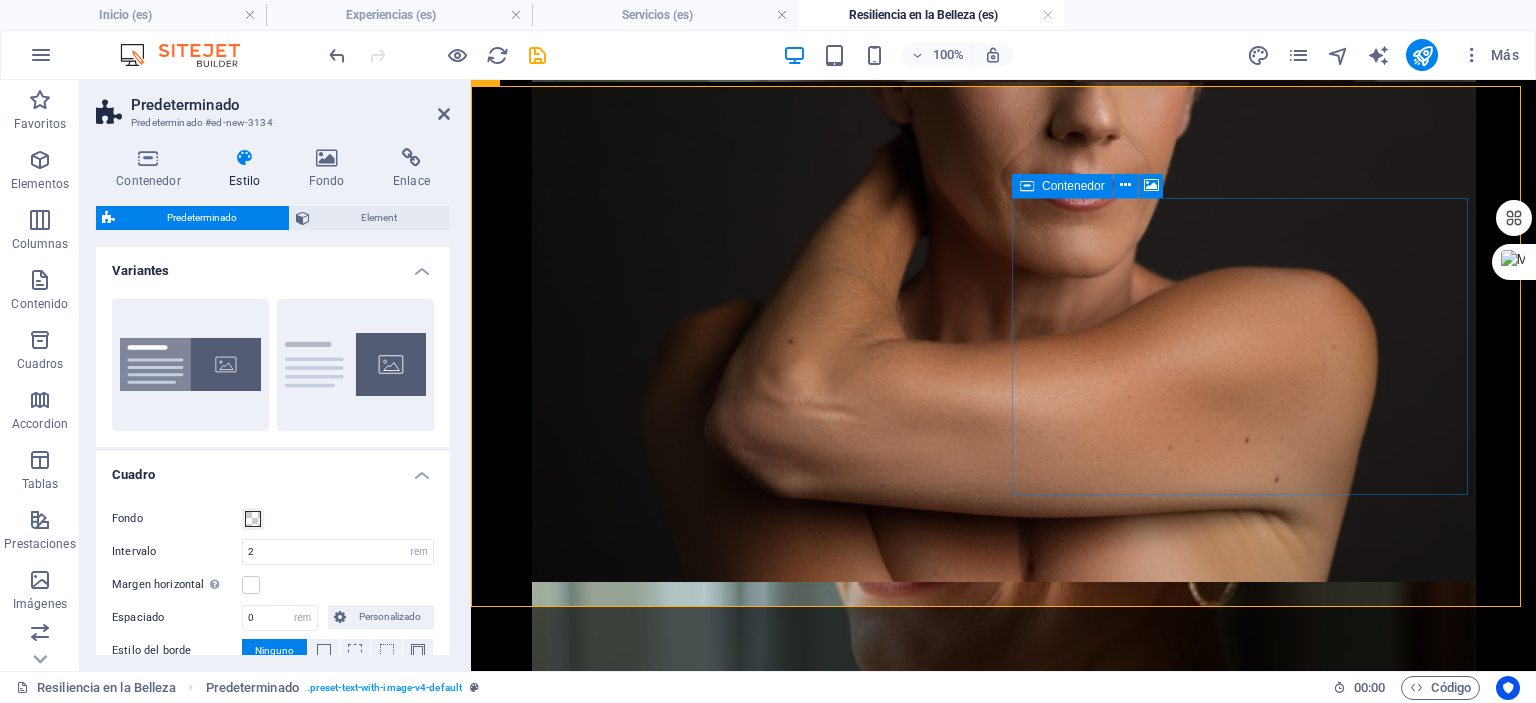 click on "Suelta el contenido aquí o  Añadir elementos  Pegar portapapeles" at bounding box center [959, 3435] 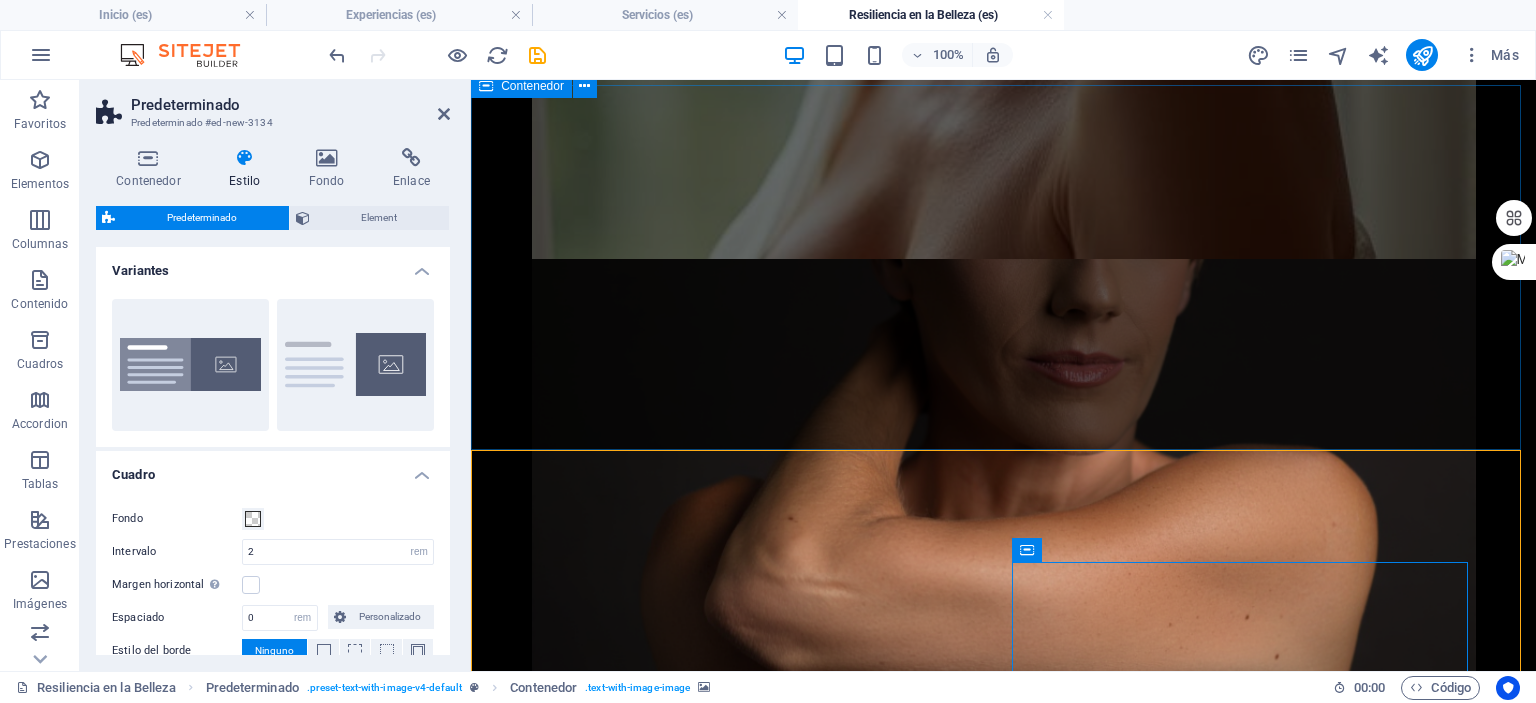 scroll, scrollTop: 4387, scrollLeft: 0, axis: vertical 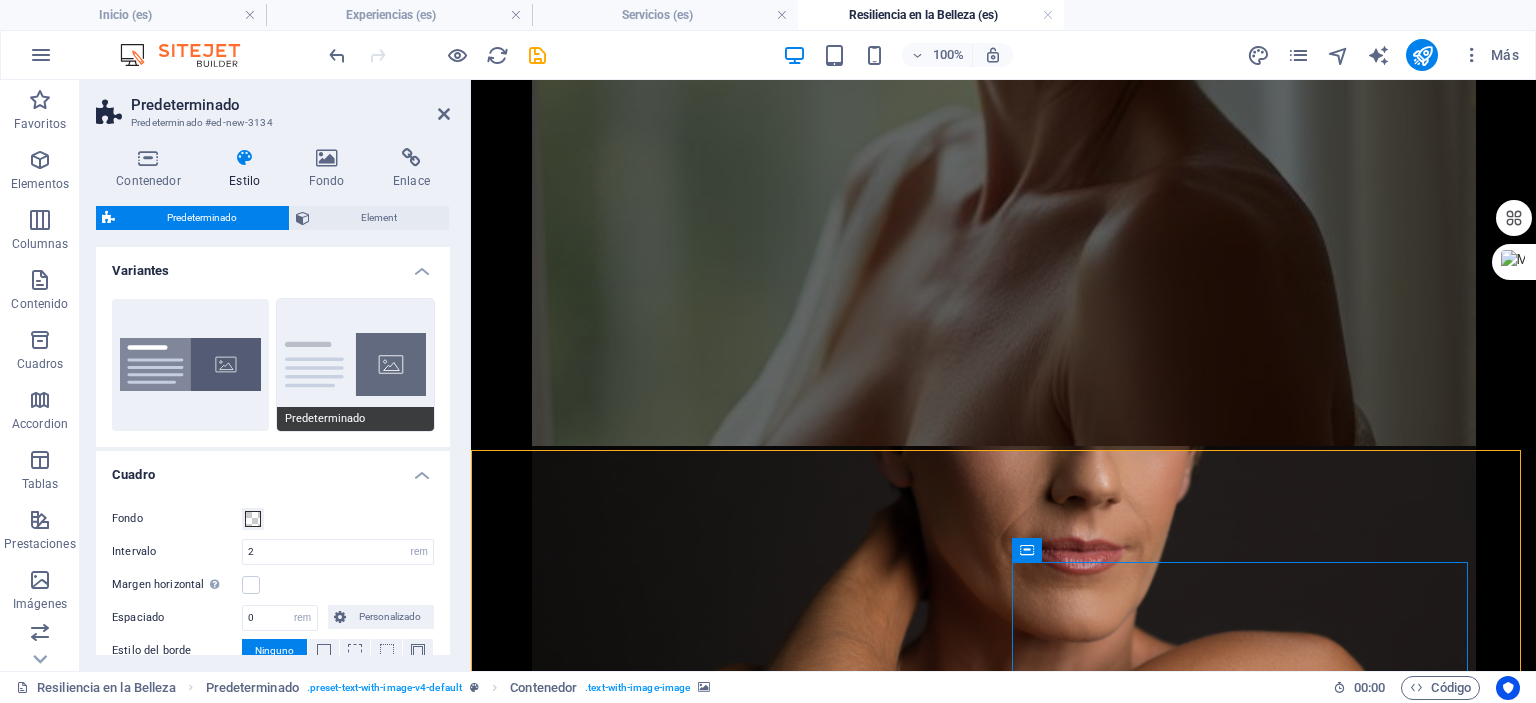 click on "Predeterminado" at bounding box center [355, 365] 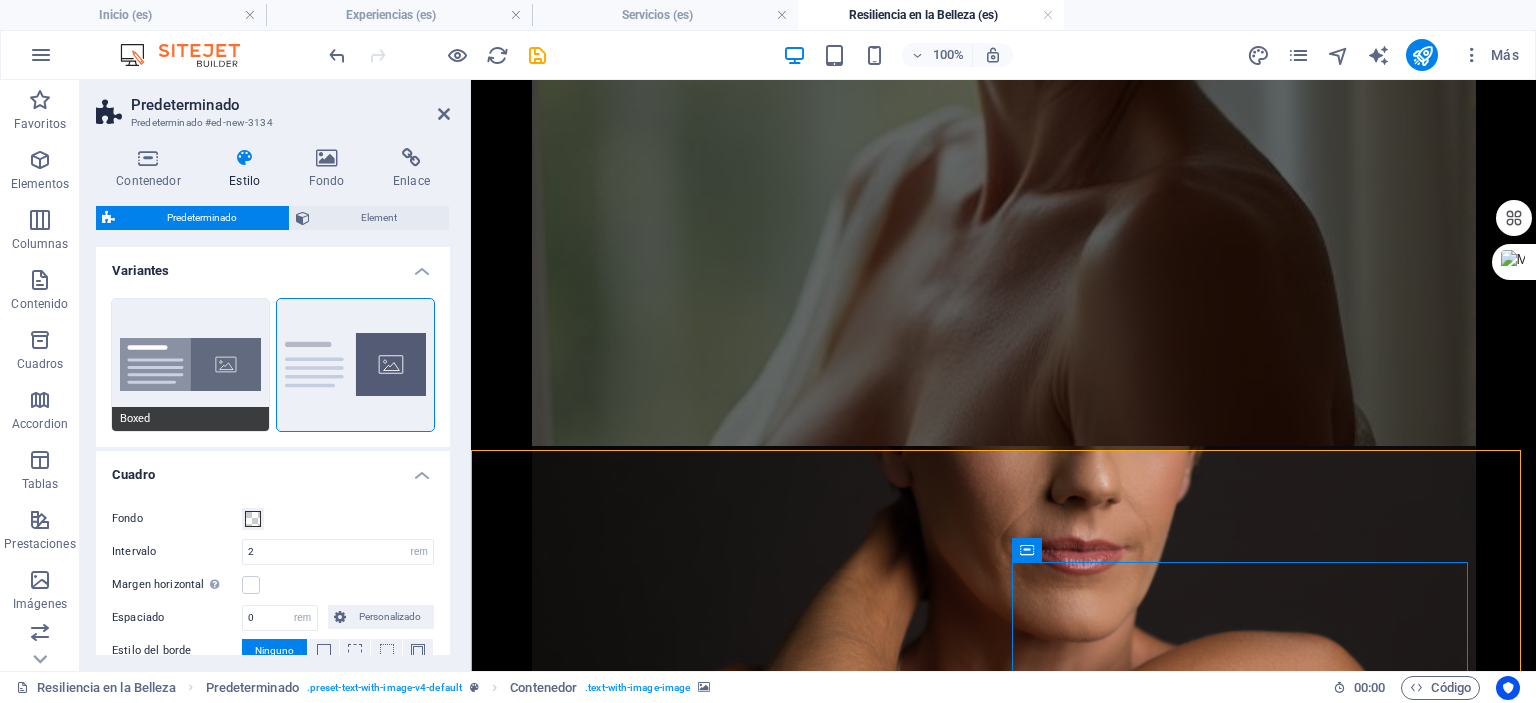 click on "Boxed" at bounding box center [190, 365] 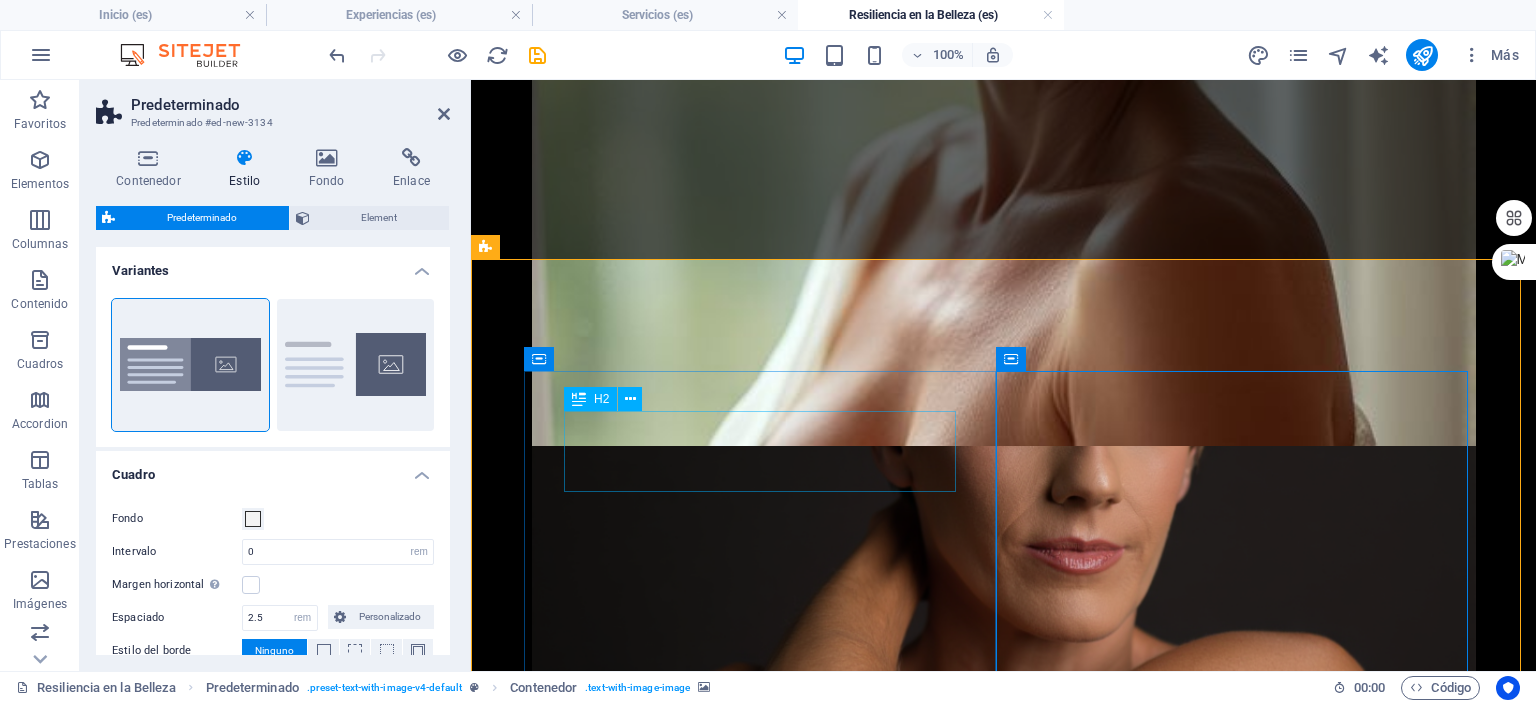 scroll, scrollTop: 4687, scrollLeft: 0, axis: vertical 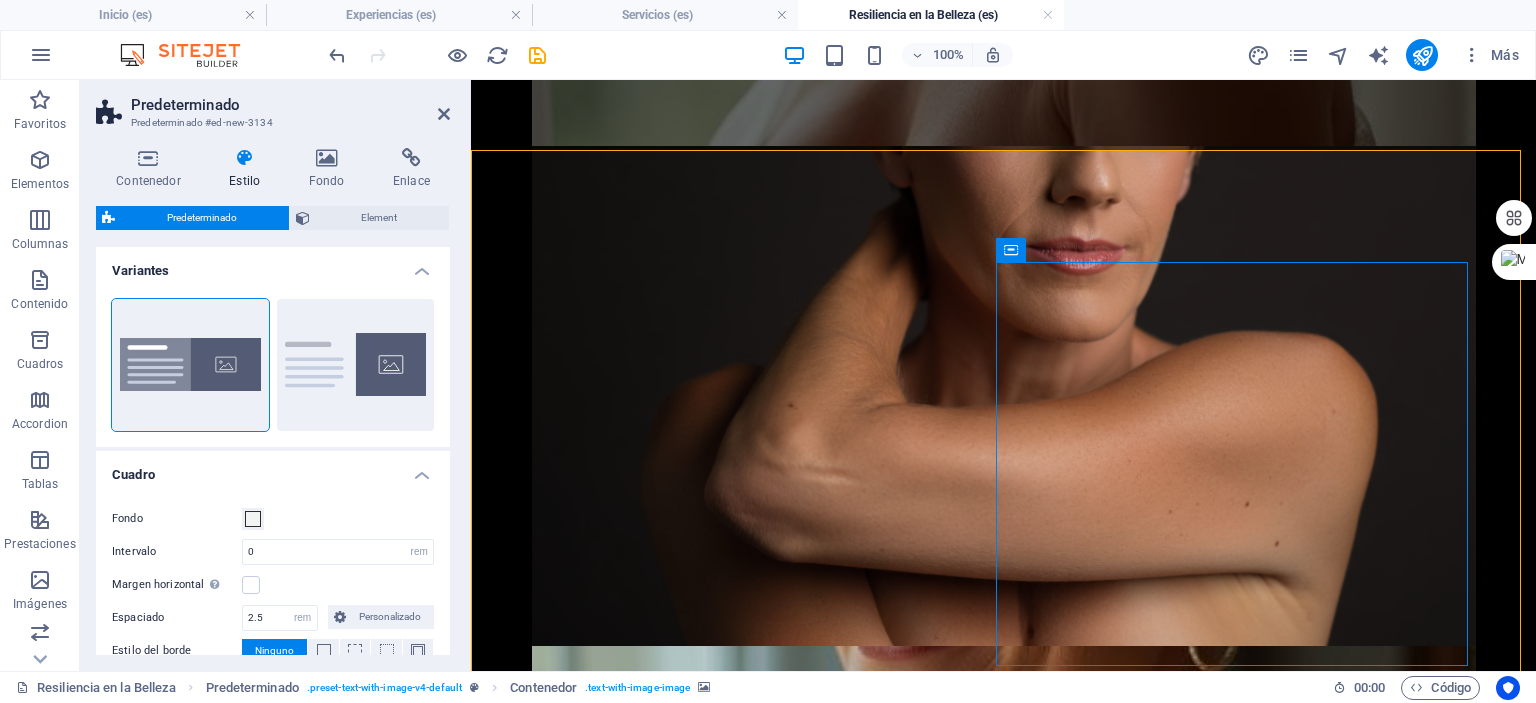 click at bounding box center (959, 3397) 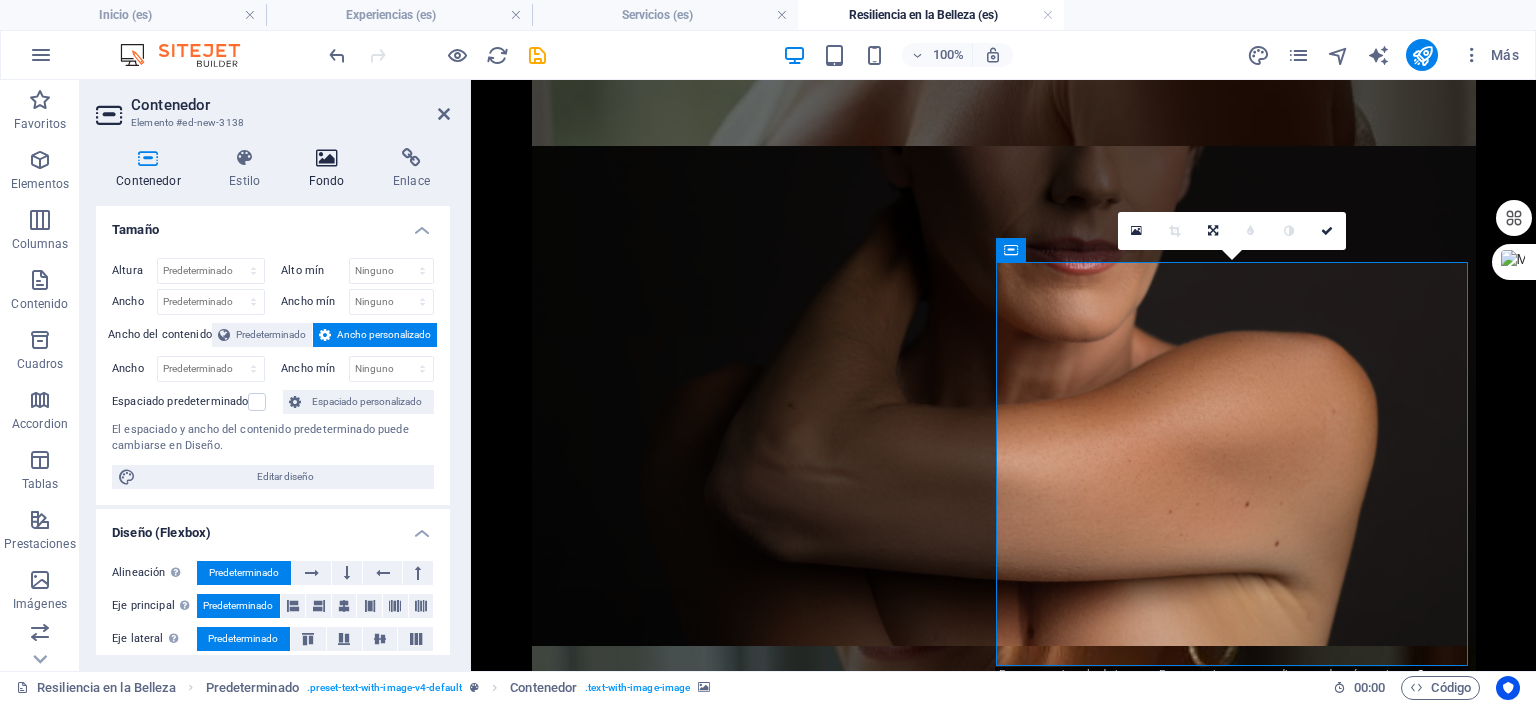click at bounding box center [326, 158] 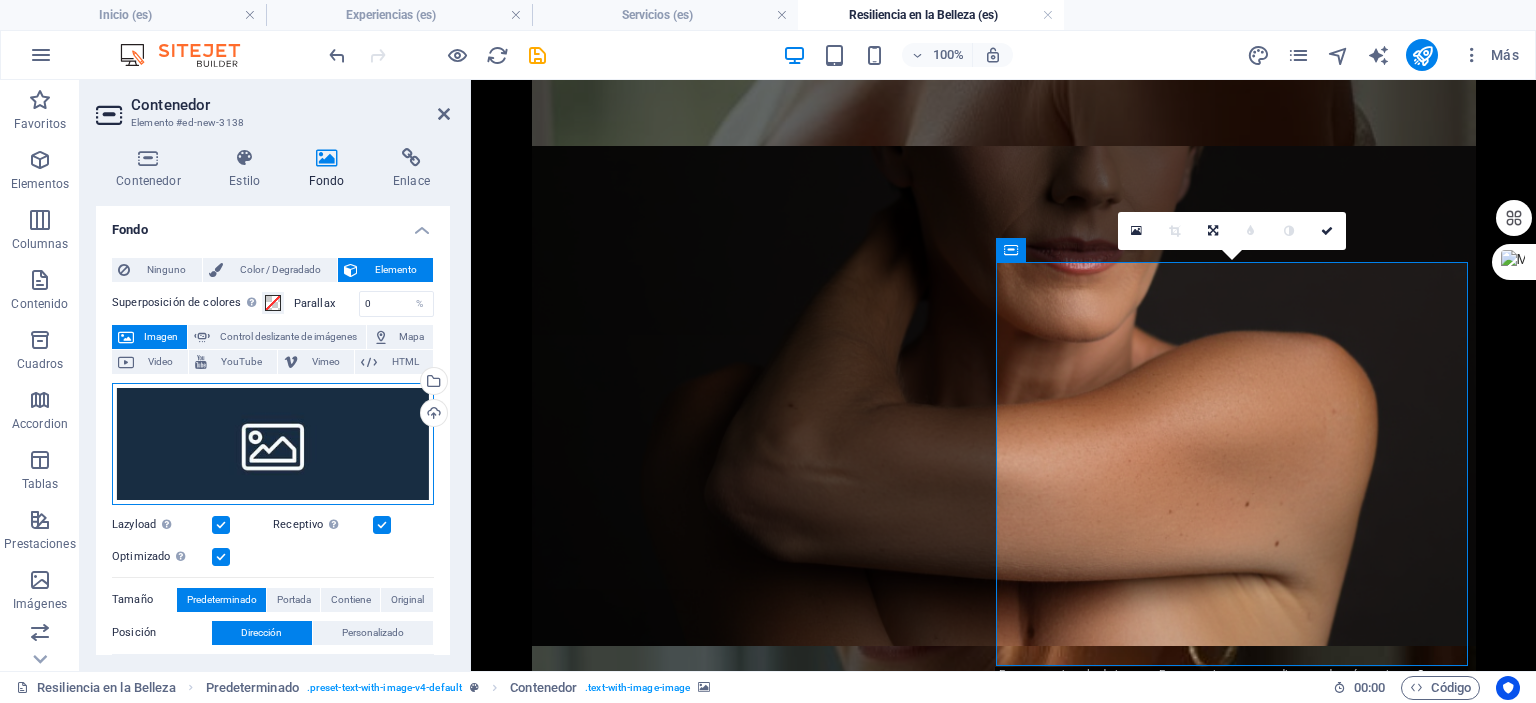 click on "Arrastra archivos aquí, haz clic para escoger archivos o  selecciona archivos de Archivos o de nuestra galería gratuita de fotos y vídeos" at bounding box center (273, 444) 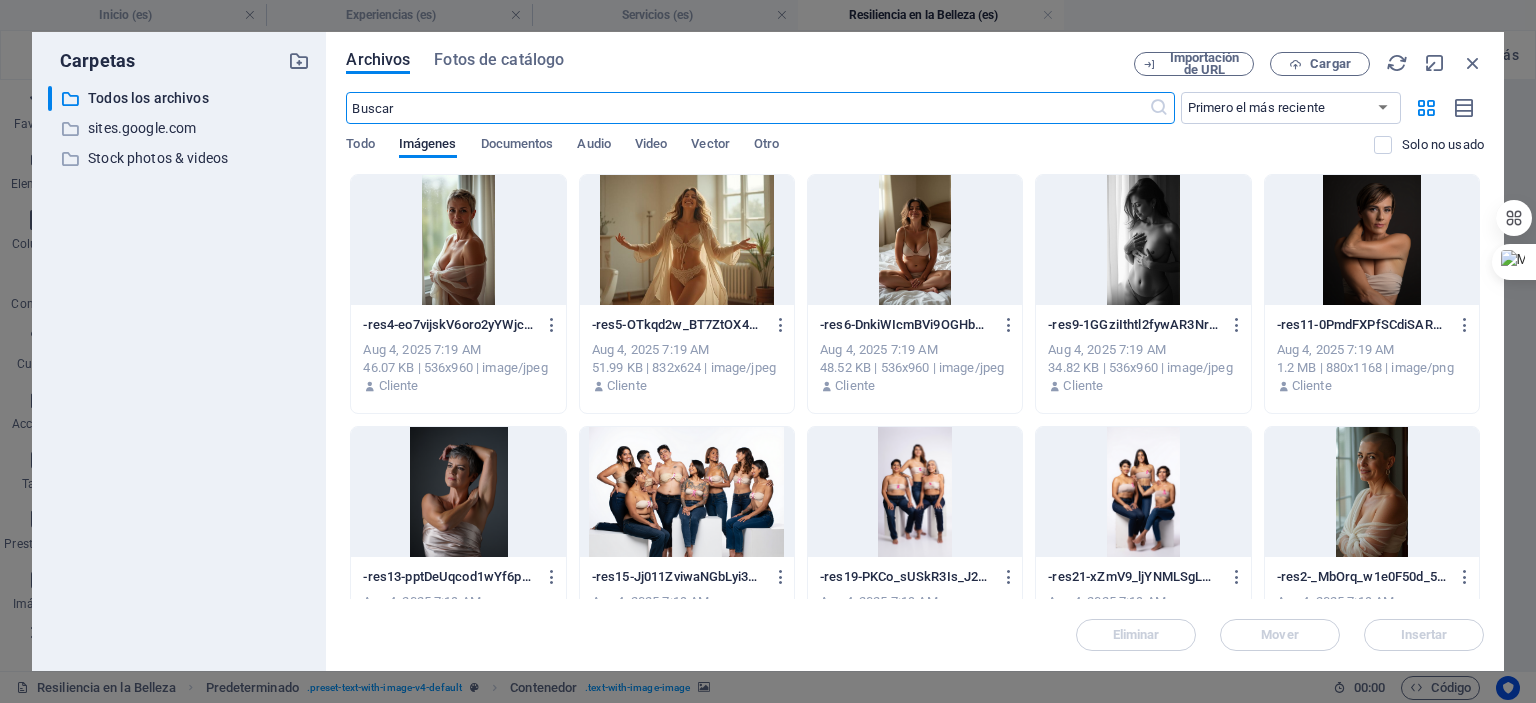 scroll, scrollTop: 5180, scrollLeft: 0, axis: vertical 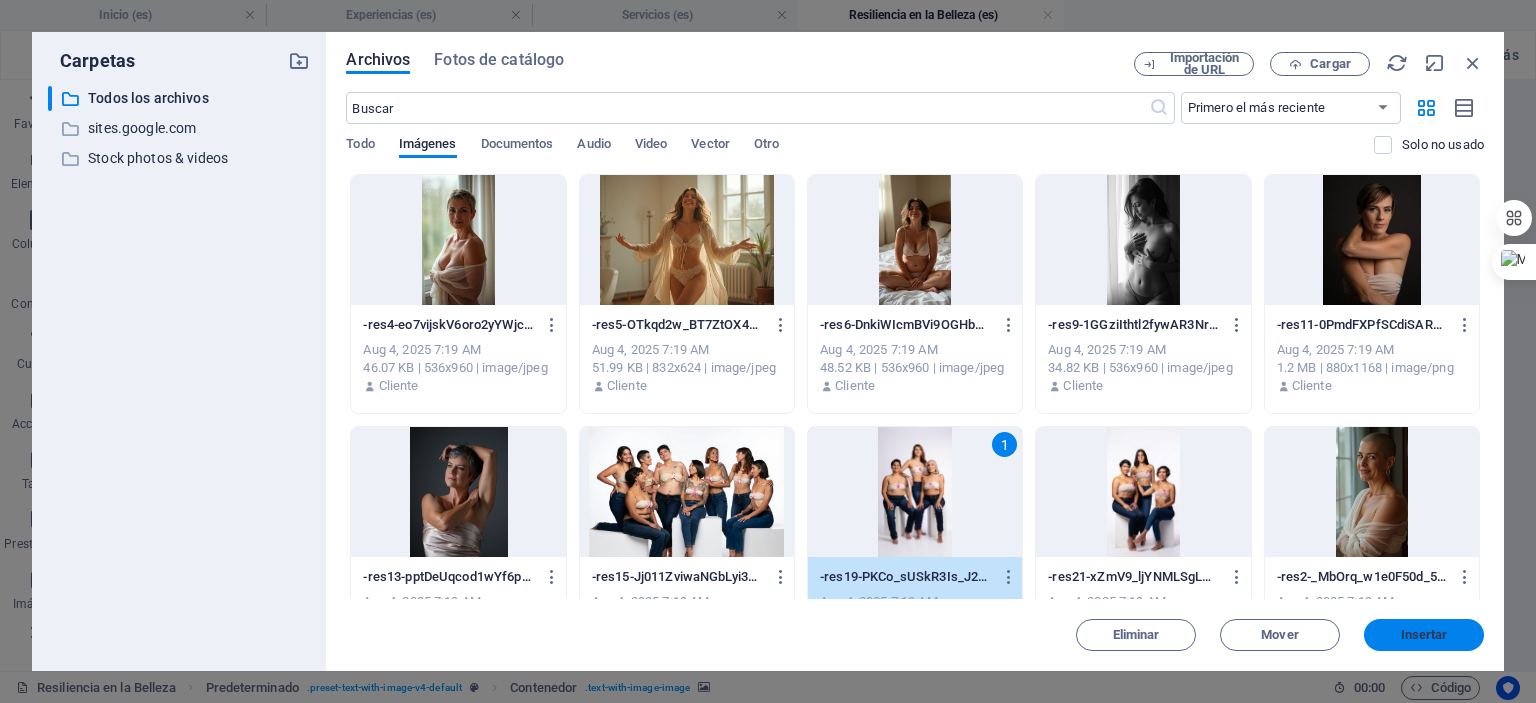 click on "Insertar" at bounding box center (1424, 635) 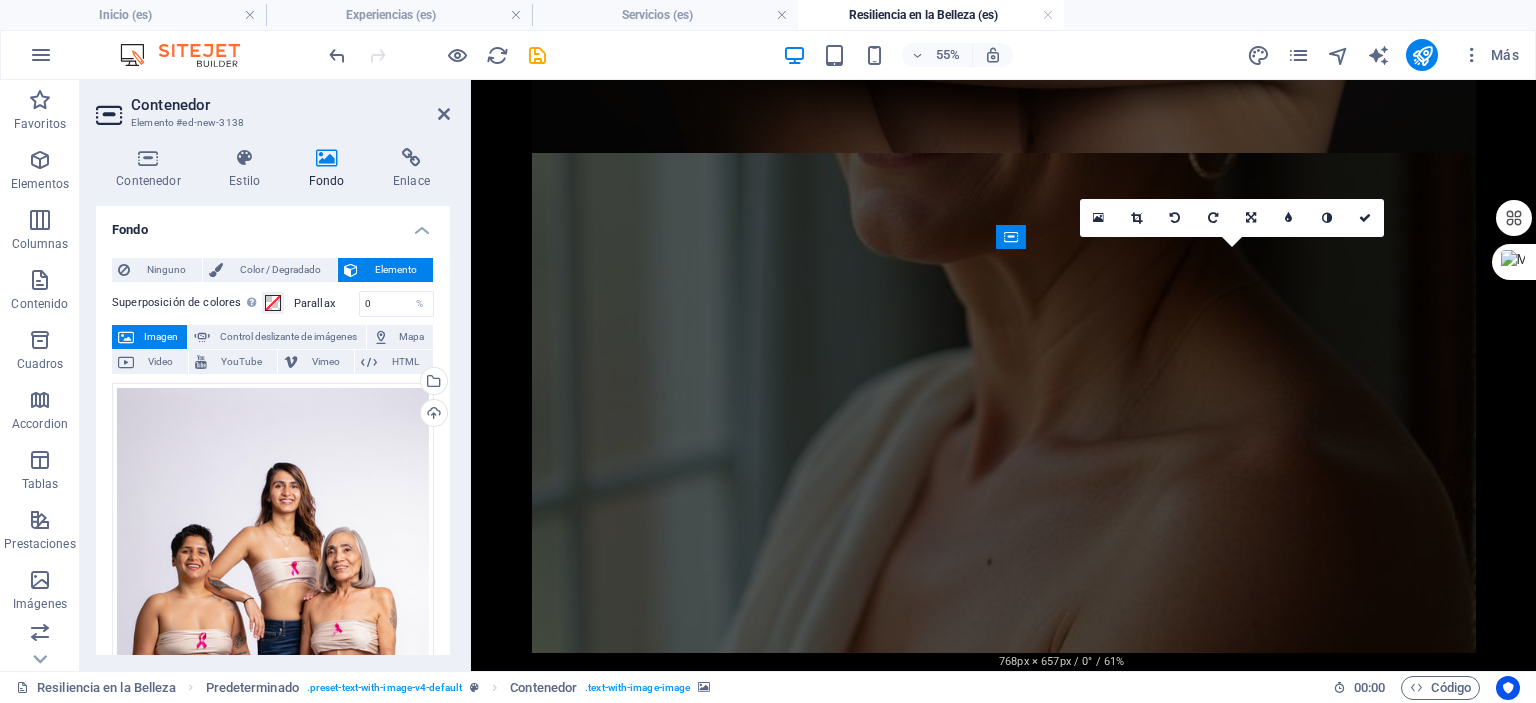 scroll, scrollTop: 4700, scrollLeft: 0, axis: vertical 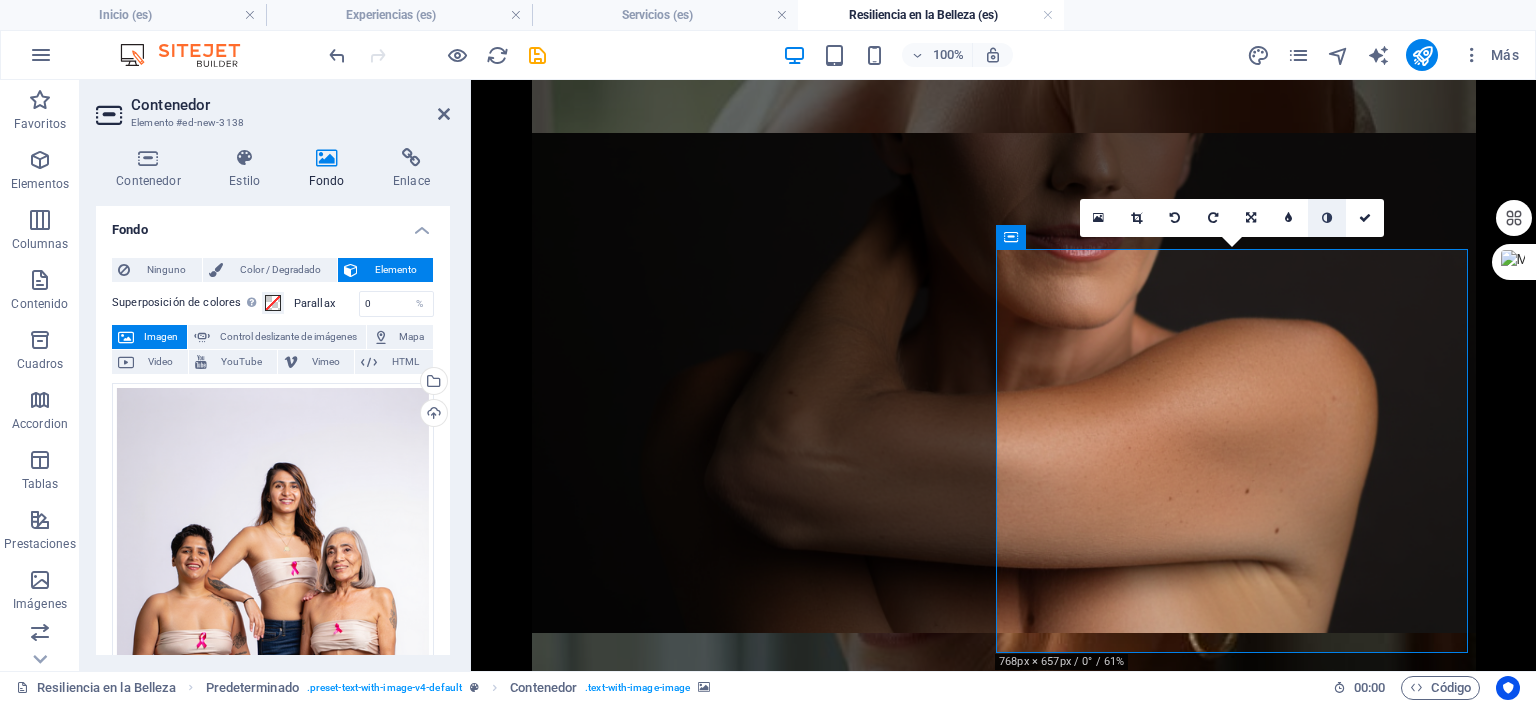 click at bounding box center [1327, 218] 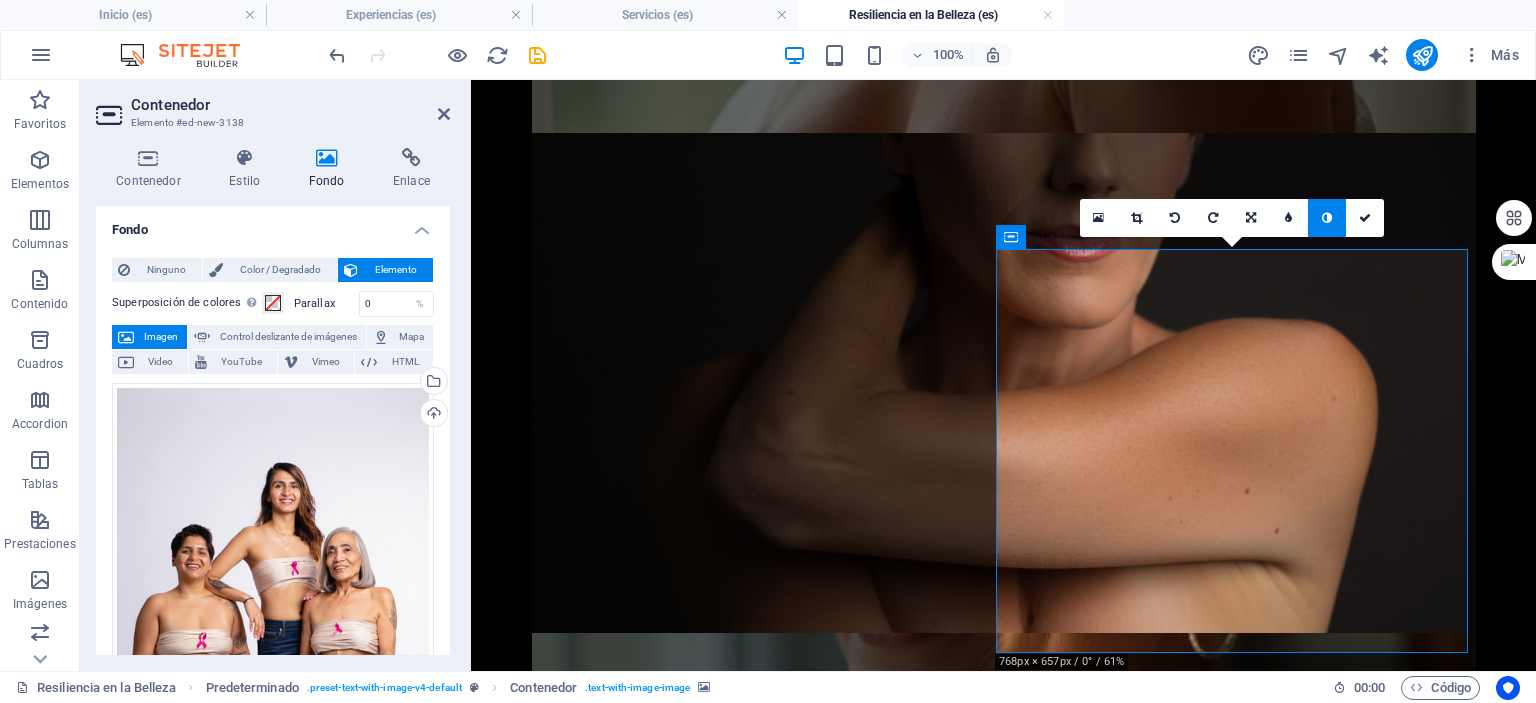 click at bounding box center [1327, 218] 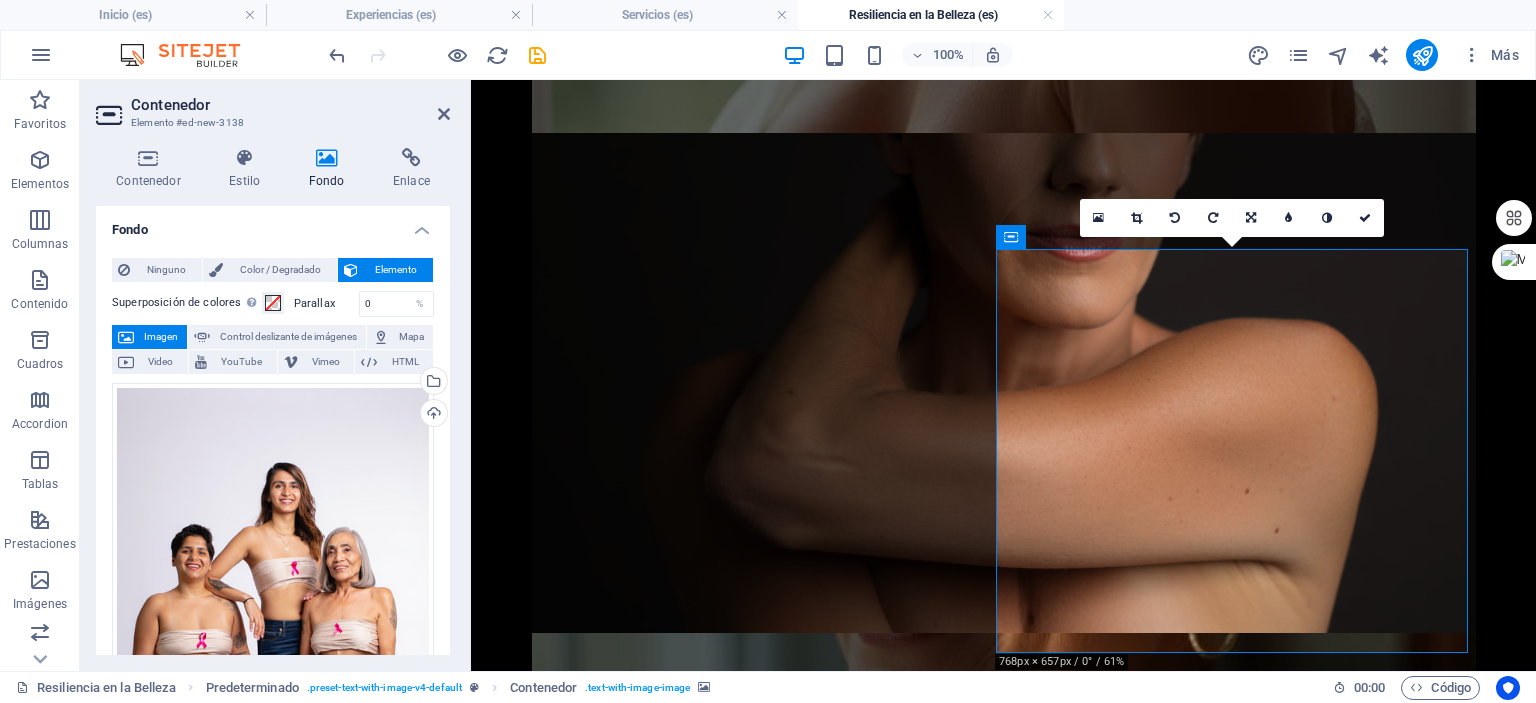 click at bounding box center [1327, 218] 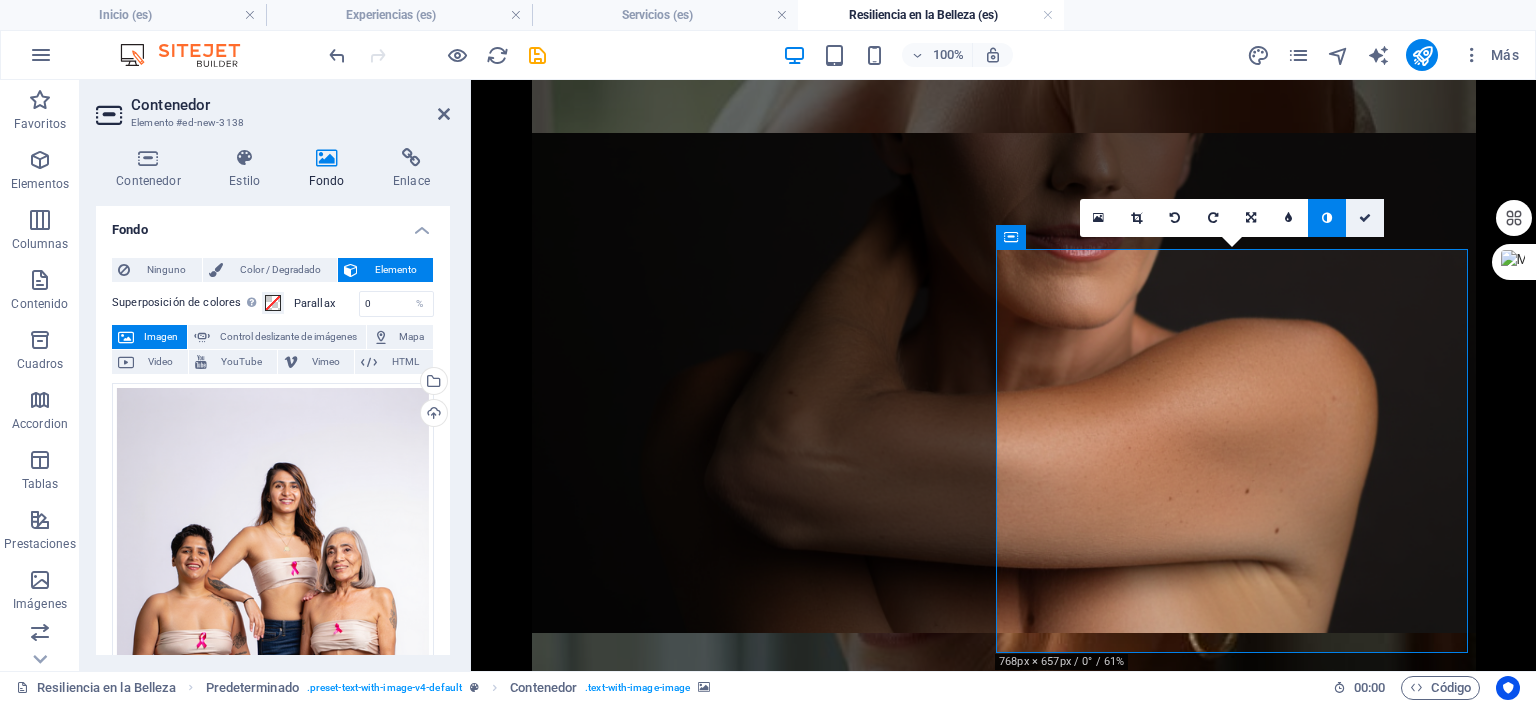 click at bounding box center [1365, 218] 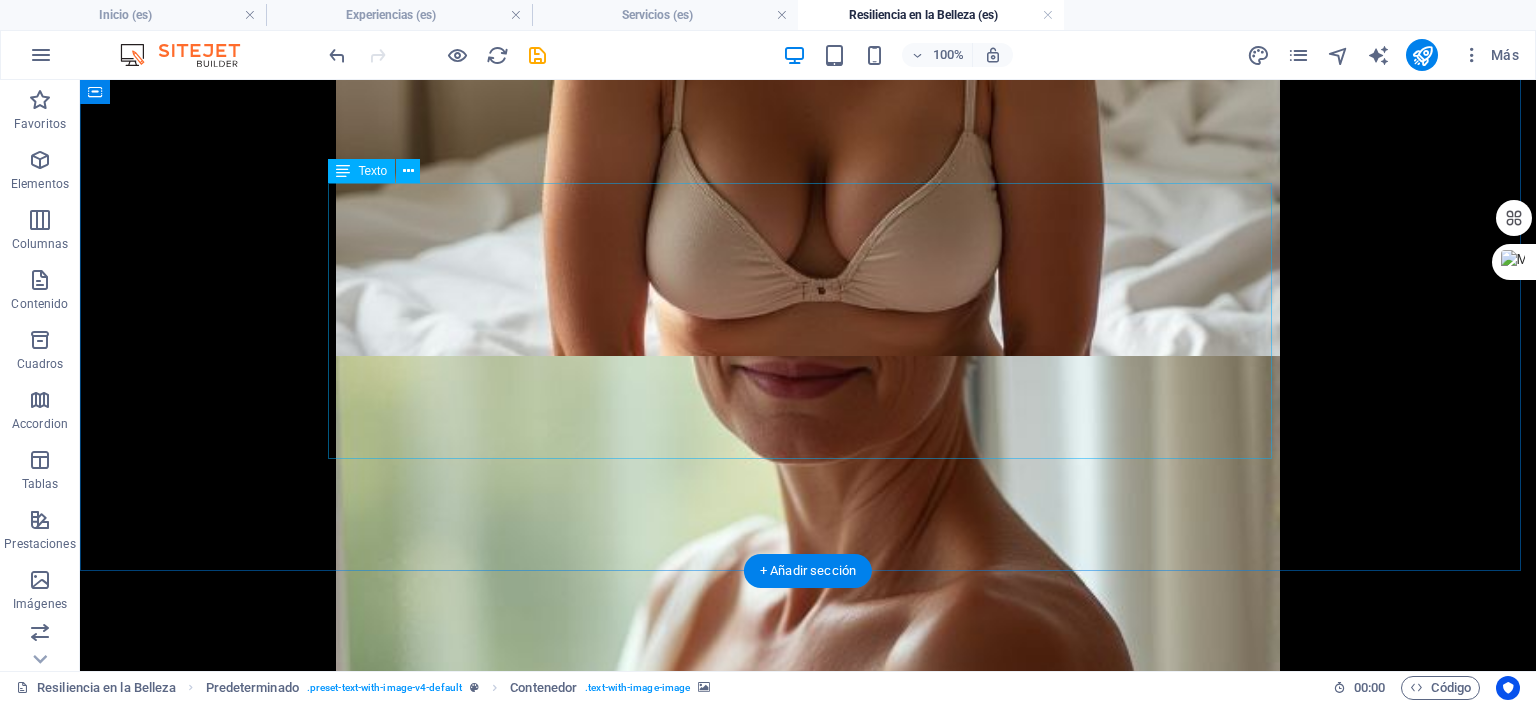 scroll, scrollTop: 3913, scrollLeft: 0, axis: vertical 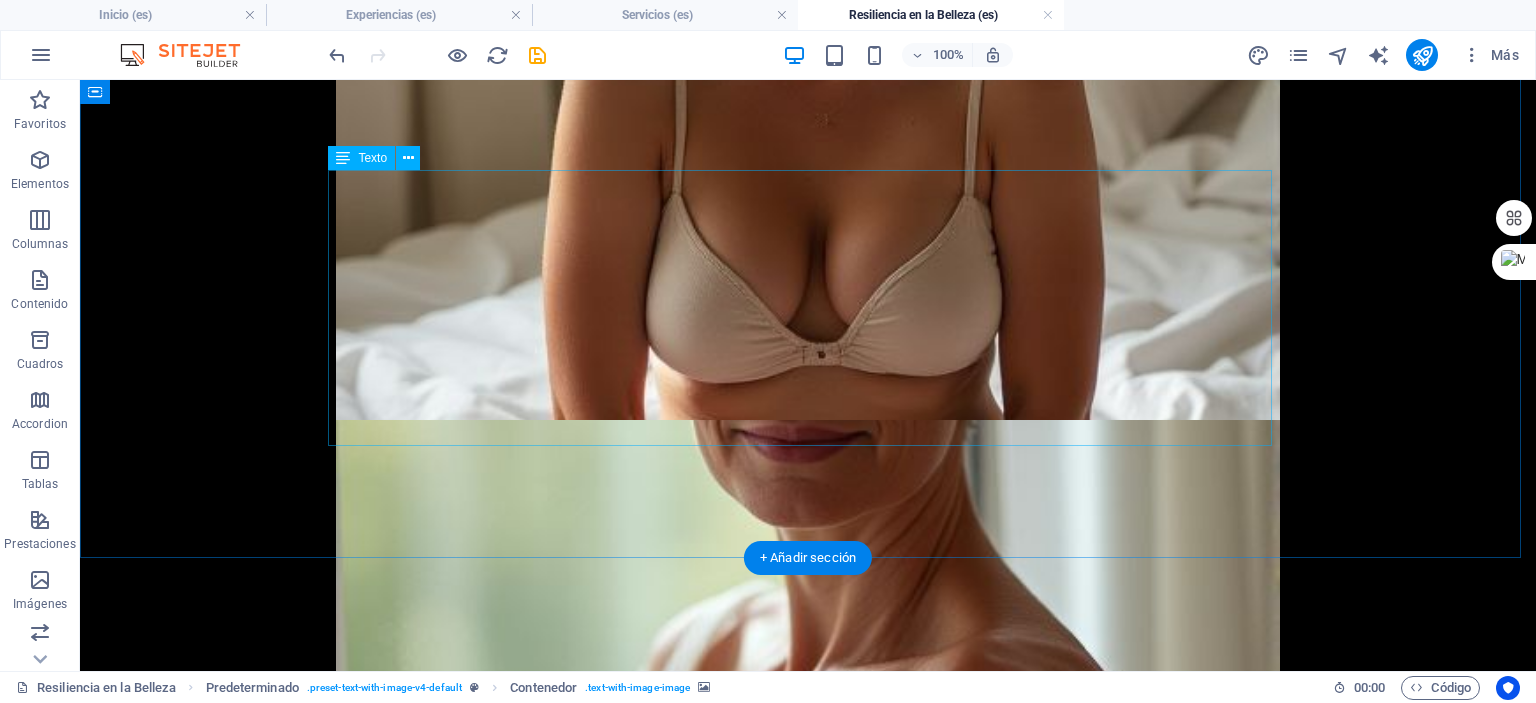 click on "Rito de Paso:  Para quienes se van a someter a una intervención, esta sesión es un acto de celebración de tu Yo actual, inmortalizando tu belleza y fuerza antes del cambio. Es una oportunidad para honrar tu cuerpo tal como es hoy. Reconexión Emocional:  Reafirmar la conexión con tu cuerpo, incluso después de los cambios físicos que trae el cáncer, es un paso fundamental para la sanación. Empoderamiento y Confianza:  La experiencia te permite verte bajo una nueva luz, reconociendo la belleza y la fuerza que siempre han estado ahí. Celebración de la Supervivencia:  Las fotografías se convierten en un poderoso testimonio de tu victoria, una celebración visual de la vida y el coraje. Creación de un Legado:  Las imágenes son un regalo para ti misma, un recordatorio tangible de tu poder personal y tu historia, que perdurará por siempre." at bounding box center (808, 2971) 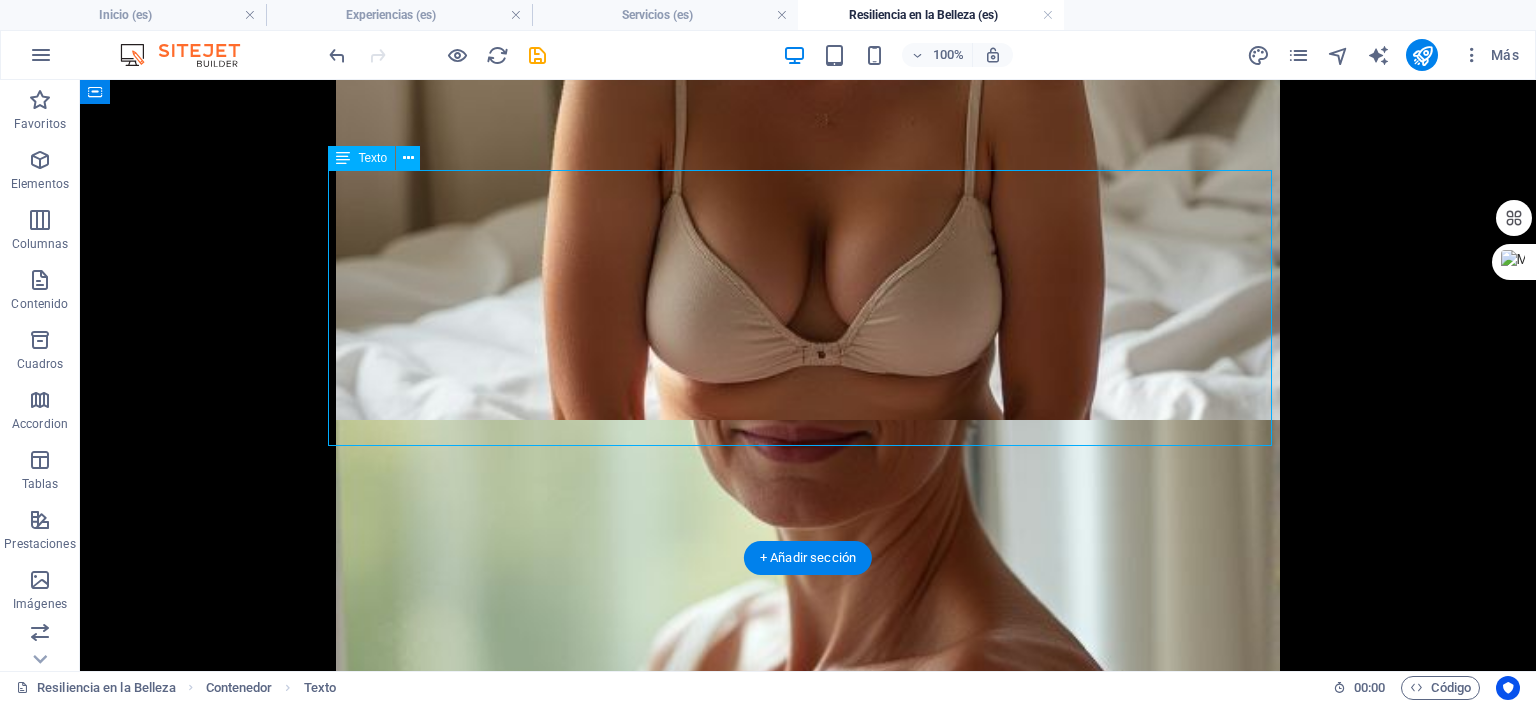 click on "Rito de Paso:  Para quienes se van a someter a una intervención, esta sesión es un acto de celebración de tu Yo actual, inmortalizando tu belleza y fuerza antes del cambio. Es una oportunidad para honrar tu cuerpo tal como es hoy. Reconexión Emocional:  Reafirmar la conexión con tu cuerpo, incluso después de los cambios físicos que trae el cáncer, es un paso fundamental para la sanación. Empoderamiento y Confianza:  La experiencia te permite verte bajo una nueva luz, reconociendo la belleza y la fuerza que siempre han estado ahí. Celebración de la Supervivencia:  Las fotografías se convierten en un poderoso testimonio de tu victoria, una celebración visual de la vida y el coraje. Creación de un Legado:  Las imágenes son un regalo para ti misma, un recordatorio tangible de tu poder personal y tu historia, que perdurará por siempre." at bounding box center [808, 2971] 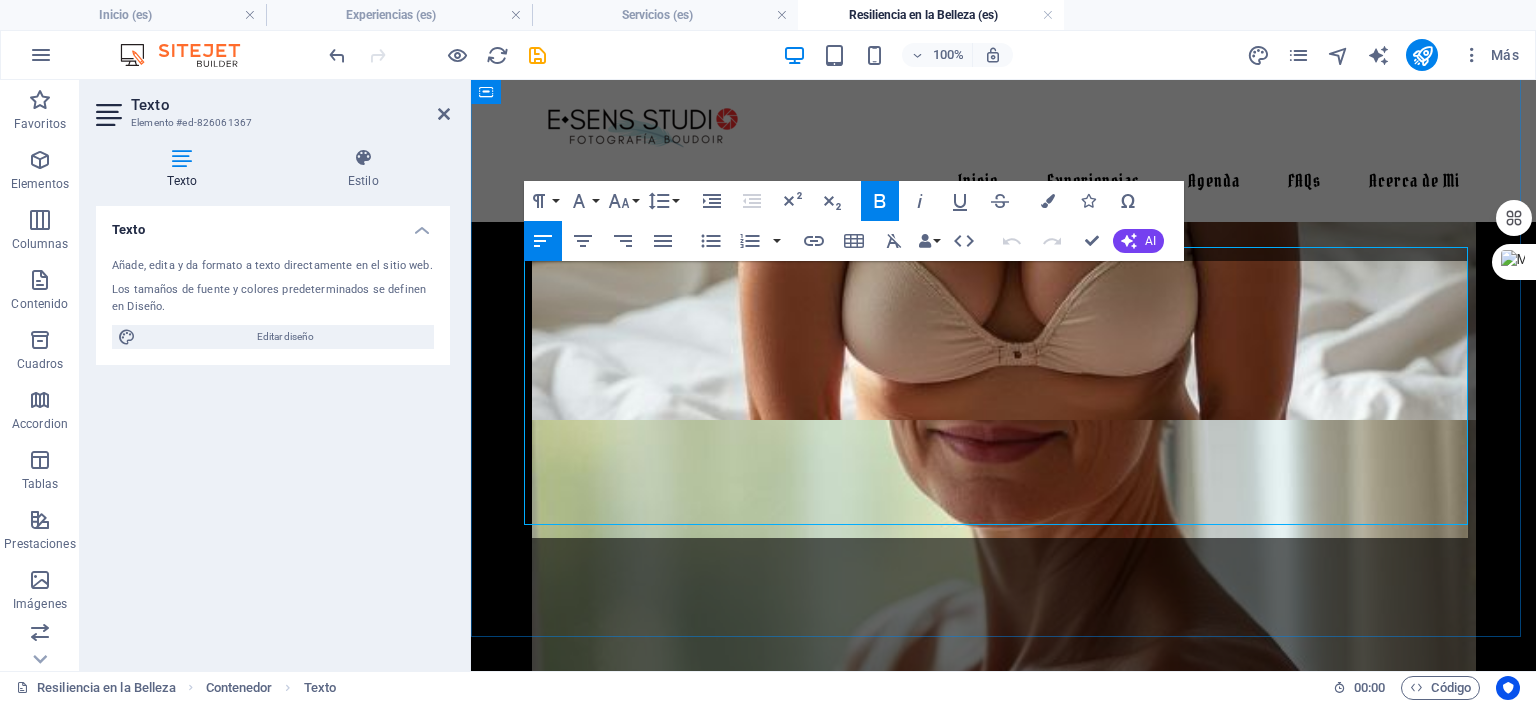 scroll, scrollTop: 3931, scrollLeft: 0, axis: vertical 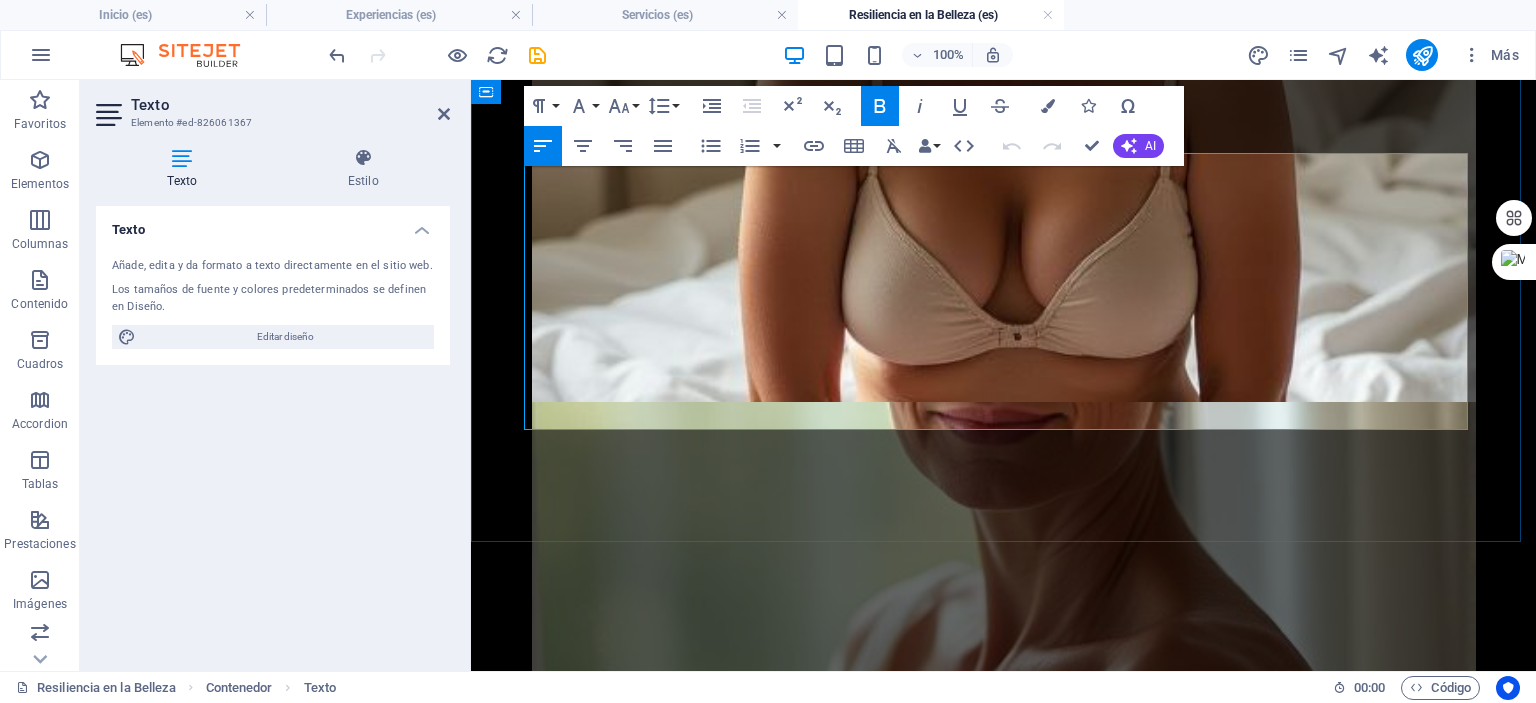 drag, startPoint x: 819, startPoint y: 426, endPoint x: 534, endPoint y: 178, distance: 377.79492 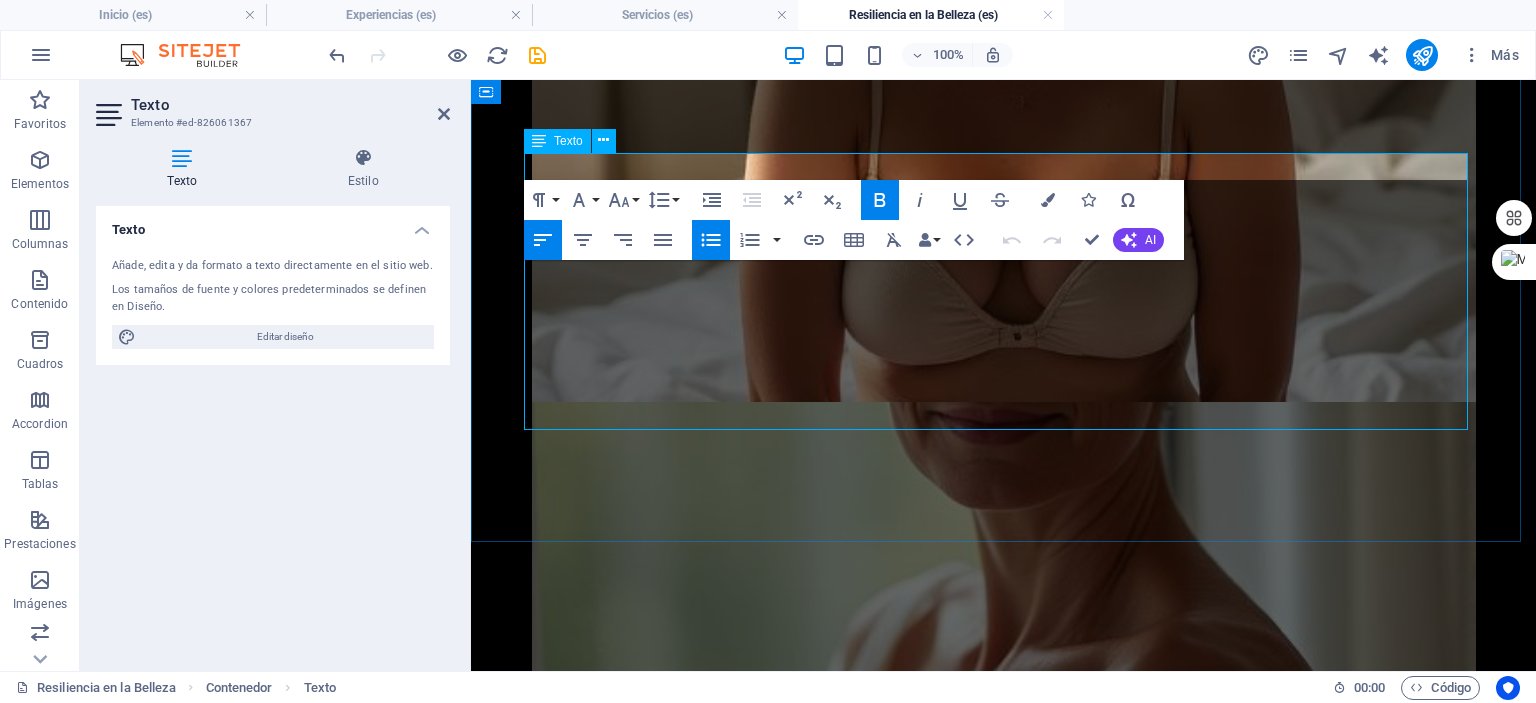 type 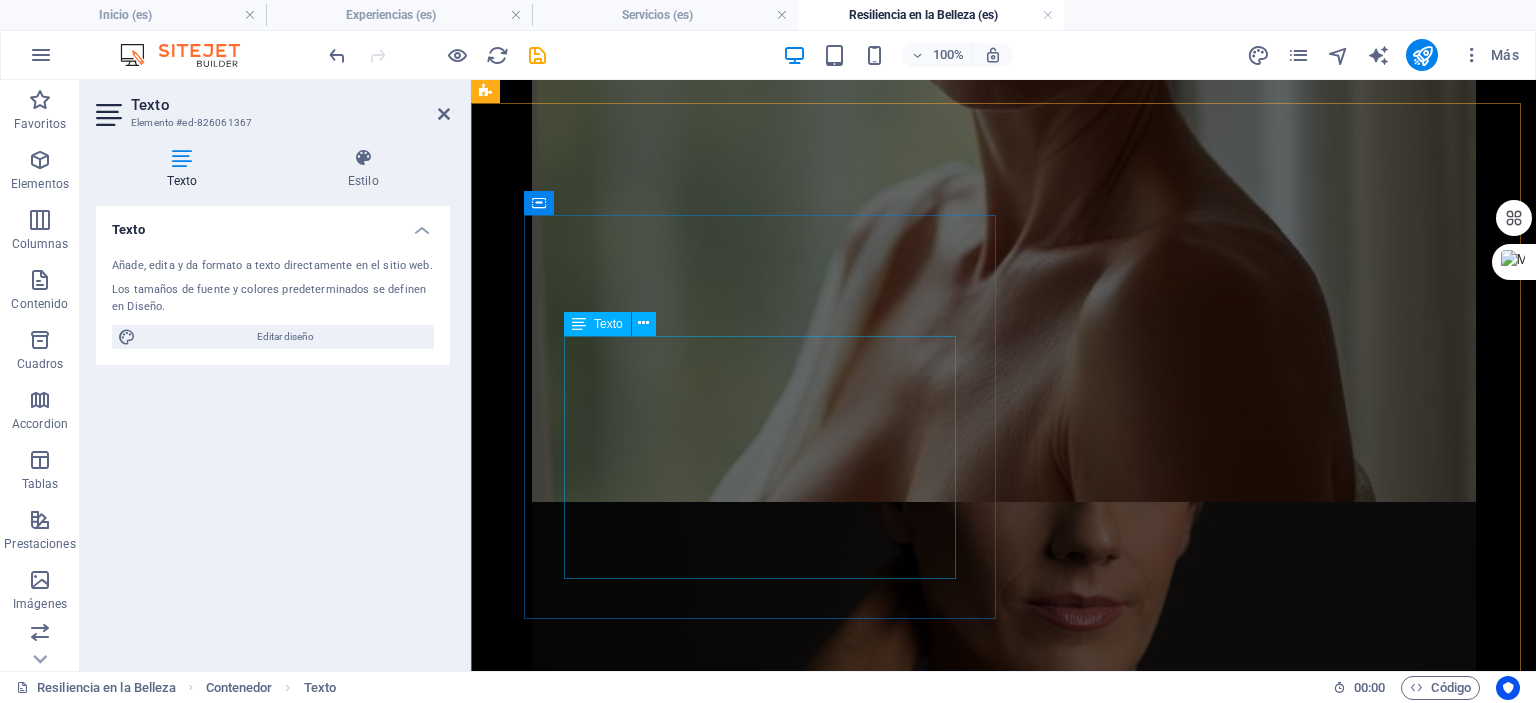 scroll, scrollTop: 4531, scrollLeft: 0, axis: vertical 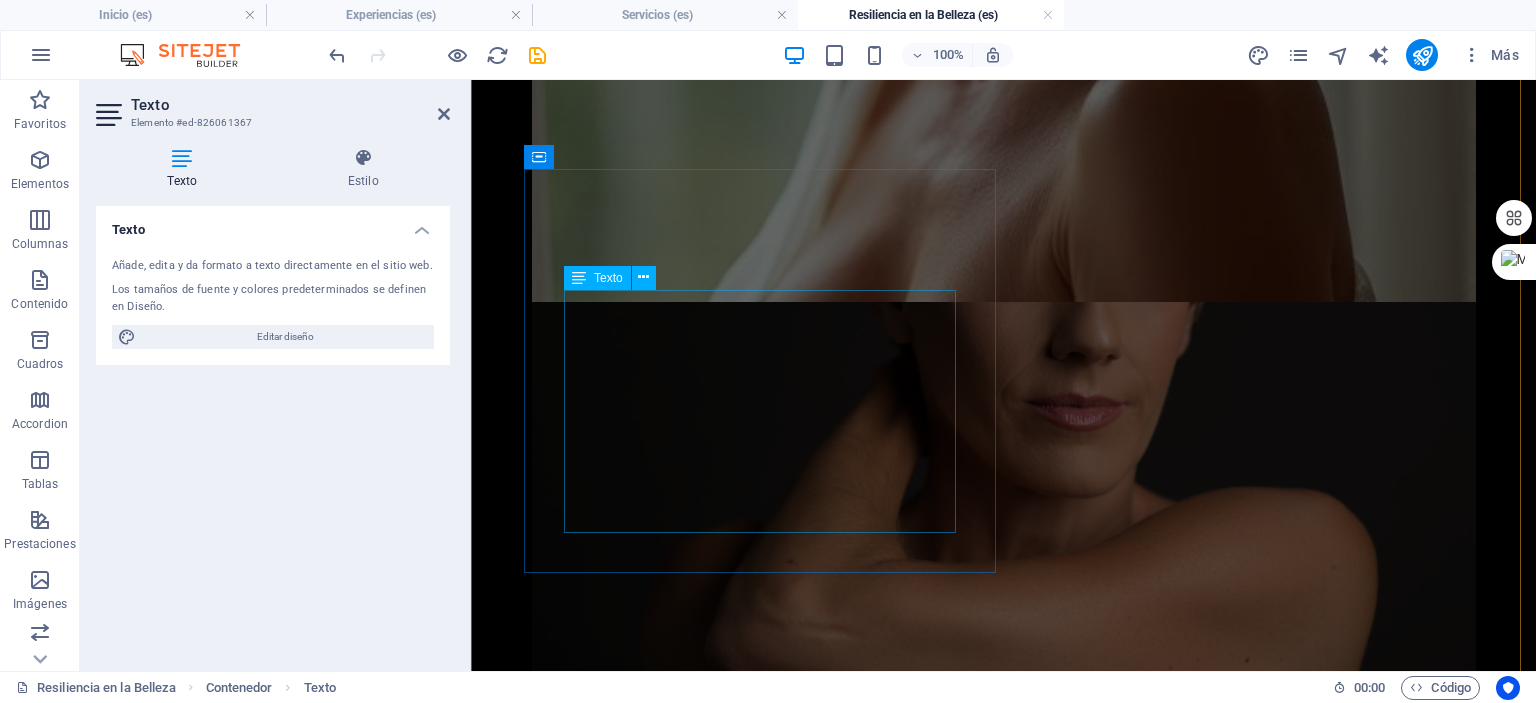 click on "Lorem ipsum dolor sit amet, consectetuer adipiscing elit. Aenean commodo ligula eget dolor. Lorem ipsum dolor sit amet, consectetuer adipiscing elit leget dolor. Lorem ipsum dolor sit amet, consectetuer adipiscing elit. Aenean commodo ligula eget dolor. Lorem ipsum dolor sit amet, consectetuer adipiscing elit dolor consectetuer adipiscing elit leget dolor. Lorem elit saget ipsum dolor sit amet, consectetuer." at bounding box center (959, 3007) 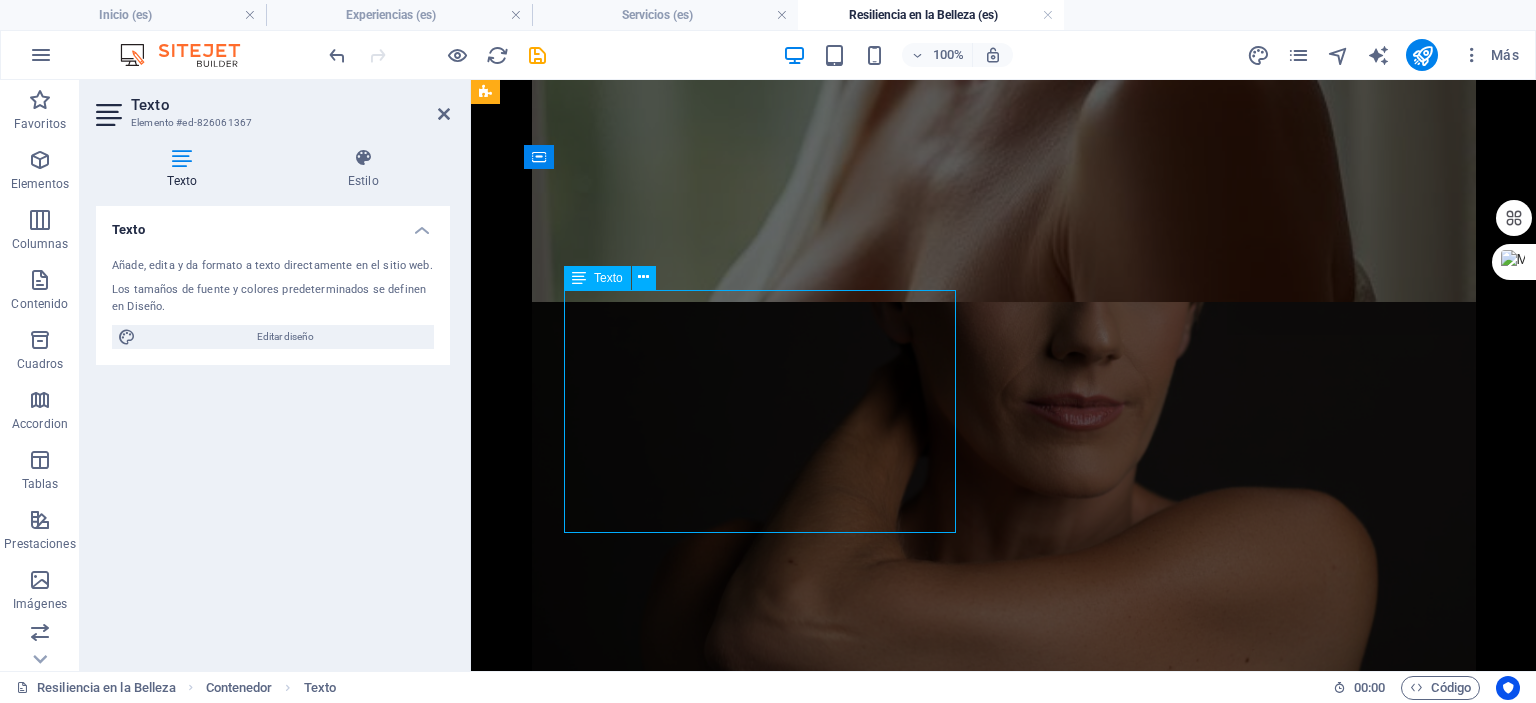 click on "Lorem ipsum dolor sit amet, consectetuer adipiscing elit. Aenean commodo ligula eget dolor. Lorem ipsum dolor sit amet, consectetuer adipiscing elit leget dolor. Lorem ipsum dolor sit amet, consectetuer adipiscing elit. Aenean commodo ligula eget dolor. Lorem ipsum dolor sit amet, consectetuer adipiscing elit dolor consectetuer adipiscing elit leget dolor. Lorem elit saget ipsum dolor sit amet, consectetuer." at bounding box center [959, 3007] 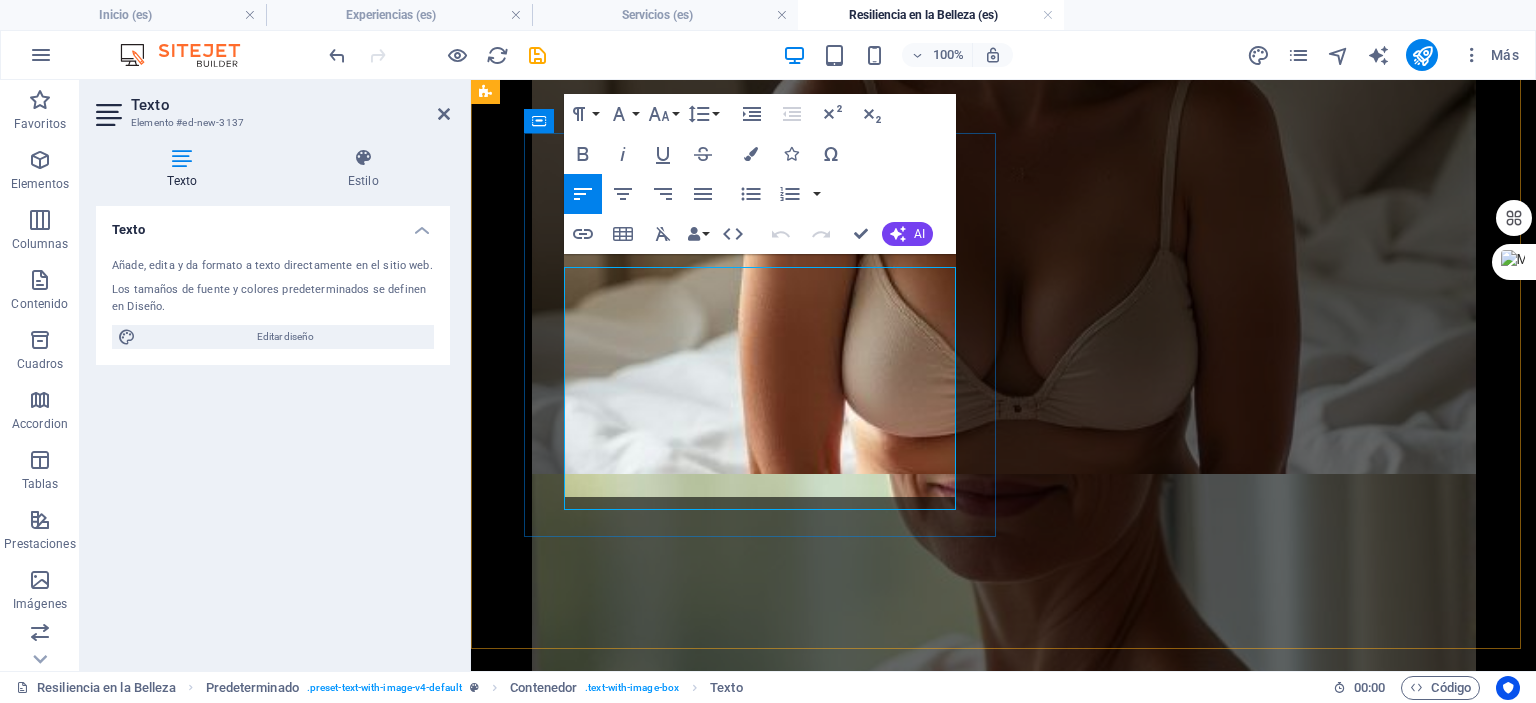 scroll, scrollTop: 4540, scrollLeft: 0, axis: vertical 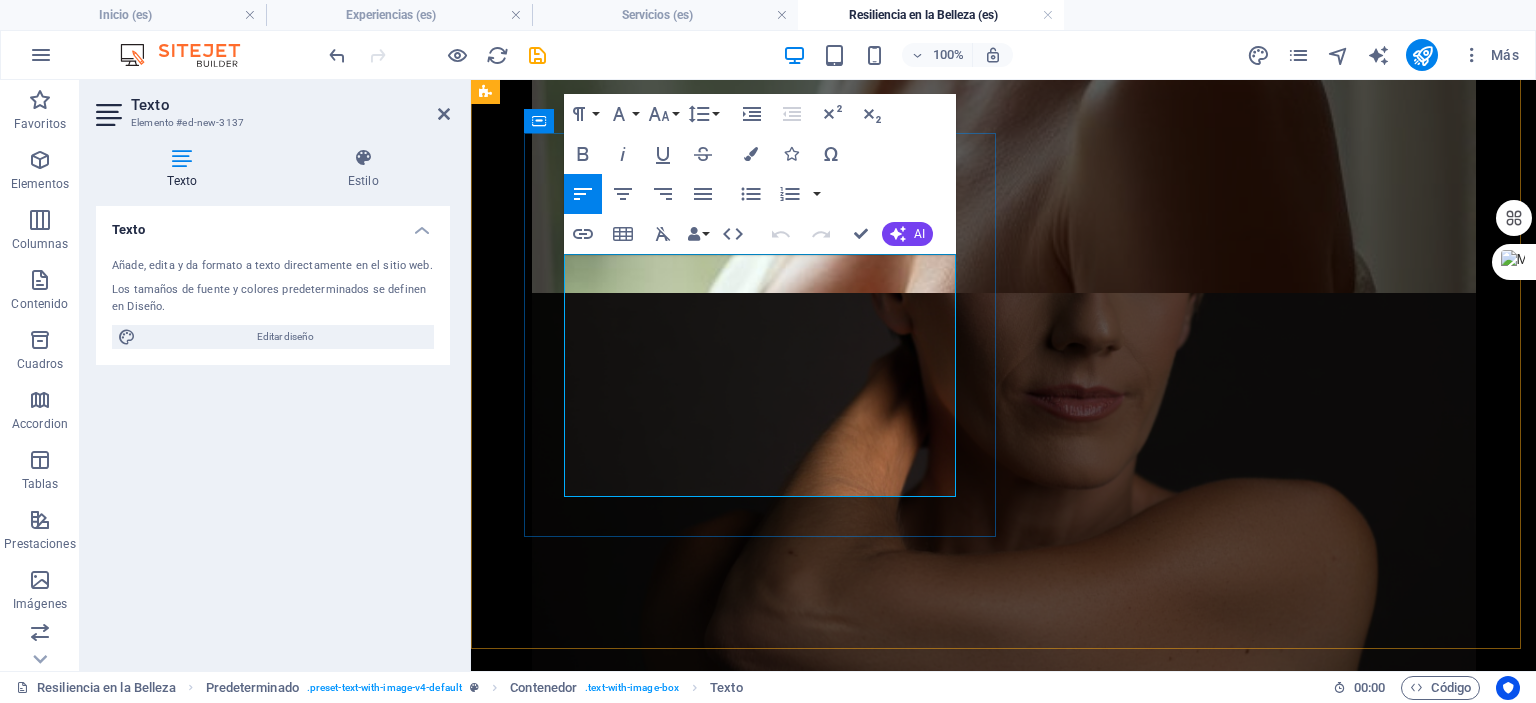 click on "Lorem ipsum dolor sit amet, consectetuer adipiscing elit. Aenean commodo ligula eget dolor. Lorem ipsum dolor sit amet, consectetuer adipiscing elit leget dolor. Lorem ipsum dolor sit amet, consectetuer adipiscing elit. Aenean commodo ligula eget dolor. Lorem ipsum dolor sit amet, consectetuer adipiscing elit dolor consectetuer adipiscing elit leget dolor. Lorem elit saget ipsum dolor sit amet, consectetuer." at bounding box center [959, 2971] 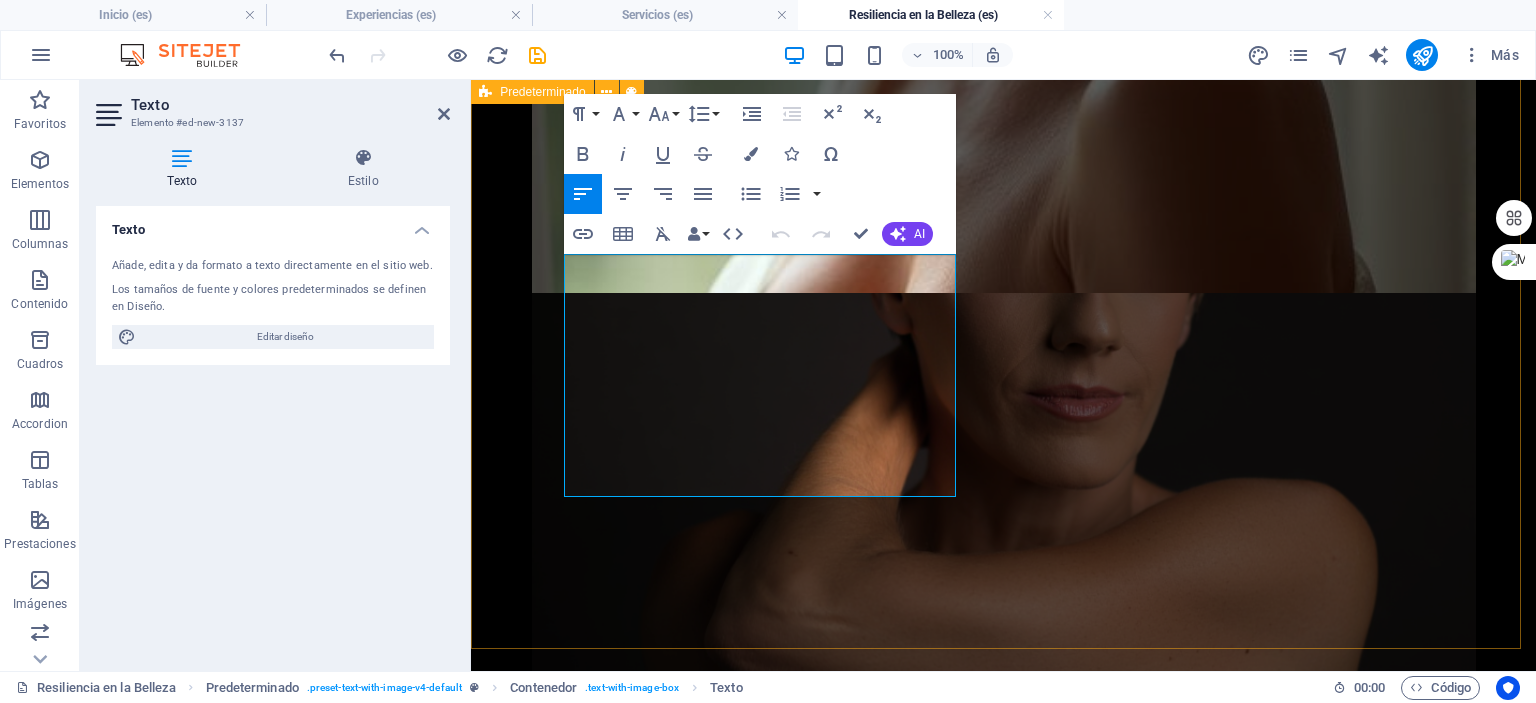 drag, startPoint x: 879, startPoint y: 483, endPoint x: 516, endPoint y: 199, distance: 460.89587 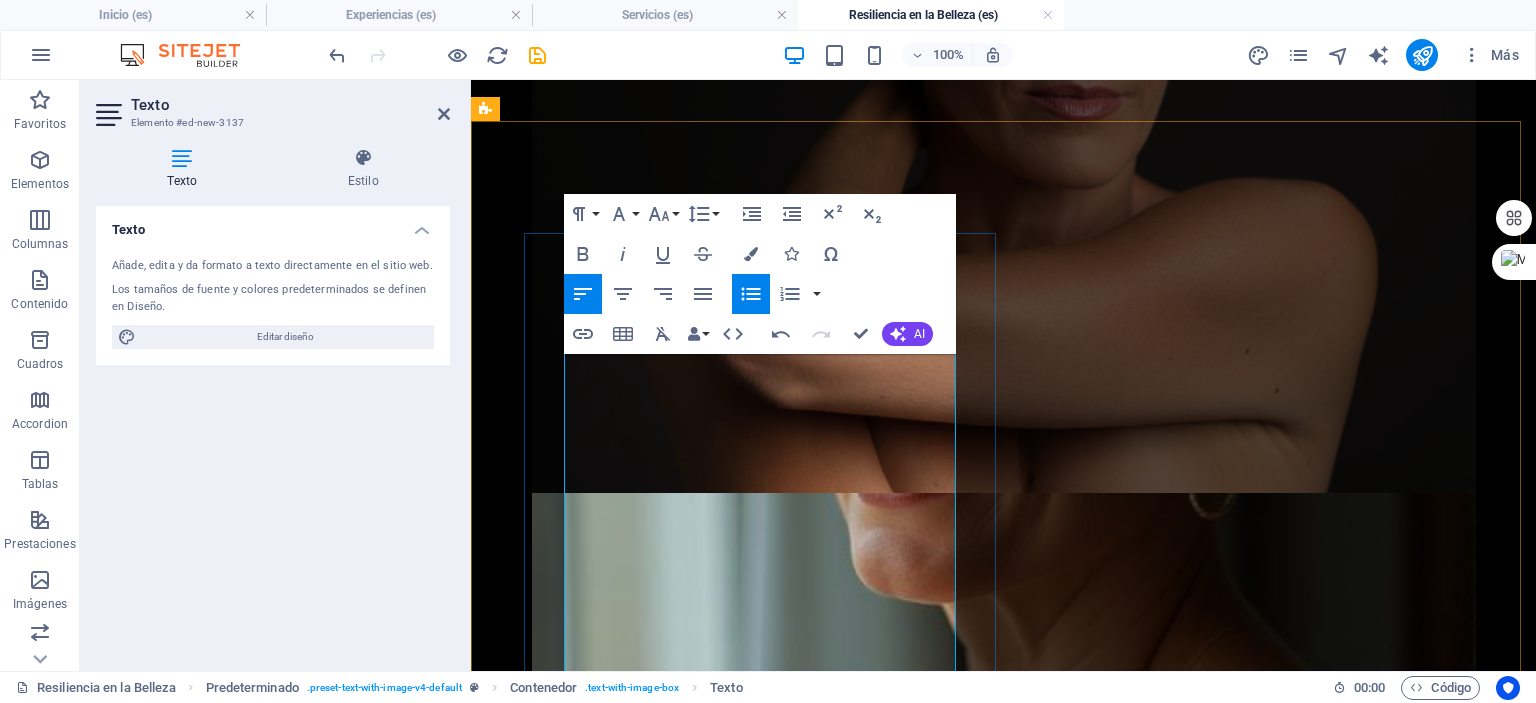 scroll, scrollTop: 4452, scrollLeft: 0, axis: vertical 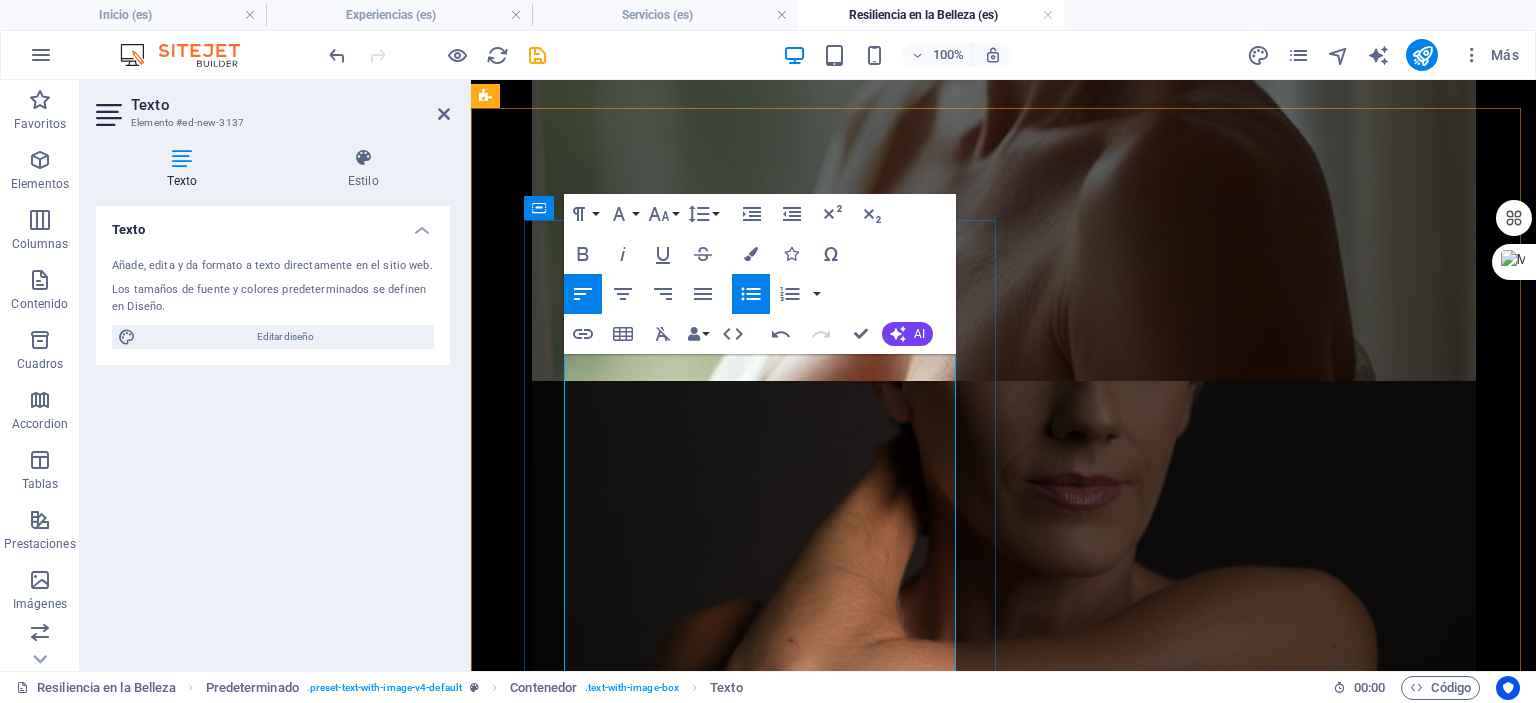 drag, startPoint x: 732, startPoint y: 531, endPoint x: 1047, endPoint y: 427, distance: 331.72427 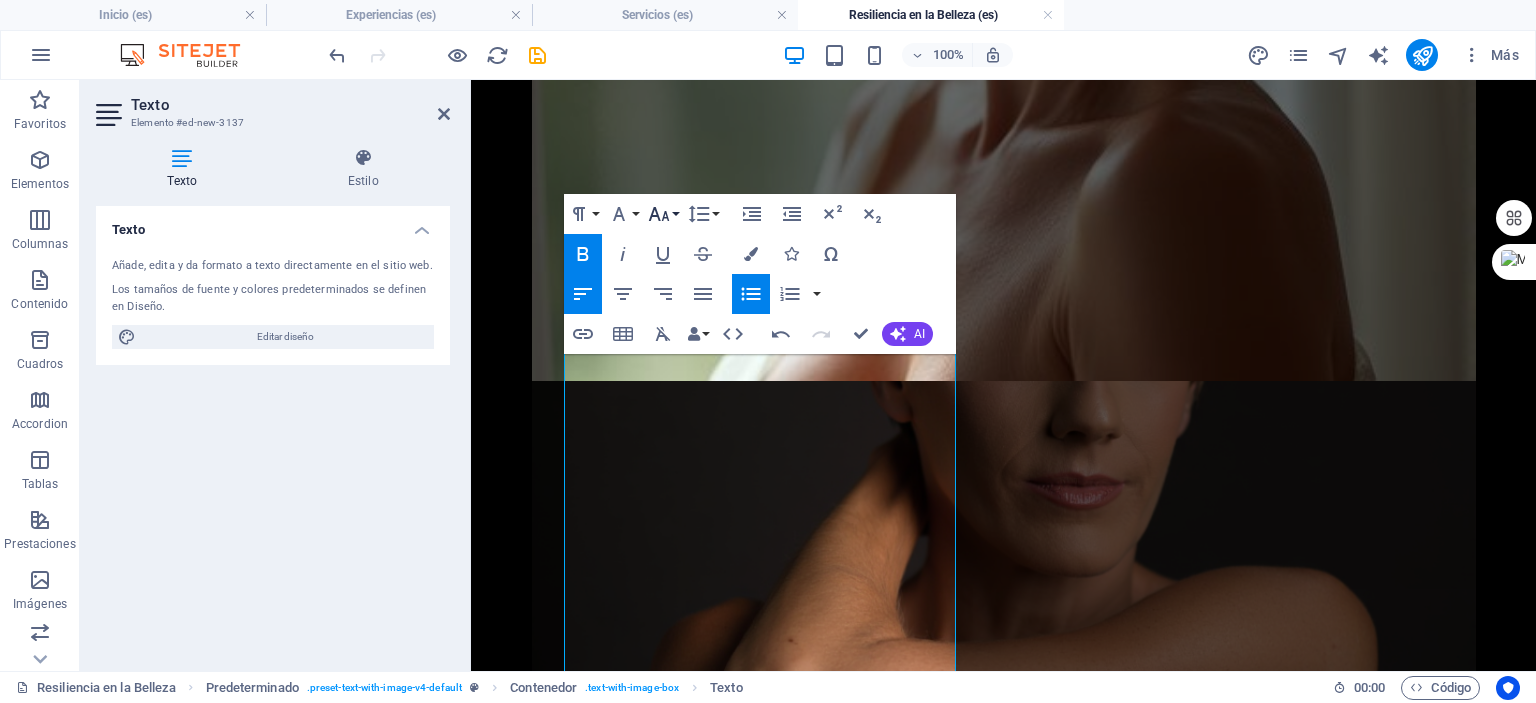 click on "Font Size" at bounding box center (663, 214) 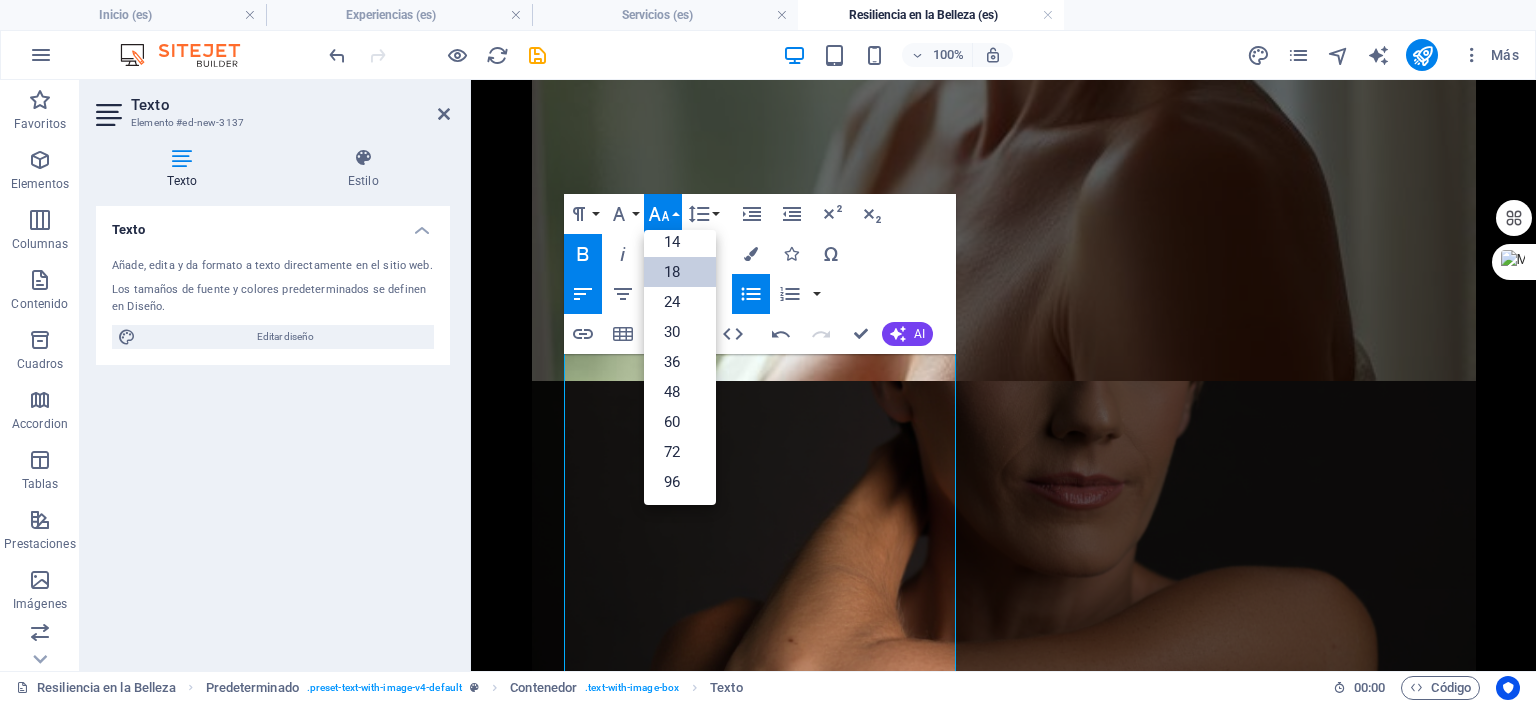scroll, scrollTop: 160, scrollLeft: 0, axis: vertical 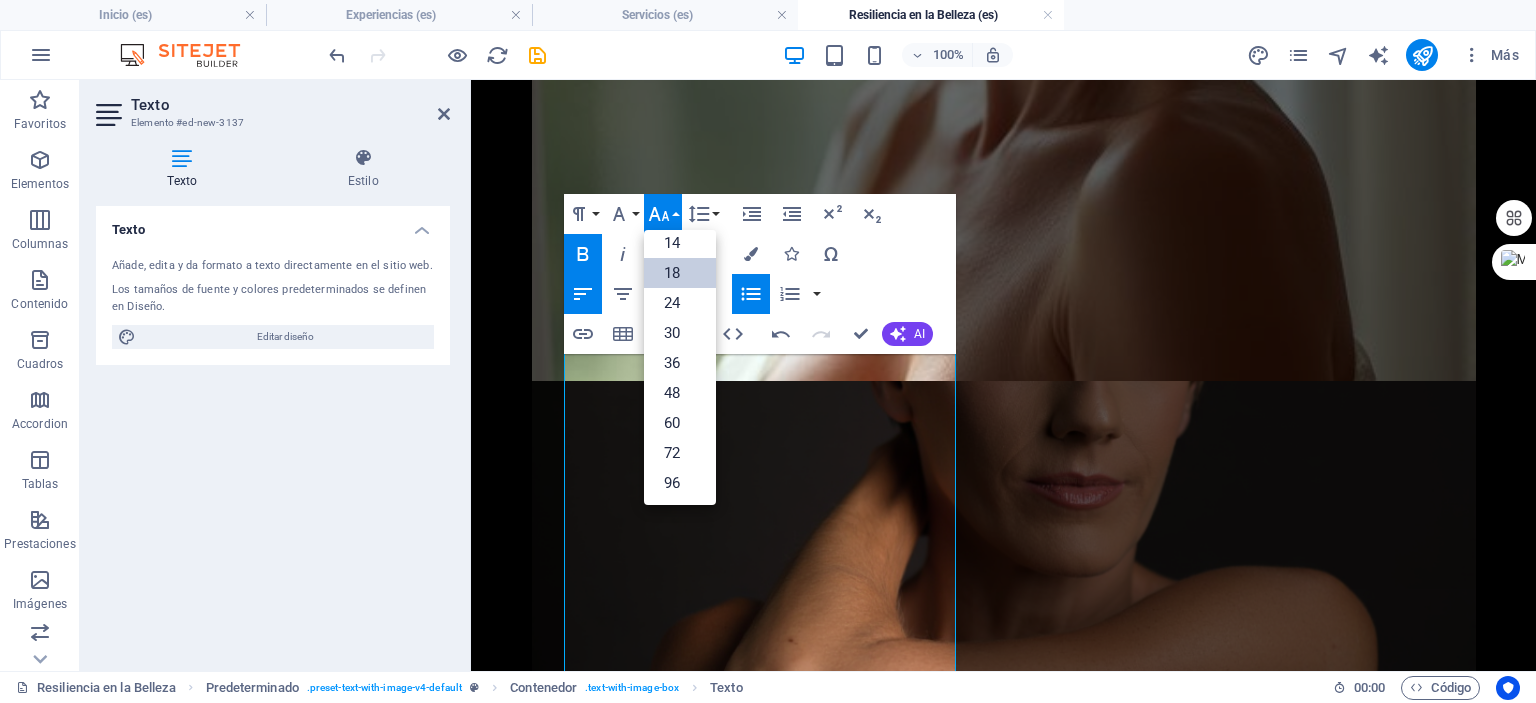 click on "18" at bounding box center [680, 273] 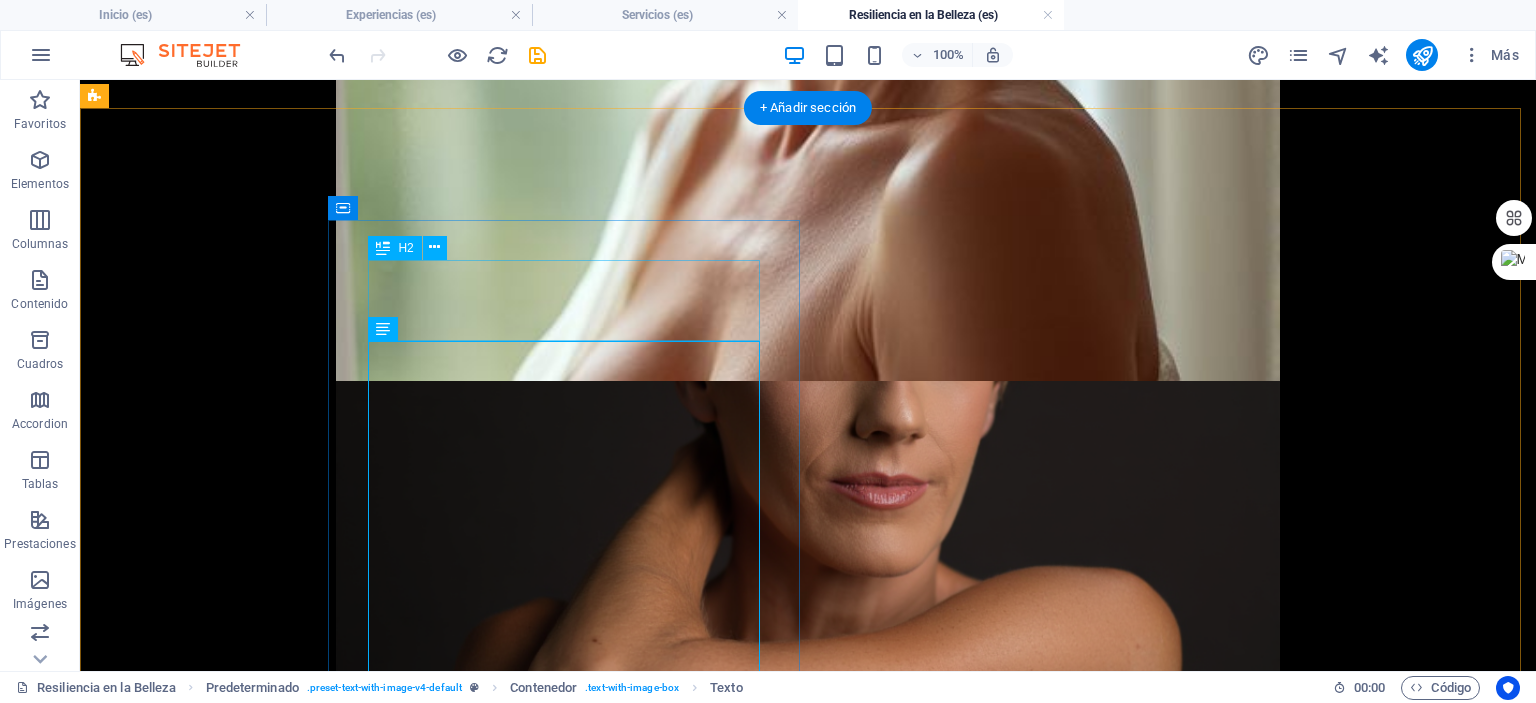 click on "New headline" at bounding box center (568, 2964) 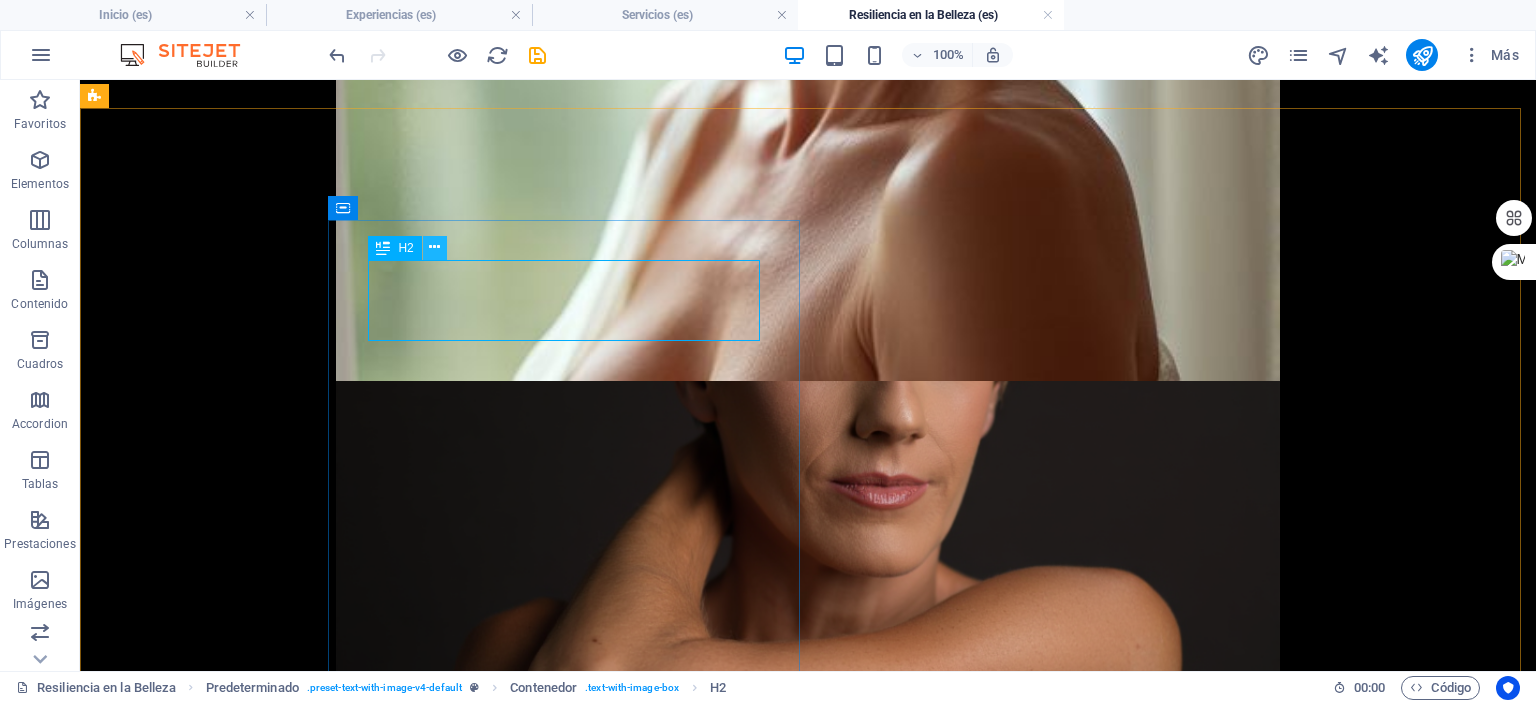 click at bounding box center (434, 247) 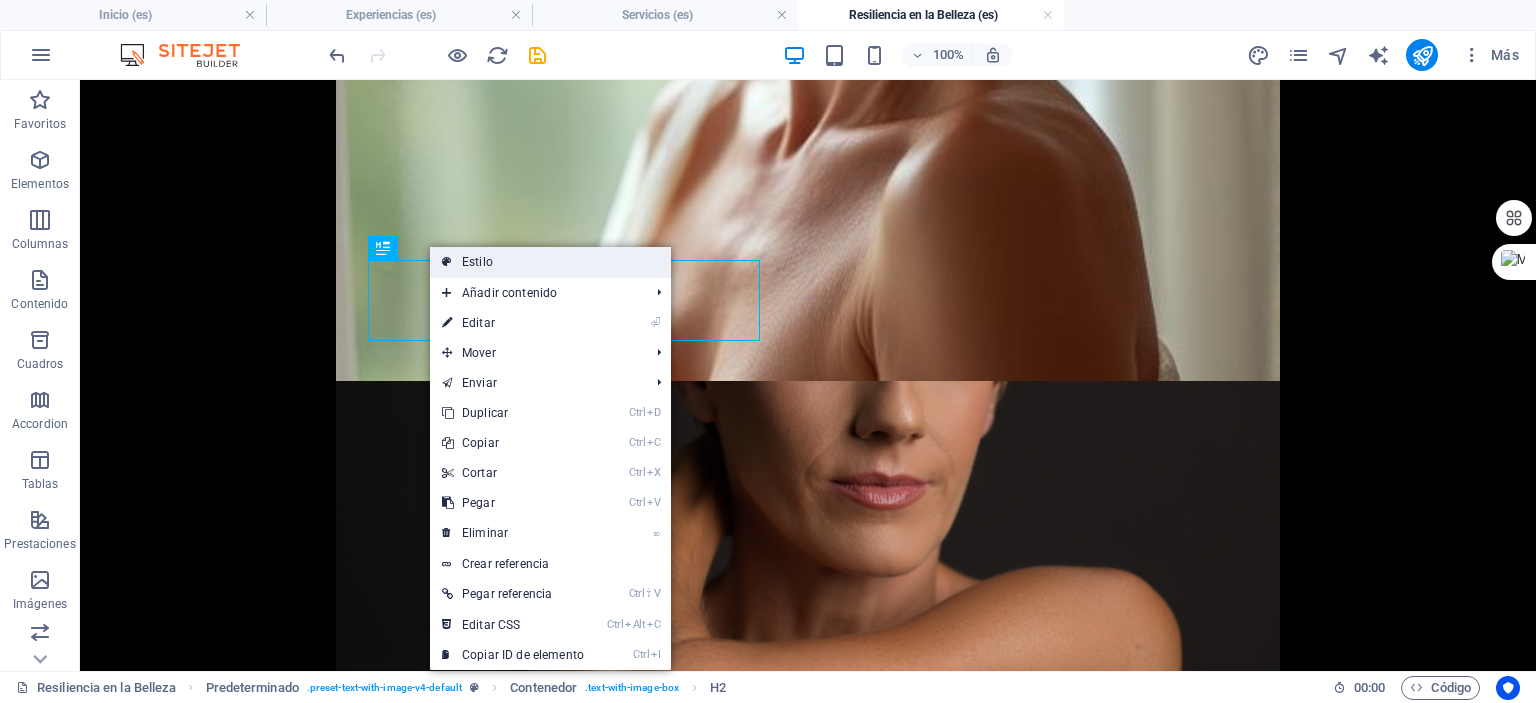 click at bounding box center [447, 262] 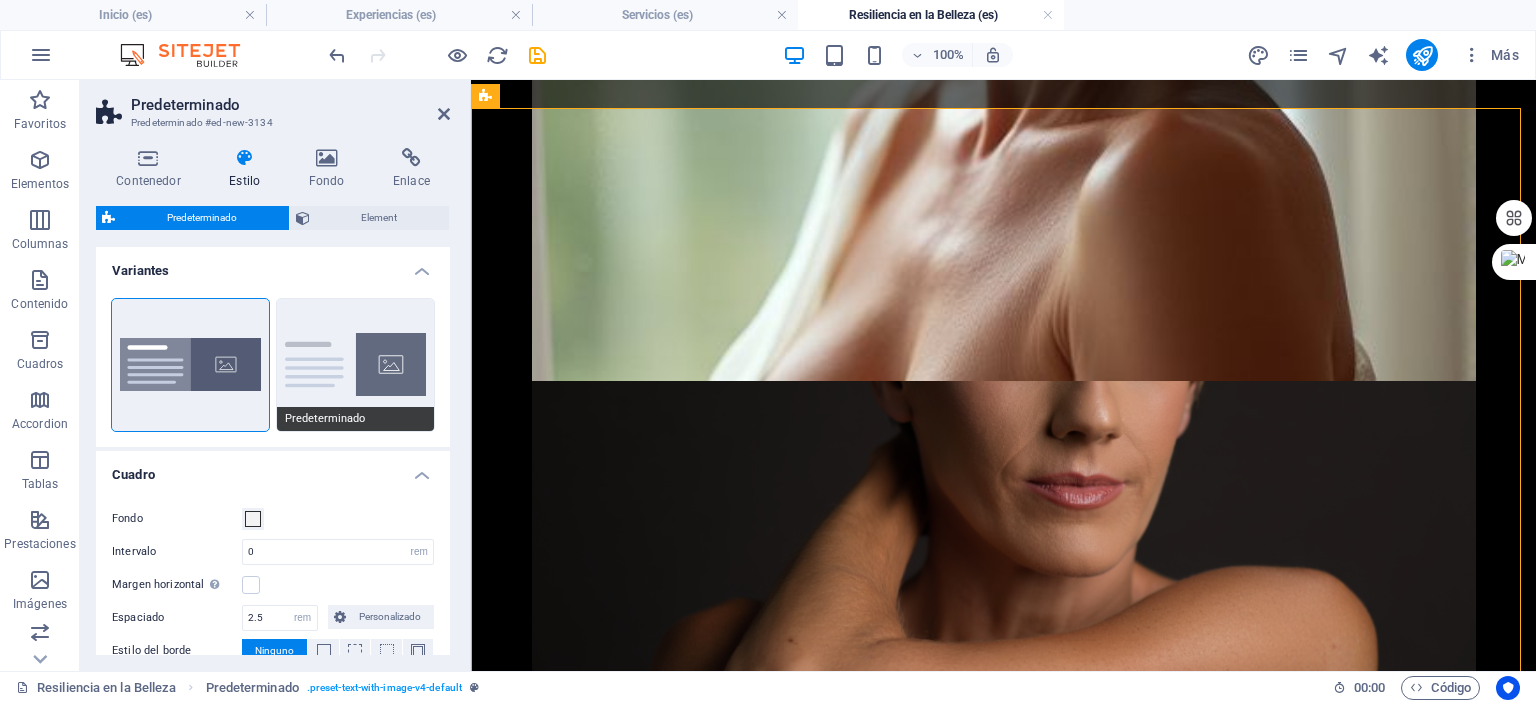 scroll, scrollTop: 226, scrollLeft: 0, axis: vertical 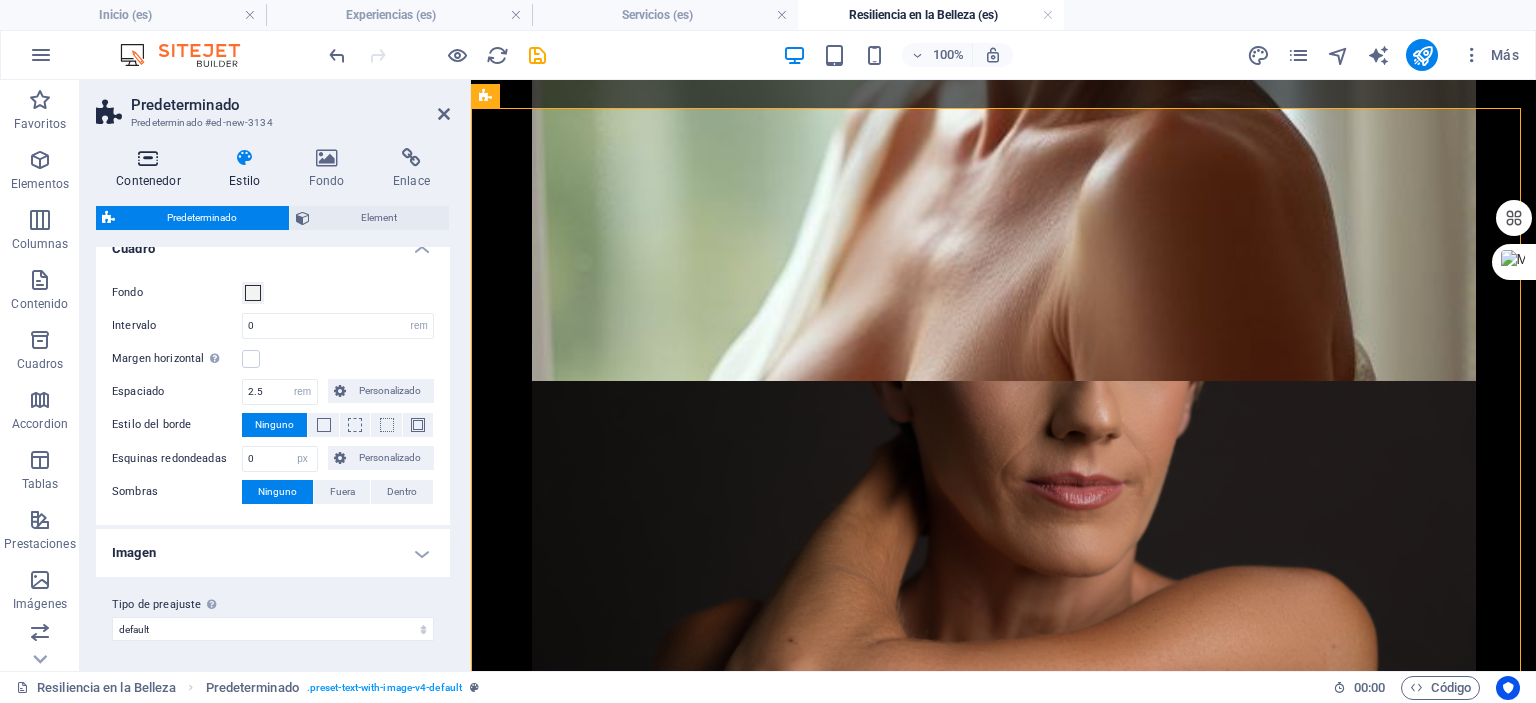 click at bounding box center [148, 158] 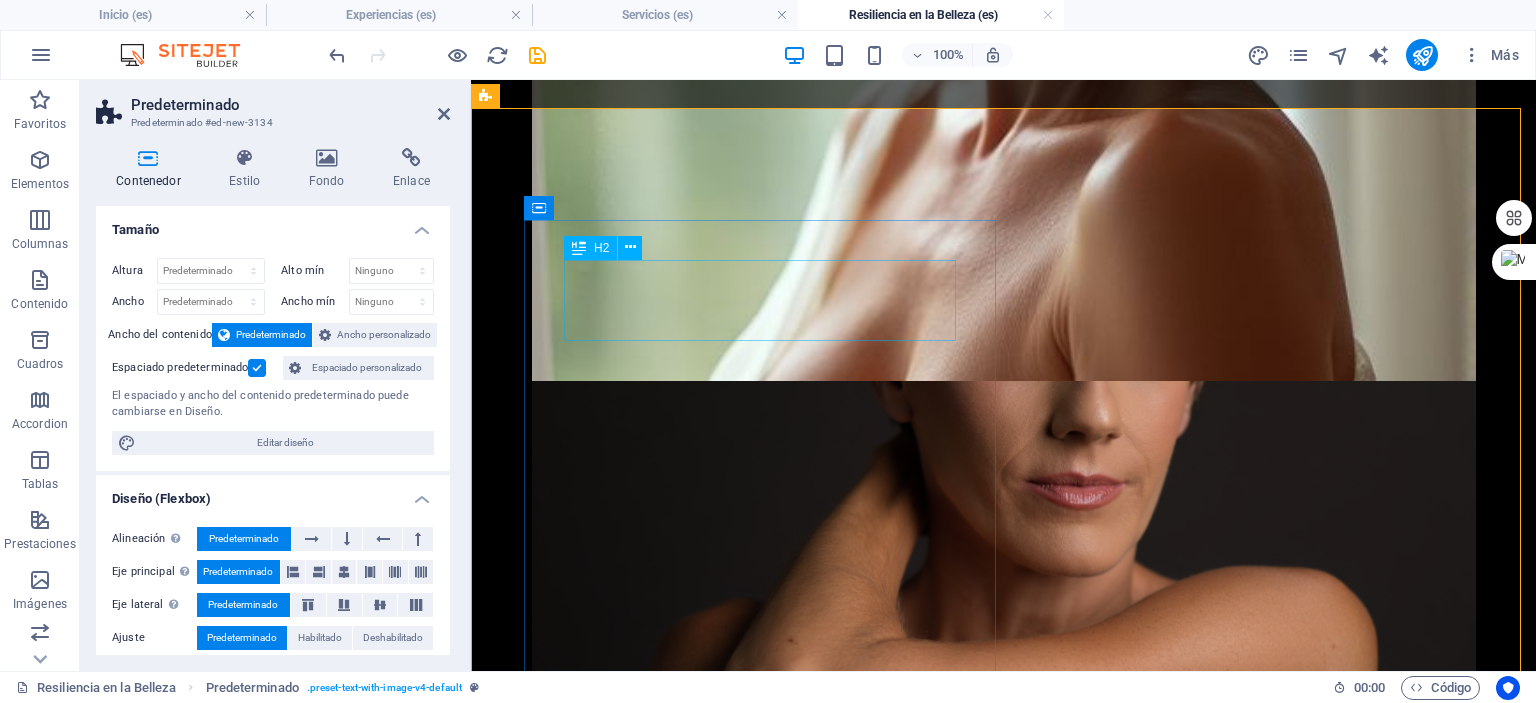 click on "New headline" at bounding box center (959, 2964) 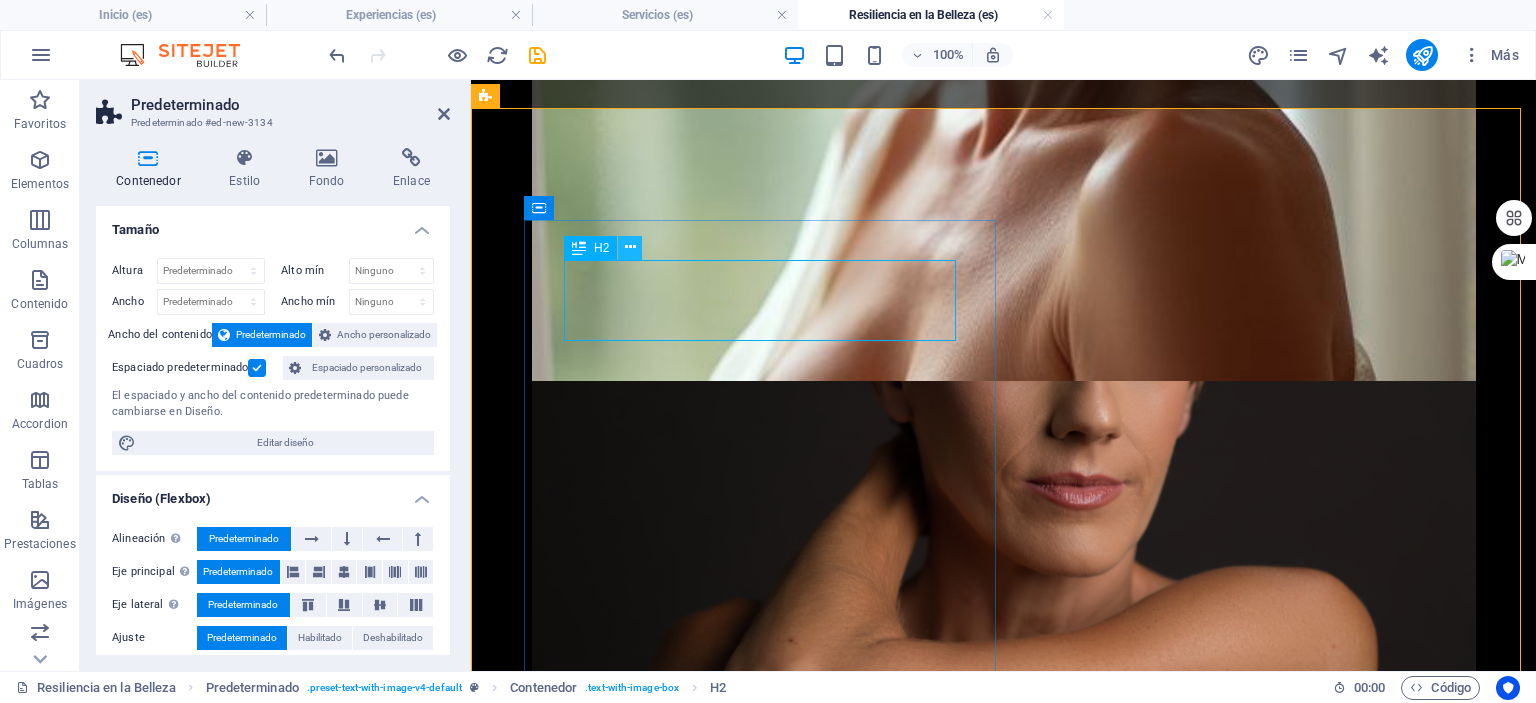 click at bounding box center [630, 247] 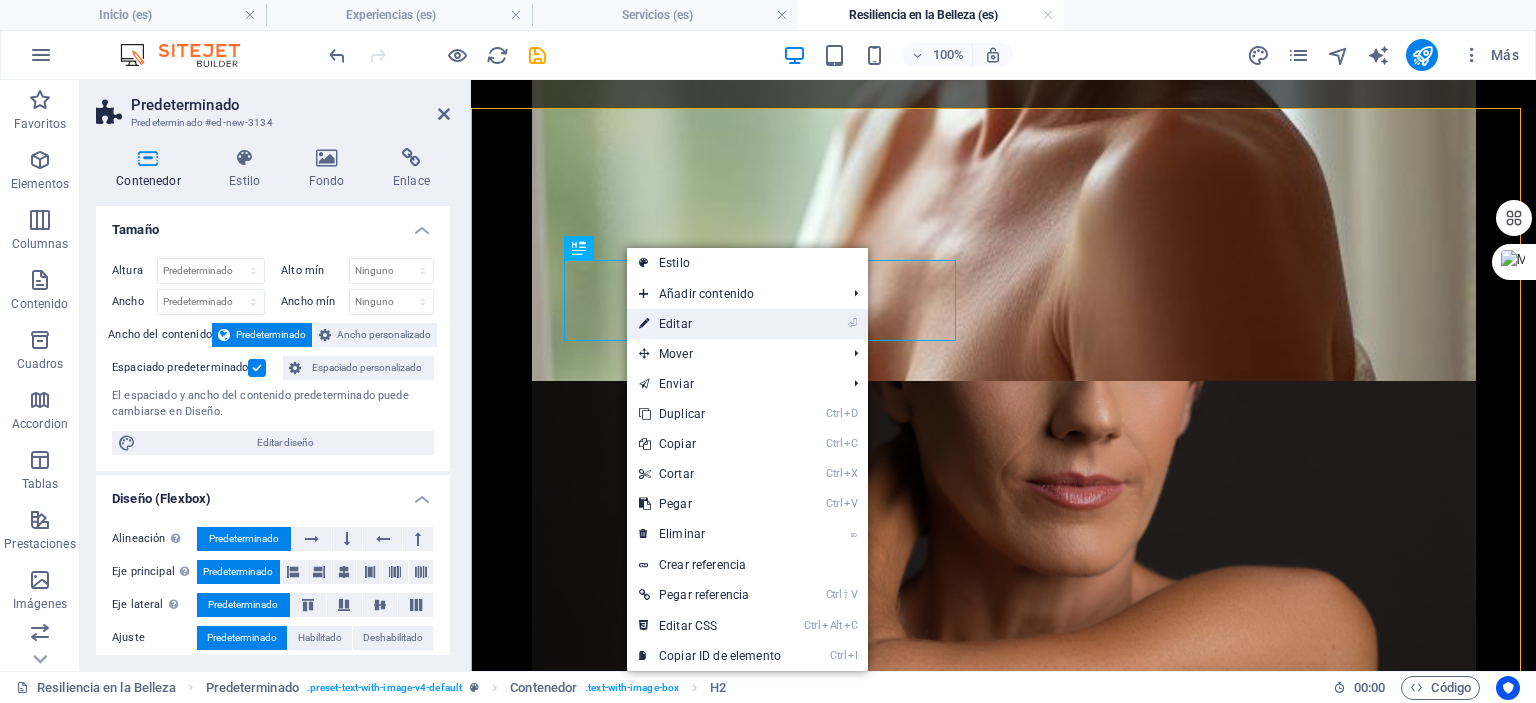 click on "⏎  Editar" at bounding box center (710, 324) 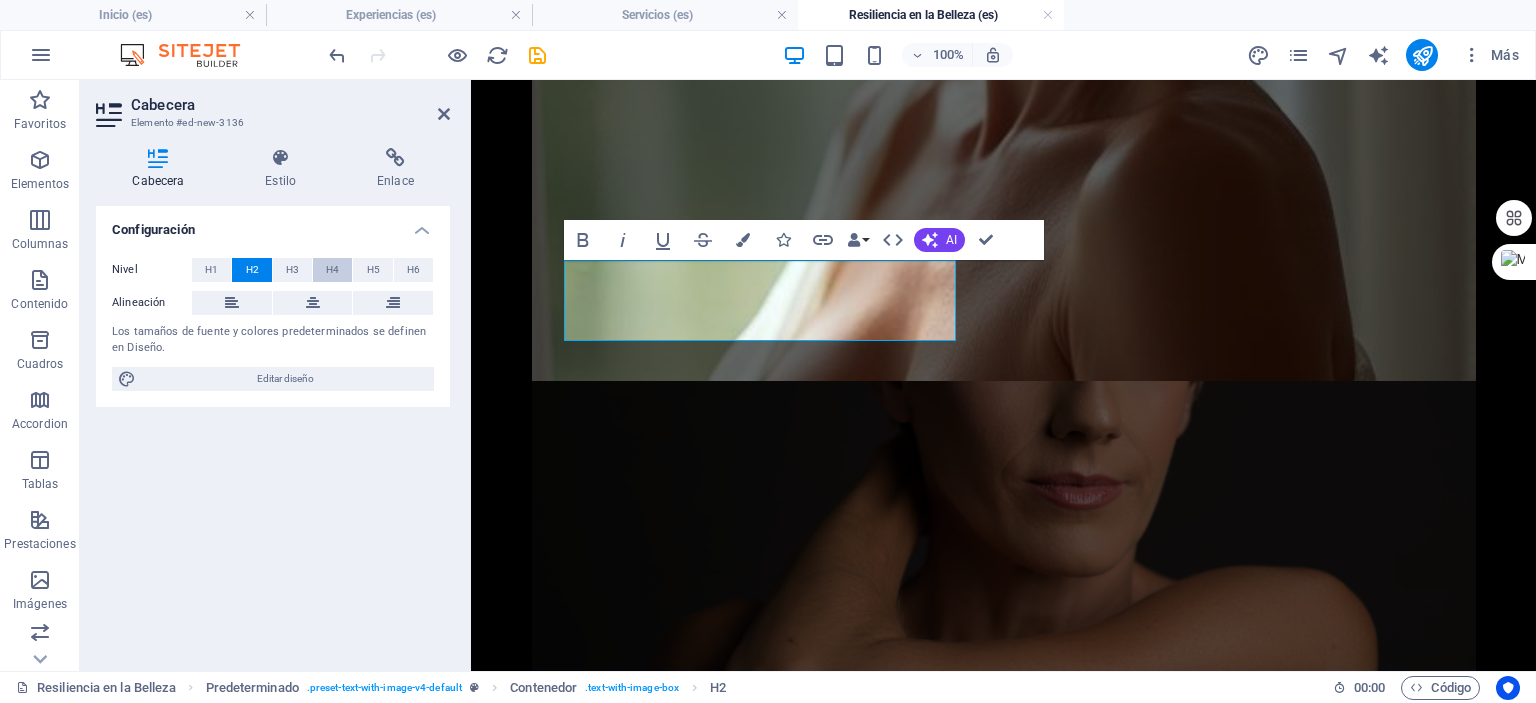 click on "H4" at bounding box center (332, 270) 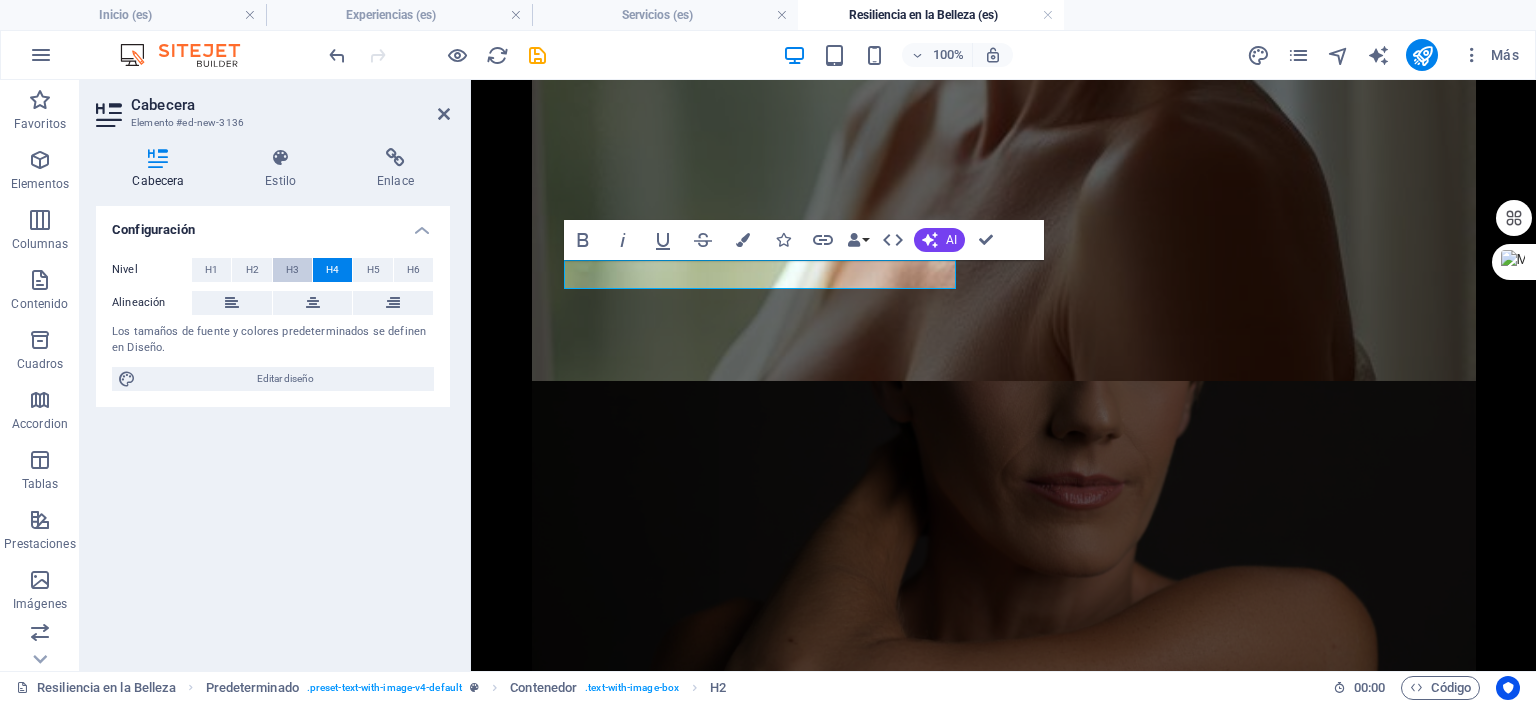 click on "H3" at bounding box center [292, 270] 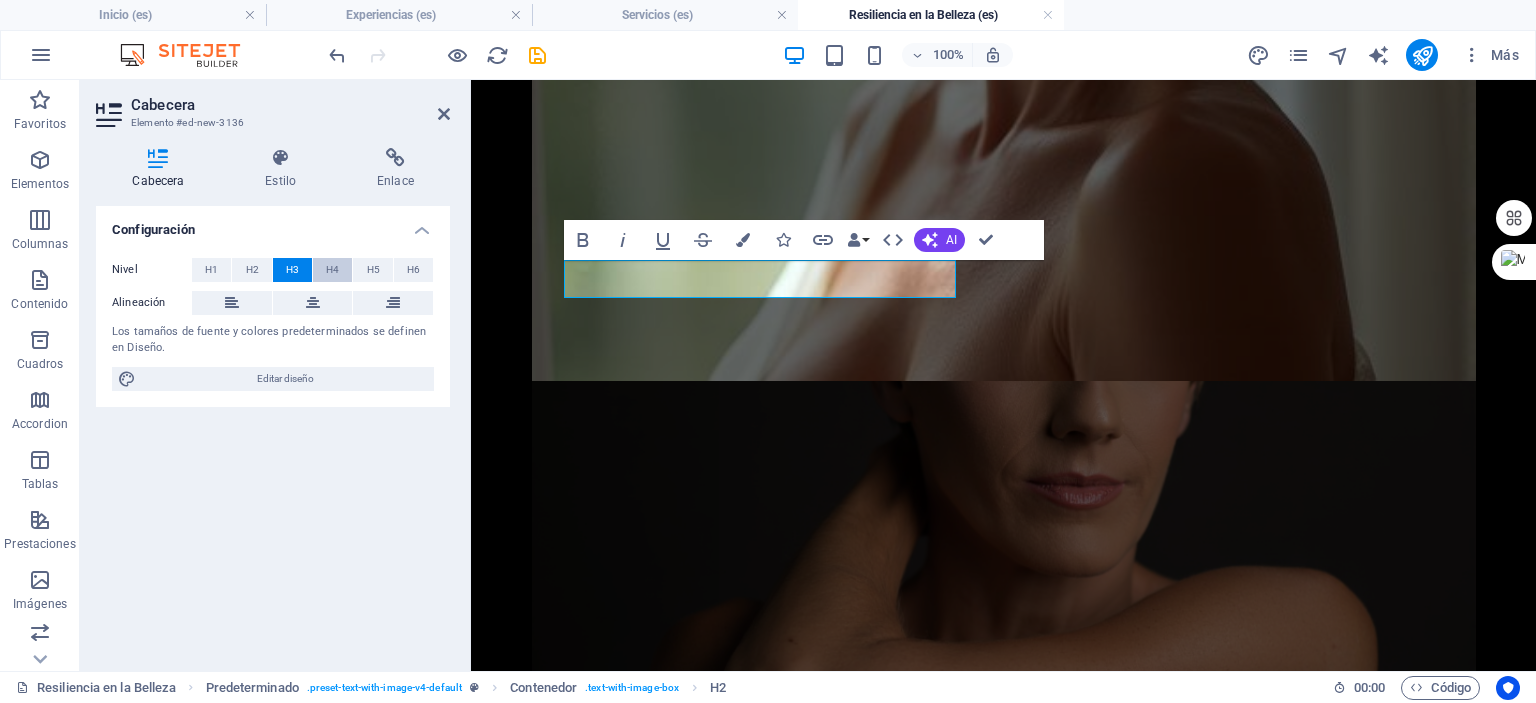 click on "H4" at bounding box center [332, 270] 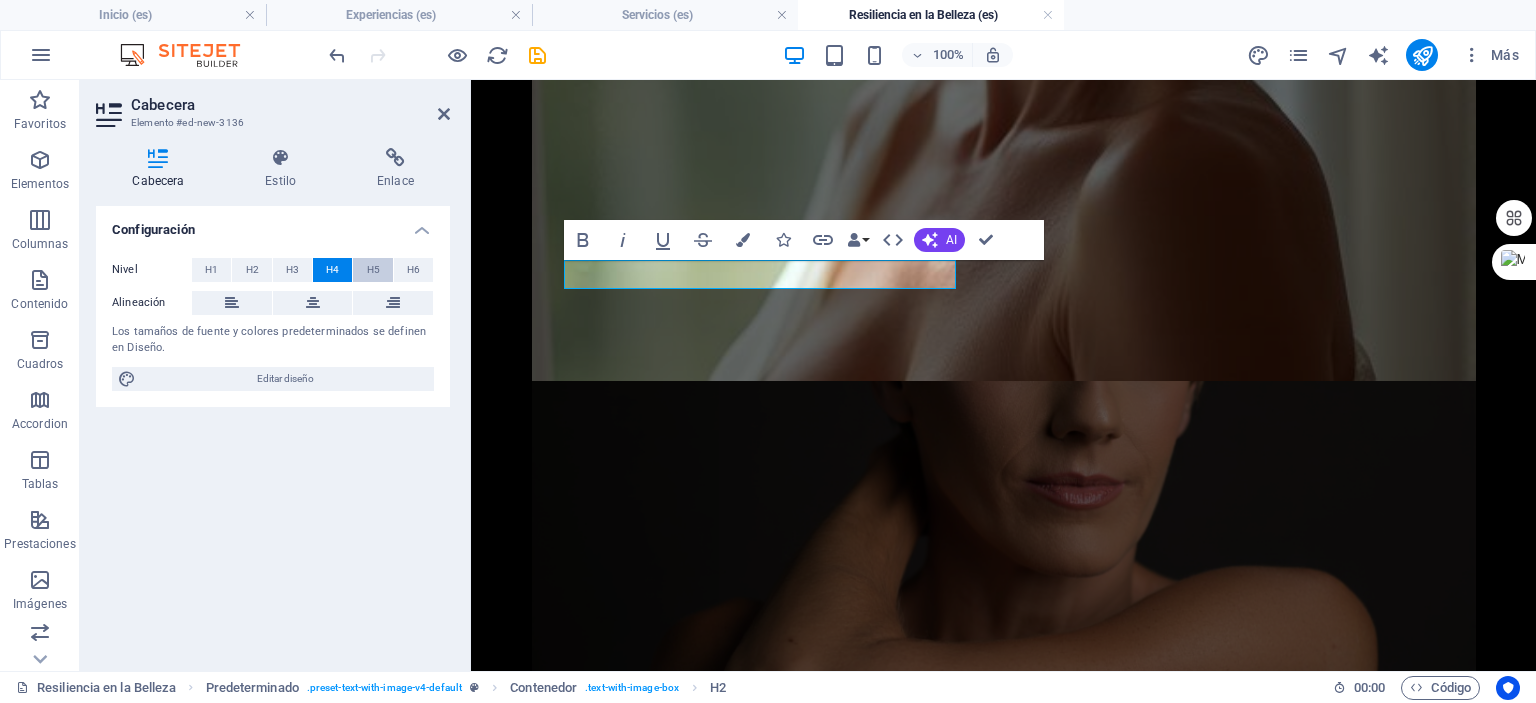 click on "H5" at bounding box center (373, 270) 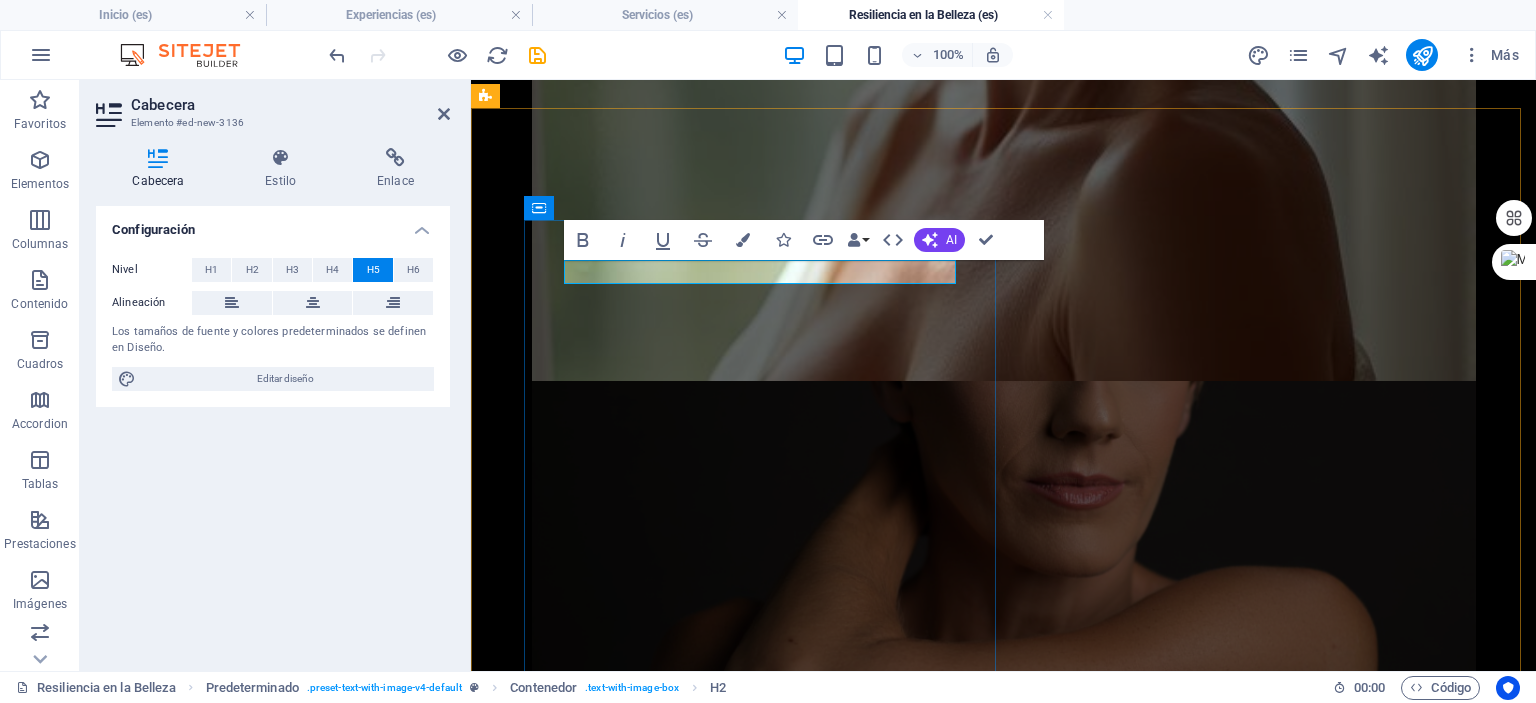 click on "New headline" at bounding box center (959, 2936) 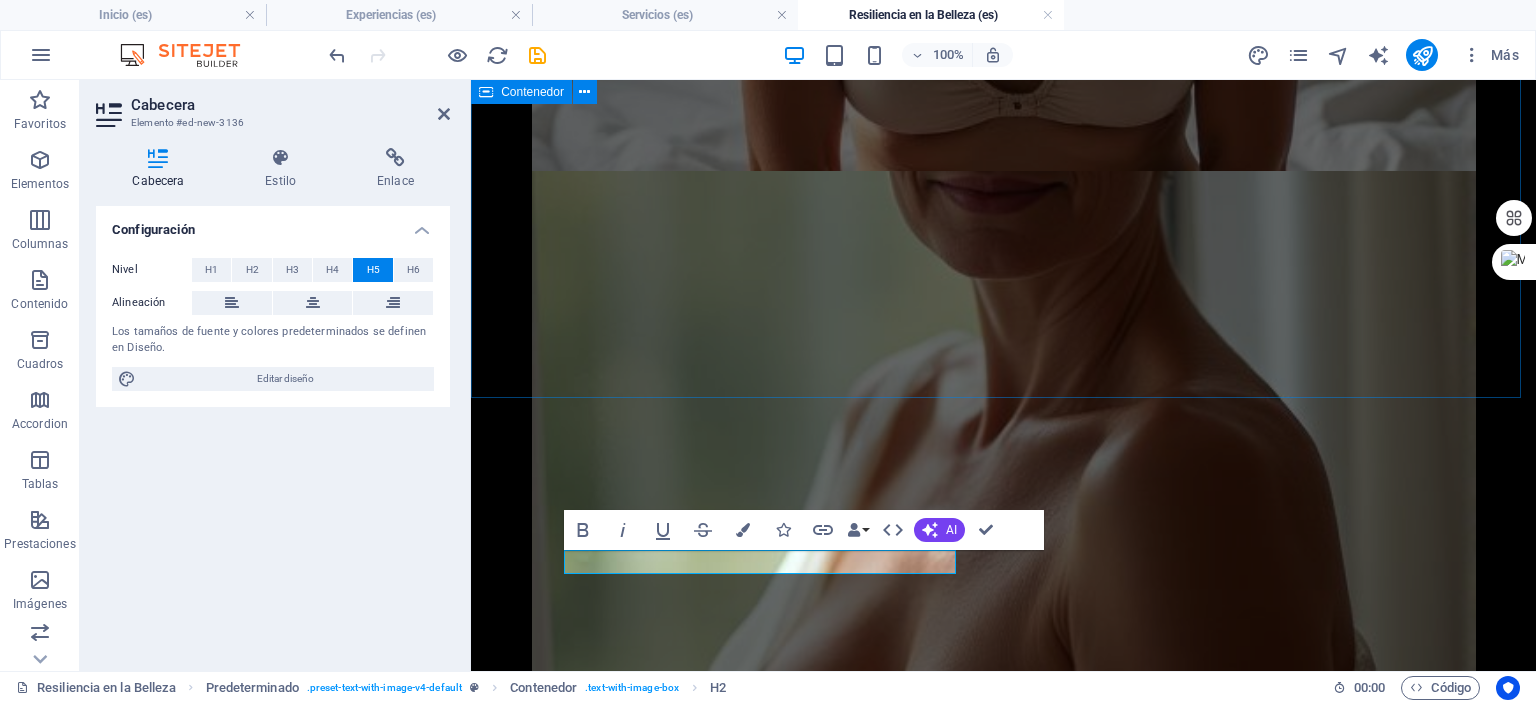 scroll, scrollTop: 3775, scrollLeft: 0, axis: vertical 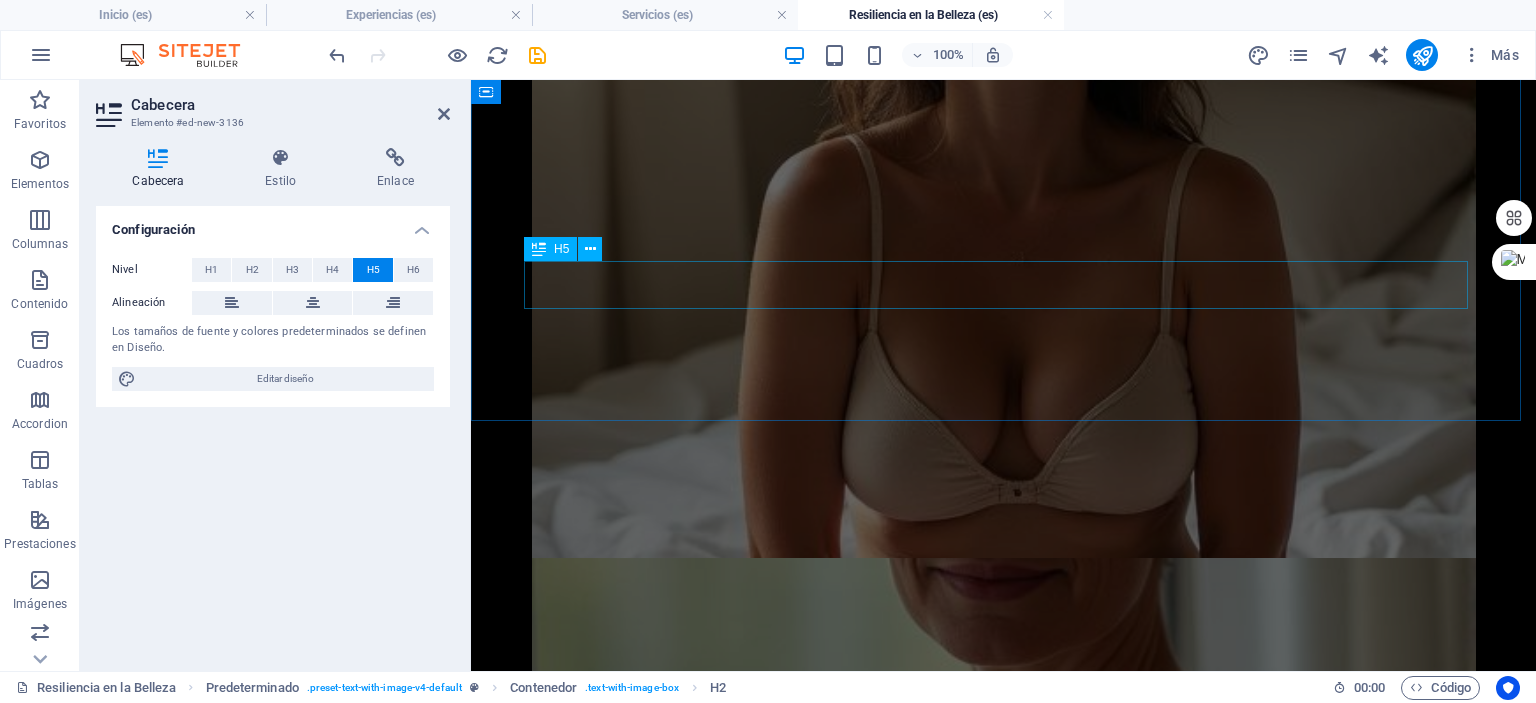 click on "Un acto de amor propio con un impacto emocional significativo" at bounding box center [1004, 2947] 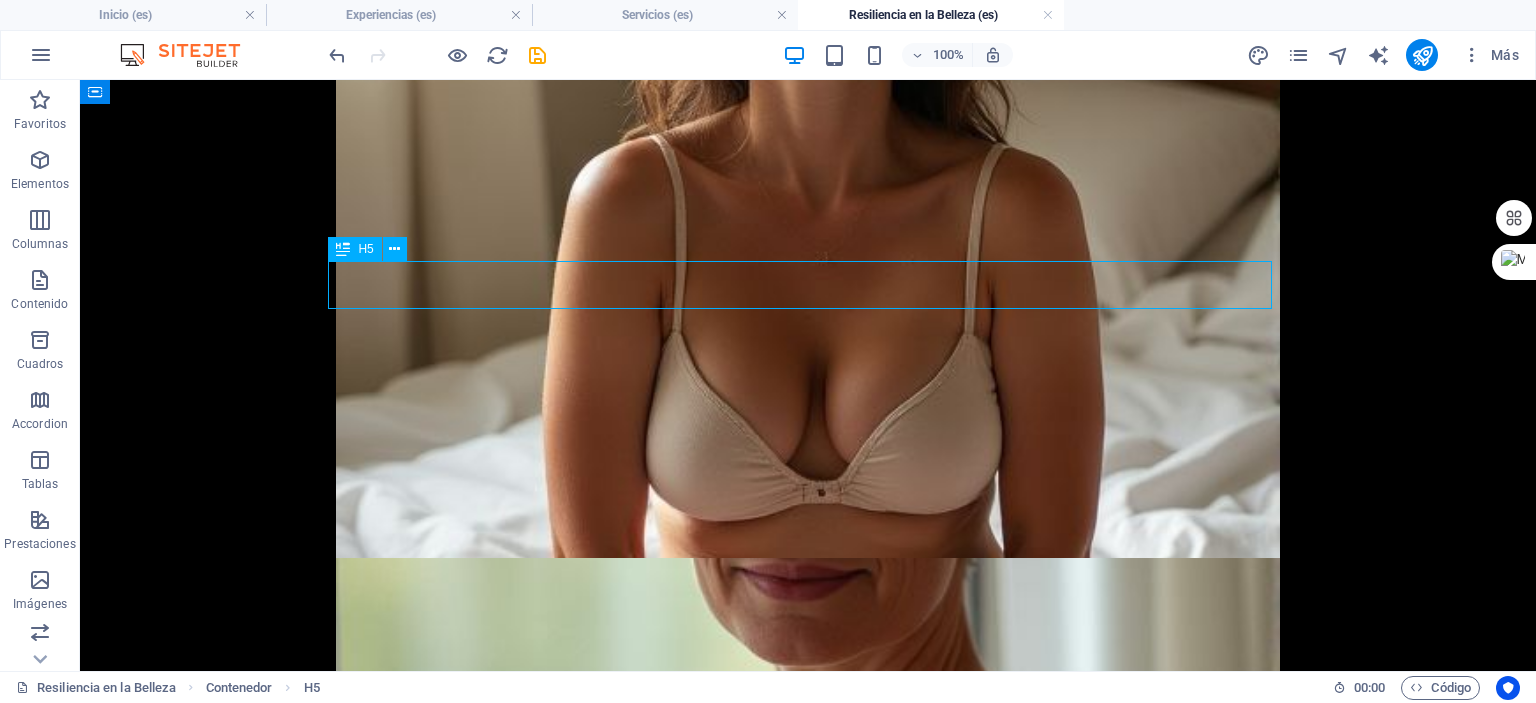 click on "Un acto de amor propio con un impacto emocional significativo" at bounding box center [808, 2947] 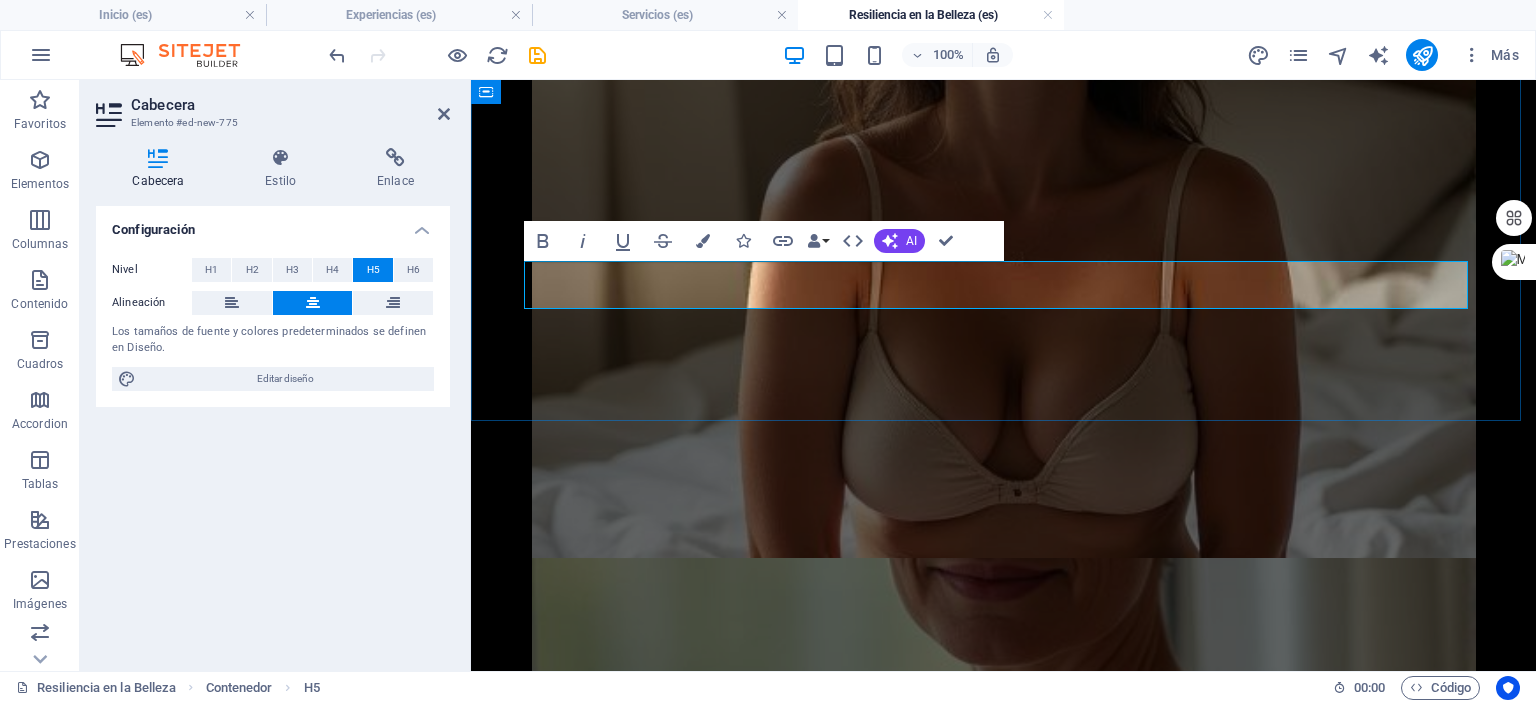 click on "Un acto de amor propio con un impacto emocional significativo" at bounding box center [1003, 2947] 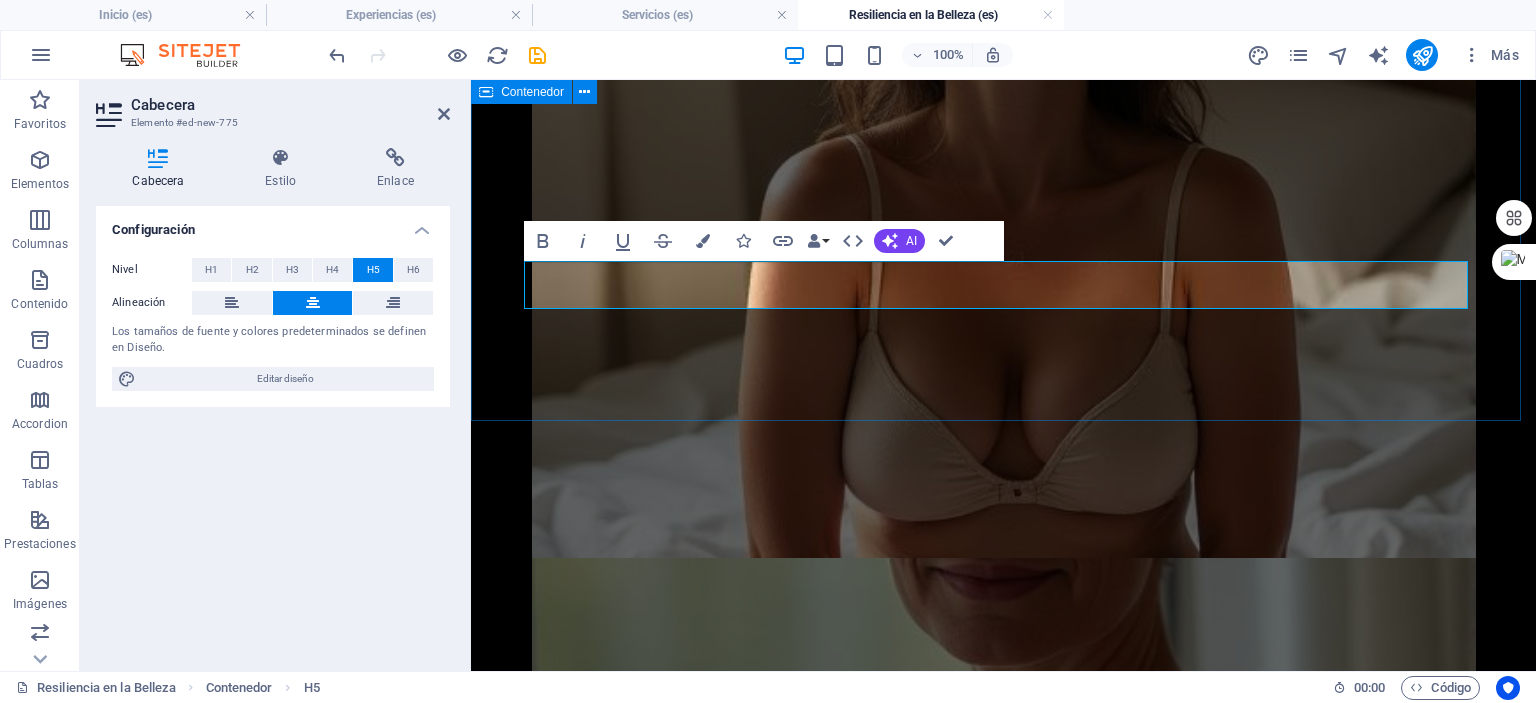 click on "Visión General del Proyecto En E•SENS STUDIO, creemos que la fotografía boudoir es una poderosa herramienta de sanación. Nuestro proyecto "Resiliencia en la Belleza"  está diseñado para acompañar a las mujeres en cada etapa de su viaje contra el cáncer.  Reconocemos que la belleza no reside solo en la superación, sino también en la valentía de enfrentar un cambio inminente.  Este proyecto está dedicado a las mujeres que desean inmortalizar su cuerpo antes de un procedimiento, así como a las sobrevivientes que buscan celebrar su nuevo yo y su fuerza inquebrantable. Se trata de honrar la historia de su cuerpo, redescubrir su sensualidad y recordarse que su belleza y fuerza son inquebrantables.  Visión General del Proyecto Hemos diseñado un paquete especial y accesible, centrado en la esencia de este proyecto, para hacer de la experiencia una celebración genuina de tu viaje.
Crear un Espacio Sagrado:
Honrar la Historia de tu Cuerpo:
Enfoque Holístico:
Respeto y Control Total:" at bounding box center (1003, 2626) 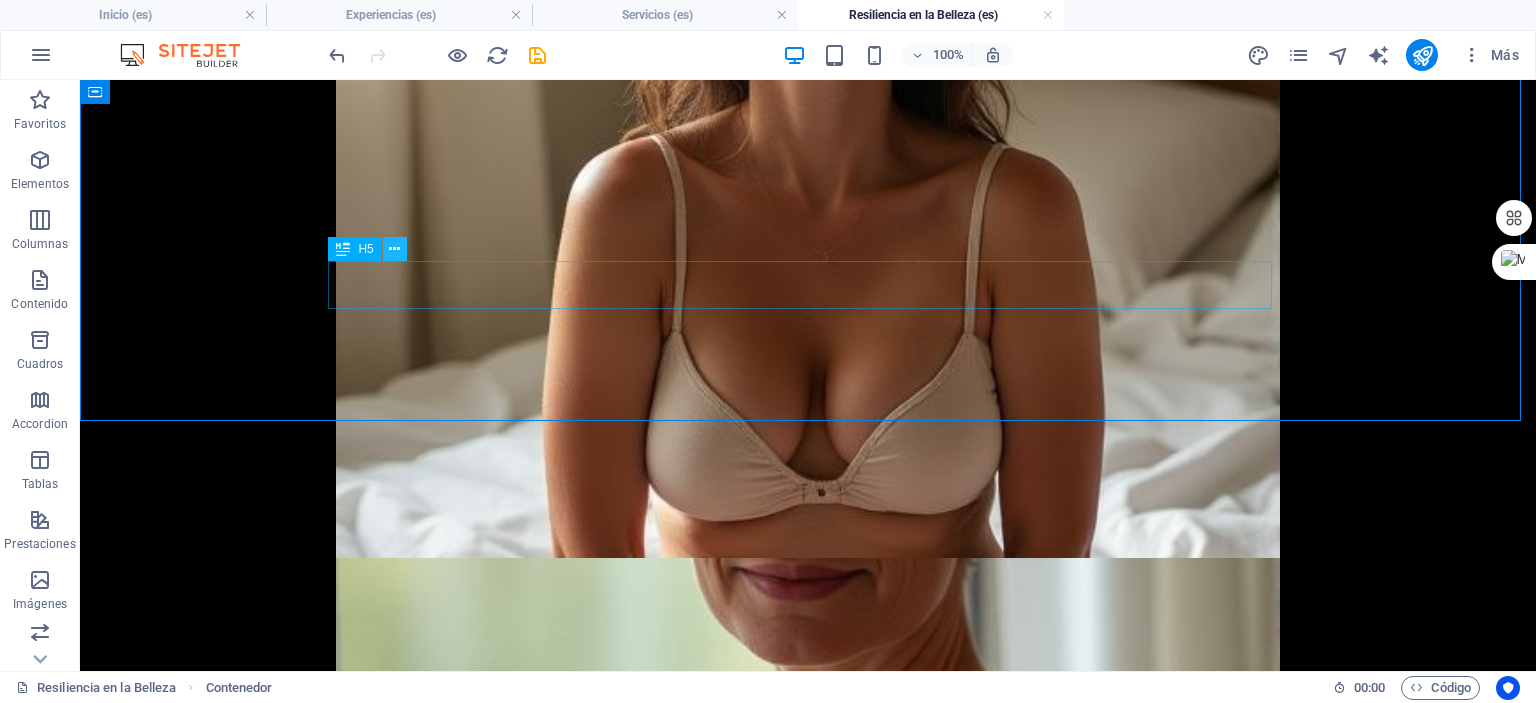 click at bounding box center (395, 249) 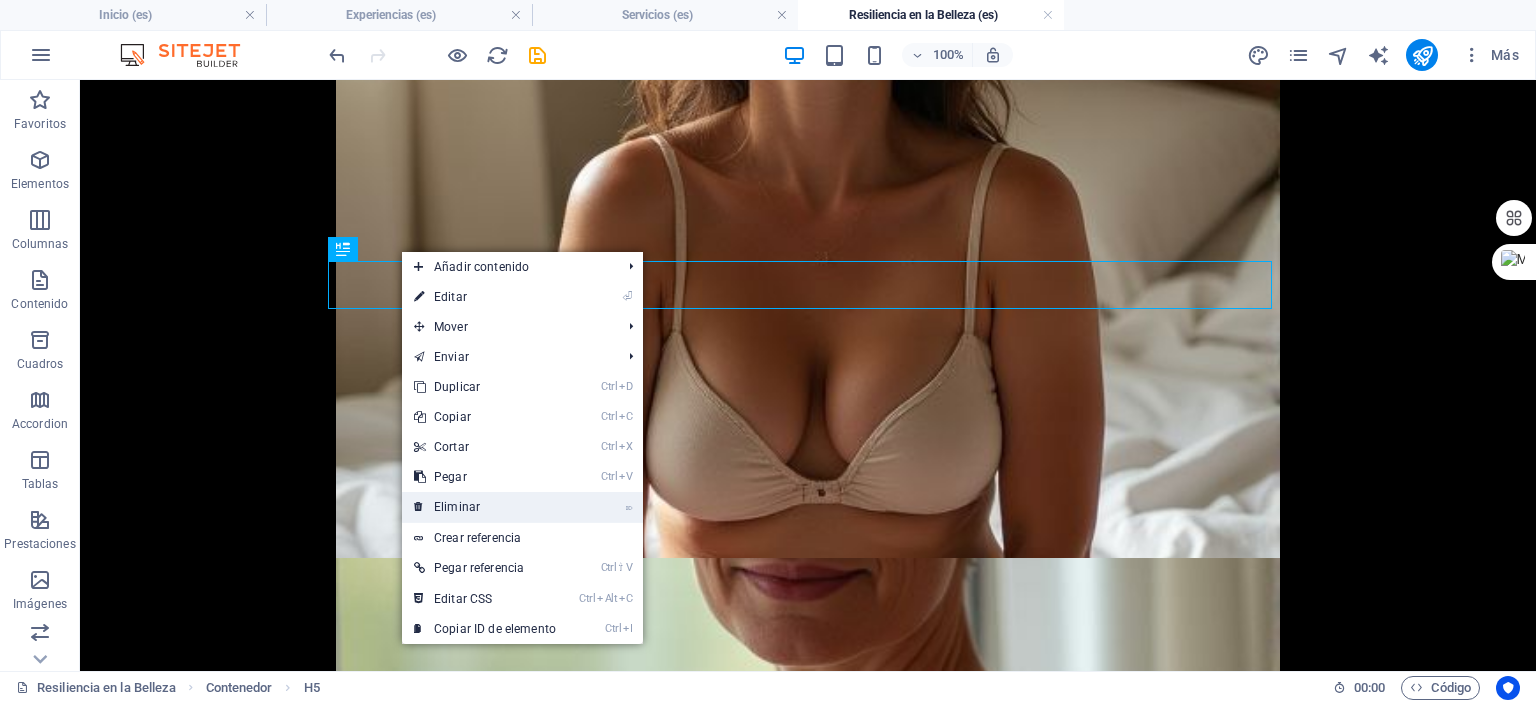 click on "⌦  Eliminar" at bounding box center (522, 507) 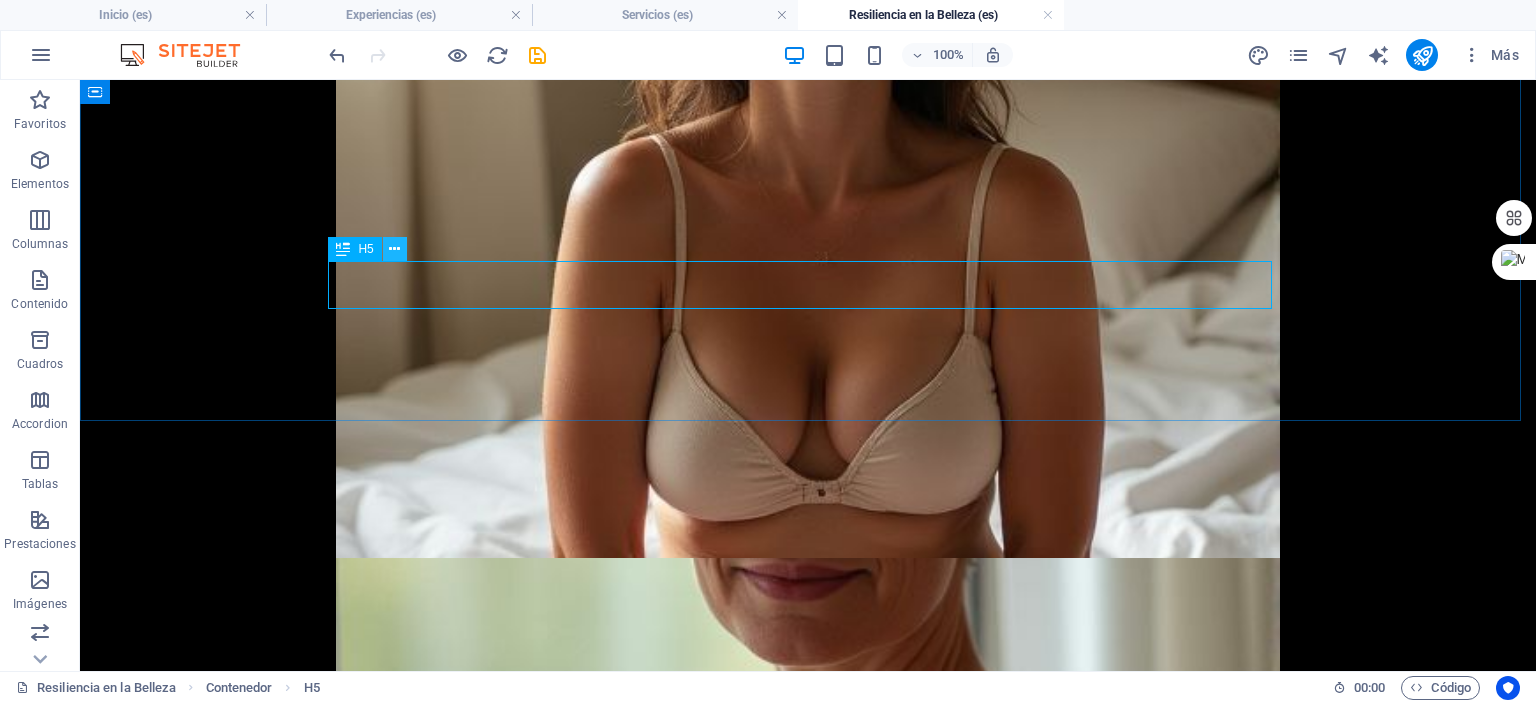 click at bounding box center [395, 249] 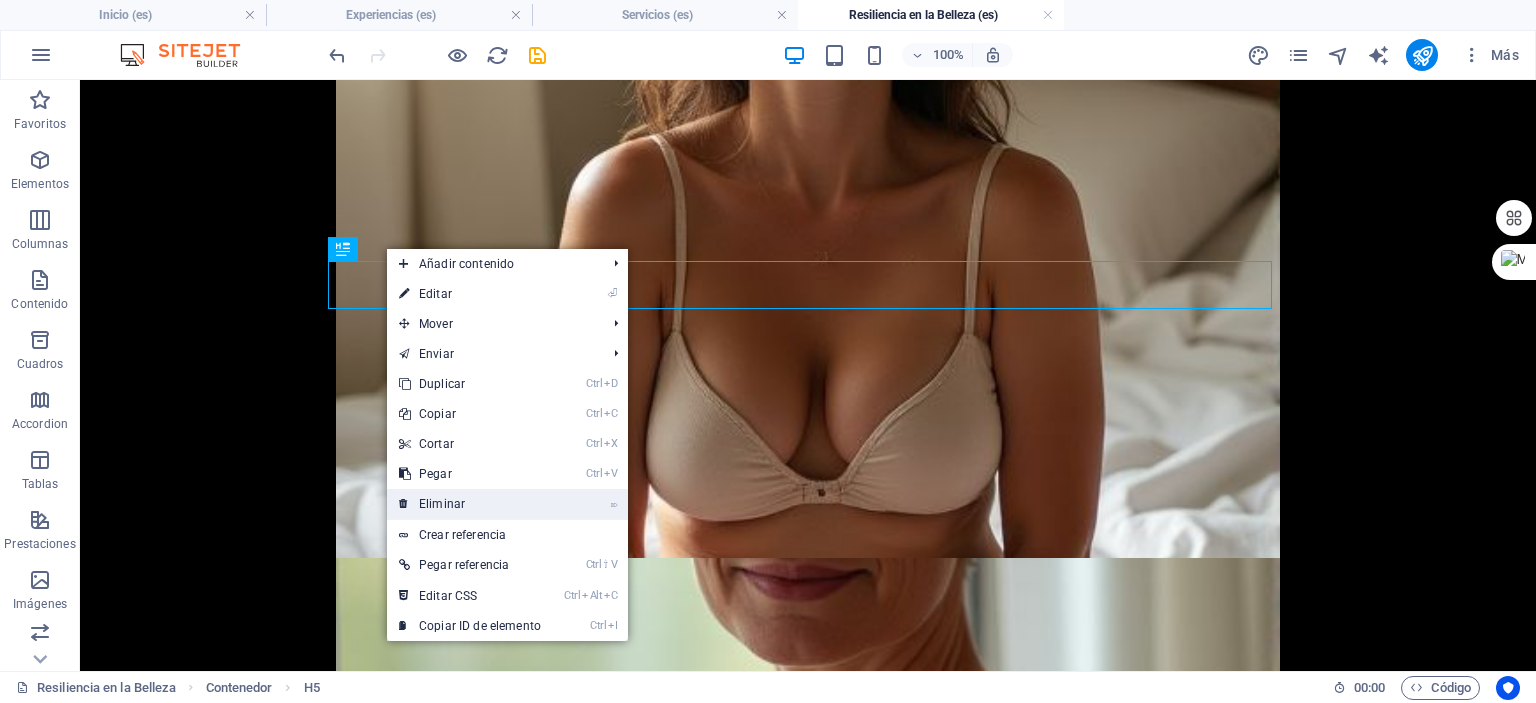 drag, startPoint x: 504, startPoint y: 506, endPoint x: 425, endPoint y: 425, distance: 113.14592 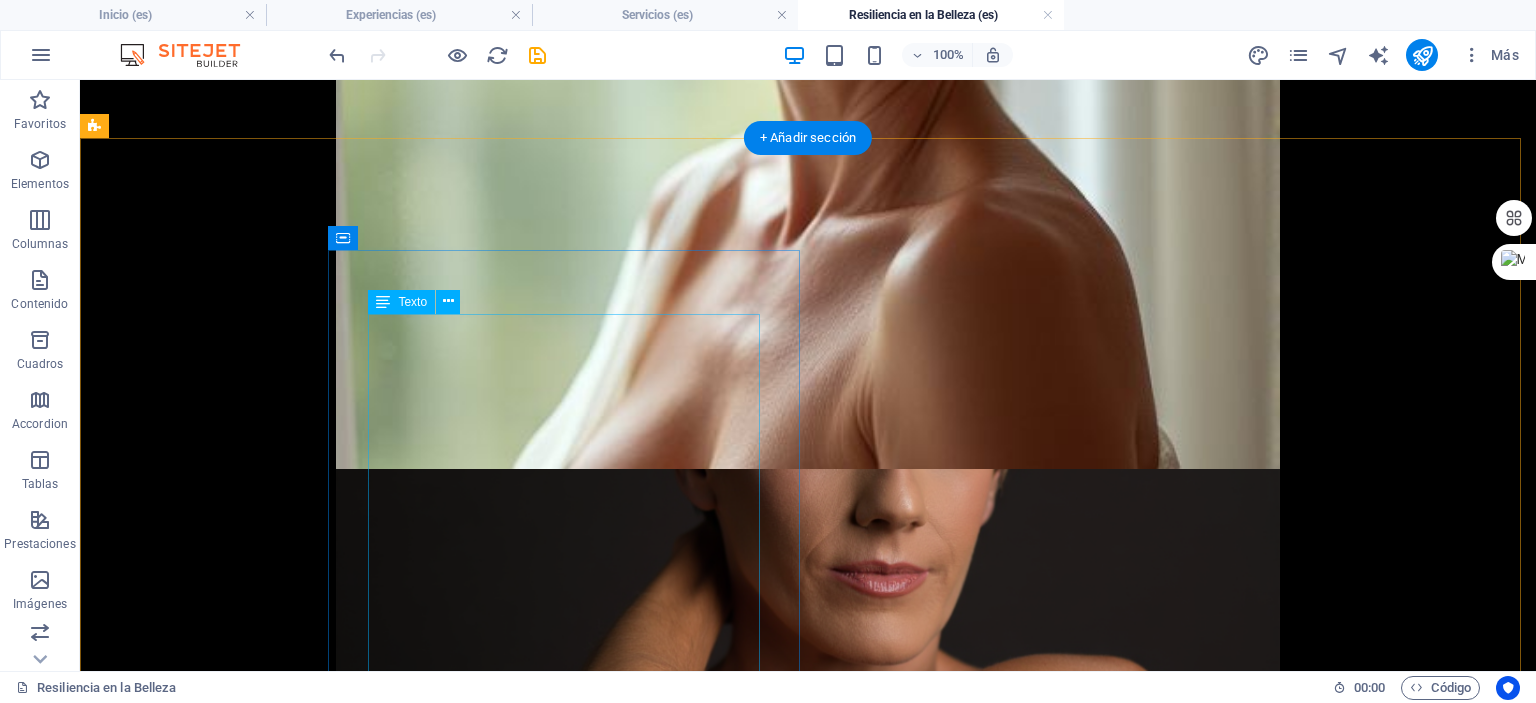 scroll, scrollTop: 4375, scrollLeft: 0, axis: vertical 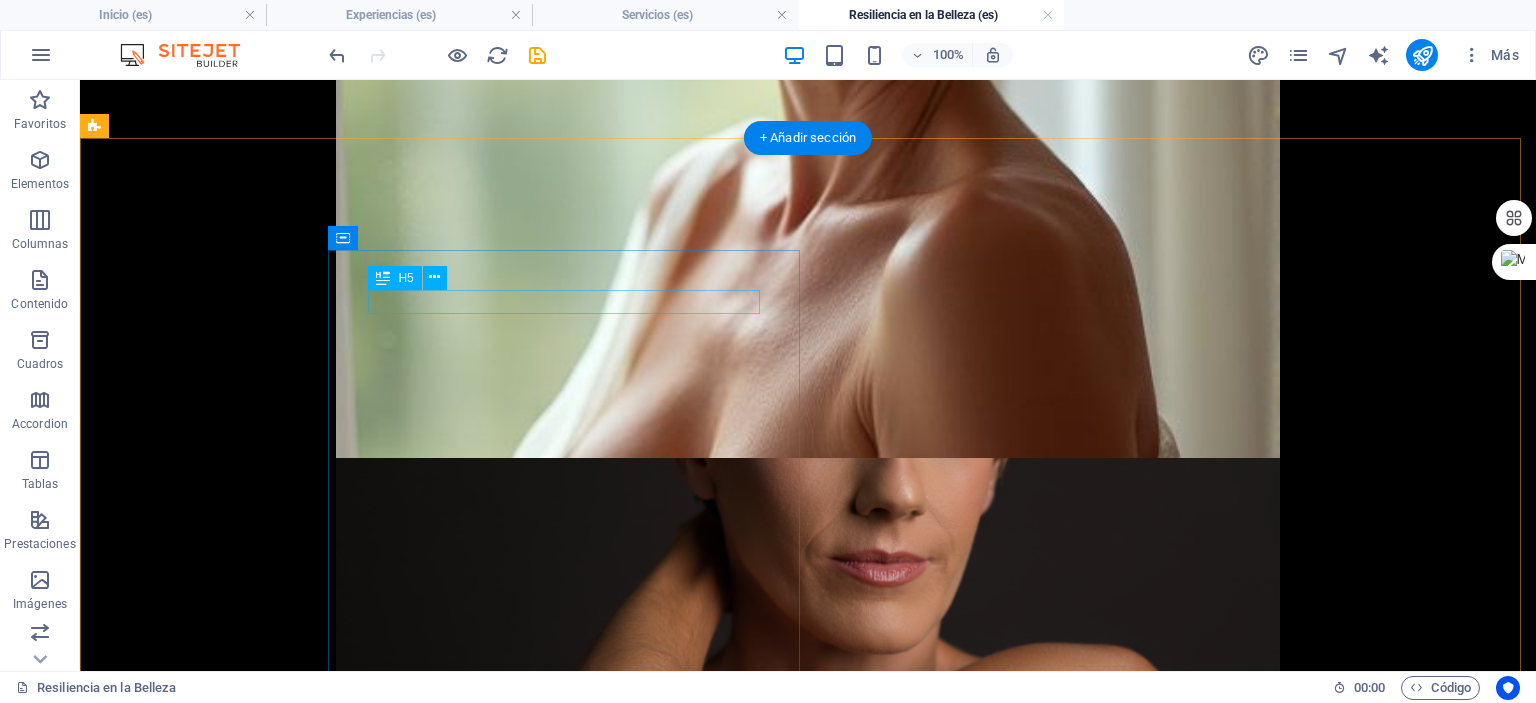 click on "New headline" at bounding box center (568, 2965) 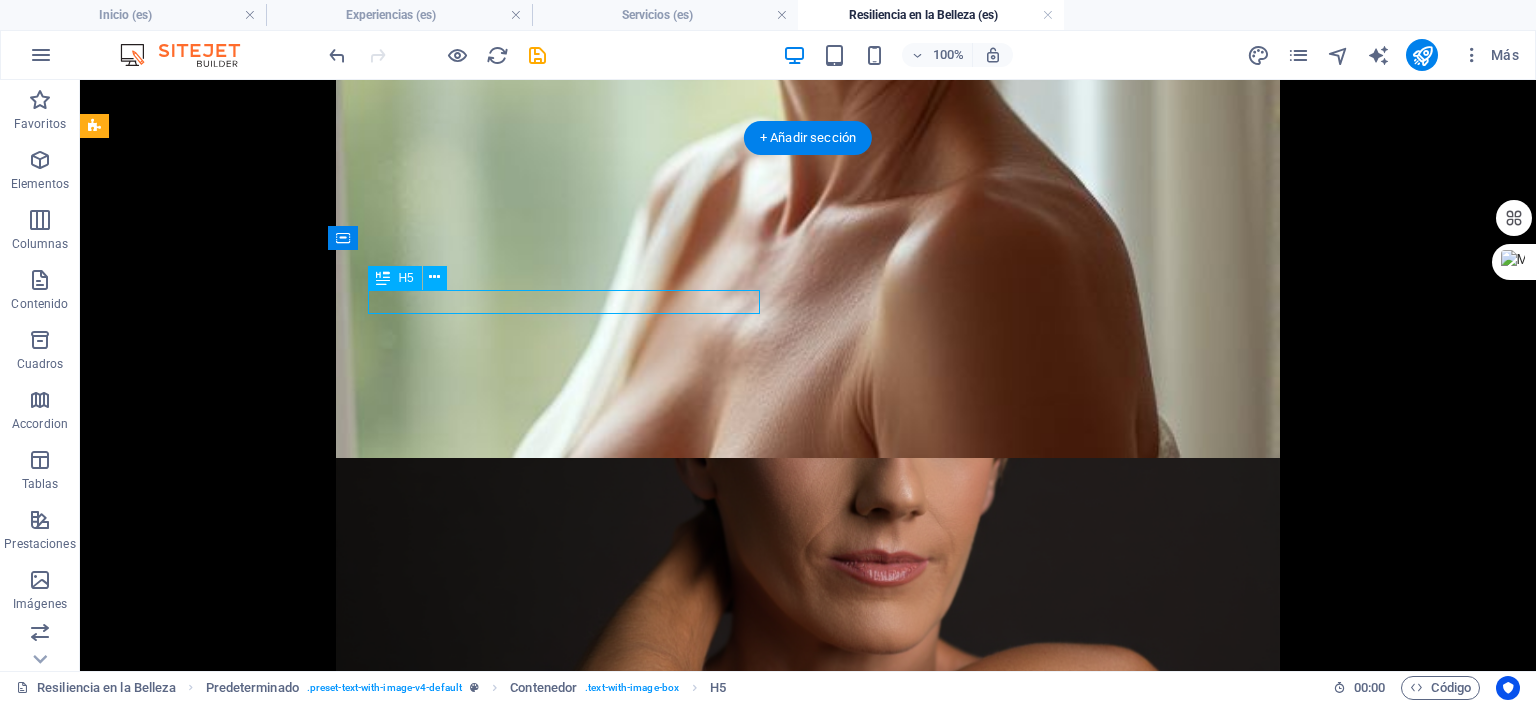 click on "New headline" at bounding box center [568, 2965] 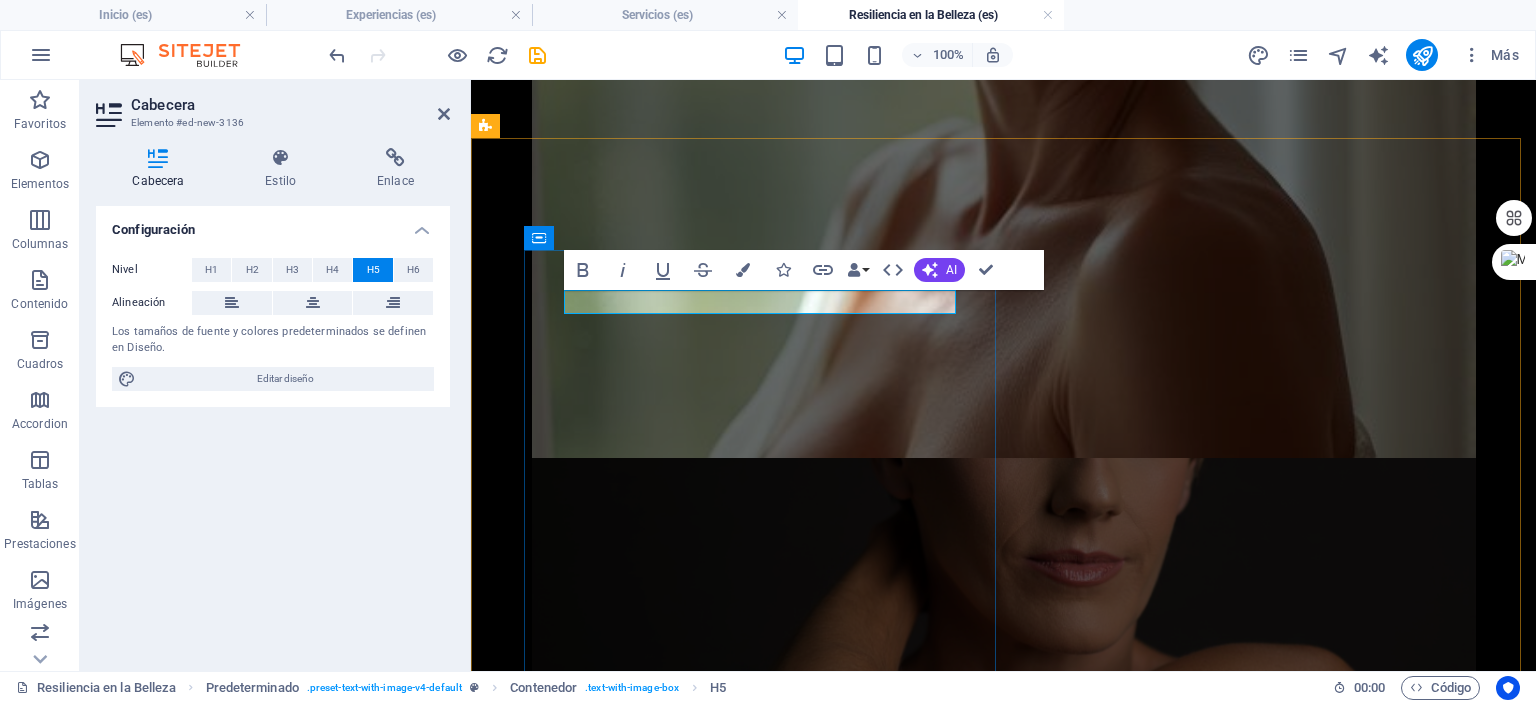 click on "New headline" at bounding box center (959, 2965) 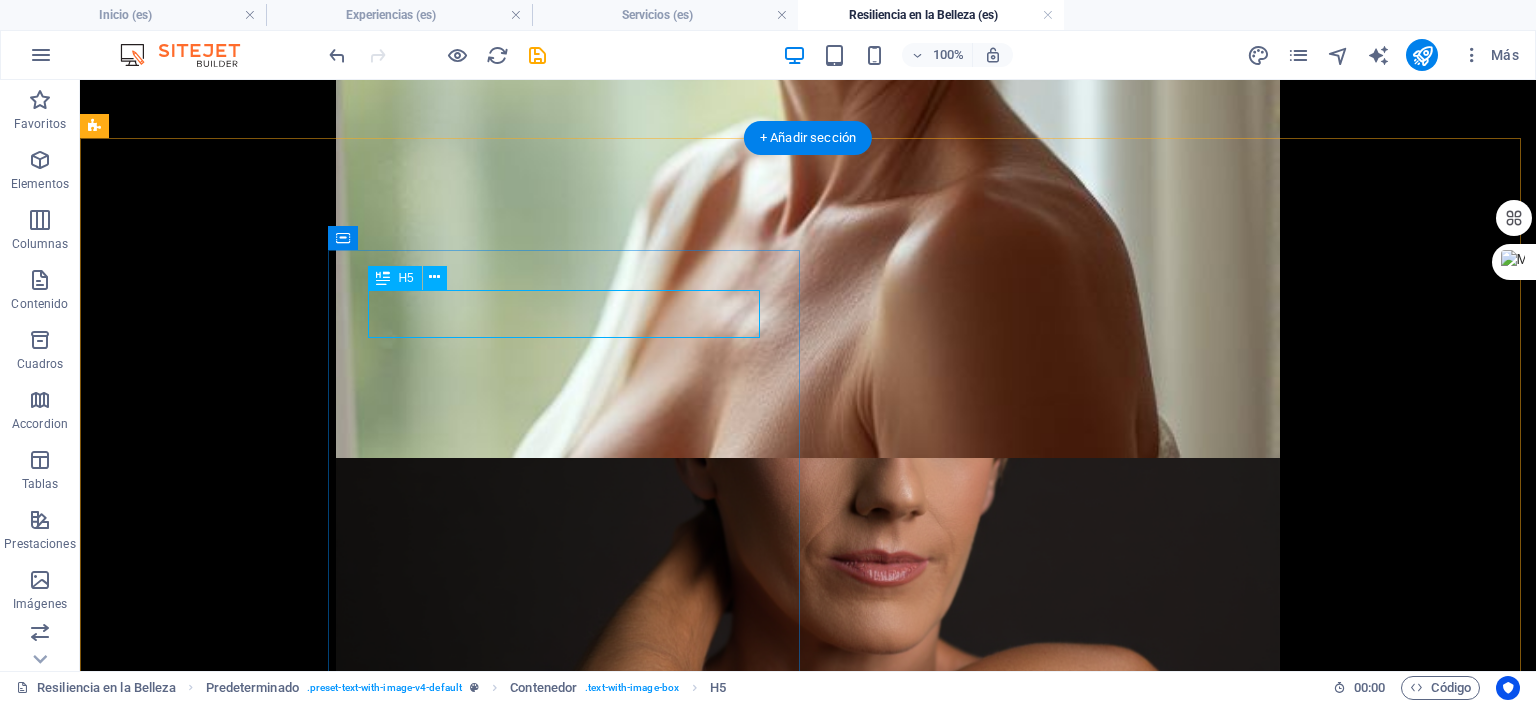 click on "Un acto de amor propio con un impacto emocional significativo" at bounding box center (568, 2965) 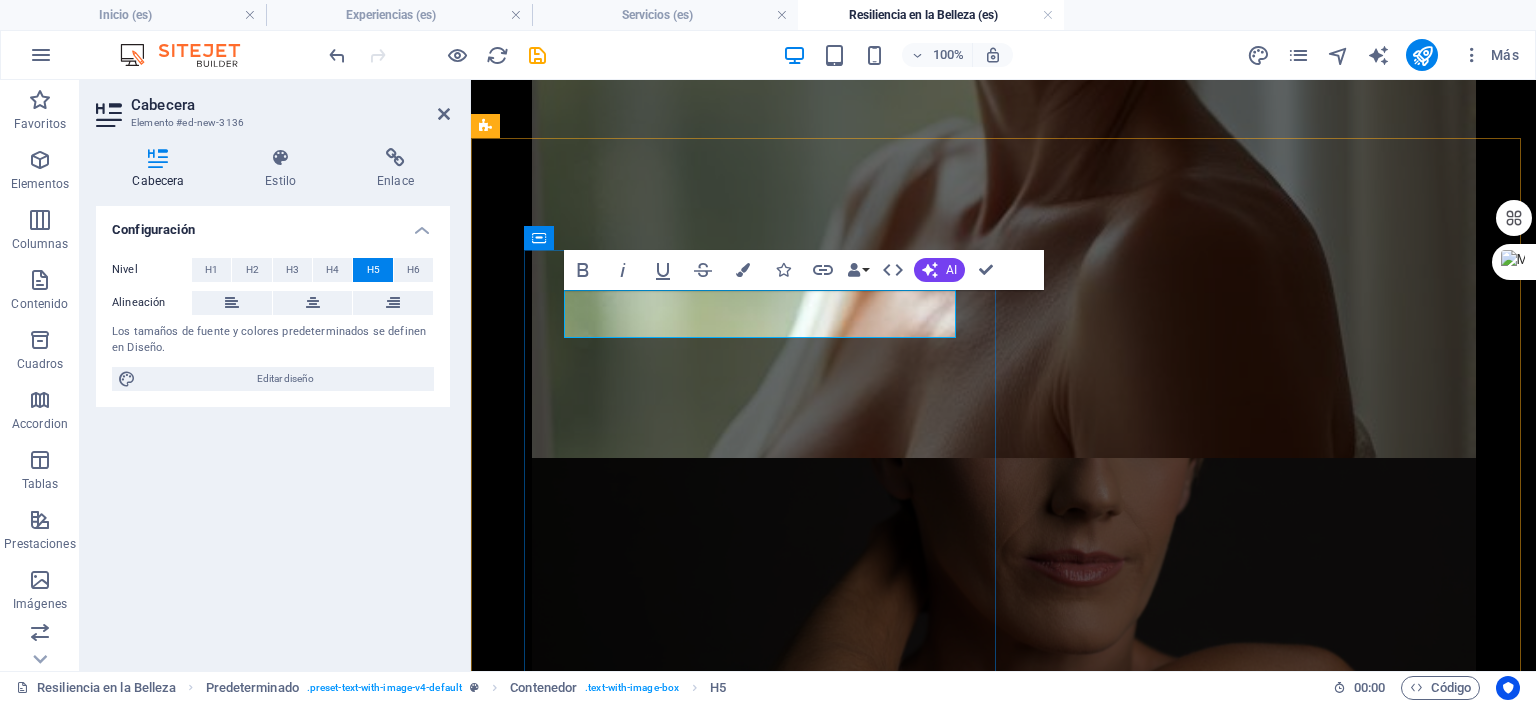 click on "Un acto de amor propio con un impacto emocional significativo" at bounding box center [959, 2965] 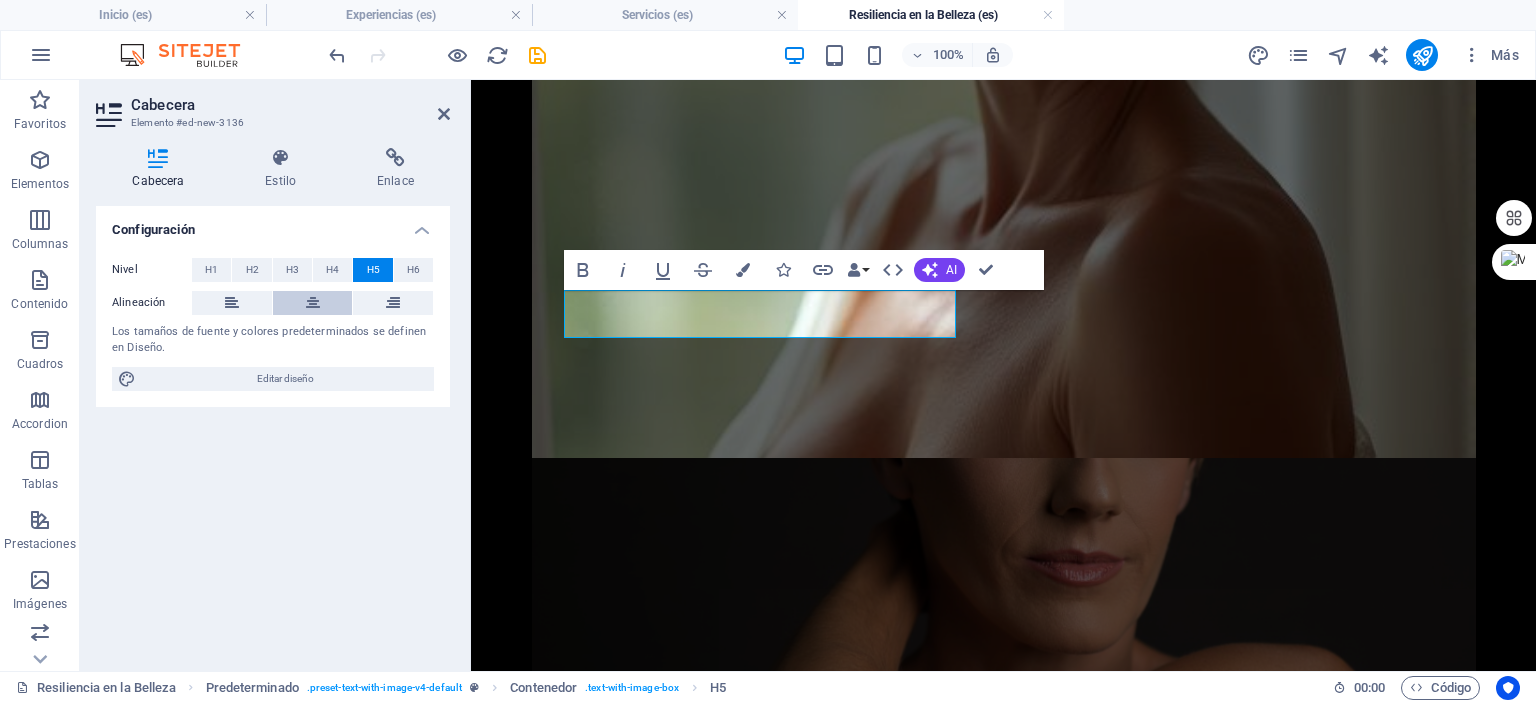 click at bounding box center [313, 303] 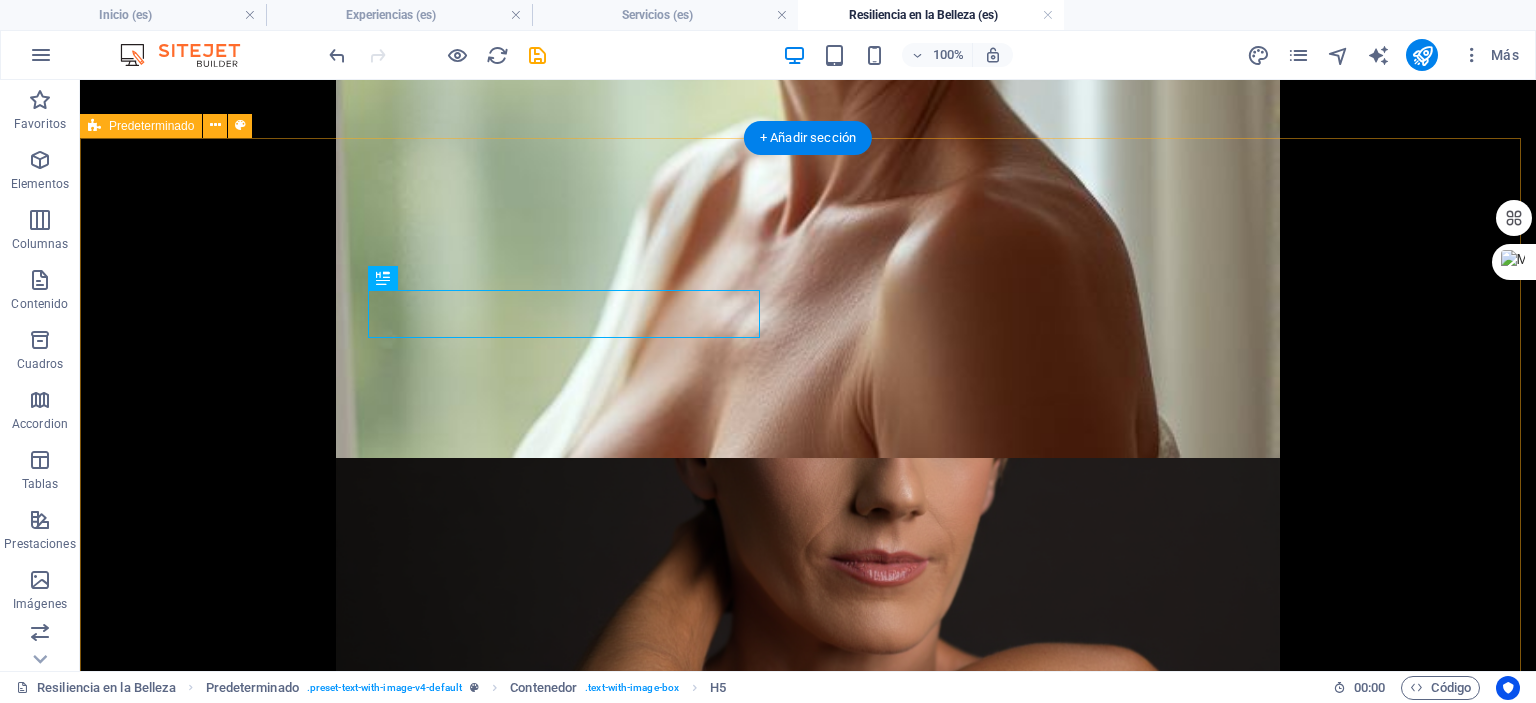click on "Un acto de amor propio con un impacto emocional significativo Rito de Paso:  Para quienes se van a someter a una intervención, esta sesión es un acto de celebración de tu Yo actual, inmortalizando tu belleza y fuerza antes del cambio. Es una oportunidad para honrar tu cuerpo tal como es hoy. Reconexión Emocional:  Reafirmar la conexión con tu cuerpo, incluso después de los cambios físicos que trae el cáncer, es un paso fundamental para la sanación. Empoderamiento y Confianza:  La experiencia te permite verte bajo una nueva luz, reconociendo la belleza y la fuerza que siempre han estado ahí. Celebración de la Supervivencia:  Las fotografías se convierten en un poderoso testimonio de tu victoria, una celebración visual de la vida y el coraje. Creación de un Legado:  Las imágenes son un regalo para ti misma, un recordatorio tangible de tu poder personal y tu historia, que perdurará por siempre. Suelta el contenido aquí o  Añadir elementos  Pegar portapapeles" at bounding box center [808, 3550] 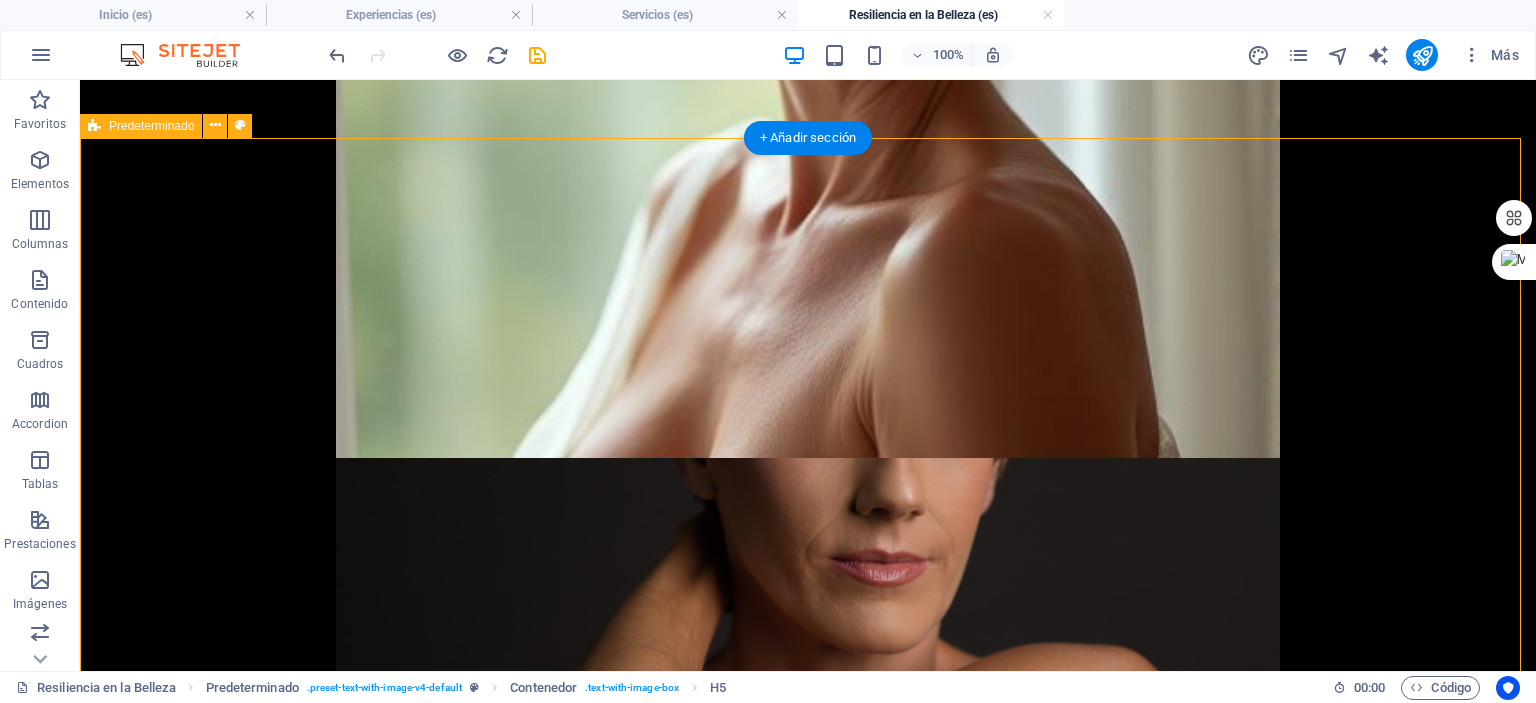 click on "Un acto de amor propio con un impacto emocional significativo Rito de Paso:  Para quienes se van a someter a una intervención, esta sesión es un acto de celebración de tu Yo actual, inmortalizando tu belleza y fuerza antes del cambio. Es una oportunidad para honrar tu cuerpo tal como es hoy. Reconexión Emocional:  Reafirmar la conexión con tu cuerpo, incluso después de los cambios físicos que trae el cáncer, es un paso fundamental para la sanación. Empoderamiento y Confianza:  La experiencia te permite verte bajo una nueva luz, reconociendo la belleza y la fuerza que siempre han estado ahí. Celebración de la Supervivencia:  Las fotografías se convierten en un poderoso testimonio de tu victoria, una celebración visual de la vida y el coraje. Creación de un Legado:  Las imágenes son un regalo para ti misma, un recordatorio tangible de tu poder personal y tu historia, que perdurará por siempre. Suelta el contenido aquí o  Añadir elementos  Pegar portapapeles" at bounding box center (808, 3550) 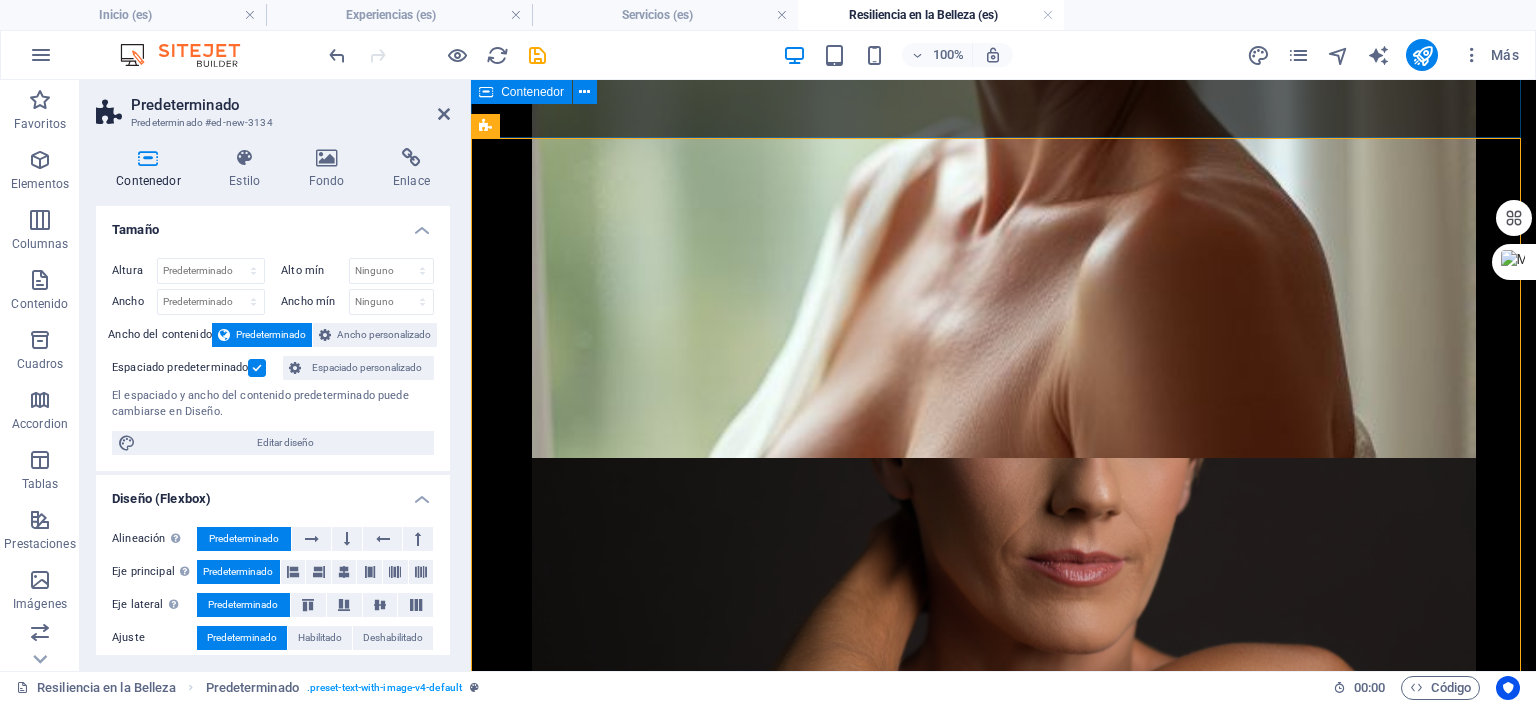 click on "Suelta el contenido aquí o  Añadir elementos  Pegar portapapeles" at bounding box center (1003, 2618) 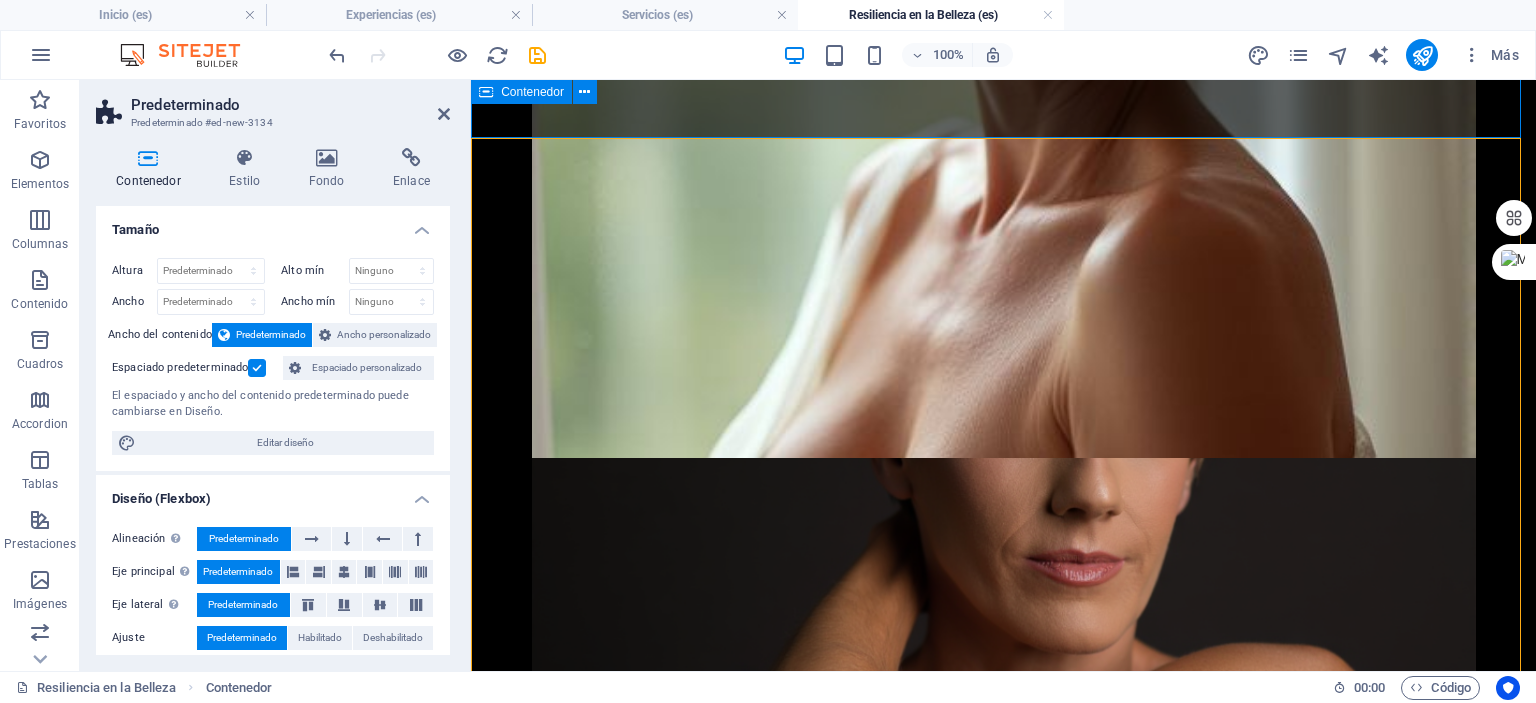 click on "Suelta el contenido aquí o  Añadir elementos  Pegar portapapeles" at bounding box center (1003, 2618) 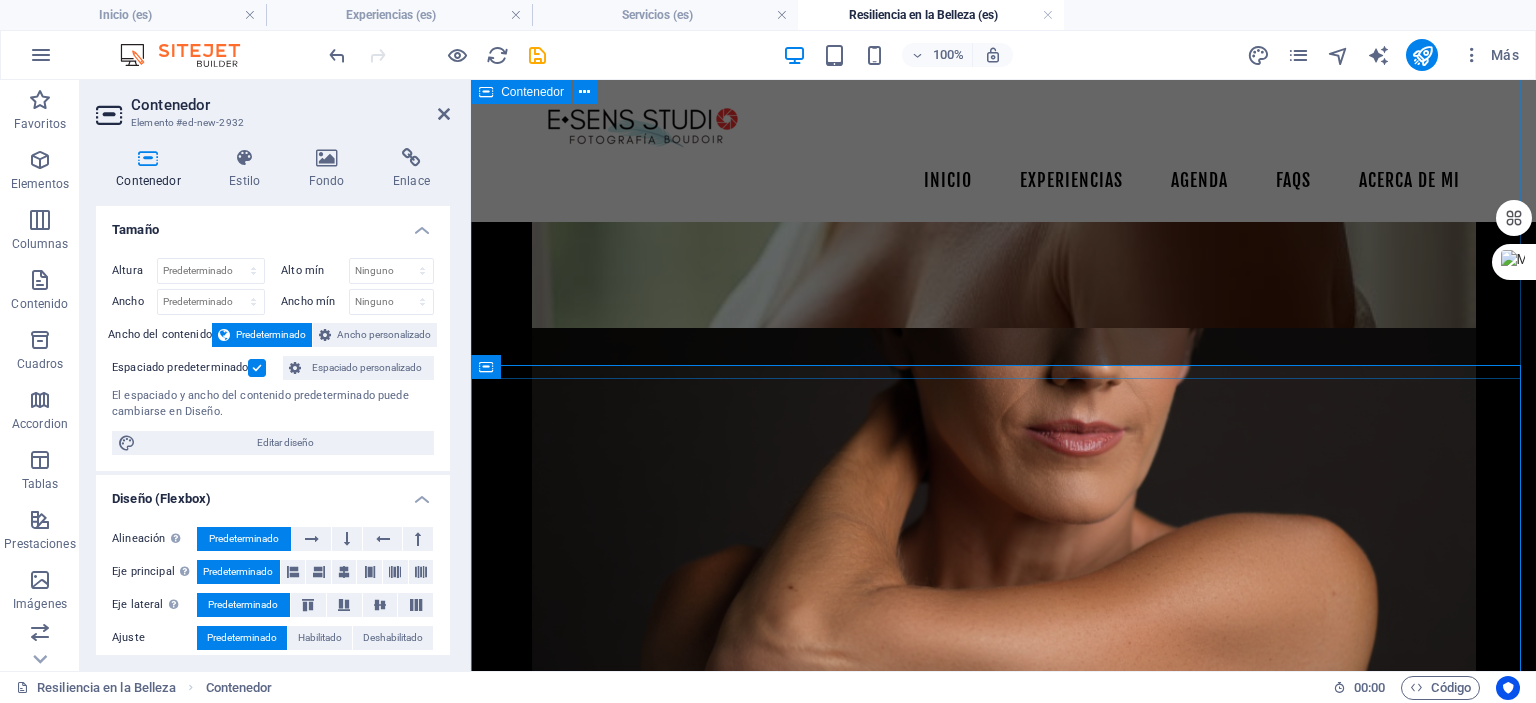 scroll, scrollTop: 3781, scrollLeft: 0, axis: vertical 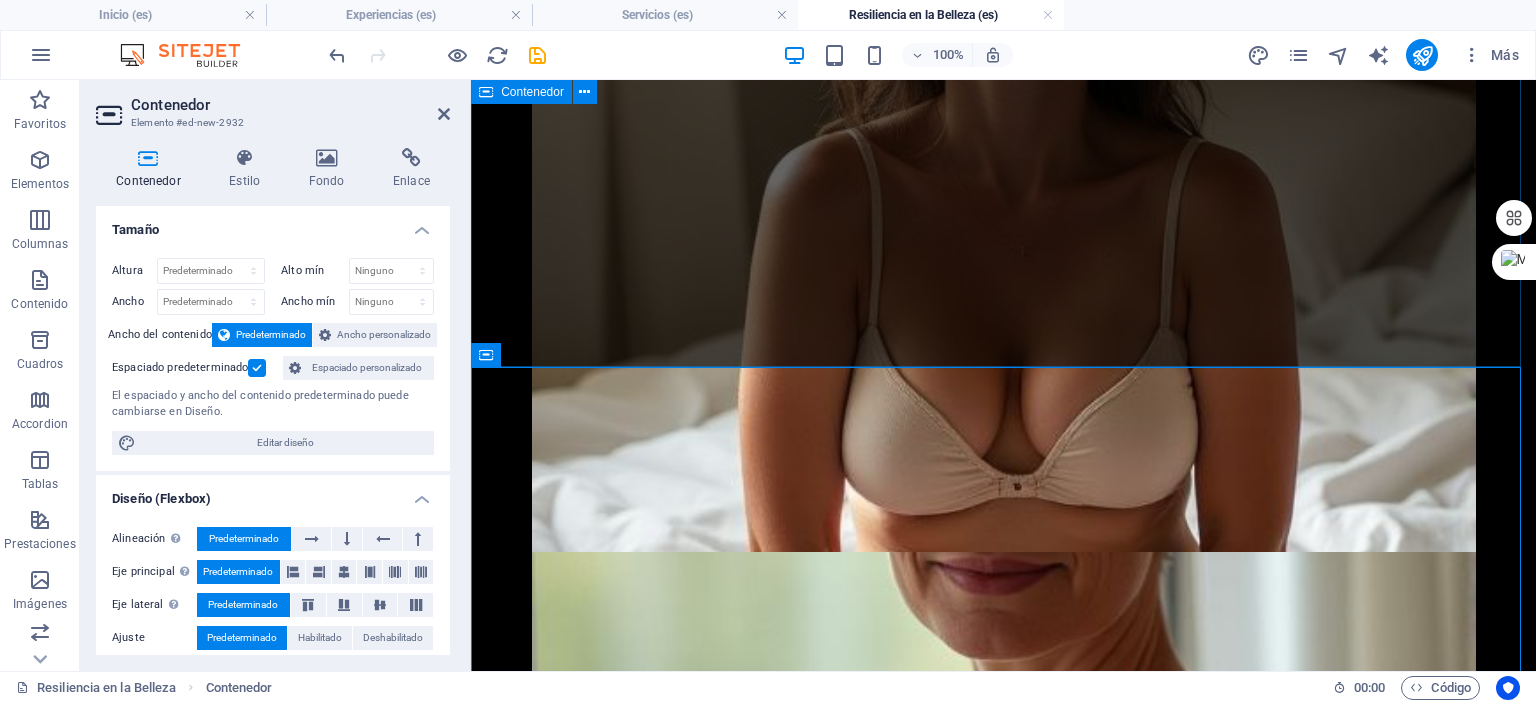 click on "Visión General del Proyecto En E•SENS STUDIO, creemos que la fotografía boudoir es una poderosa herramienta de sanación. Nuestro proyecto "Resiliencia en la Belleza"  está diseñado para acompañar a las mujeres en cada etapa de su viaje contra el cáncer.  Reconocemos que la belleza no reside solo en la superación, sino también en la valentía de enfrentar un cambio inminente.  Este proyecto está dedicado a las mujeres que desean inmortalizar su cuerpo antes de un procedimiento, así como a las sobrevivientes que buscan celebrar su nuevo yo y su fuerza inquebrantable. Se trata de honrar la historia de su cuerpo, redescubrir su sensualidad y recordarse que su belleza y fuerza son inquebrantables.  Visión General del Proyecto Hemos diseñado un paquete especial y accesible, centrado en la esencia de este proyecto, para hacer de la experiencia una celebración genuina de tu viaje.
Crear un Espacio Sagrado:
Honrar la Historia de tu Cuerpo:
Enfoque Holístico:
Respeto y Control Total:" at bounding box center (1003, 2596) 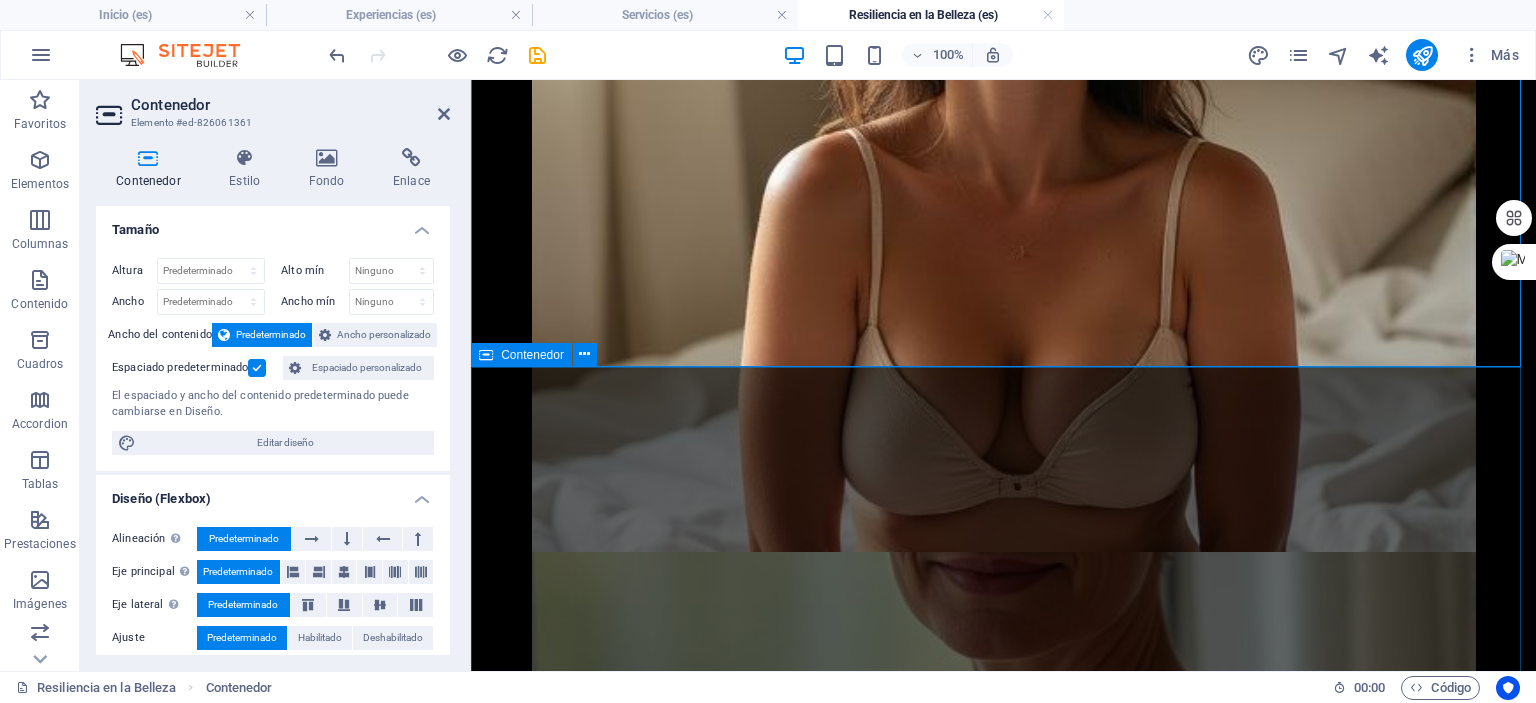 click on "Suelta el contenido aquí o  Añadir elementos  Pegar portapapeles" at bounding box center (1004, 3212) 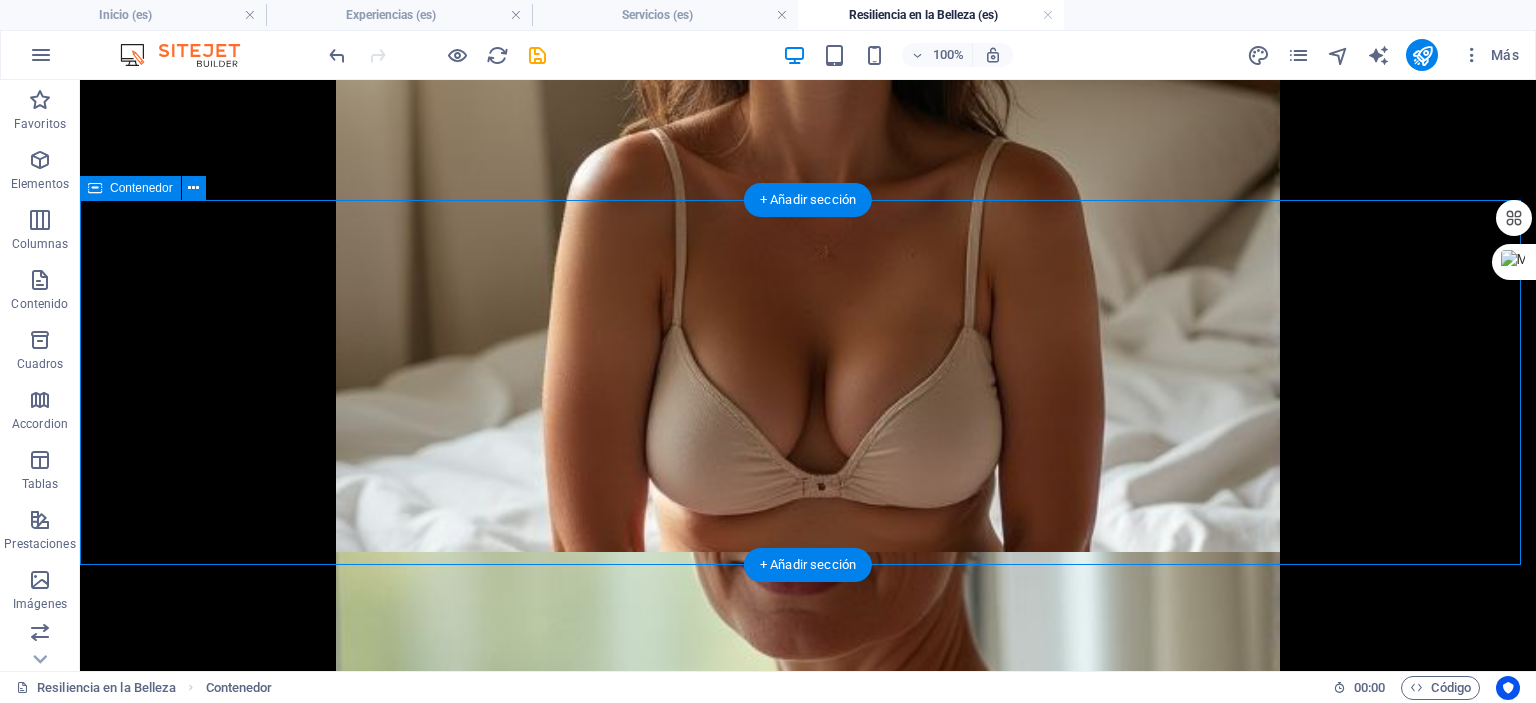 scroll, scrollTop: 4281, scrollLeft: 0, axis: vertical 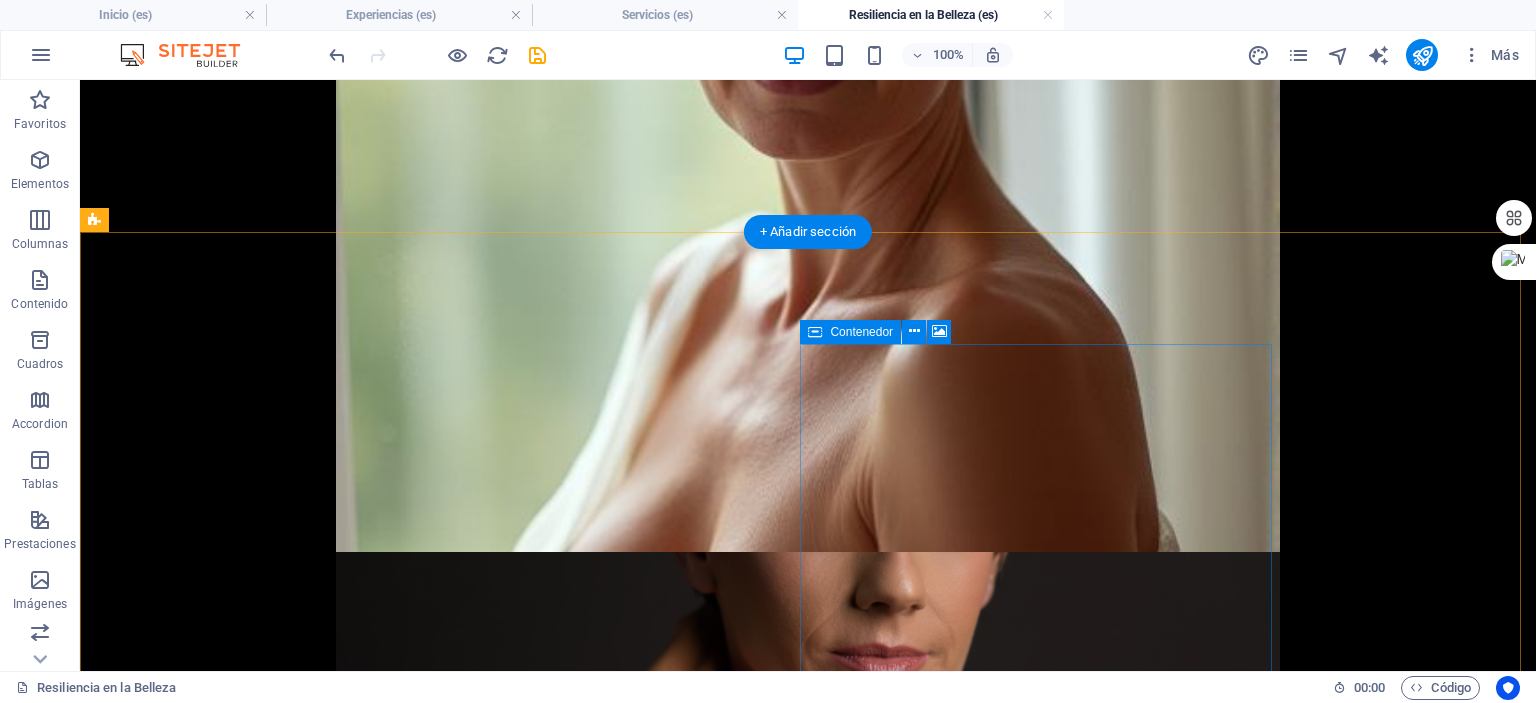 click on "Suelta el contenido aquí o  Añadir elementos  Pegar portapapeles" at bounding box center (568, 4210) 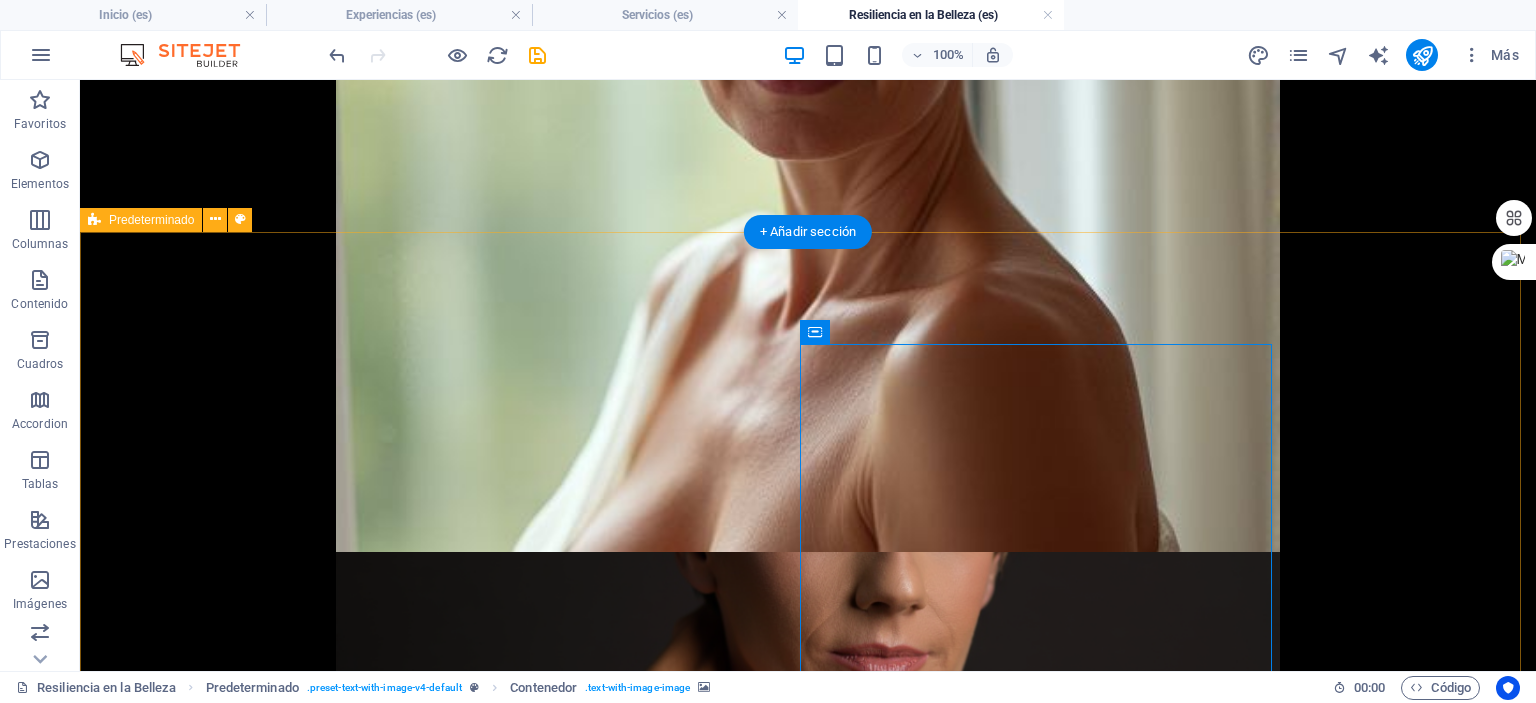 click on "Un acto de amor propio con un impacto emocional significativo Rito de Paso:  Para quienes se van a someter a una intervención, esta sesión es un acto de celebración de tu Yo actual, inmortalizando tu belleza y fuerza antes del cambio. Es una oportunidad para honrar tu cuerpo tal como es hoy. Reconexión Emocional:  Reafirmar la conexión con tu cuerpo, incluso después de los cambios físicos que trae el cáncer, es un paso fundamental para la sanación. Empoderamiento y Confianza:  La experiencia te permite verte bajo una nueva luz, reconociendo la belleza y la fuerza que siempre han estado ahí. Celebración de la Supervivencia:  Las fotografías se convierten en un poderoso testimonio de tu victoria, una celebración visual de la vida y el coraje. Creación de un Legado:  Las imágenes son un regalo para ti misma, un recordatorio tangible de tu poder personal y tu historia, que perdurará por siempre. Suelta el contenido aquí o  Añadir elementos  Pegar portapapeles" at bounding box center (808, 3644) 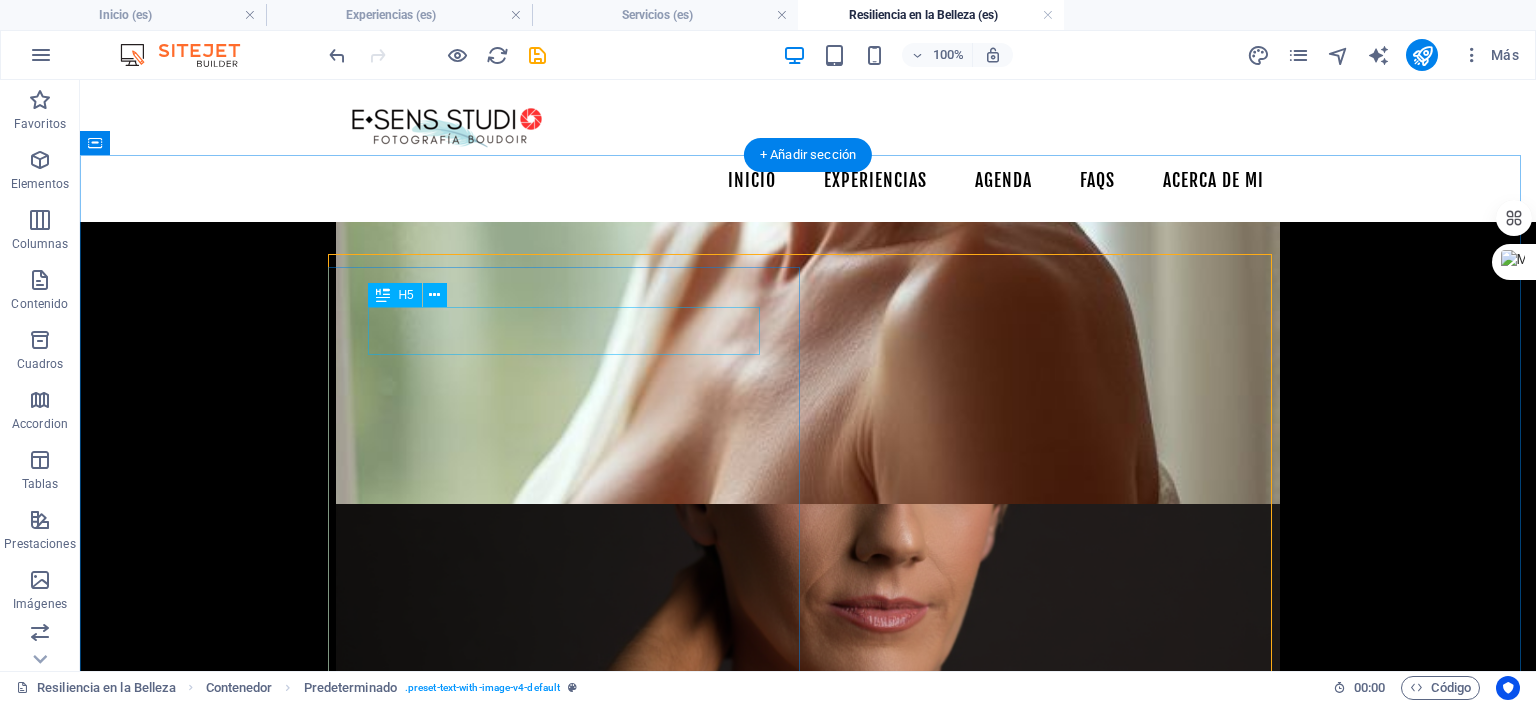 scroll, scrollTop: 4004, scrollLeft: 0, axis: vertical 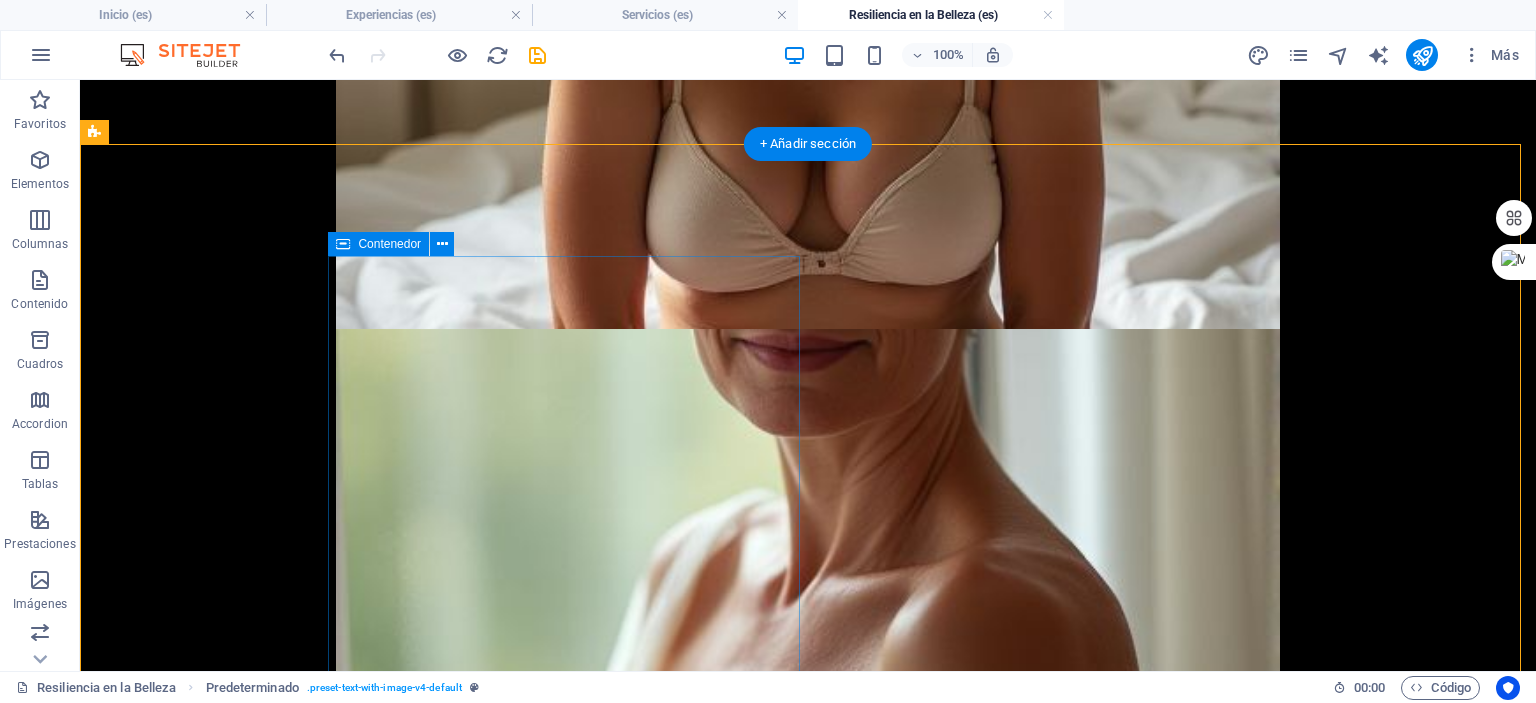 click on "Un acto de amor propio con un impacto emocional significativo Rito de Paso:  Para quienes se van a someter a una intervención, esta sesión es un acto de celebración de tu Yo actual, inmortalizando tu belleza y fuerza antes del cambio. Es una oportunidad para honrar tu cuerpo tal como es hoy. Reconexión Emocional:  Reafirmar la conexión con tu cuerpo, incluso después de los cambios físicos que trae el cáncer, es un paso fundamental para la sanación. Empoderamiento y Confianza:  La experiencia te permite verte bajo una nueva luz, reconociendo la belleza y la fuerza que siempre han estado ahí. Celebración de la Supervivencia:  Las fotografías se convierten en un poderoso testimonio de tu victoria, una celebración visual de la vida y el coraje. Creación de un Legado:  Las imágenes son un regalo para ti misma, un recordatorio tangible de tu poder personal y tu historia, que perdurará por siempre." at bounding box center [568, 3121] 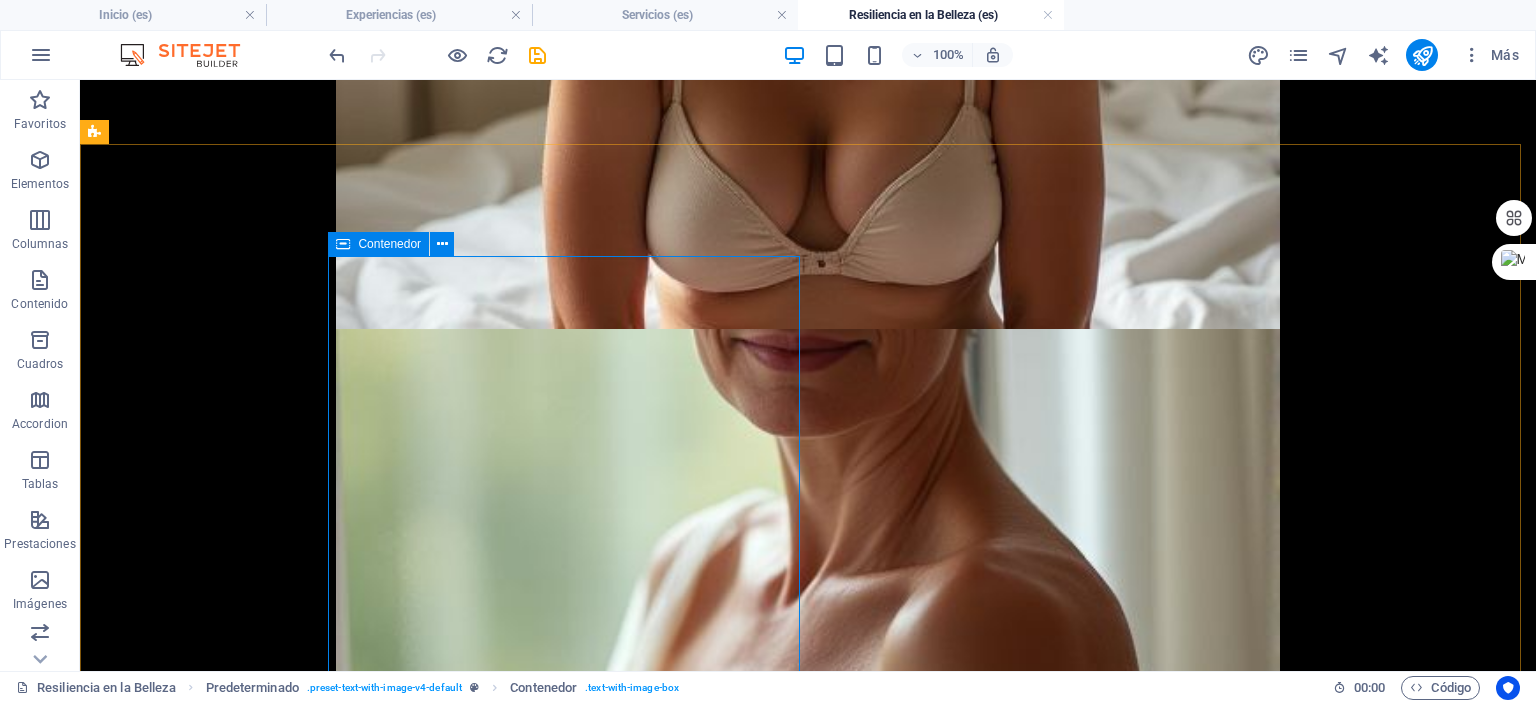 click on "Contenedor" at bounding box center [389, 244] 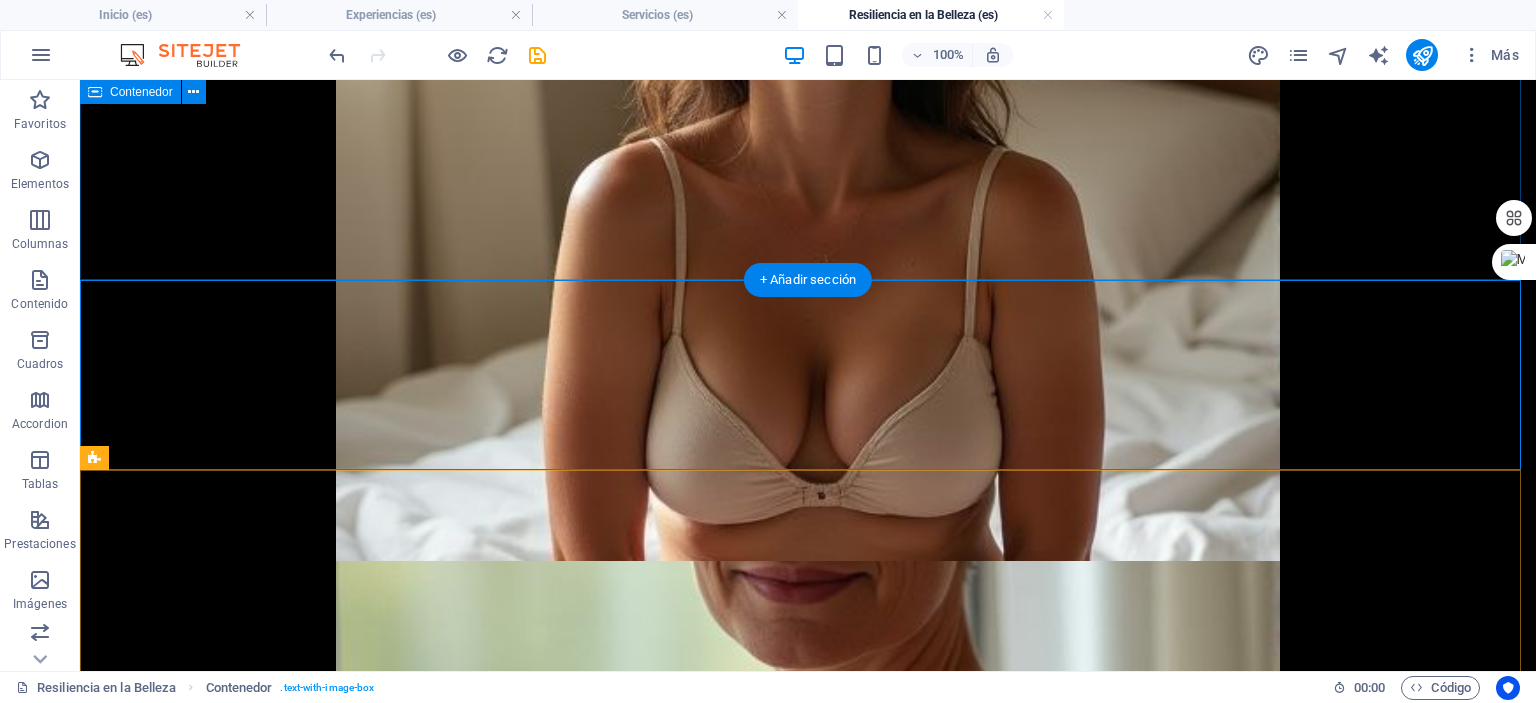 scroll, scrollTop: 3868, scrollLeft: 0, axis: vertical 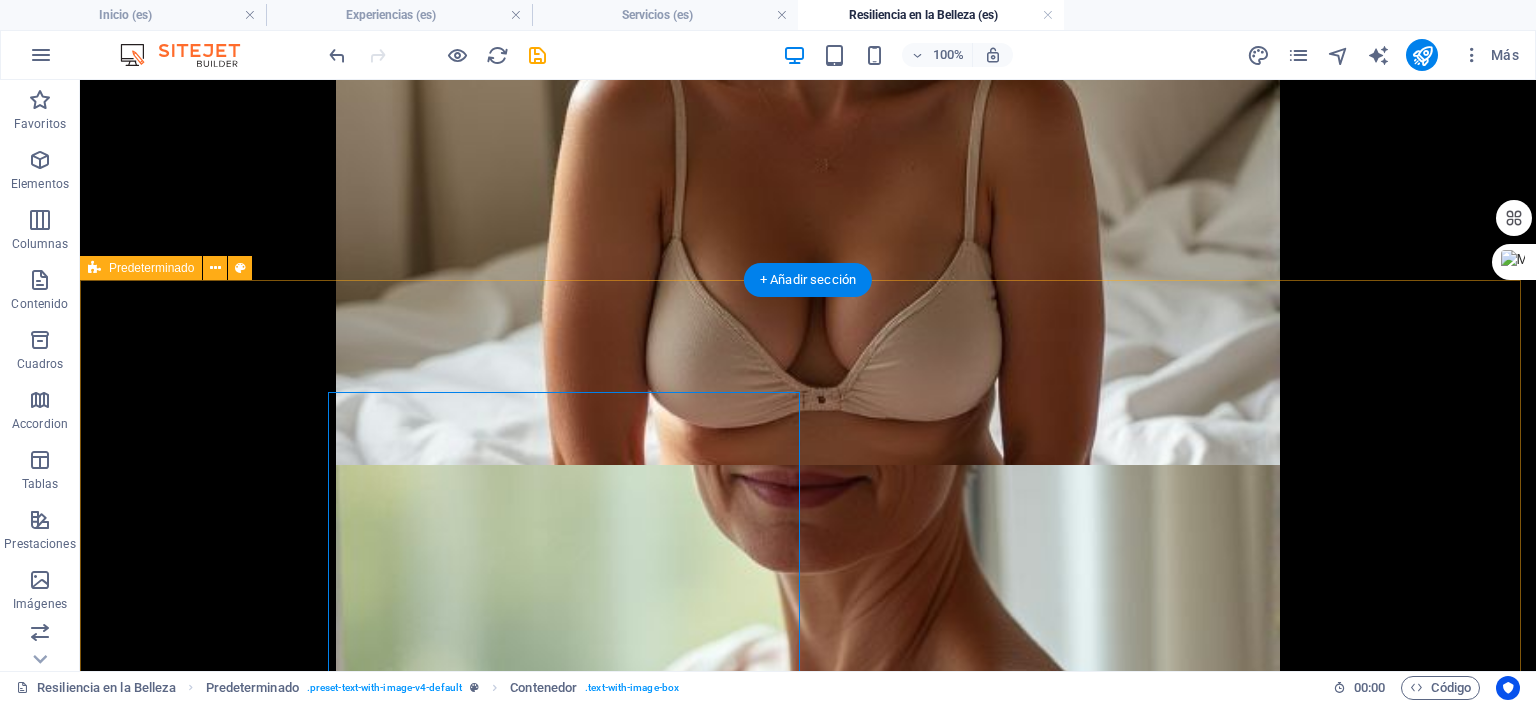 click on "Un acto de amor propio con un impacto emocional significativo Rito de Paso:  Para quienes se van a someter a una intervención, esta sesión es un acto de celebración de tu Yo actual, inmortalizando tu belleza y fuerza antes del cambio. Es una oportunidad para honrar tu cuerpo tal como es hoy. Reconexión Emocional:  Reafirmar la conexión con tu cuerpo, incluso después de los cambios físicos que trae el cáncer, es un paso fundamental para la sanación. Empoderamiento y Confianza:  La experiencia te permite verte bajo una nueva luz, reconociendo la belleza y la fuerza que siempre han estado ahí. Celebración de la Supervivencia:  Las fotografías se convierten en un poderoso testimonio de tu victoria, una celebración visual de la vida y el coraje. Creación de un Legado:  Las imágenes son un regalo para ti misma, un recordatorio tangible de tu poder personal y tu historia, que perdurará por siempre. Suelta el contenido aquí o  Añadir elementos  Pegar portapapeles" at bounding box center (808, 3691) 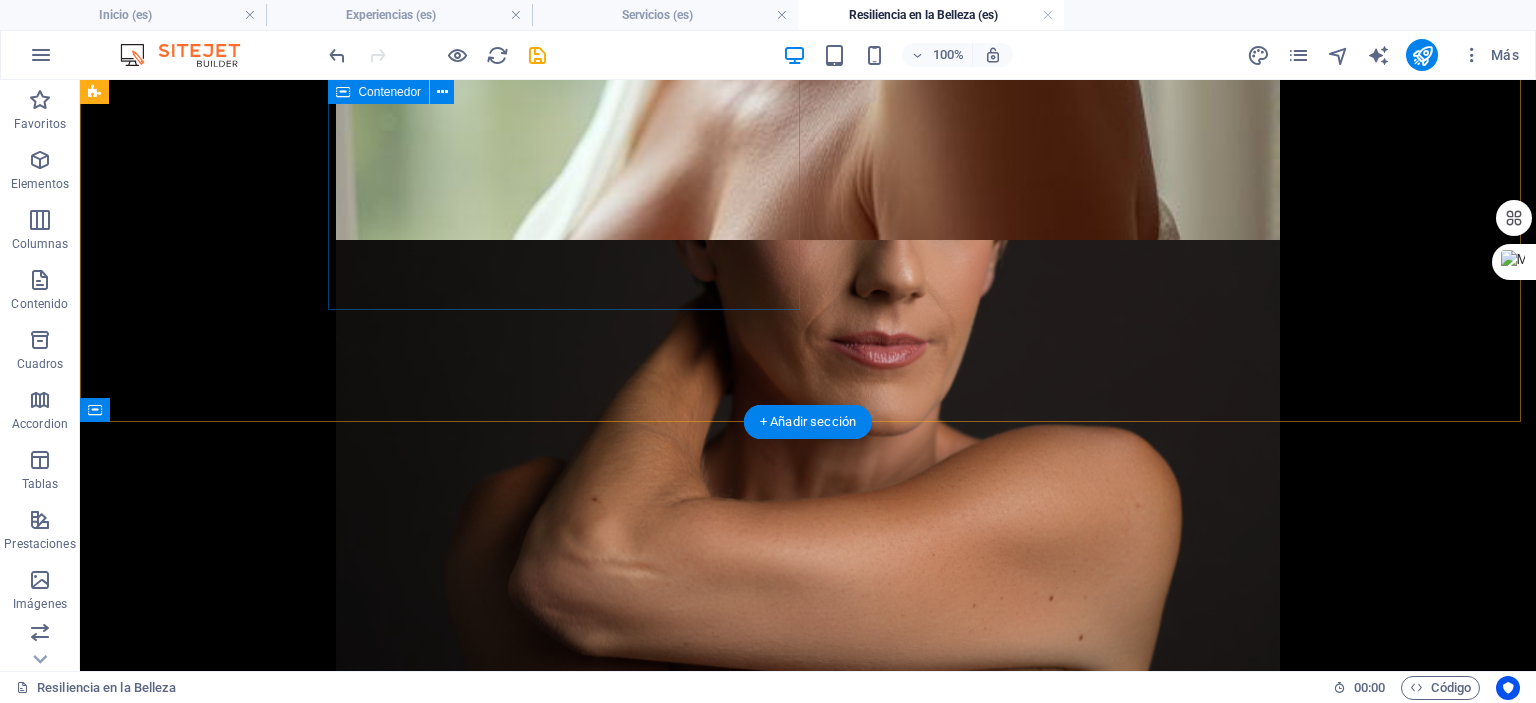 scroll, scrollTop: 4684, scrollLeft: 0, axis: vertical 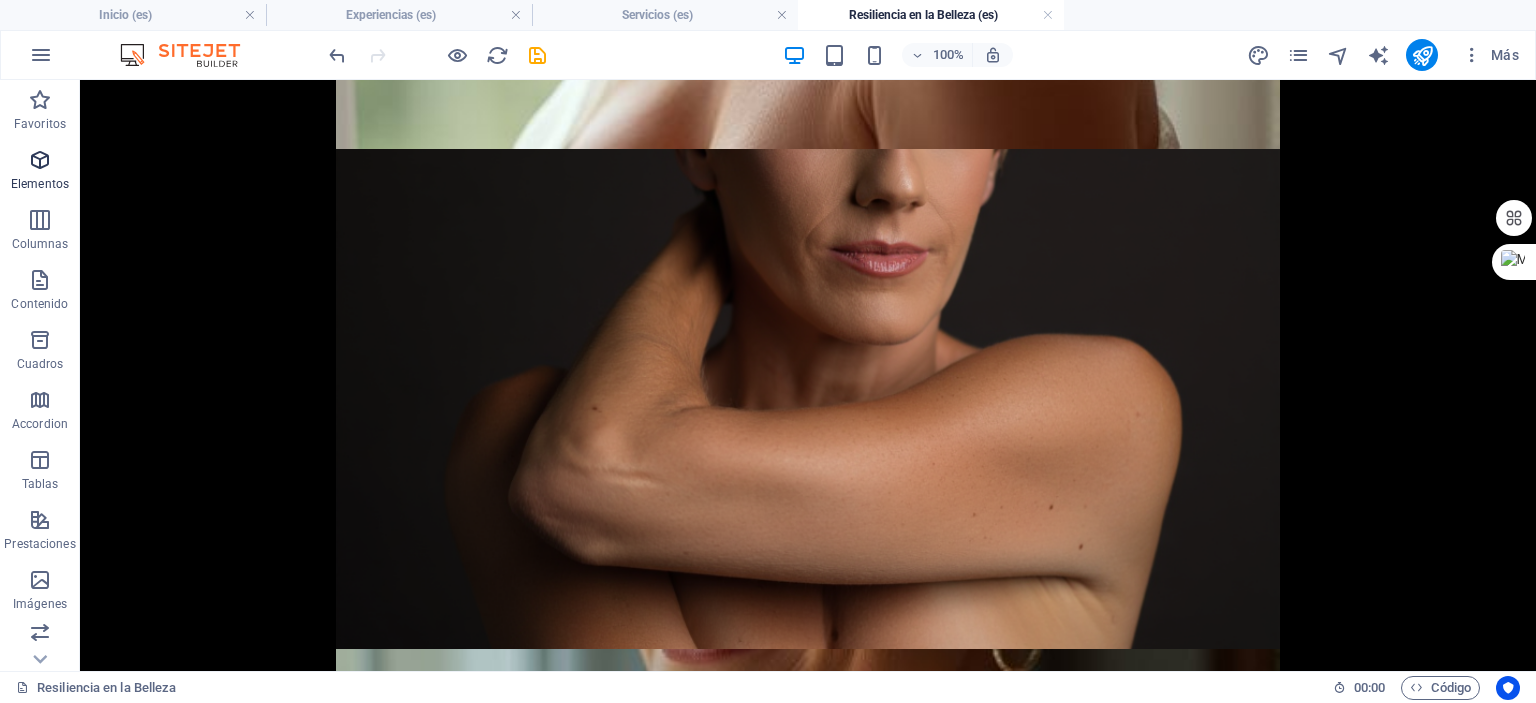 click on "Elementos" at bounding box center (40, 184) 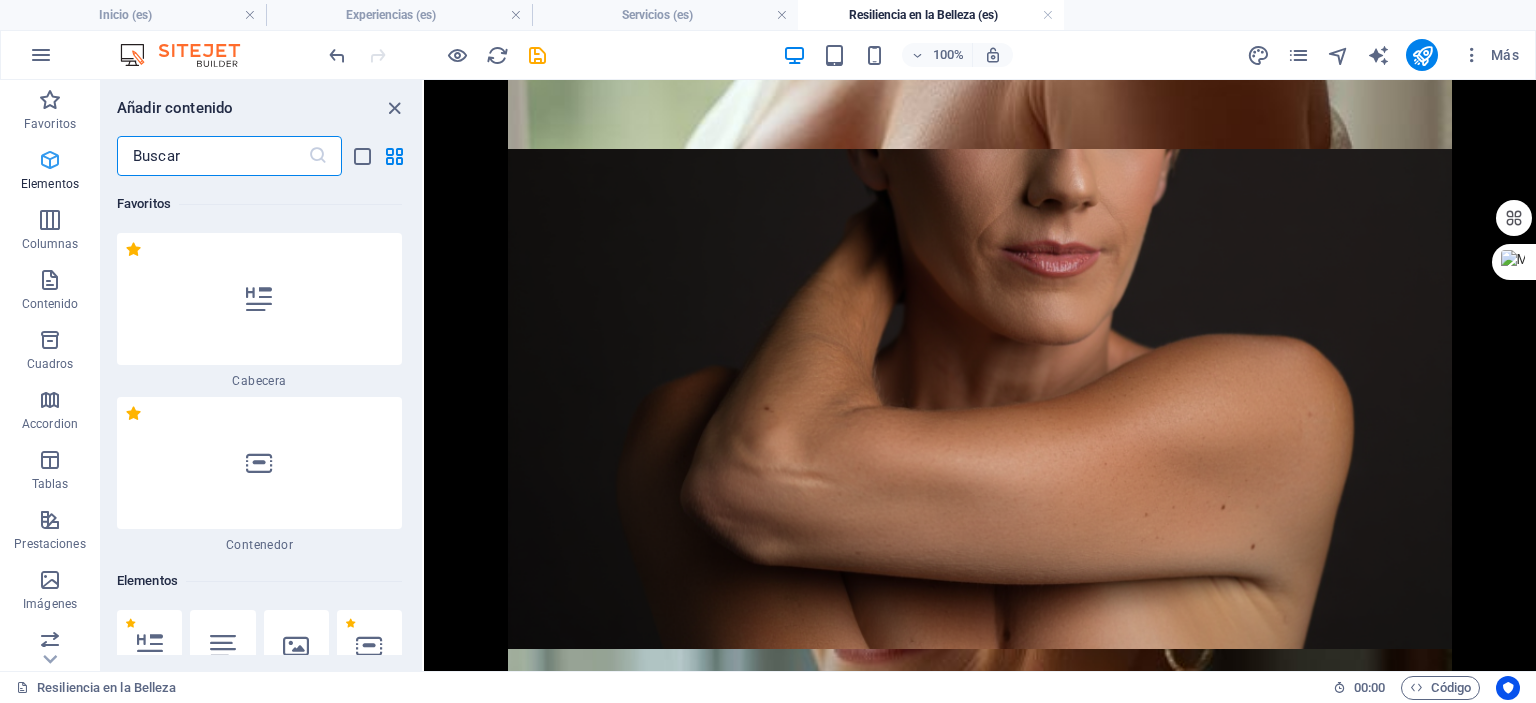 scroll, scrollTop: 376, scrollLeft: 0, axis: vertical 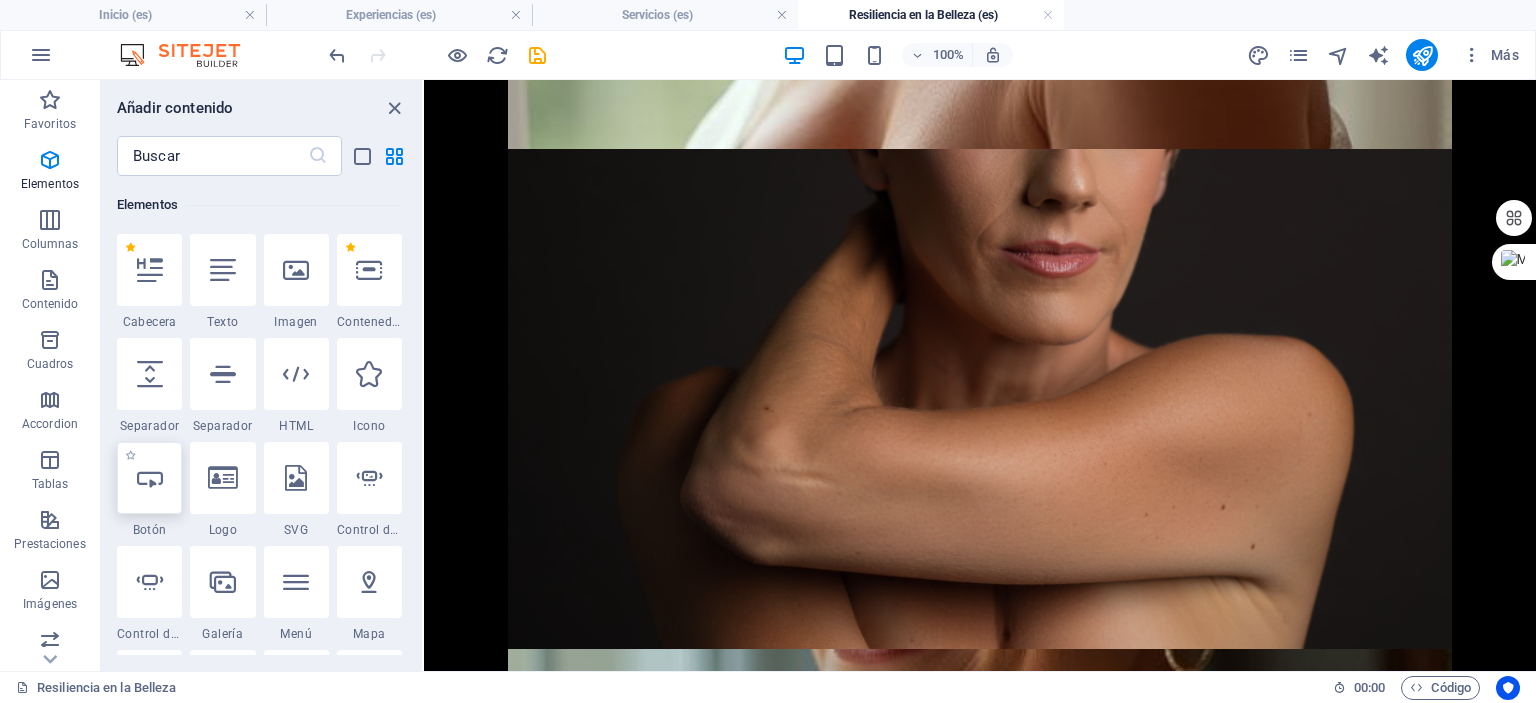 click at bounding box center [150, 478] 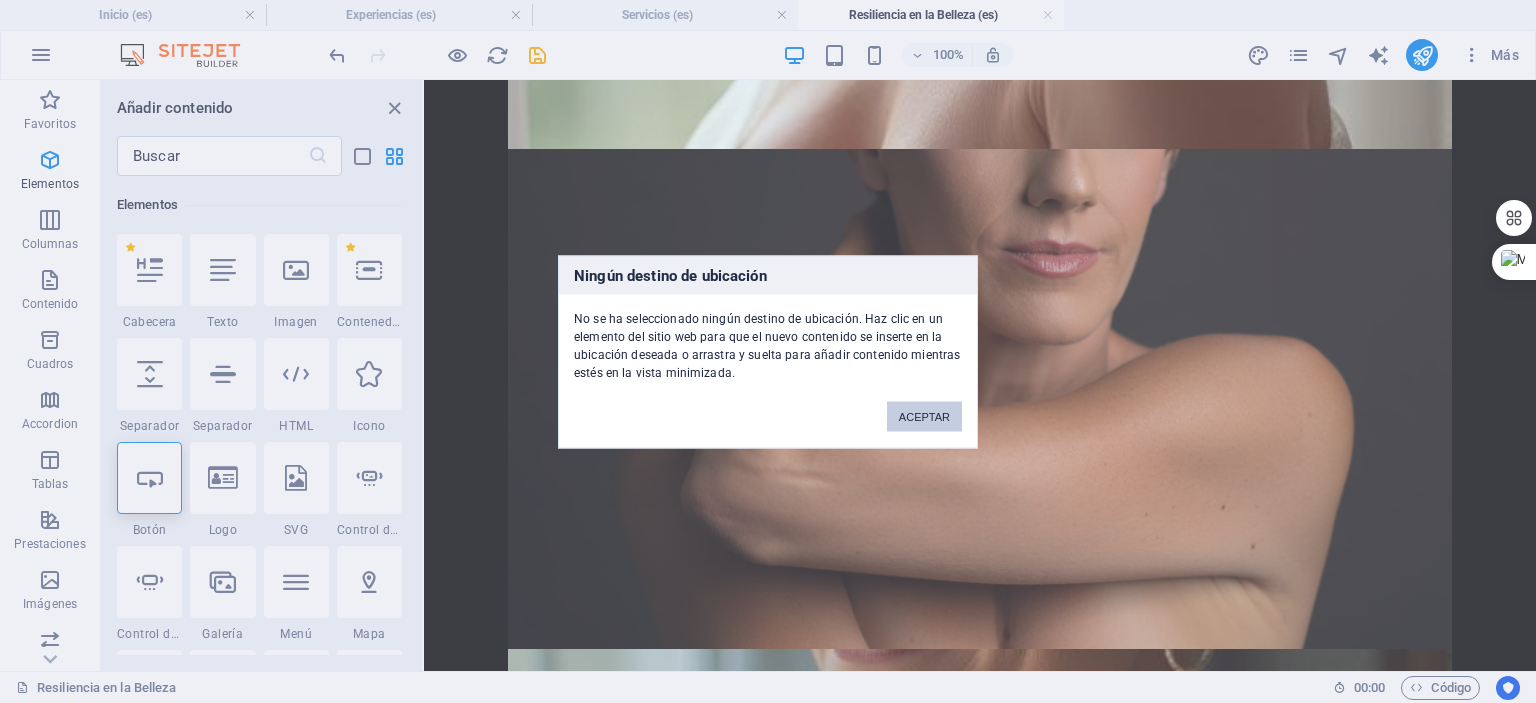 click on "ACEPTAR" at bounding box center (924, 416) 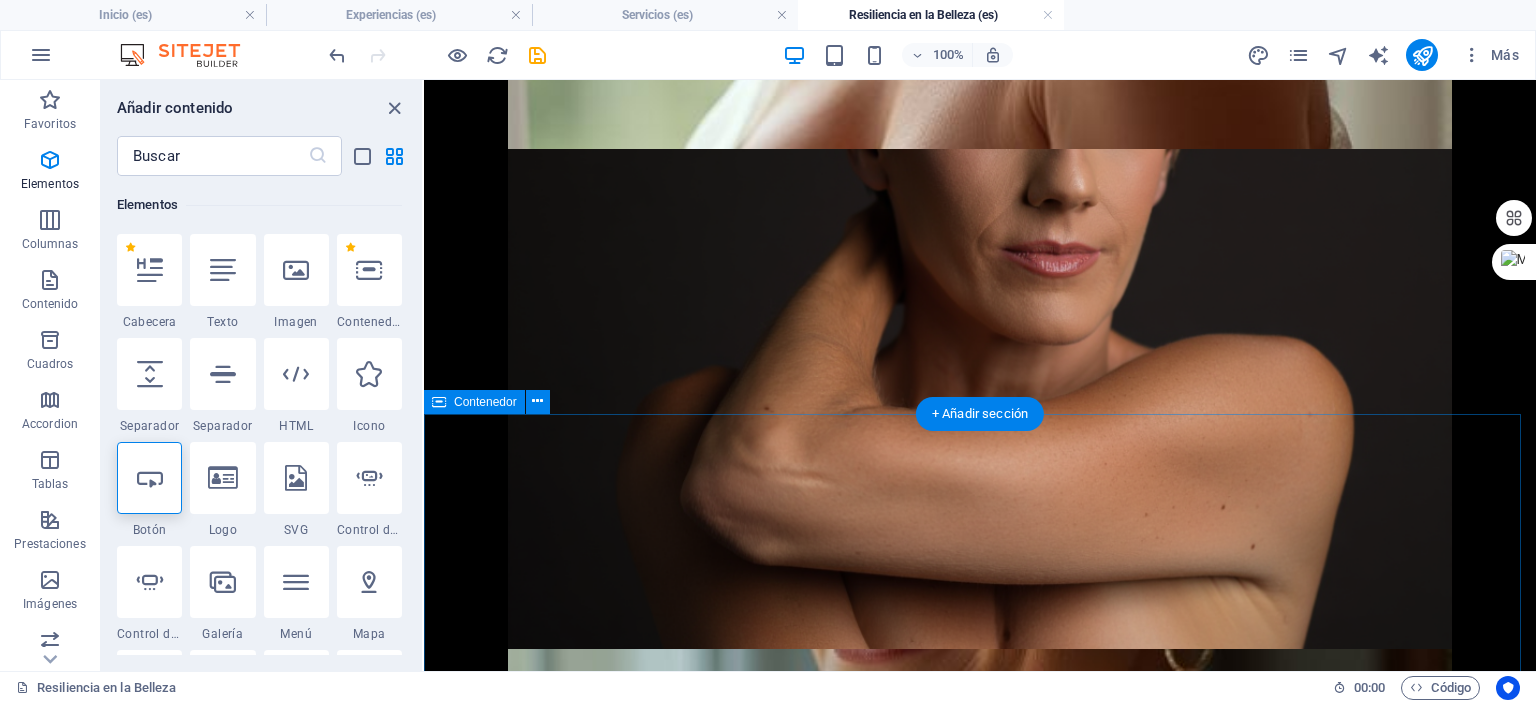 click on "Suelta el contenido aquí o  Añadir elementos  Pegar portapapeles" at bounding box center [980, 3807] 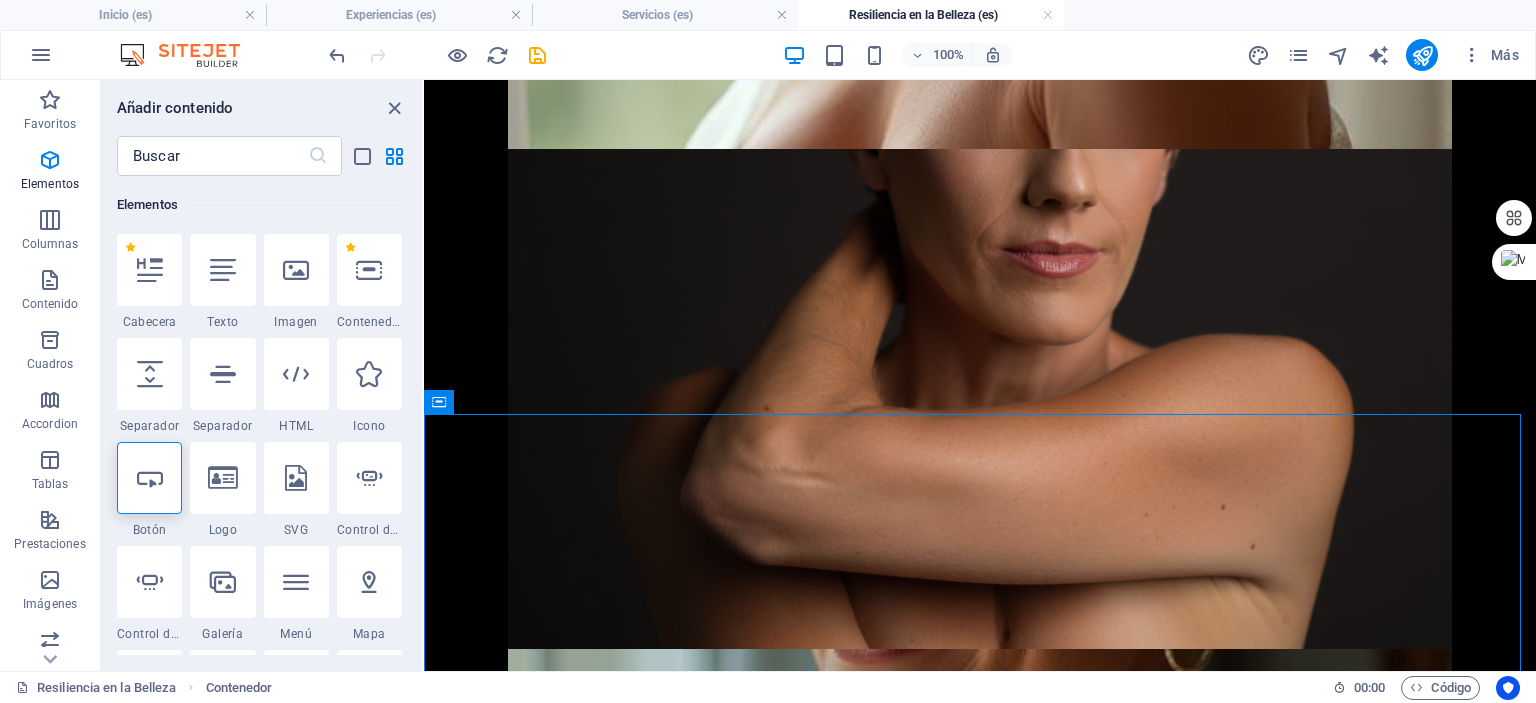 click at bounding box center (150, 478) 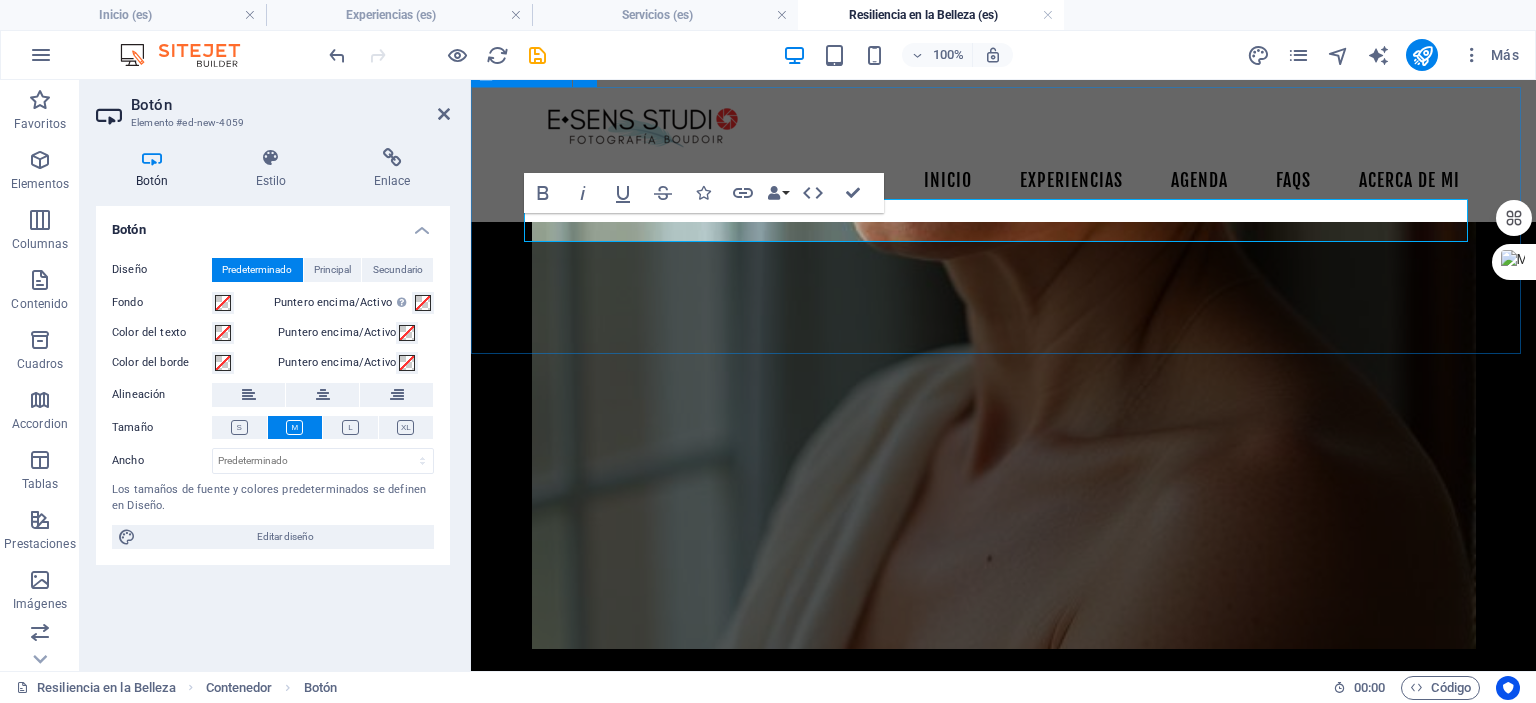 scroll, scrollTop: 5056, scrollLeft: 0, axis: vertical 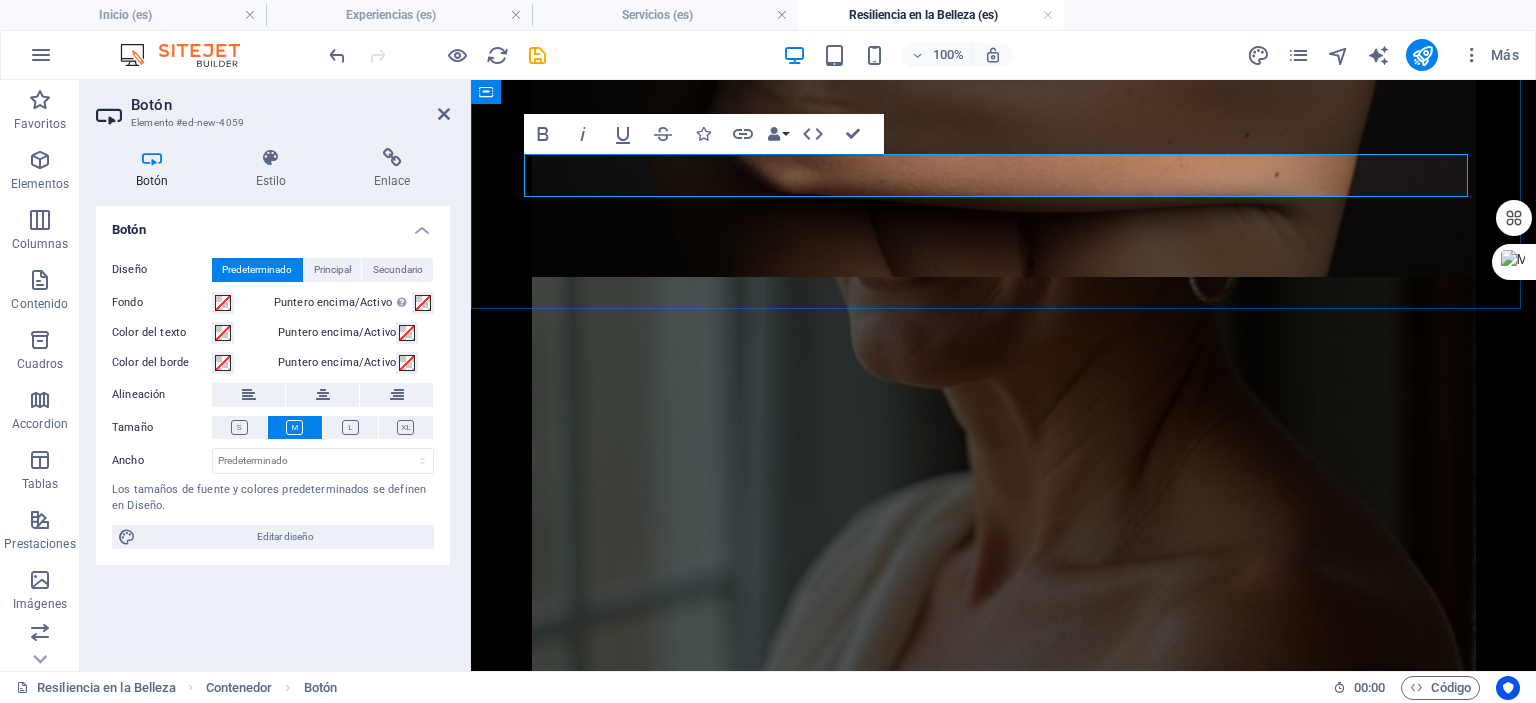 click at bounding box center (471, -4976) 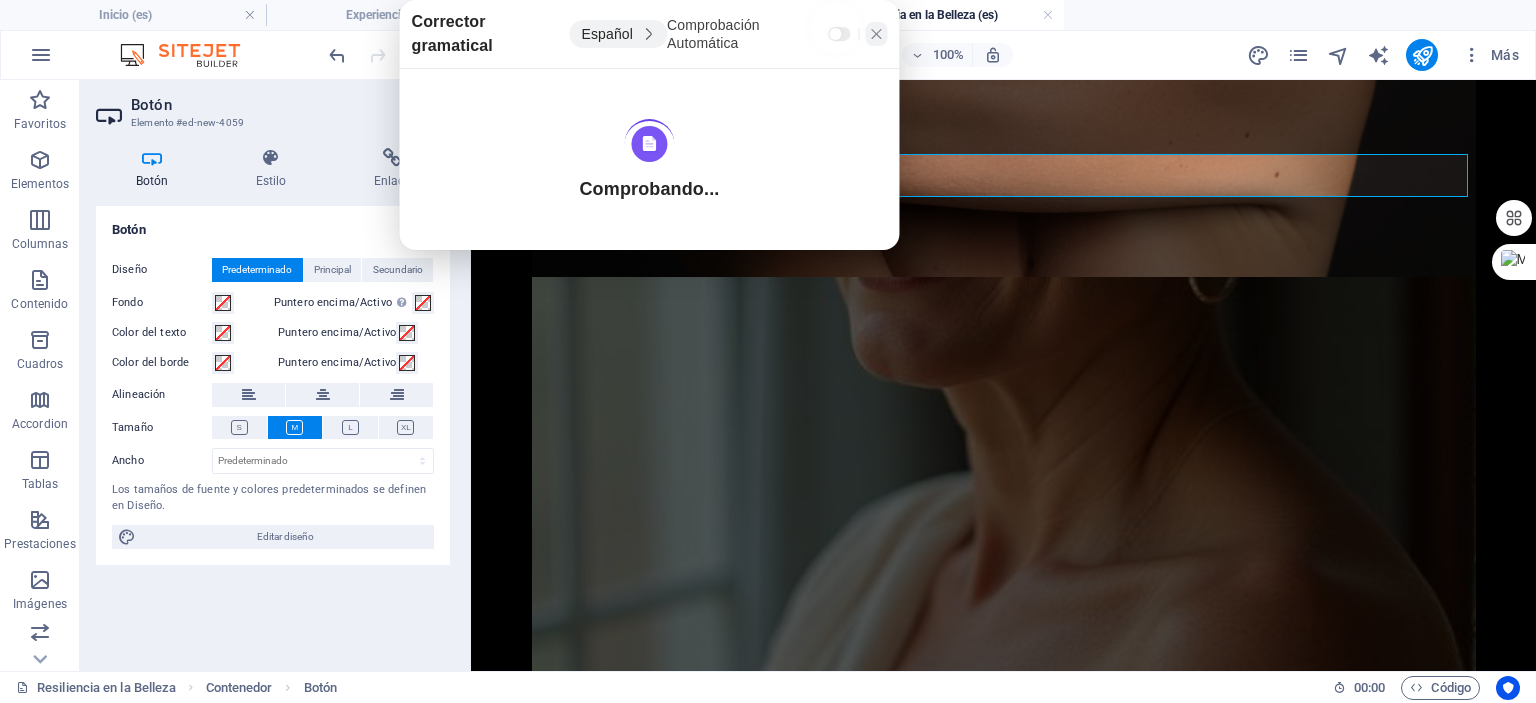 click 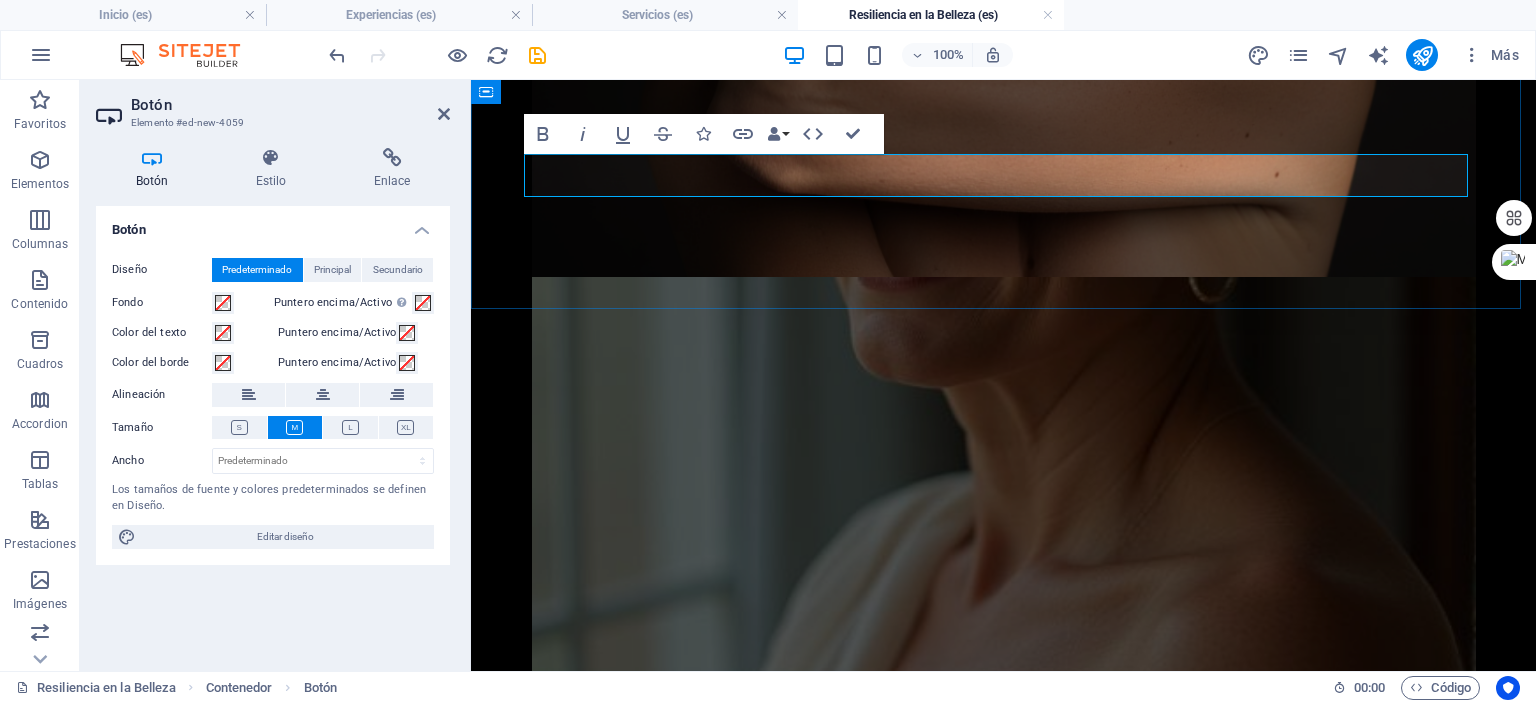 click on "Etiqueta del botón" at bounding box center (1004, 3385) 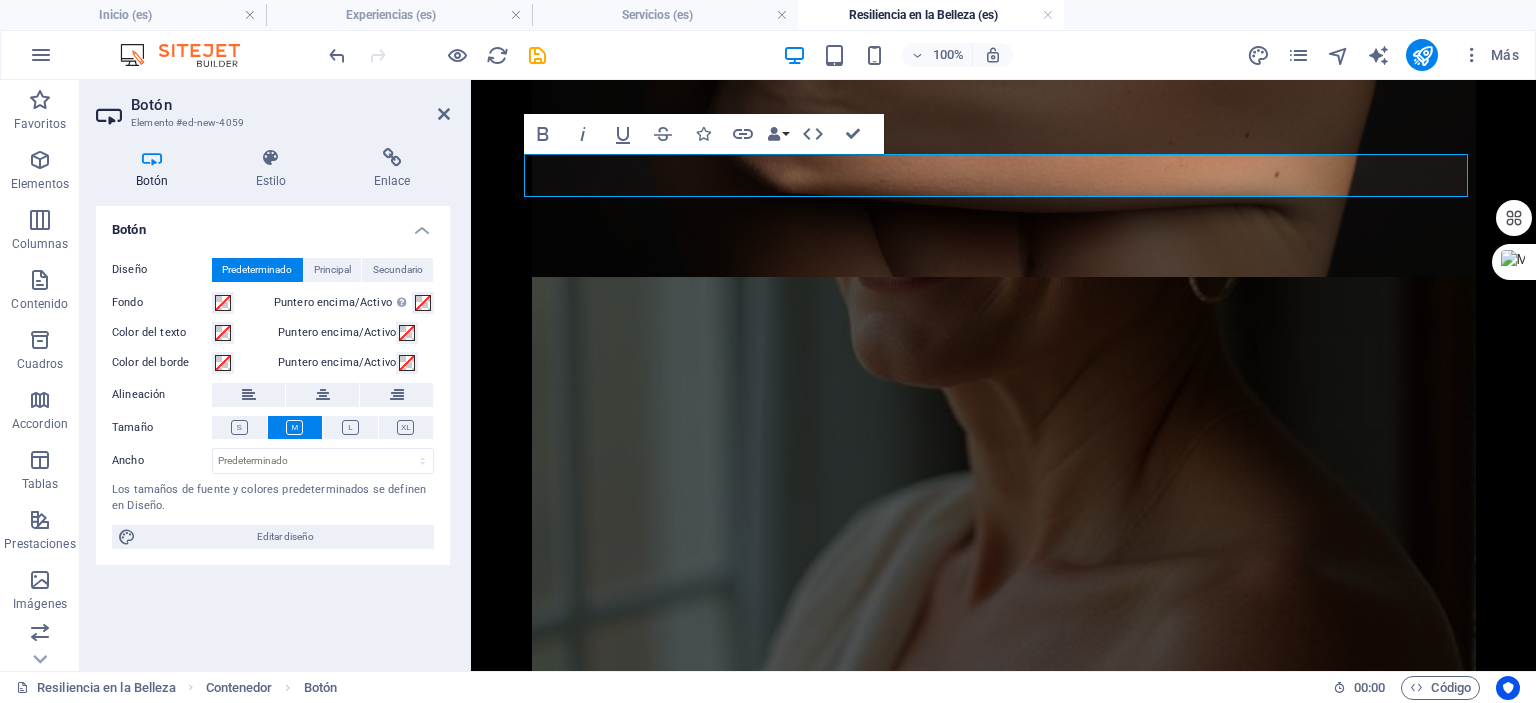 type 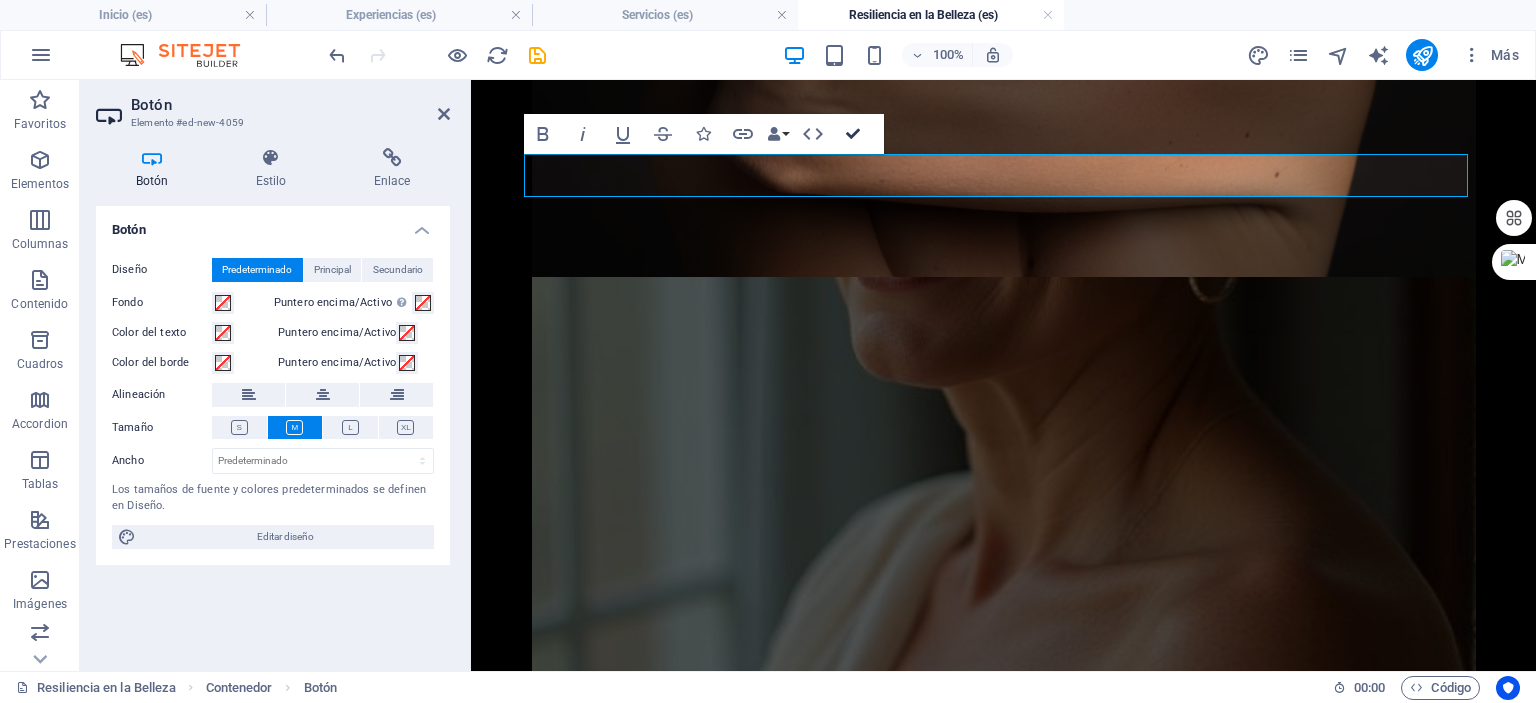 drag, startPoint x: 854, startPoint y: 129, endPoint x: 773, endPoint y: 51, distance: 112.44999 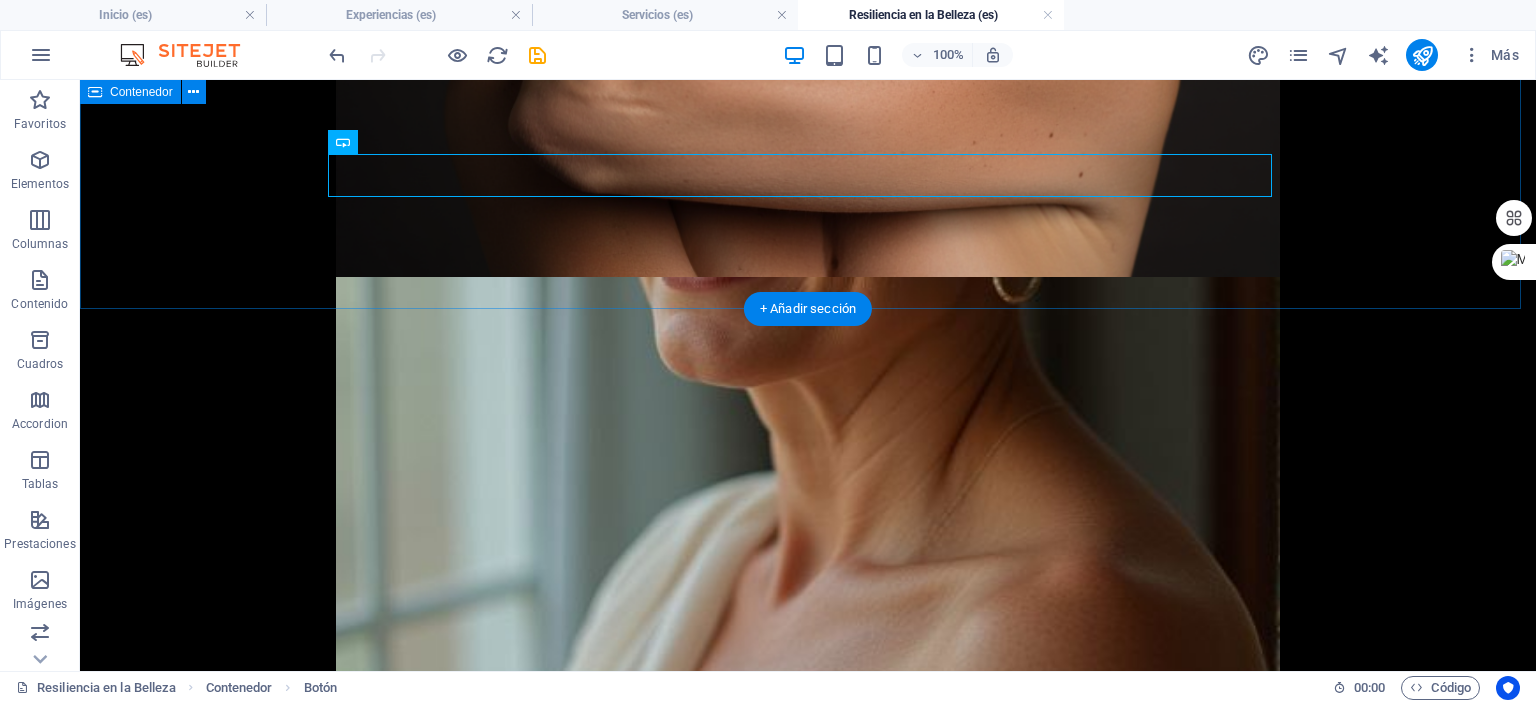 click on "Quiero vivir la experiencia y apoyar la Causa" at bounding box center (808, 3385) 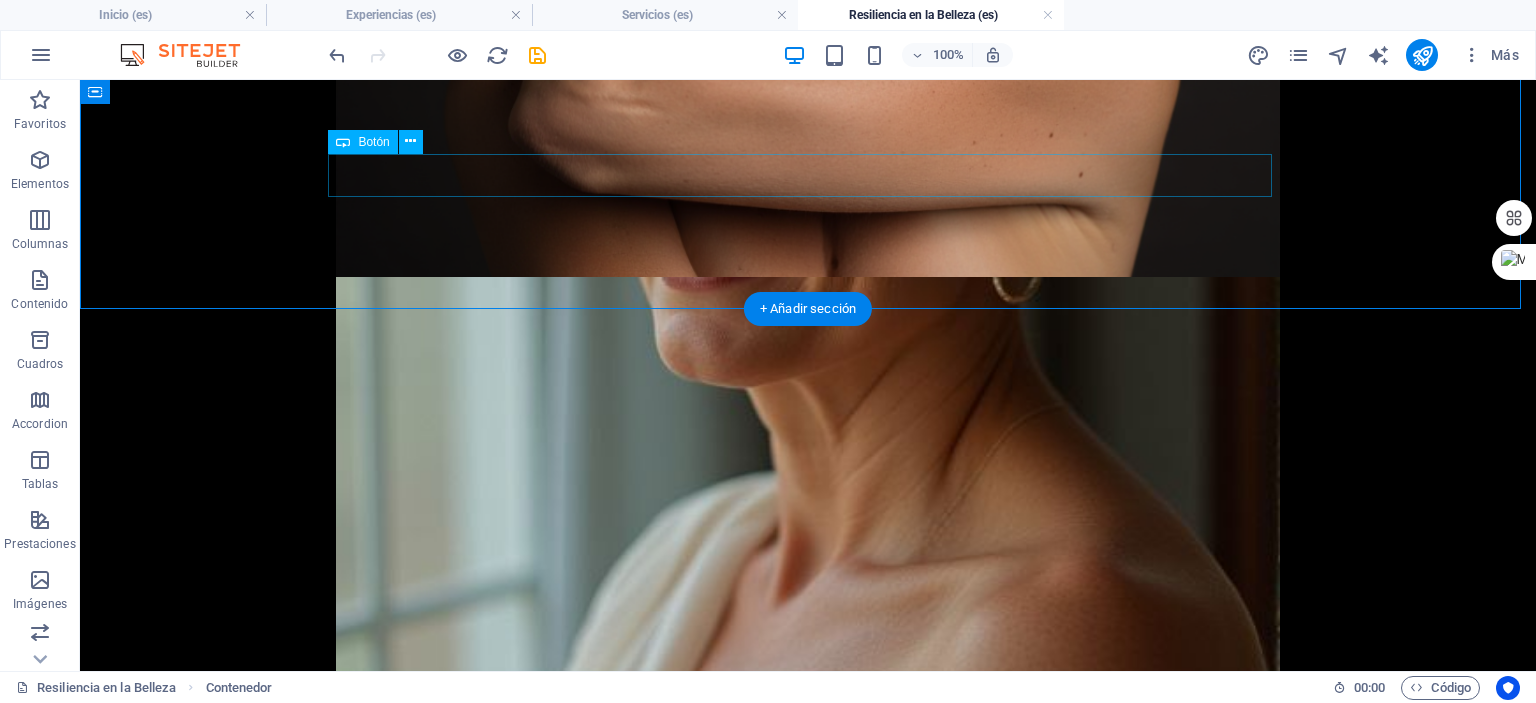 click on "Quiero vivir la experiencia y apoyar la Causa" at bounding box center [808, 3385] 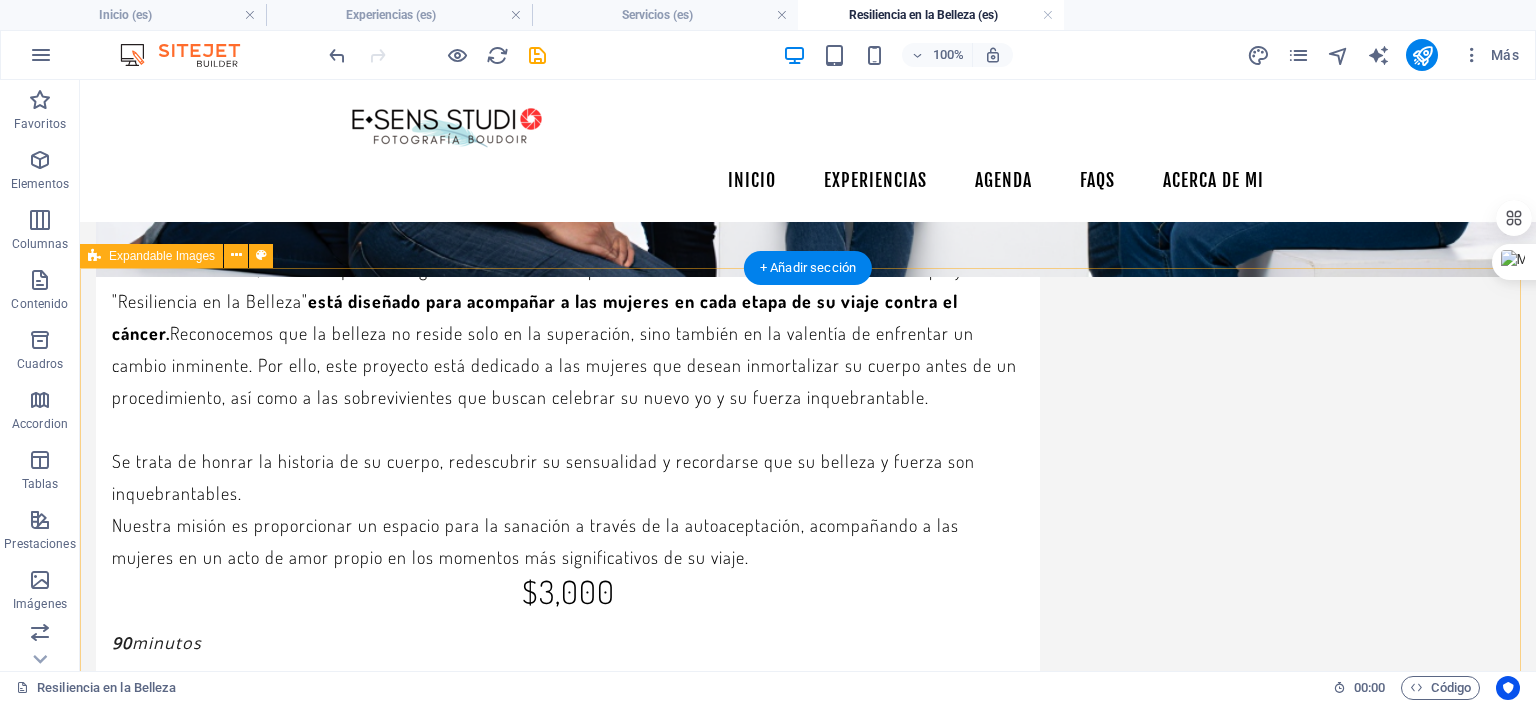 scroll, scrollTop: 2175, scrollLeft: 0, axis: vertical 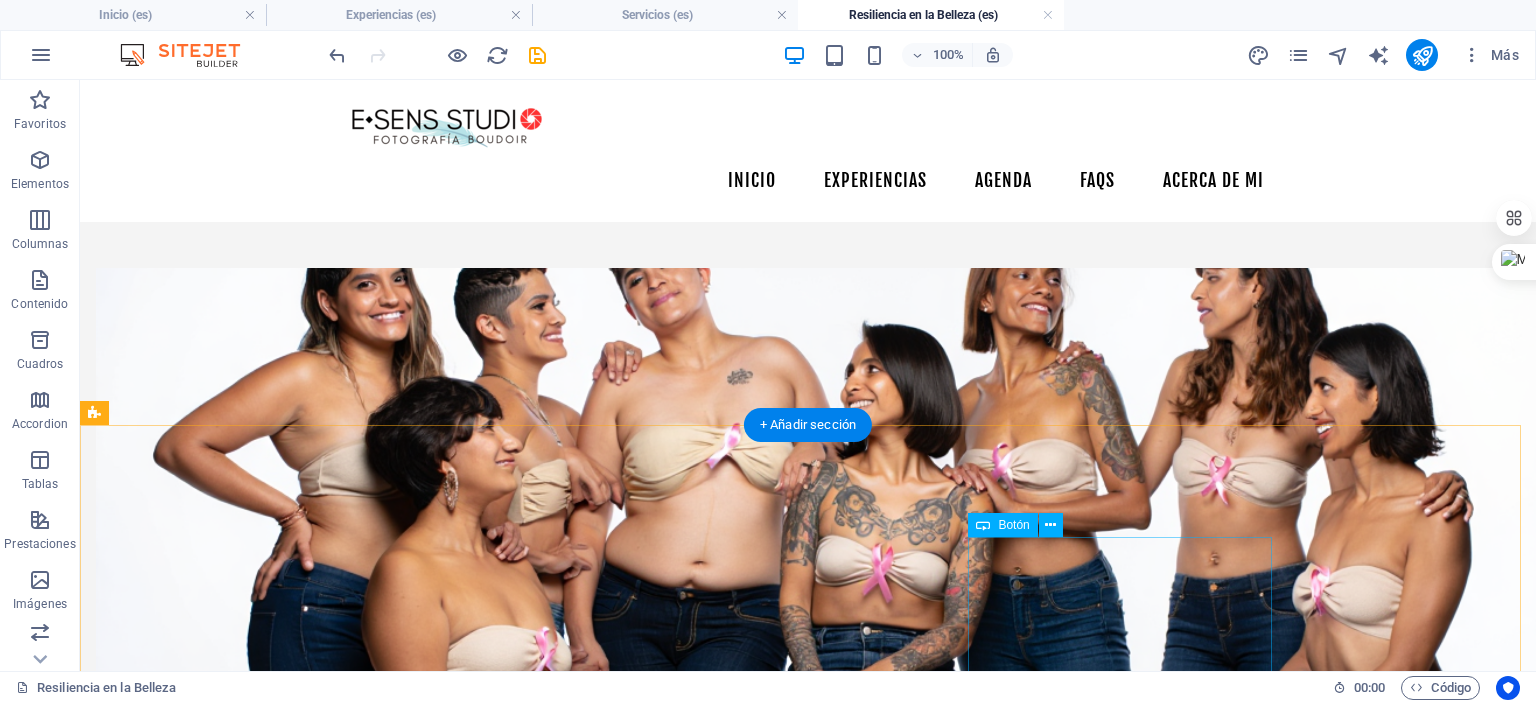 click on "Quiero vivir la experiencia y apoyar la Causa" at bounding box center [808, 3871] 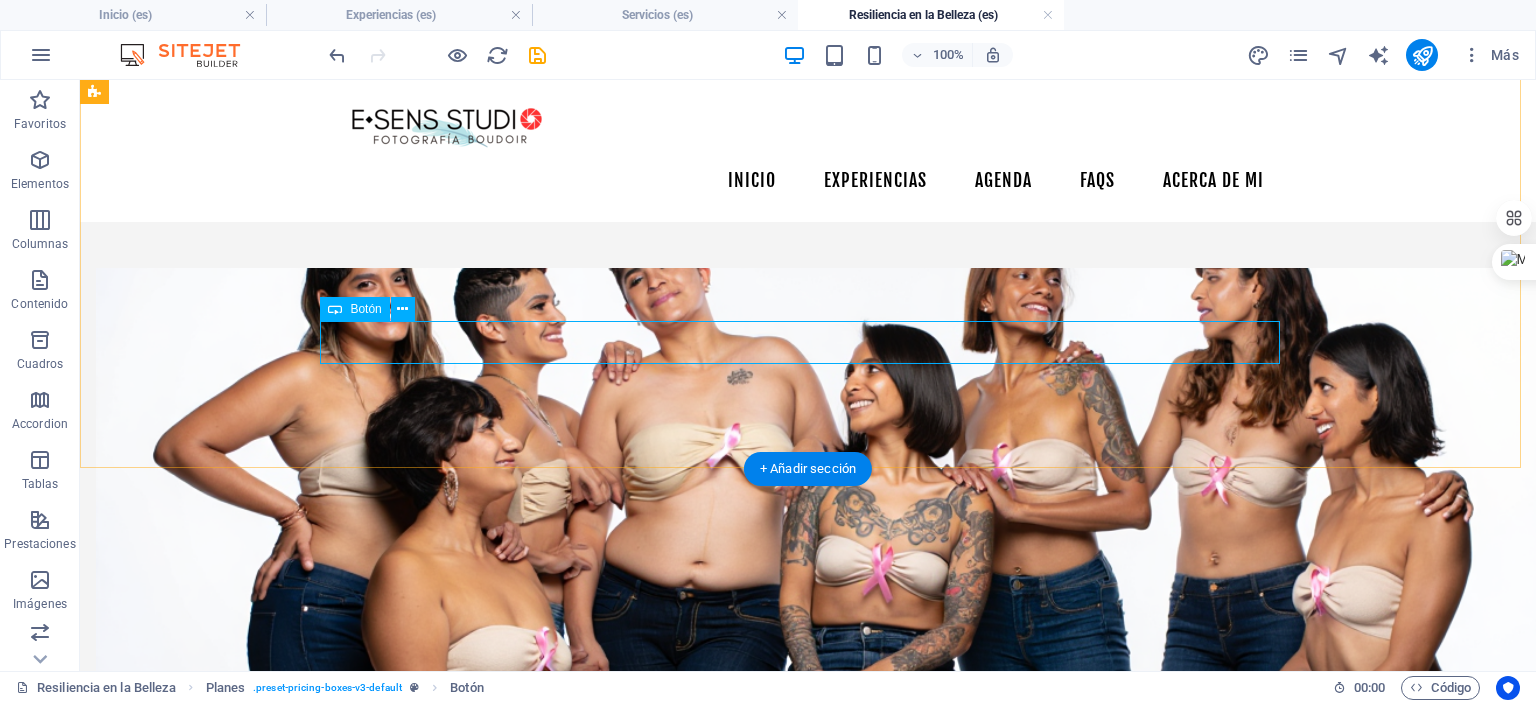 click on "Quiero vivir la experiencia y apoyar la Causa" at bounding box center [568, 1426] 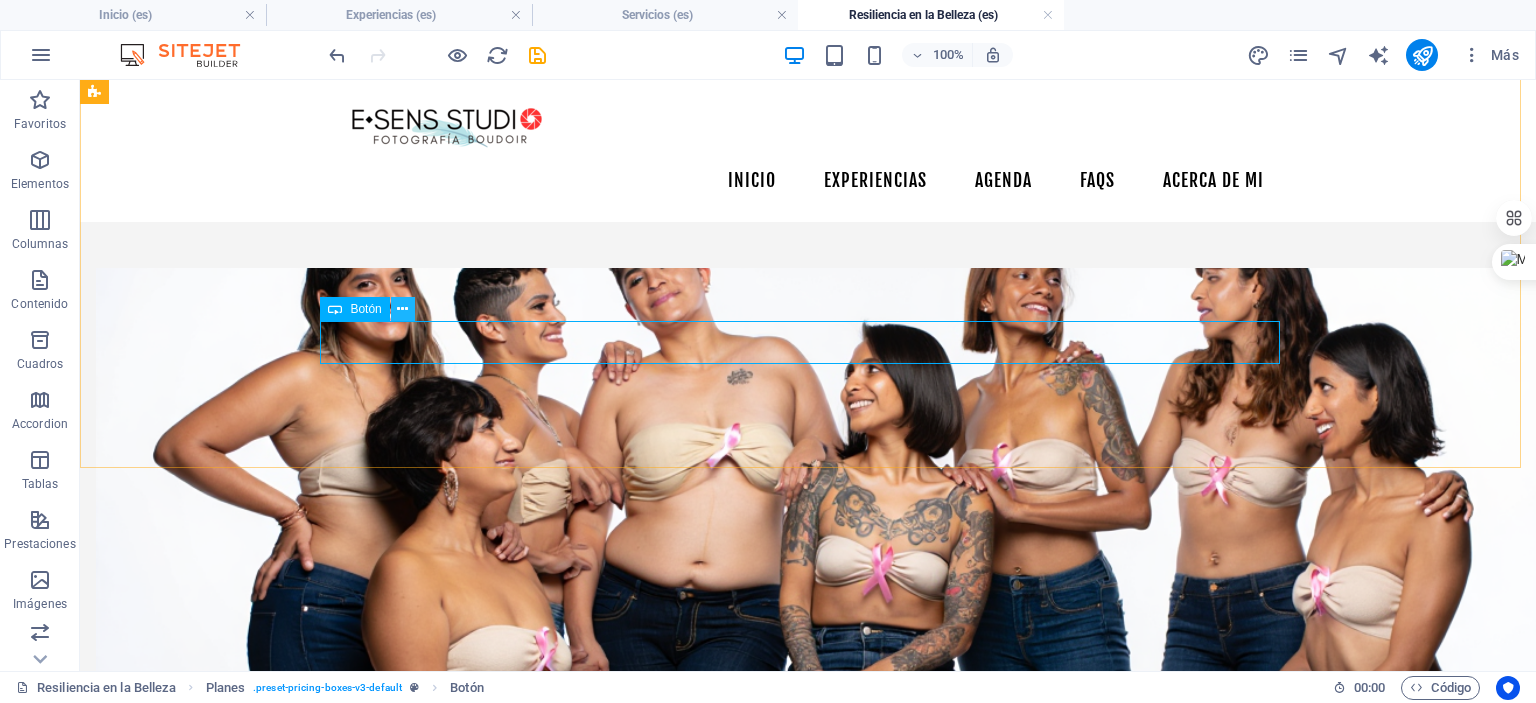 click at bounding box center (402, 309) 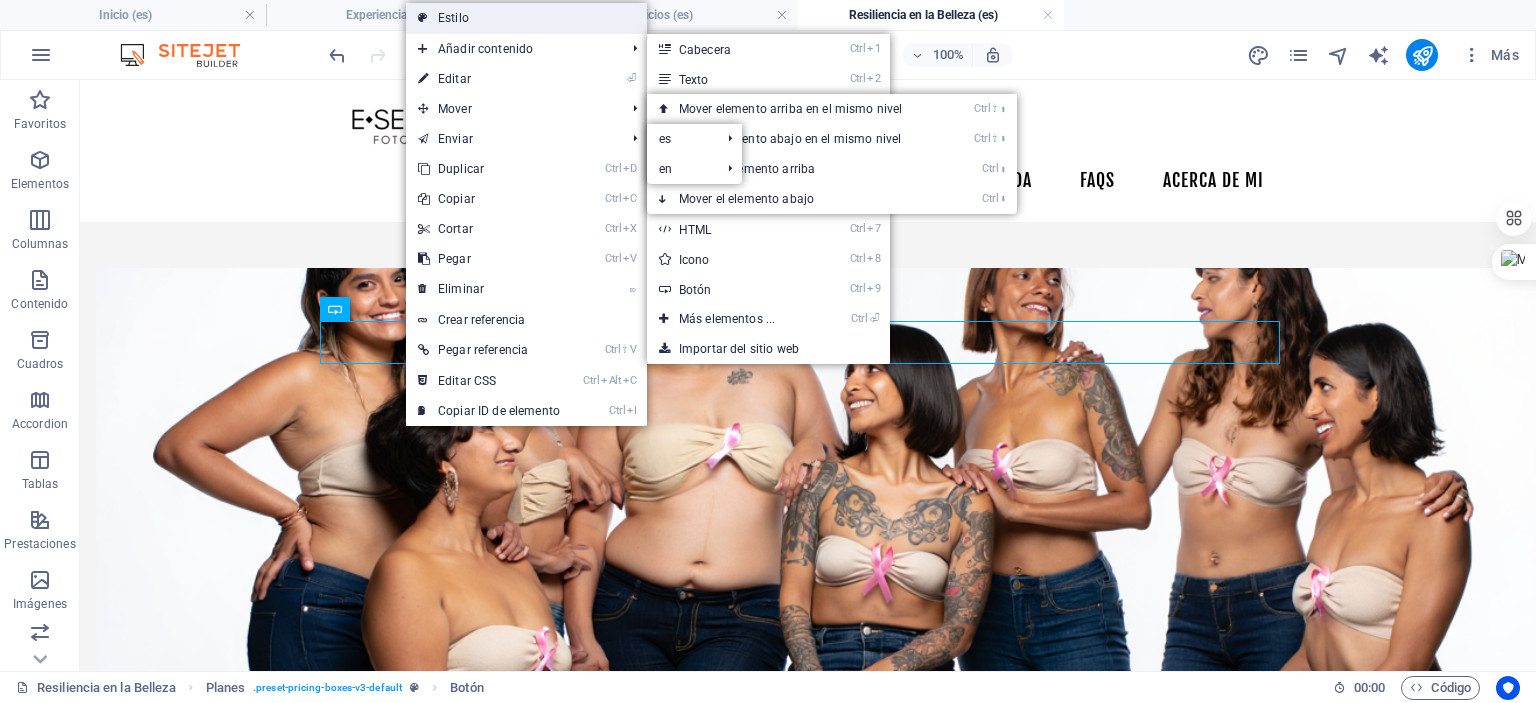 click on "Estilo" at bounding box center (526, 18) 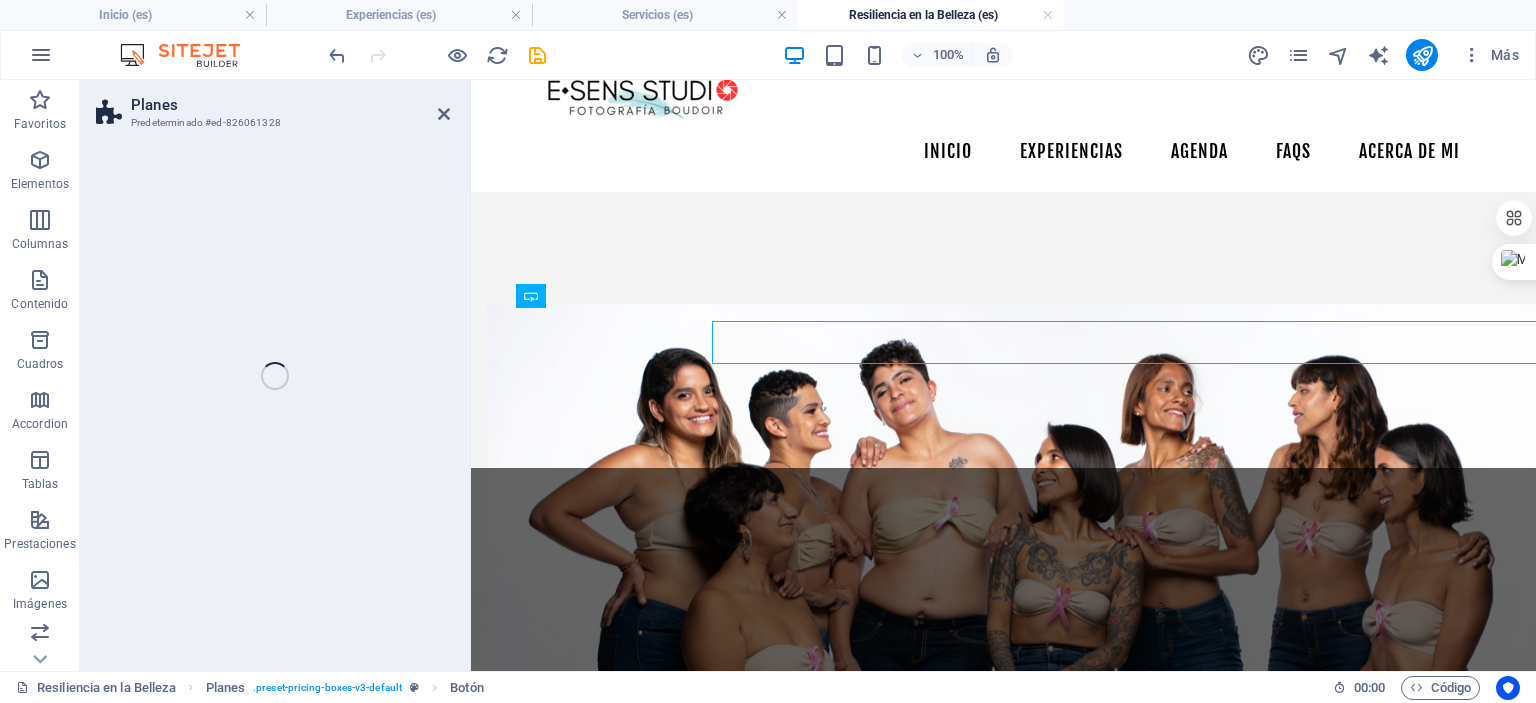 select on "rem" 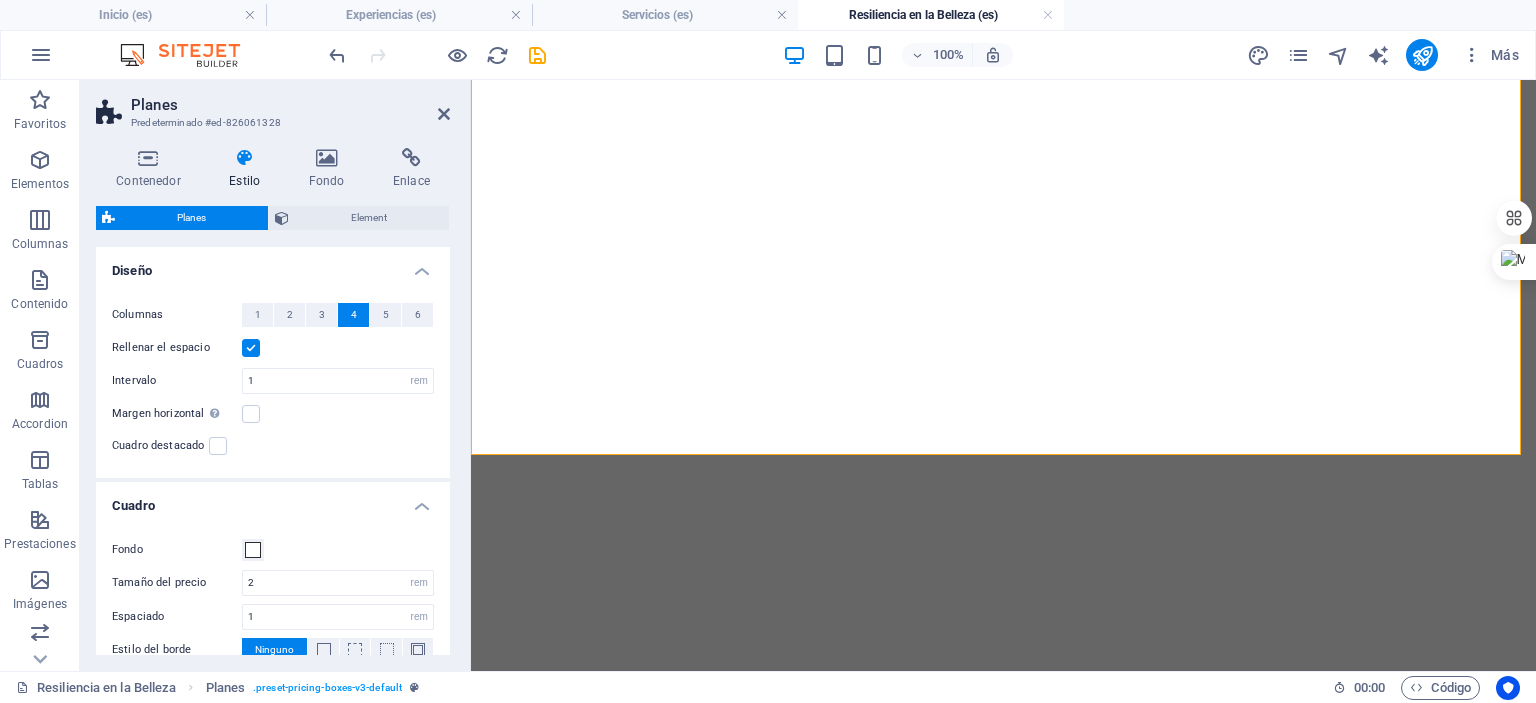 select on "rem" 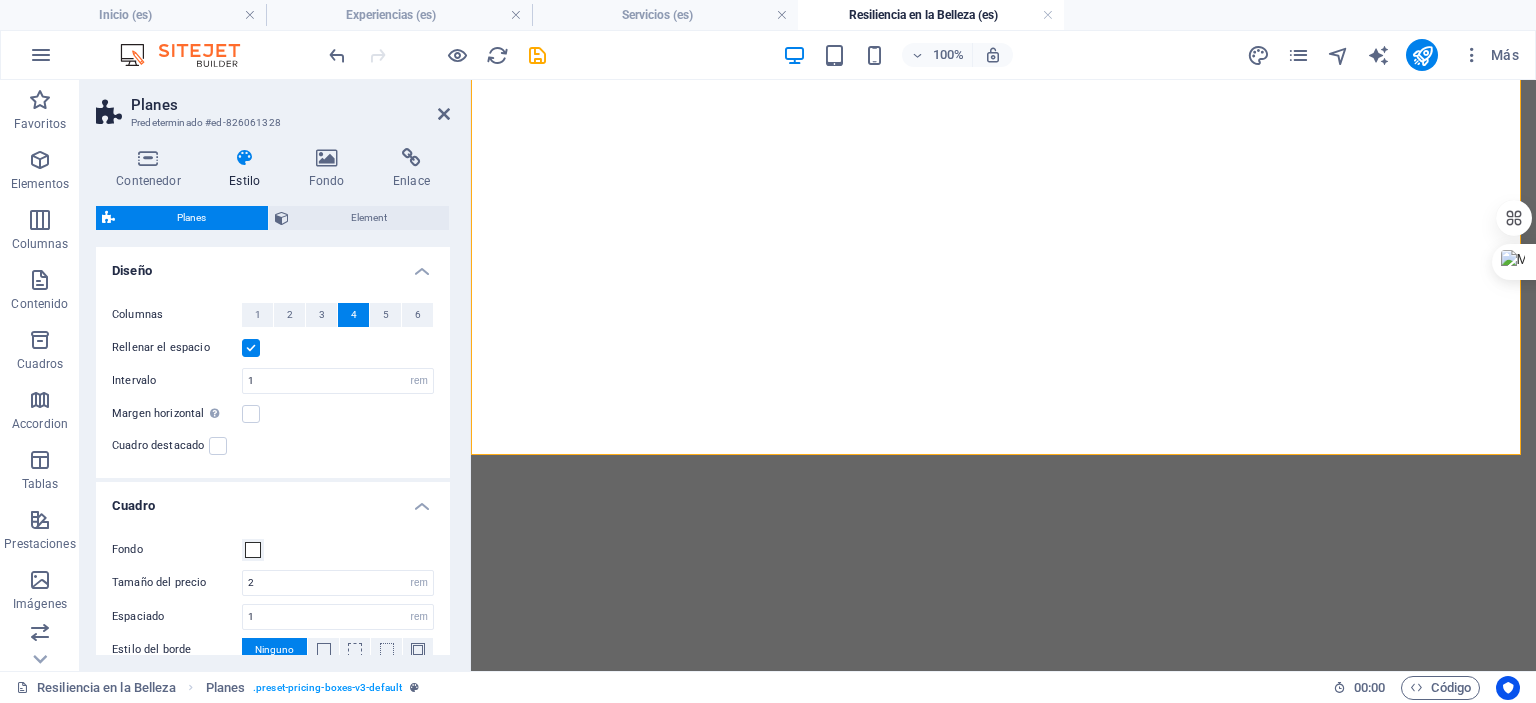 scroll, scrollTop: 0, scrollLeft: 0, axis: both 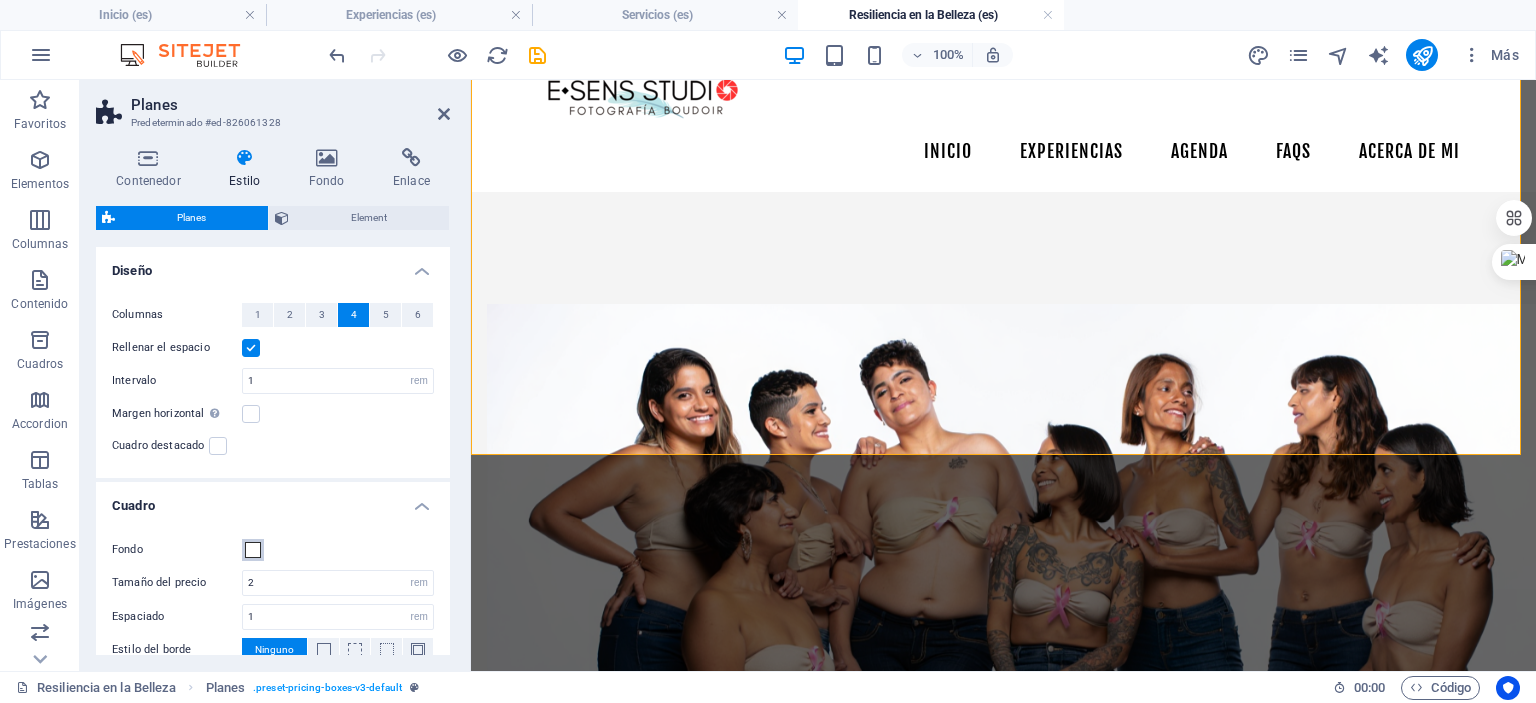 click at bounding box center [253, 550] 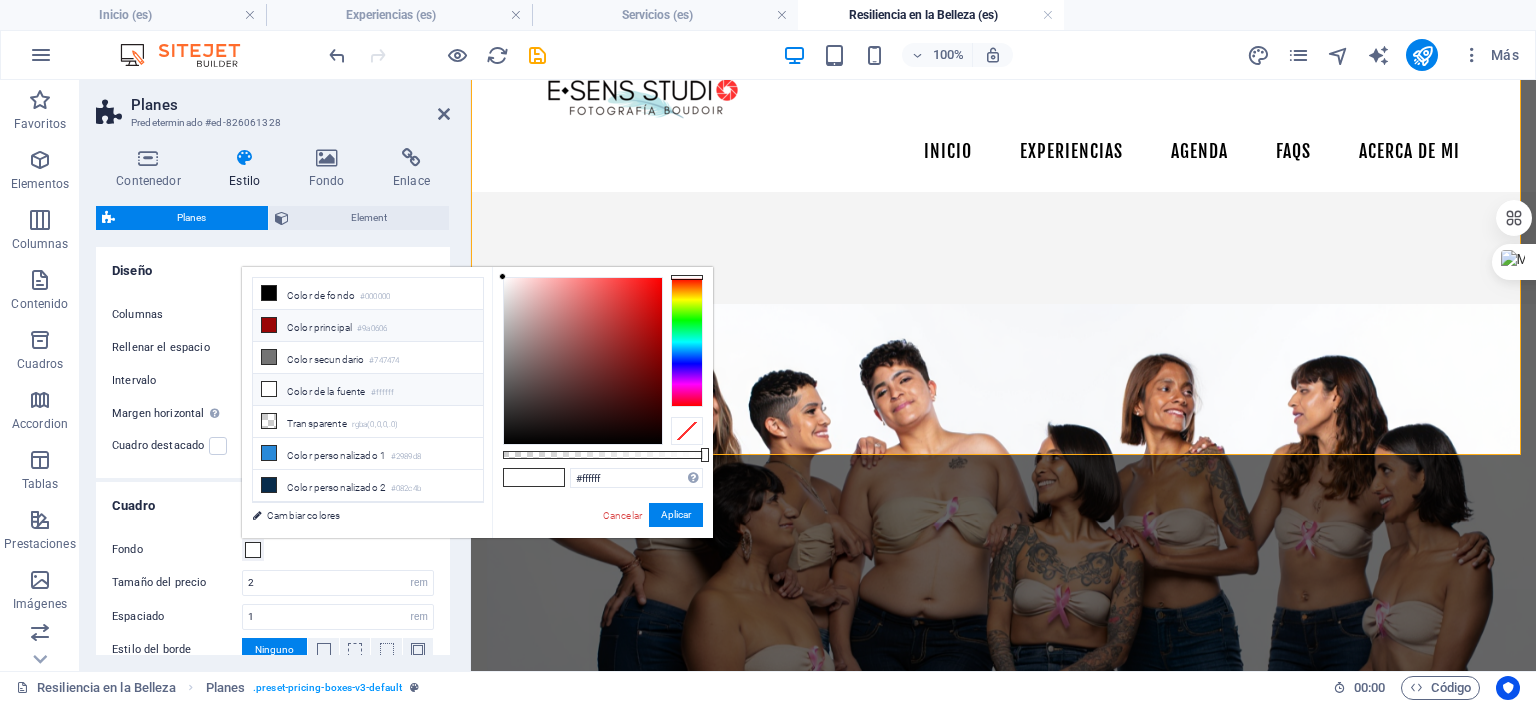 click on "Color principal
#9a0606" at bounding box center [368, 326] 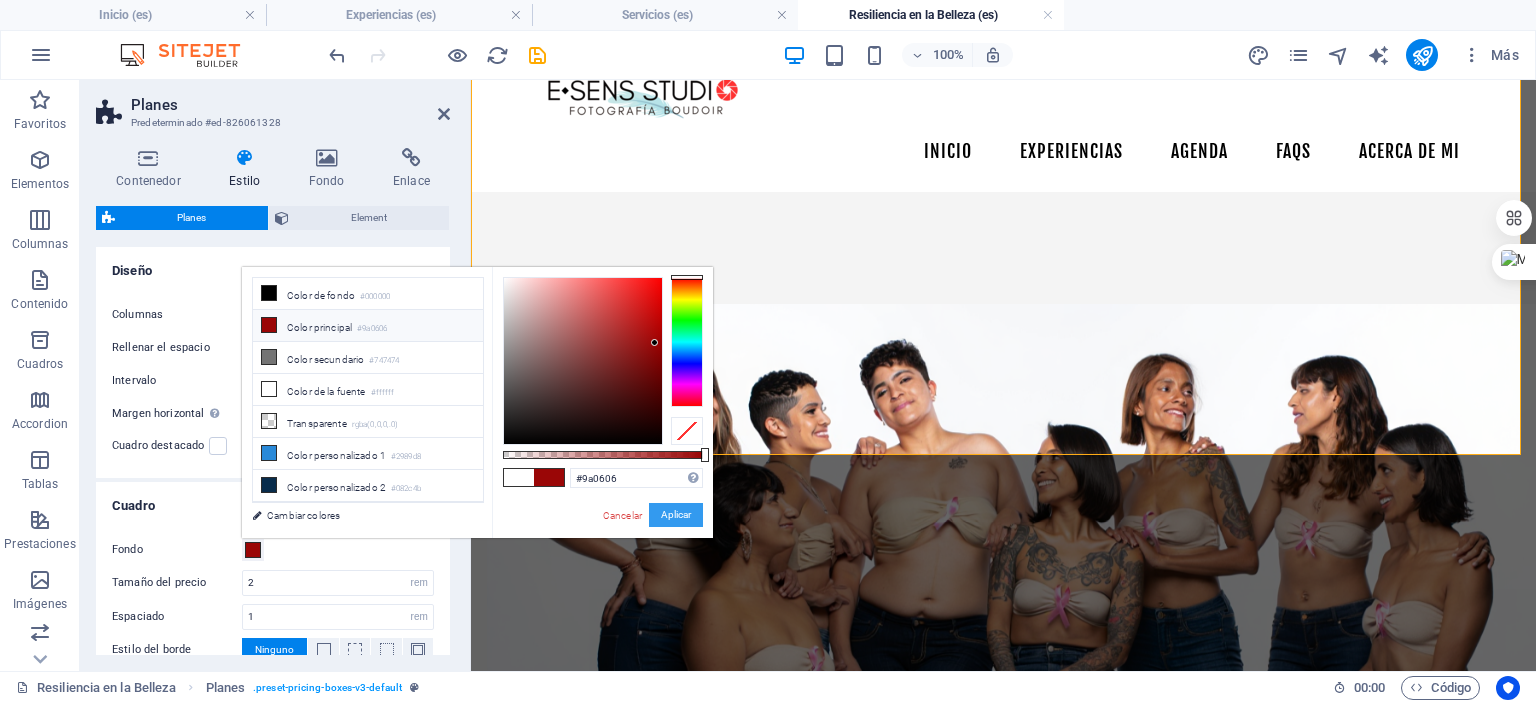 click on "Aplicar" at bounding box center [676, 515] 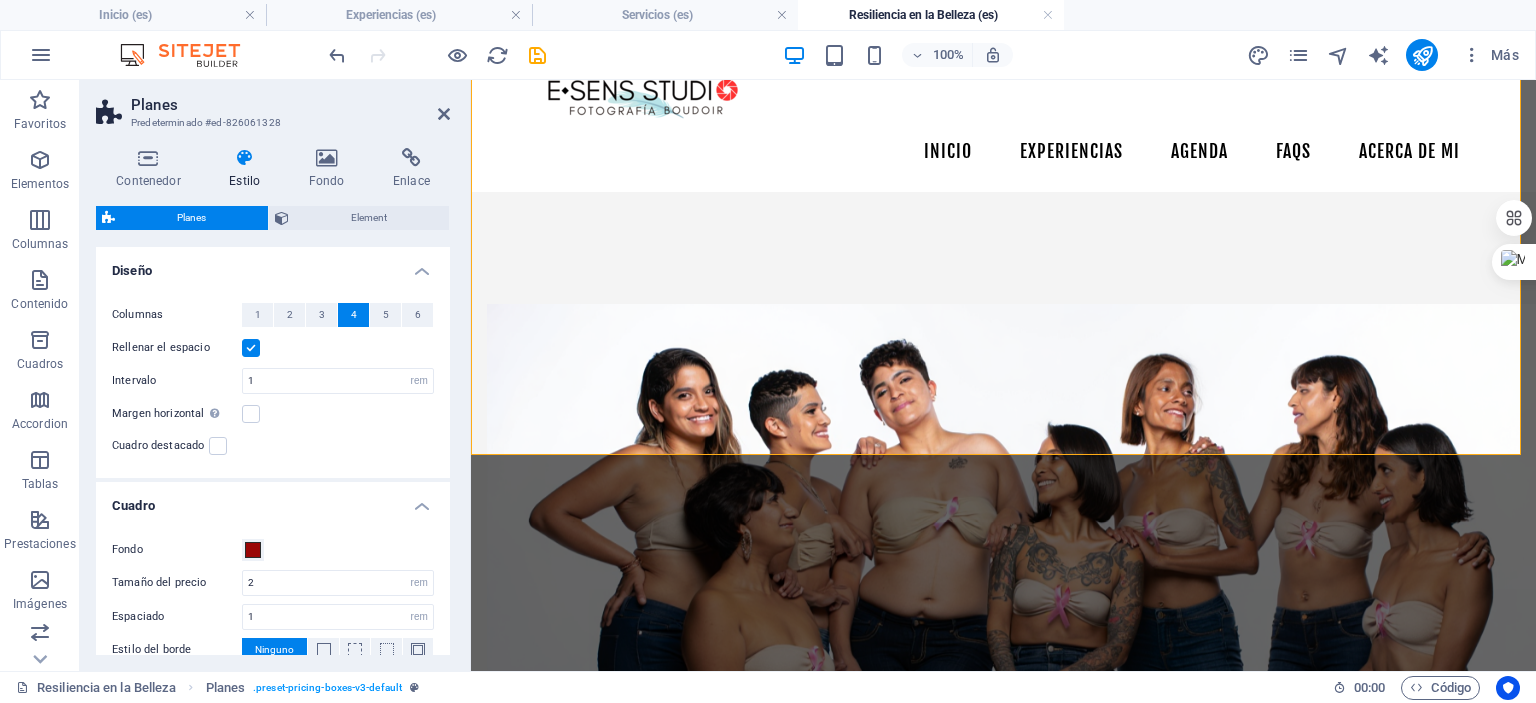 scroll, scrollTop: 100, scrollLeft: 0, axis: vertical 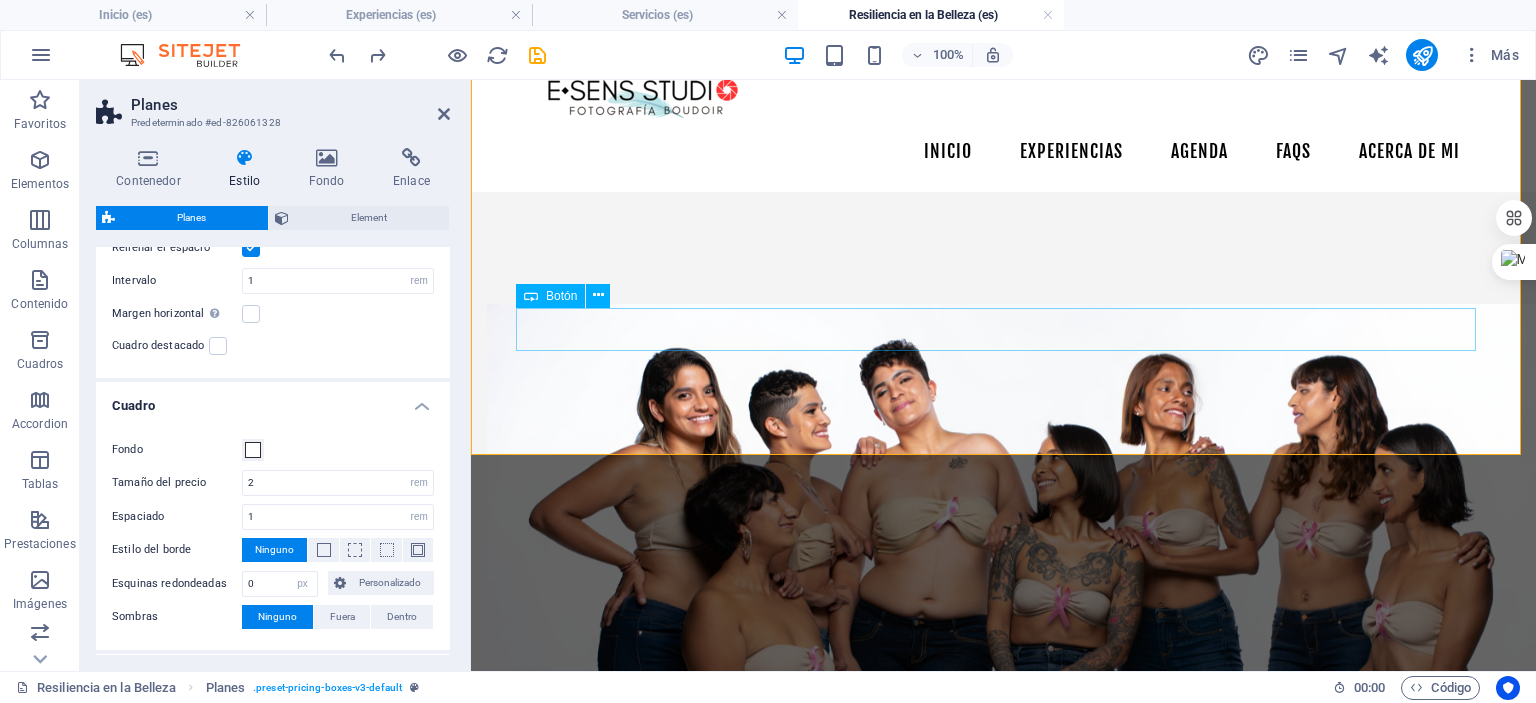click on "Quiero vivir la experiencia y apoyar la Causa" at bounding box center (959, 1463) 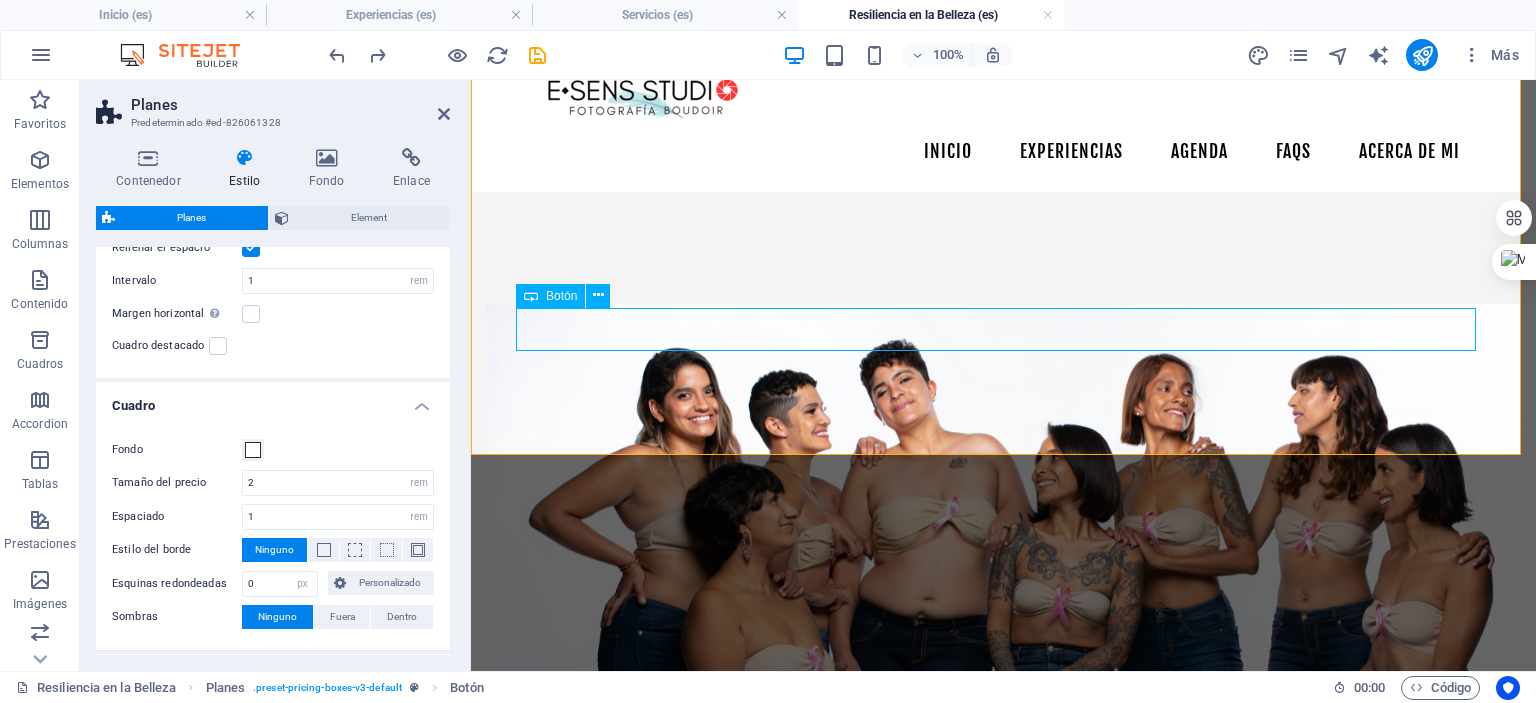 click on "Quiero vivir la experiencia y apoyar la Causa" at bounding box center [959, 1463] 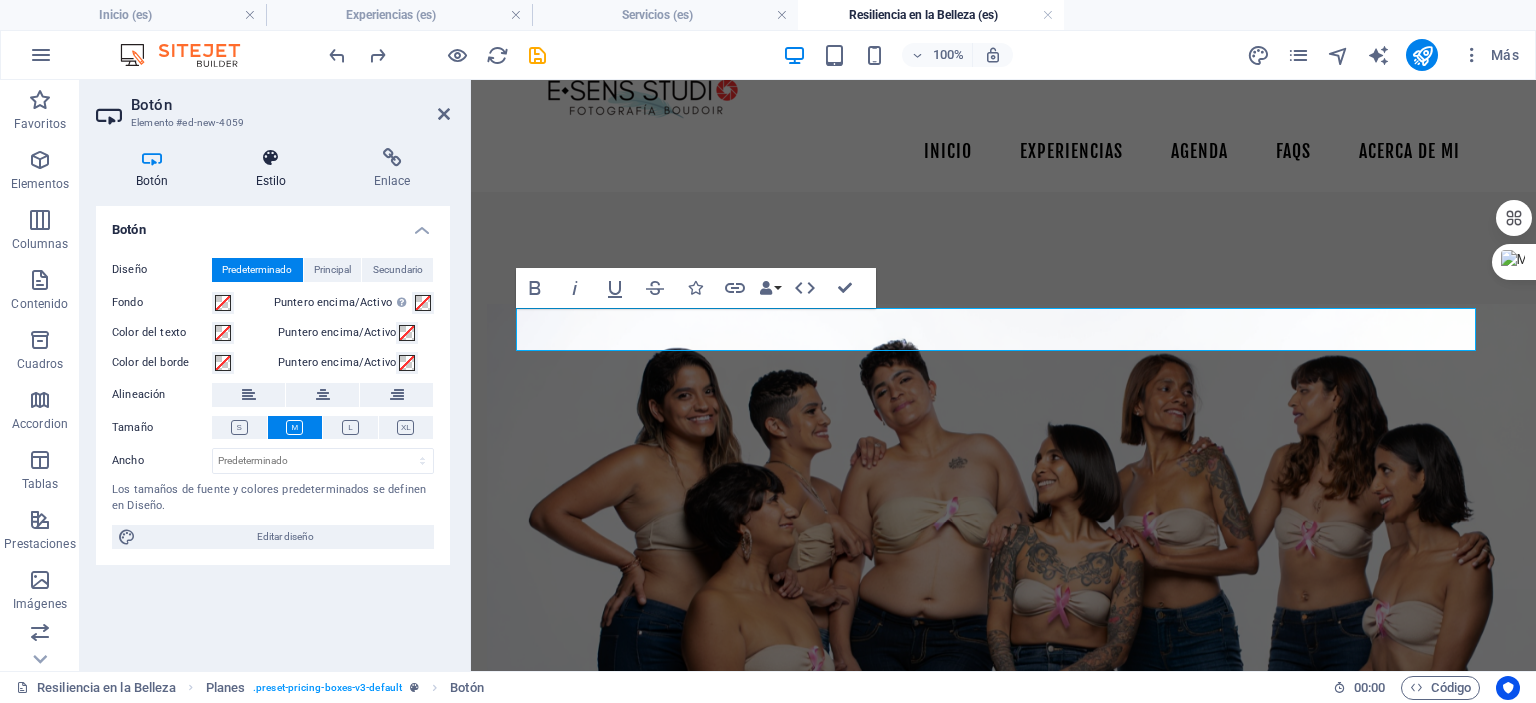 click at bounding box center (271, 158) 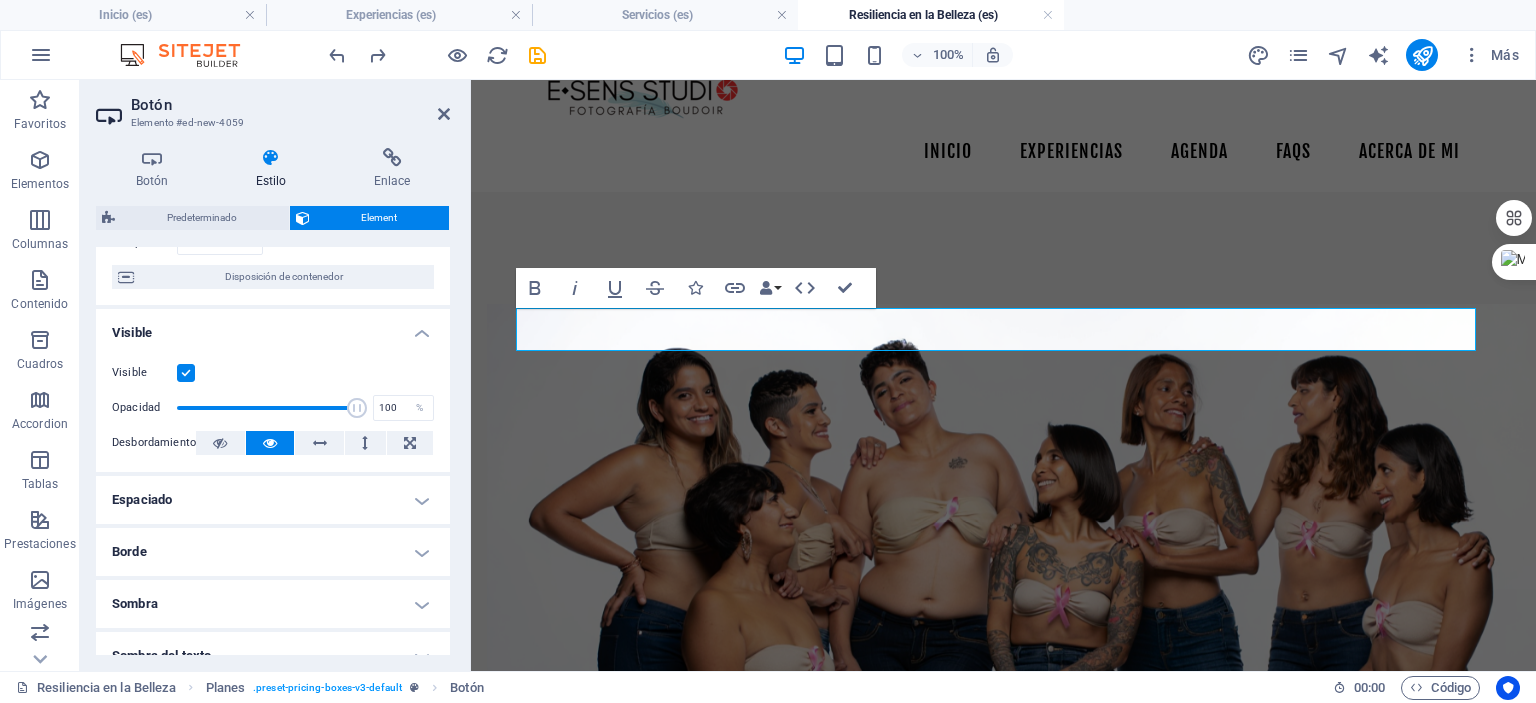 scroll, scrollTop: 200, scrollLeft: 0, axis: vertical 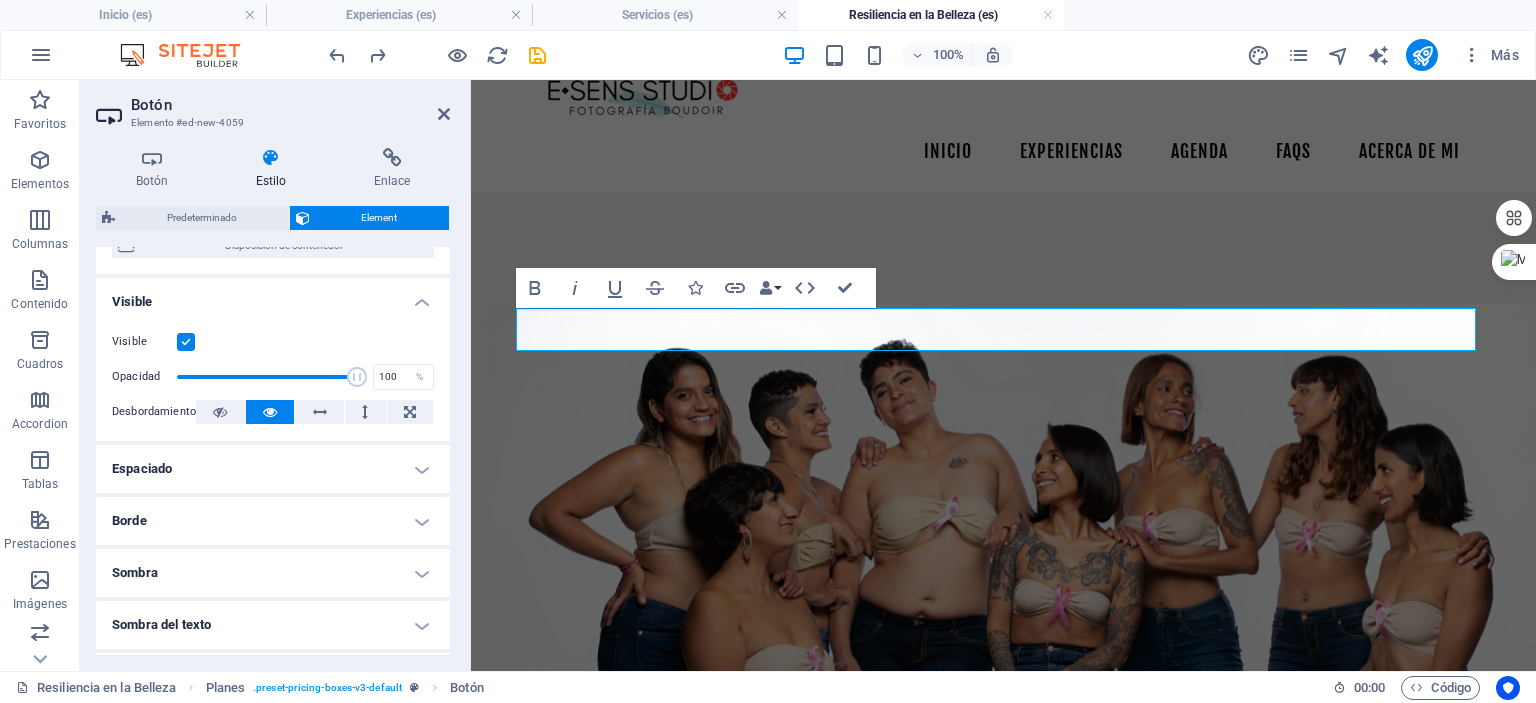 click on "Espaciado" at bounding box center (273, 469) 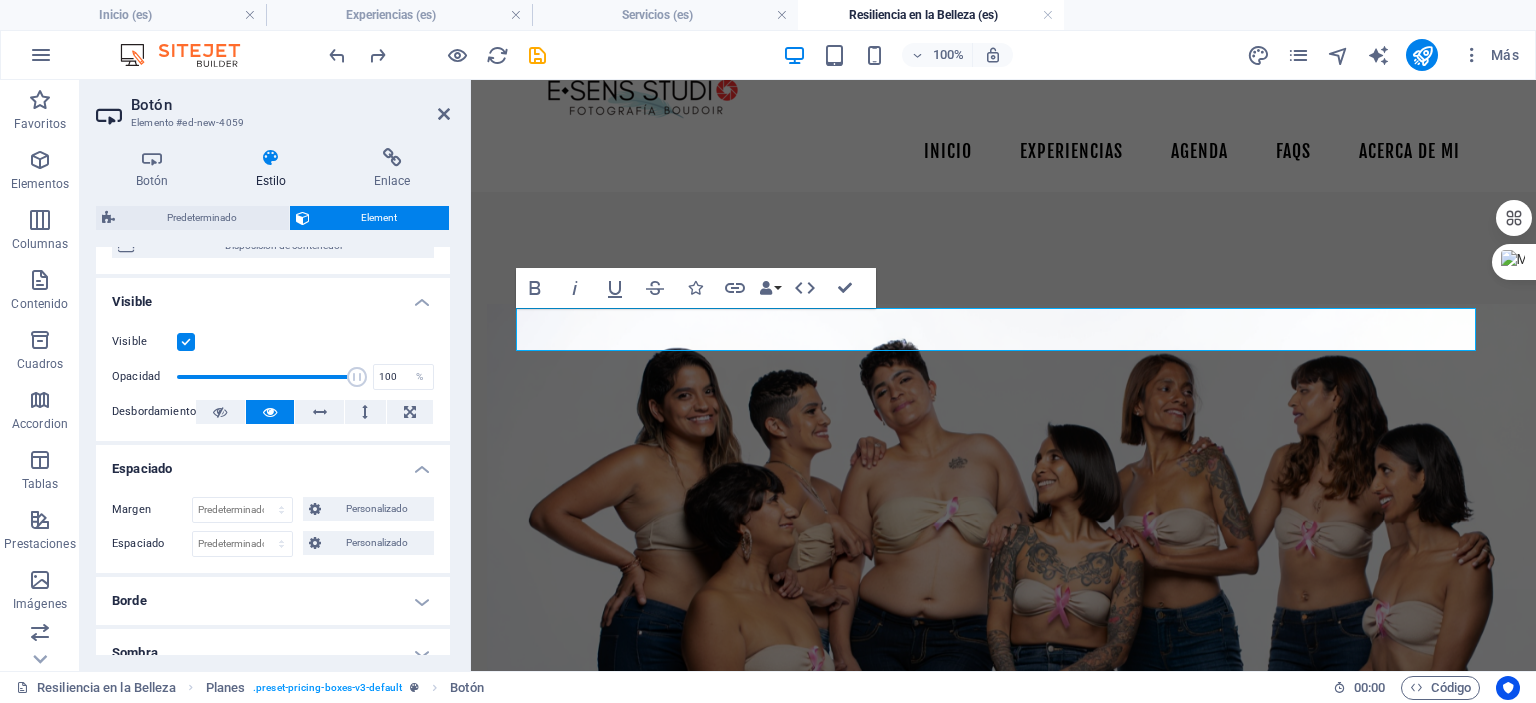 click on "Espaciado" at bounding box center (273, 463) 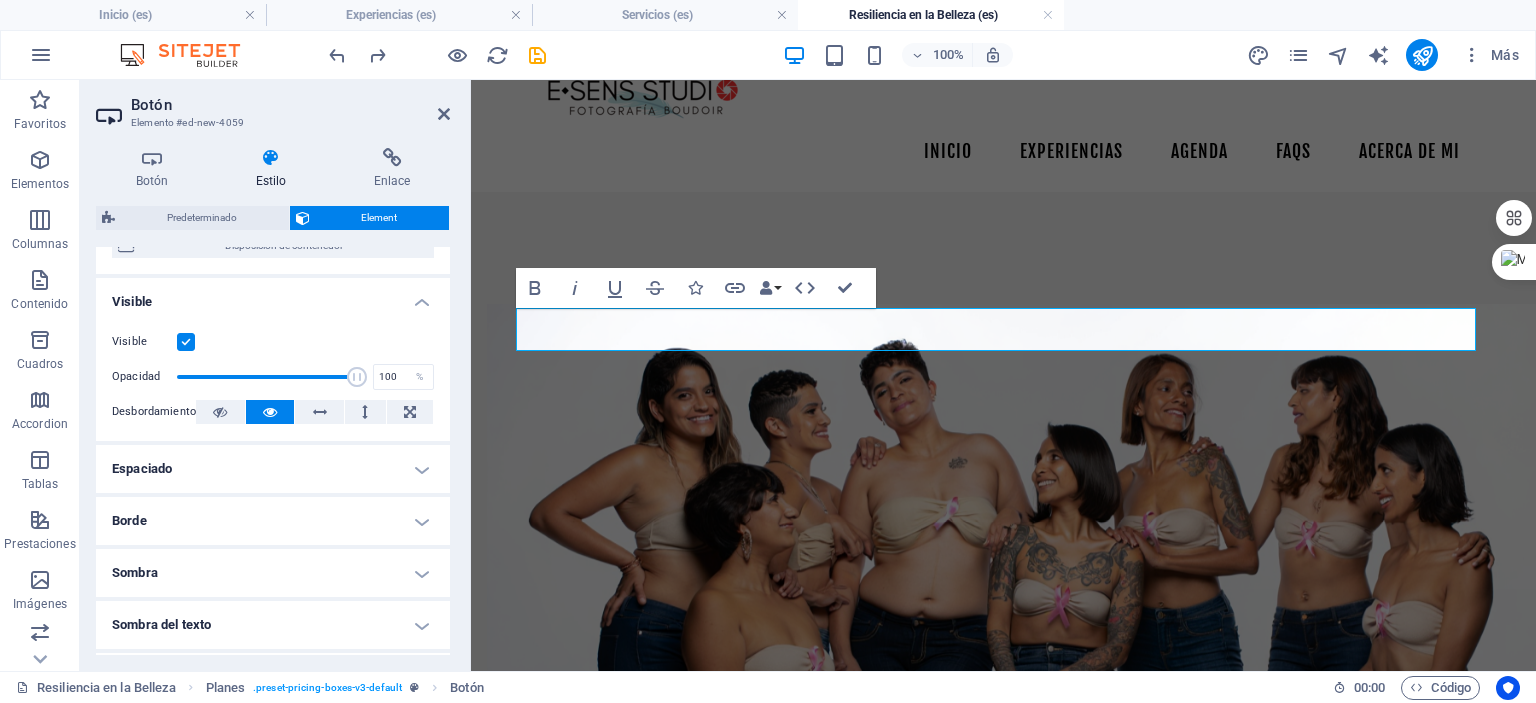 click on "Borde" at bounding box center (273, 521) 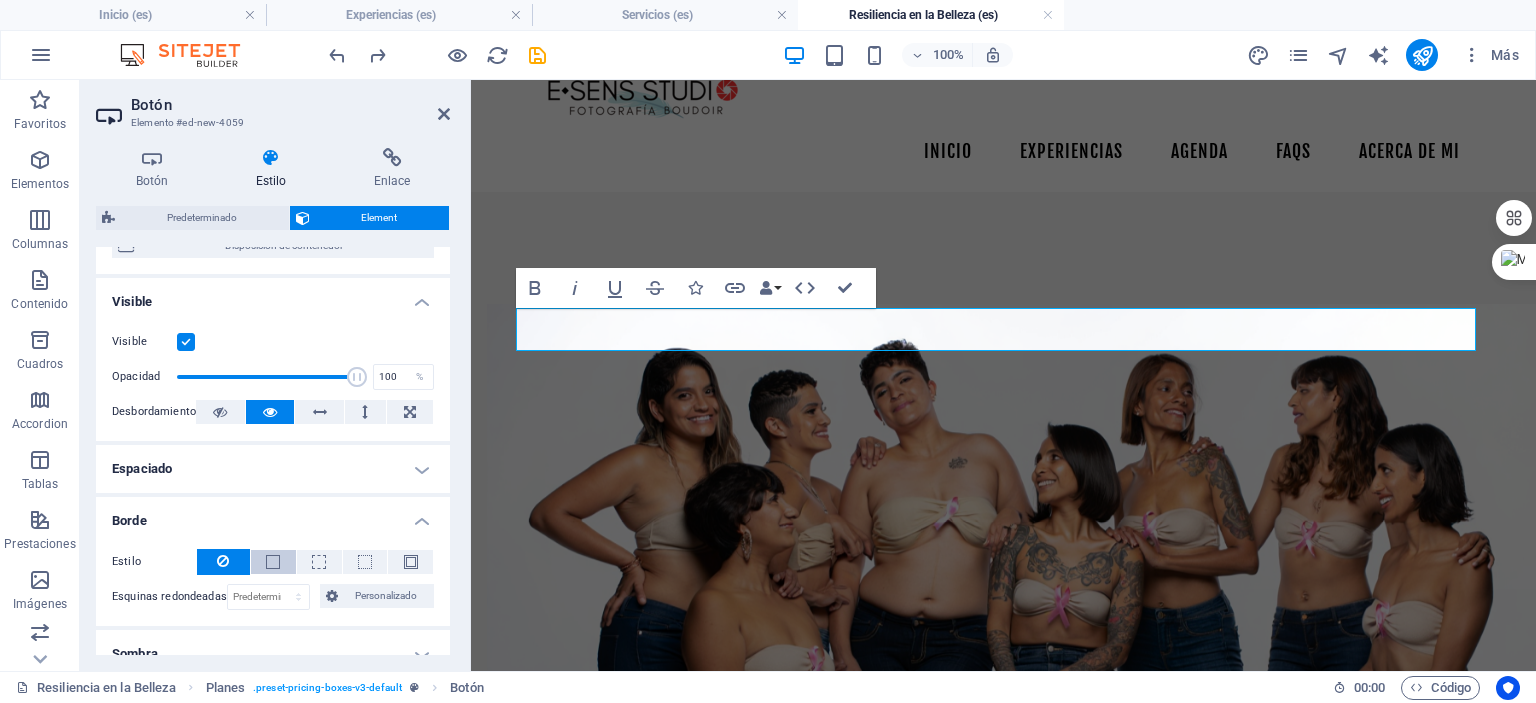 click at bounding box center [273, 562] 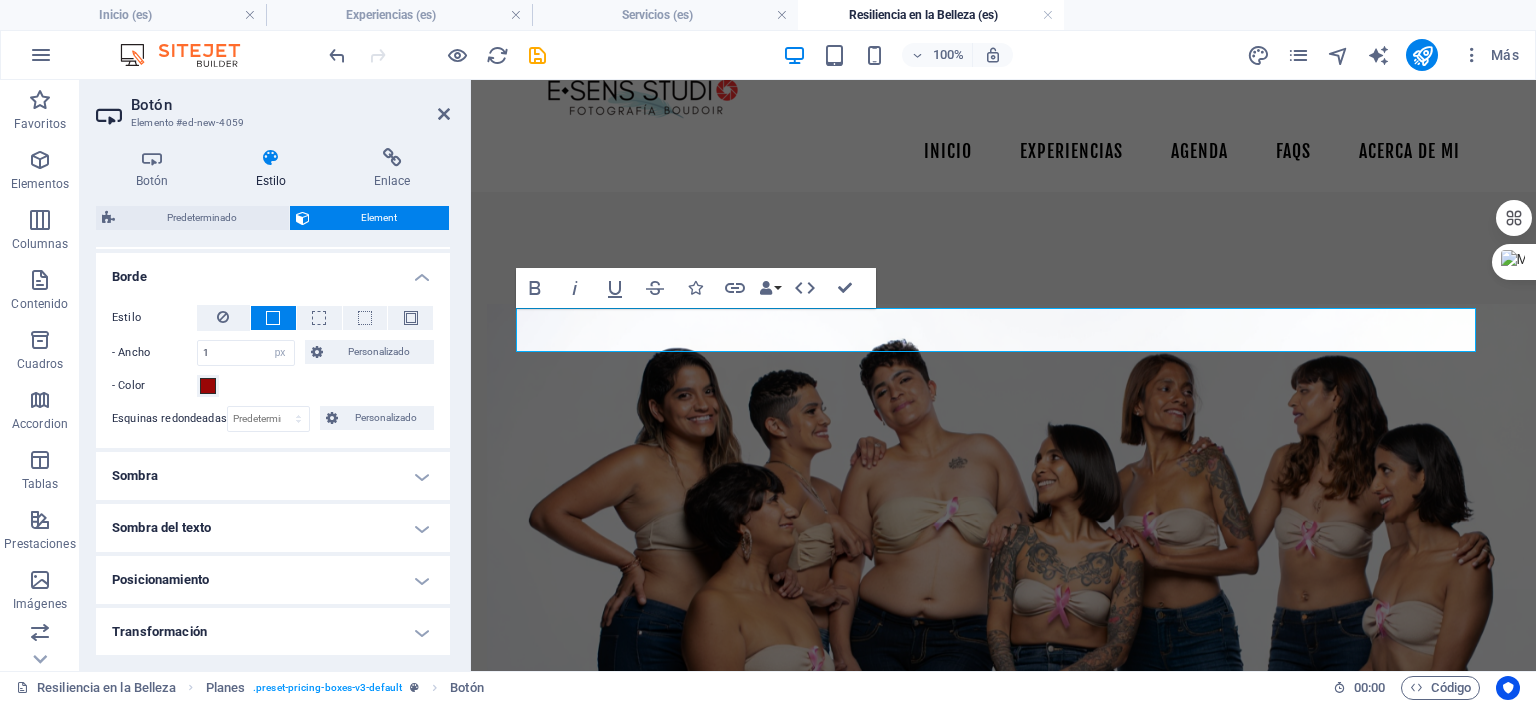 scroll, scrollTop: 500, scrollLeft: 0, axis: vertical 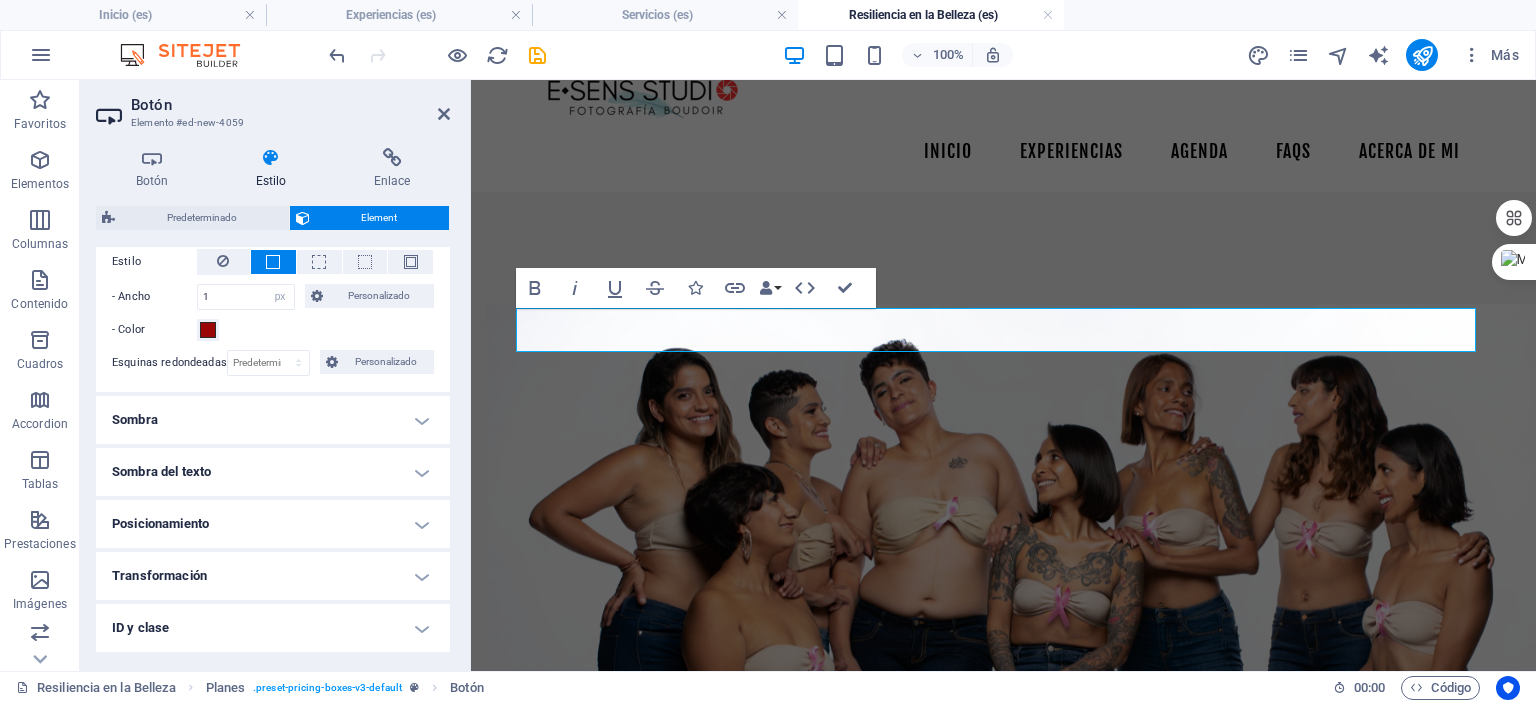 click on "Posicionamiento" at bounding box center [273, 524] 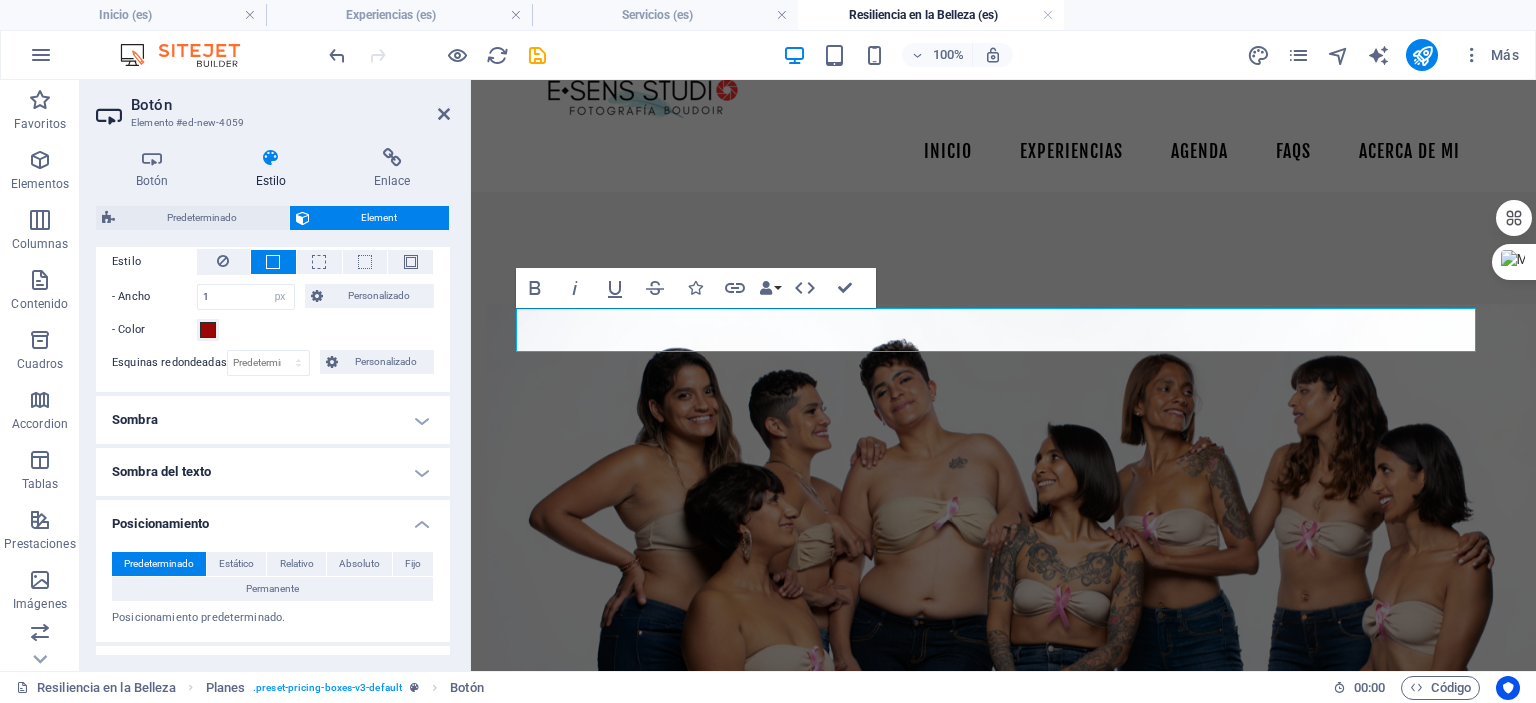 click on "Posicionamiento" at bounding box center (273, 518) 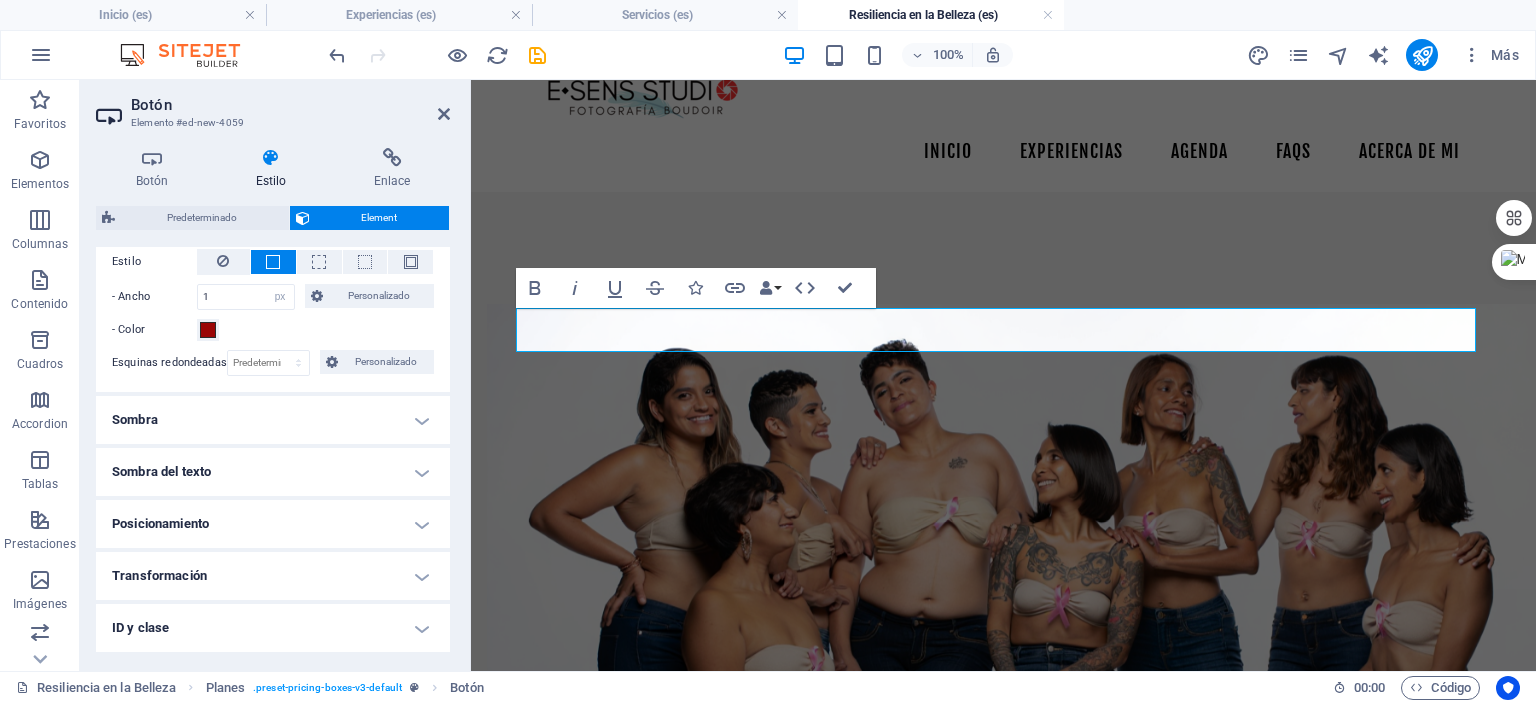 scroll, scrollTop: 598, scrollLeft: 0, axis: vertical 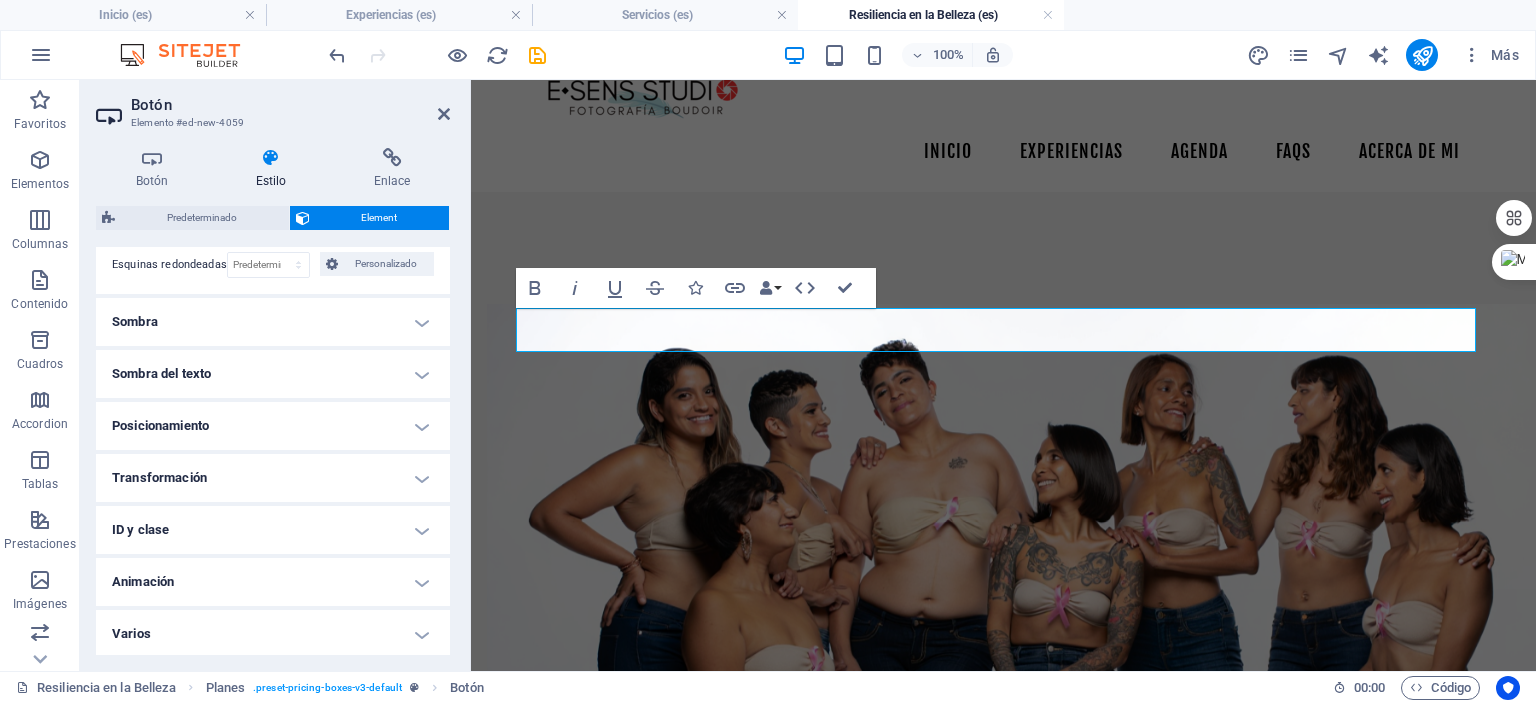 click on "Varios" at bounding box center [273, 634] 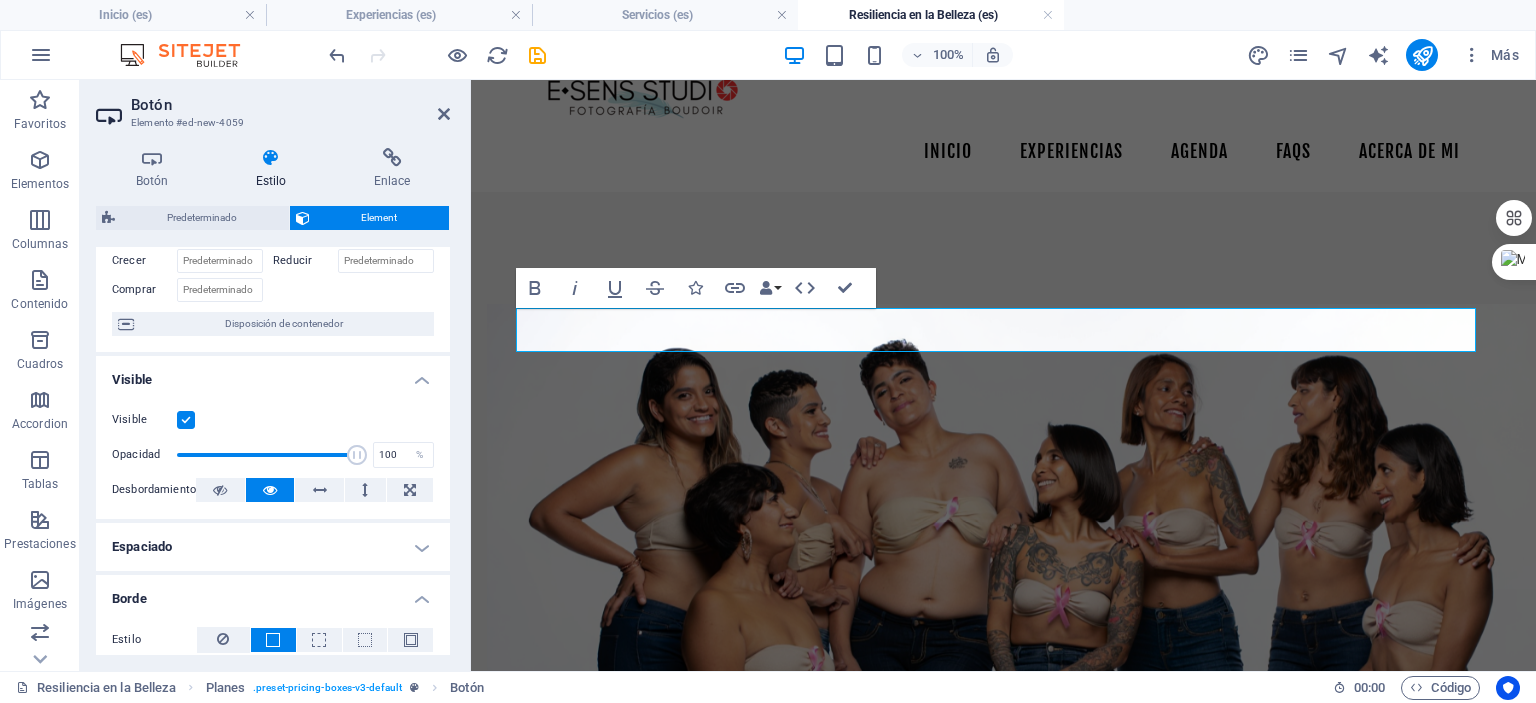 scroll, scrollTop: 0, scrollLeft: 0, axis: both 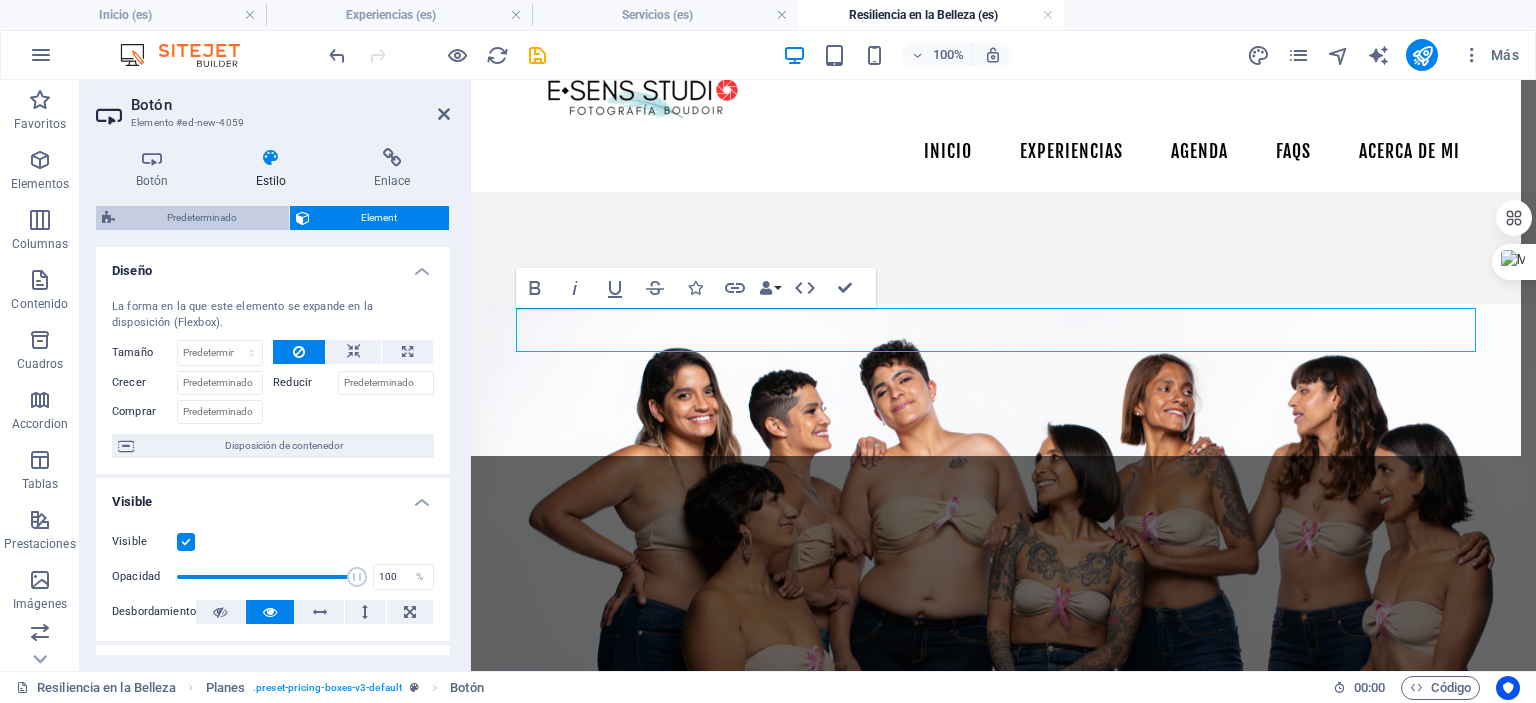 click on "Predeterminado" at bounding box center [202, 218] 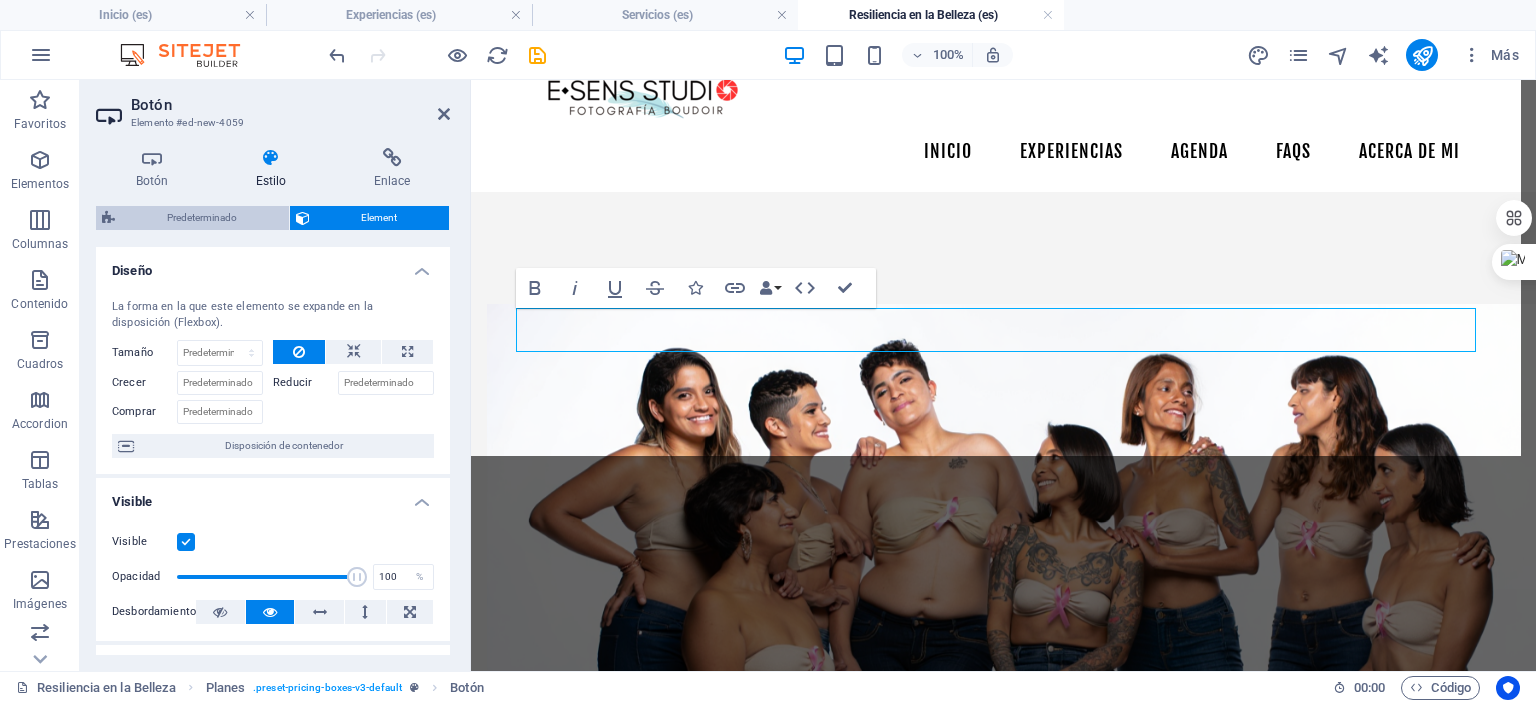 select on "rem" 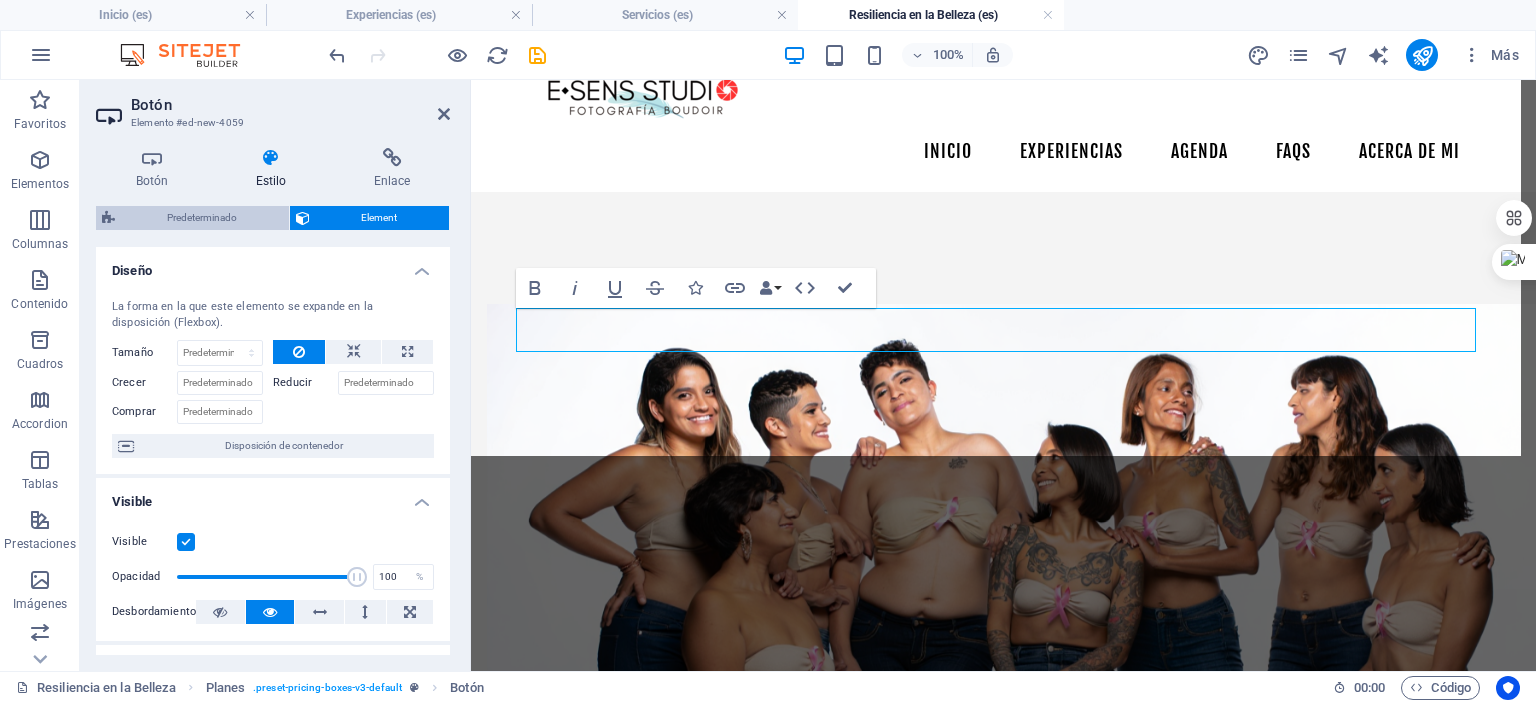 select on "rem" 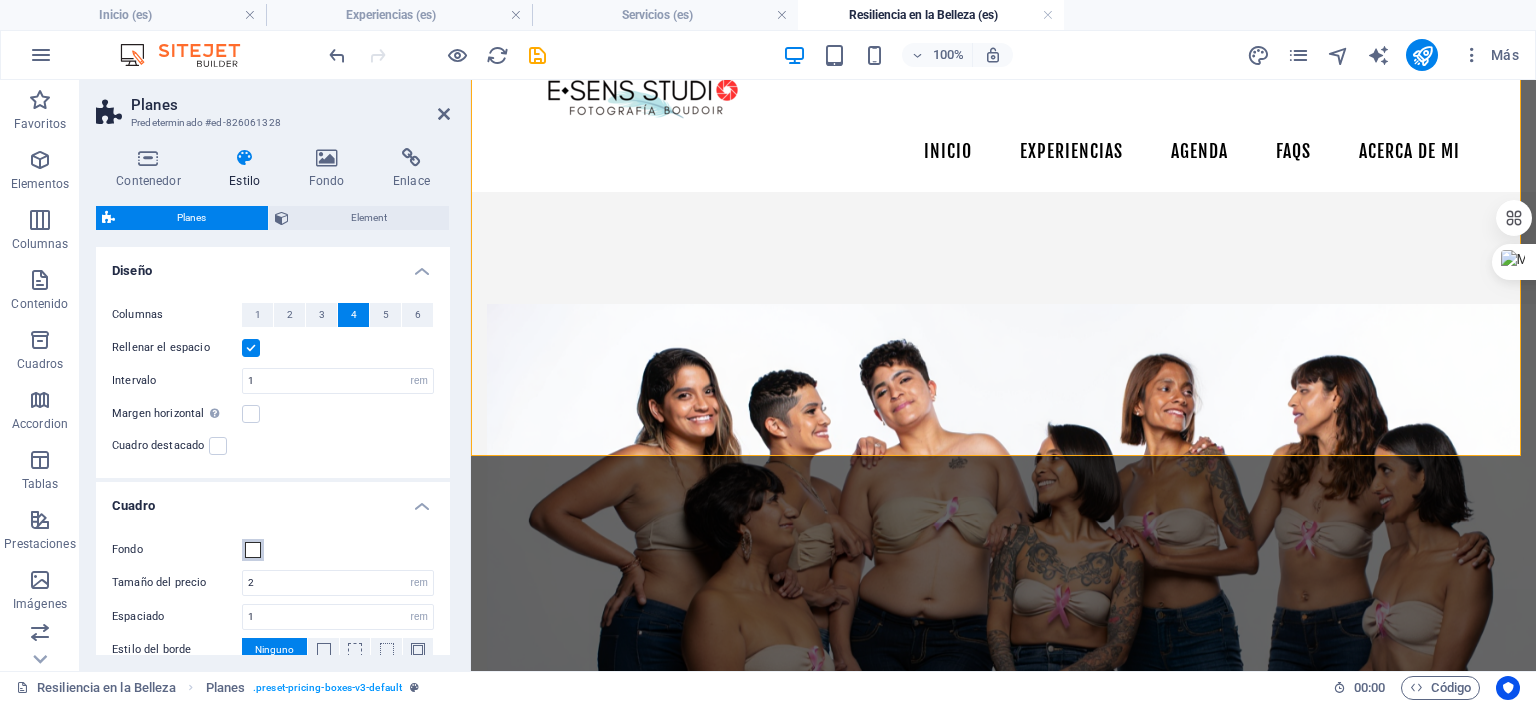 click at bounding box center [253, 550] 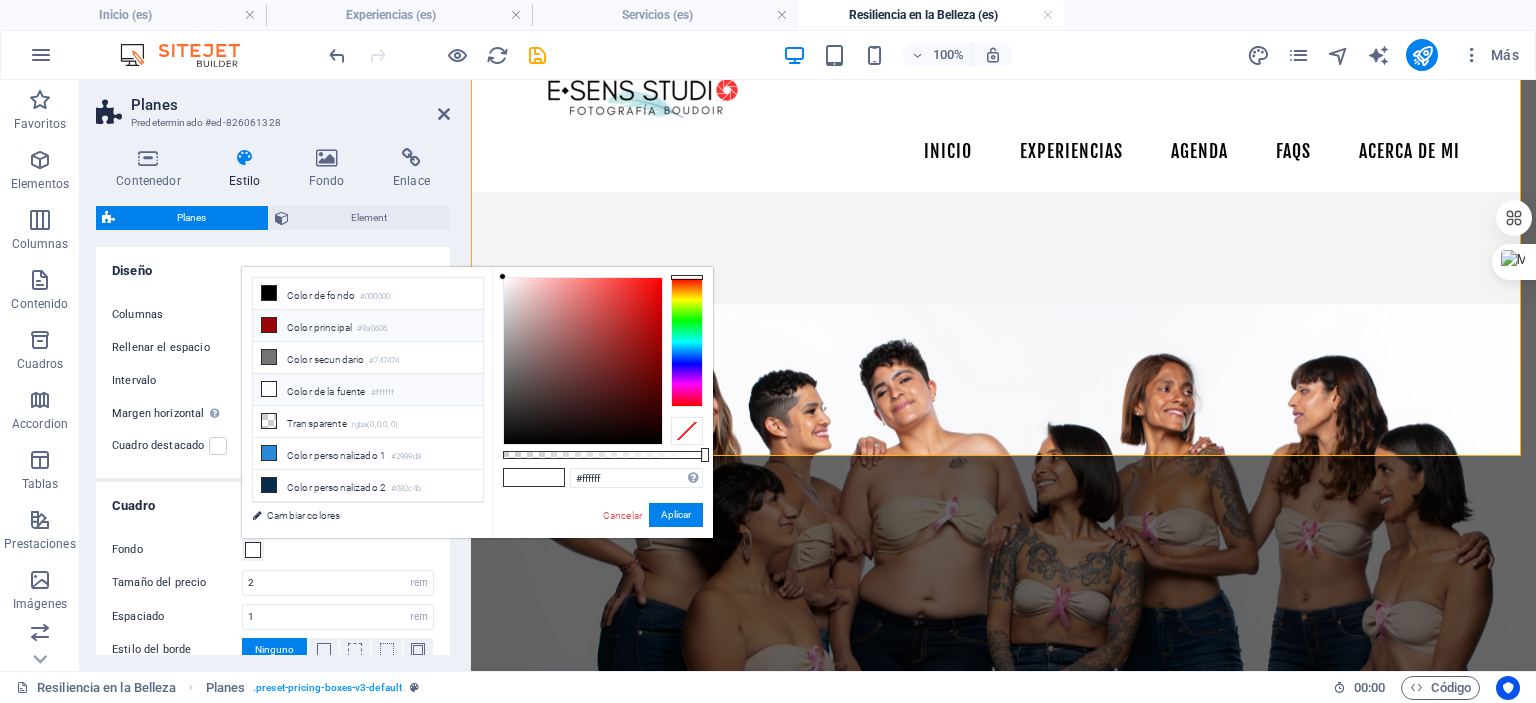 click on "Color principal
#9a0606" at bounding box center [368, 326] 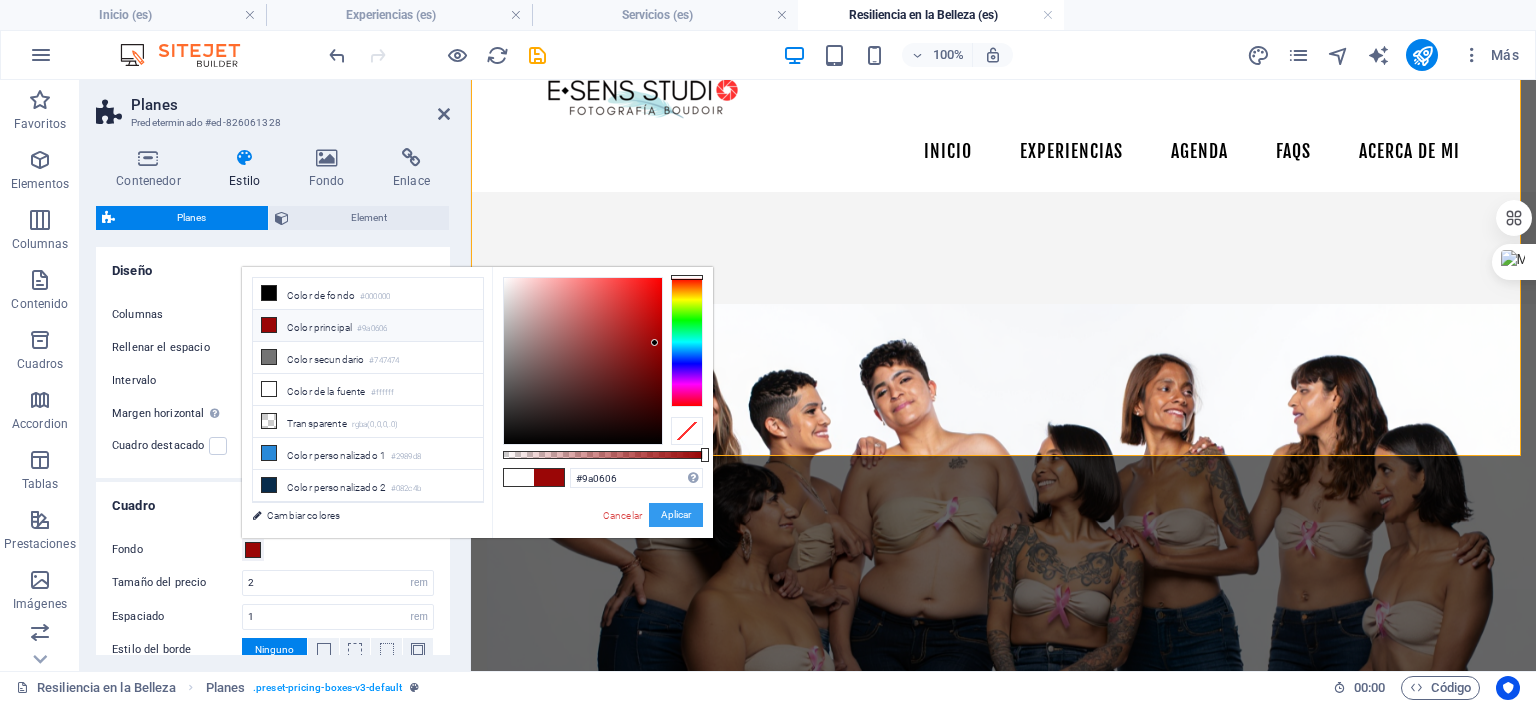 click on "Aplicar" at bounding box center (676, 515) 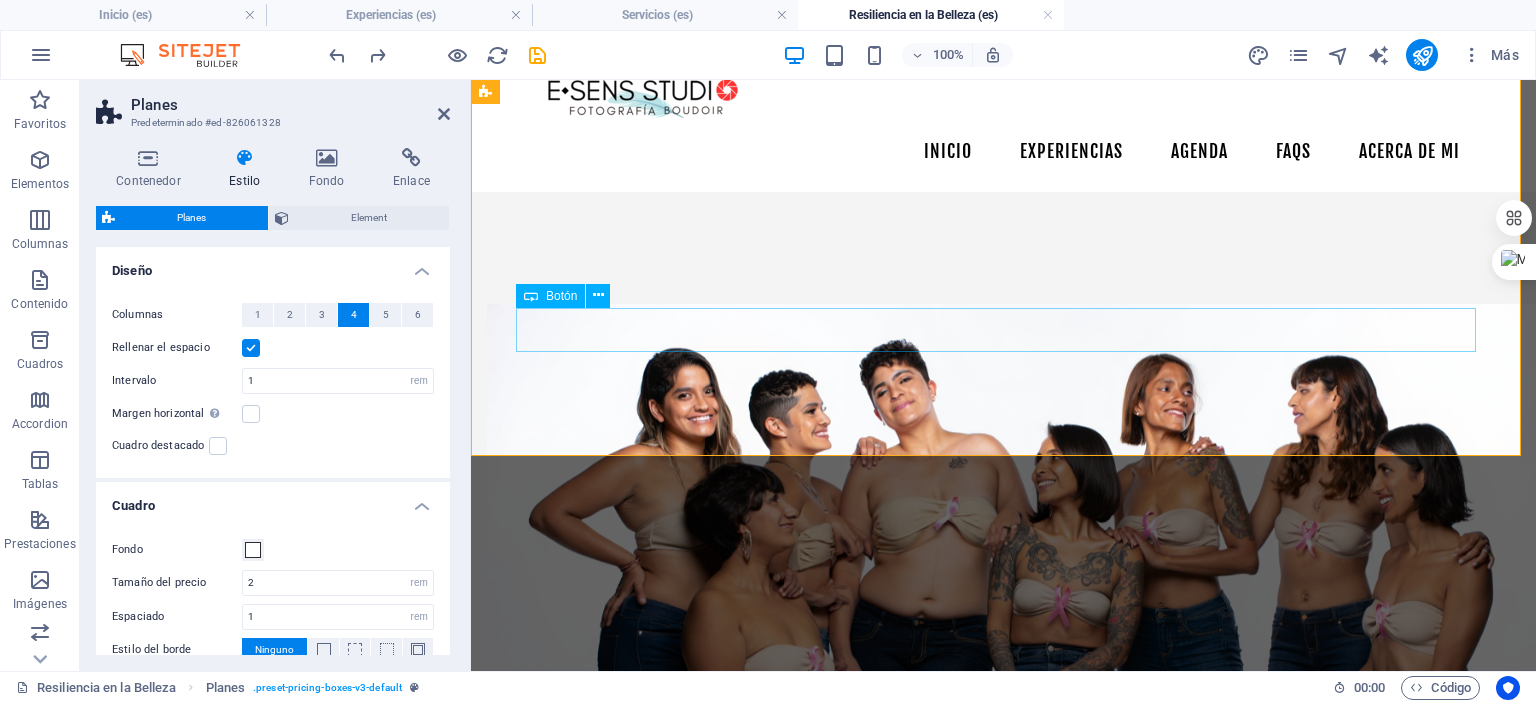 click on "Quiero vivir la experiencia y apoyar la Causa" at bounding box center (959, 1464) 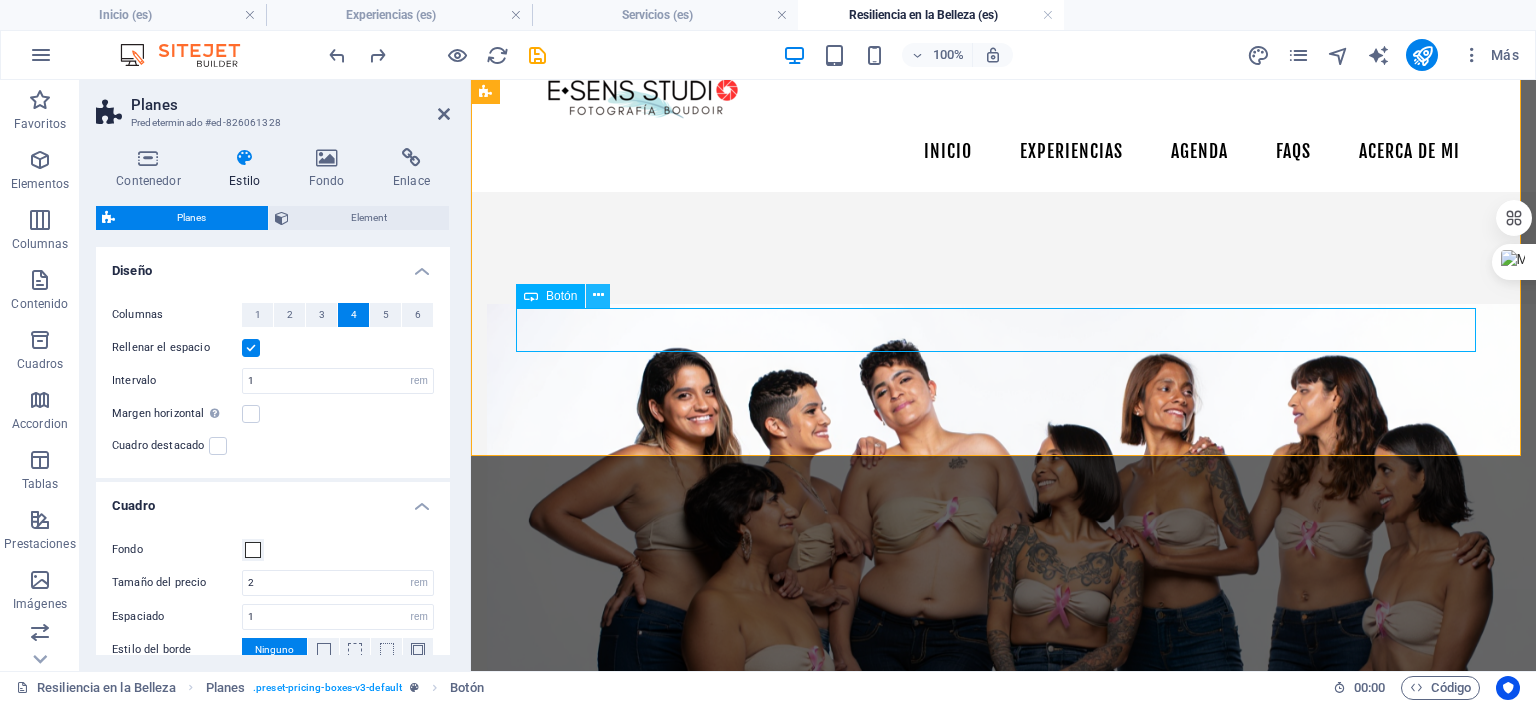 click at bounding box center (598, 295) 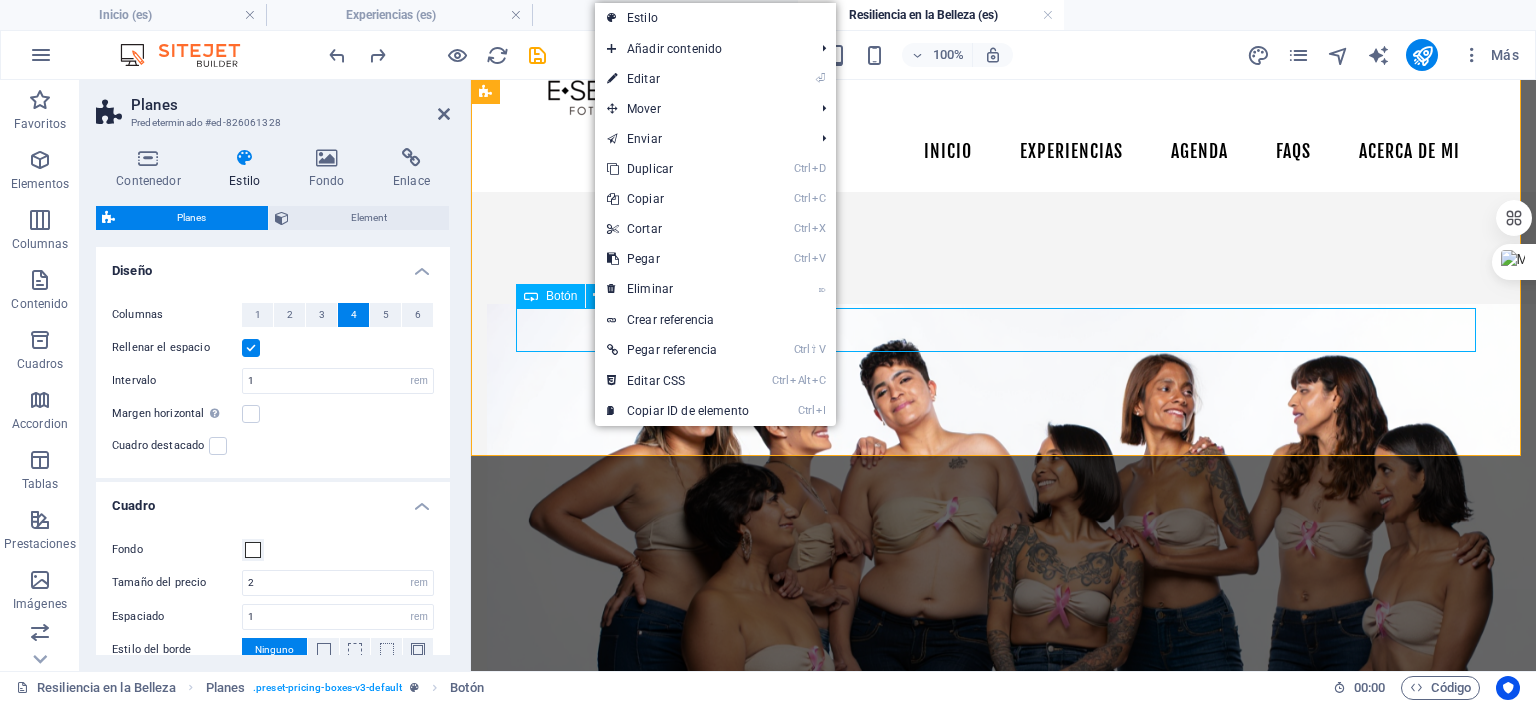 click on "Botón" at bounding box center [561, 296] 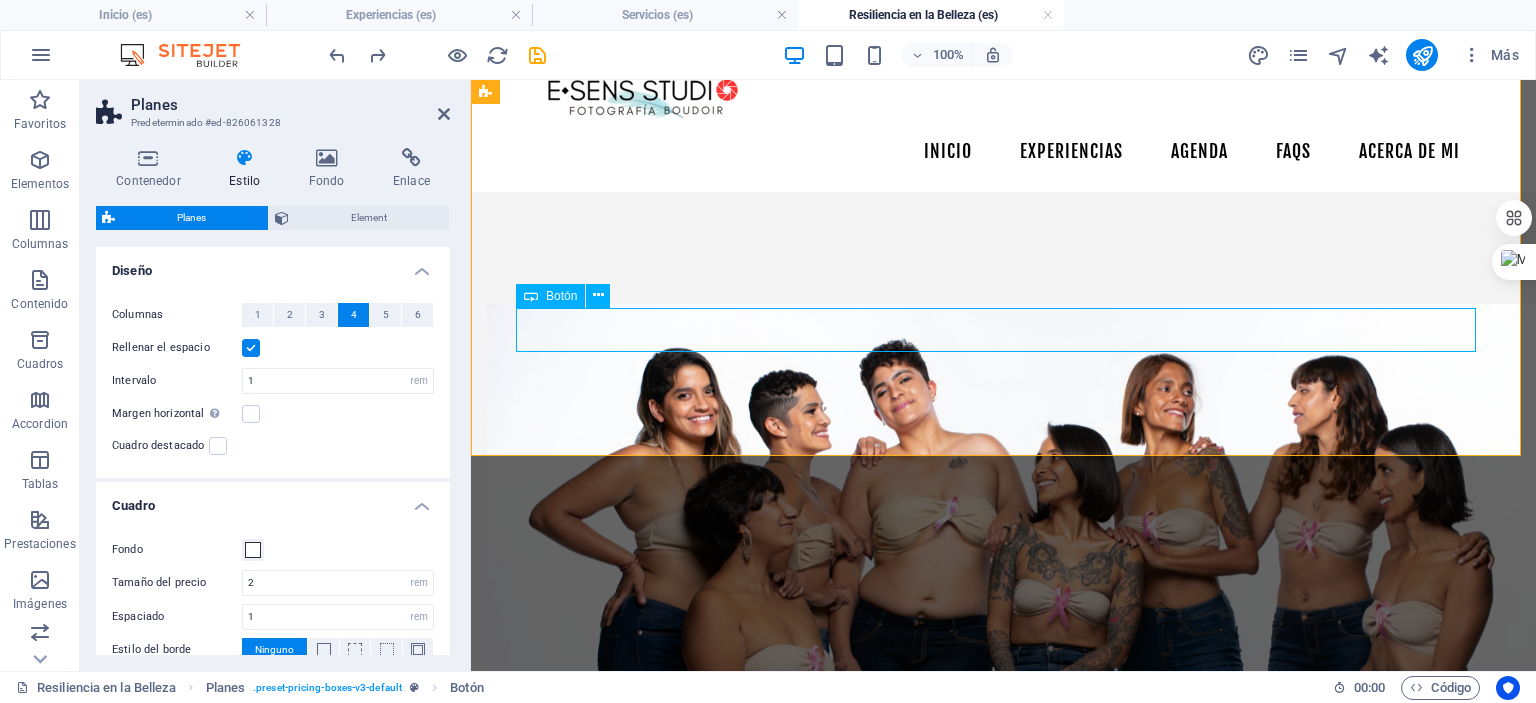 click on "Botón" at bounding box center (561, 296) 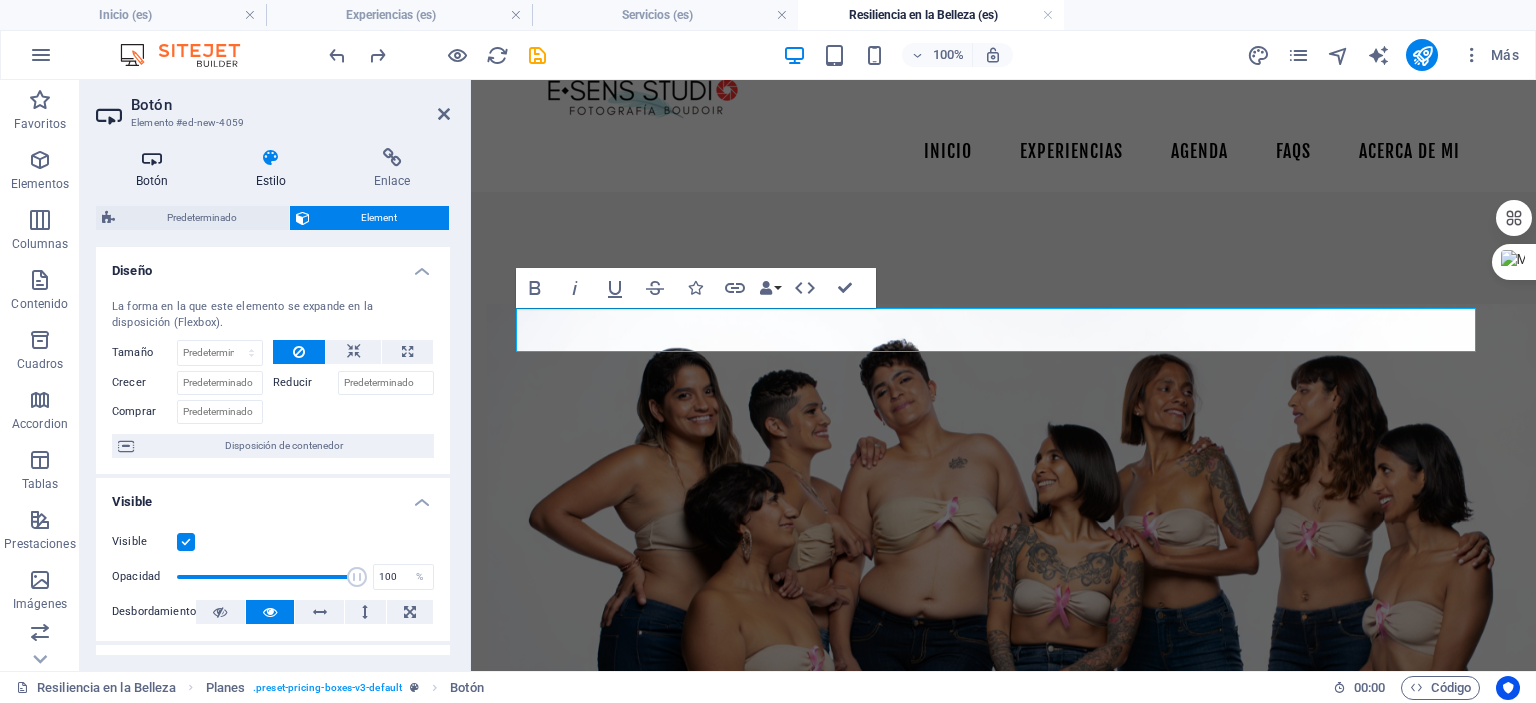 drag, startPoint x: 183, startPoint y: 183, endPoint x: 173, endPoint y: 176, distance: 12.206555 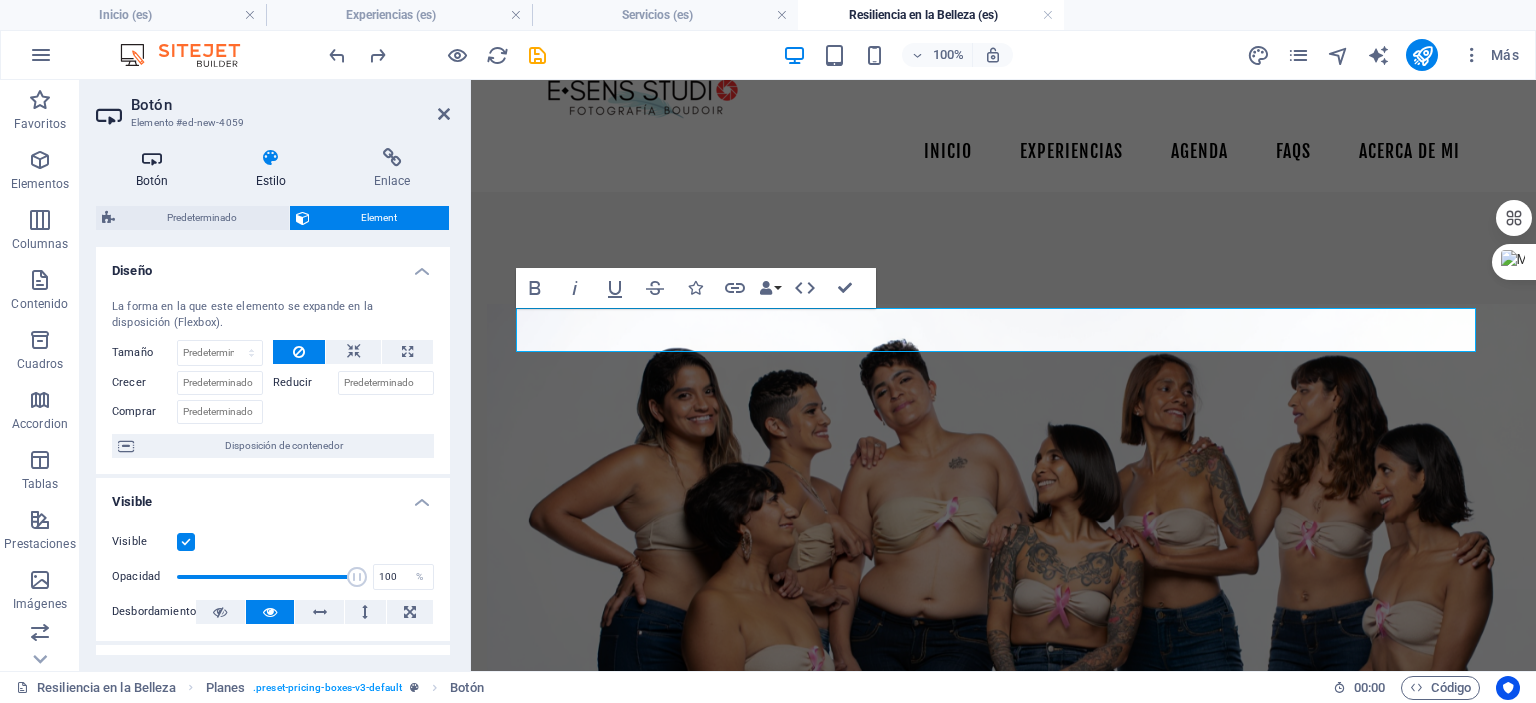 click on "Botón" at bounding box center (156, 169) 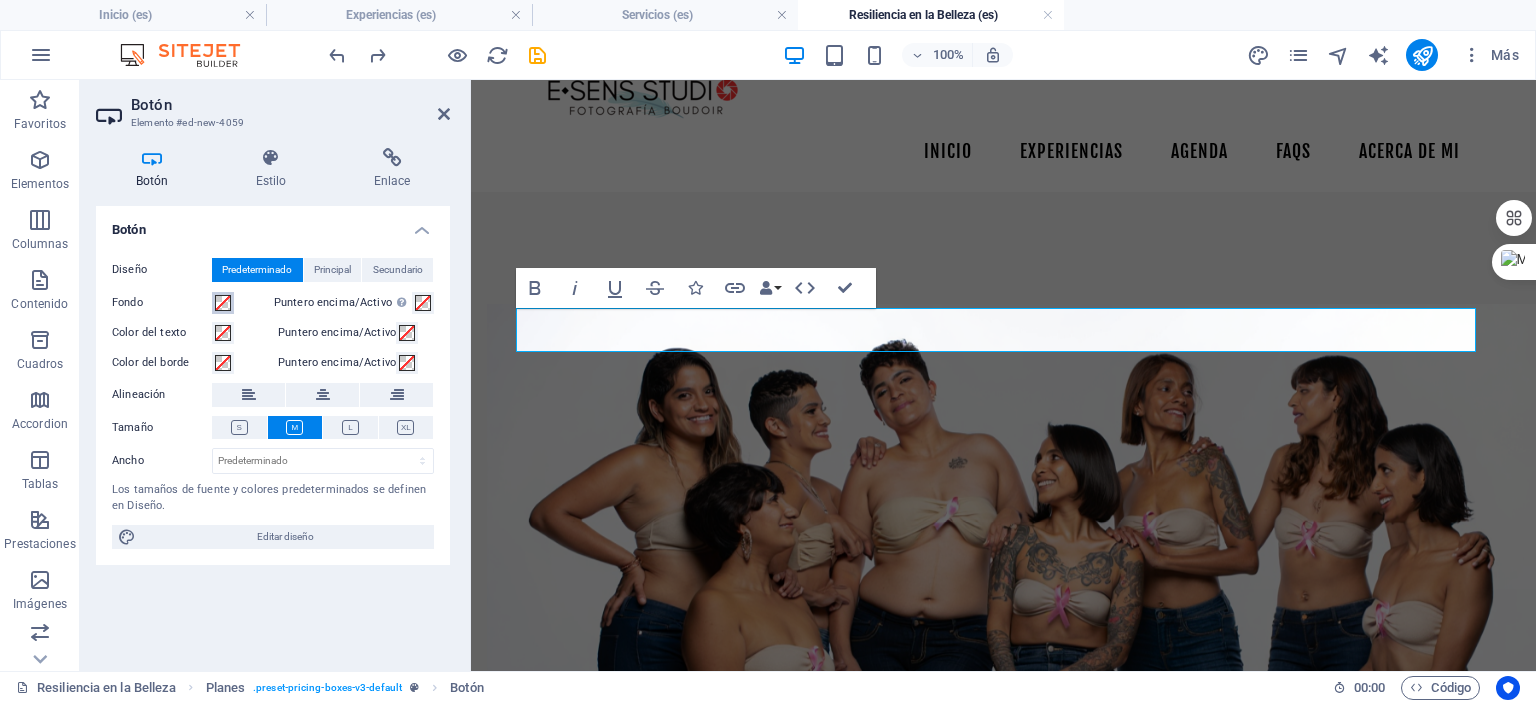 click at bounding box center (223, 303) 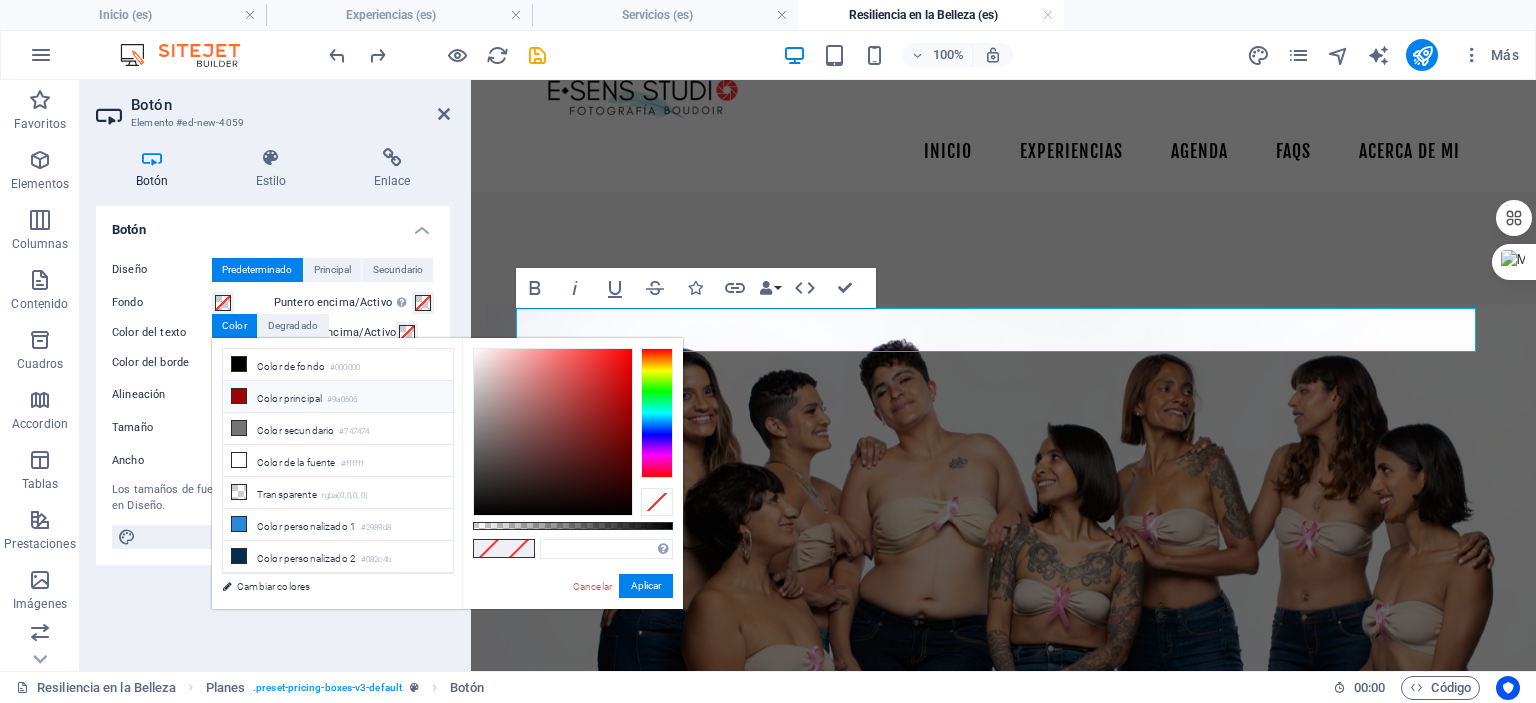 click at bounding box center (239, 396) 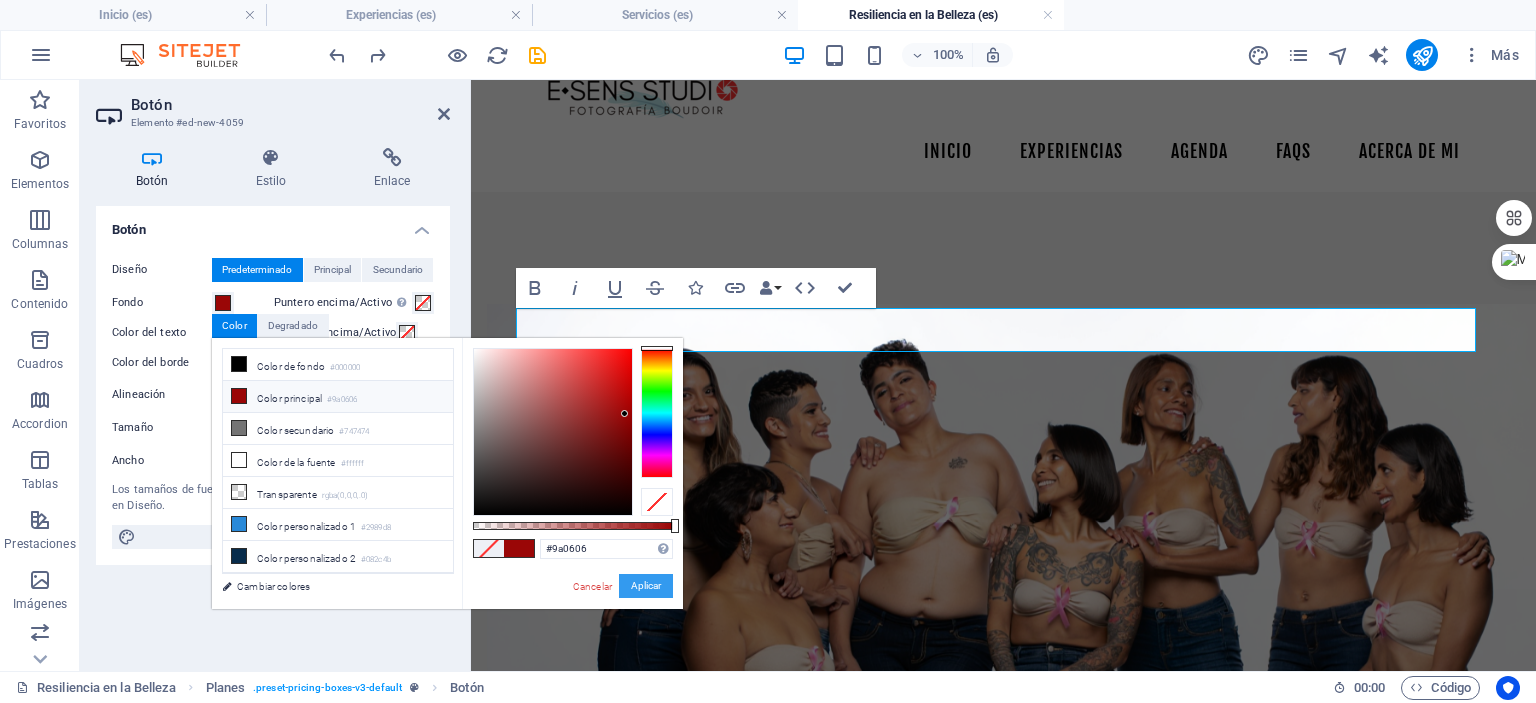 click on "Aplicar" at bounding box center [646, 586] 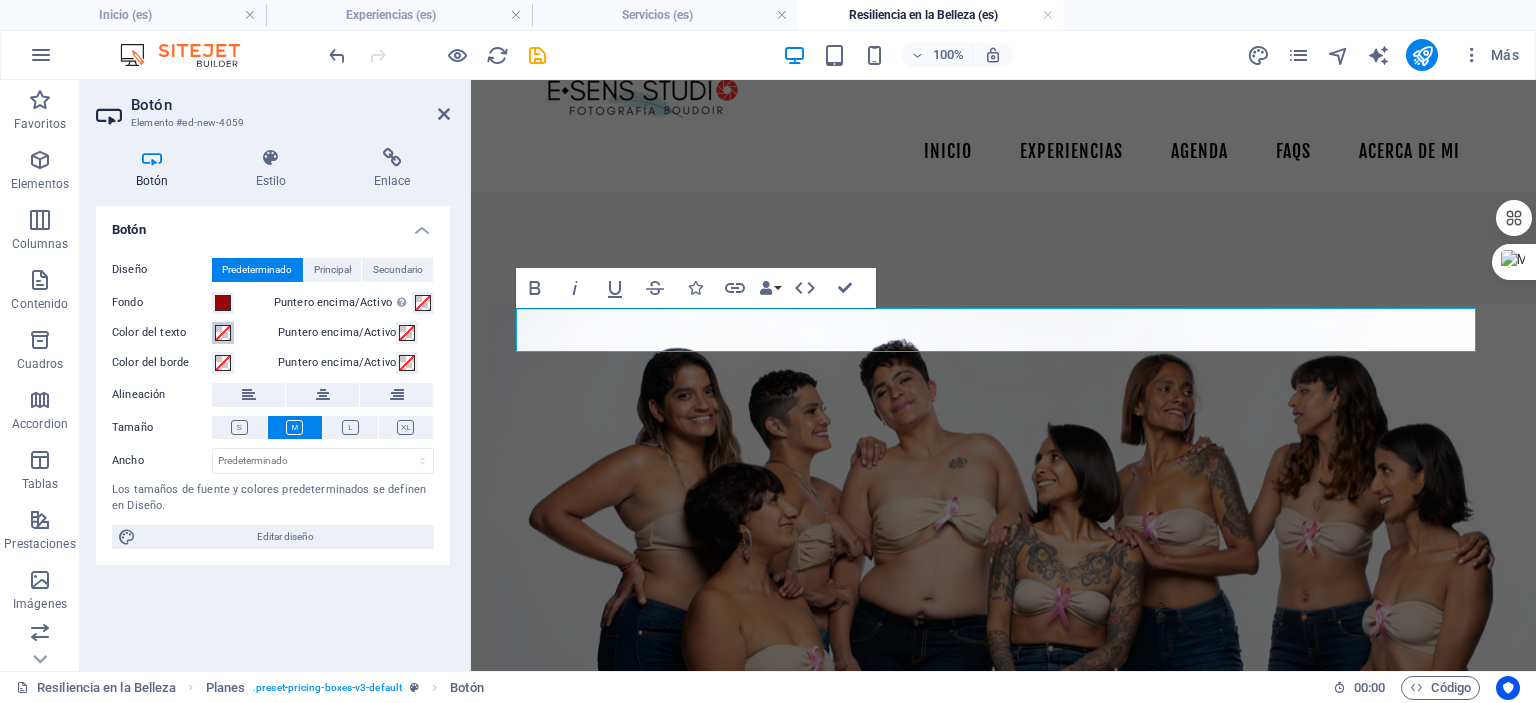 click at bounding box center [223, 333] 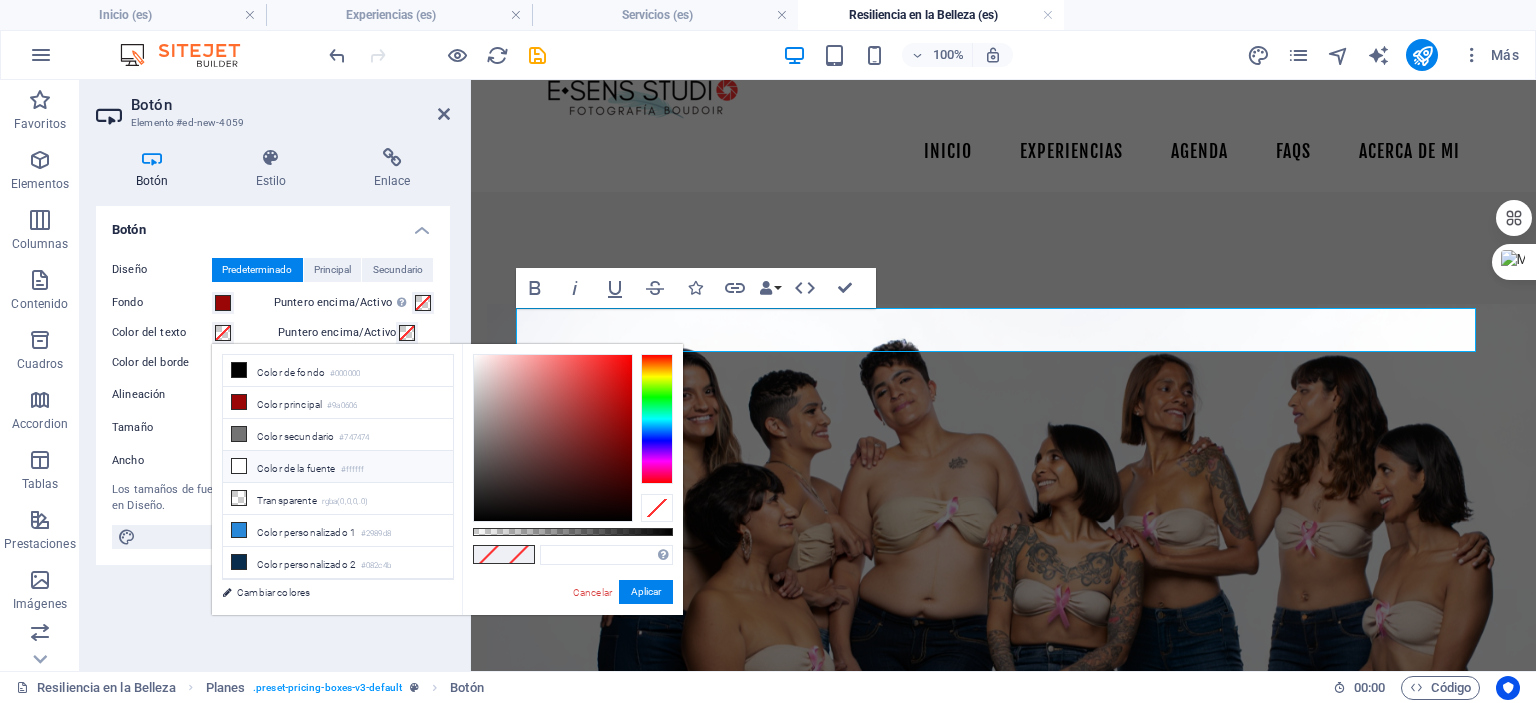 click at bounding box center [239, 466] 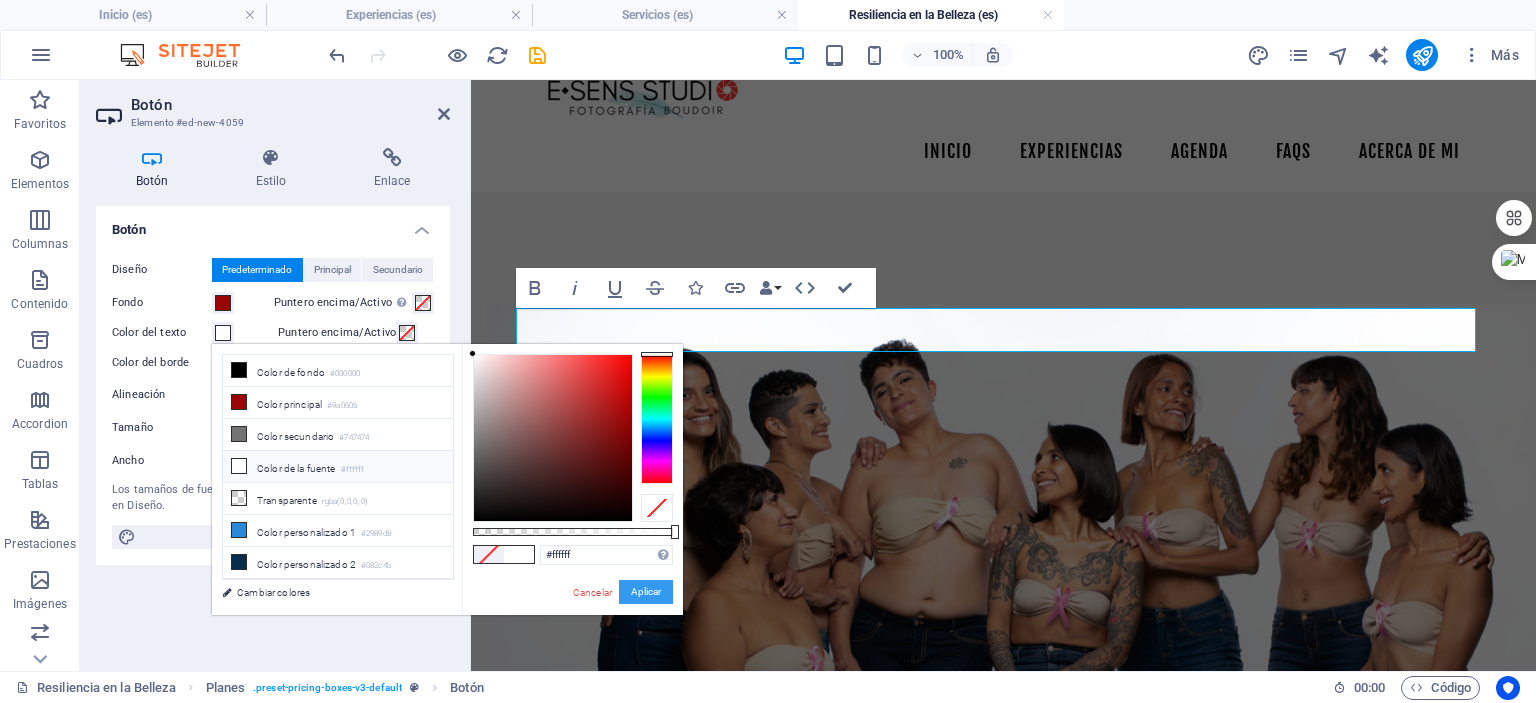 click on "Aplicar" at bounding box center (646, 592) 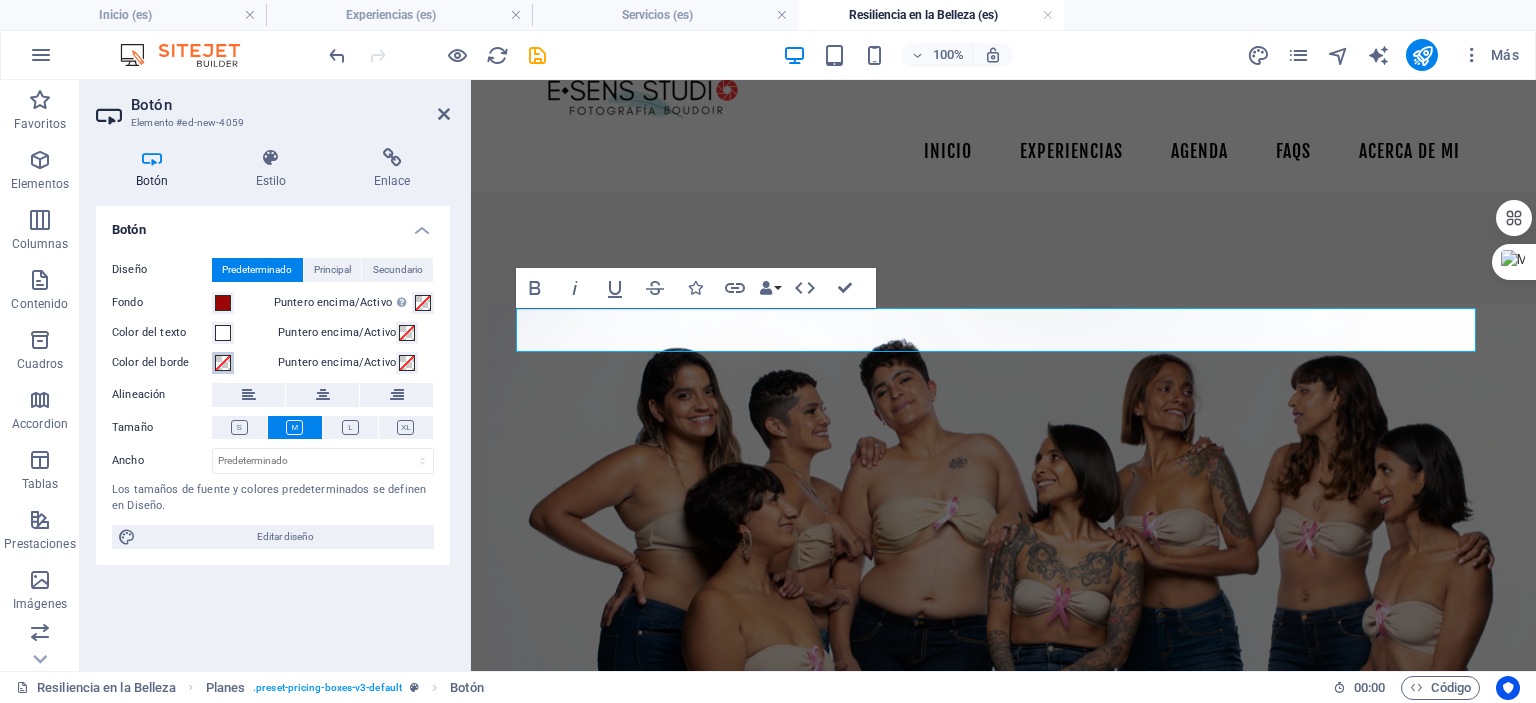 click at bounding box center (223, 363) 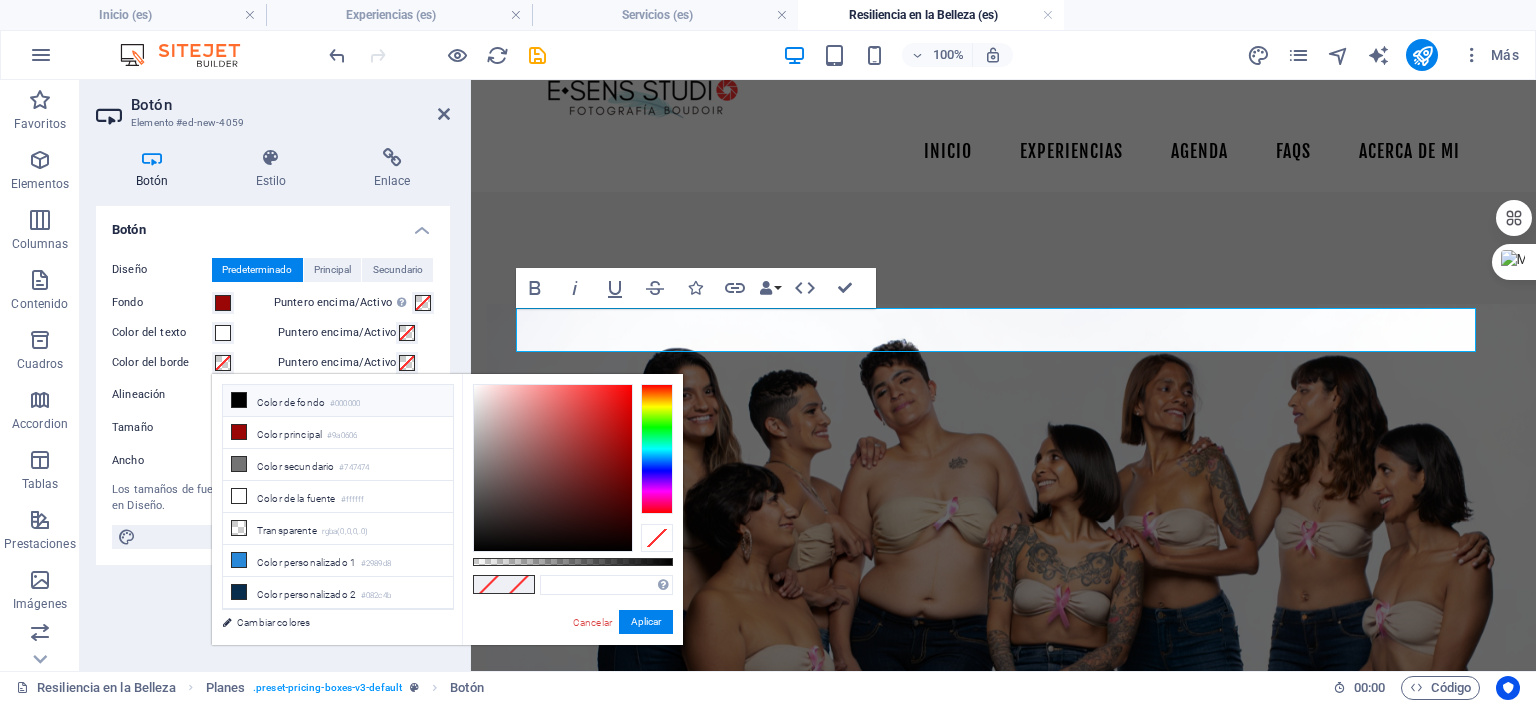 click on "Color de fondo
#000000" at bounding box center (338, 401) 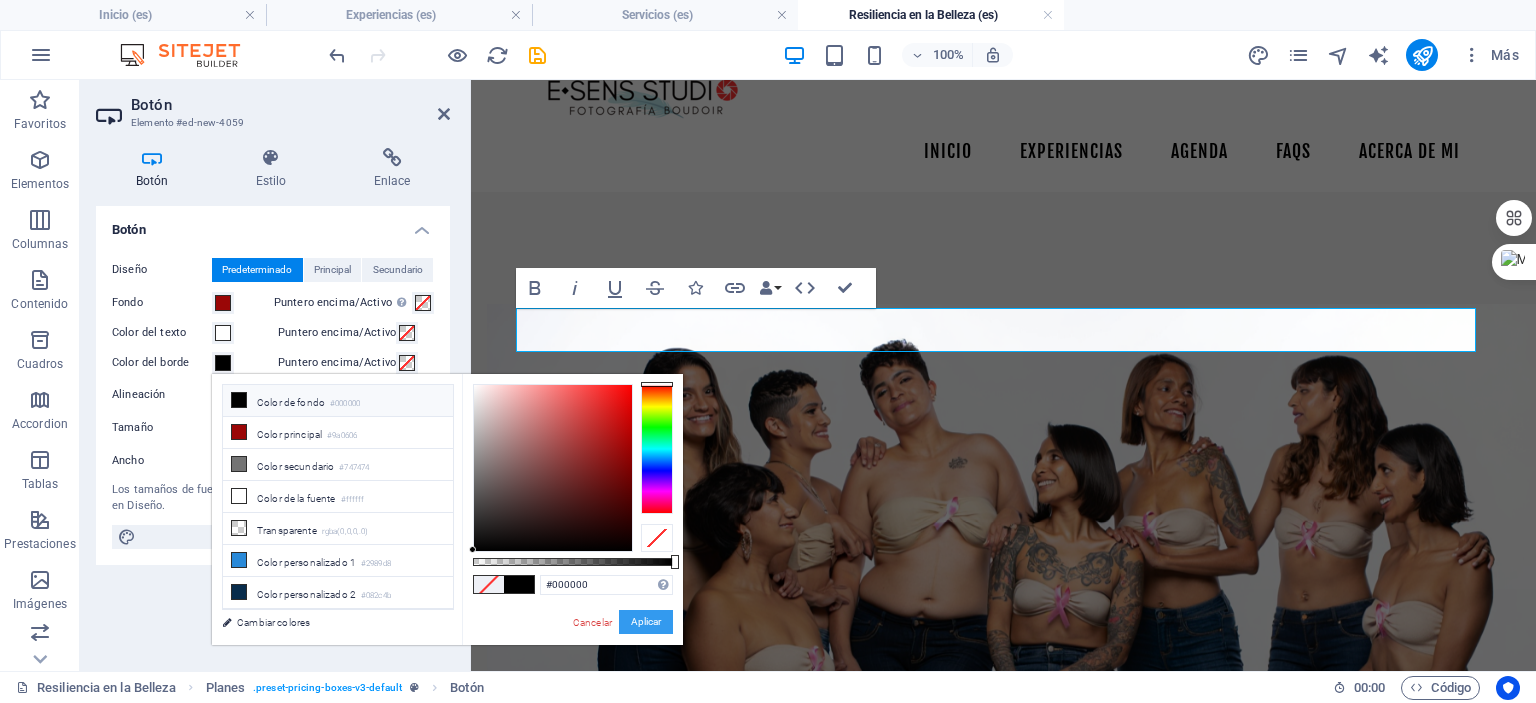 drag, startPoint x: 634, startPoint y: 618, endPoint x: 158, endPoint y: 529, distance: 484.2489 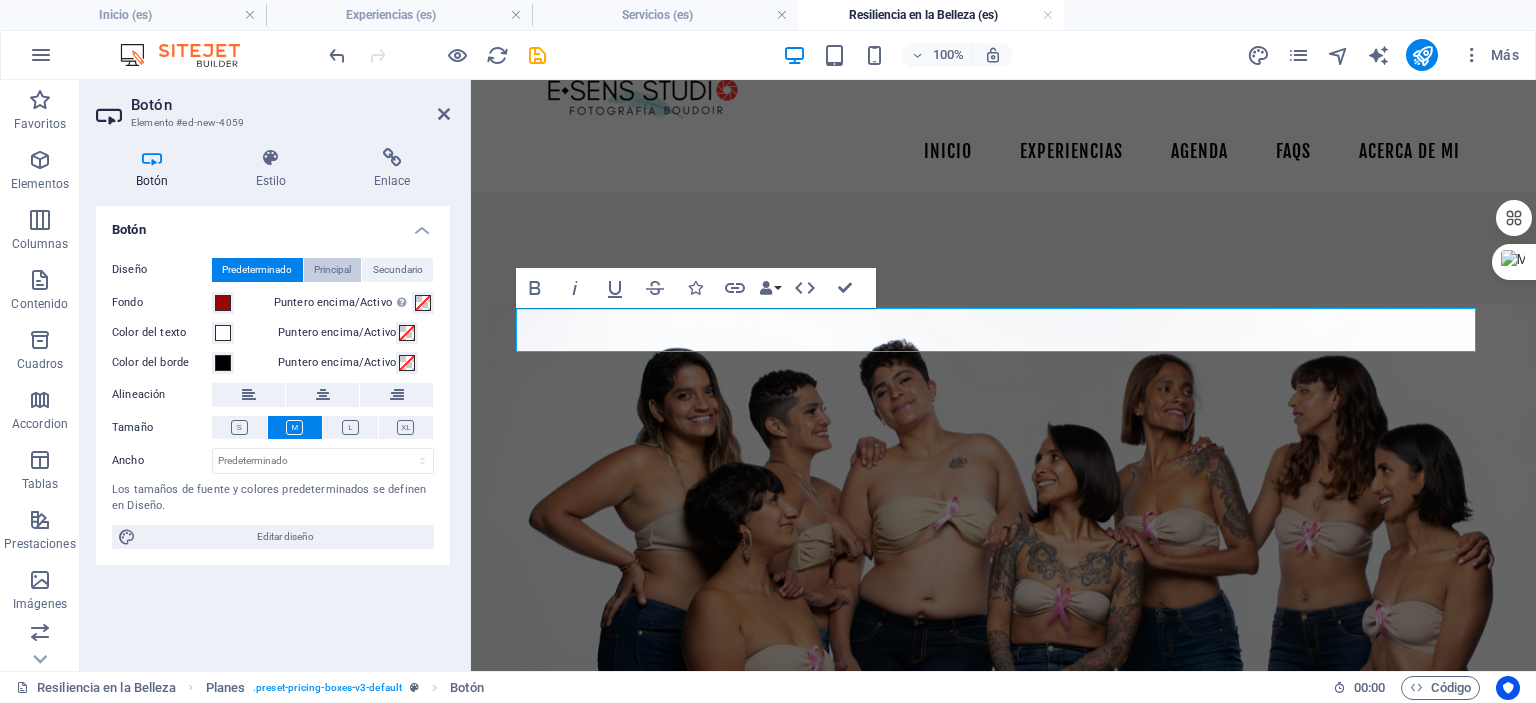 click on "Principal" at bounding box center (332, 270) 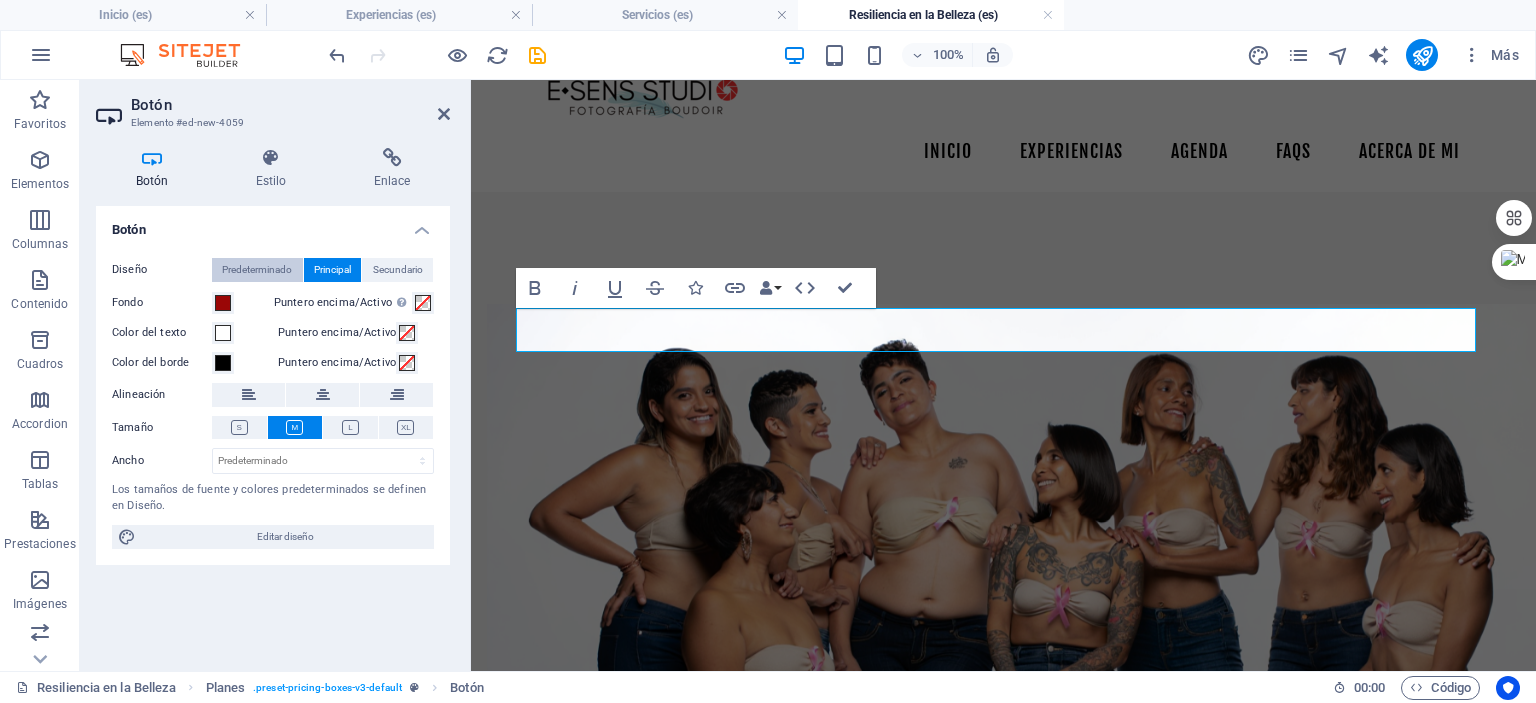 click on "Predeterminado" at bounding box center (257, 270) 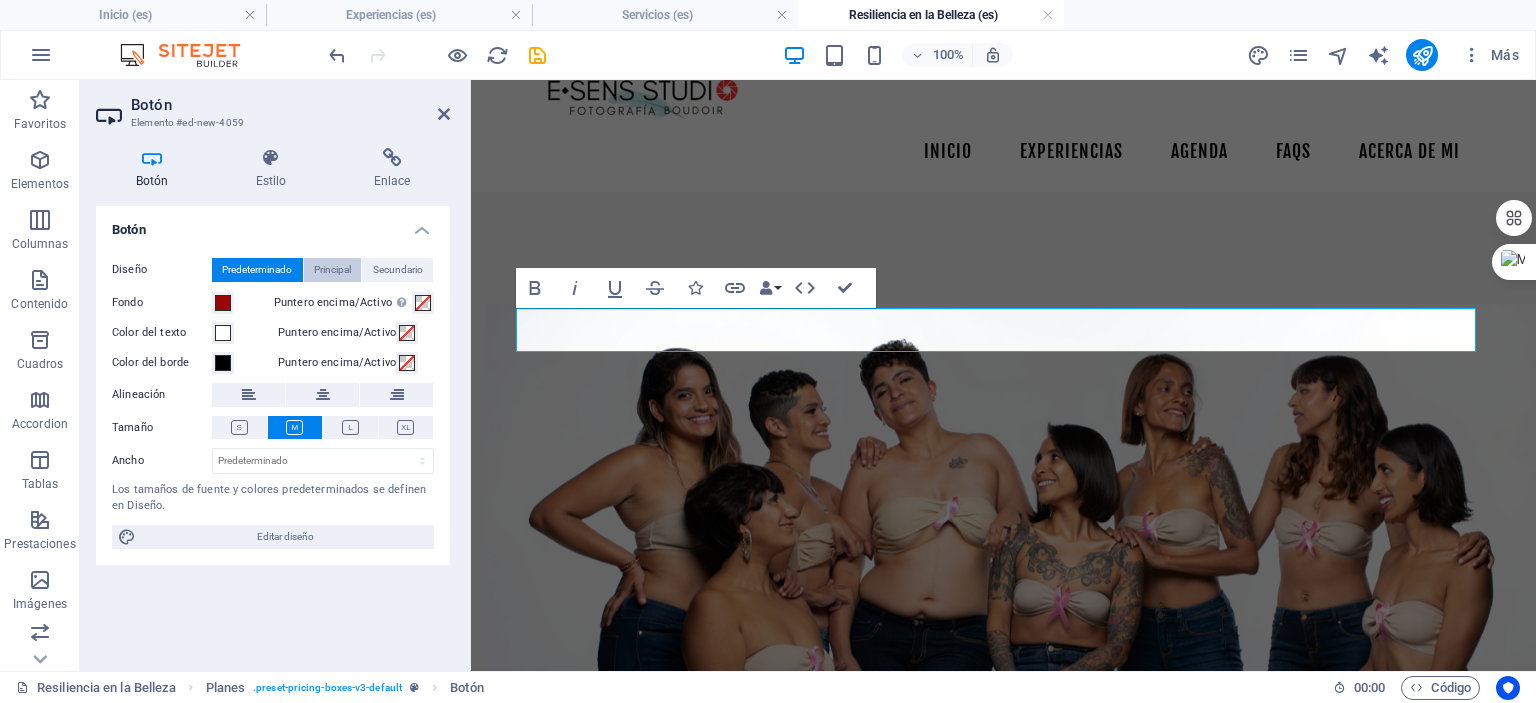 click on "Principal" at bounding box center (332, 270) 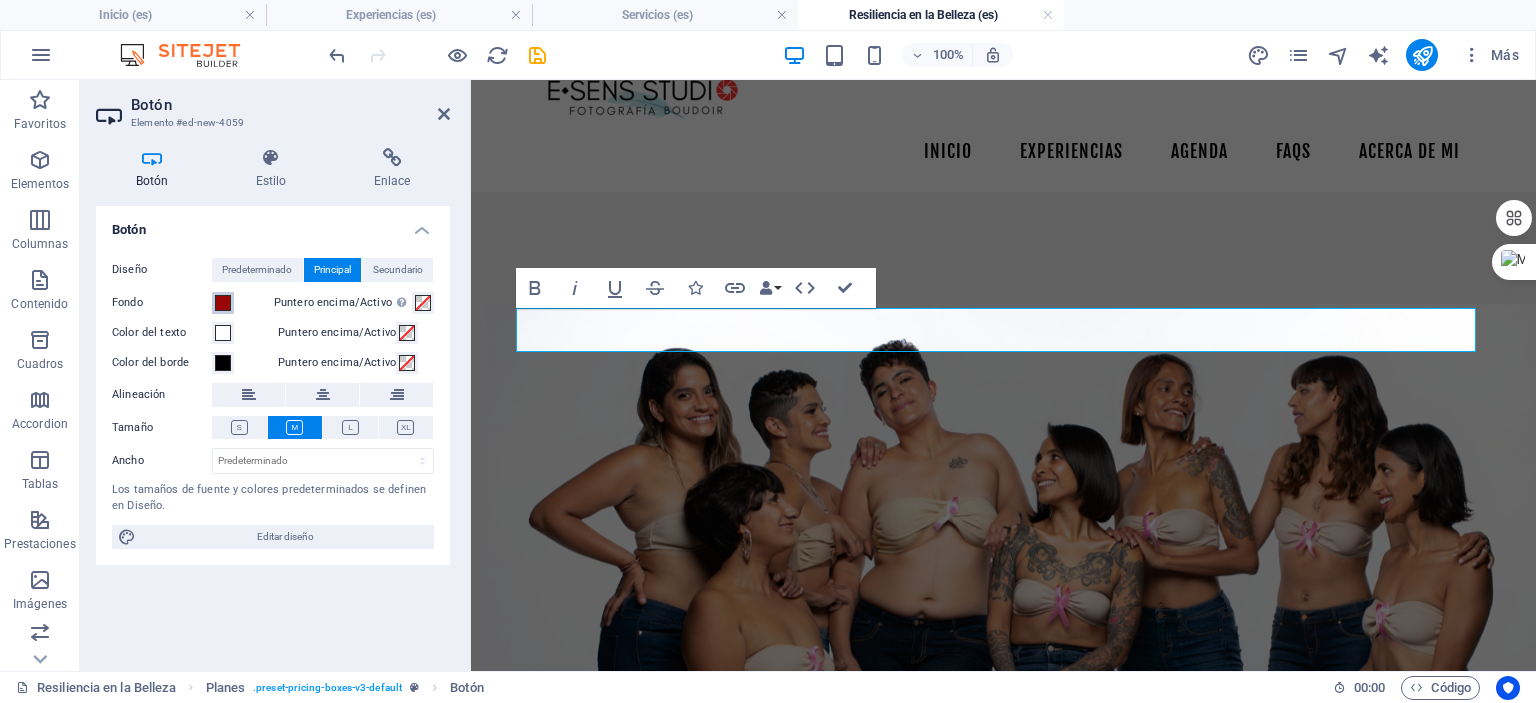 click at bounding box center [223, 303] 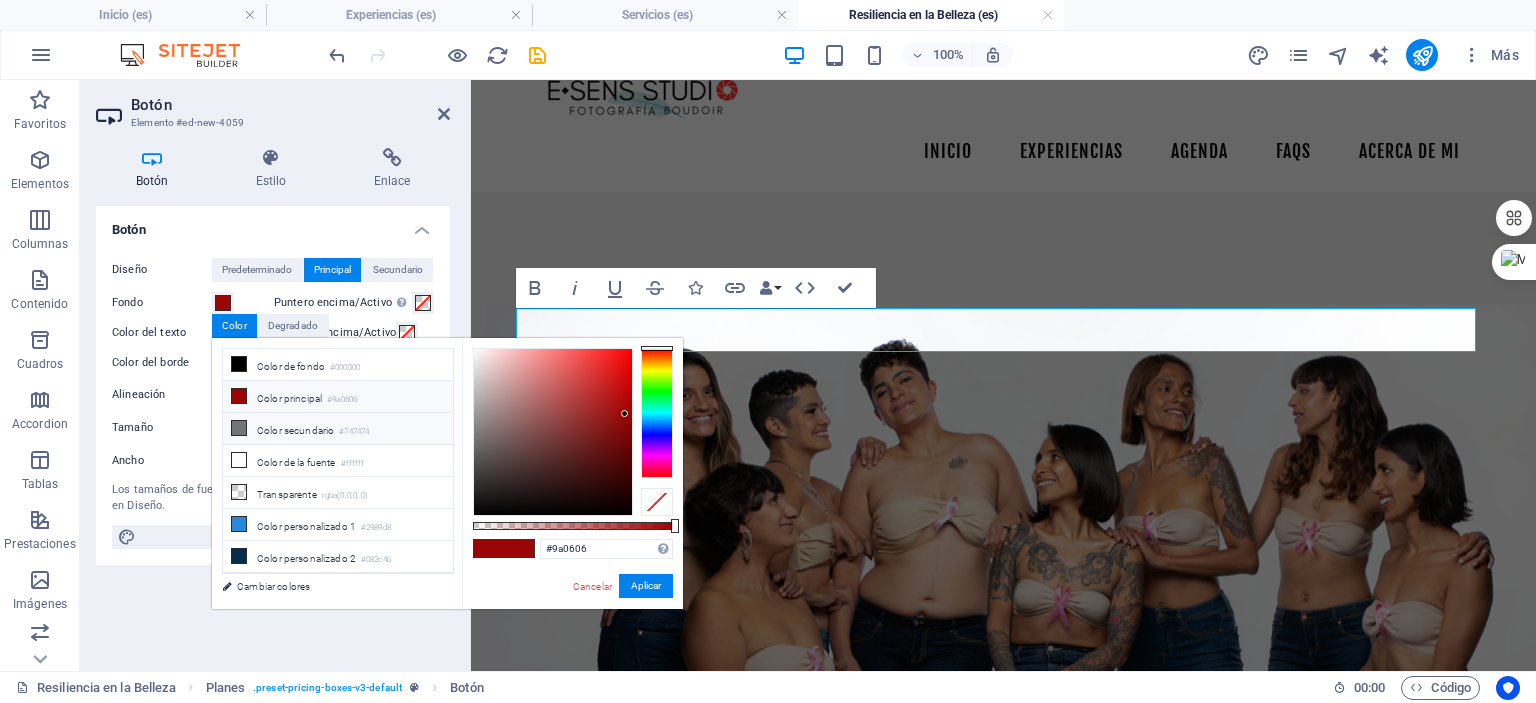click on "Color secundario
#747474" at bounding box center [338, 429] 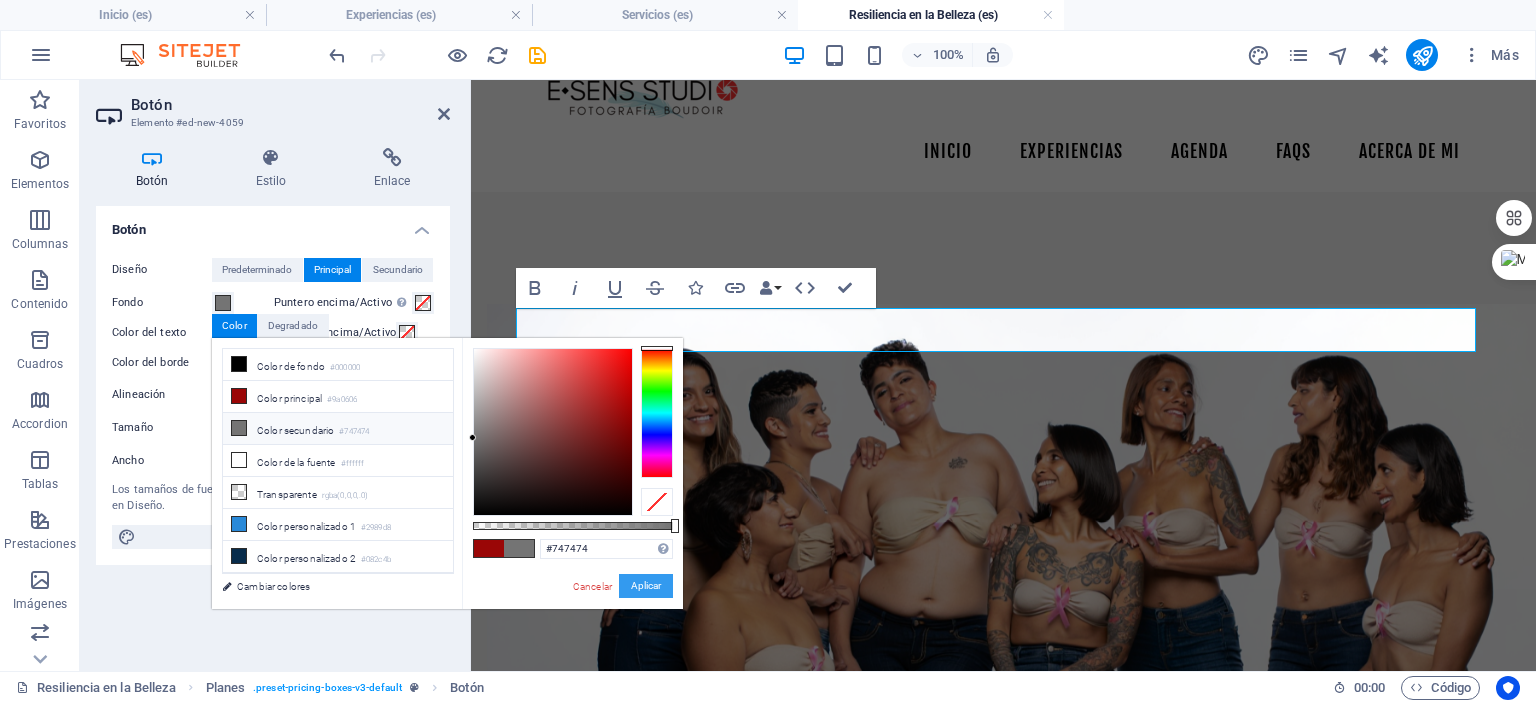 click on "Aplicar" at bounding box center (646, 586) 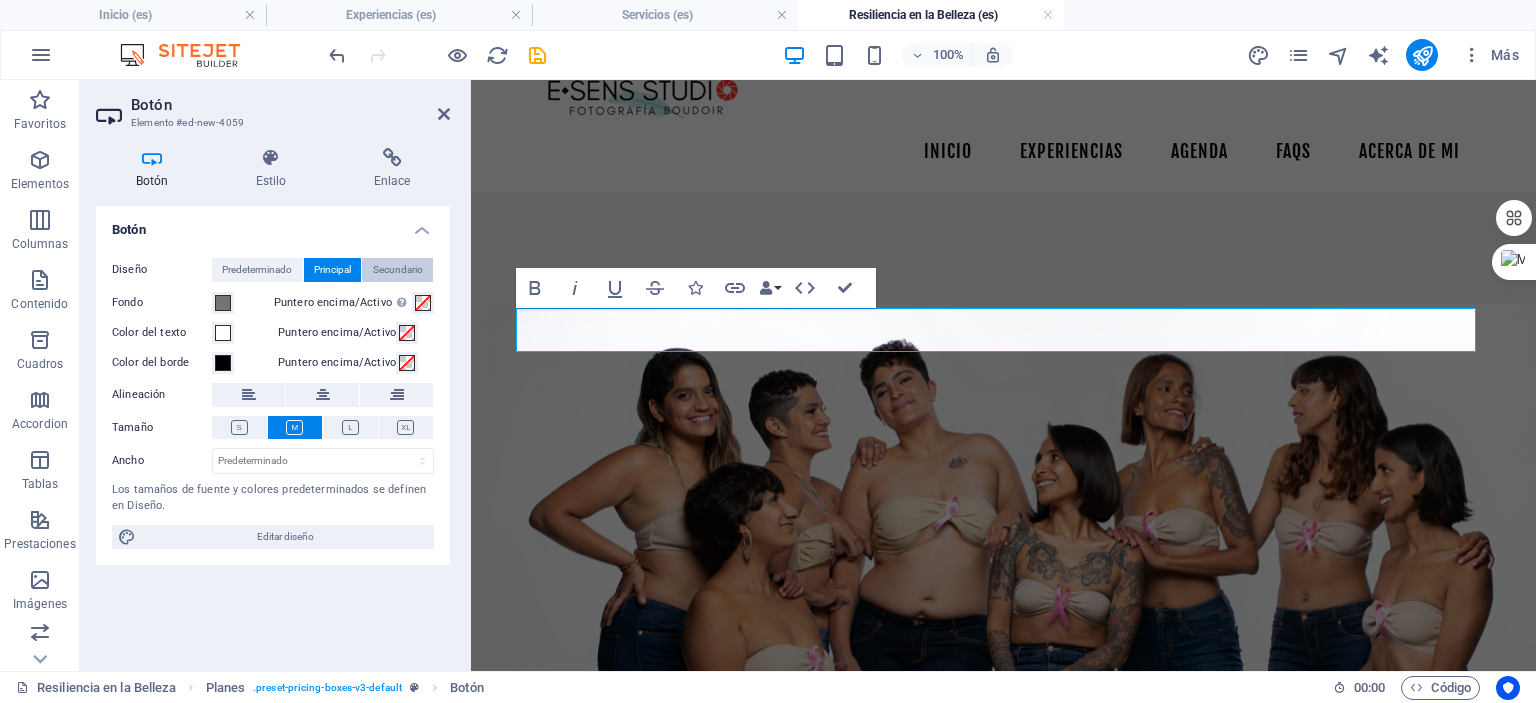 click on "Secundario" at bounding box center [398, 270] 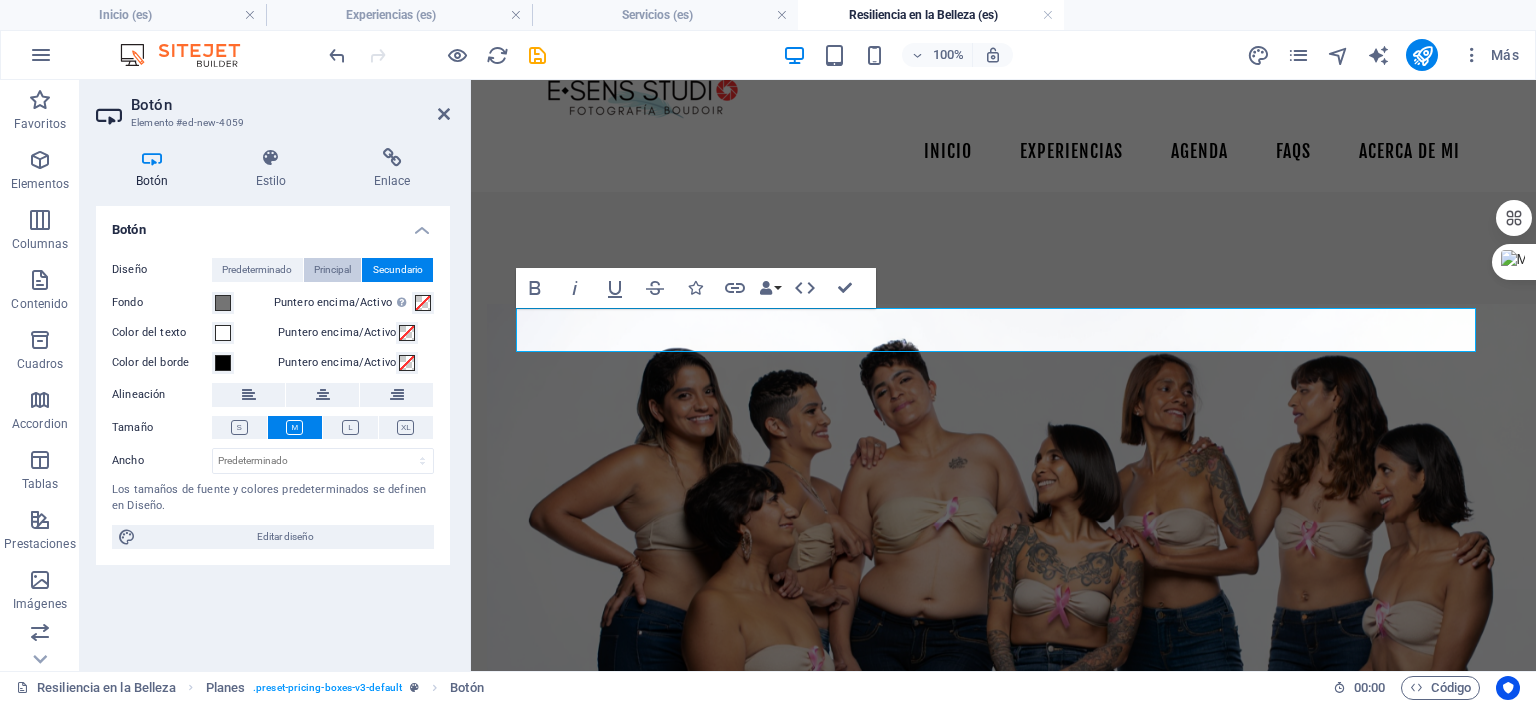 click on "Principal" at bounding box center [332, 270] 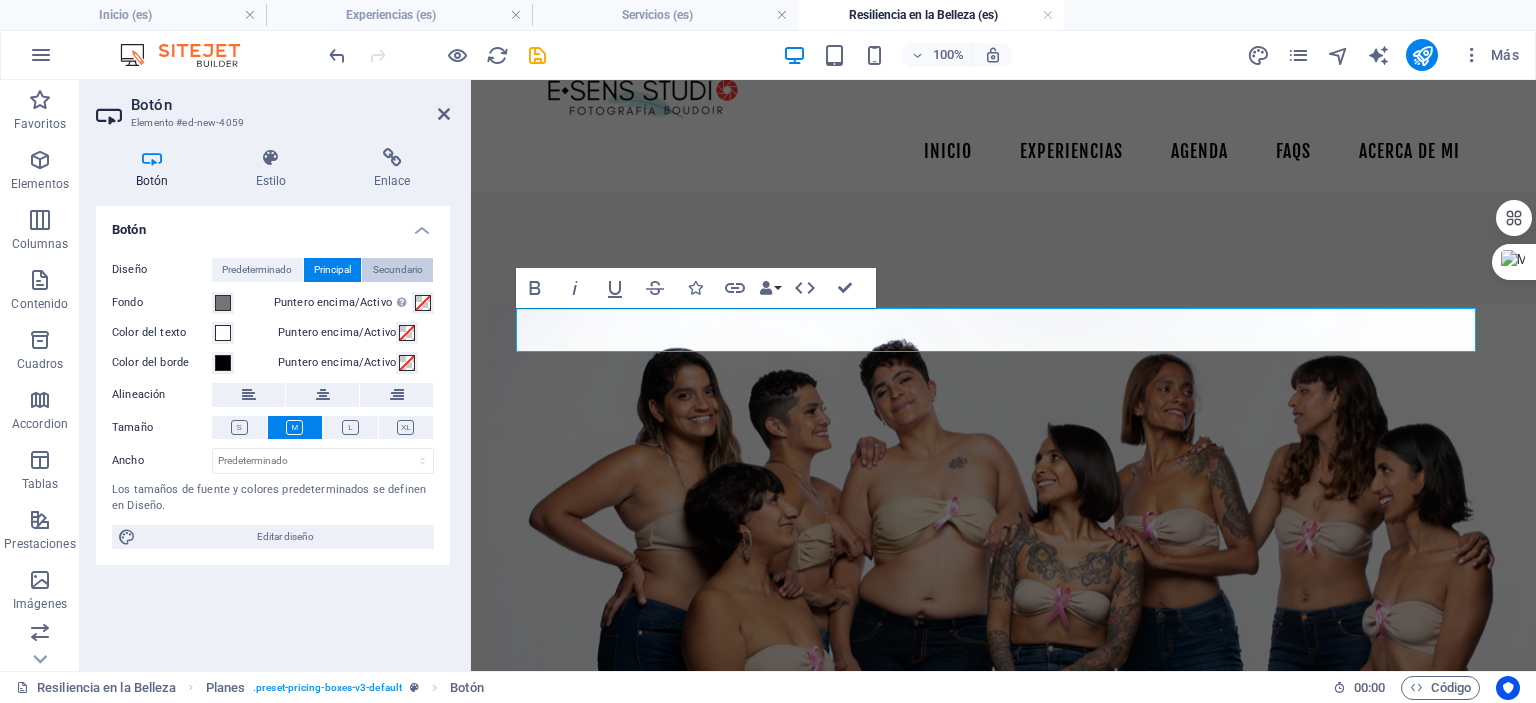 click on "Secundario" at bounding box center [398, 270] 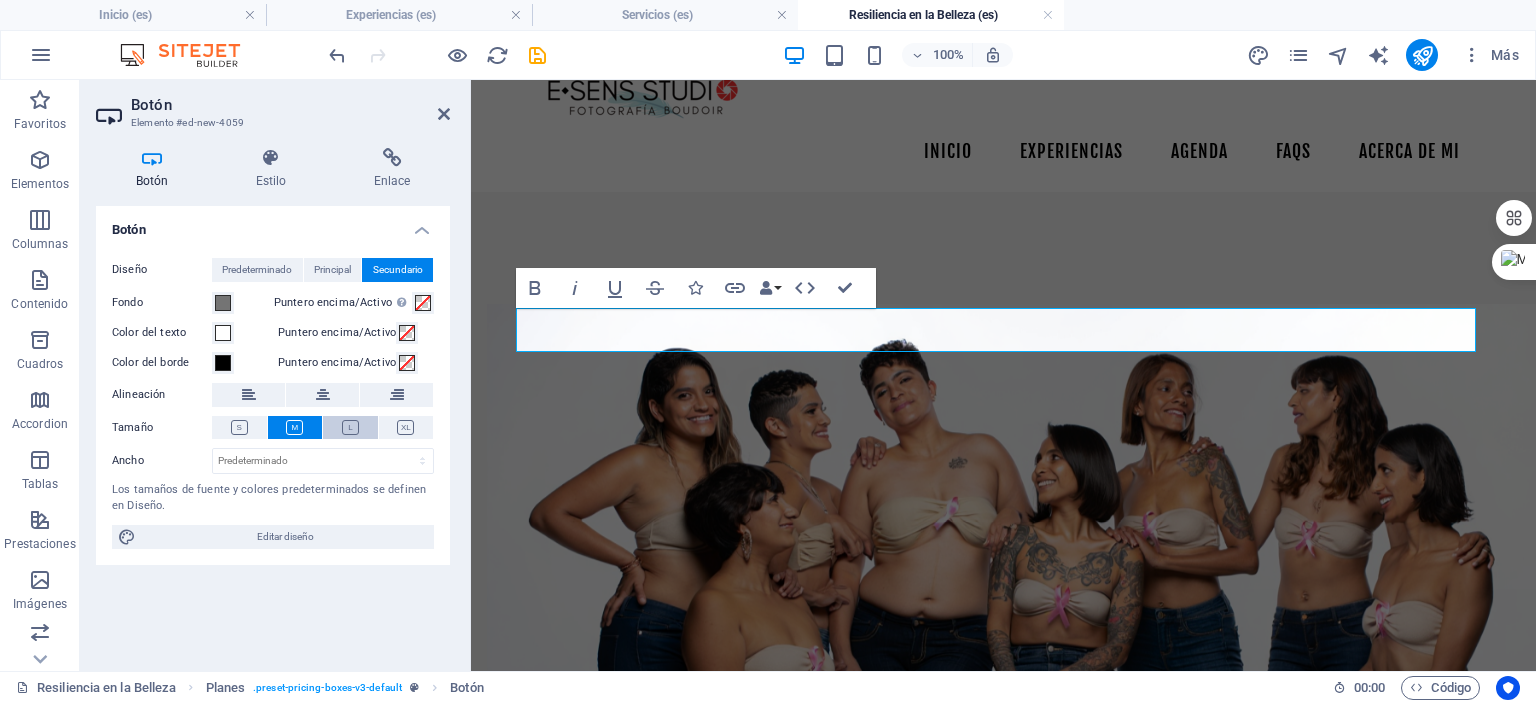 click at bounding box center (350, 427) 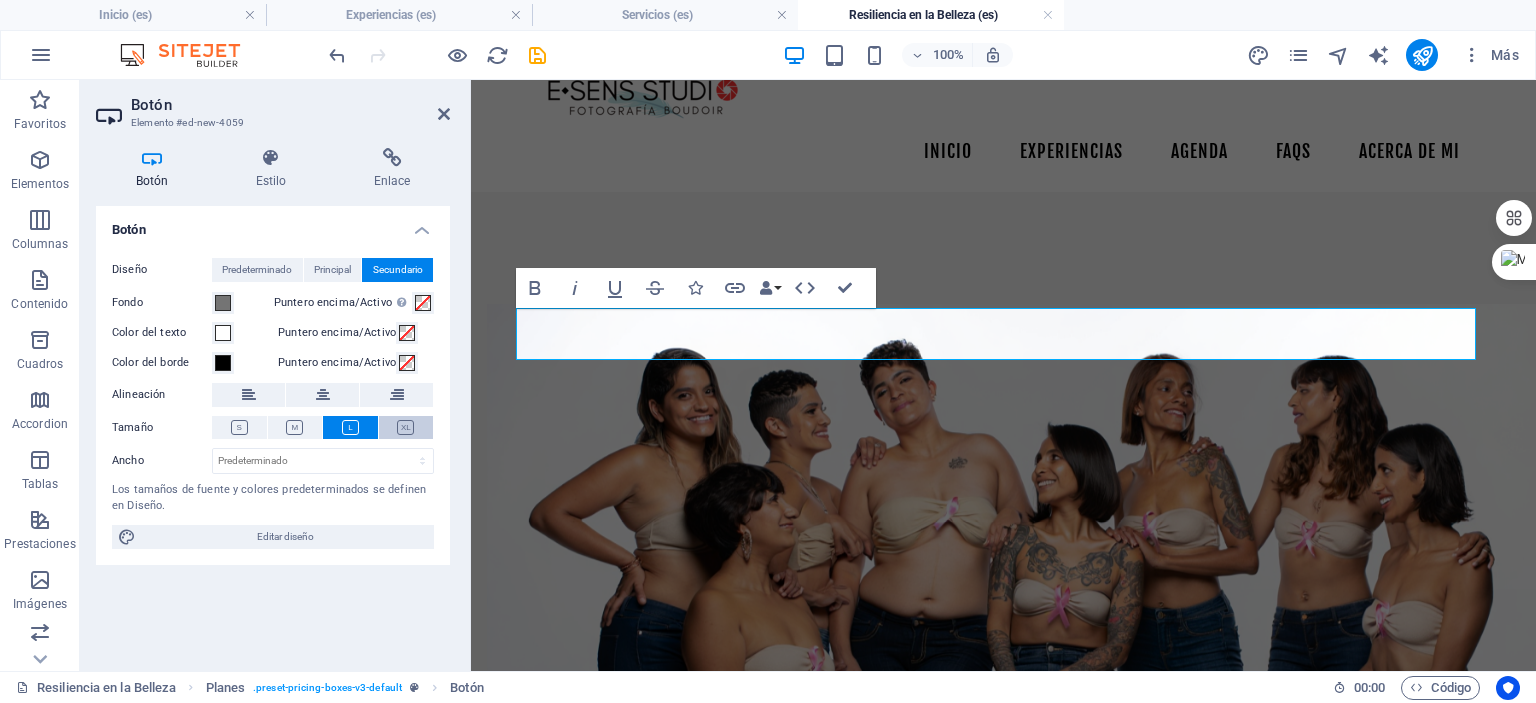 click at bounding box center [406, 427] 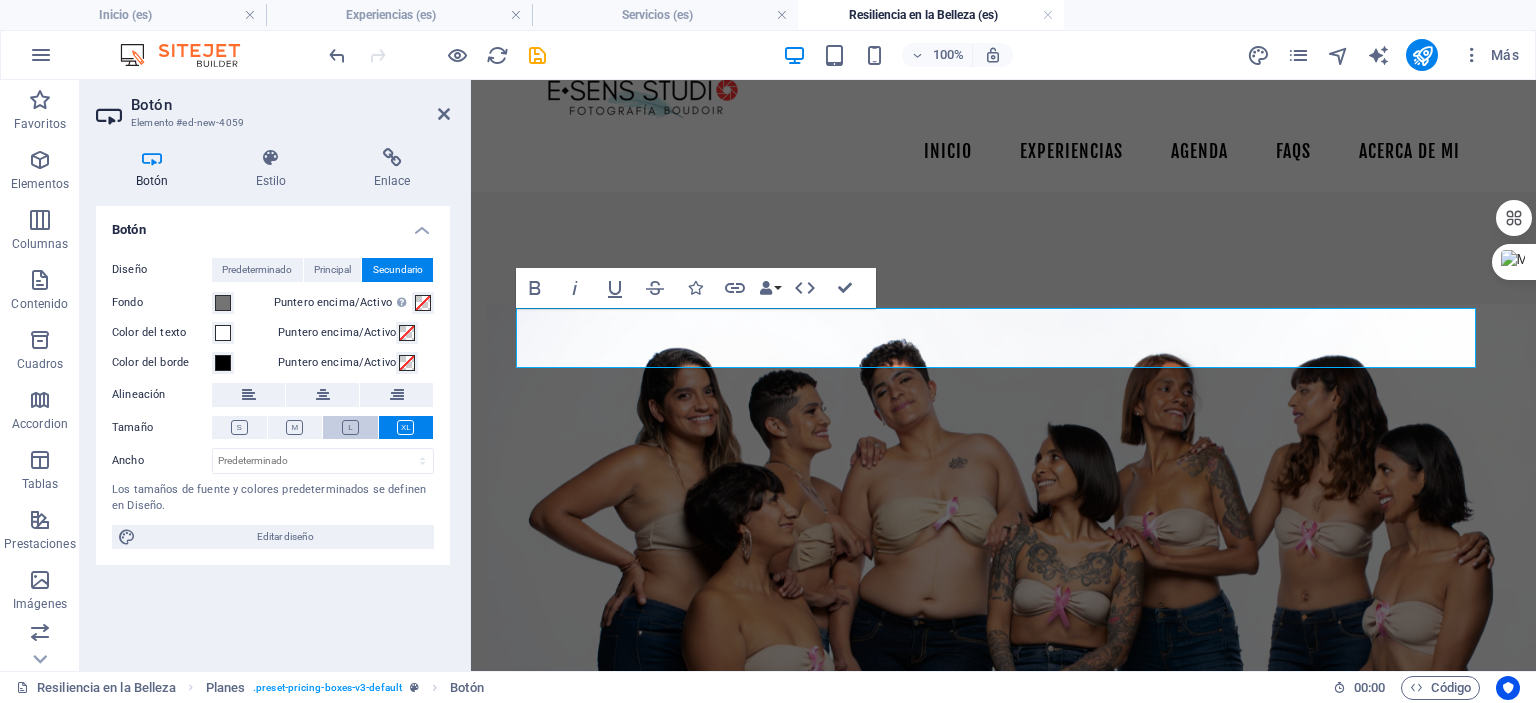 click at bounding box center [350, 427] 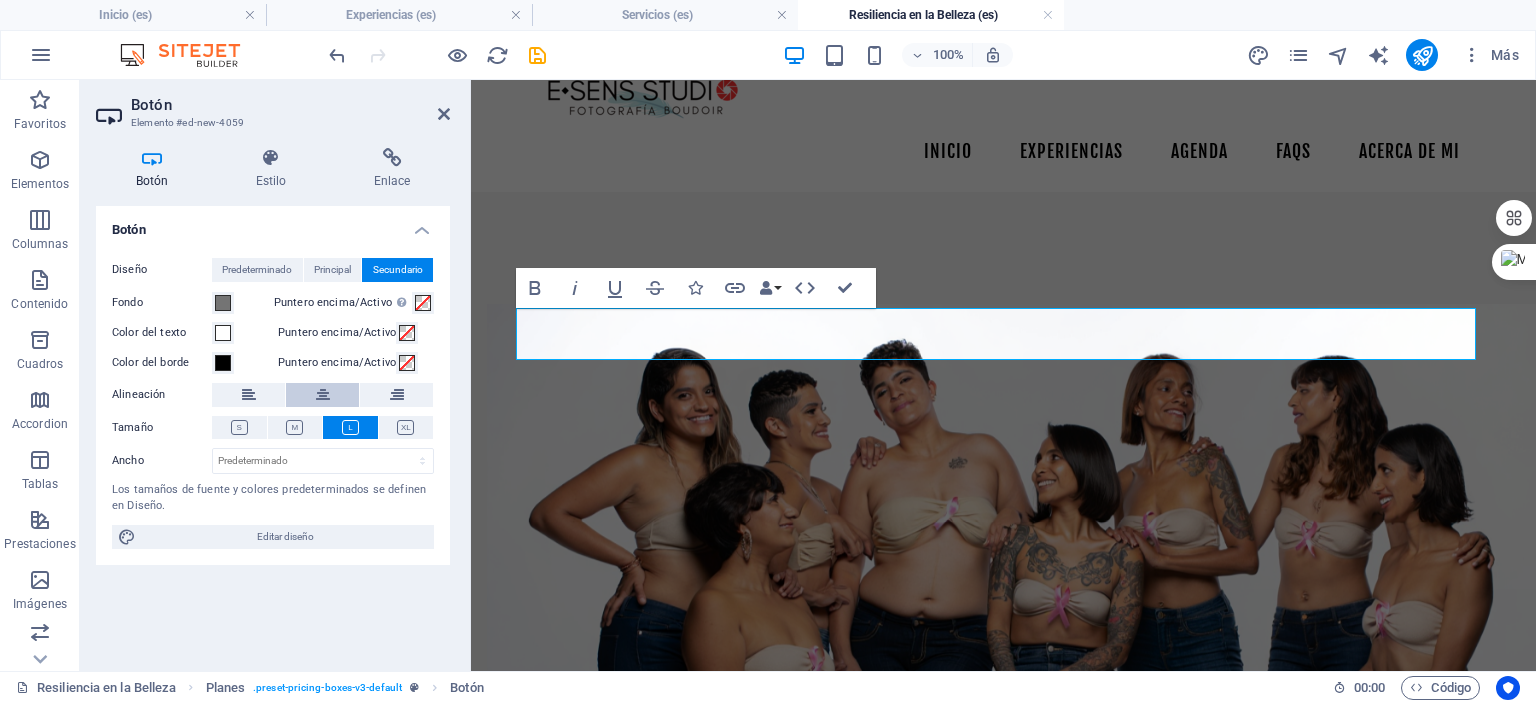 click at bounding box center [322, 395] 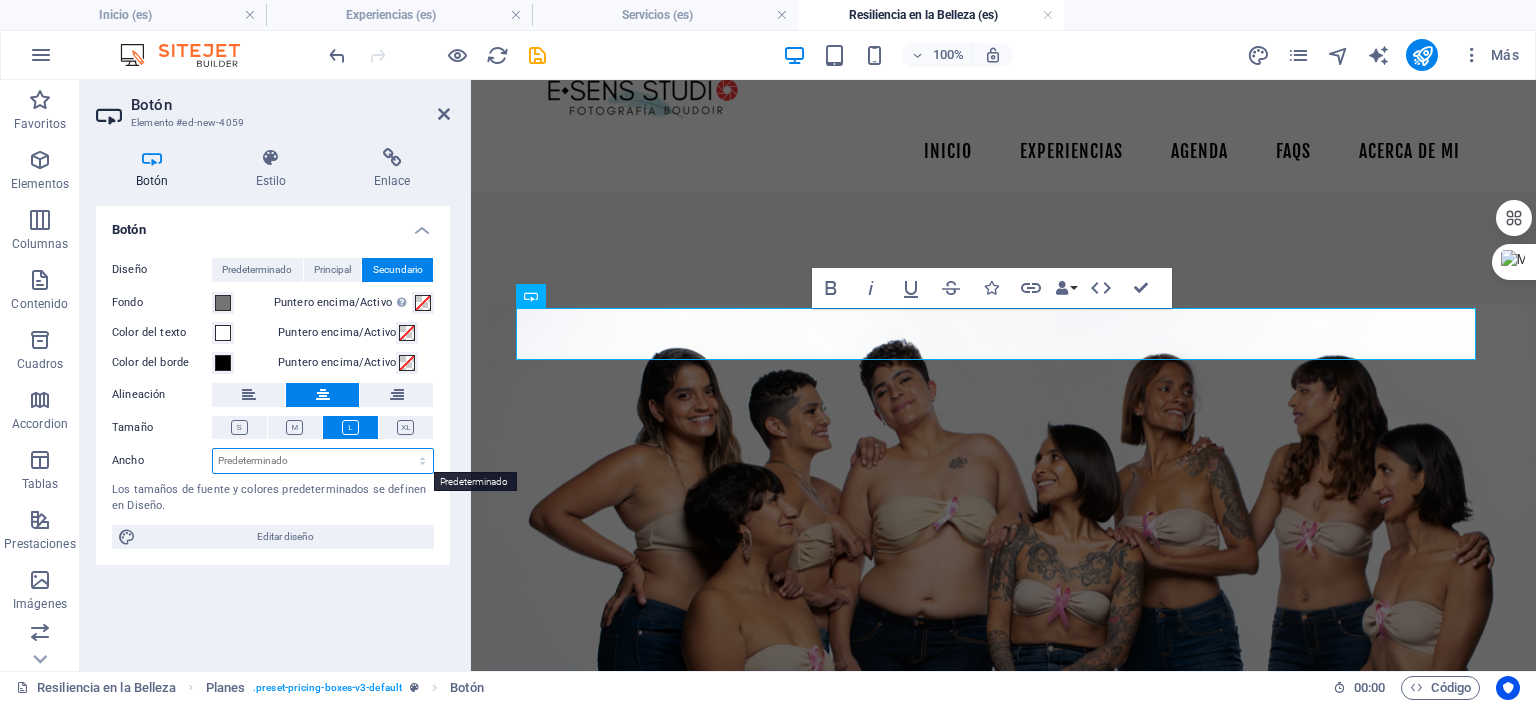 click on "Predeterminado px rem % em vh vw" at bounding box center (323, 461) 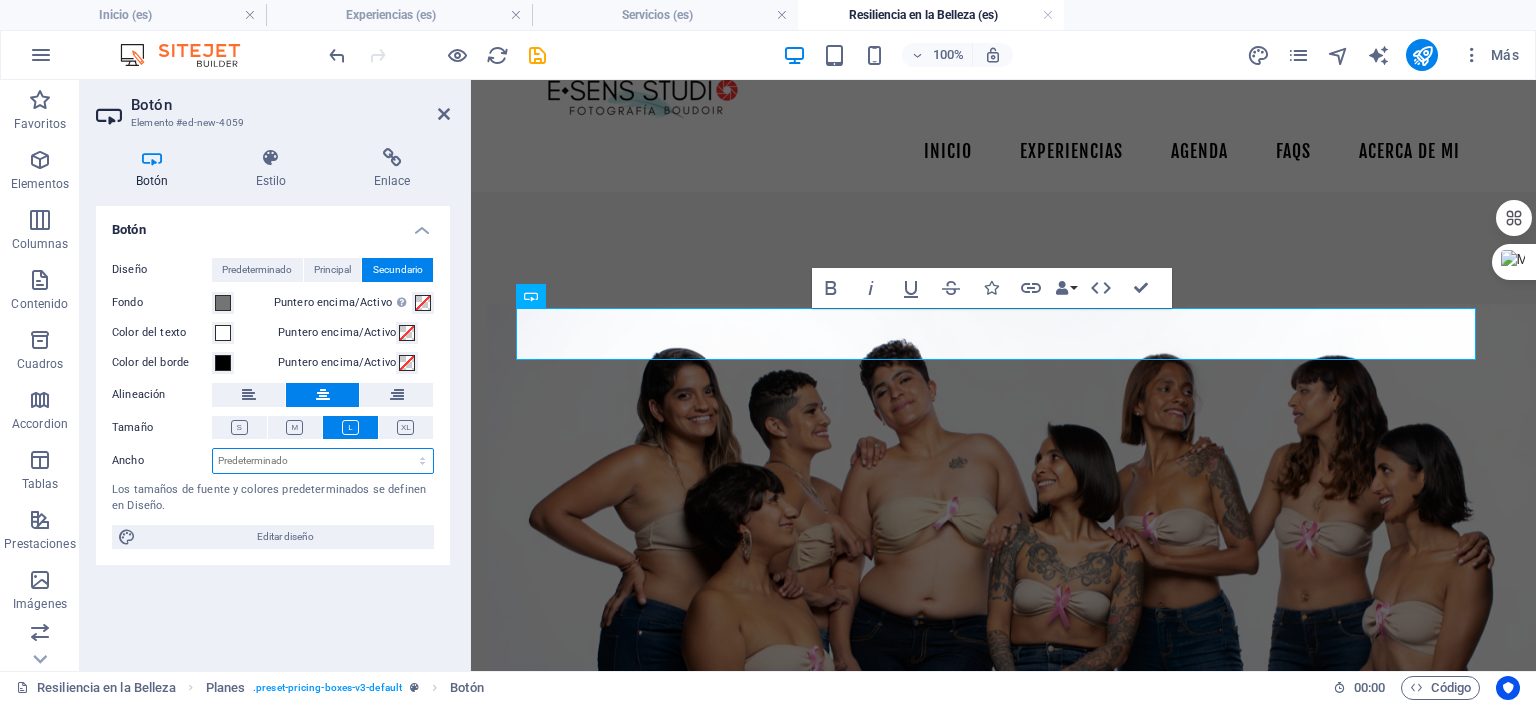 click on "Predeterminado px rem % em vh vw" at bounding box center (323, 461) 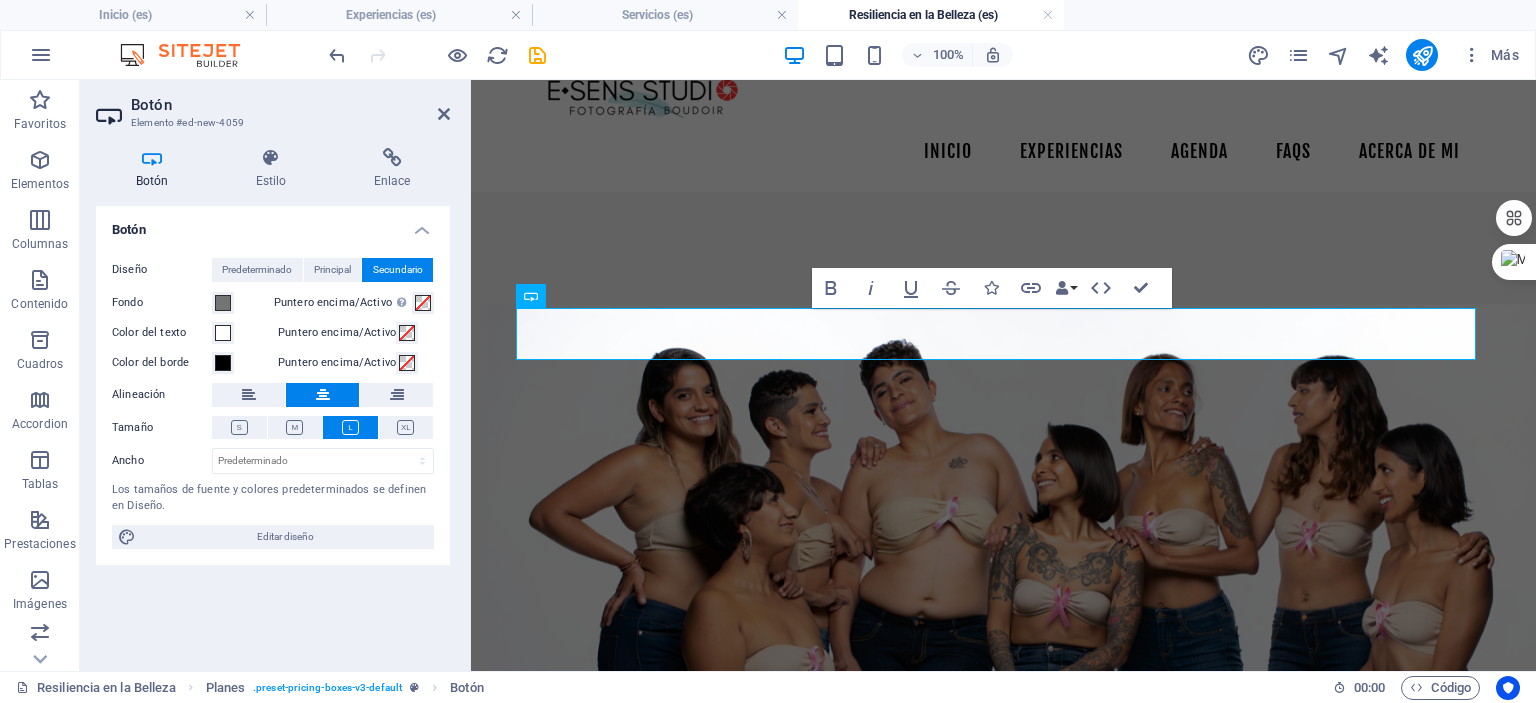 click on "Botón Estilo Enlace Botón Diseño Predeterminado Principal Secundario Fondo Puntero encima/Activo Cambia al modo de previsualización para probar el estado activo/puntero encima Color del texto Puntero encima/Activo Color del borde Puntero encima/Activo Alineación Tamaño Ancho Predeterminado px rem % em vh vw Los tamaños de fuente y colores predeterminados se definen en Diseño. Editar diseño Predeterminado Element Diseño La forma en la que este elemento se expande en la disposición (Flexbox). Tamaño Predeterminado automático px % 1/1 1/2 1/3 1/4 1/5 1/6 1/7 1/8 1/9 1/10 Crecer Reducir Comprar Disposición de contenedor Visible Visible Opacidad 100 % Desbordamiento Espaciado Margen Predeterminado automático px % rem vw vh Personalizado Personalizado automático px % rem vw vh automático px % rem vw vh automático px % rem vw vh automático px % rem vw vh Espaciado Predeterminado px rem % vh vw Personalizado Personalizado px rem % vh vw px rem % vh vw px rem % vh vw px rem % vh vw Borde Estilo" at bounding box center (273, 401) 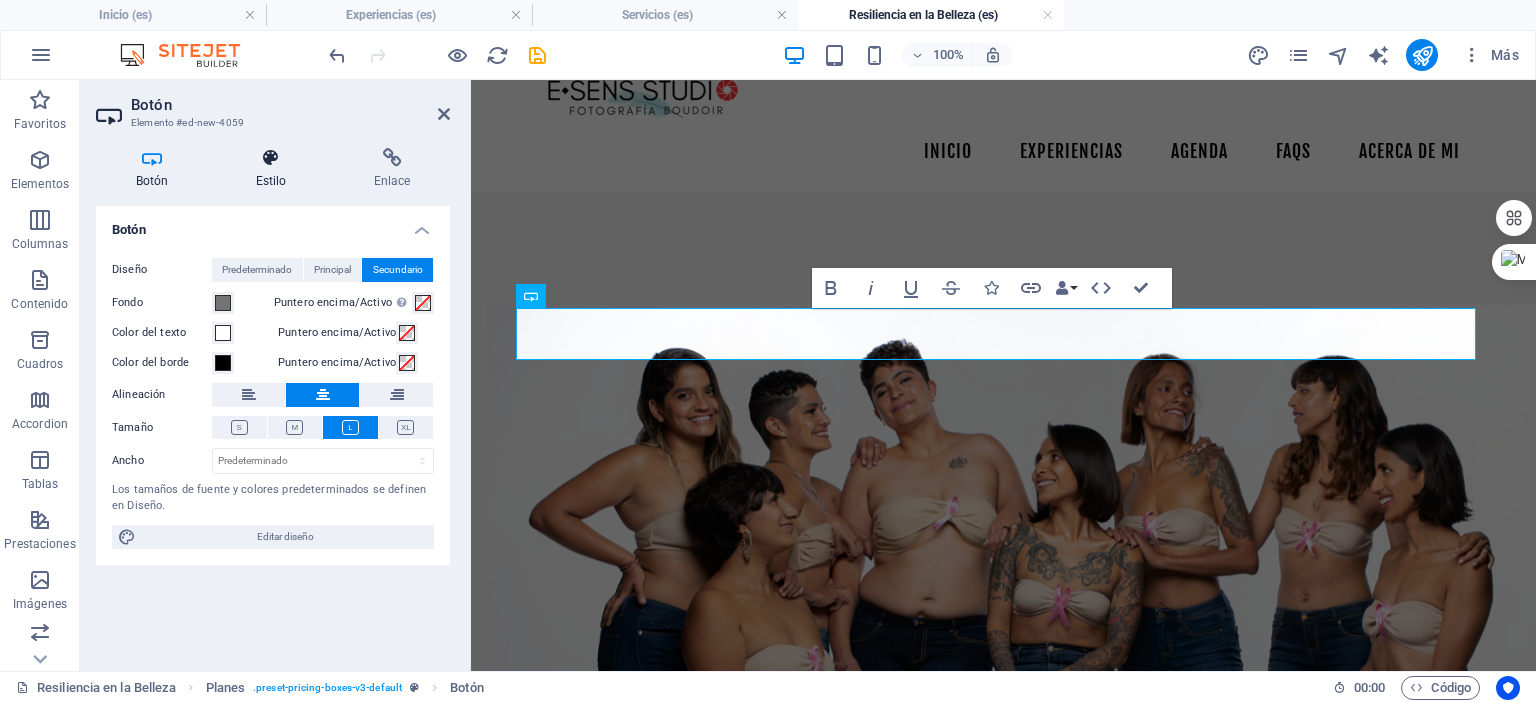click on "Estilo" at bounding box center (275, 169) 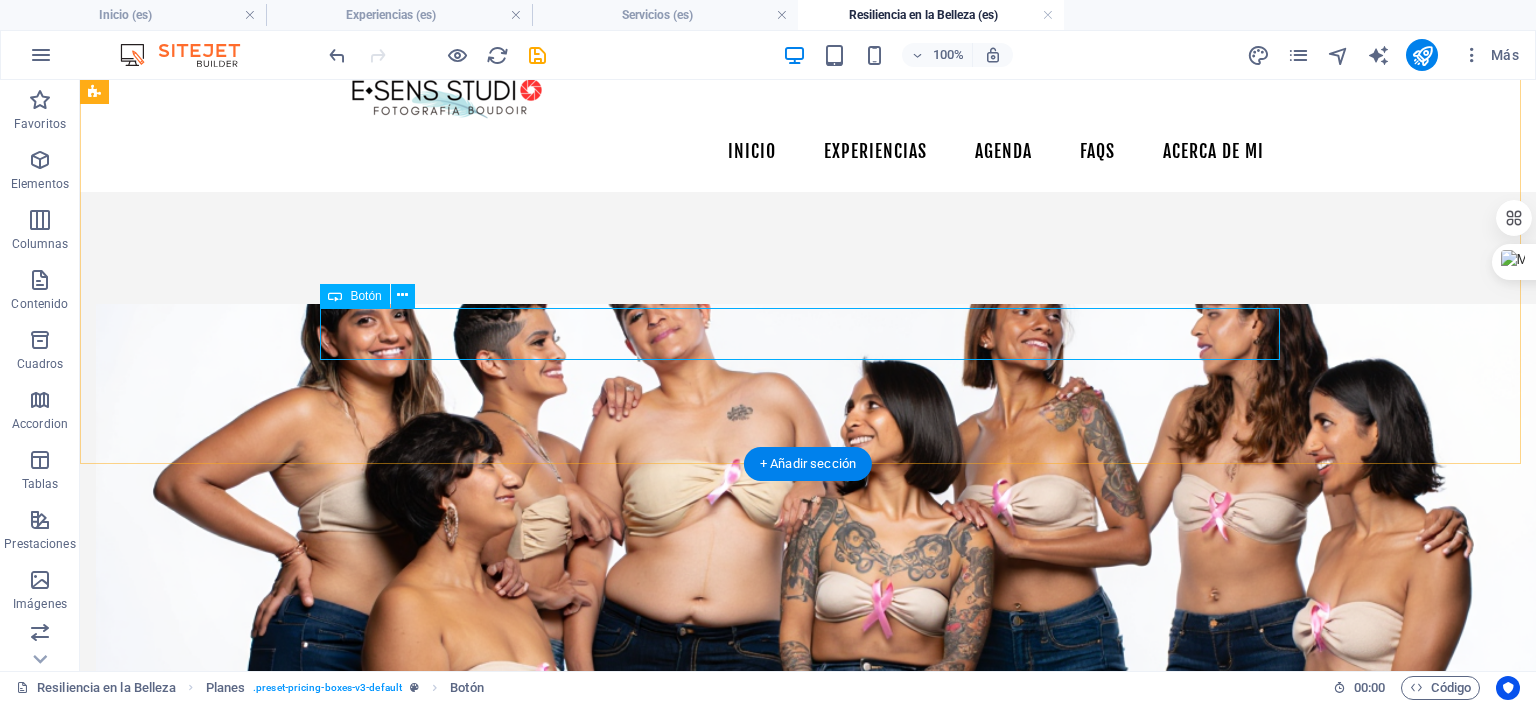 click on "Quiero vivir la experiencia y apoyar la Causa" at bounding box center (568, 1468) 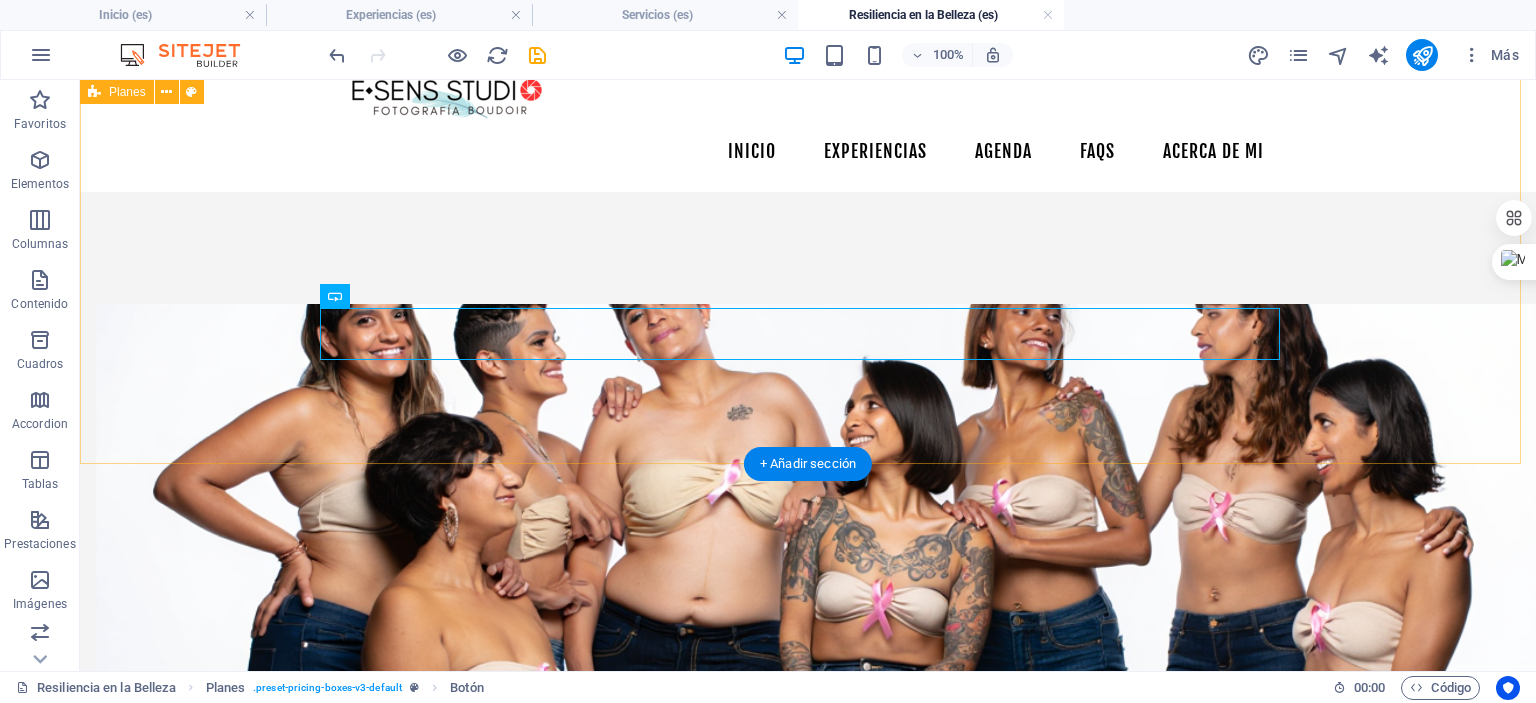 click on "RESILIENCIA EN LA BELLEZA En E•SENS STUDIO, creemos que la fotografía boudoir es una poderosa herramienta de sanación. Nuestro proyecto "Resiliencia en la Belleza"  está diseñado para acompañar a las mujeres en cada etapa de su viaje contra el cáncer.  Reconocemos que la belleza no reside solo en la superación, sino también en la valentía de enfrentar un cambio inminente. Por ello, este proyecto está dedicado a las mujeres que desean inmortalizar su cuerpo antes de un procedimiento, así como a las sobrevivientes que buscan celebrar su nuevo yo y su fuerza inquebrantable.  Se trata de honrar la historia de su cuerpo, redescubrir su sensualidad y recordarse que su belleza y fuerza son inquebrantables.  Nuestra misión es proporcionar un espacio para la sanación a través de la autoaceptación, acompañando a las mujeres en un acto de amor propio en los momentos más significativos de su viaje. $3,000 90  minutos 15  fotografías HD Pro Digitales Orientación de vestuario Guía Boudoir 2" at bounding box center [808, 895] 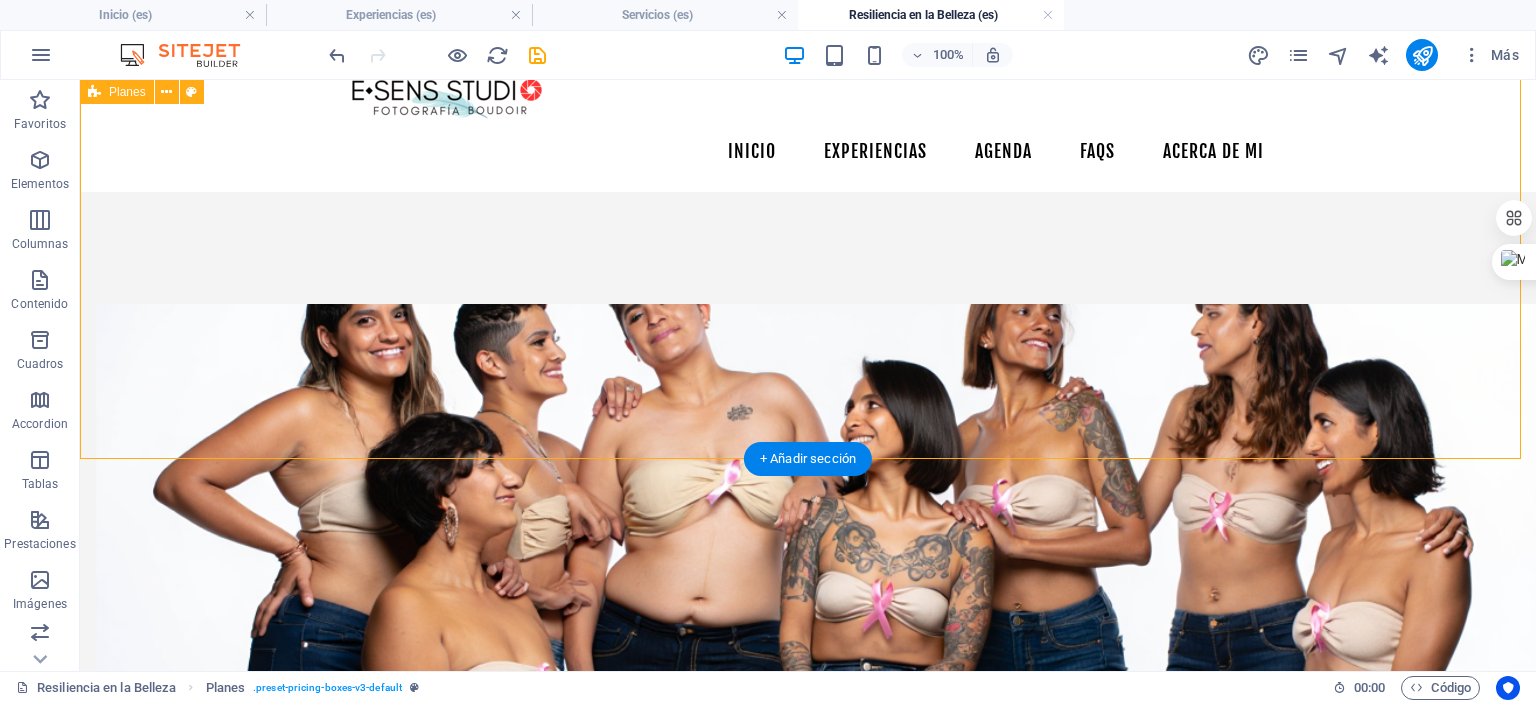 scroll, scrollTop: 2192, scrollLeft: 0, axis: vertical 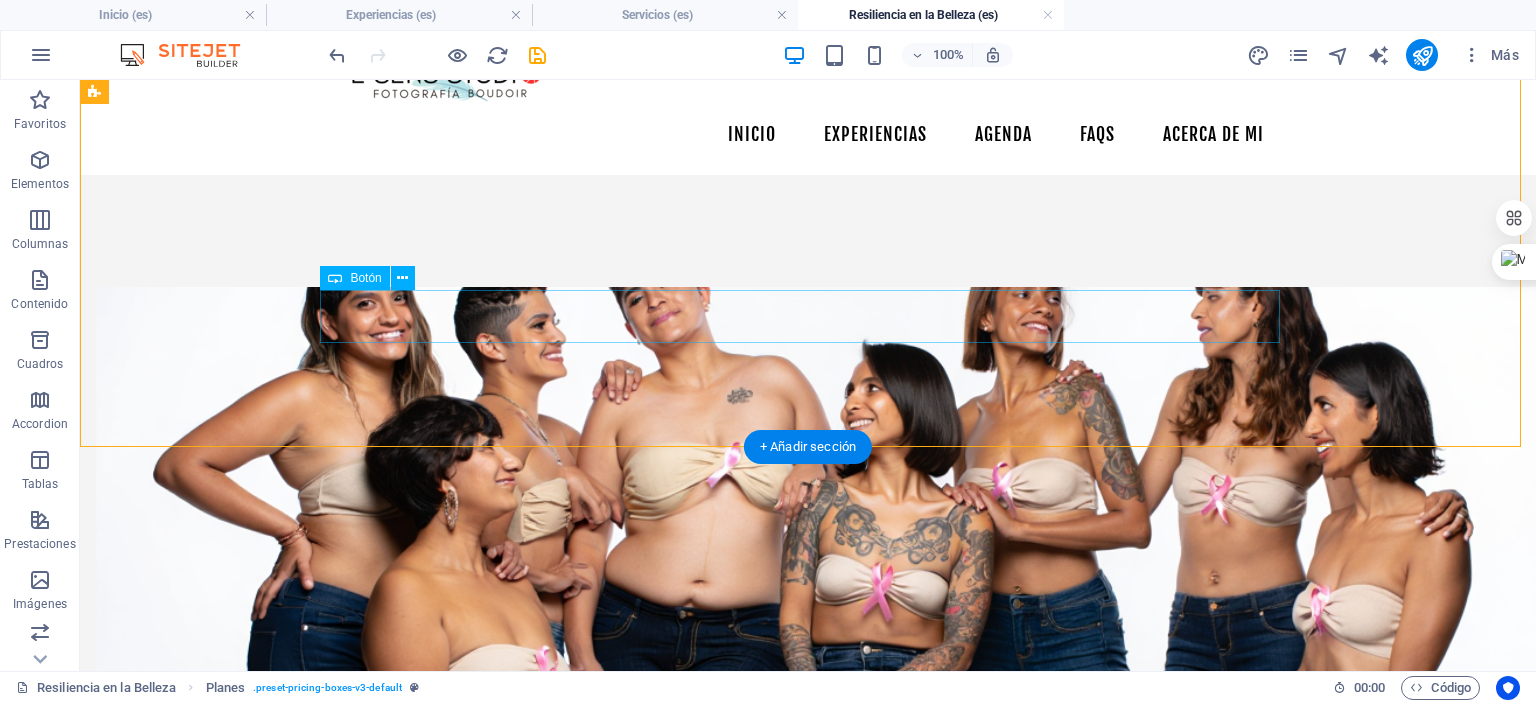 click on "Quiero vivir la experiencia y apoyar la Causa" at bounding box center (568, 1451) 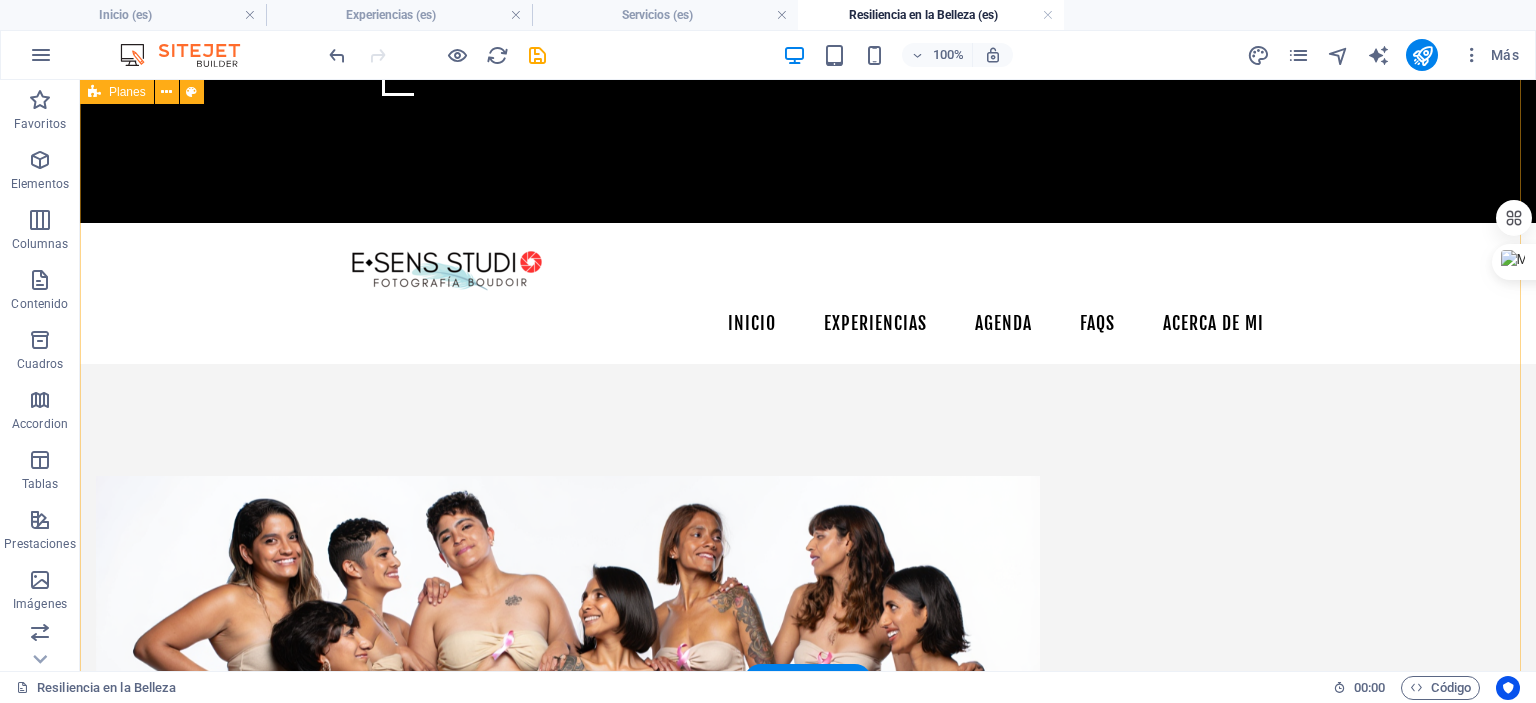 scroll, scrollTop: 2006, scrollLeft: 0, axis: vertical 